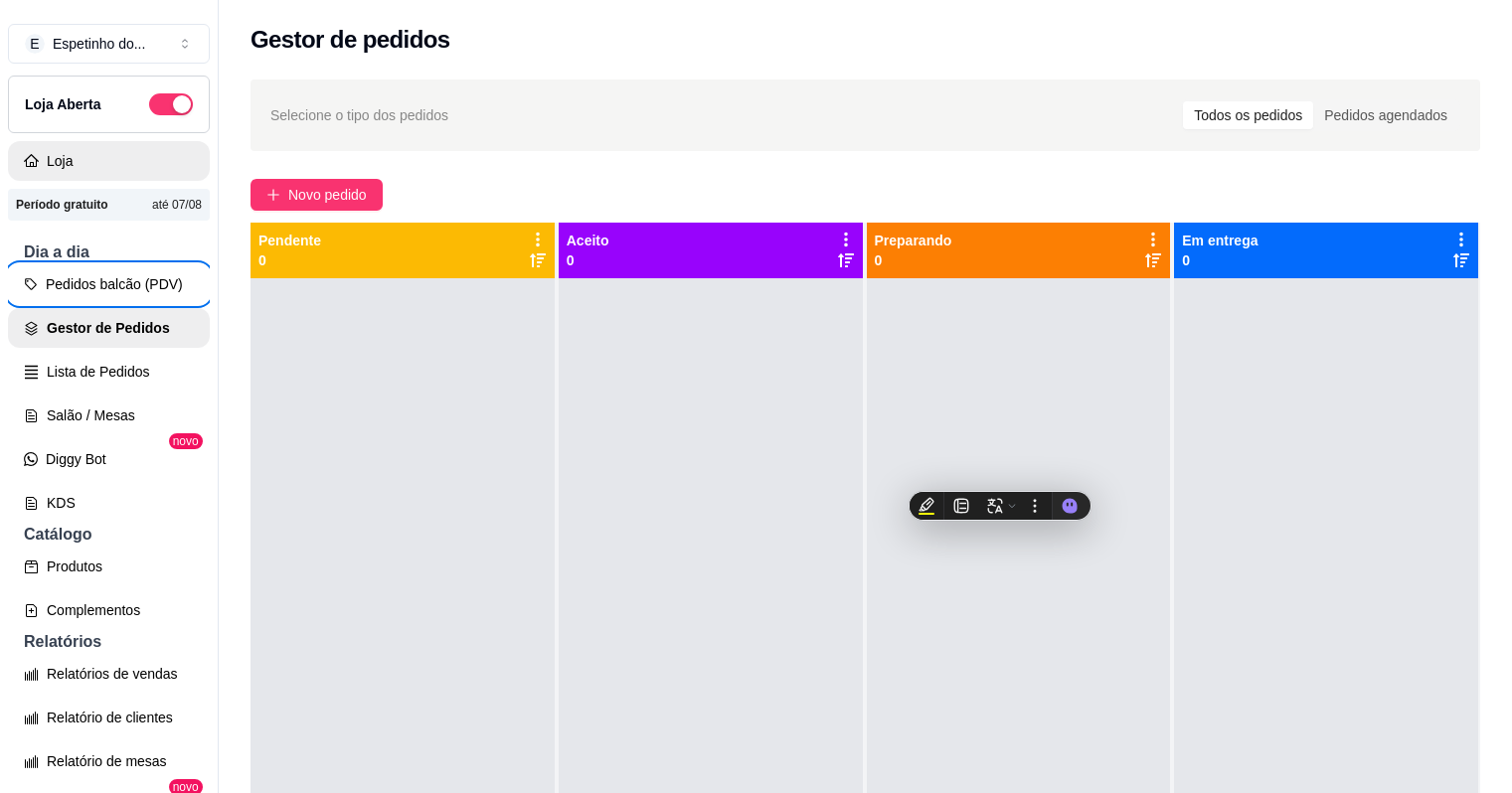scroll, scrollTop: 0, scrollLeft: 0, axis: both 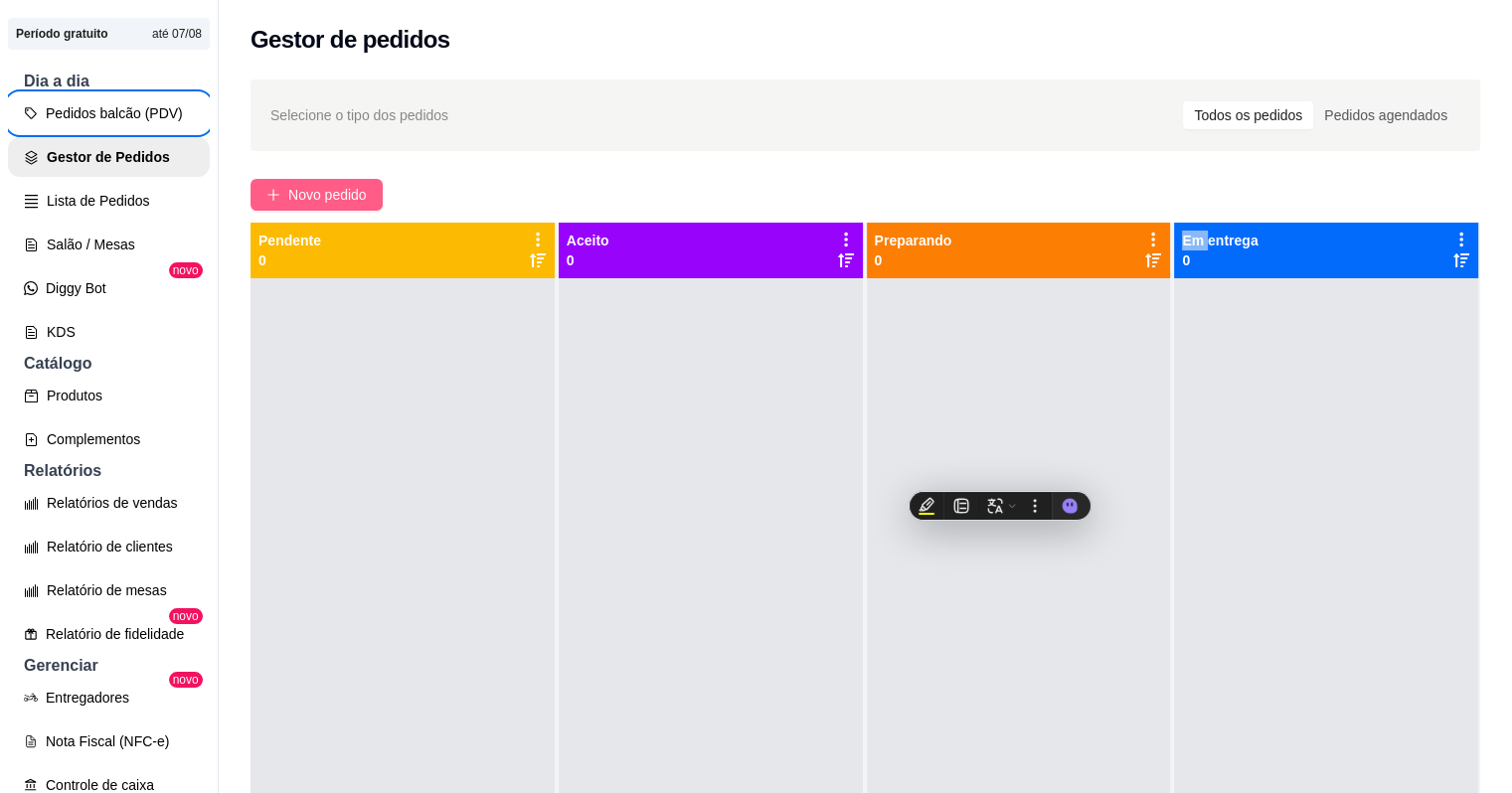 click on "Novo pedido" at bounding box center (327, 195) 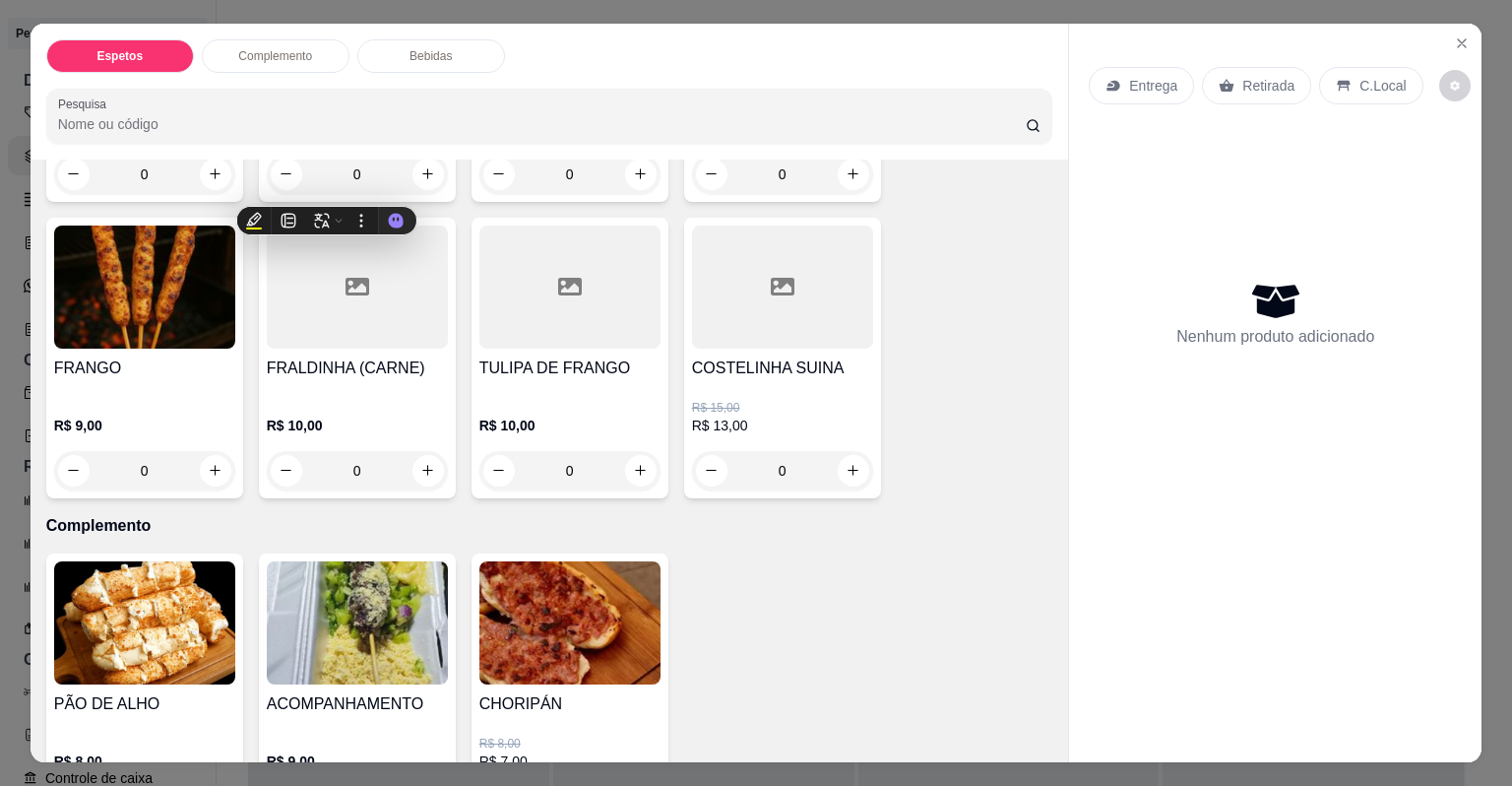 scroll, scrollTop: 442, scrollLeft: 0, axis: vertical 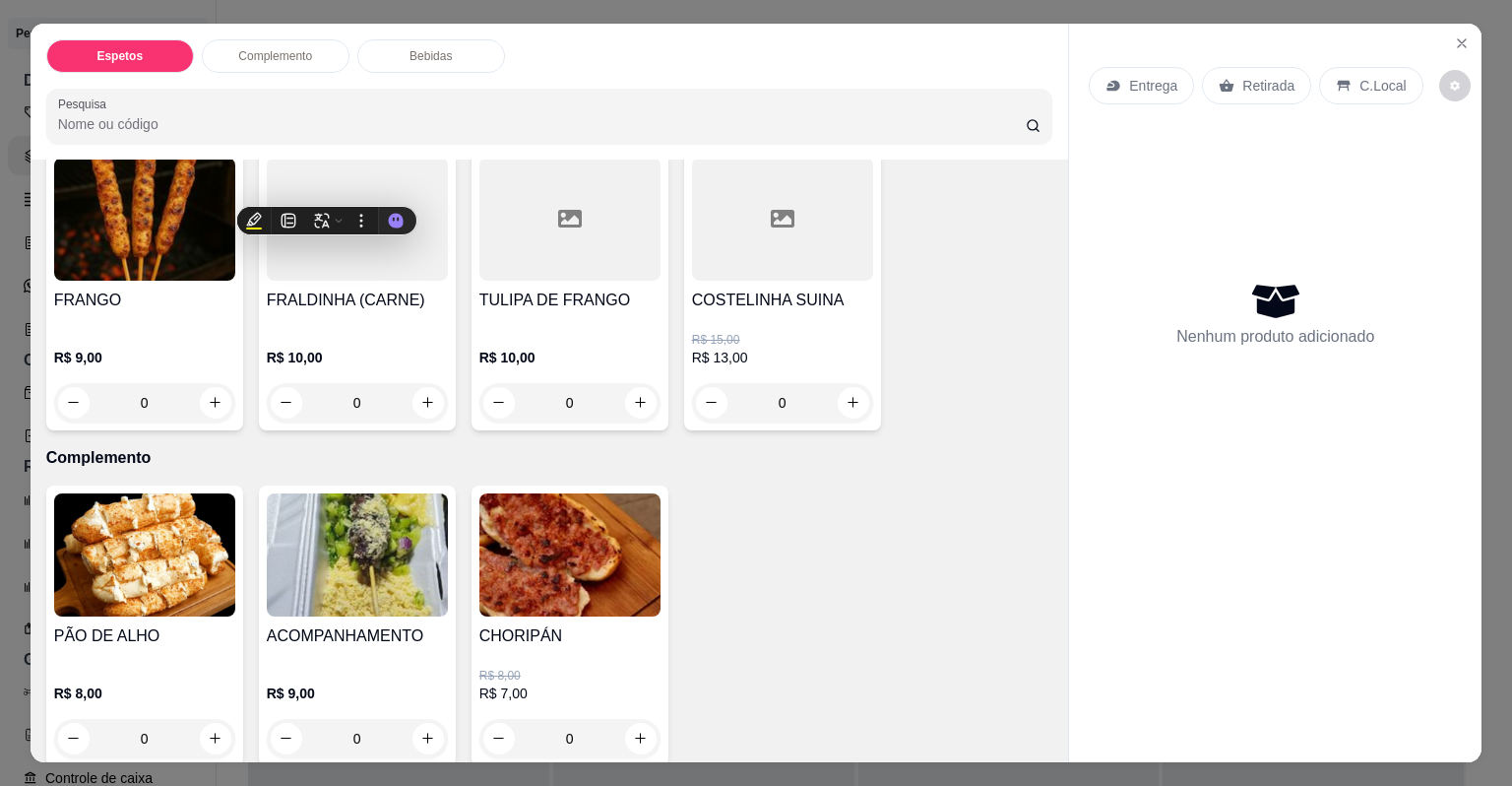 click on "ACOMPANHAMENTO" at bounding box center [357, 636] 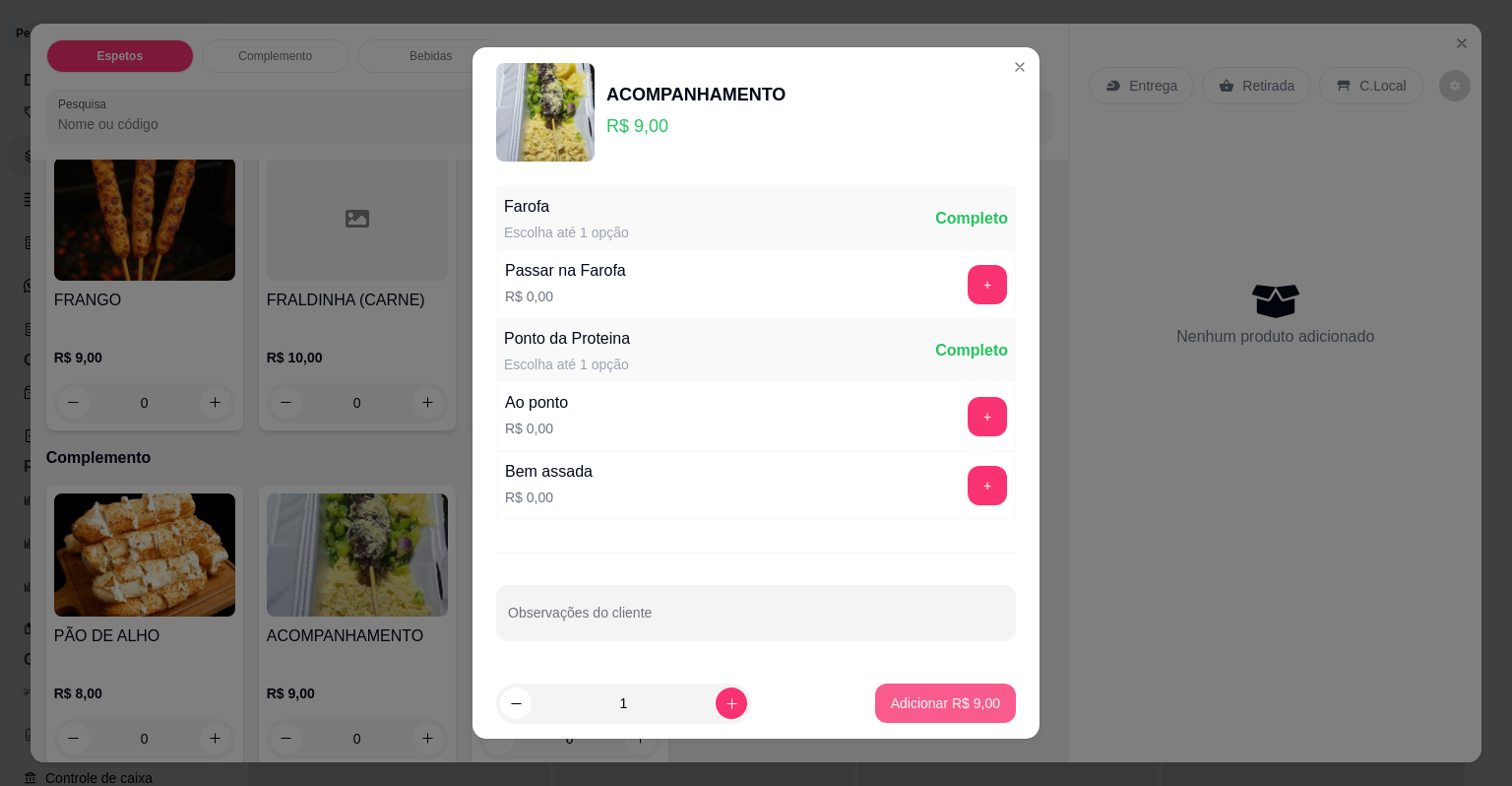 click on "Adicionar   R$ 9,00" at bounding box center [945, 703] 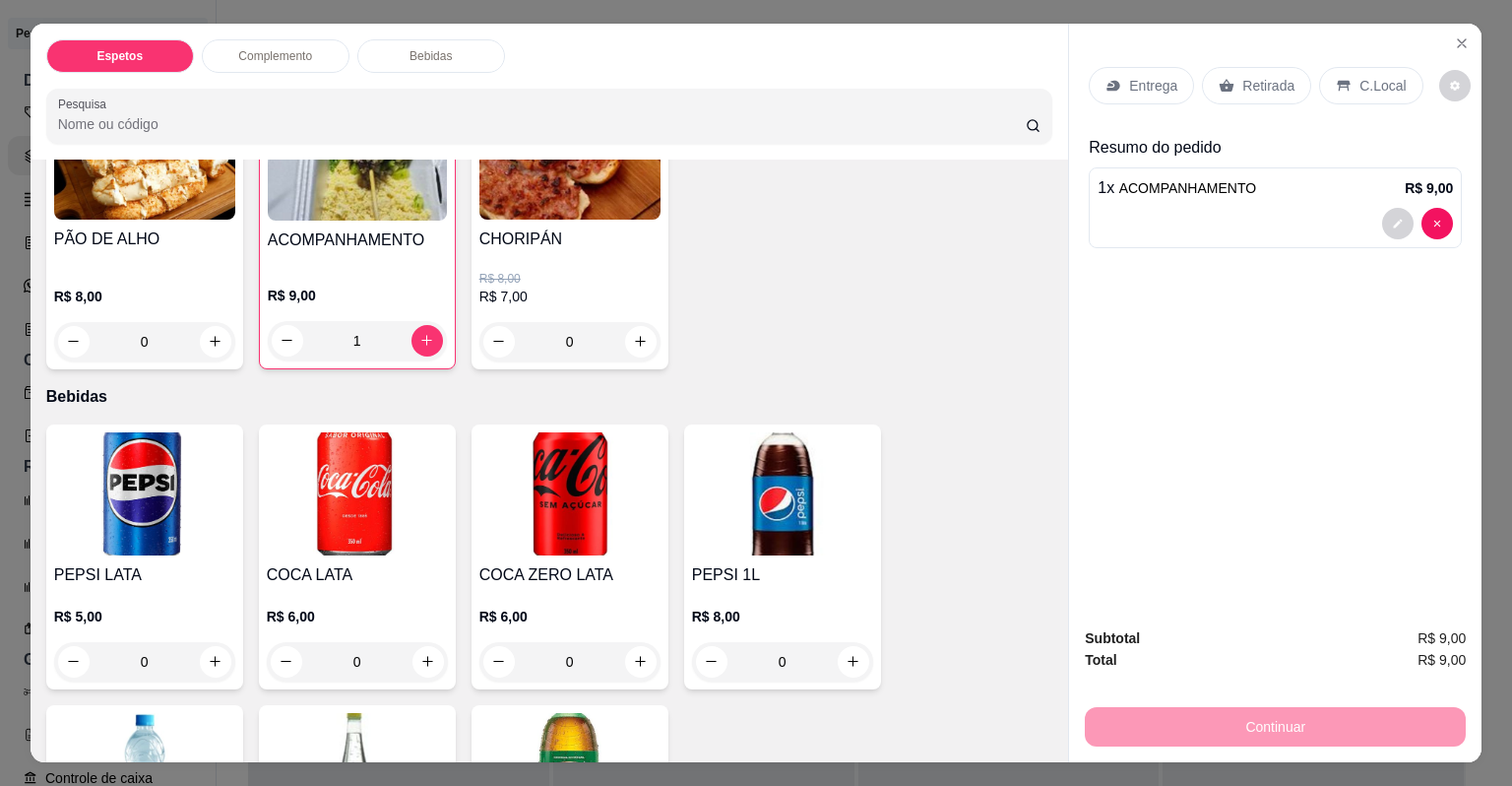 scroll, scrollTop: 553, scrollLeft: 0, axis: vertical 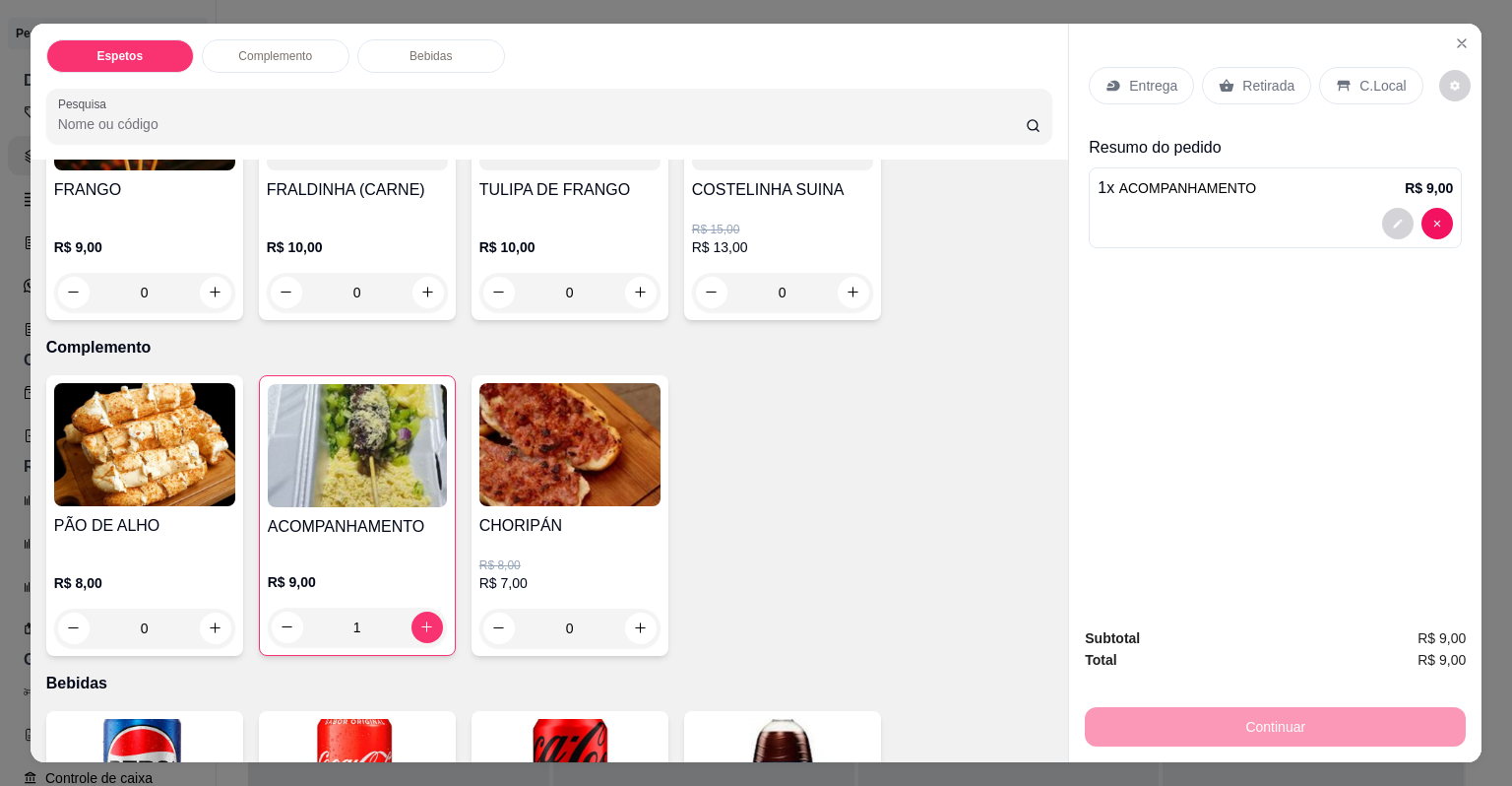 click on "FRALDINHA (CARNE)" at bounding box center (357, 198) 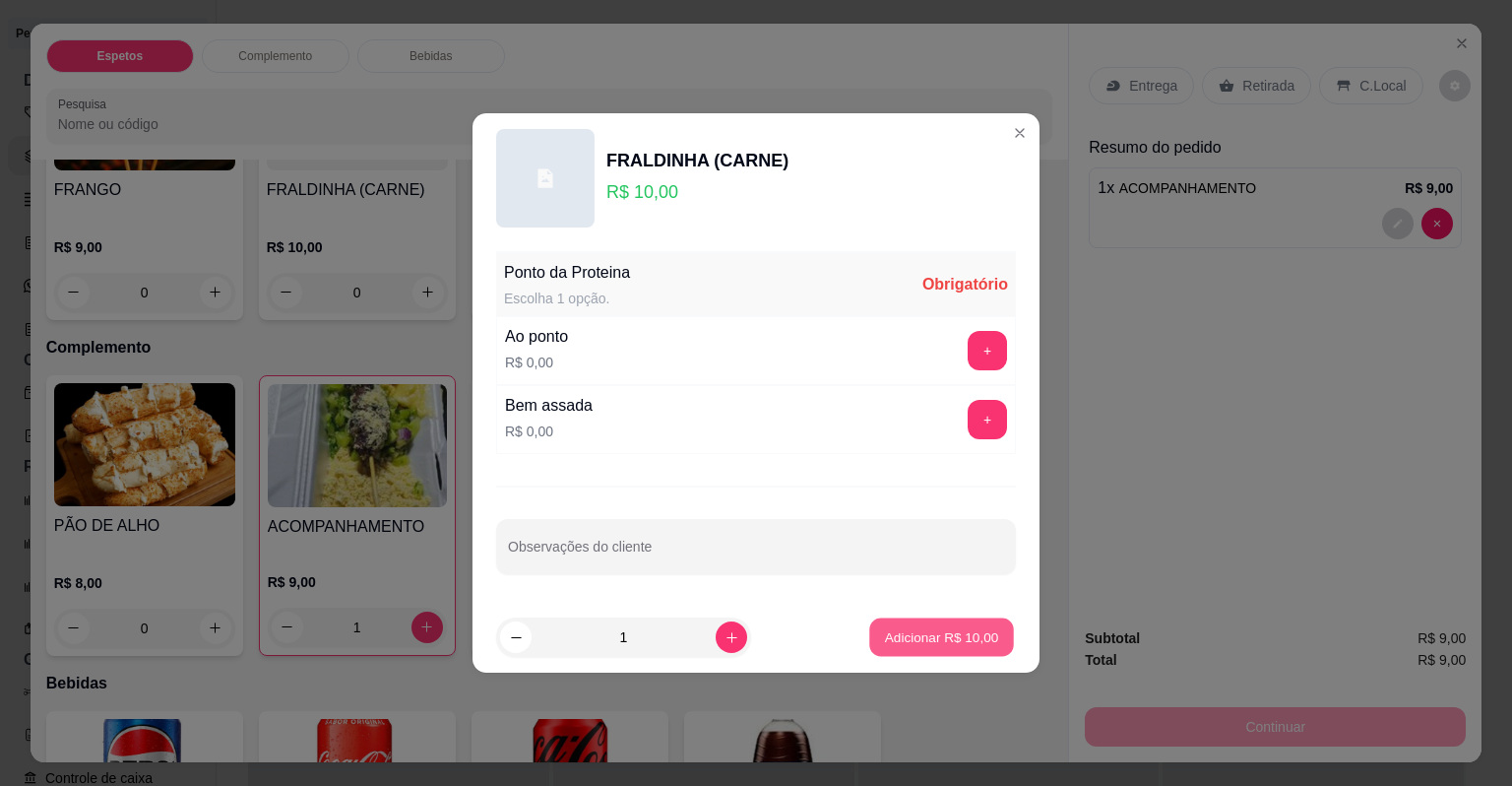 click on "FRALDINHA (CARNE) R$ 10,00 Ponto da Proteina Escolha 1 opção. Obrigatório Ao ponto R$ 0,00 + Bem assada R$ 0,00 + Observações do cliente 1 Adicionar   R$ 10,00" at bounding box center [756, 393] 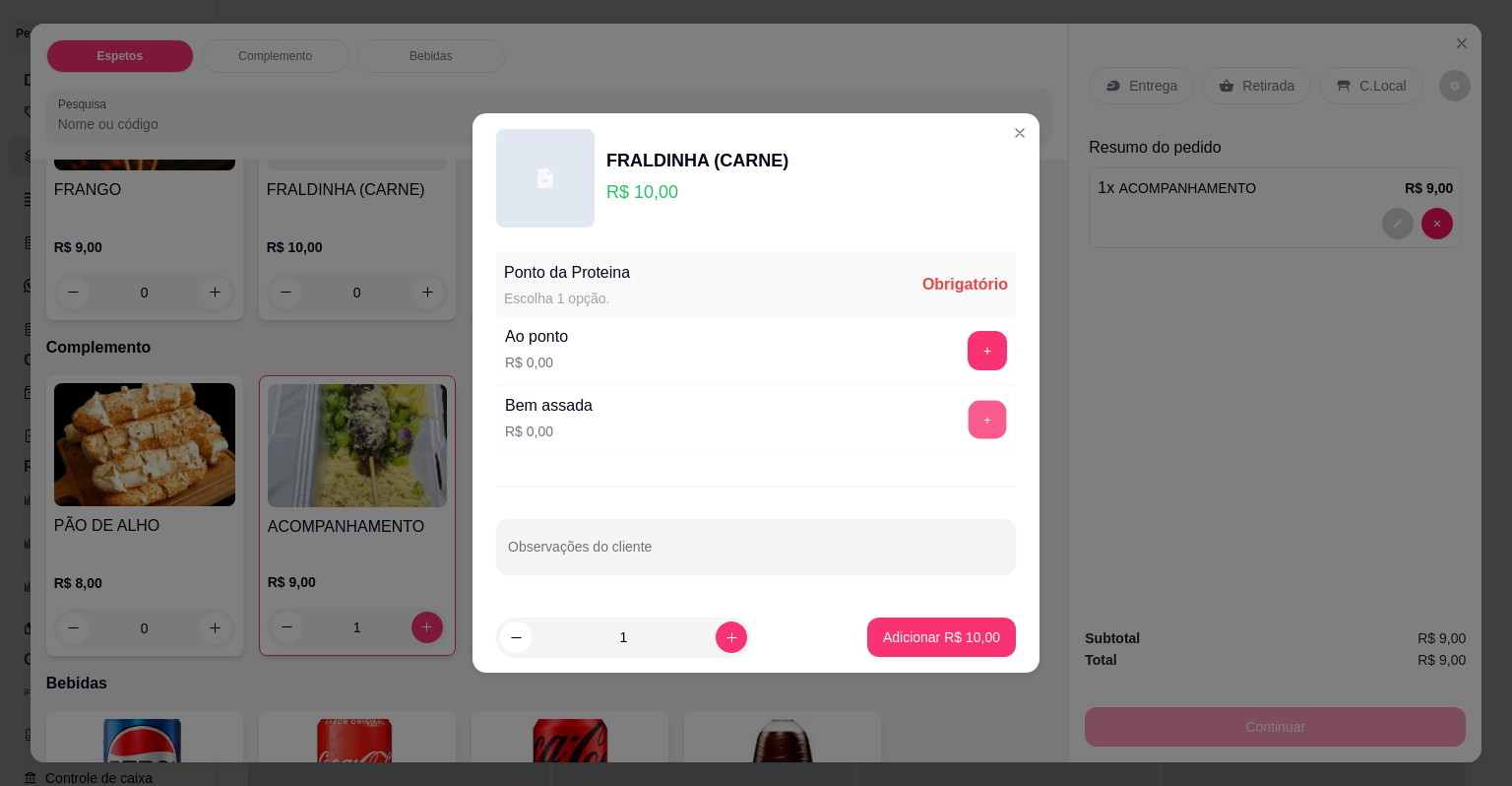 click on "+" at bounding box center [987, 420] 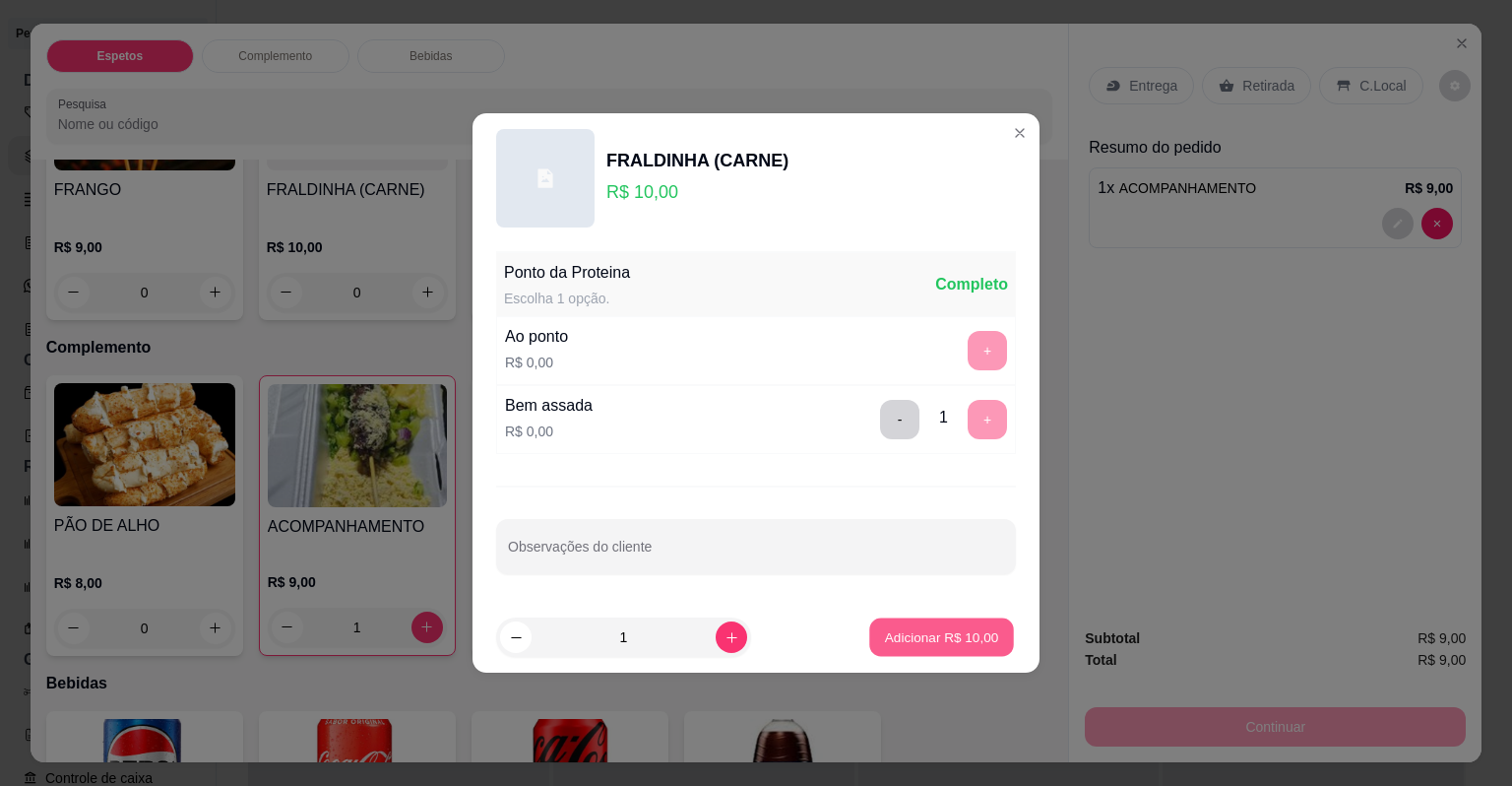 click on "Adicionar   R$ 10,00" at bounding box center [942, 636] 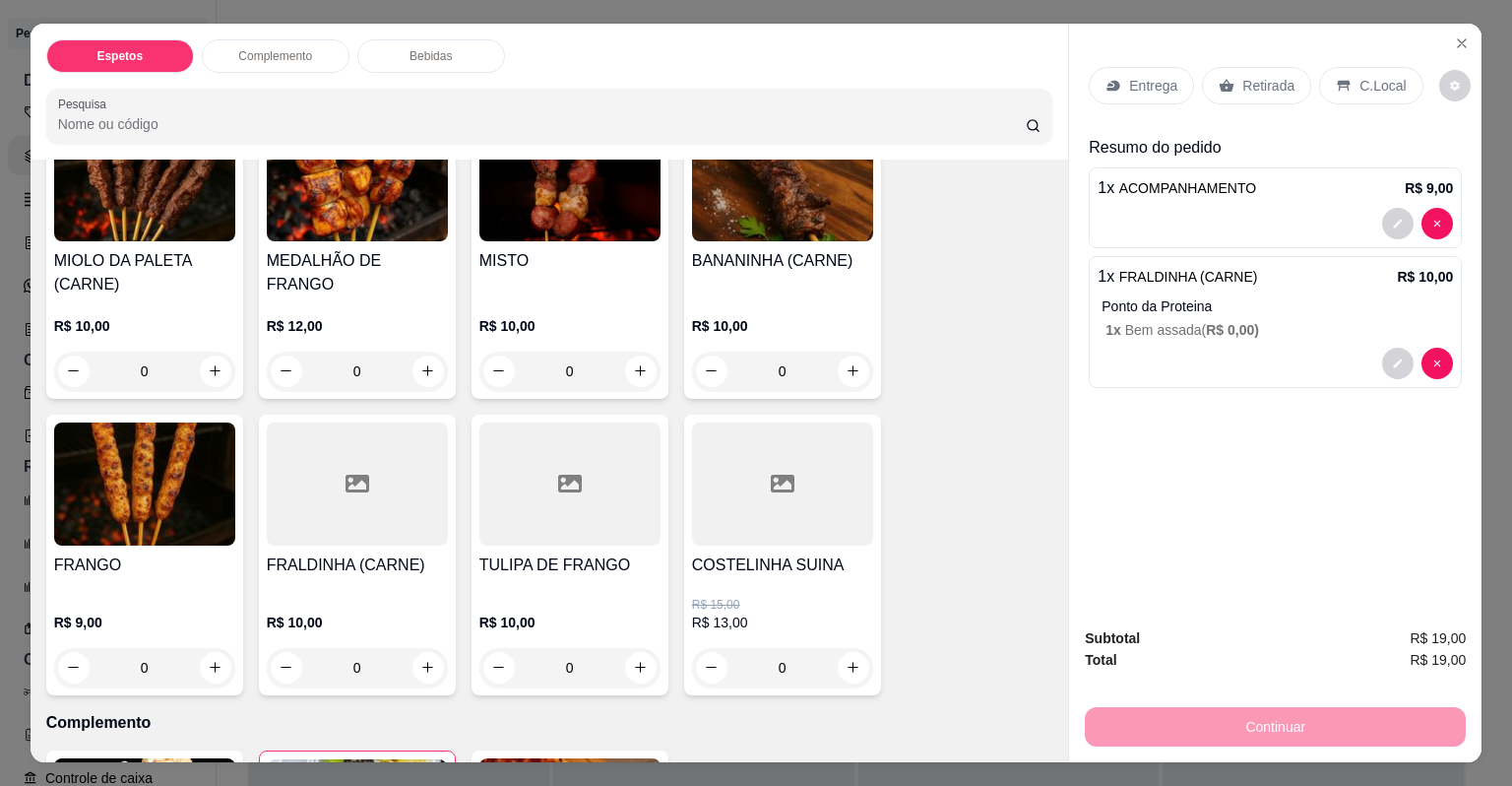 scroll, scrollTop: 20, scrollLeft: 0, axis: vertical 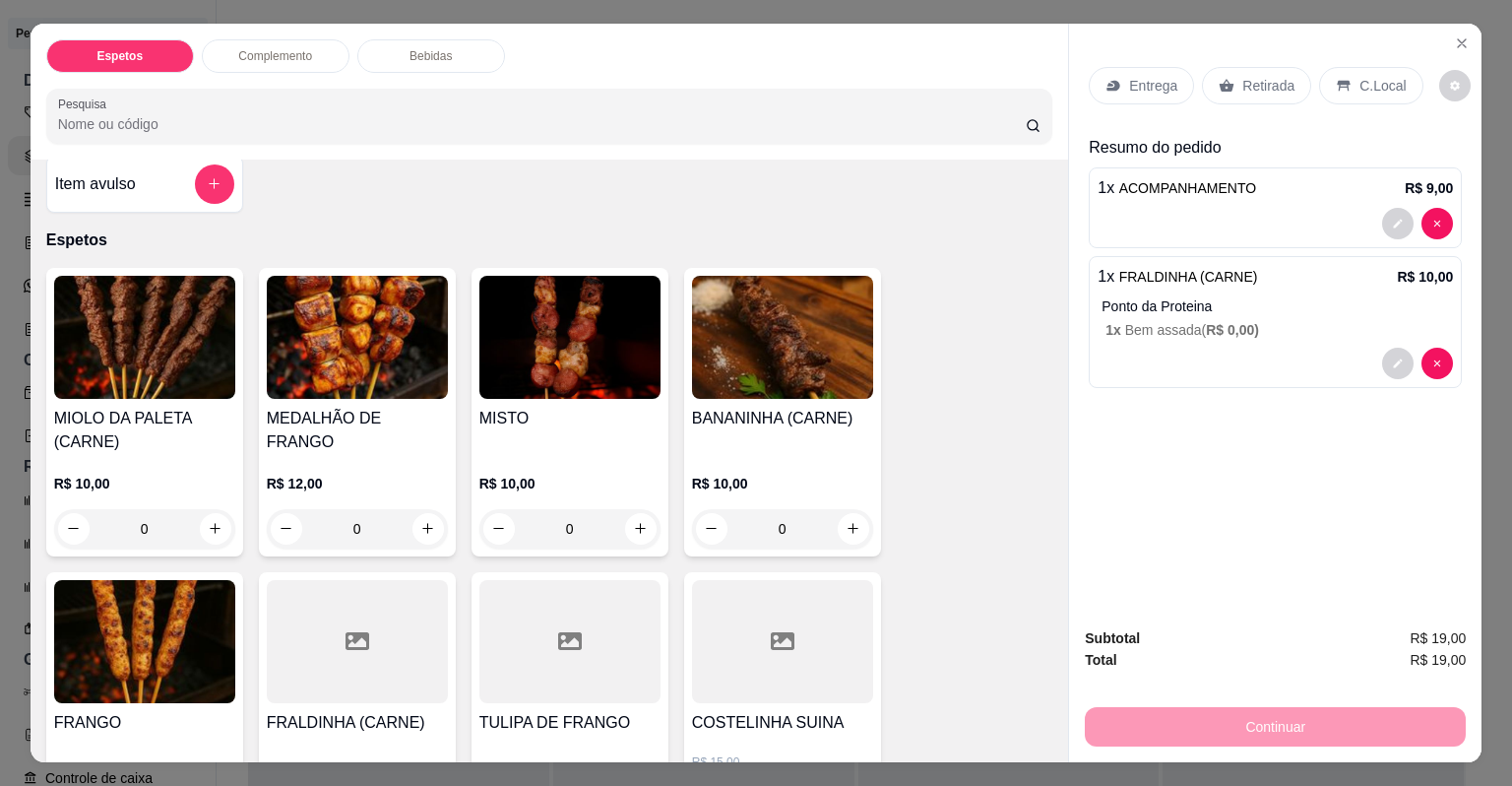 click on "MISTO" at bounding box center (570, 419) 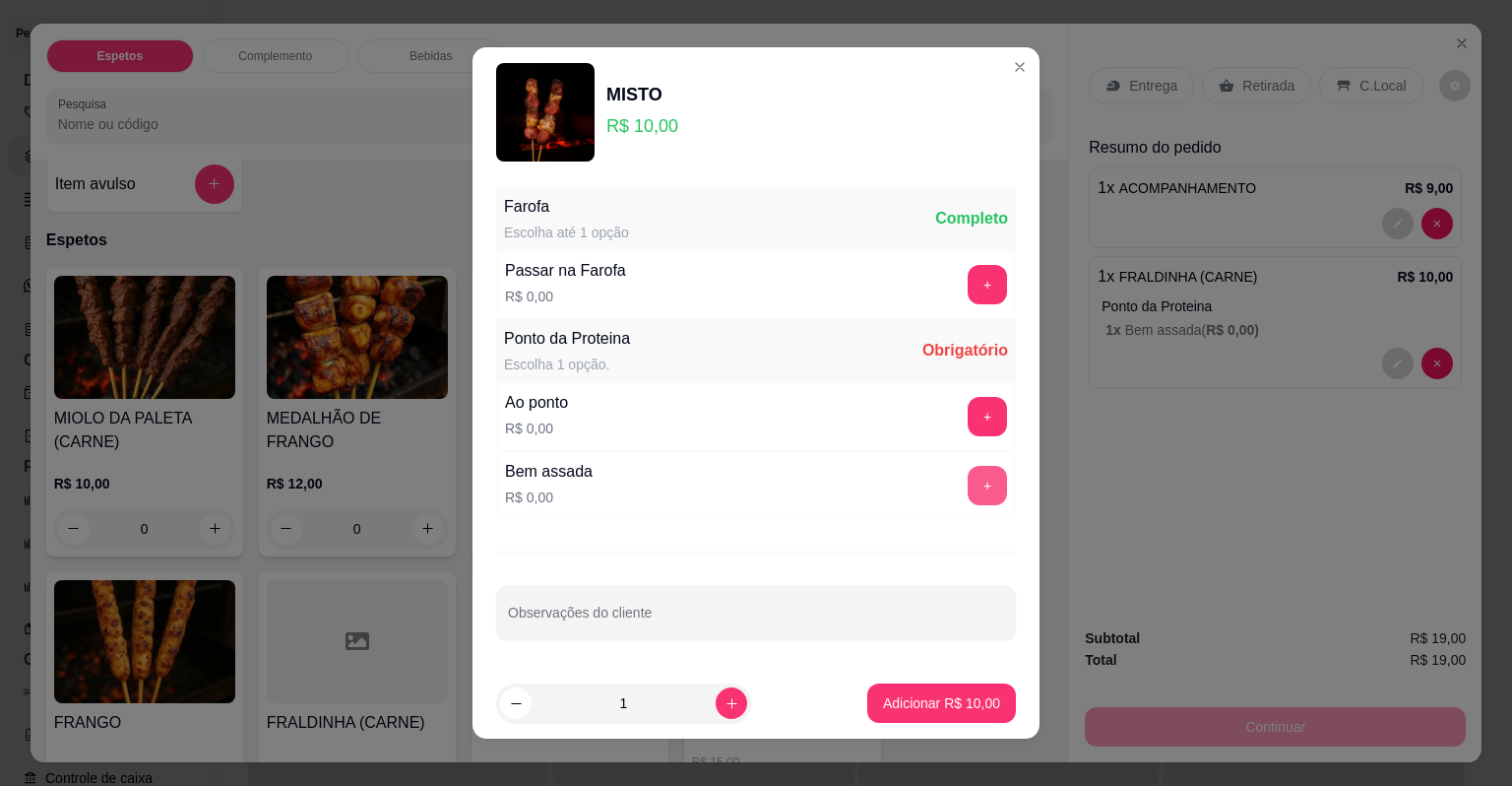 click on "+" at bounding box center [987, 486] 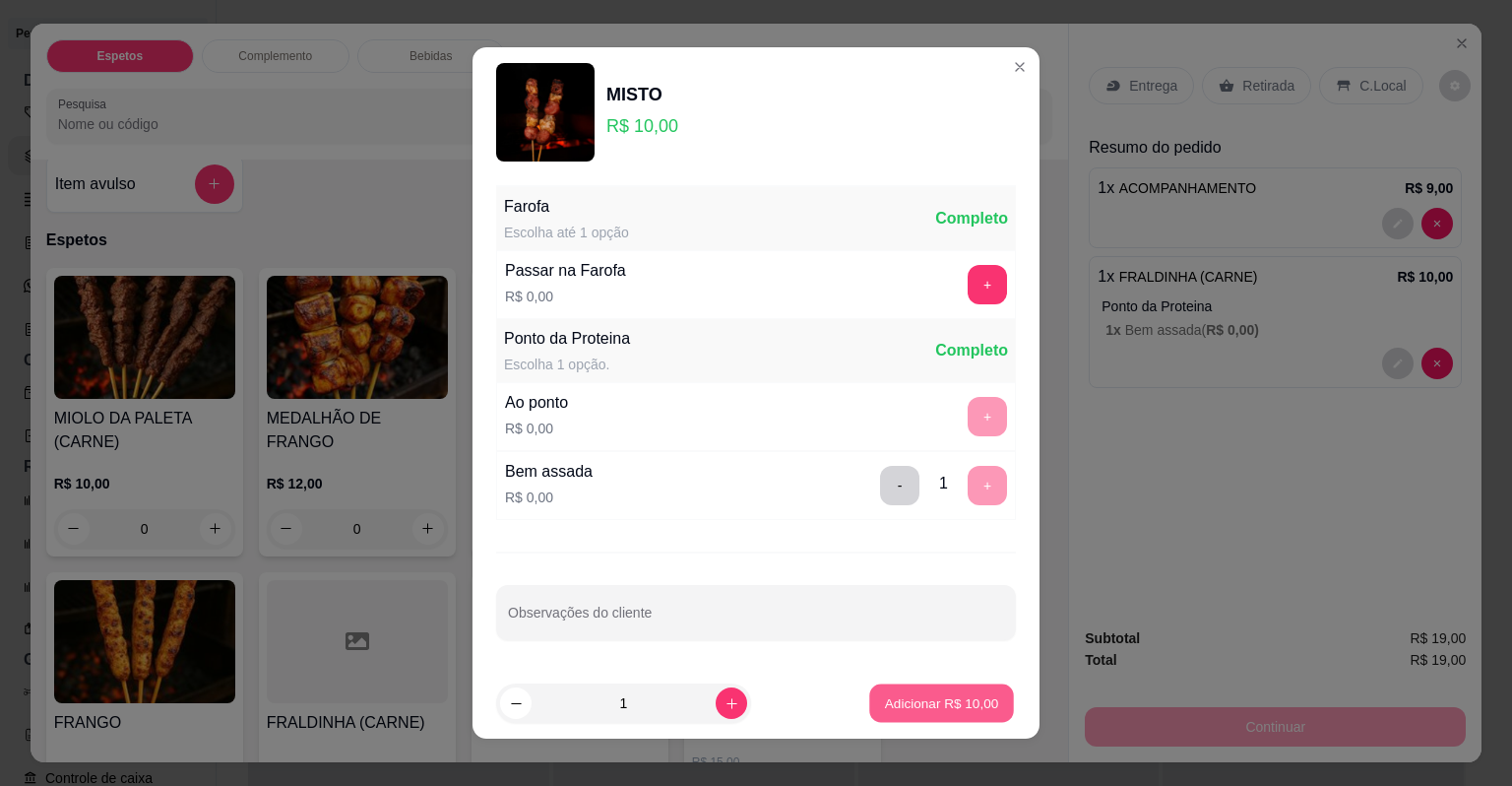 click on "Adicionar   R$ 10,00" at bounding box center (942, 702) 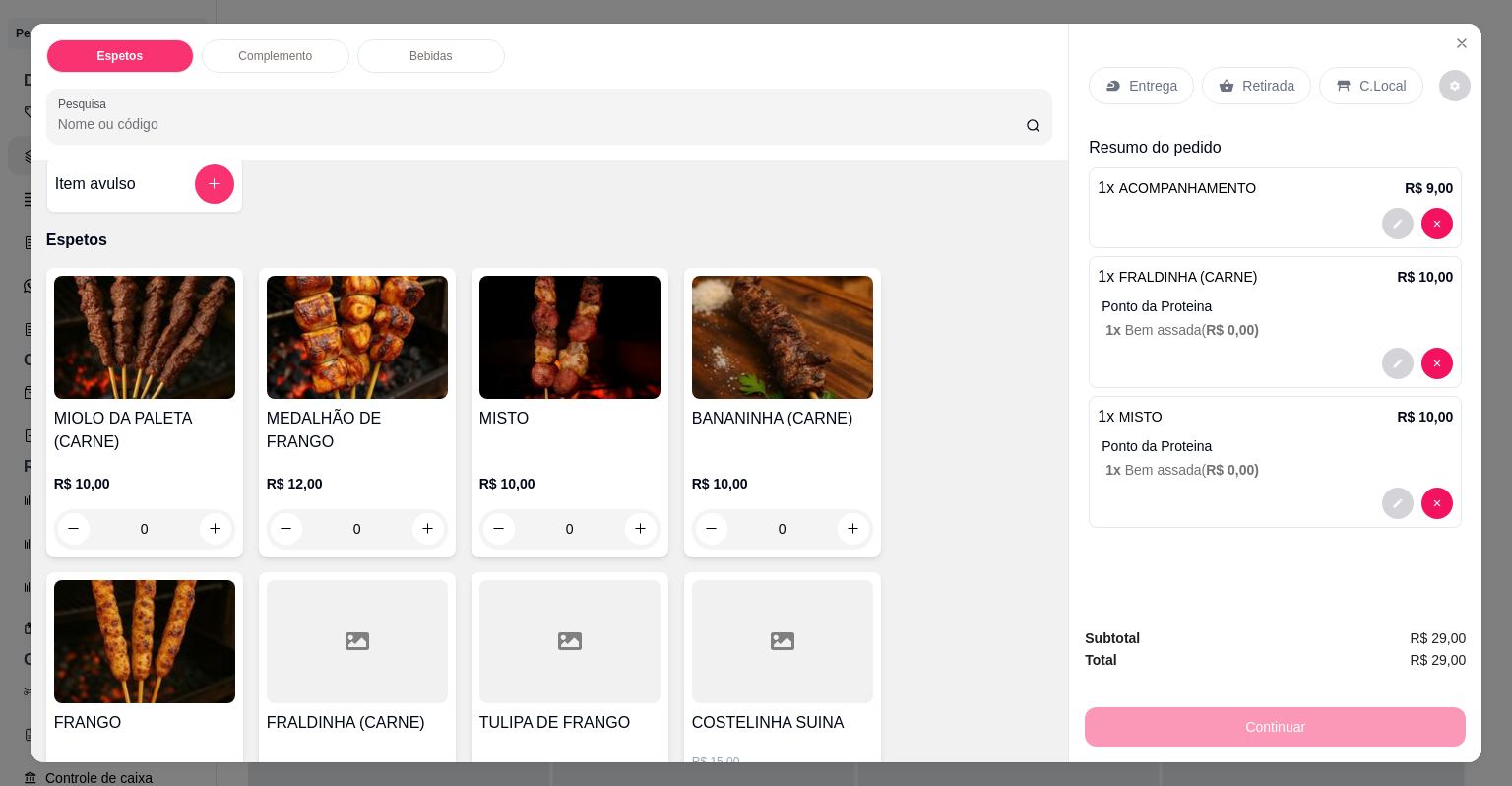 click on "C.Local" at bounding box center [1370, 86] 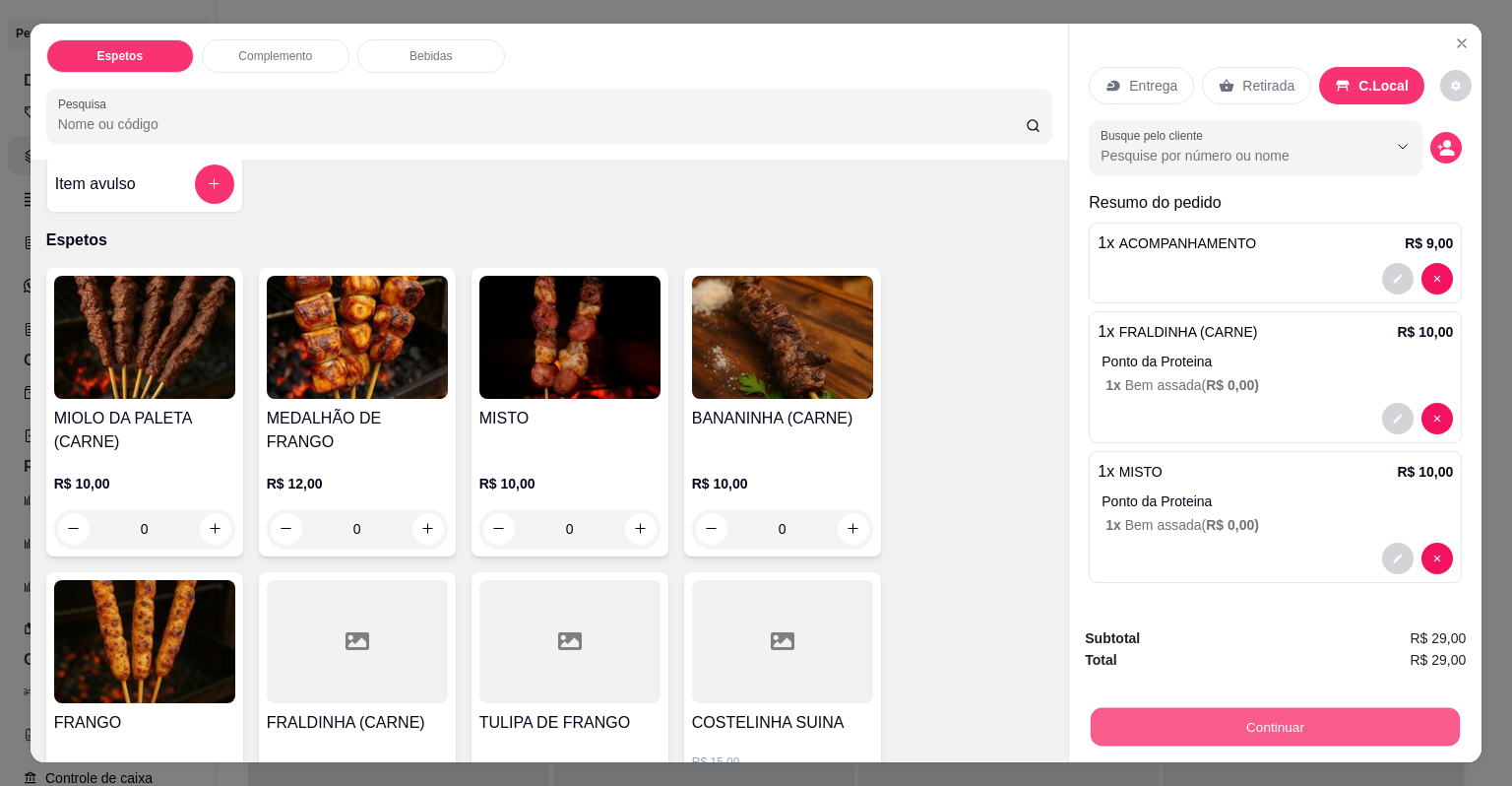 click on "Continuar" at bounding box center [1275, 727] 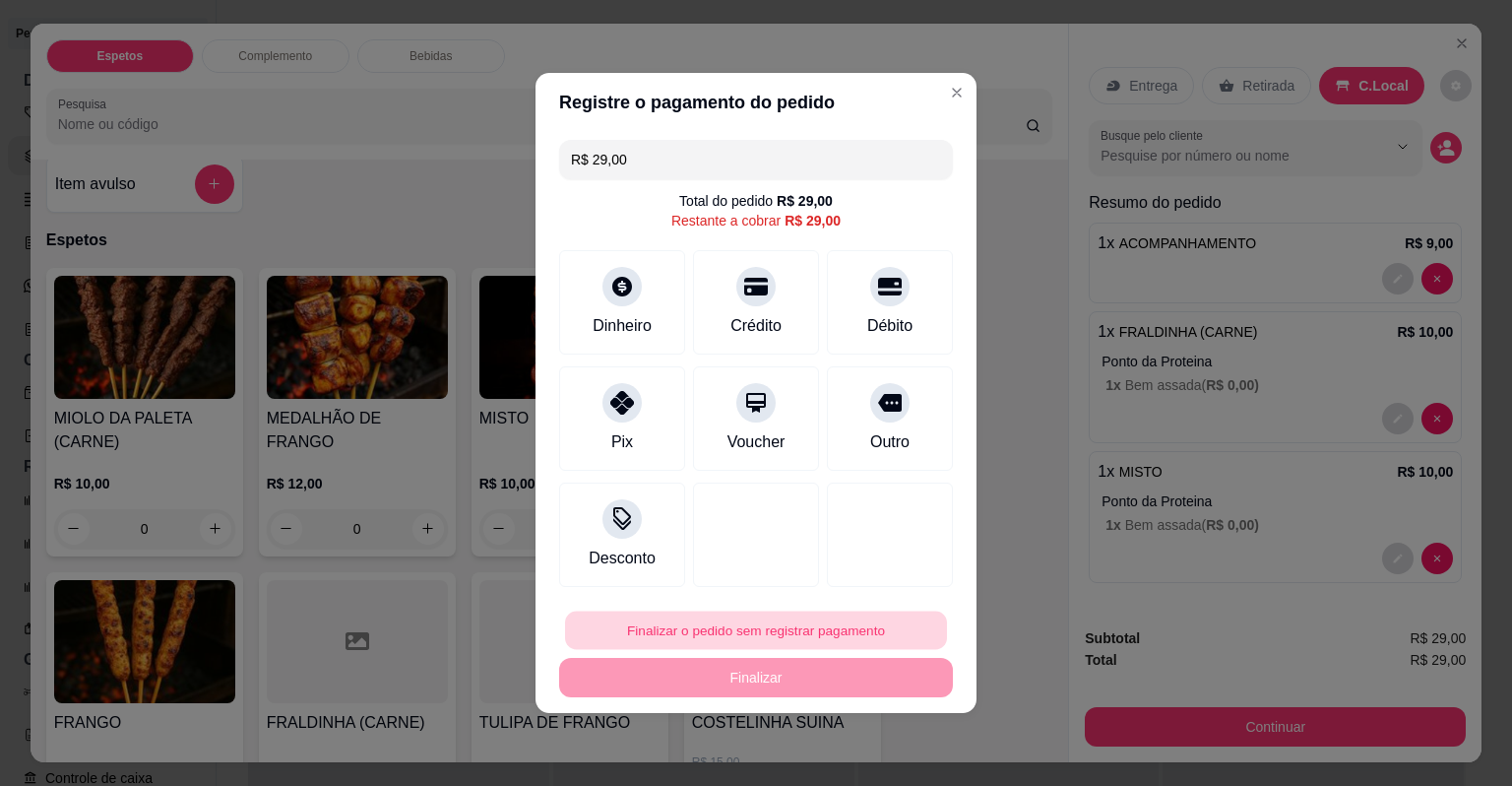 click on "Finalizar o pedido sem registrar pagamento" at bounding box center (756, 630) 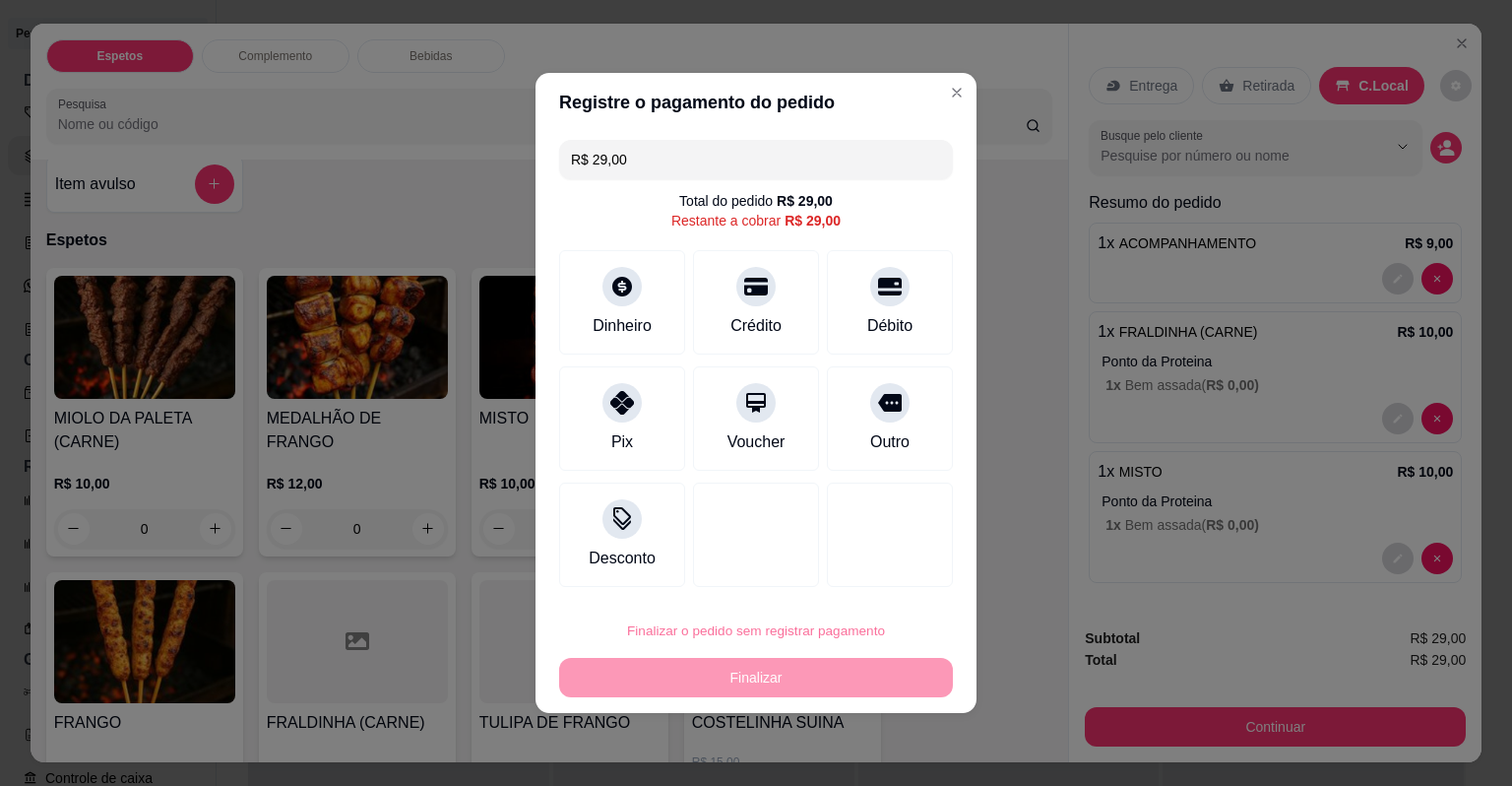 click on "Confirmar" at bounding box center (875, 574) 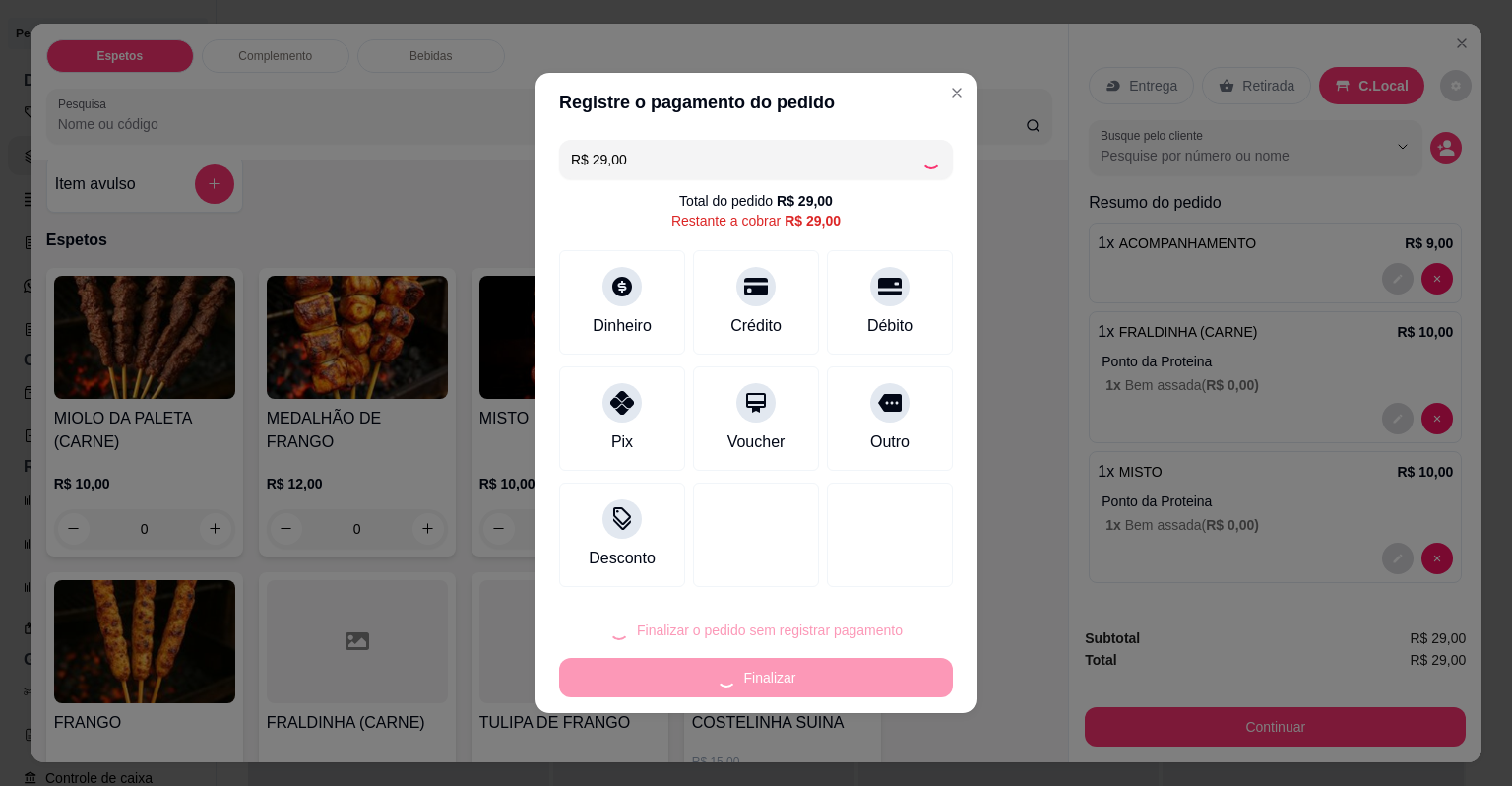 type on "0" 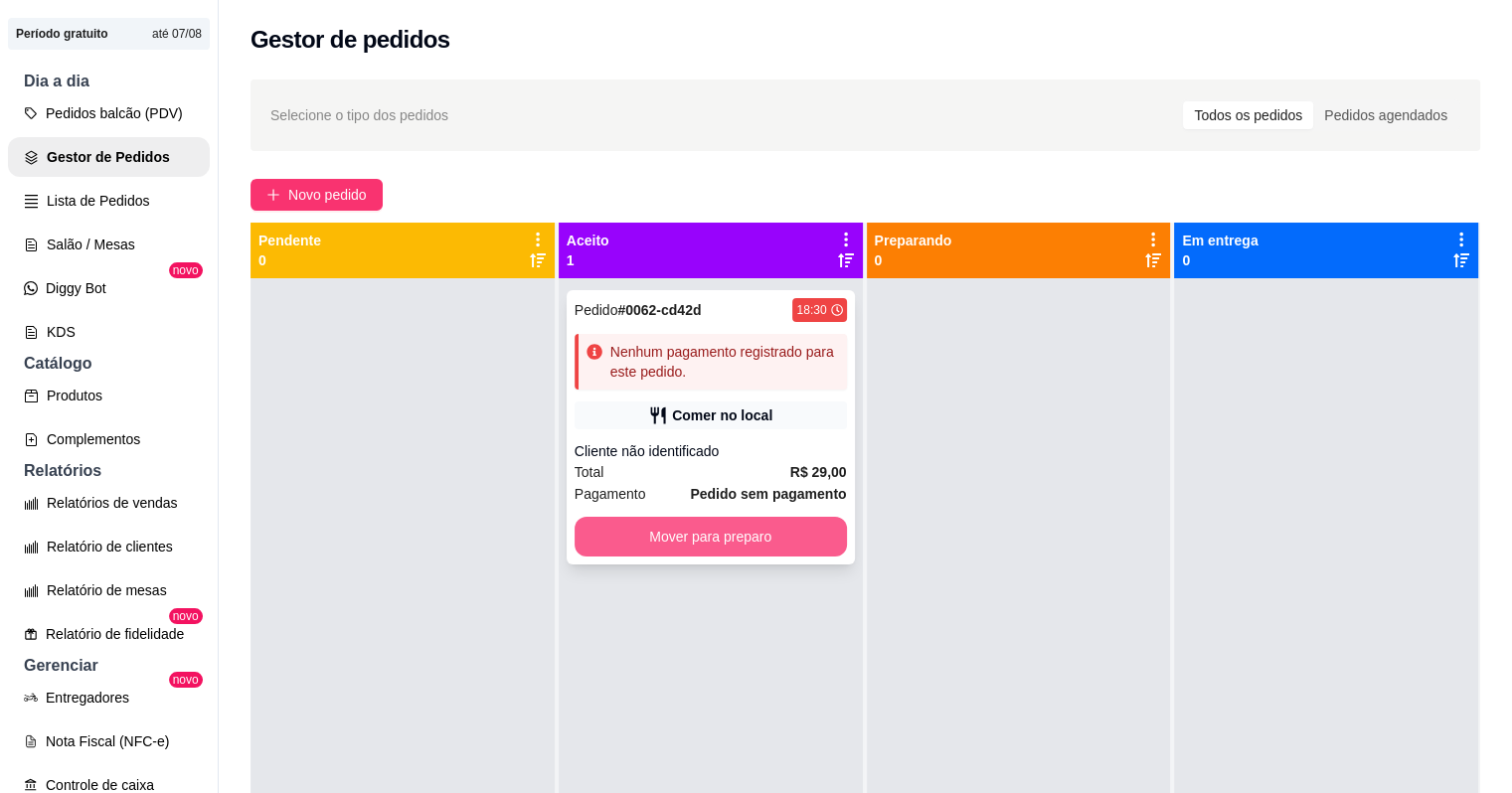 click on "Mover para preparo" at bounding box center (711, 537) 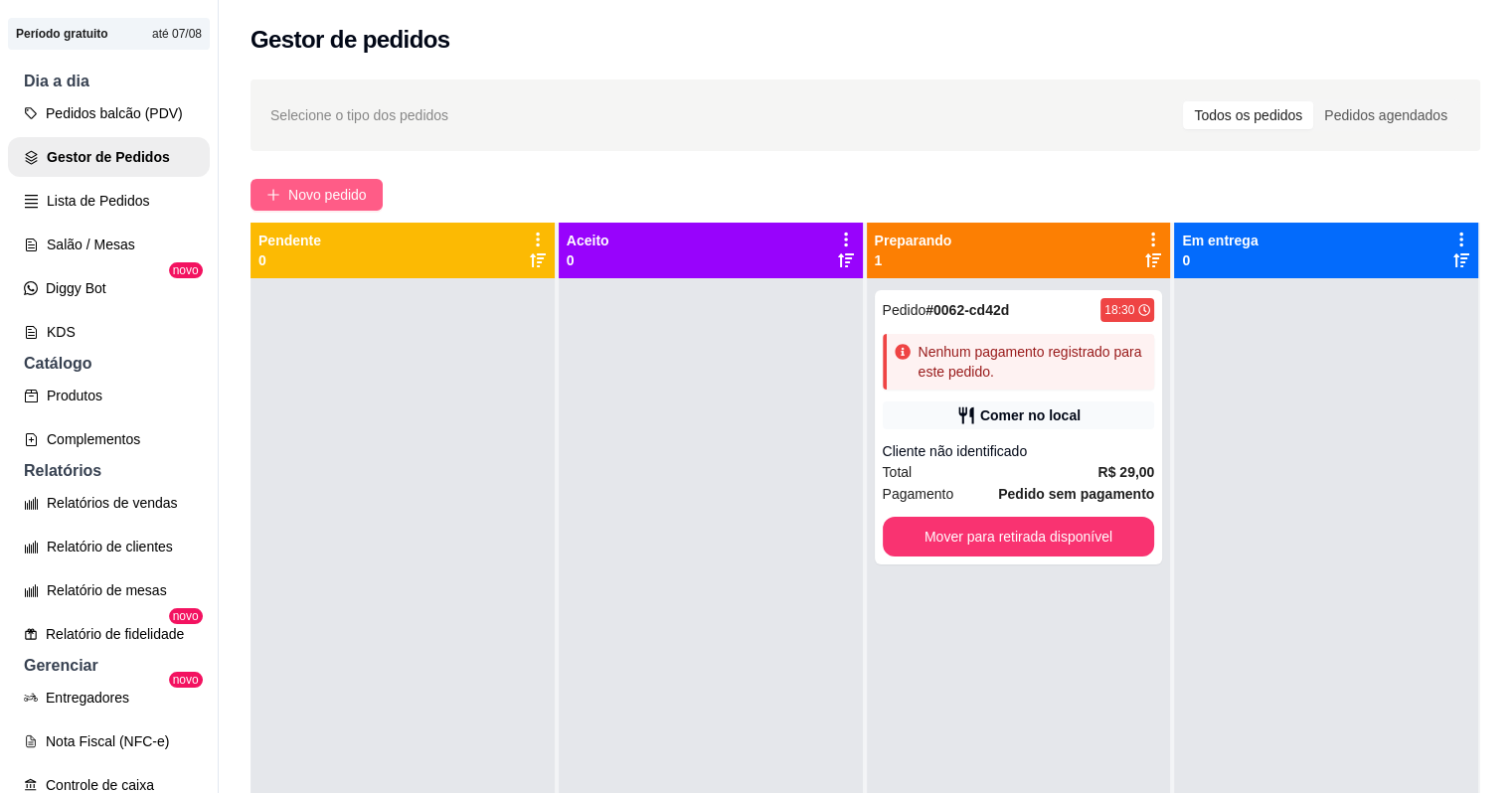 click on "Novo pedido" at bounding box center (327, 195) 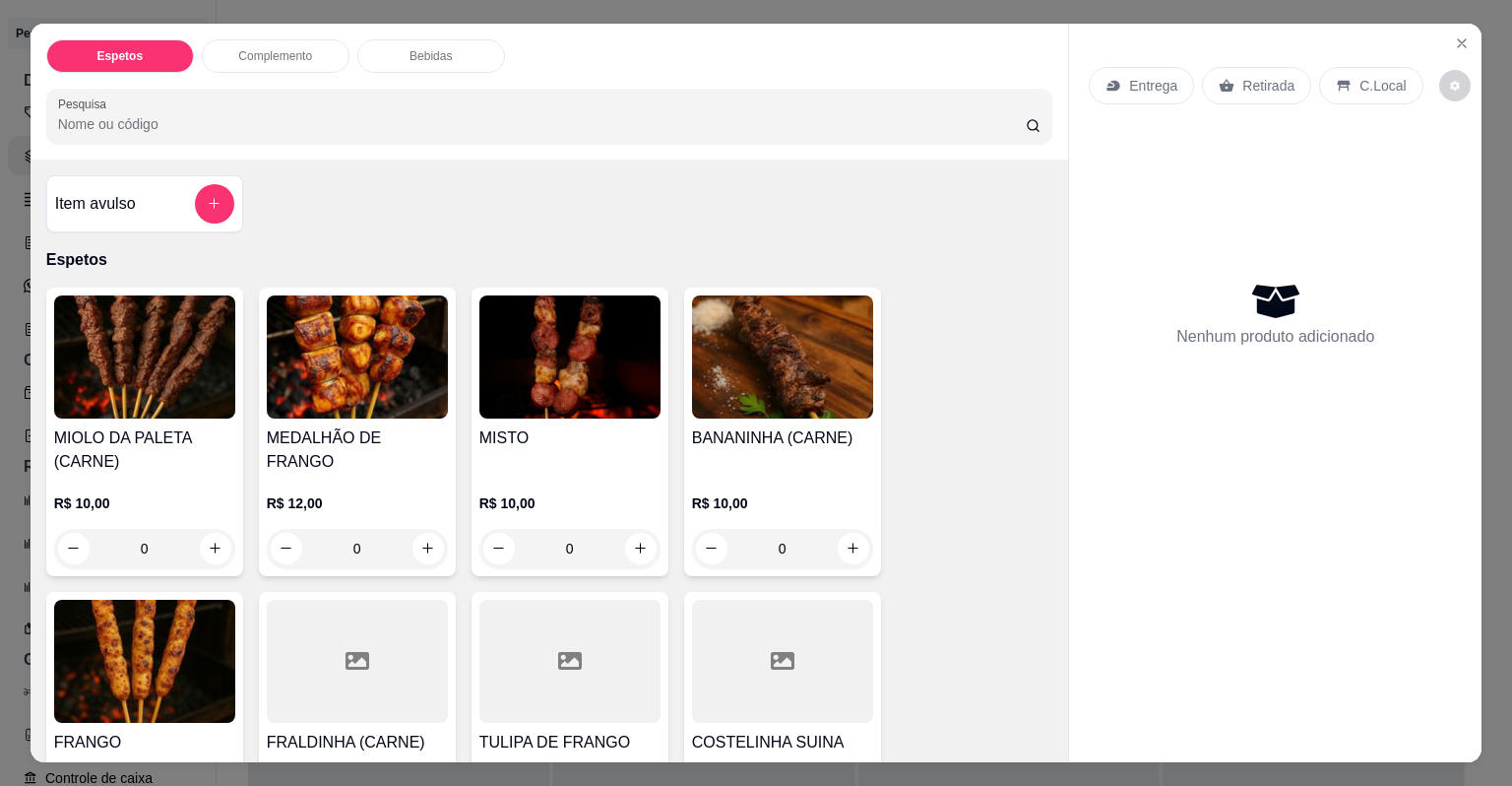 click at bounding box center [357, 661] 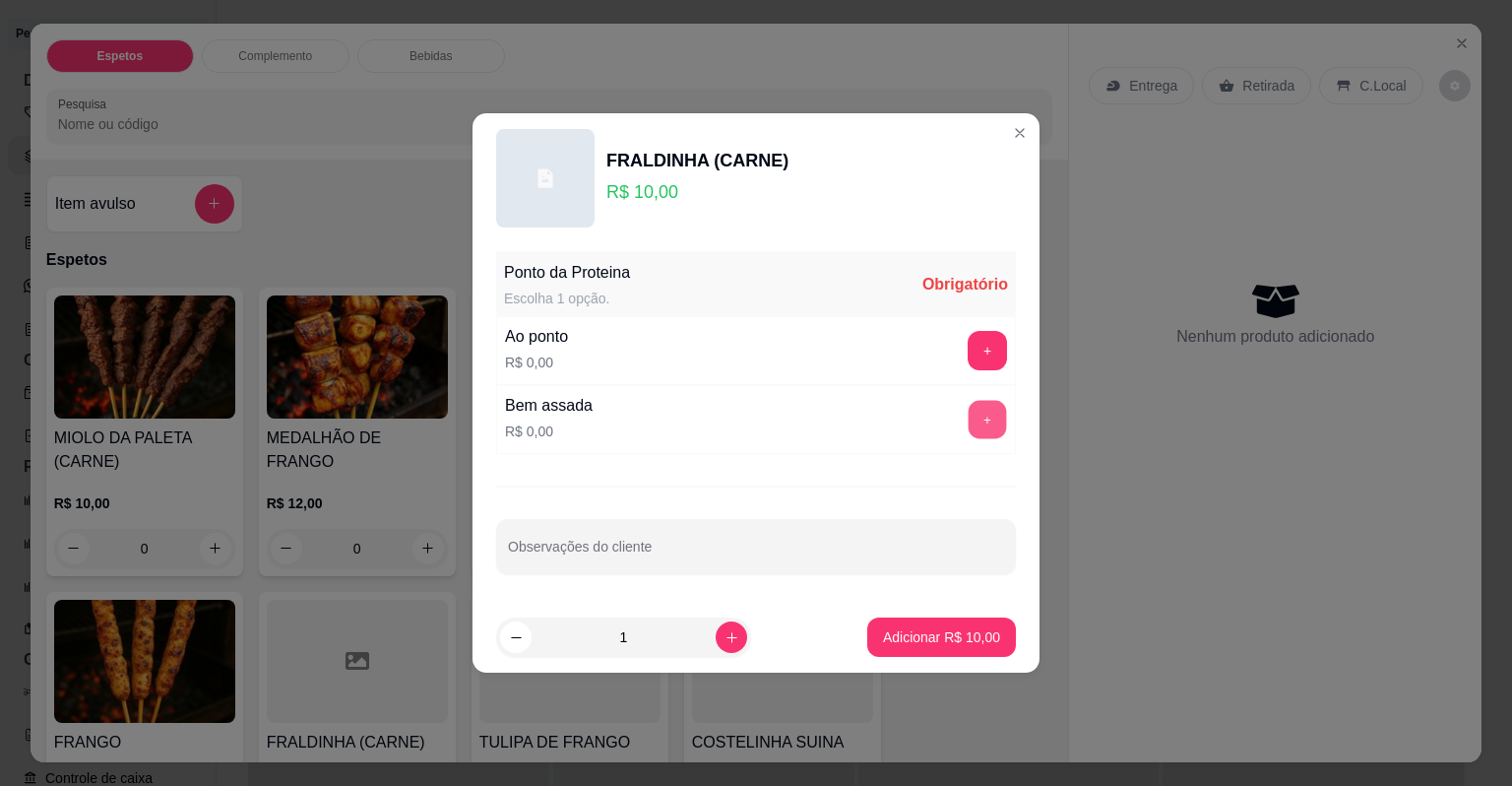 click on "+" at bounding box center (987, 420) 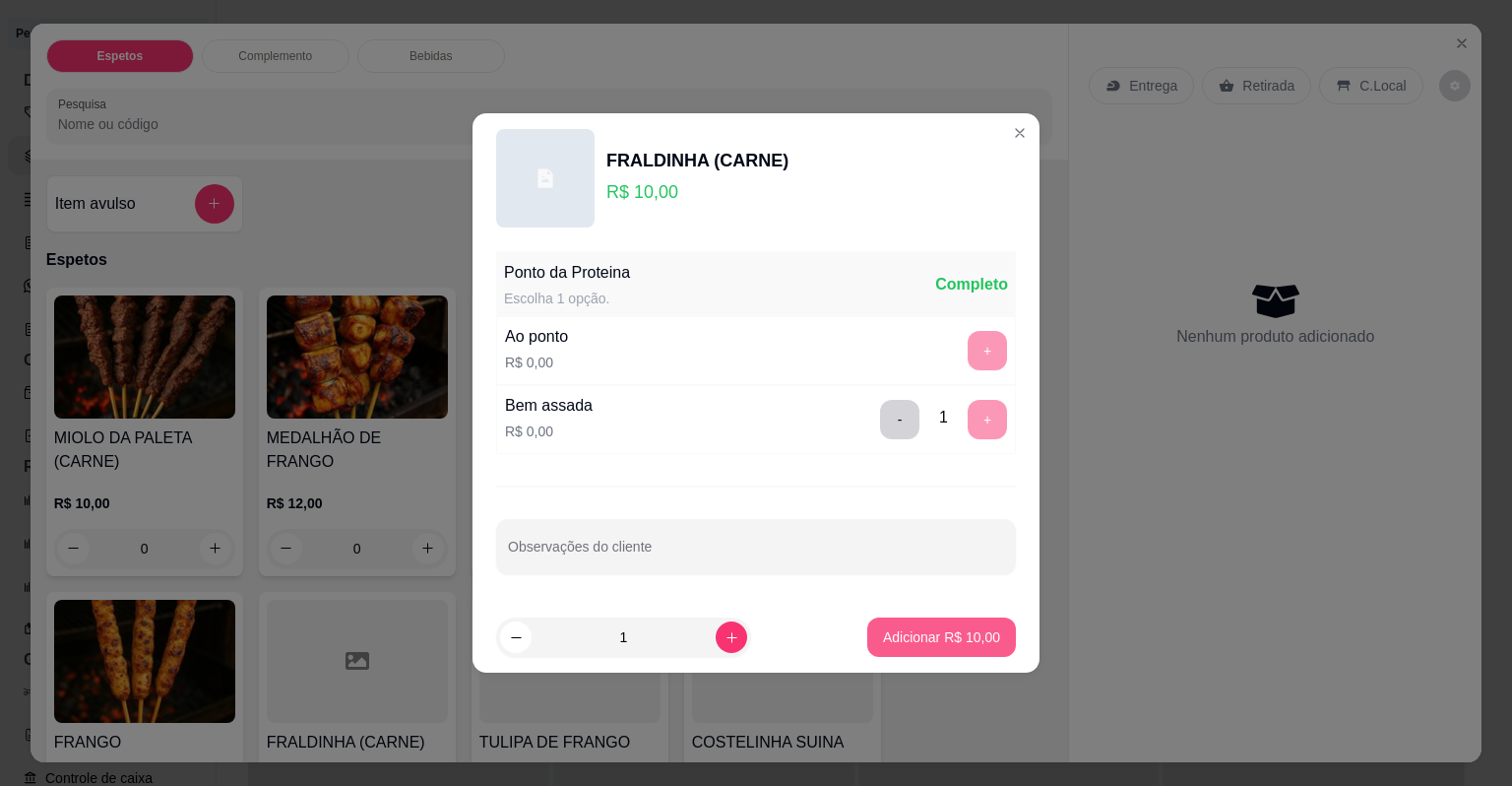 click on "Adicionar   R$ 10,00" at bounding box center [941, 637] 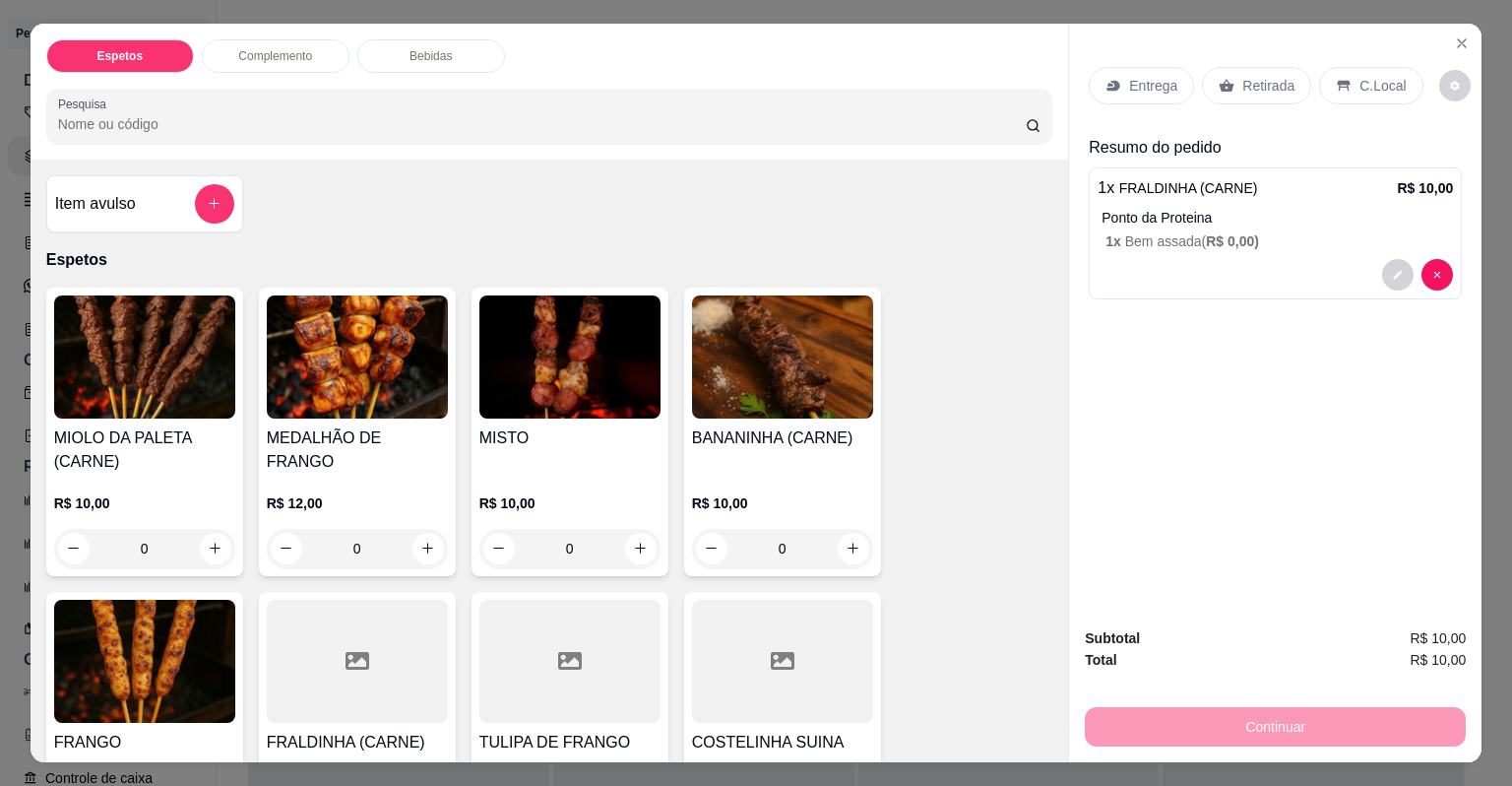 click on "BANANINHA (CARNE)" at bounding box center [783, 438] 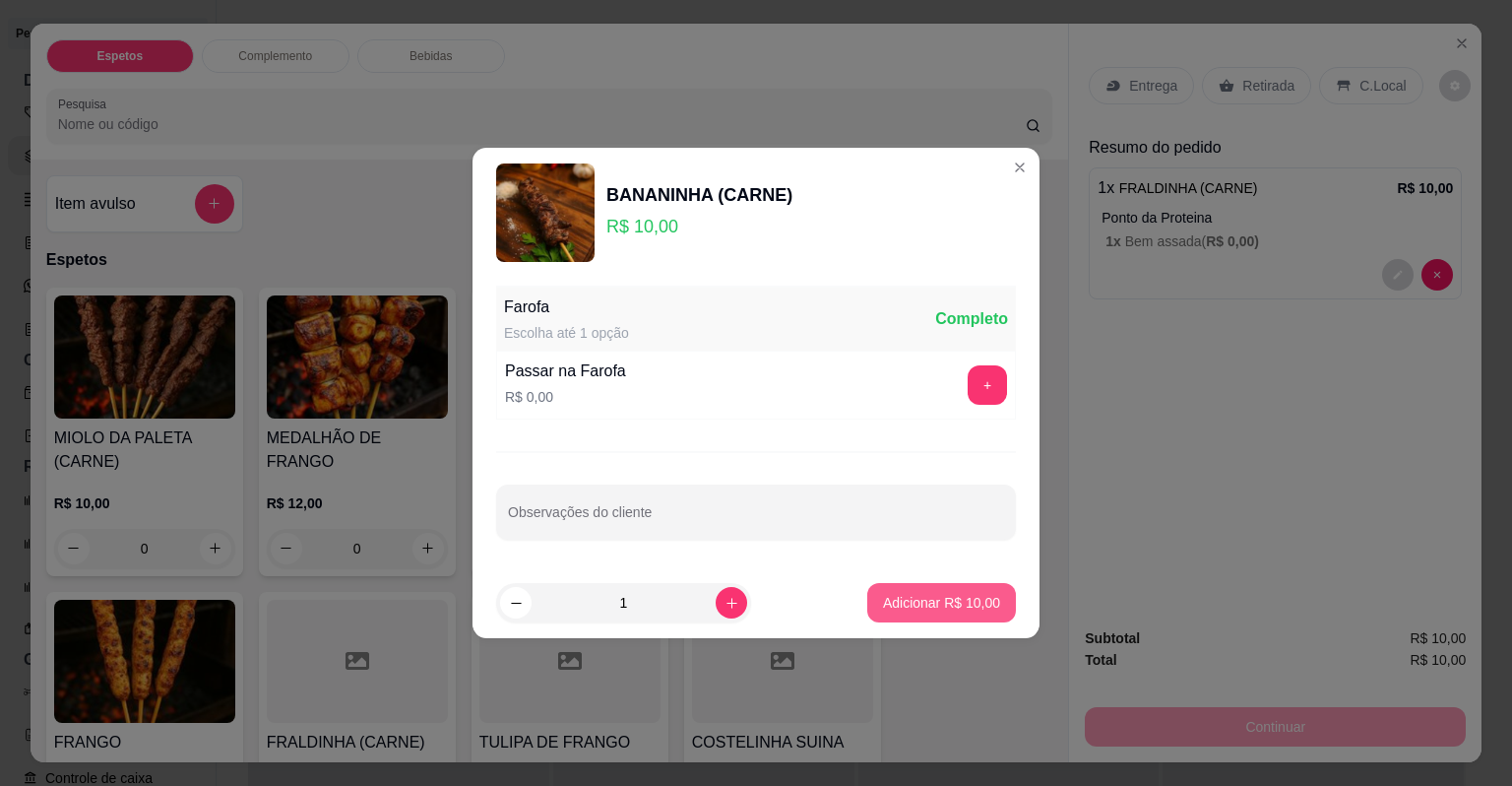 click on "Adicionar   R$ 10,00" at bounding box center [941, 603] 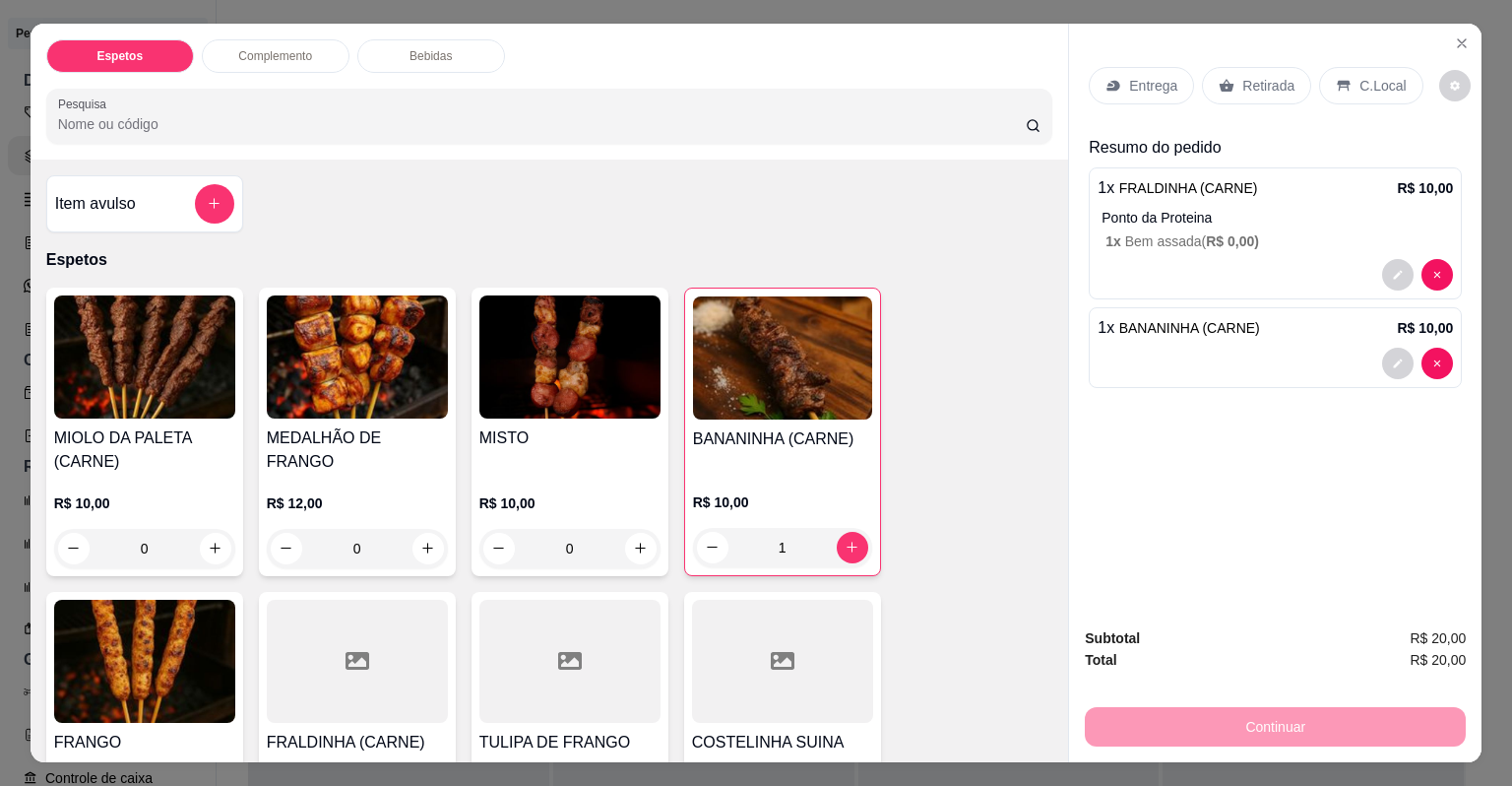 scroll, scrollTop: 392, scrollLeft: 0, axis: vertical 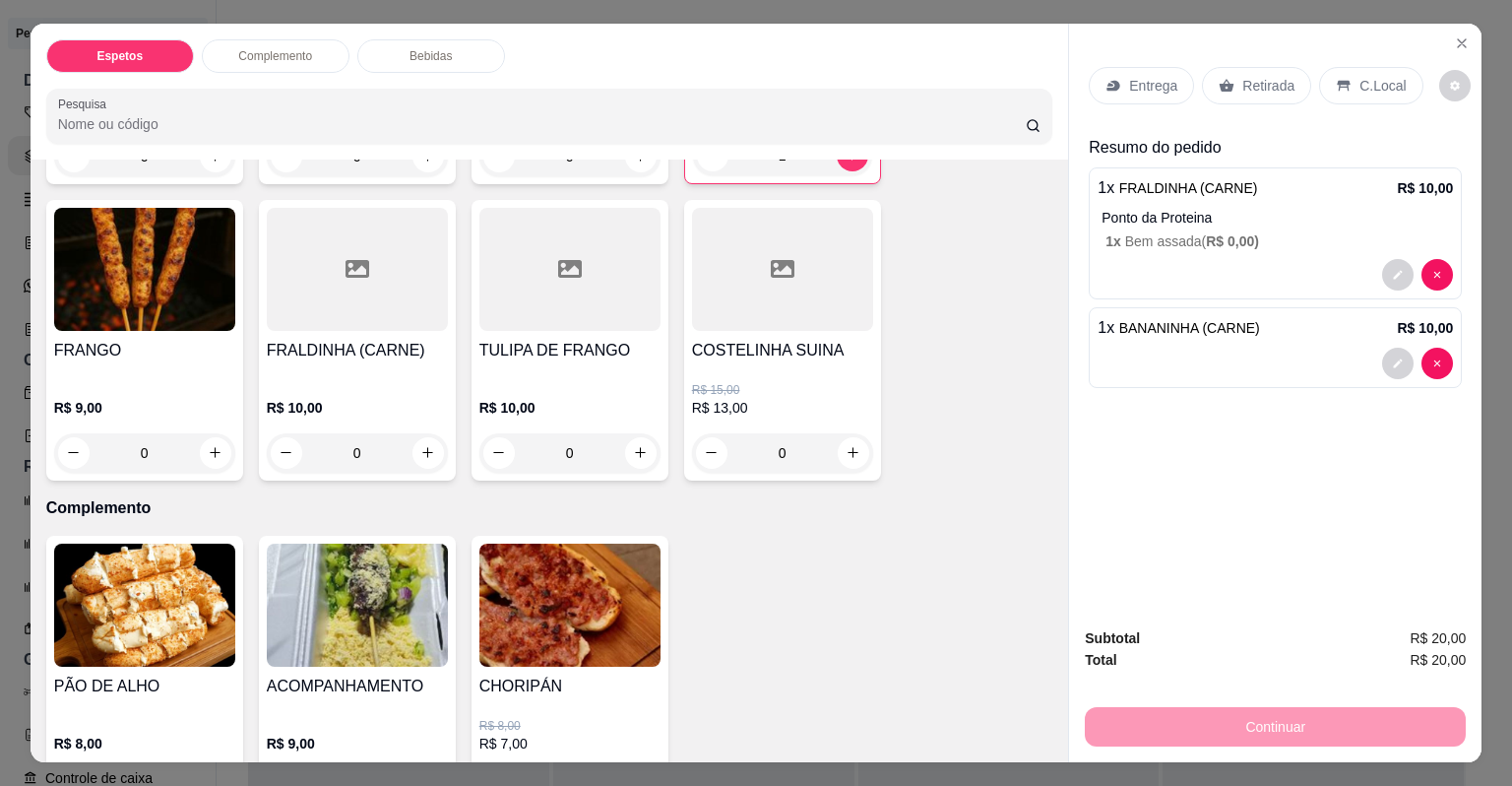 click at bounding box center (357, 605) 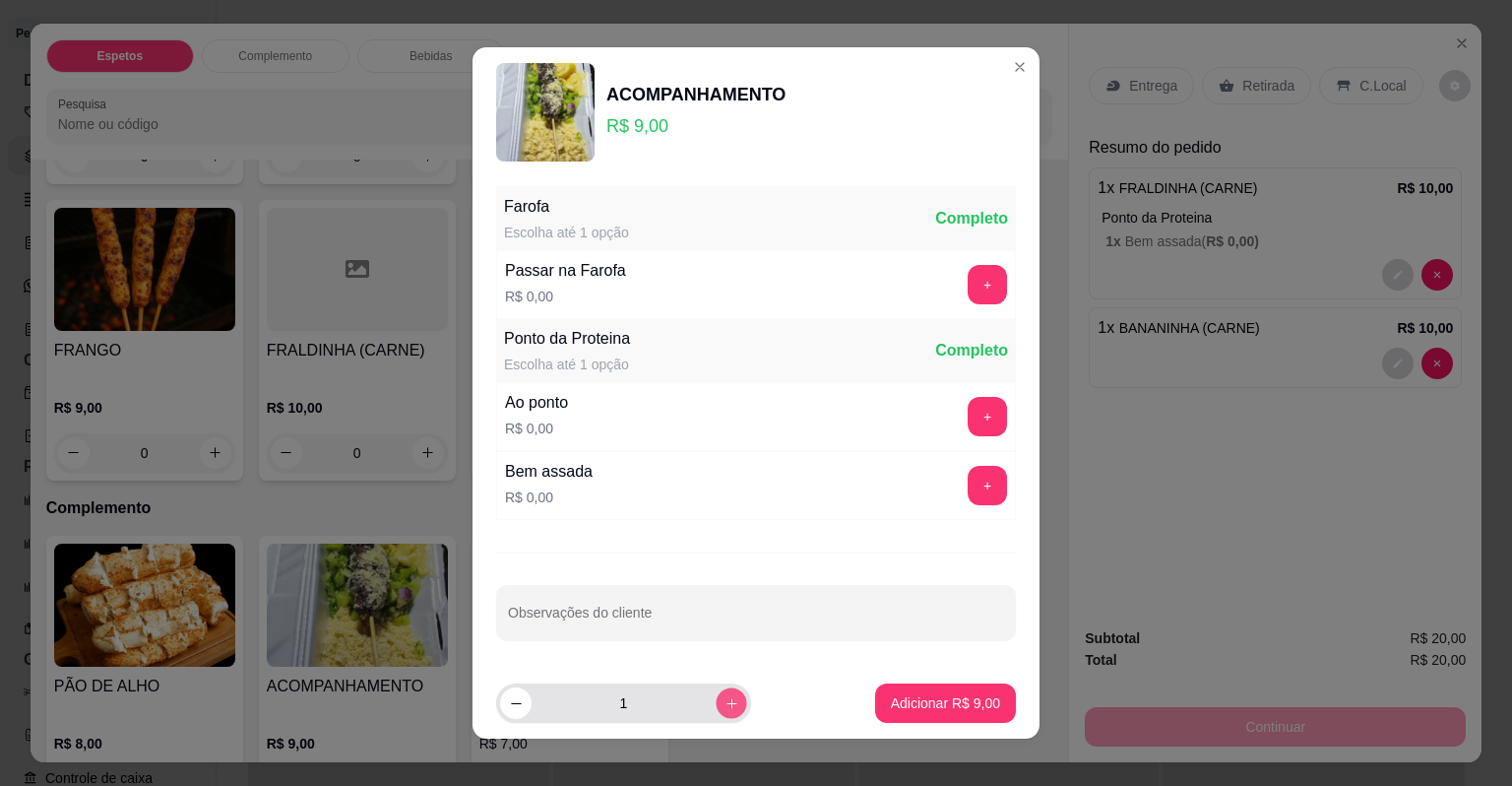 click 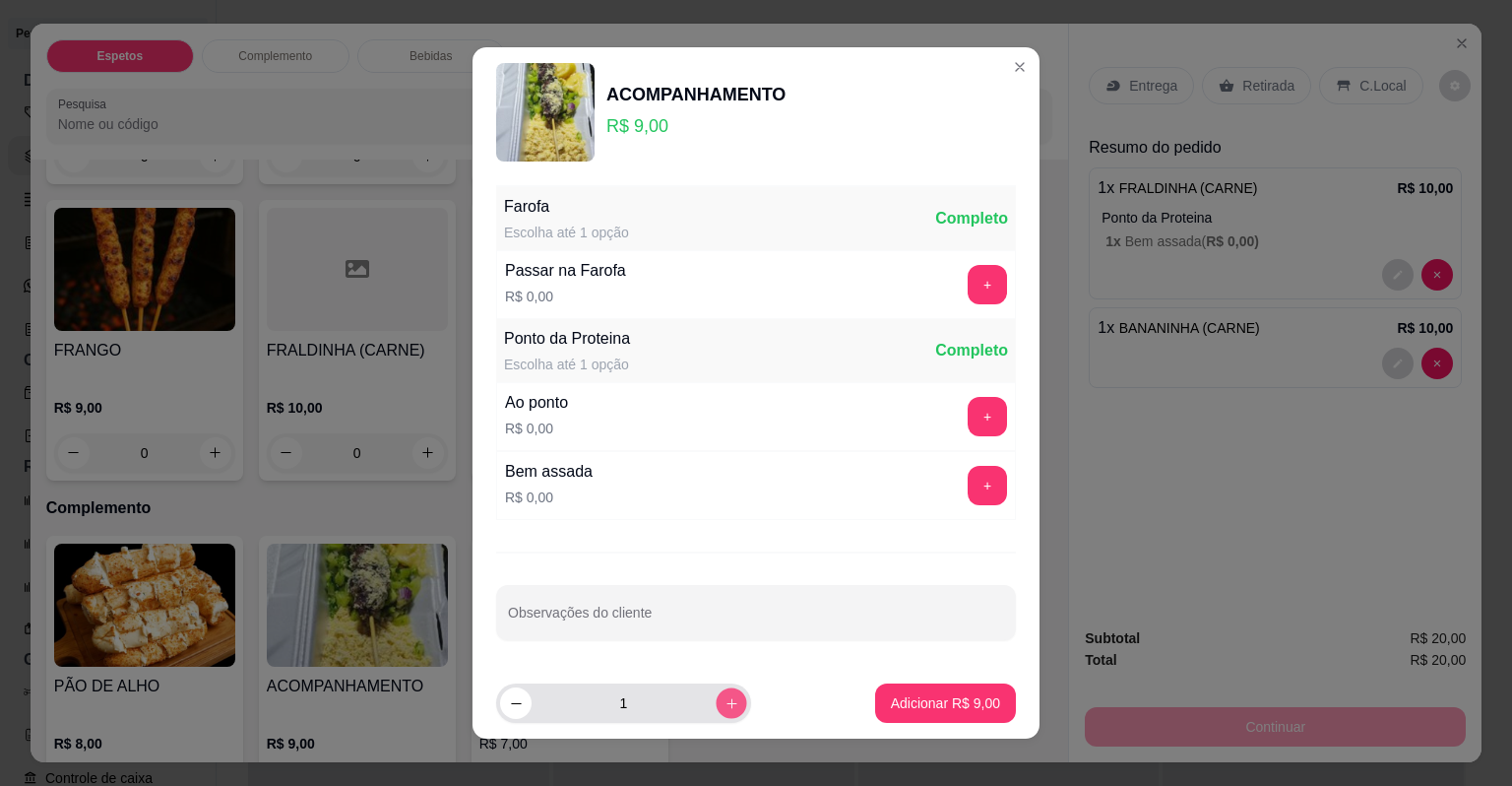 type on "2" 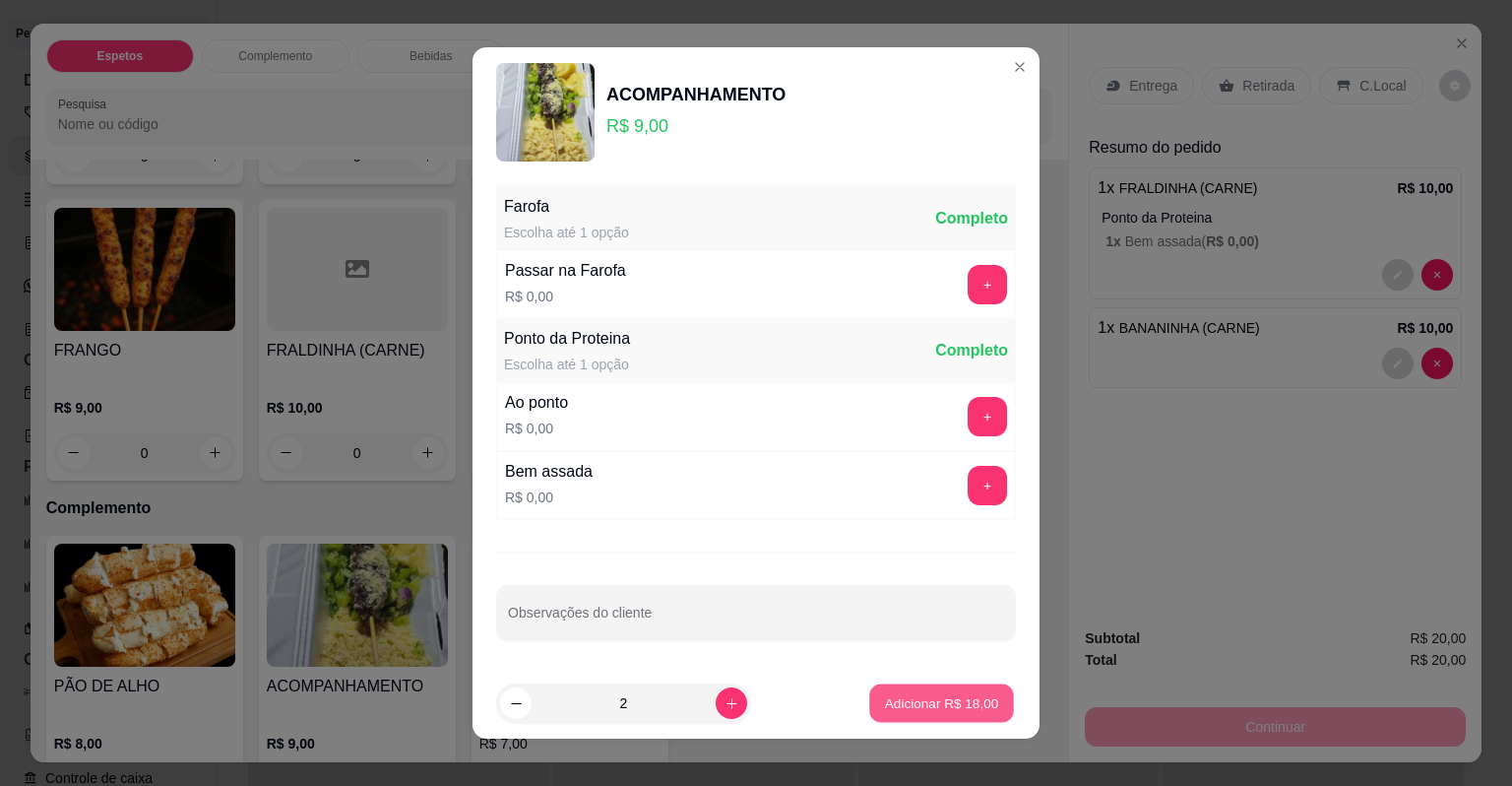 click on "Adicionar   R$ 18,00" at bounding box center [942, 702] 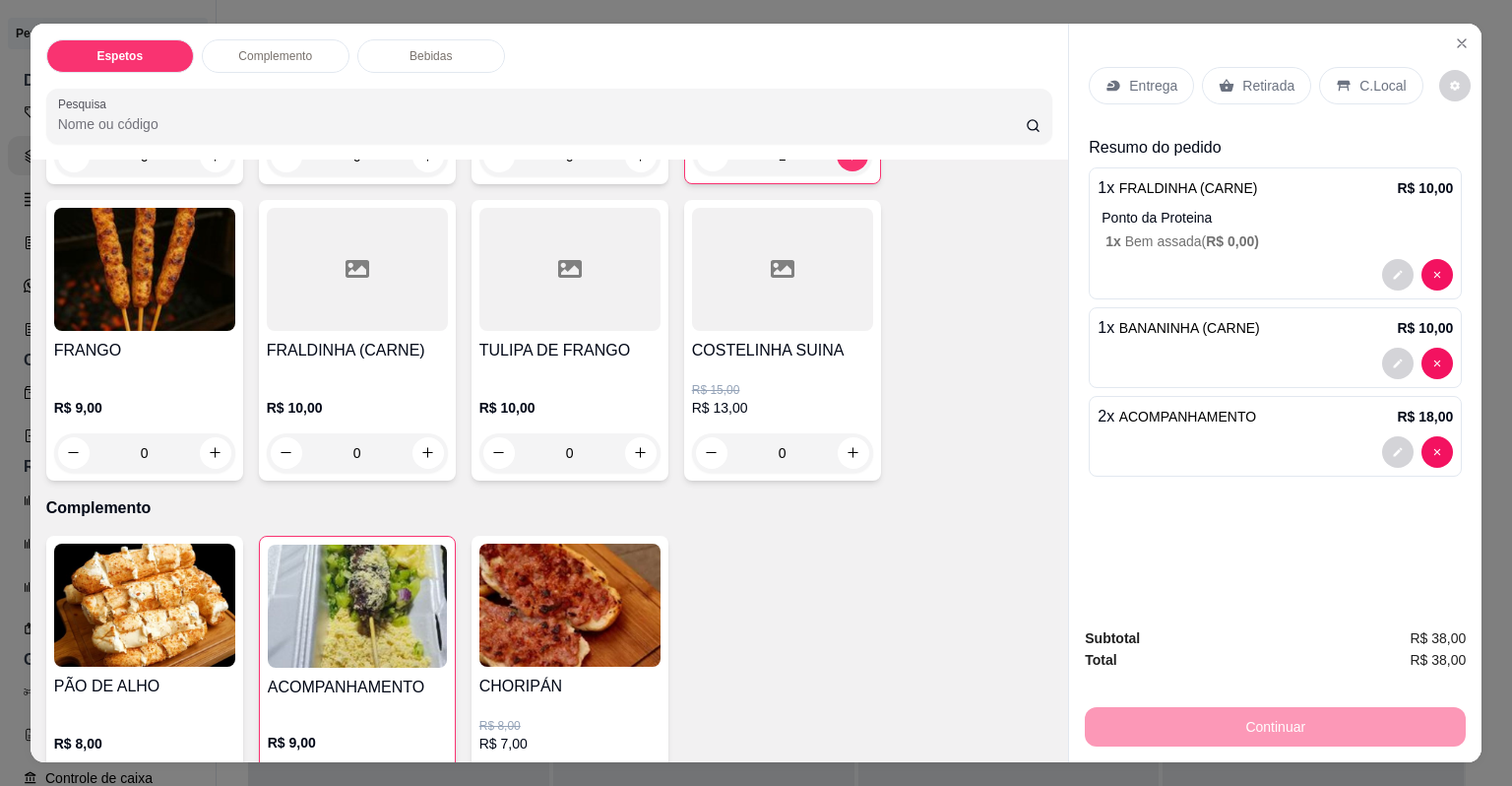 scroll, scrollTop: 0, scrollLeft: 0, axis: both 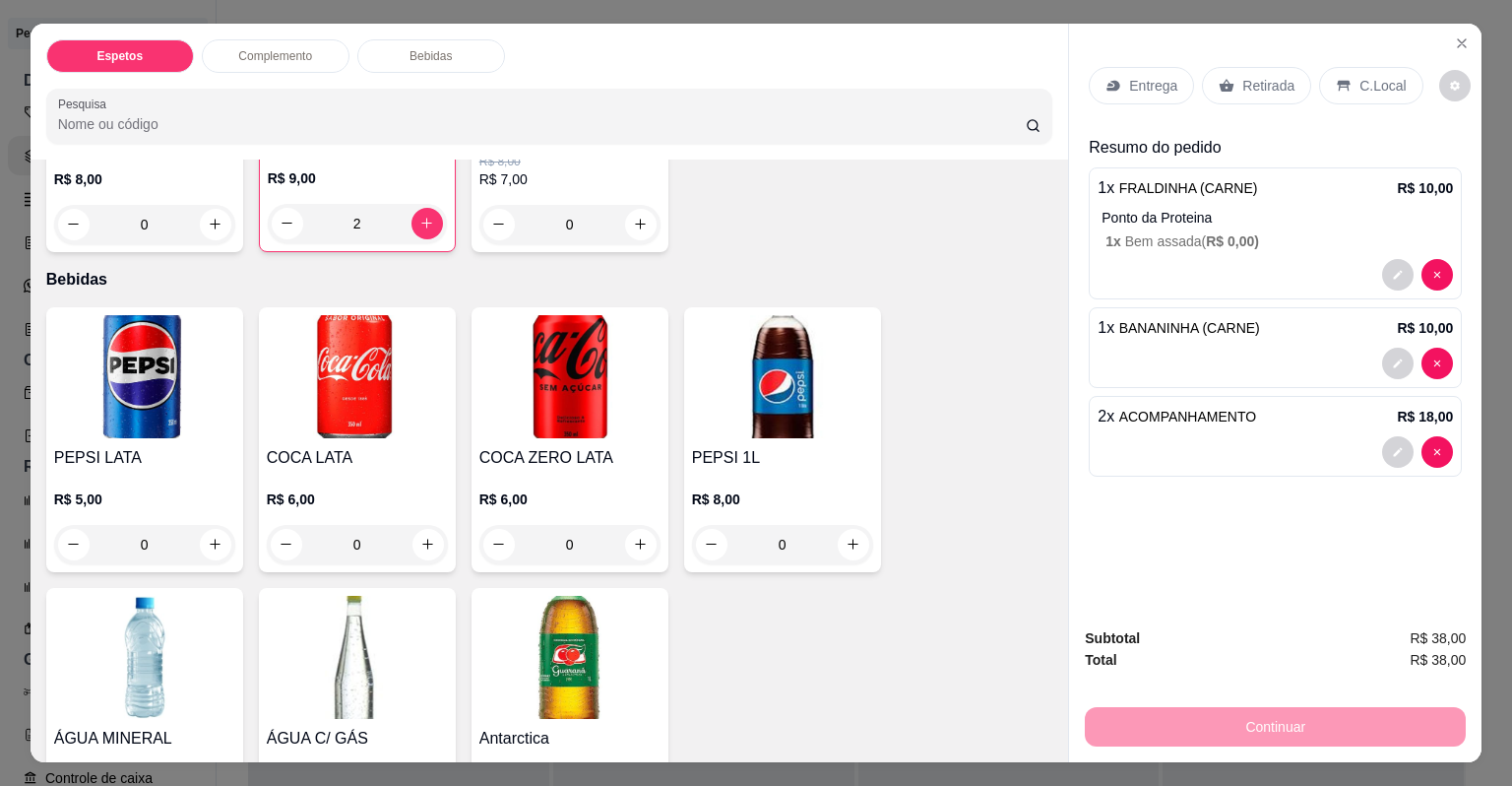 click at bounding box center (145, 376) 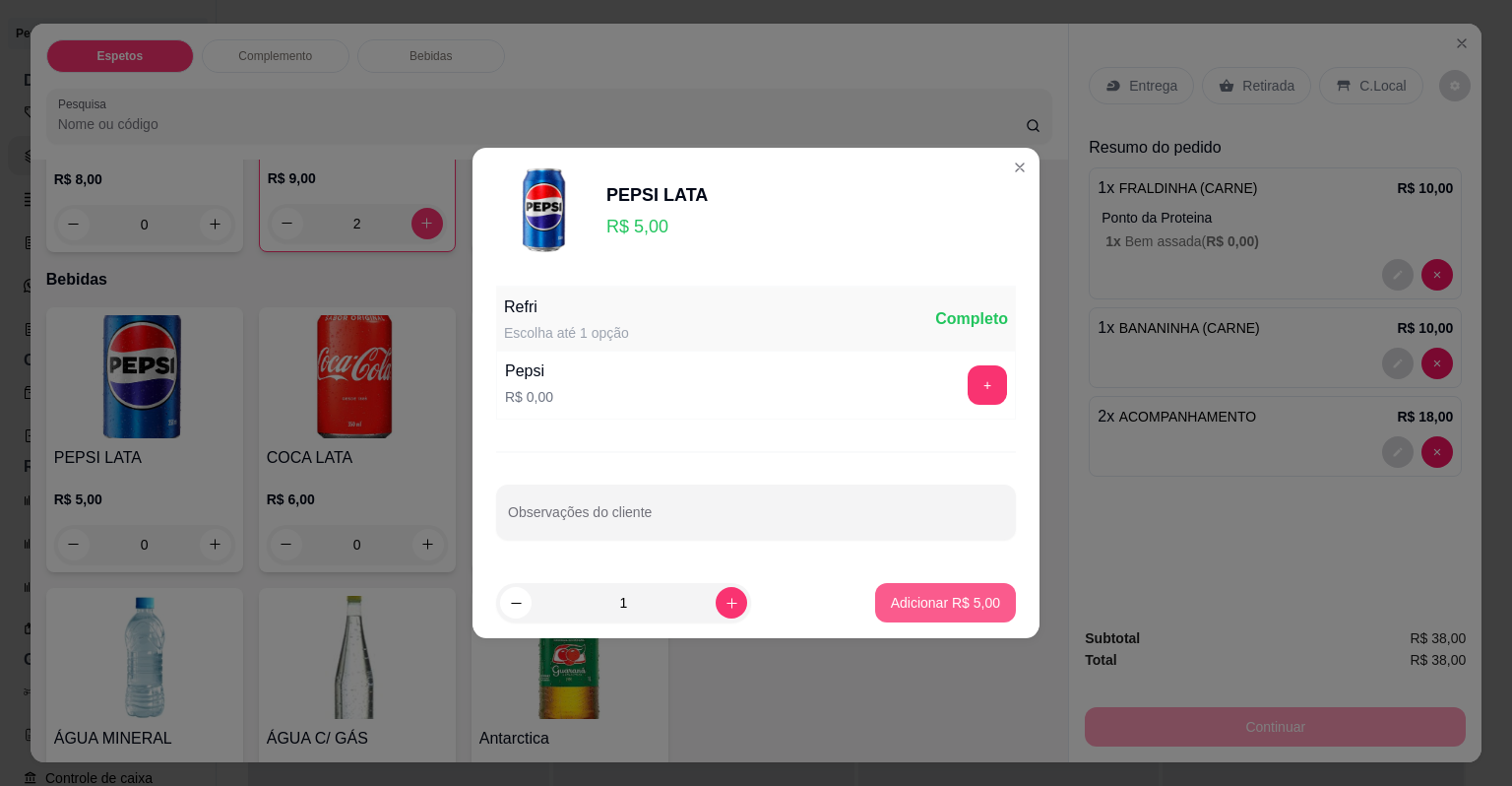 click on "Adicionar   R$ 5,00" at bounding box center [945, 603] 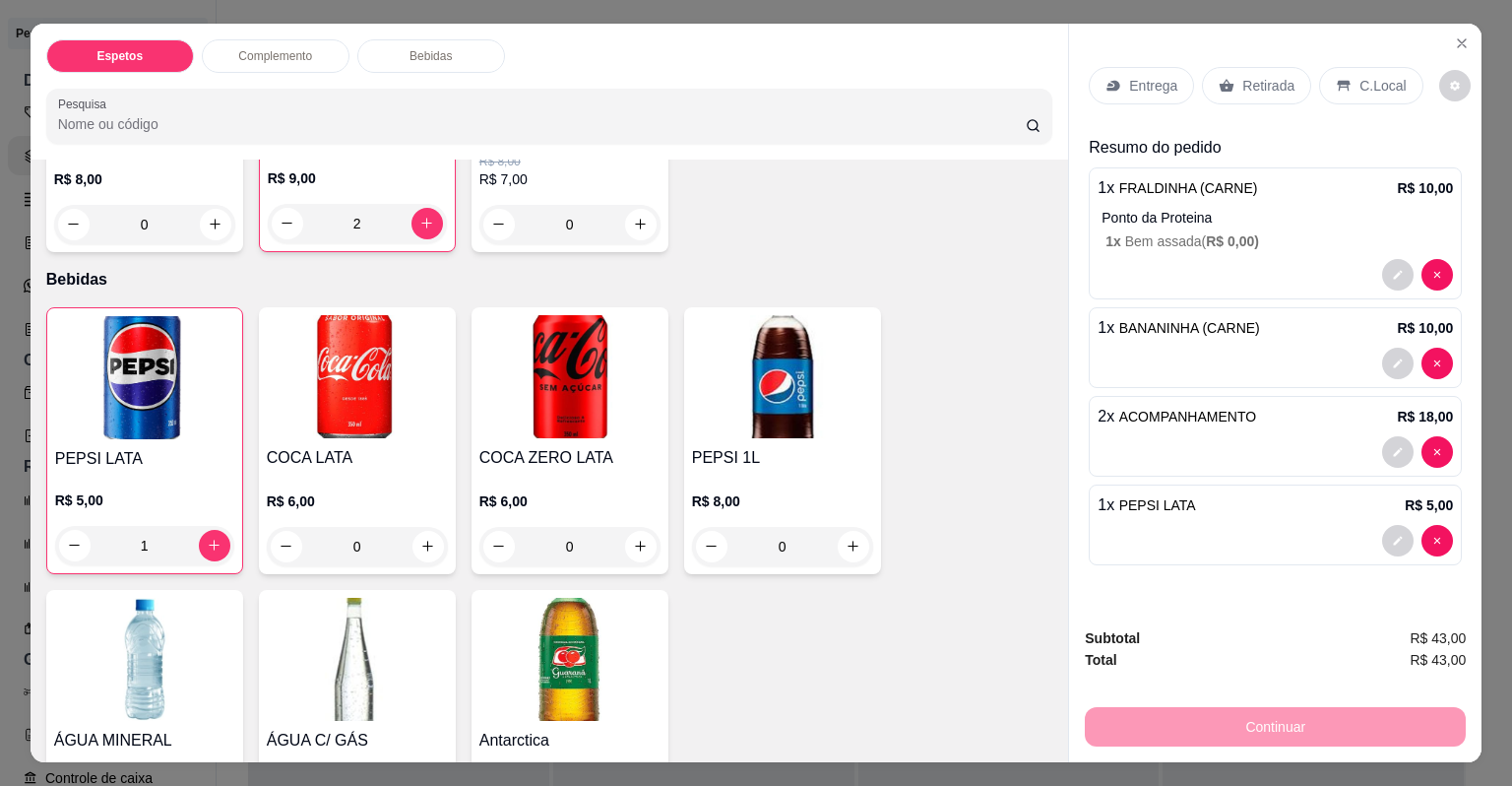 click on "C.Local" at bounding box center (1382, 86) 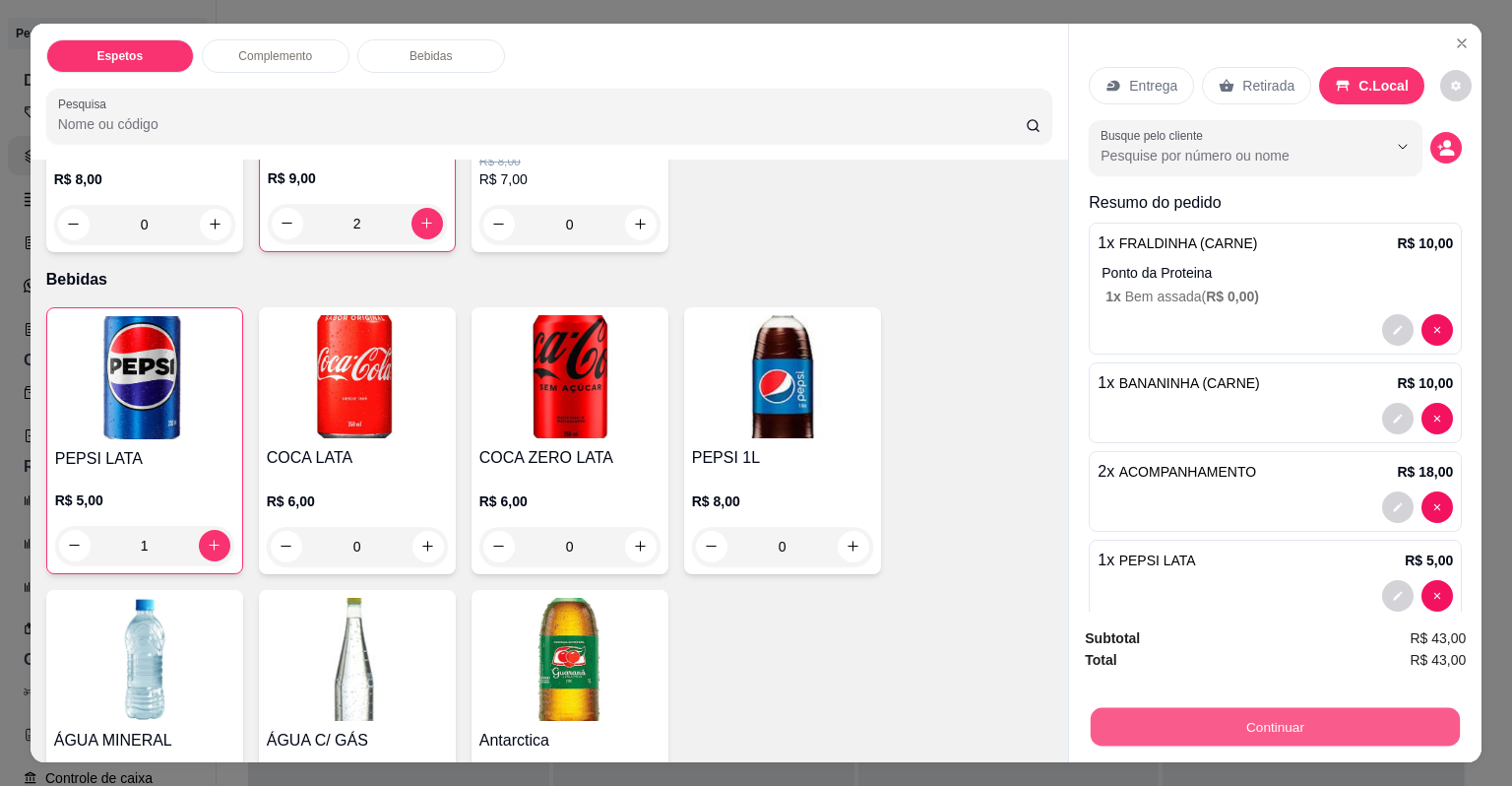 click on "Continuar" at bounding box center [1275, 727] 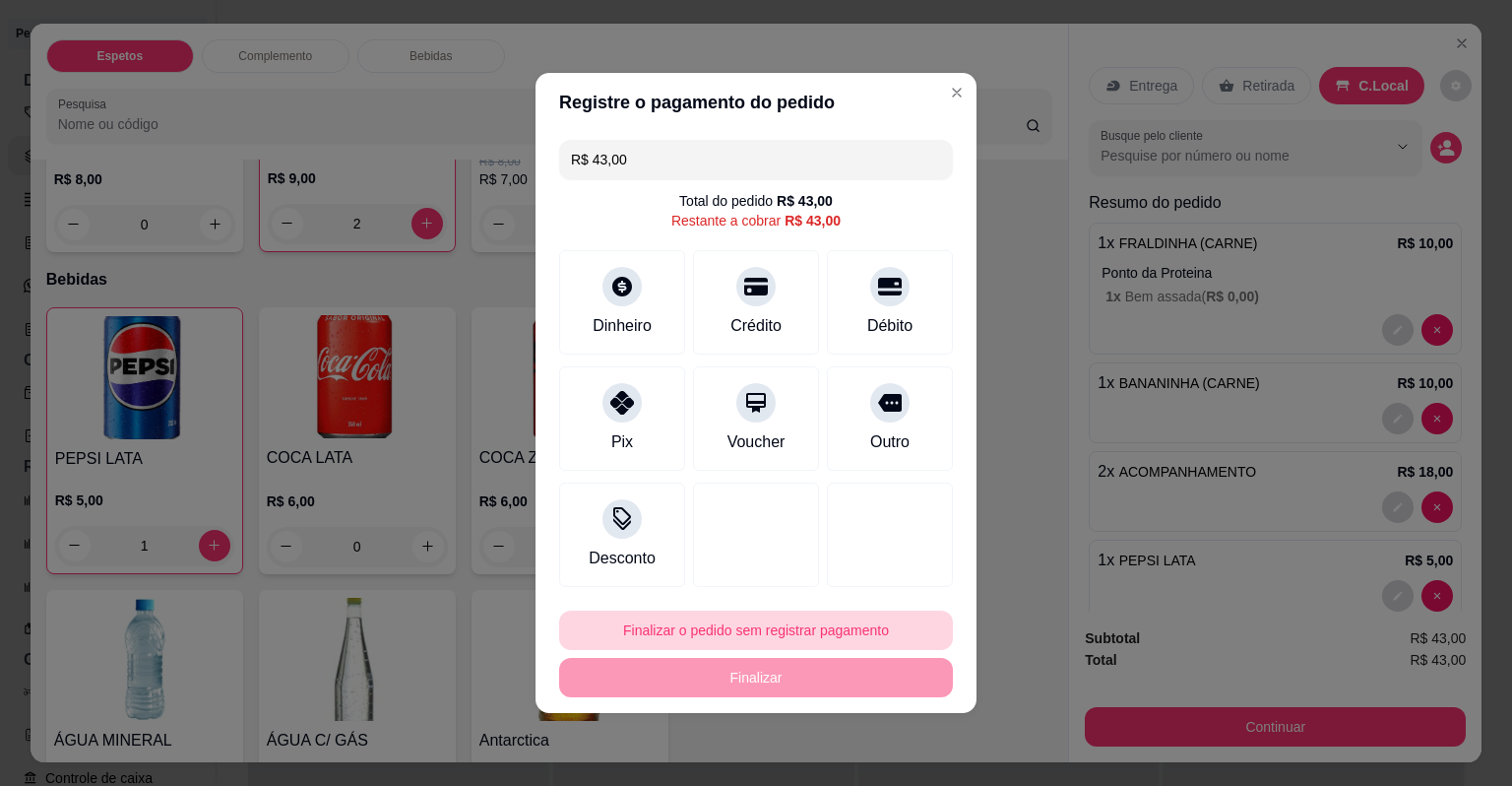 click on "Finalizar o pedido sem registrar pagamento" at bounding box center [756, 630] 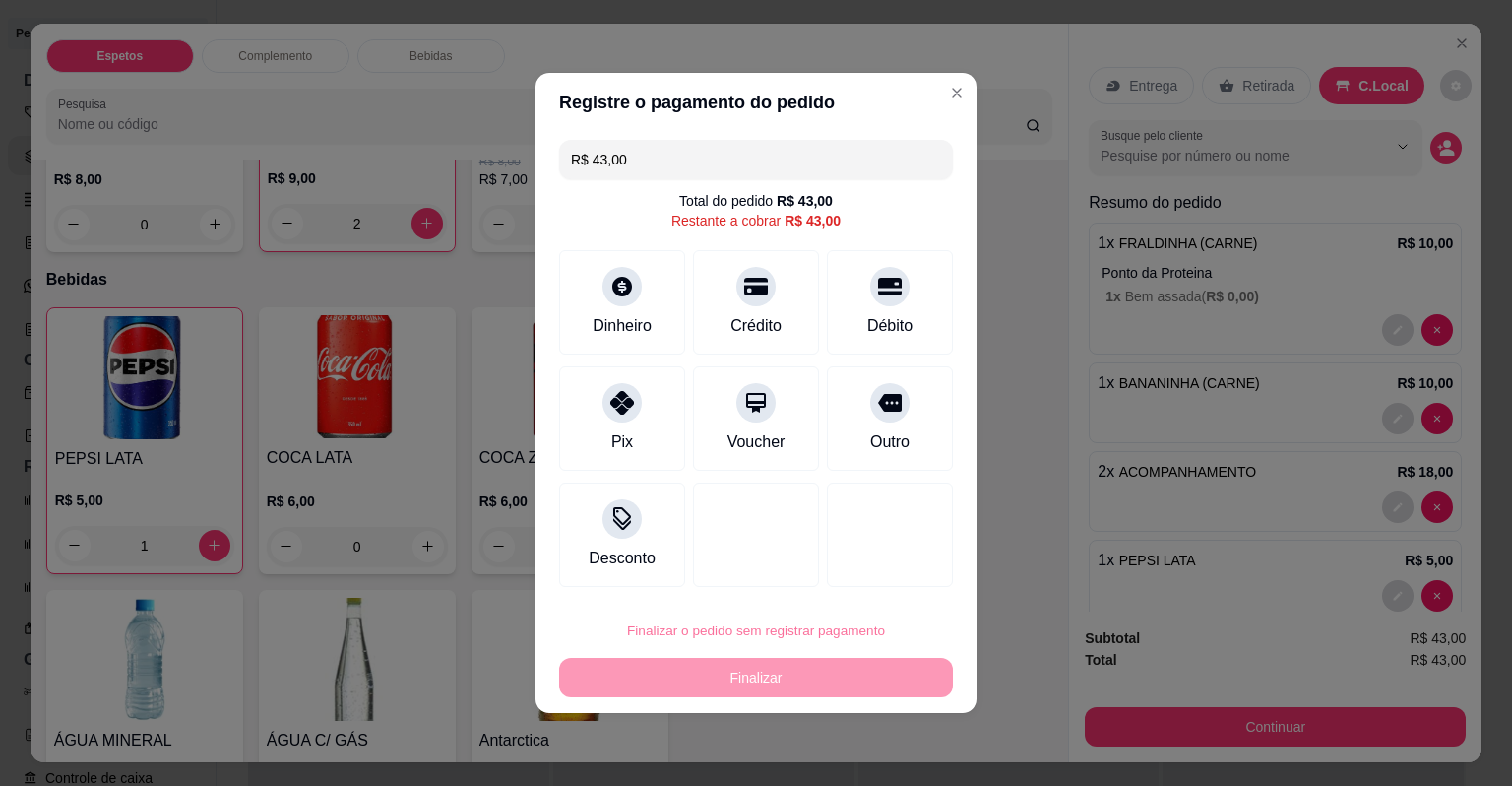 click on "Confirmar" at bounding box center (878, 573) 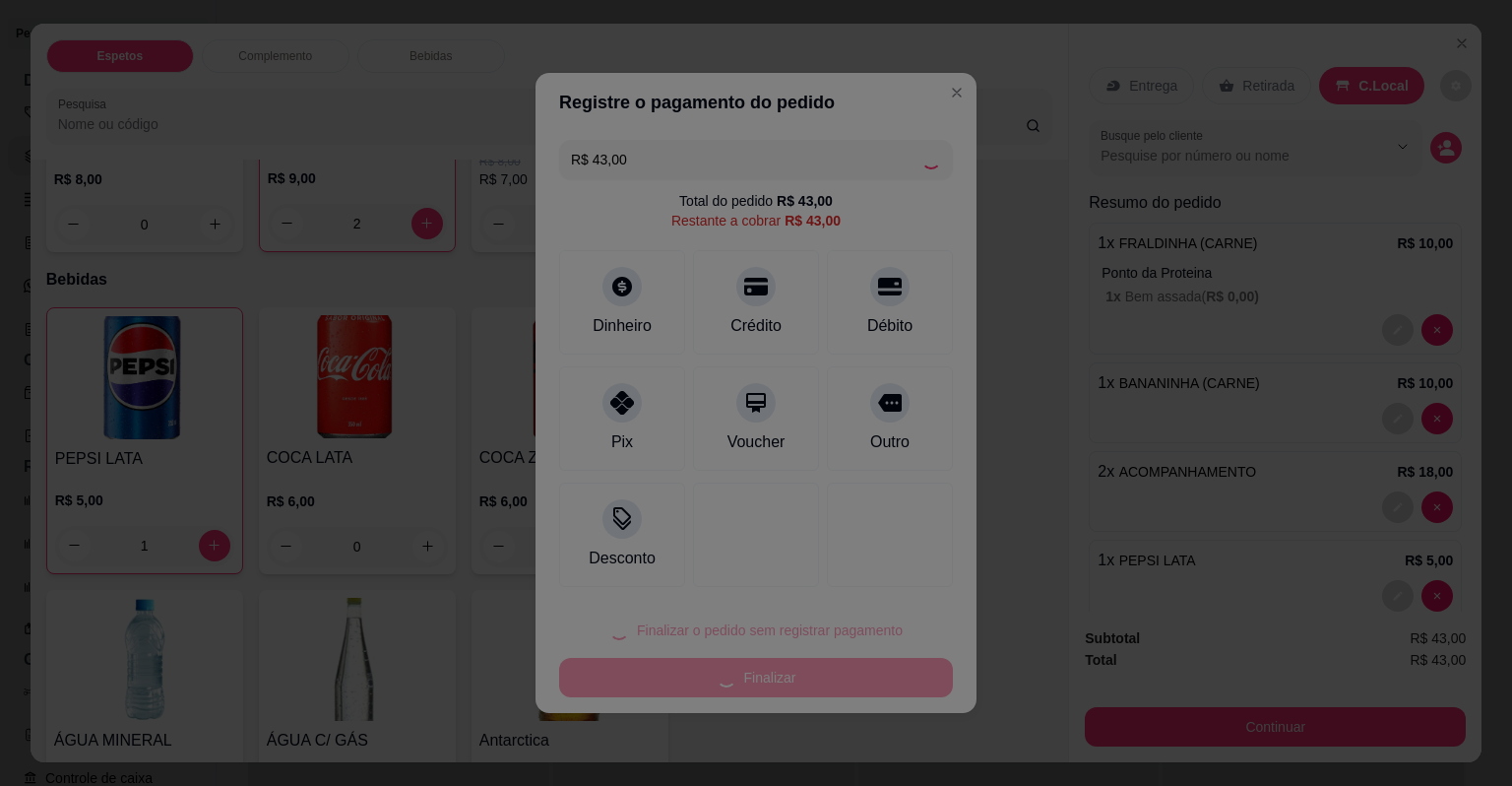 type on "0" 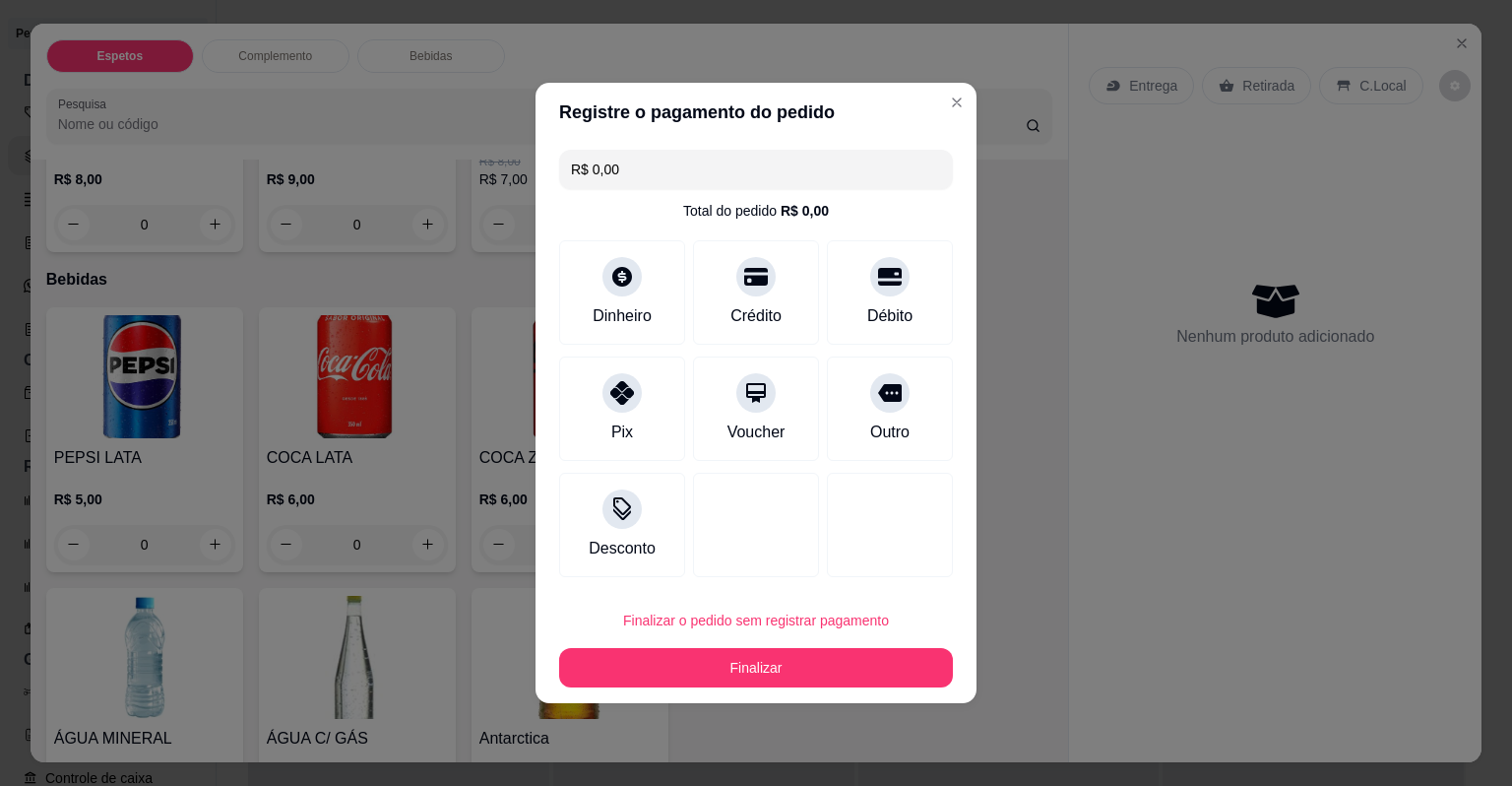 type on "R$ 0,00" 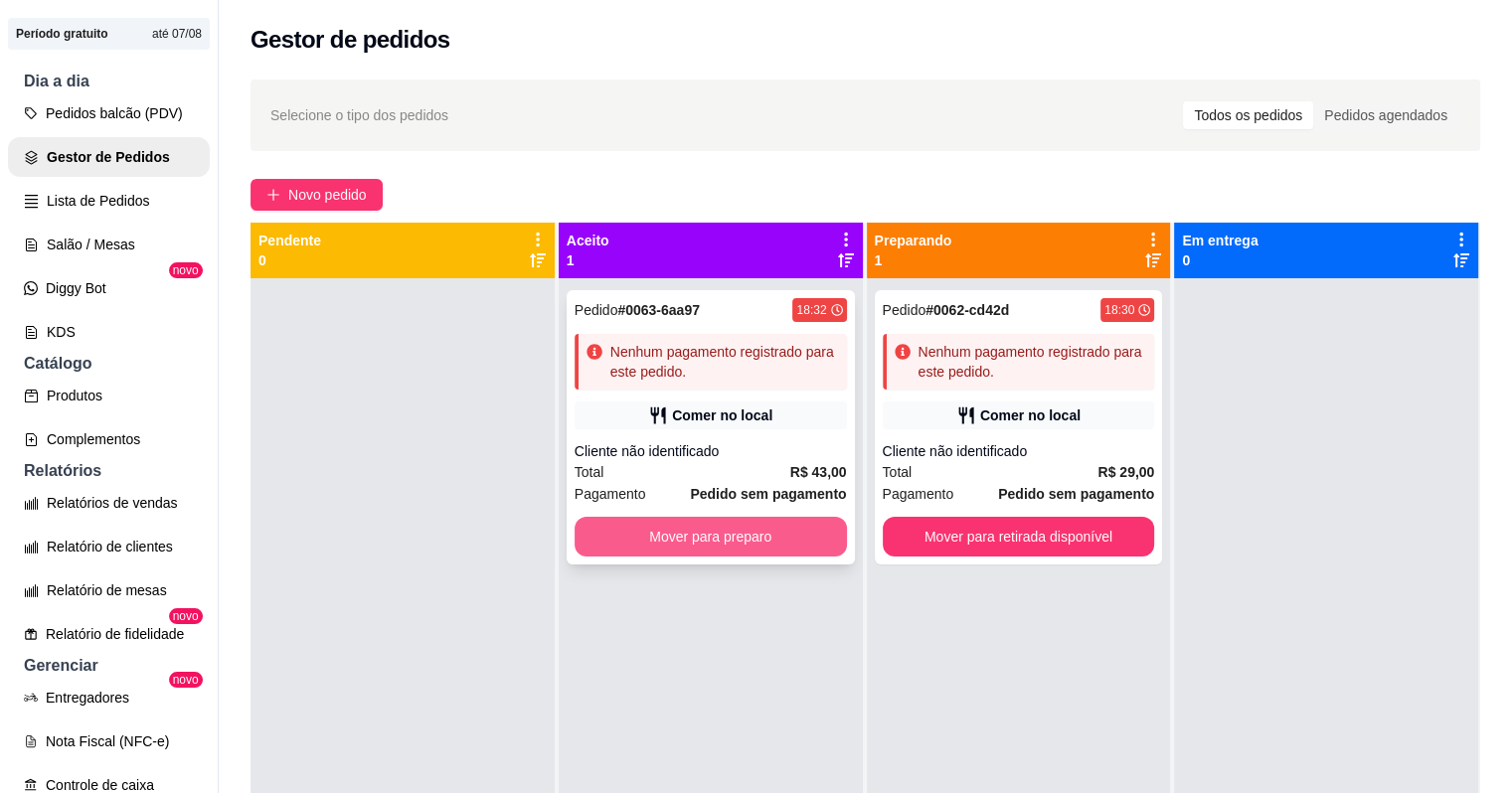 click on "Mover para preparo" at bounding box center (711, 537) 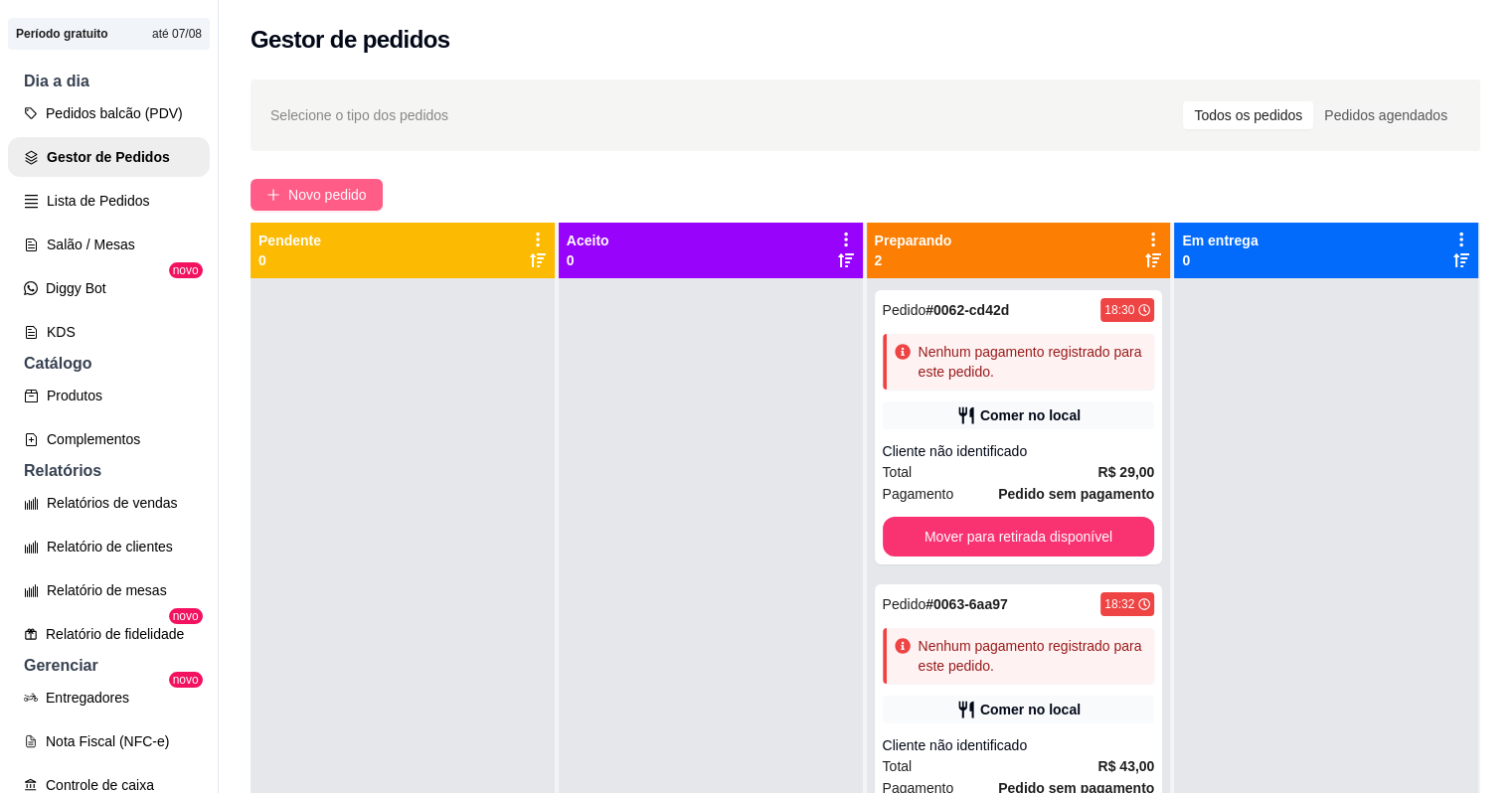 click on "Novo pedido" at bounding box center [327, 195] 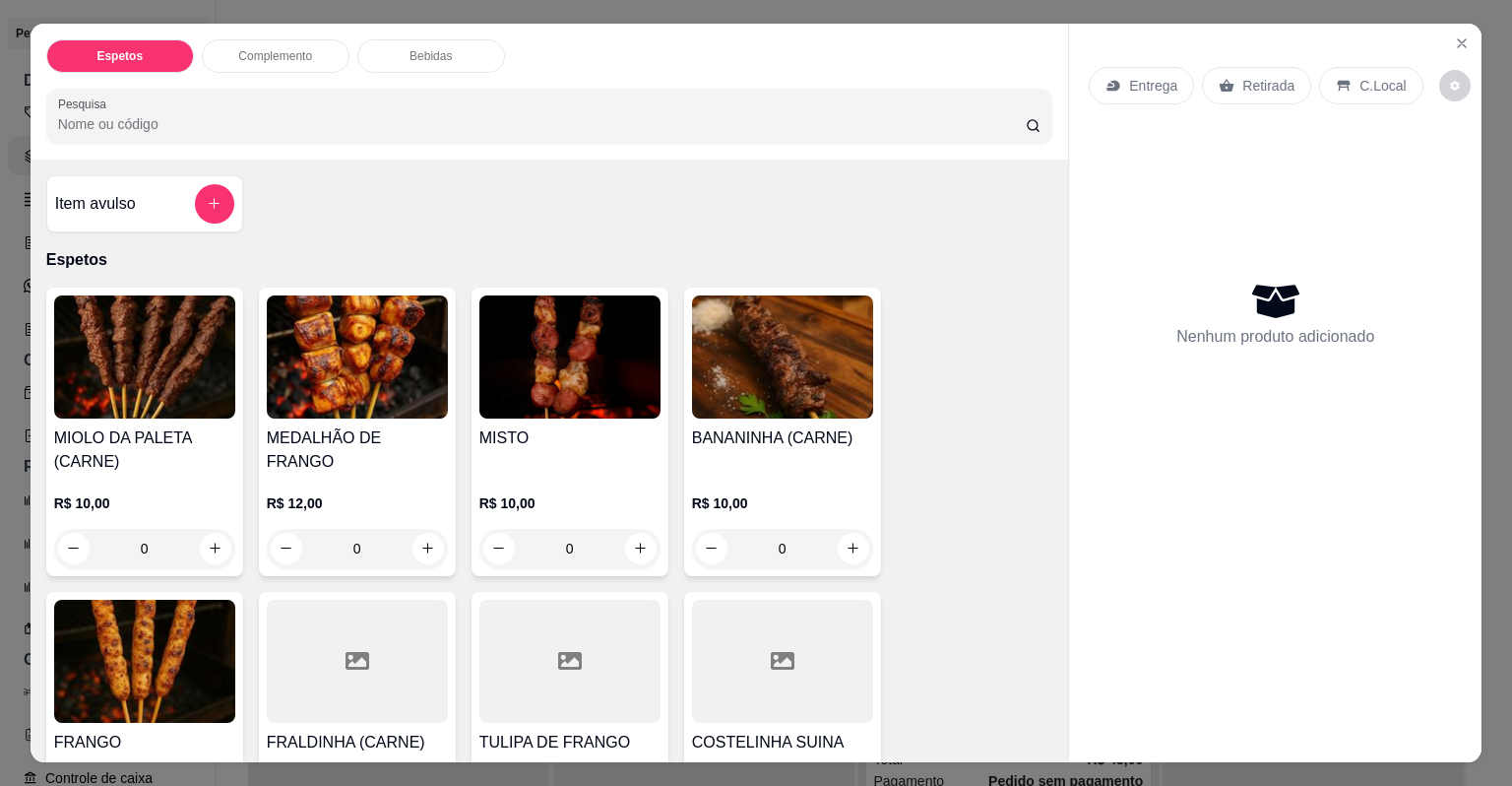 click on "MISTO" at bounding box center (570, 438) 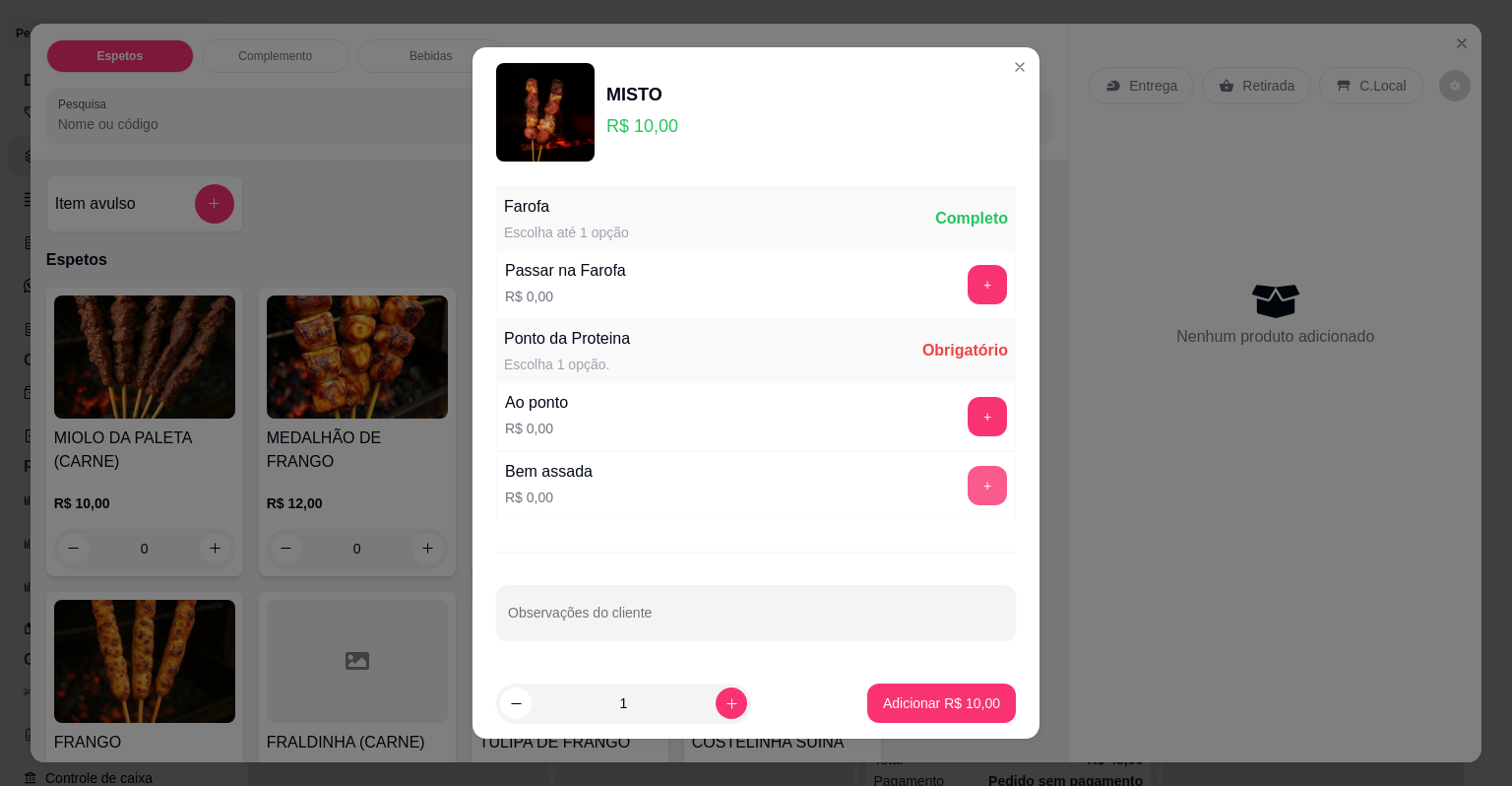 click on "MISTO R$ 10,00 Farofa Escolha até 1 opção Completo Passar na Farofa R$ 0,00 + Ponto da Proteina Escolha 1 opção. Obrigatório Ao ponto R$ 0,00 + Bem assada R$ 0,00 + Observações do cliente 1 Adicionar   R$ 10,00" at bounding box center [756, 393] 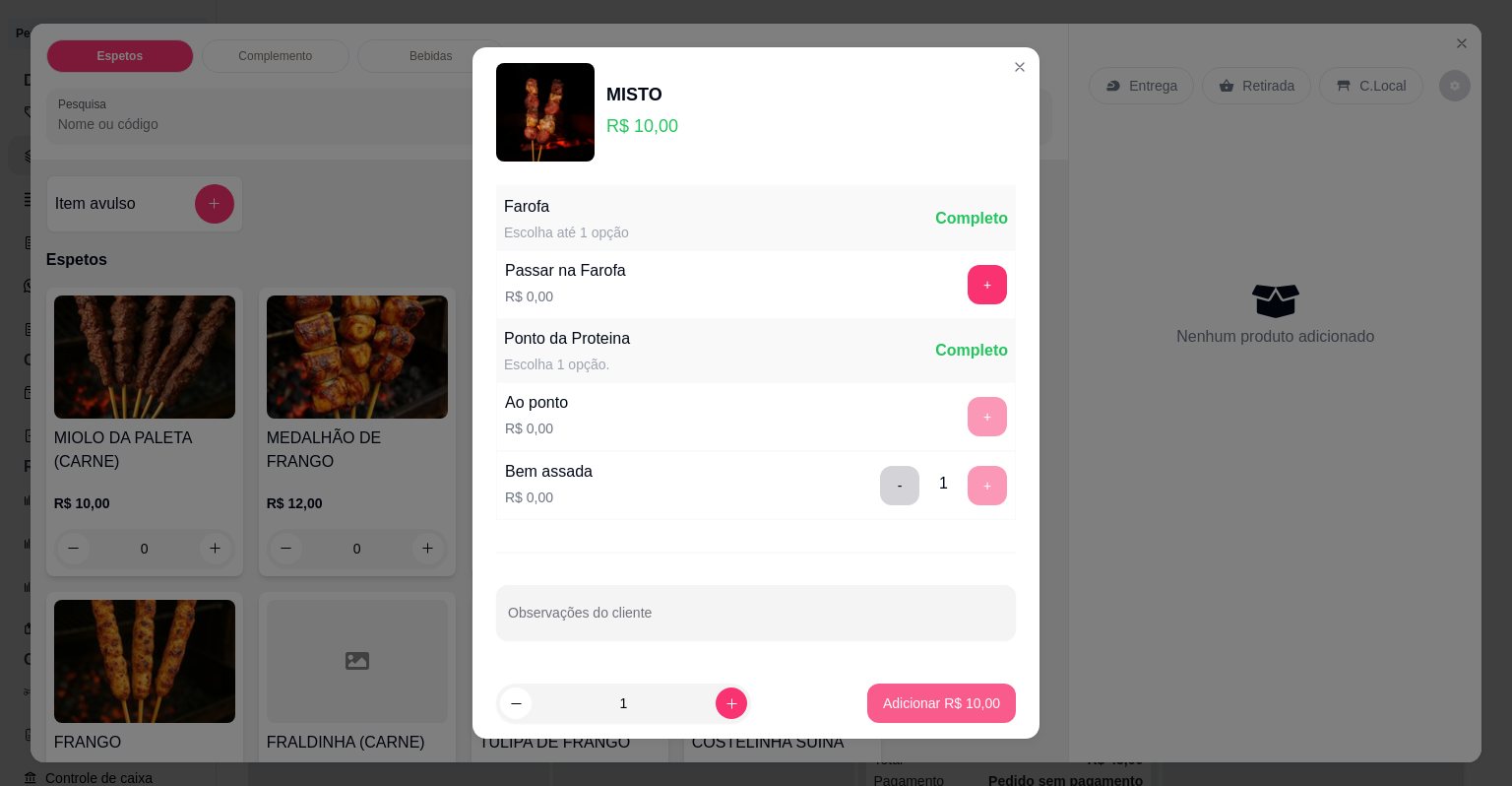 click on "Adicionar   R$ 10,00" at bounding box center [941, 703] 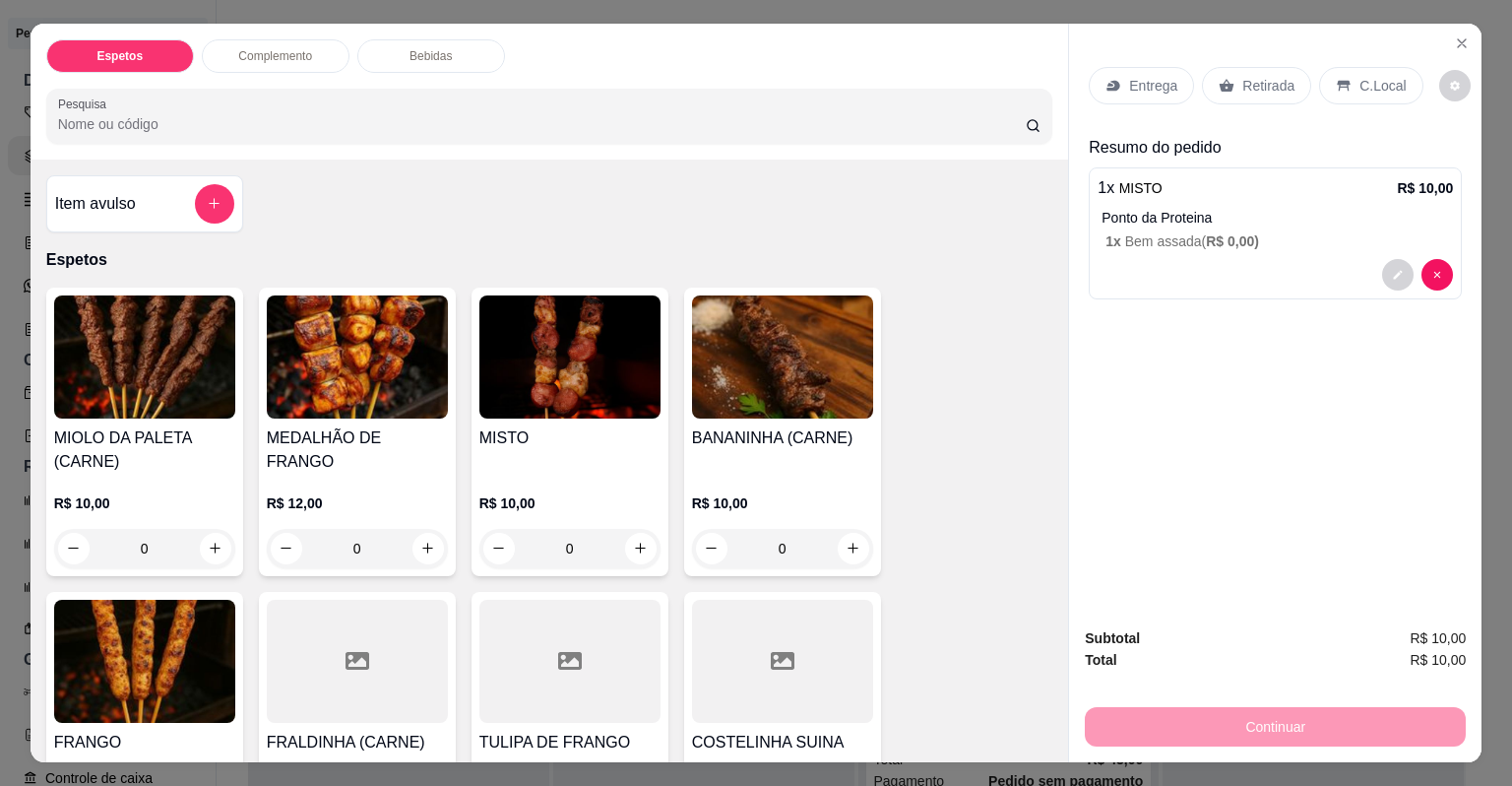 click on "C.Local" at bounding box center [1382, 86] 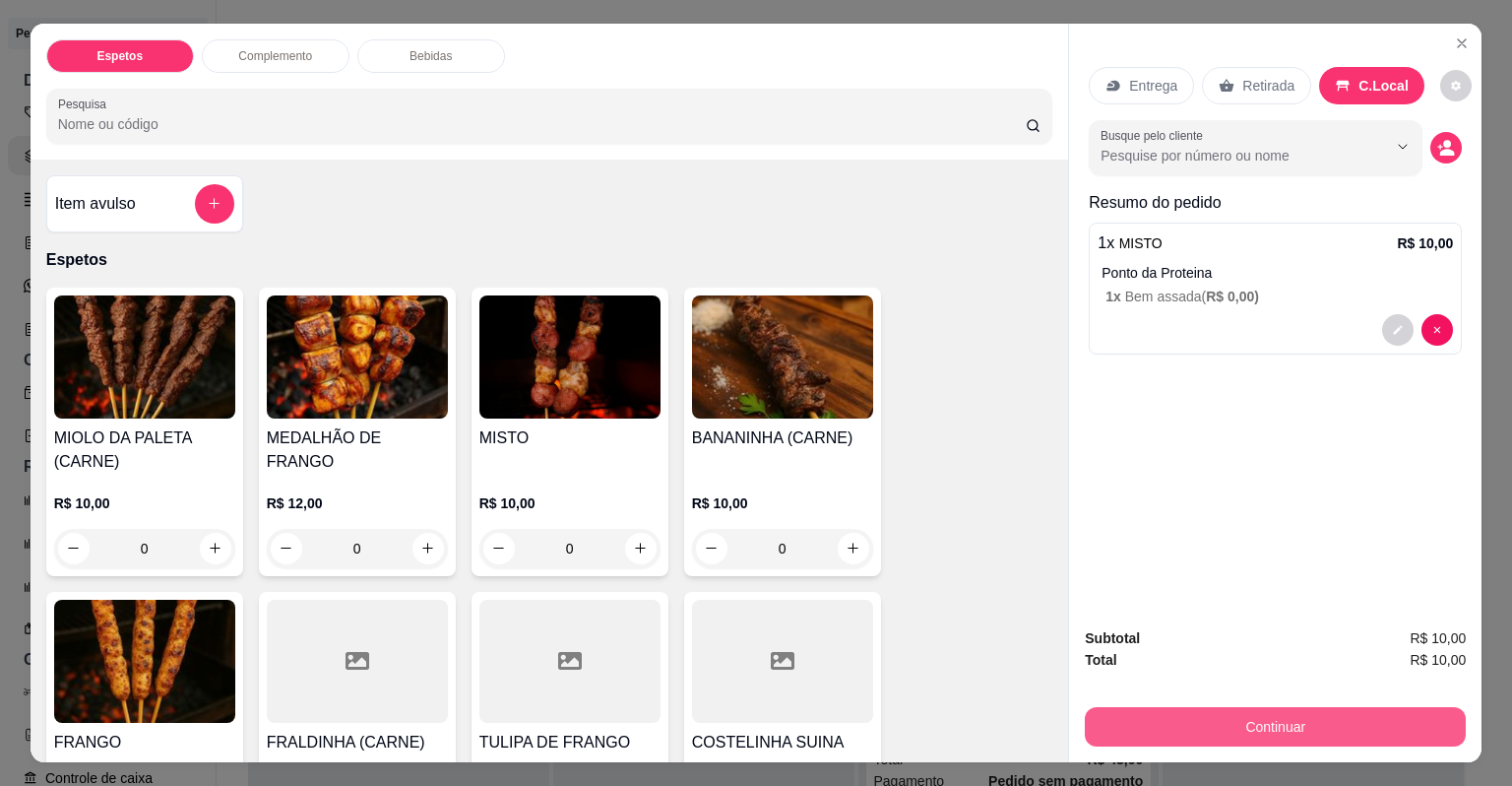 click on "Continuar" at bounding box center [1275, 727] 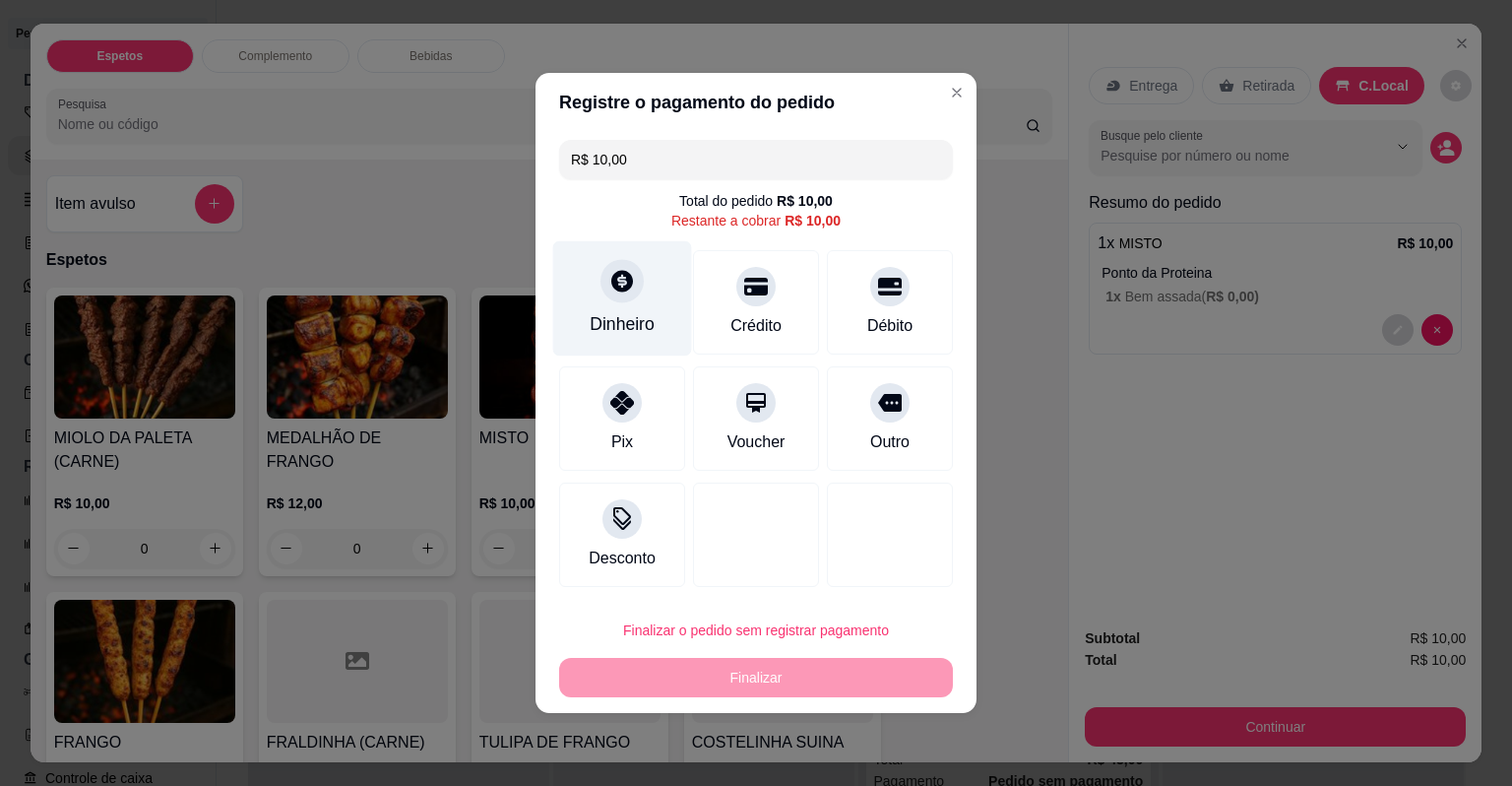 click on "Dinheiro" at bounding box center [622, 298] 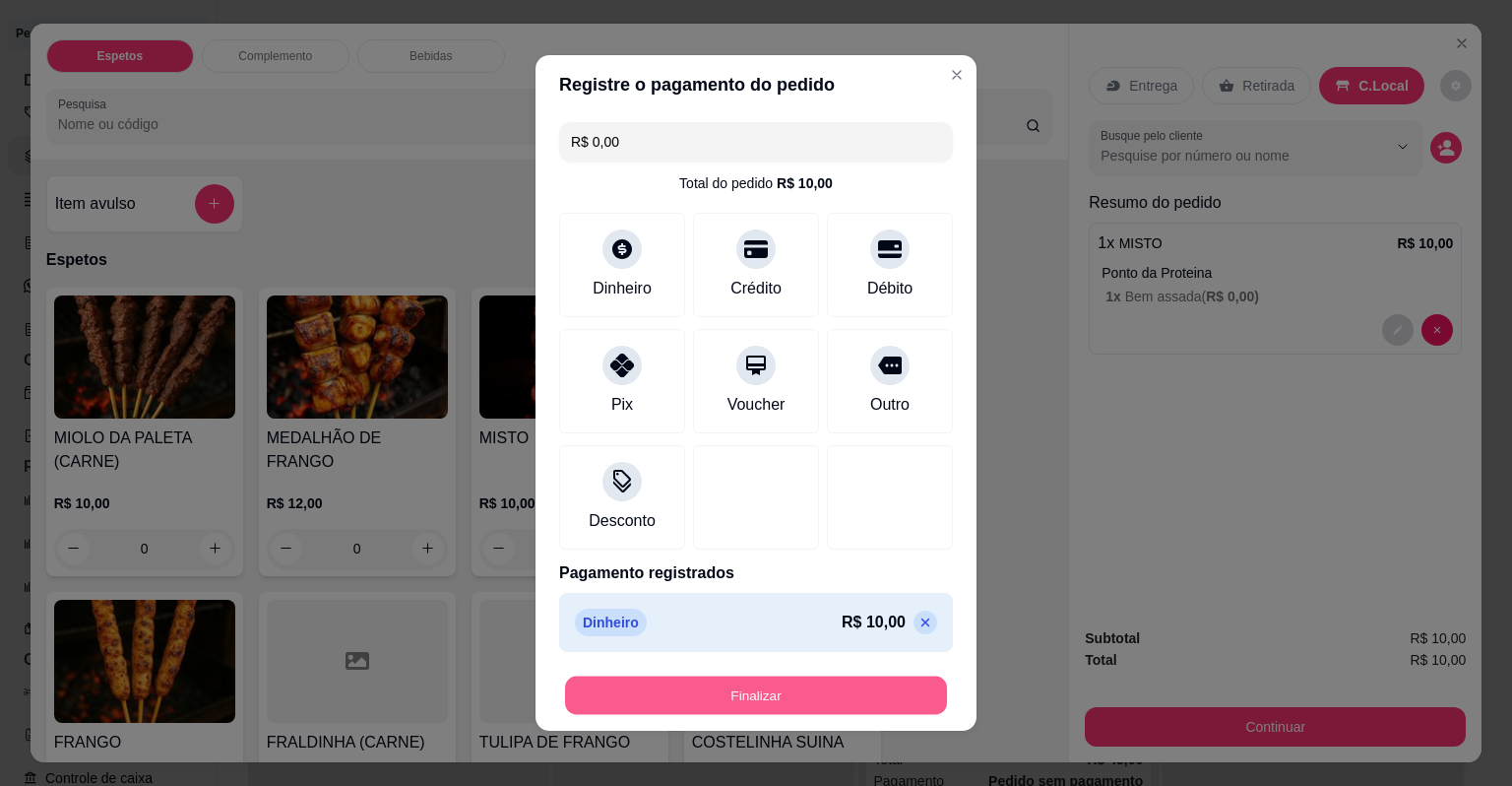 click on "Finalizar" at bounding box center [756, 695] 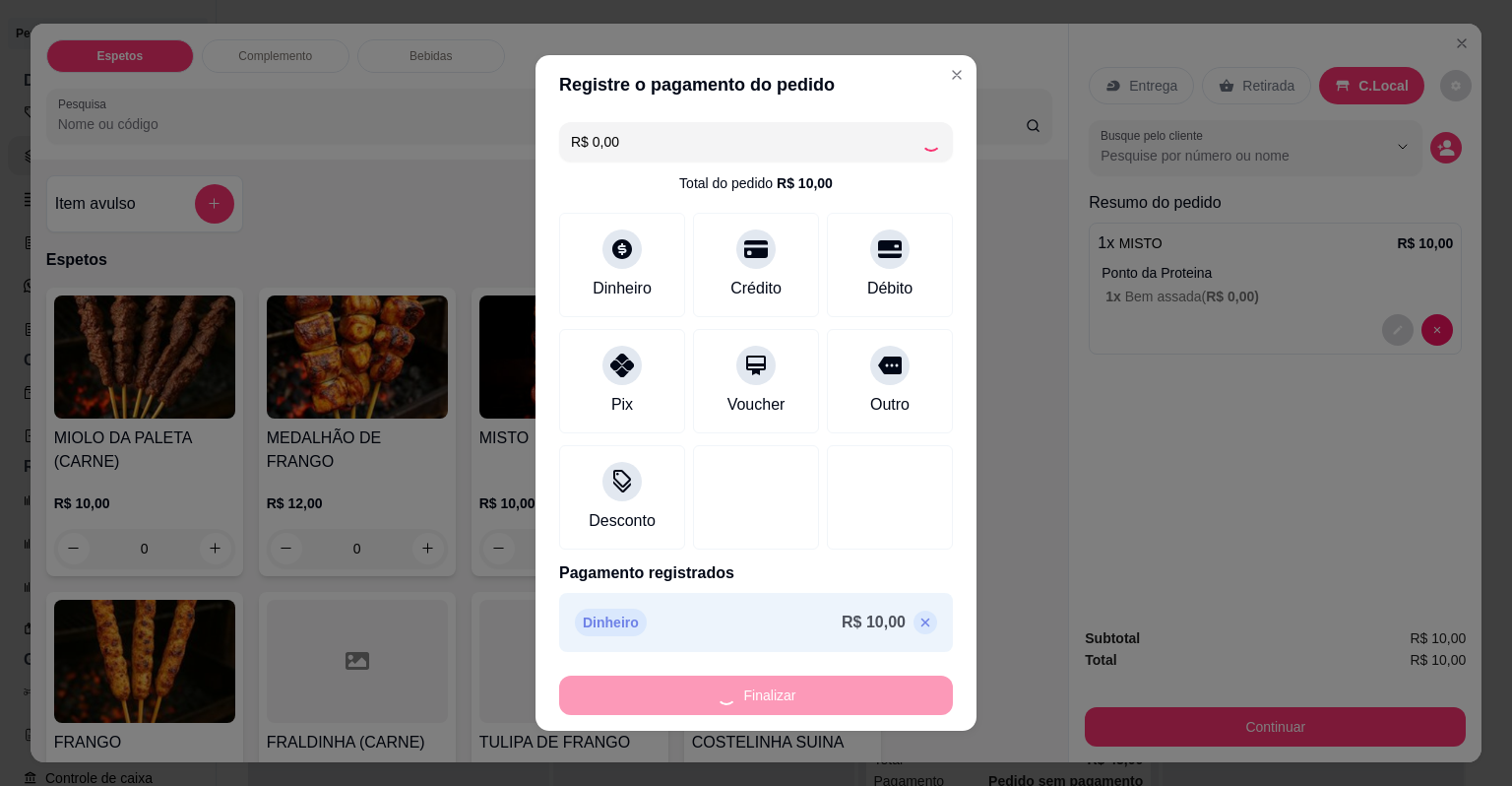 type on "-R$ 10,00" 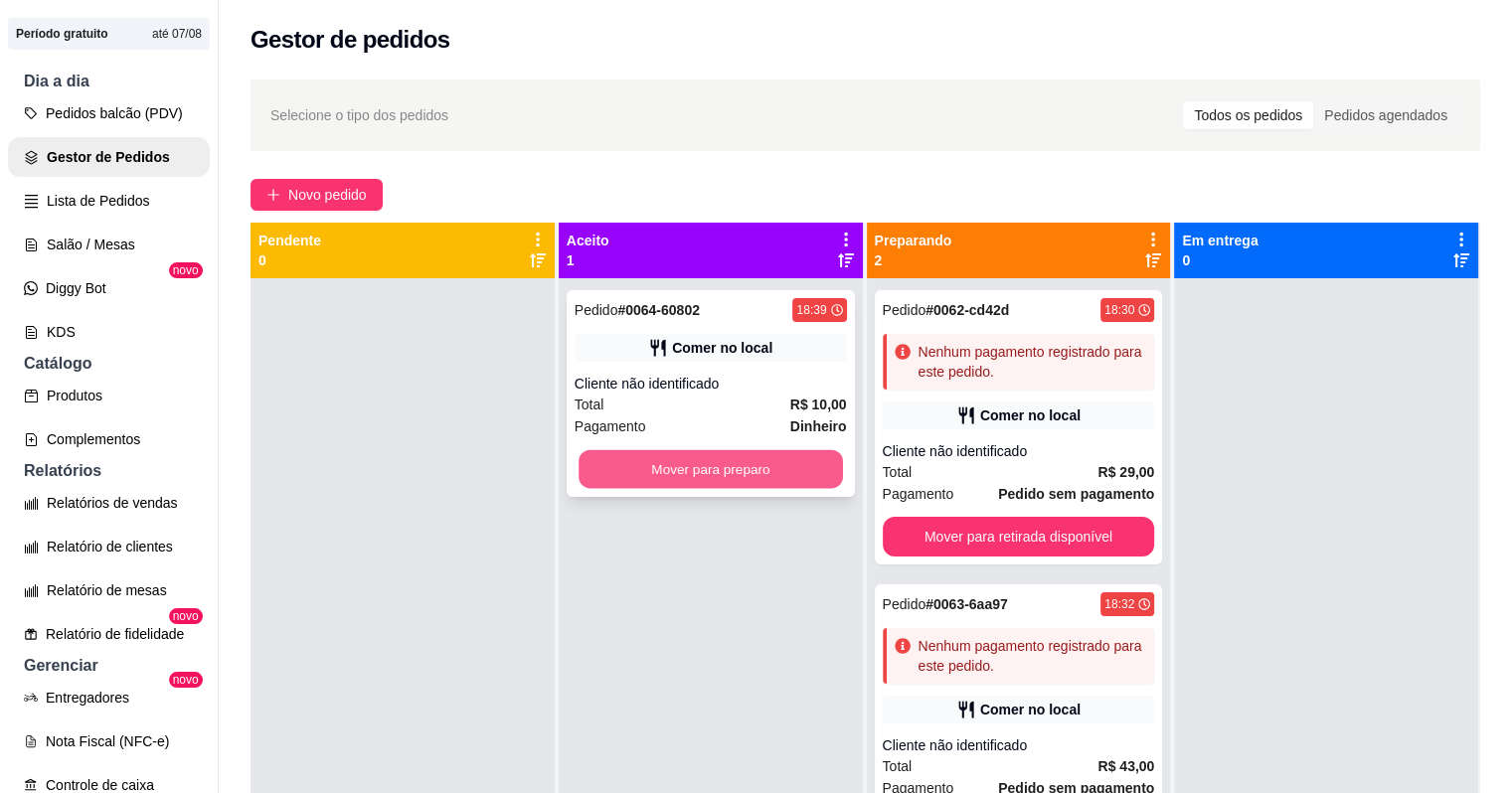 click on "Mover para preparo" at bounding box center (711, 469) 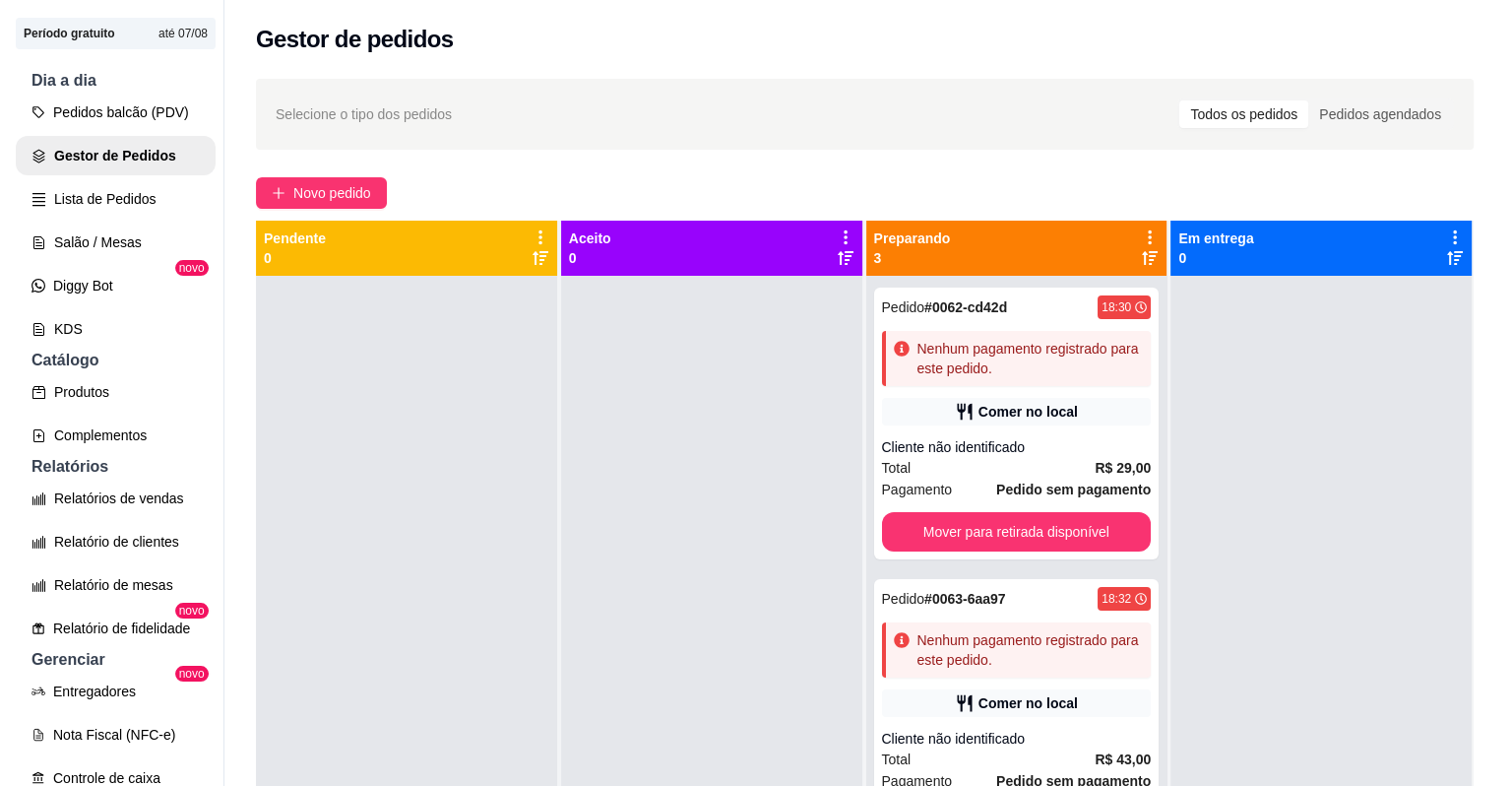 scroll, scrollTop: 314, scrollLeft: 0, axis: vertical 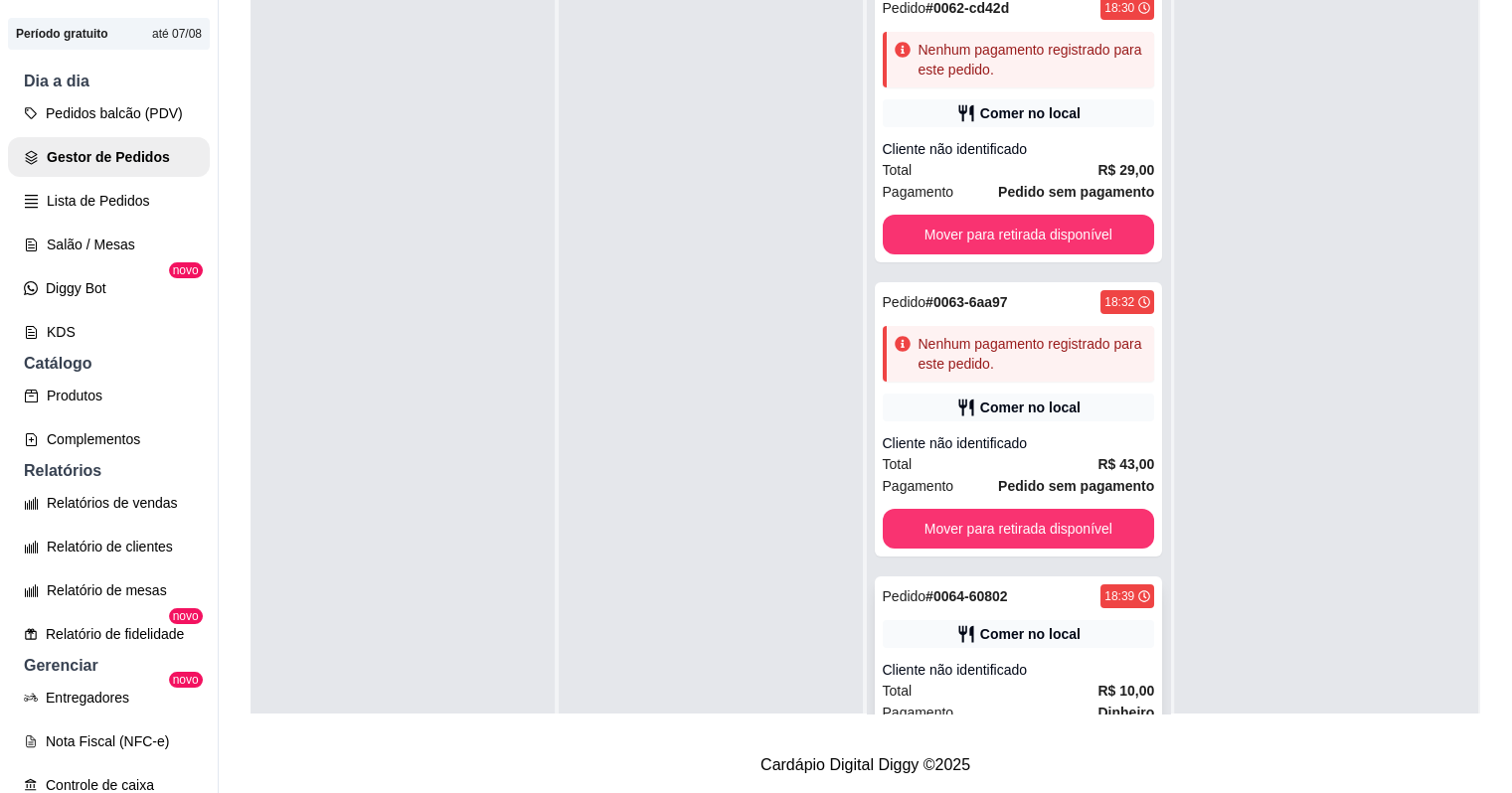 click on "Comer no local" at bounding box center (1019, 634) 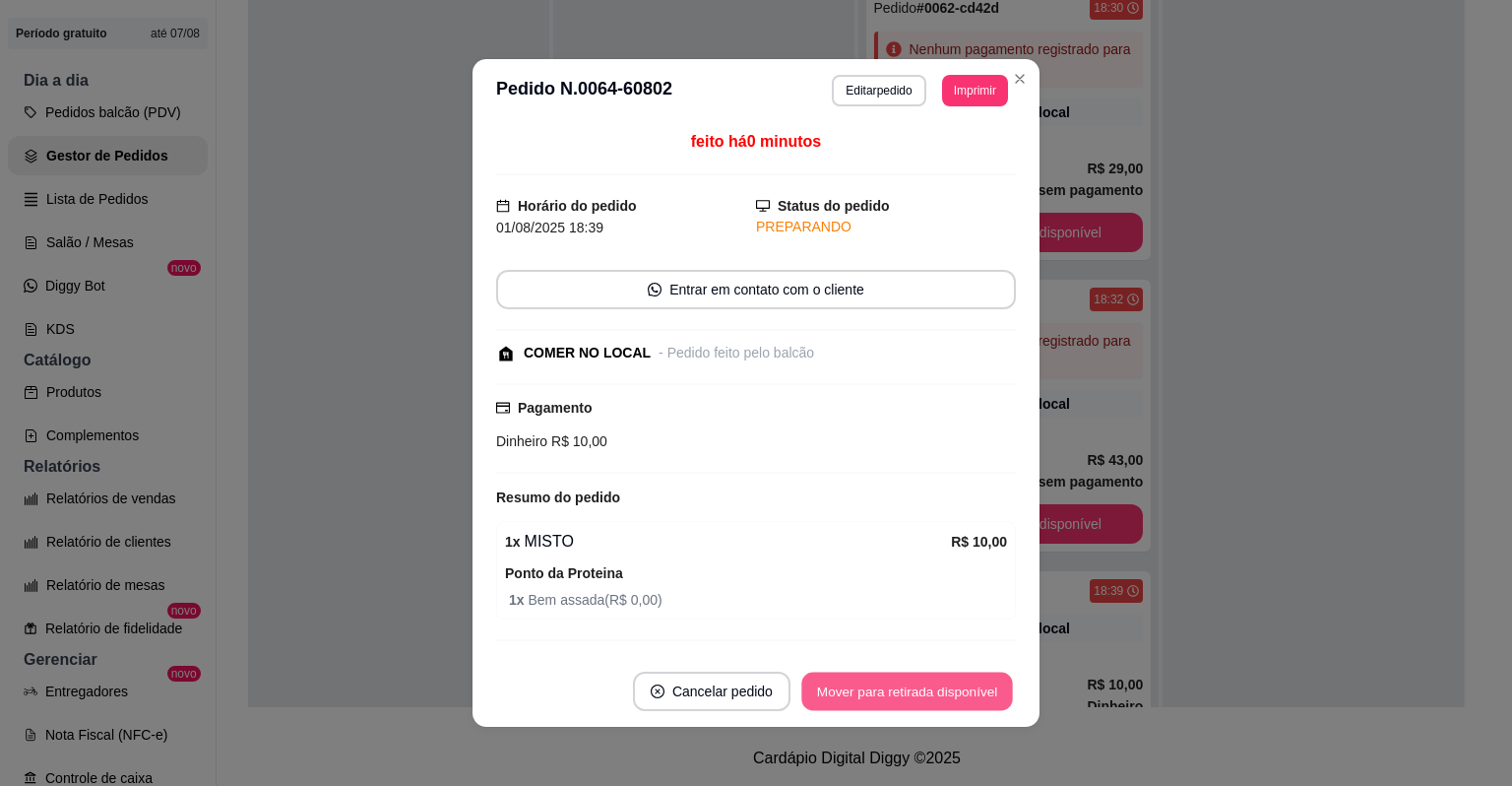 click on "Mover para retirada disponível" at bounding box center (907, 691) 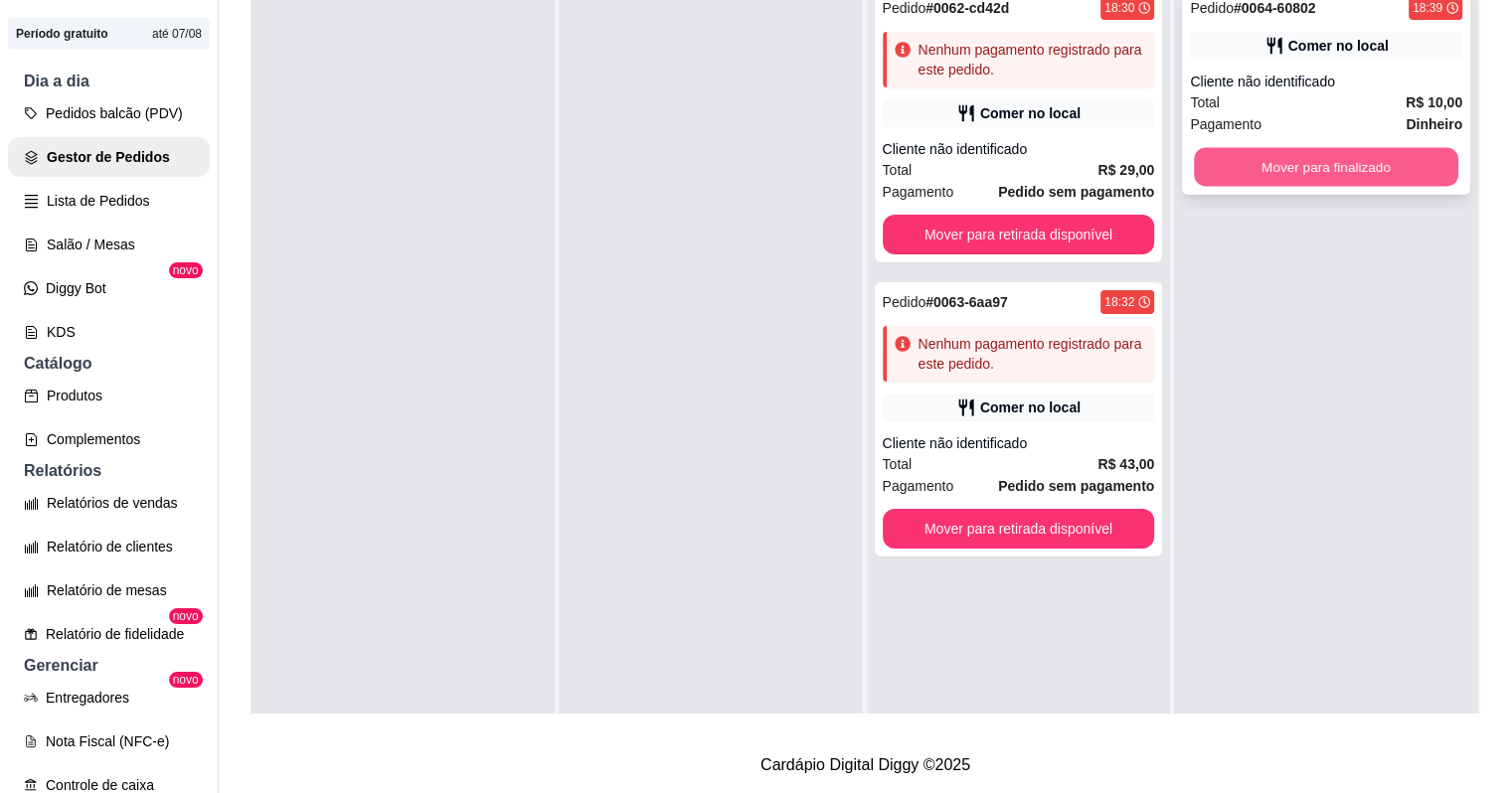 click on "Mover para finalizado" at bounding box center [1326, 167] 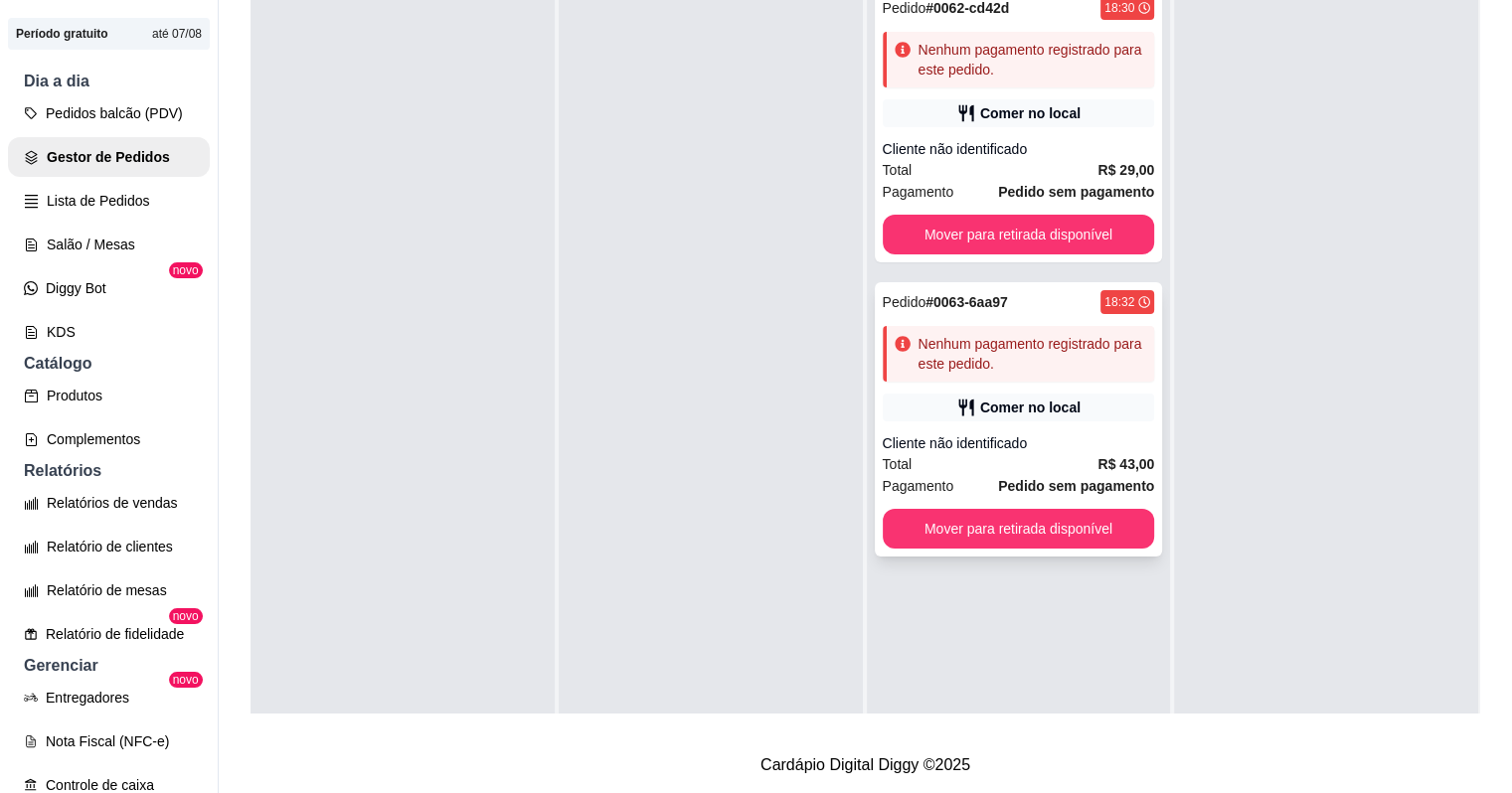 click on "Comer no local" at bounding box center [1030, 407] 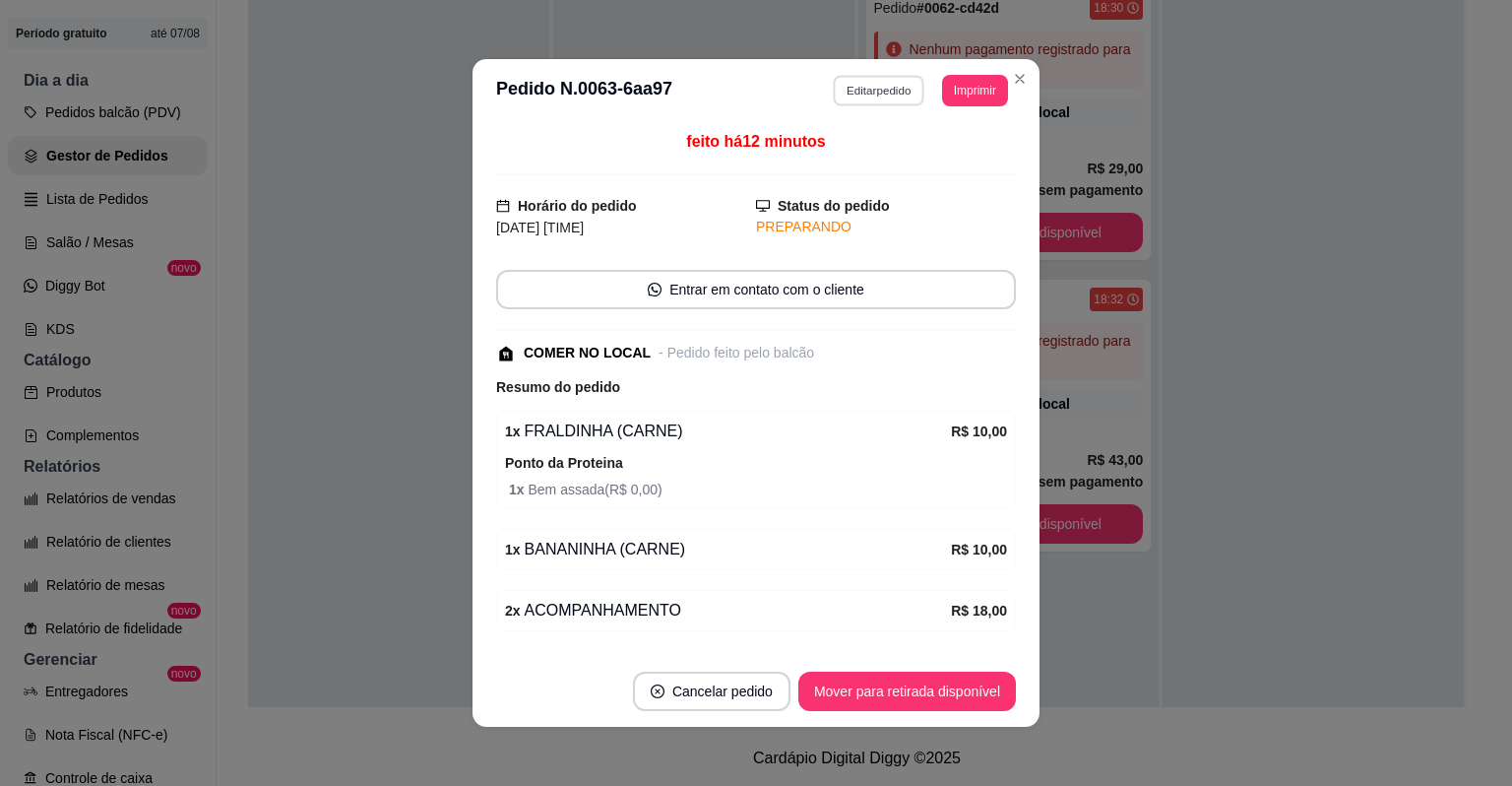 click on "Editar  pedido" at bounding box center [879, 90] 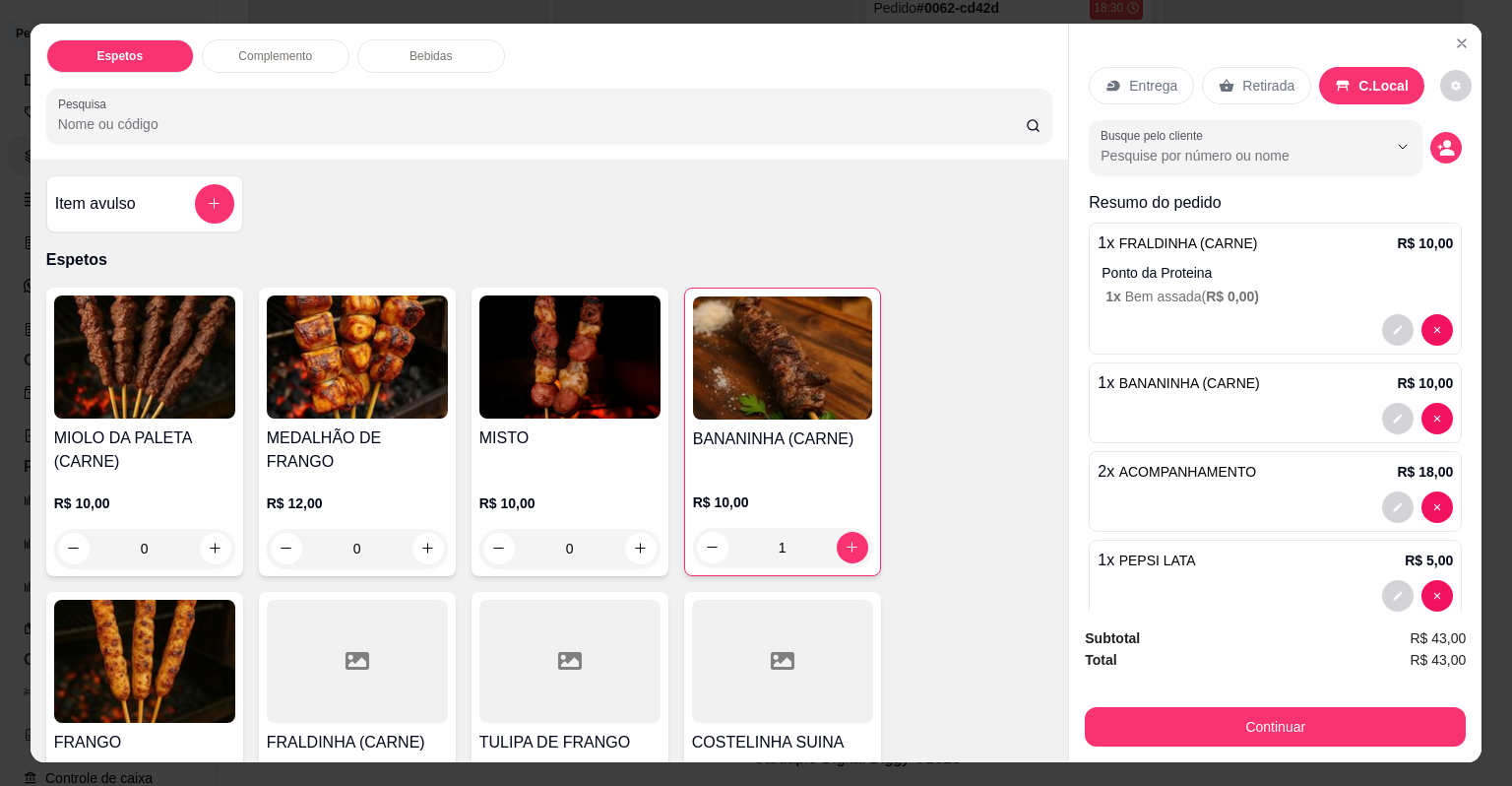 click on "MEDALHÃO DE FRANGO" at bounding box center (357, 450) 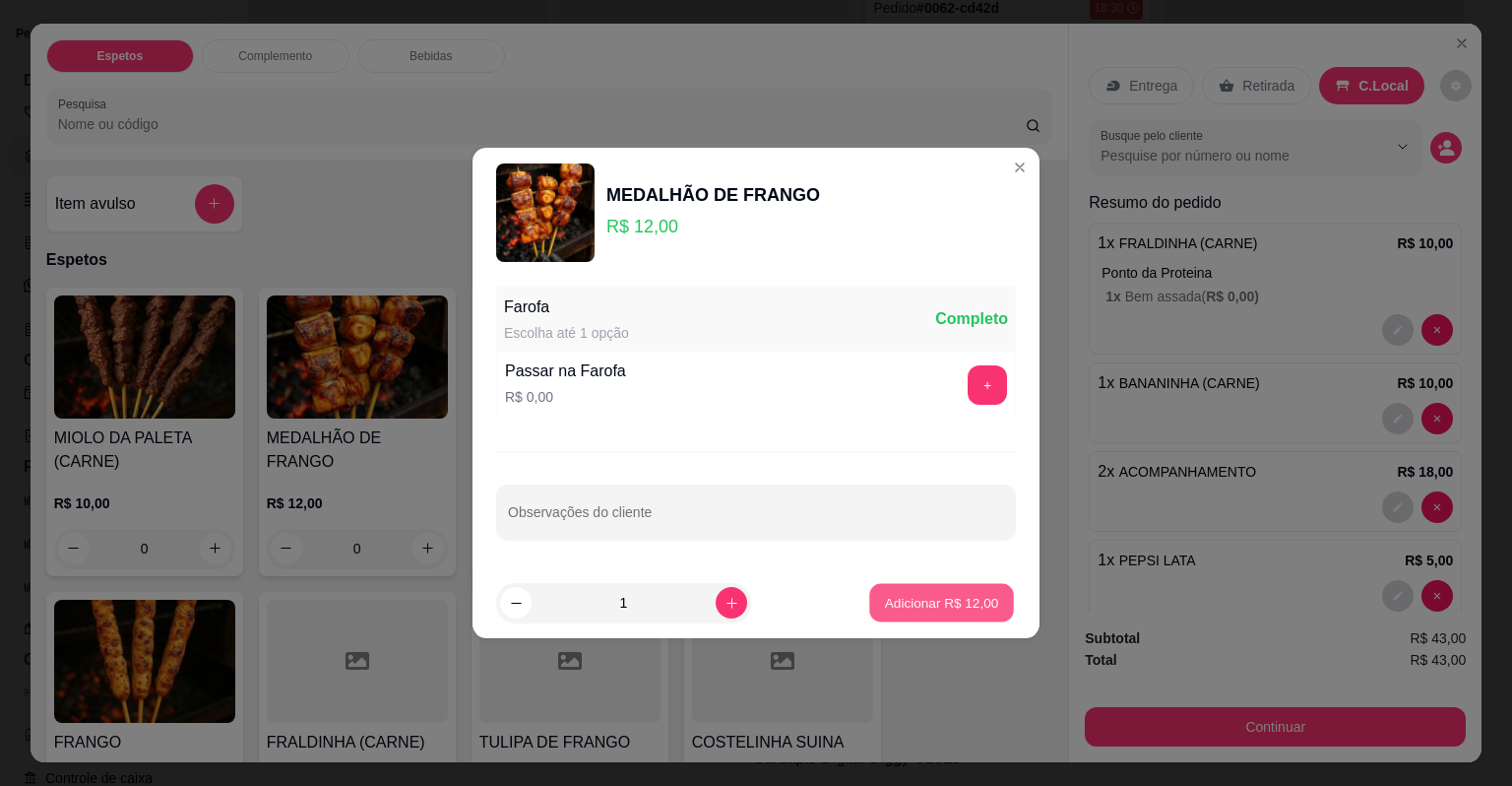 click on "Adicionar   R$ 12,00" at bounding box center (942, 602) 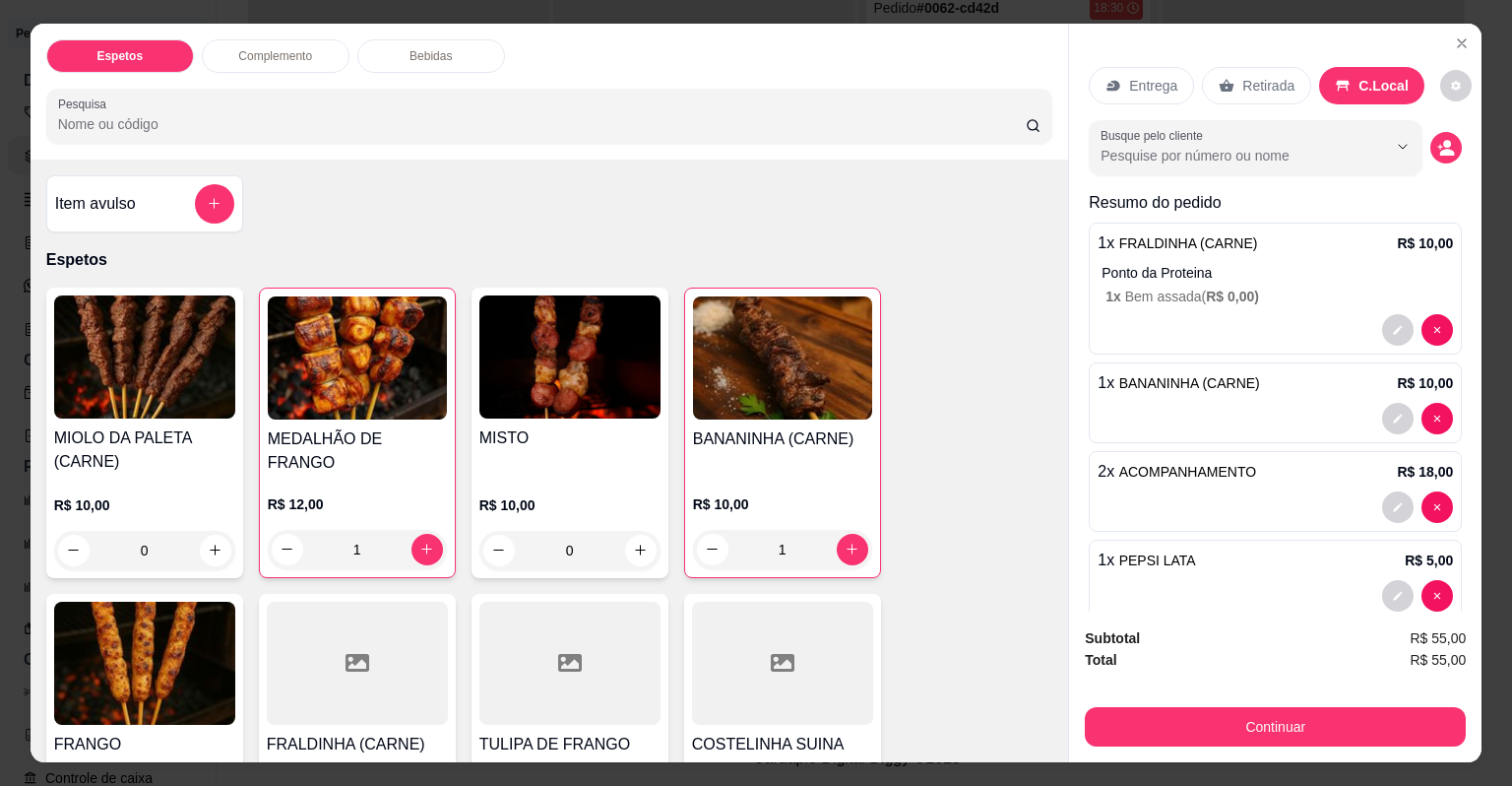 click on "C.Local" at bounding box center [1383, 86] 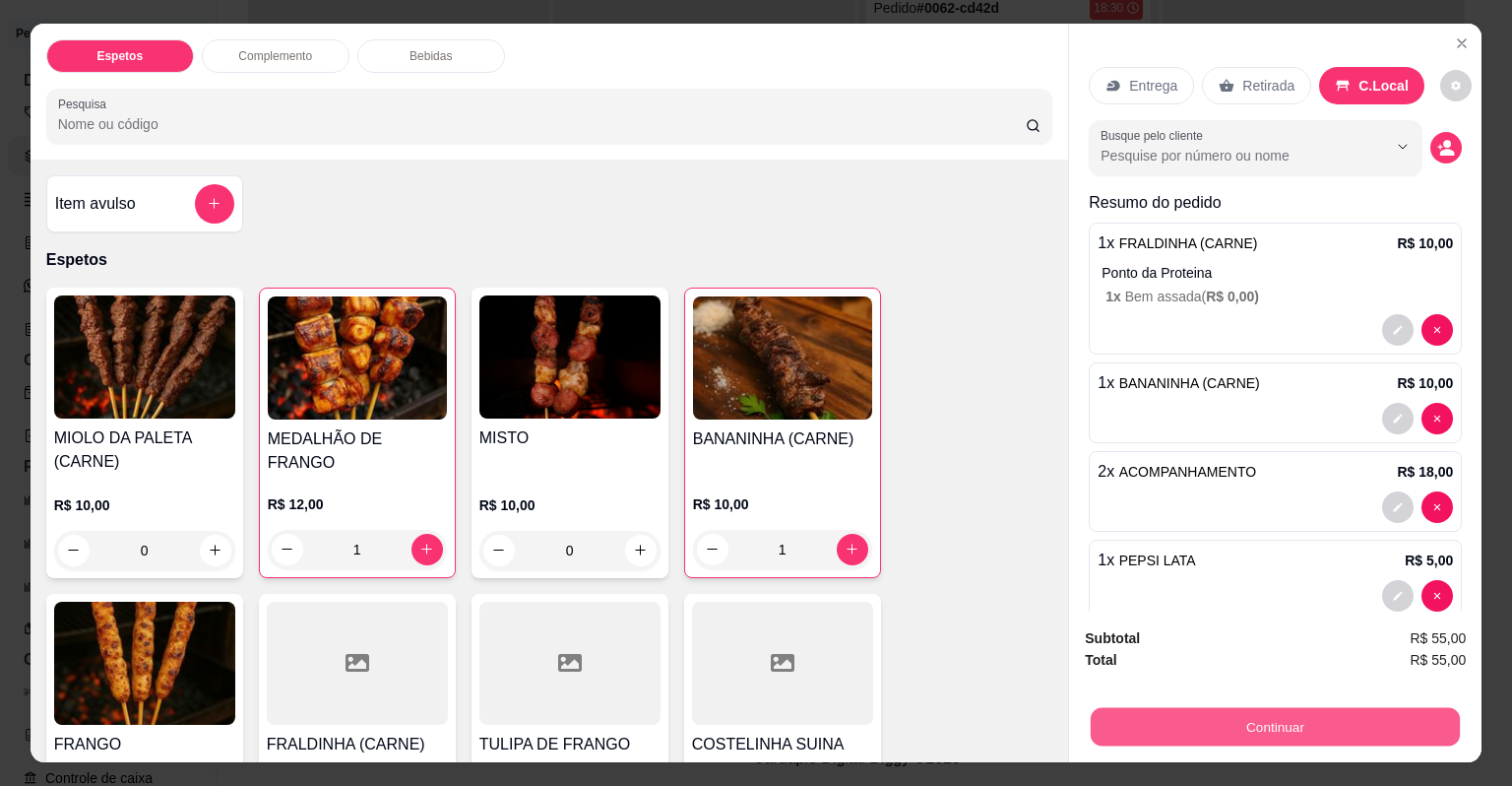 click on "Continuar" at bounding box center [1275, 727] 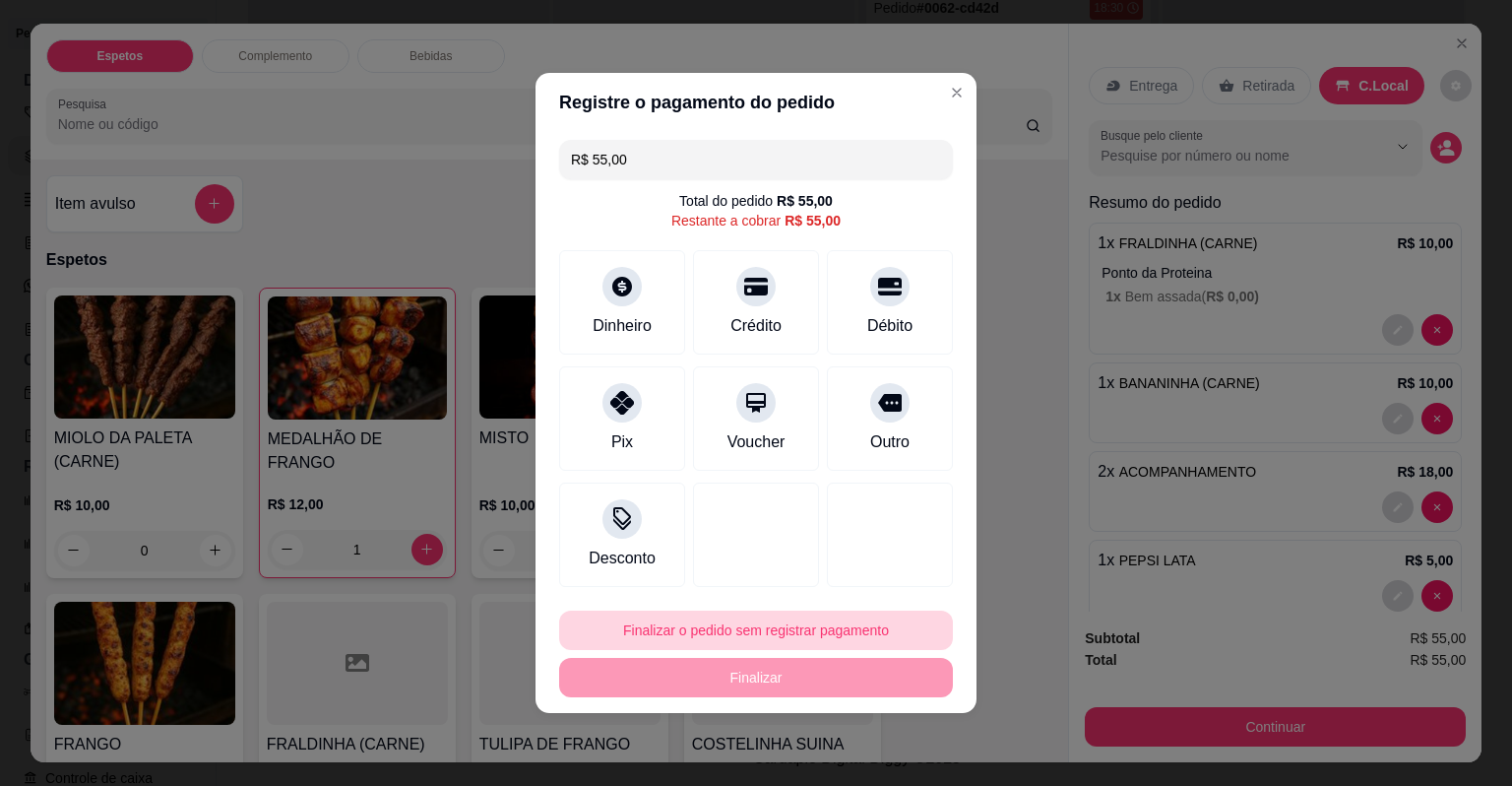 click on "Finalizar o pedido sem registrar pagamento" at bounding box center (756, 630) 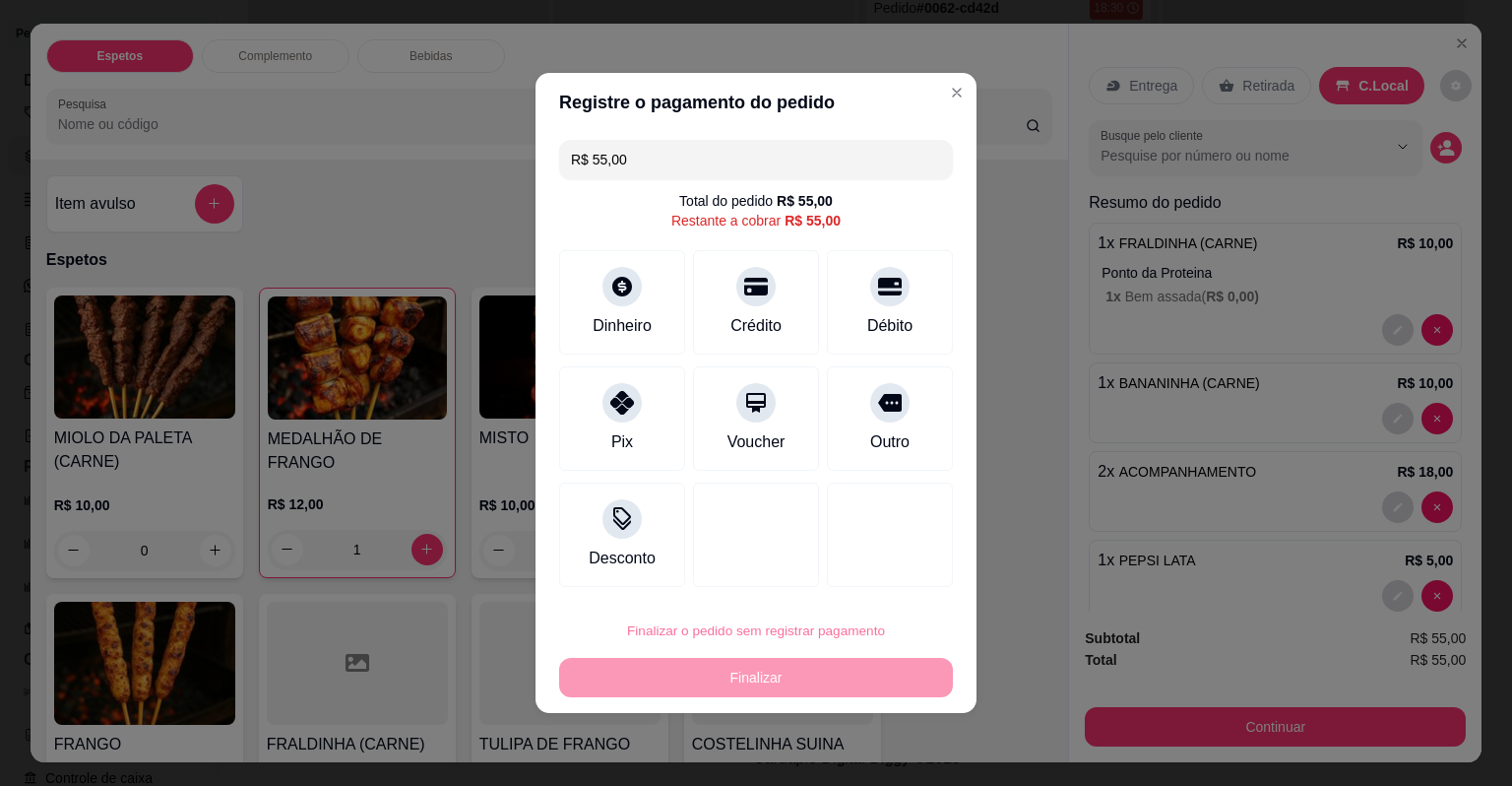 click on "Confirmar" at bounding box center [875, 574] 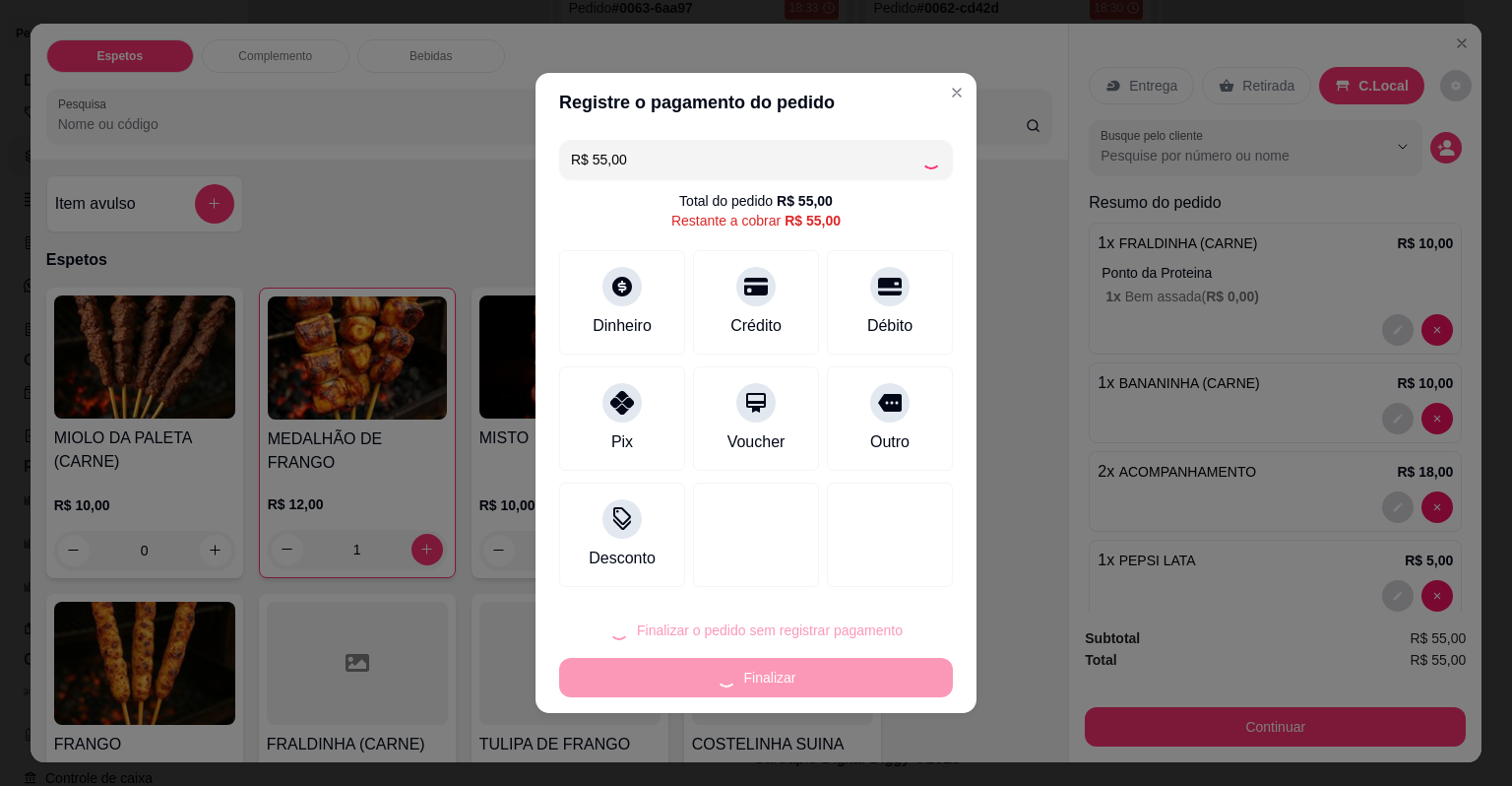 type on "0" 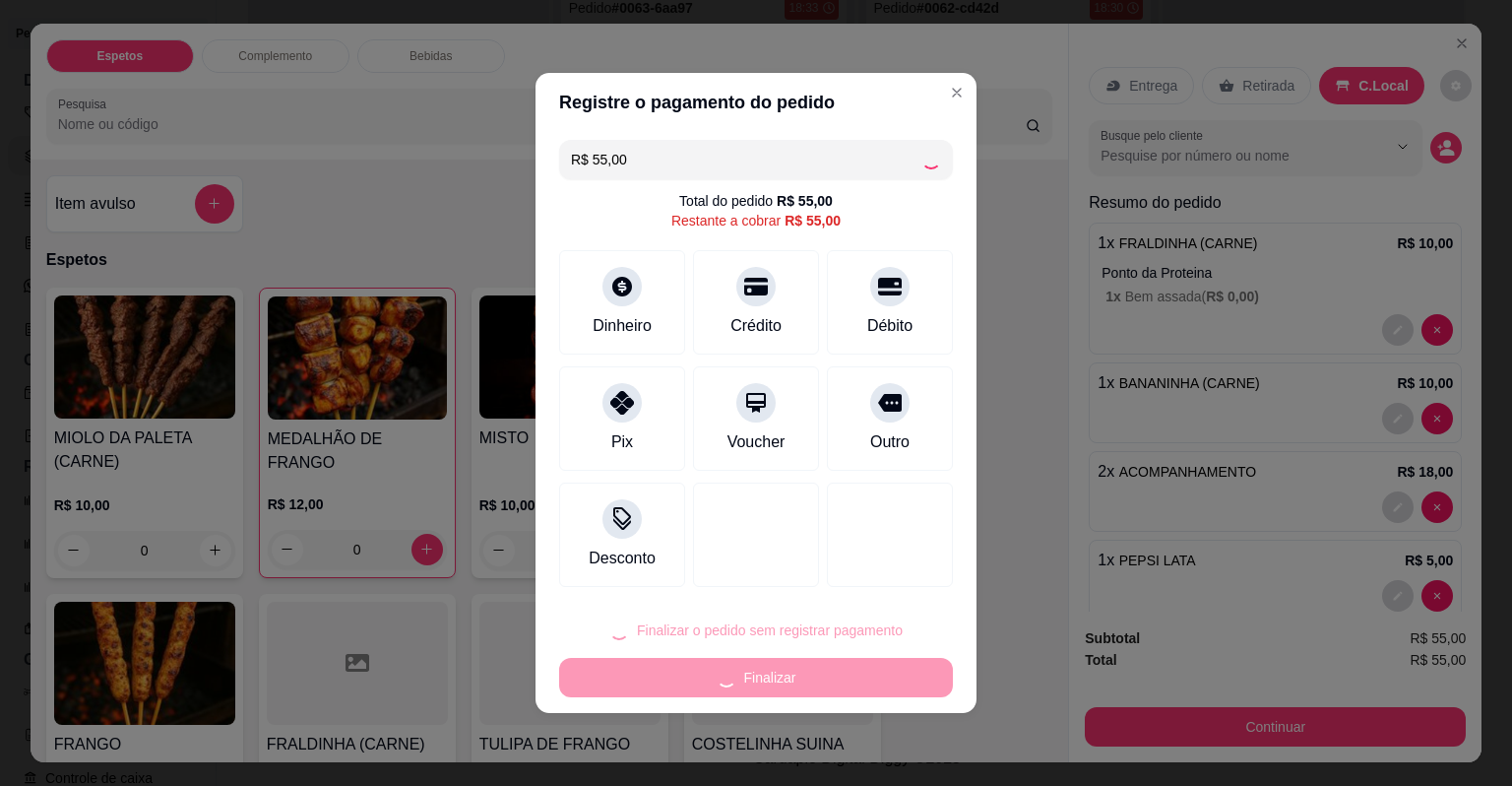 type on "R$ 0,00" 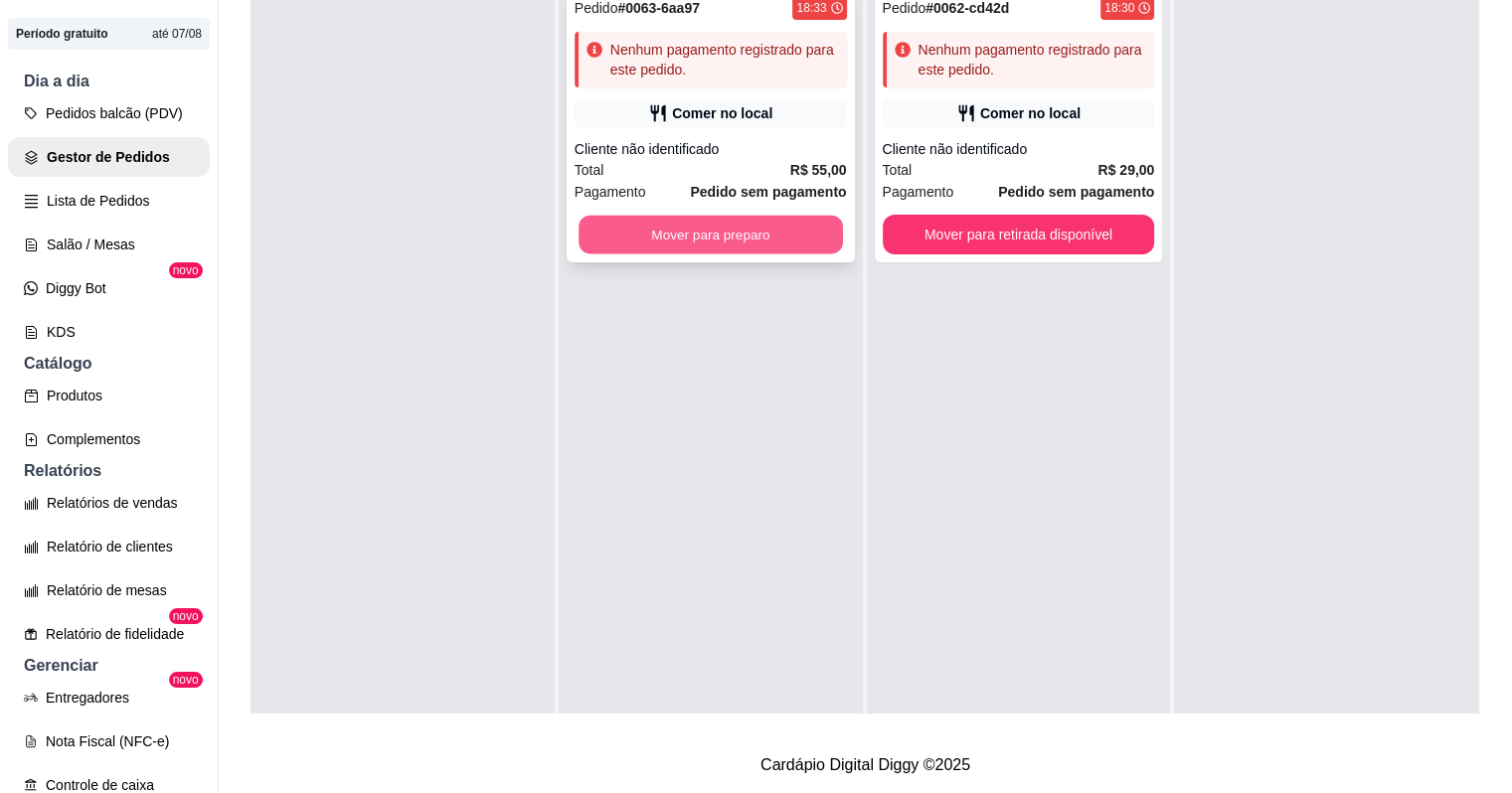 click on "Mover para preparo" at bounding box center (711, 235) 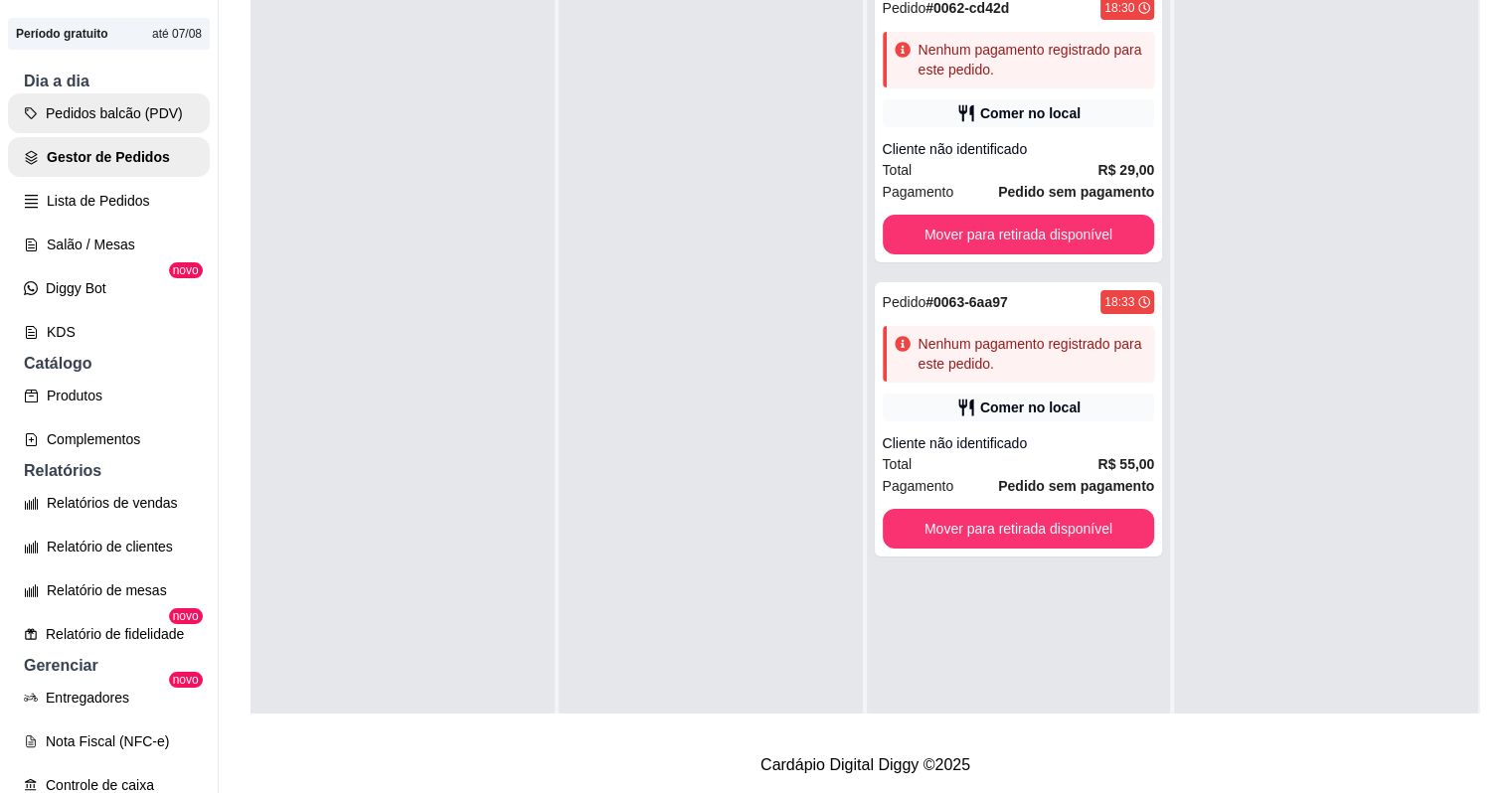 click on "Pedidos balcão (PDV)" at bounding box center [108, 113] 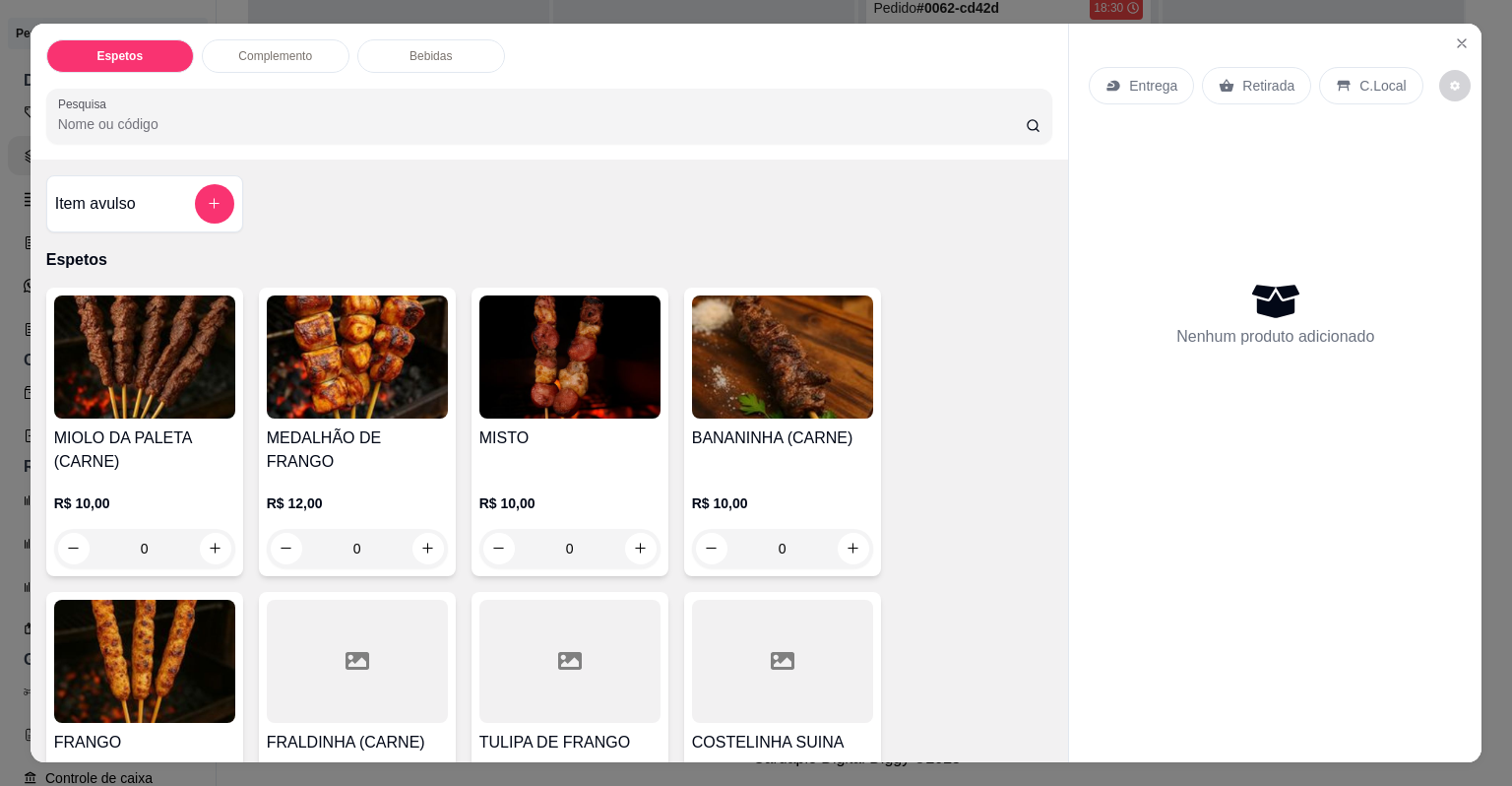 click on "MEDALHÃO DE FRANGO   R$ 12,00 0" at bounding box center [357, 431] 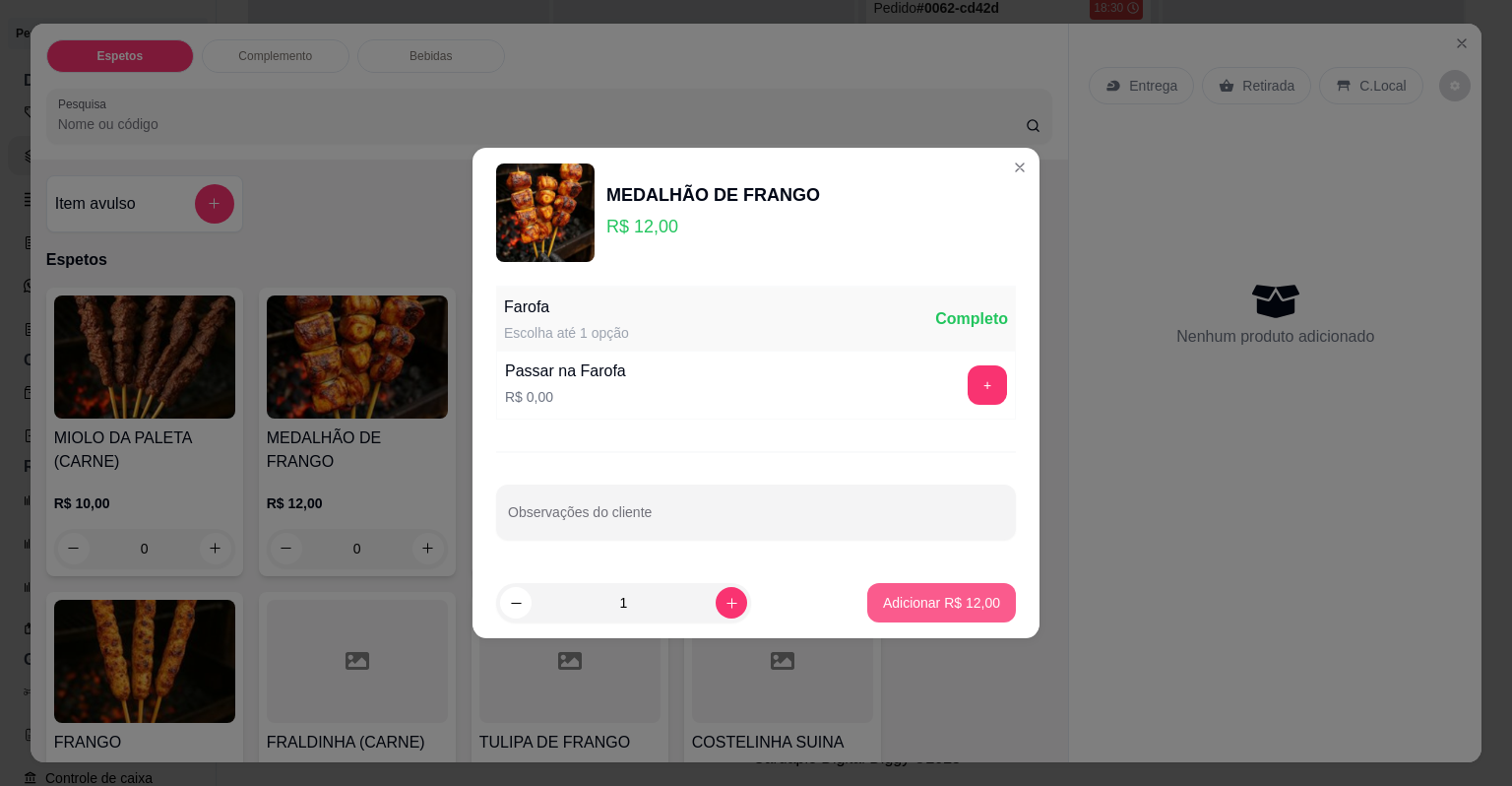 click on "Adicionar   R$ 12,00" at bounding box center [941, 603] 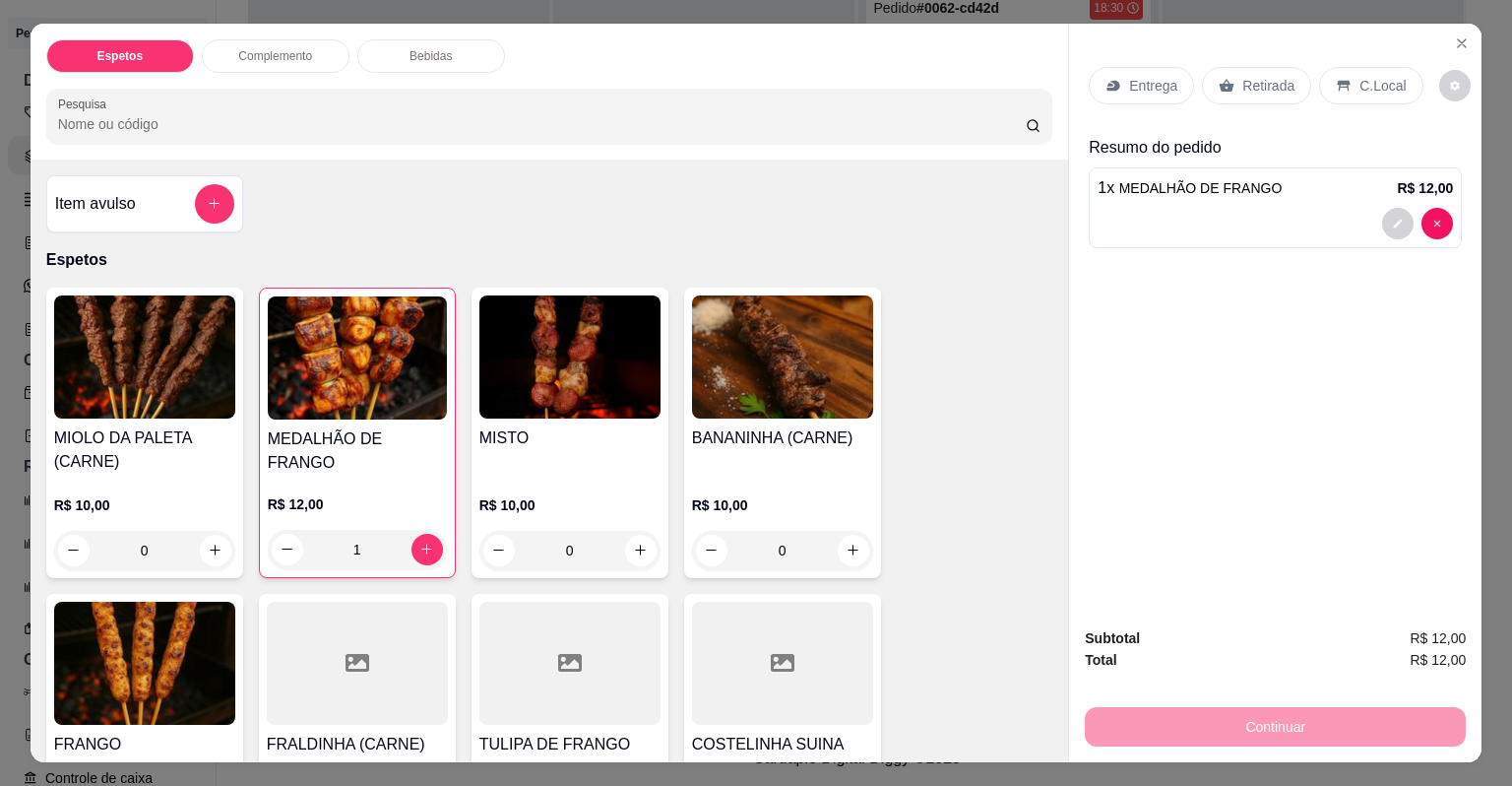 click on "MISTO" at bounding box center [570, 438] 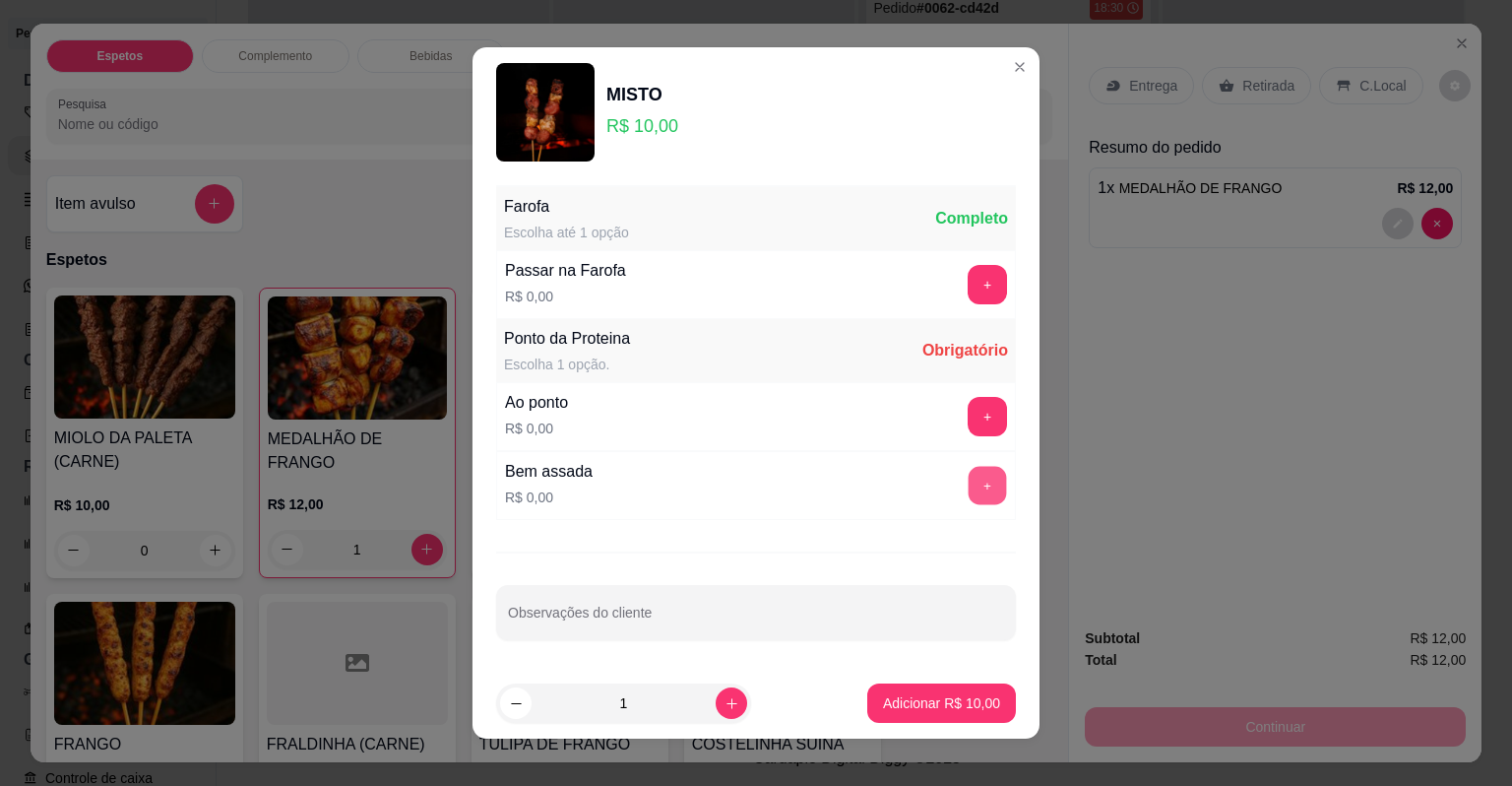 click on "+" at bounding box center (987, 486) 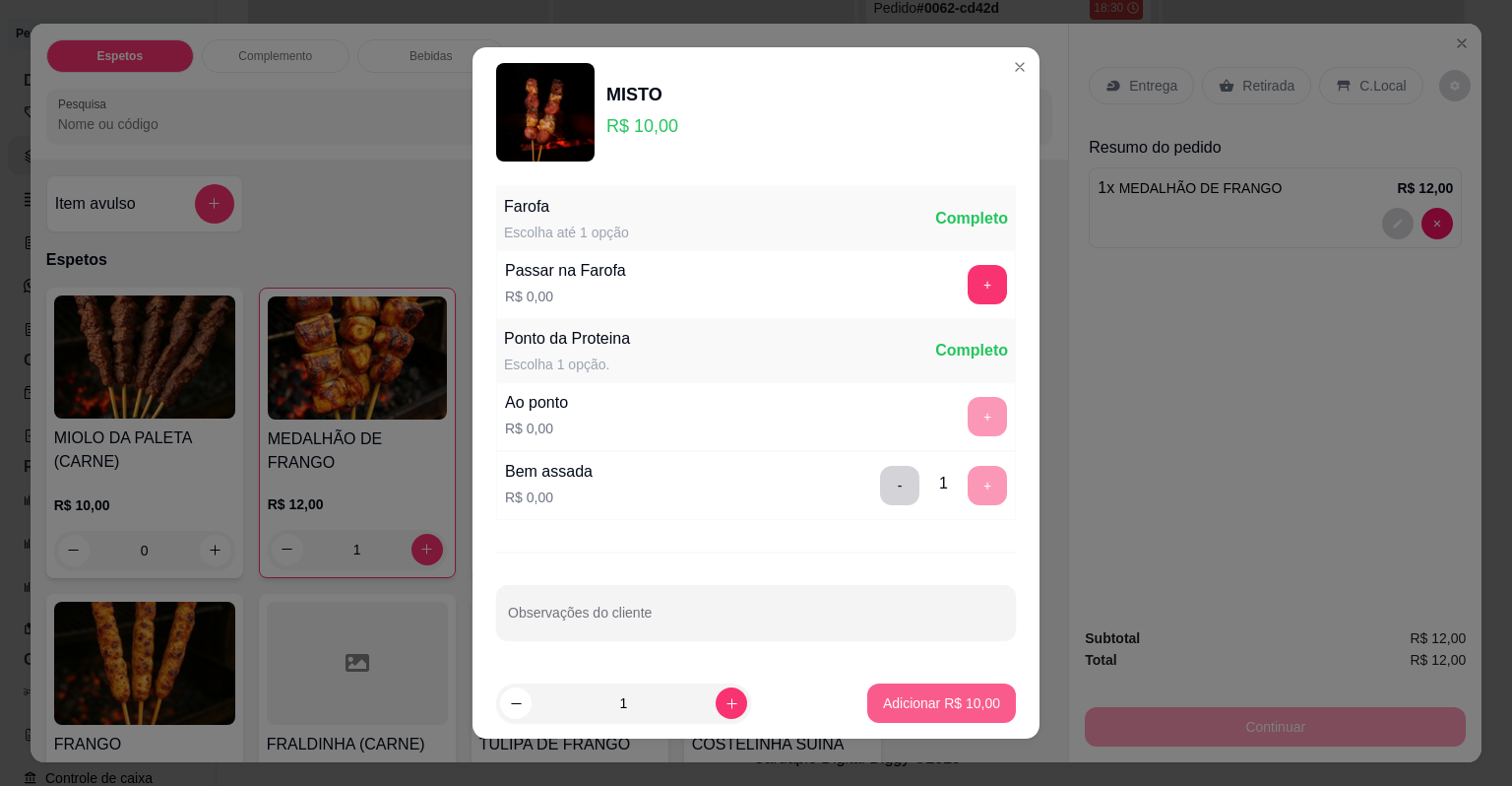 click on "Adicionar   R$ 10,00" at bounding box center [941, 703] 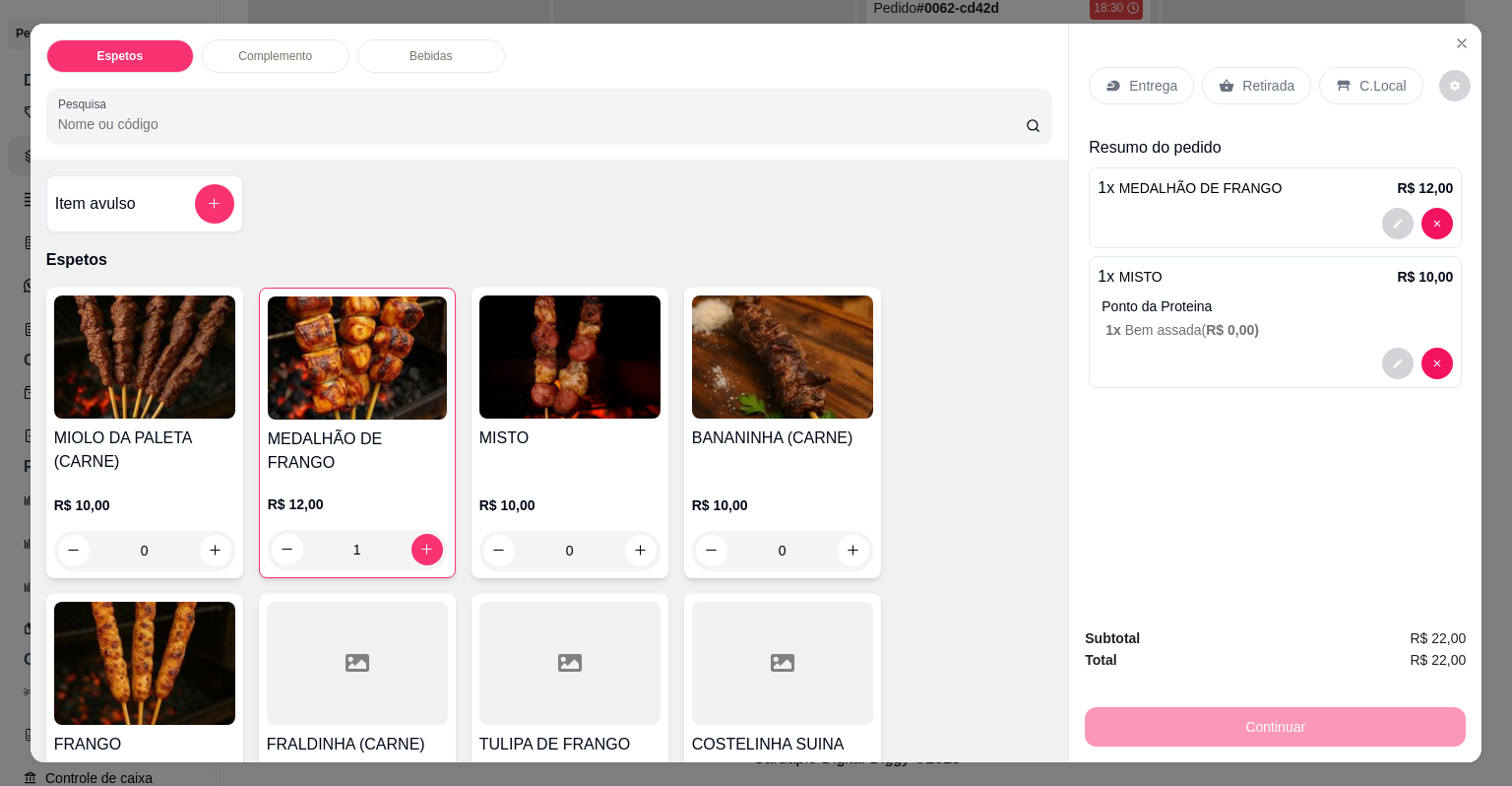 click at bounding box center (357, 663) 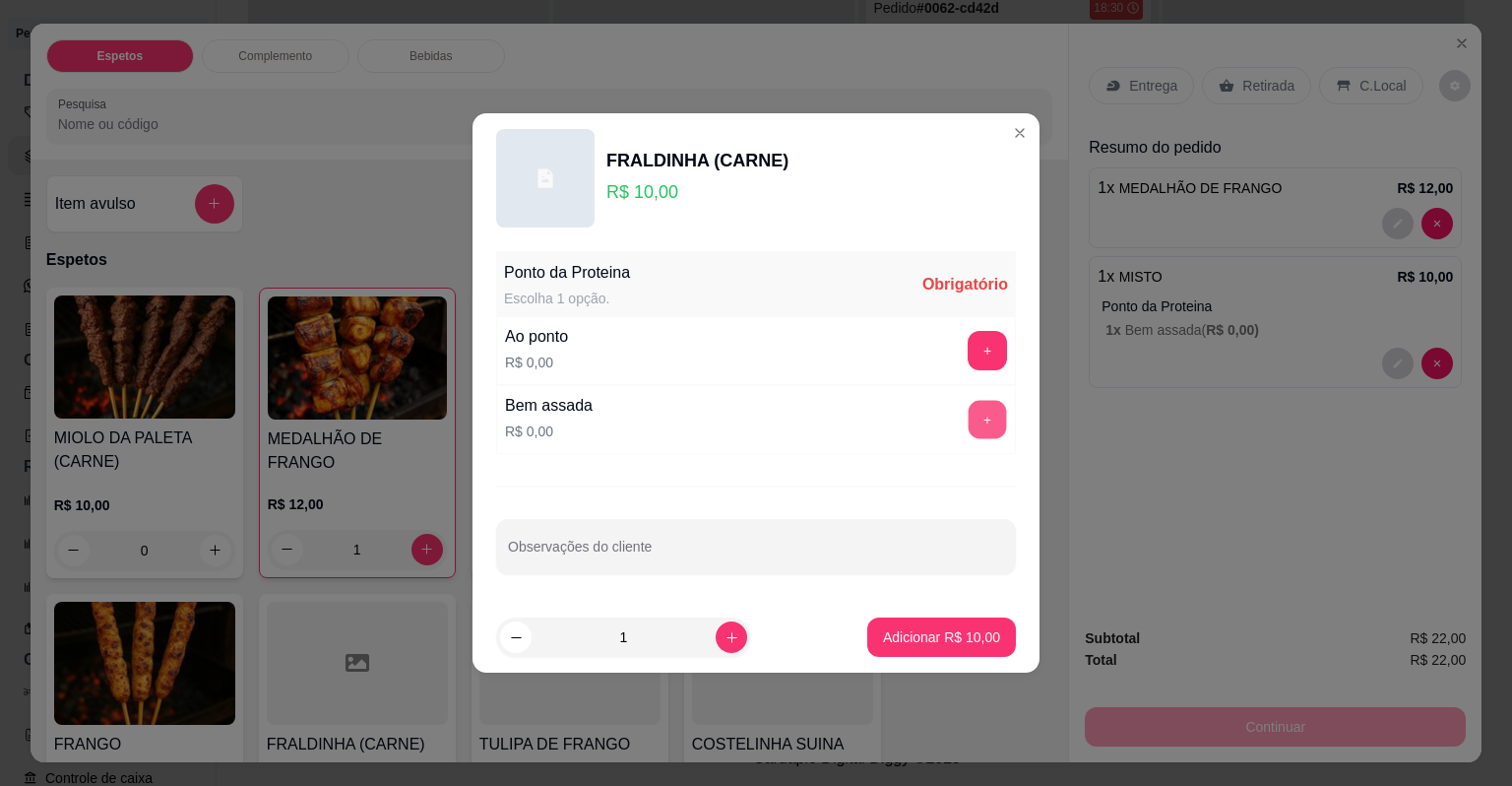 click on "+" at bounding box center [987, 420] 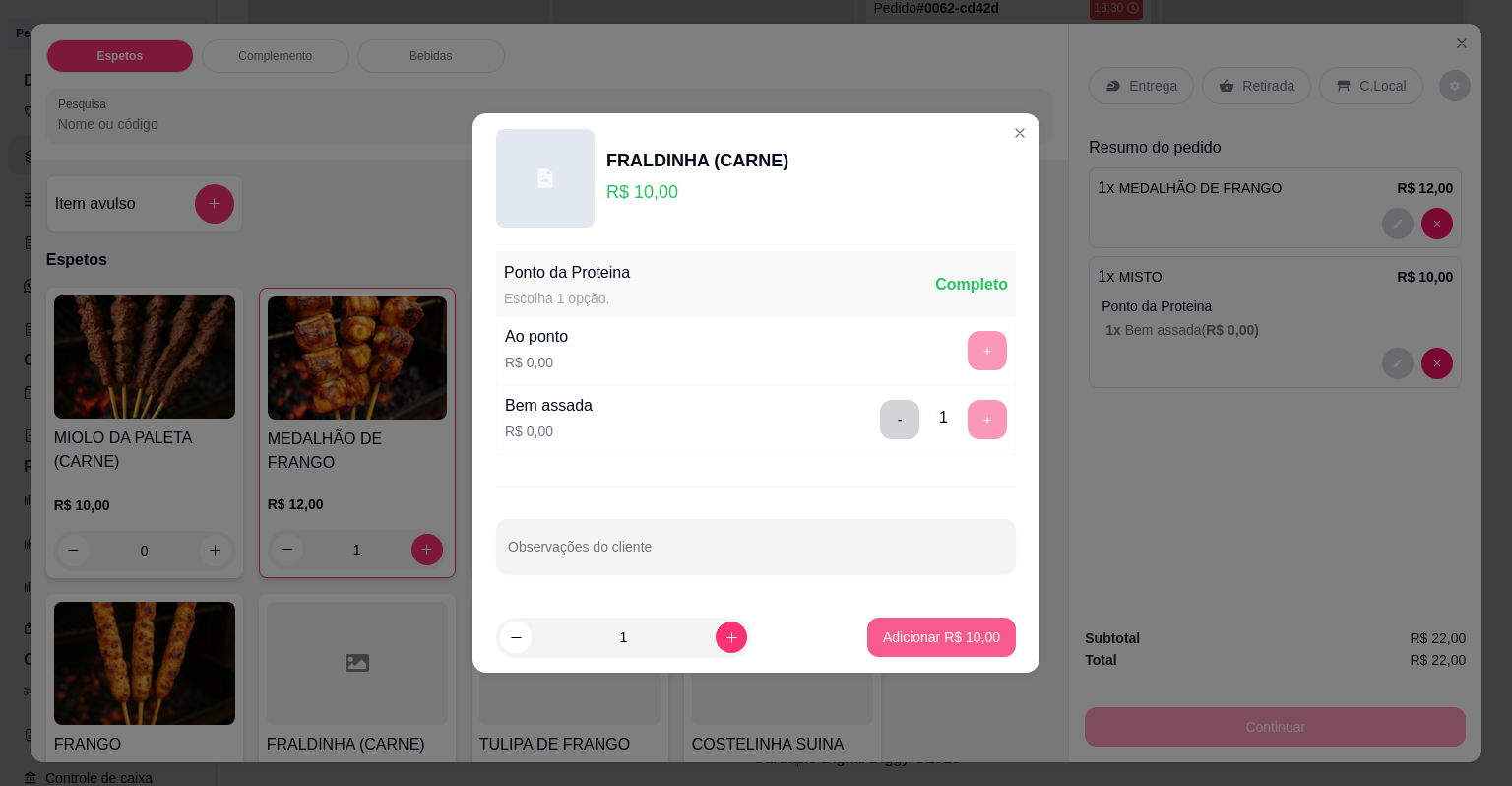 click on "Adicionar   R$ 10,00" at bounding box center [941, 637] 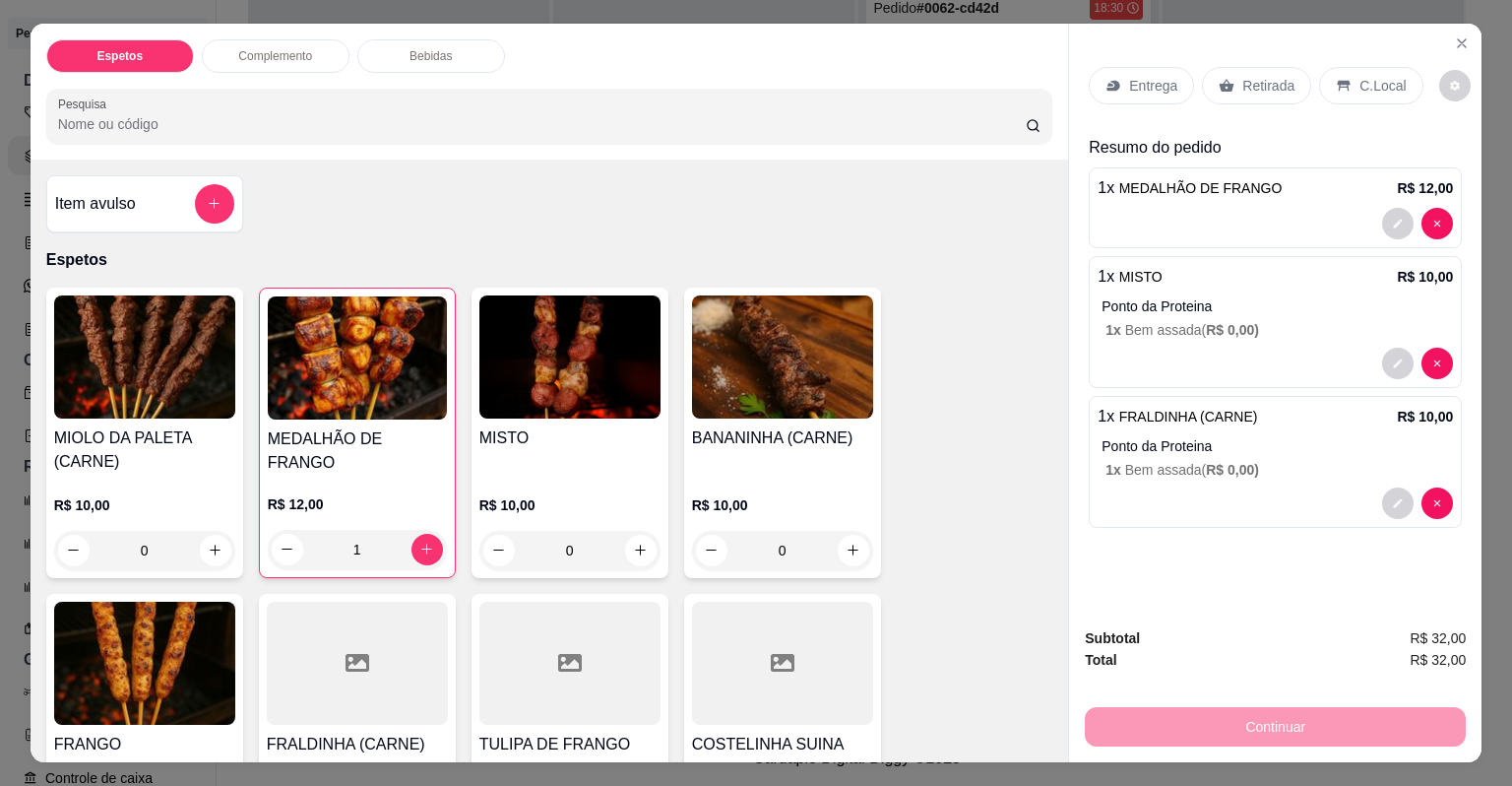 click on "C.Local" at bounding box center [1370, 86] 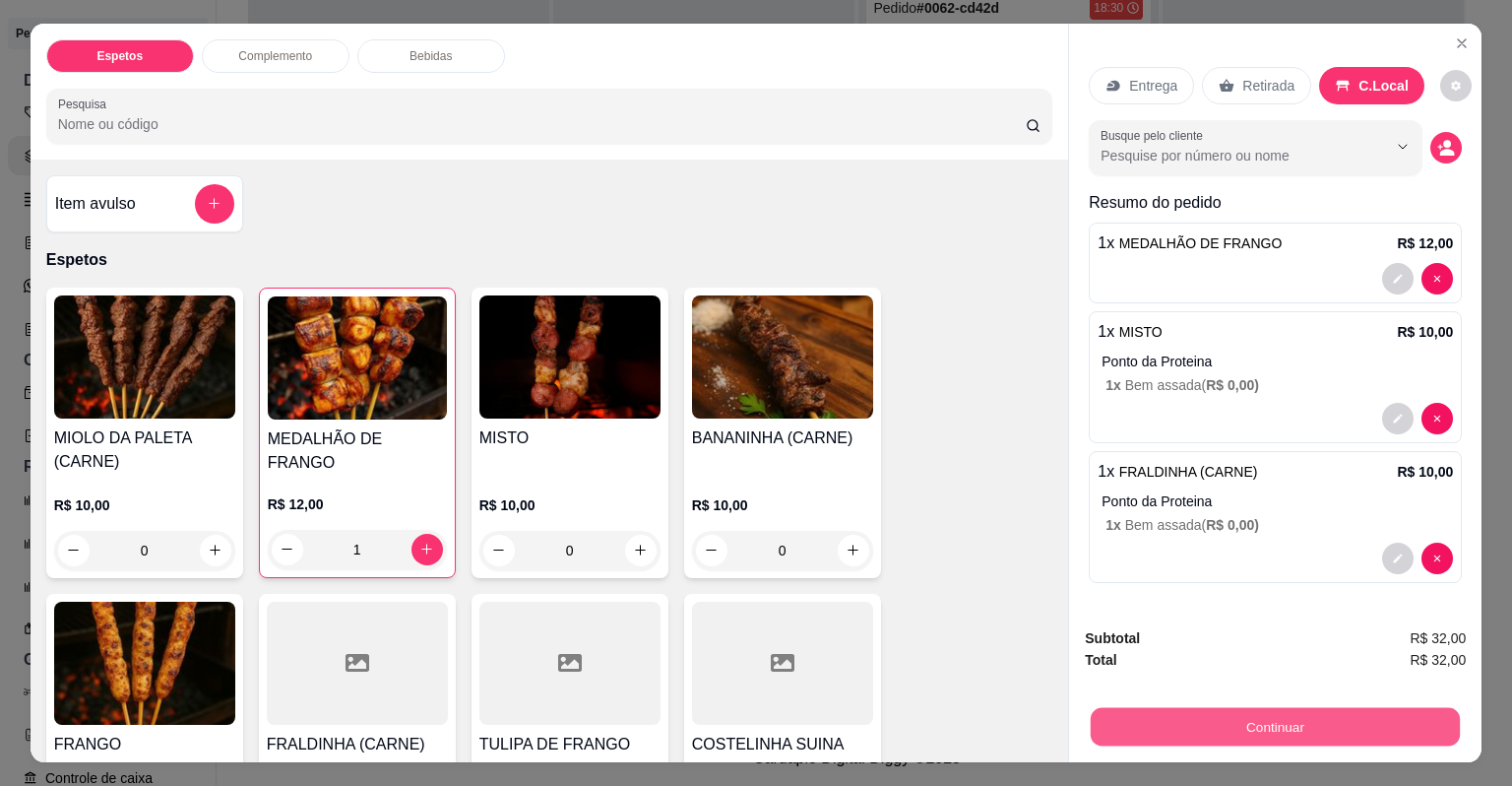 click on "Continuar" at bounding box center (1275, 727) 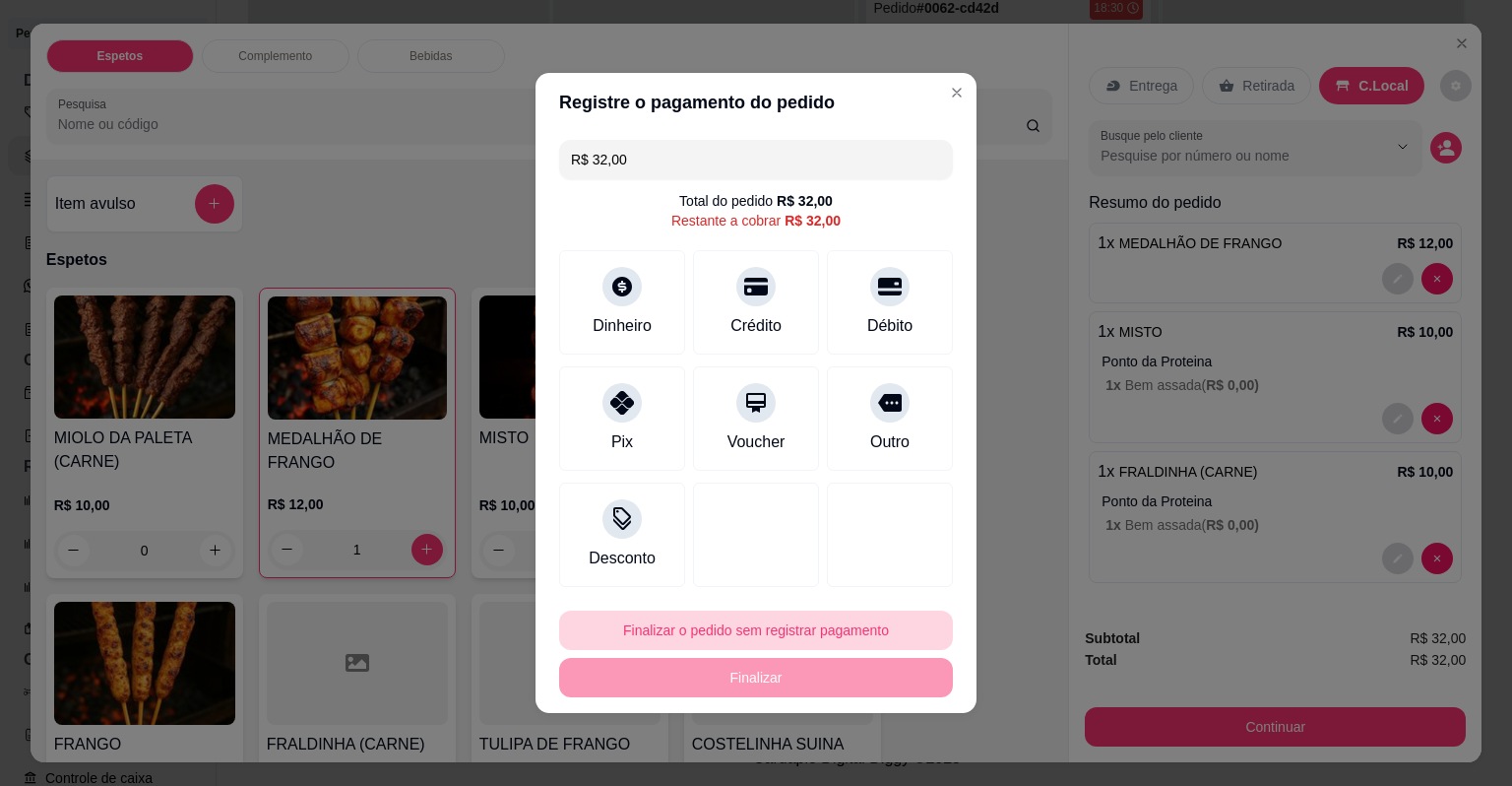 click on "Finalizar o pedido sem registrar pagamento" at bounding box center [756, 630] 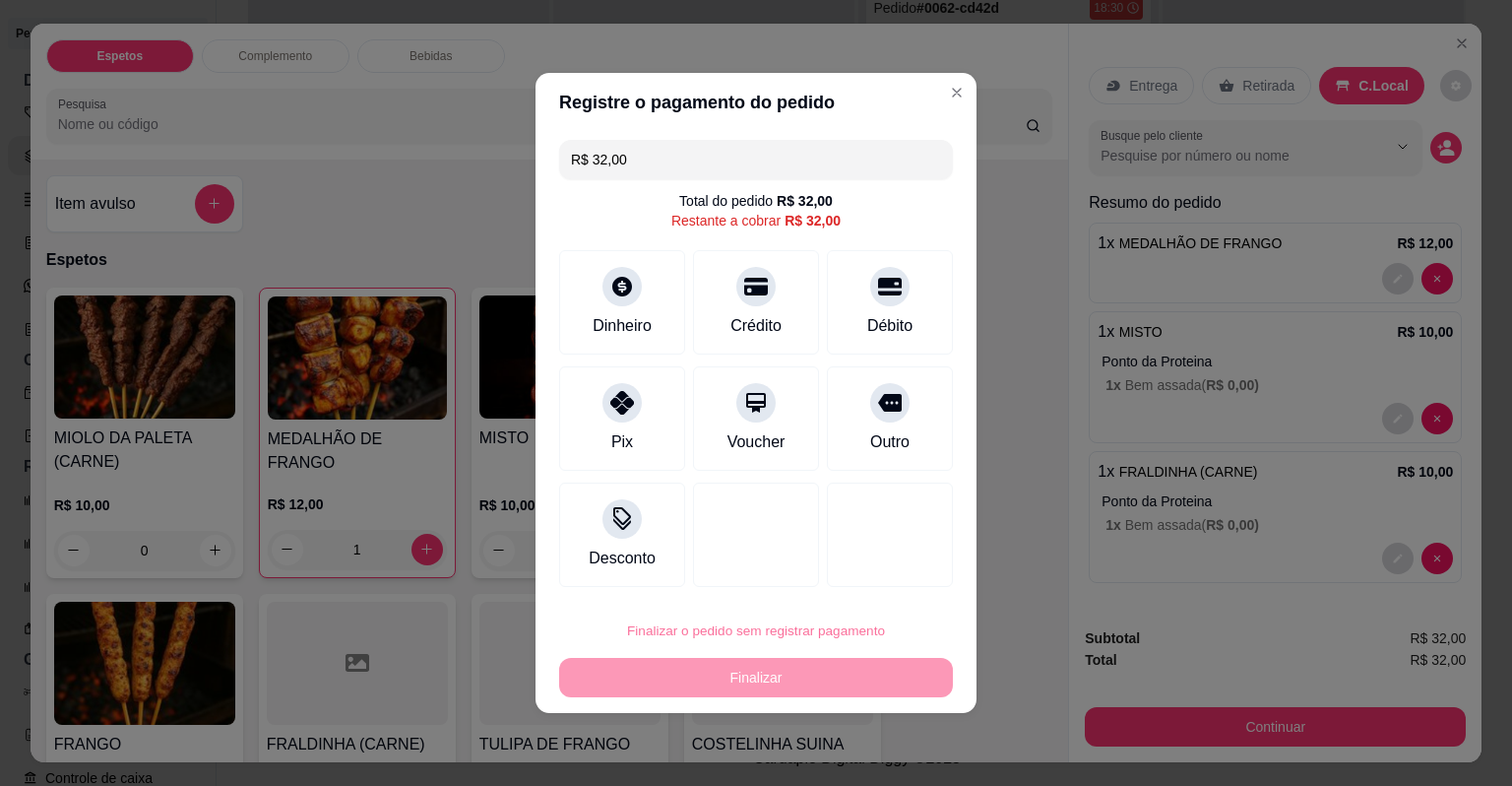 click on "Confirmar" at bounding box center (875, 574) 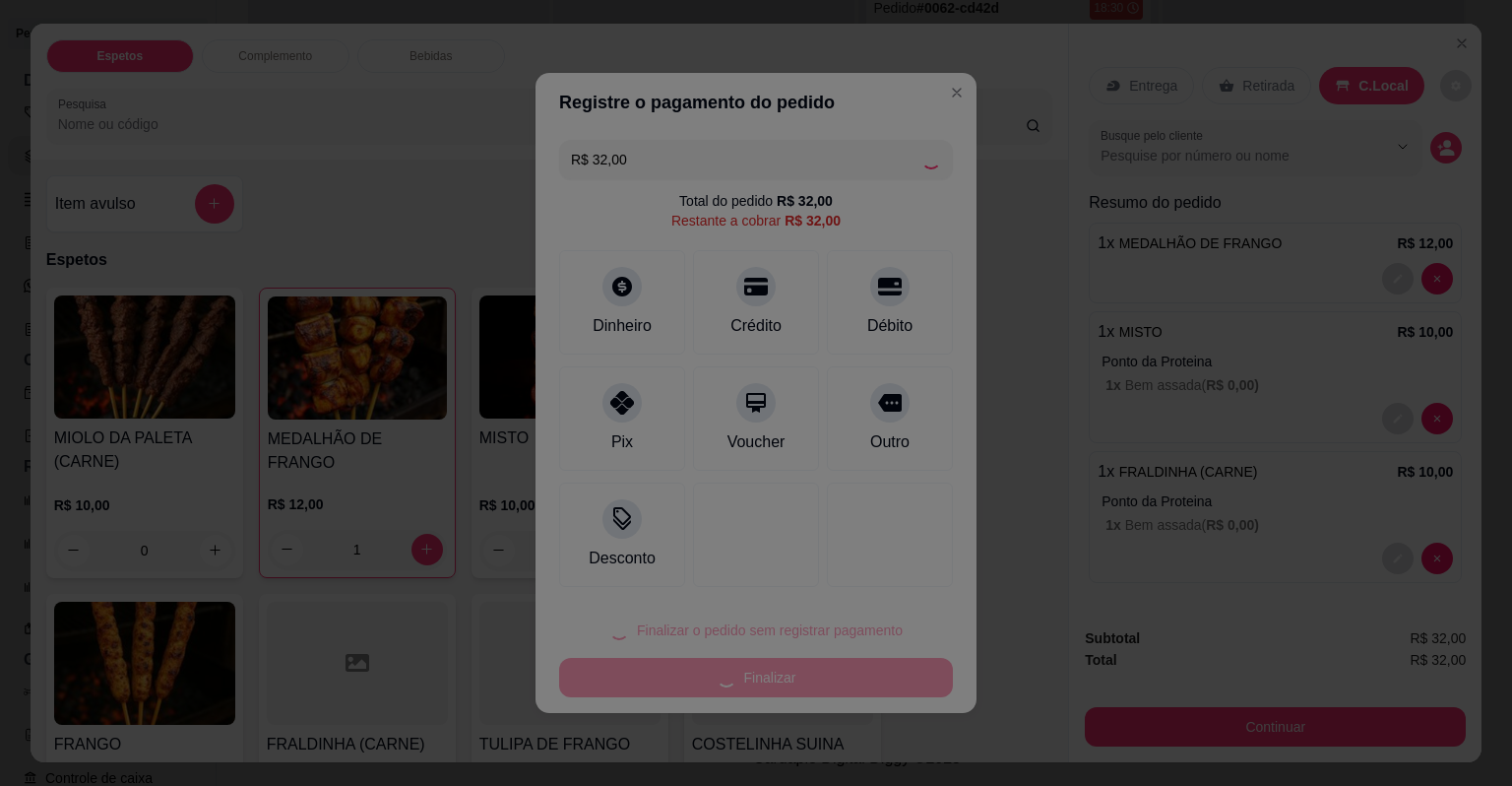 type on "0" 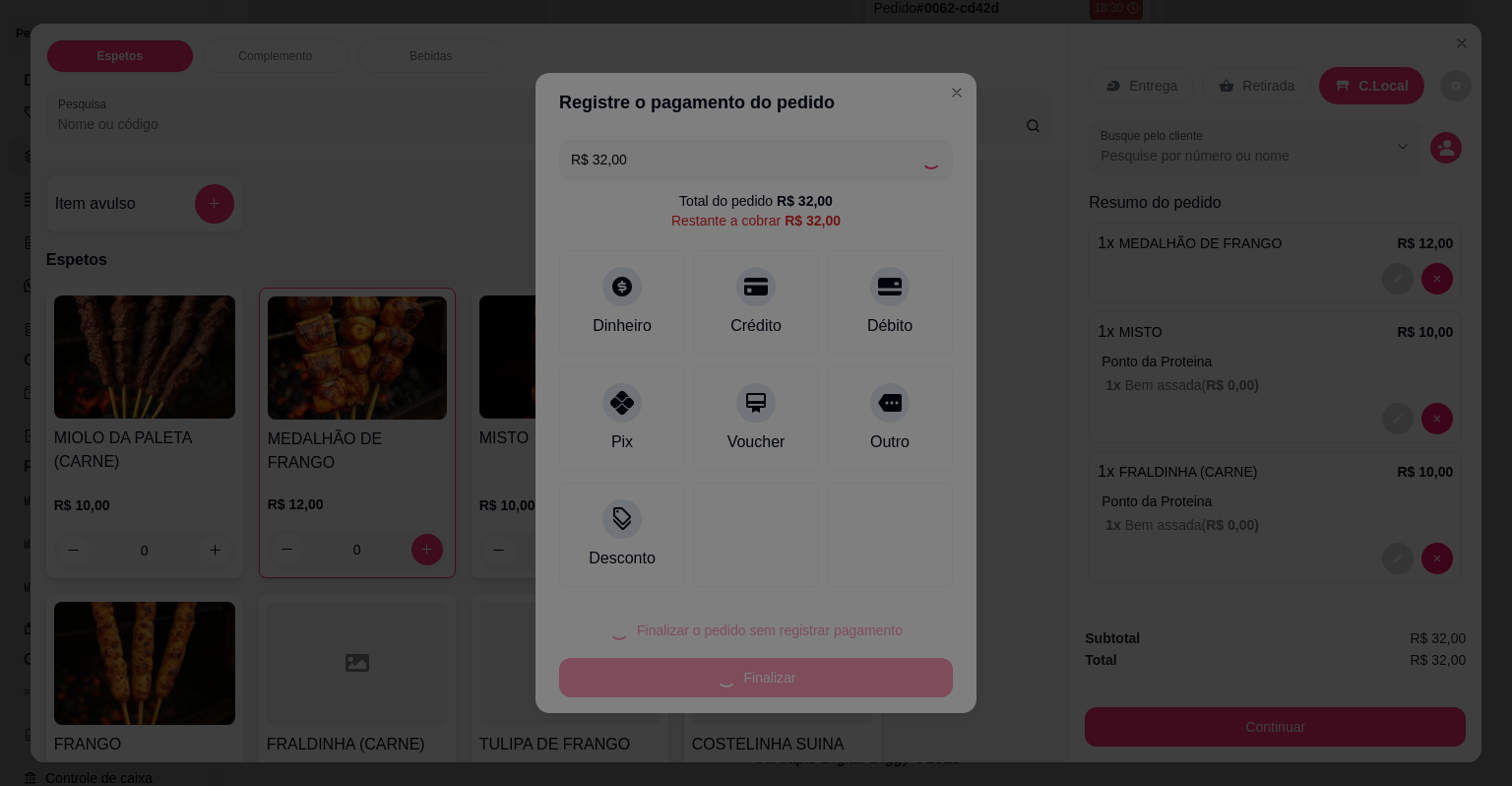 type on "R$ 0,00" 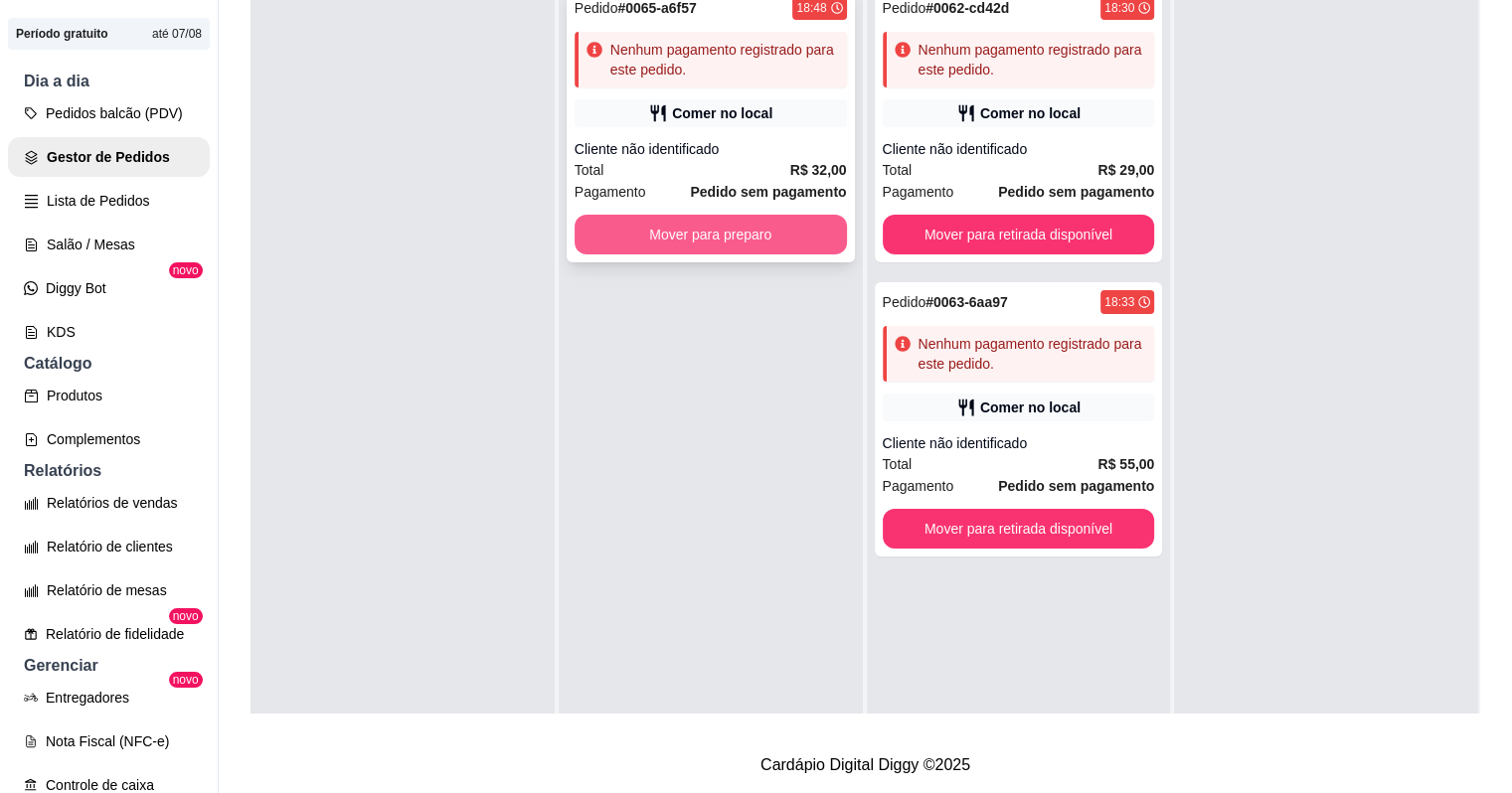 click on "Mover para preparo" at bounding box center (711, 235) 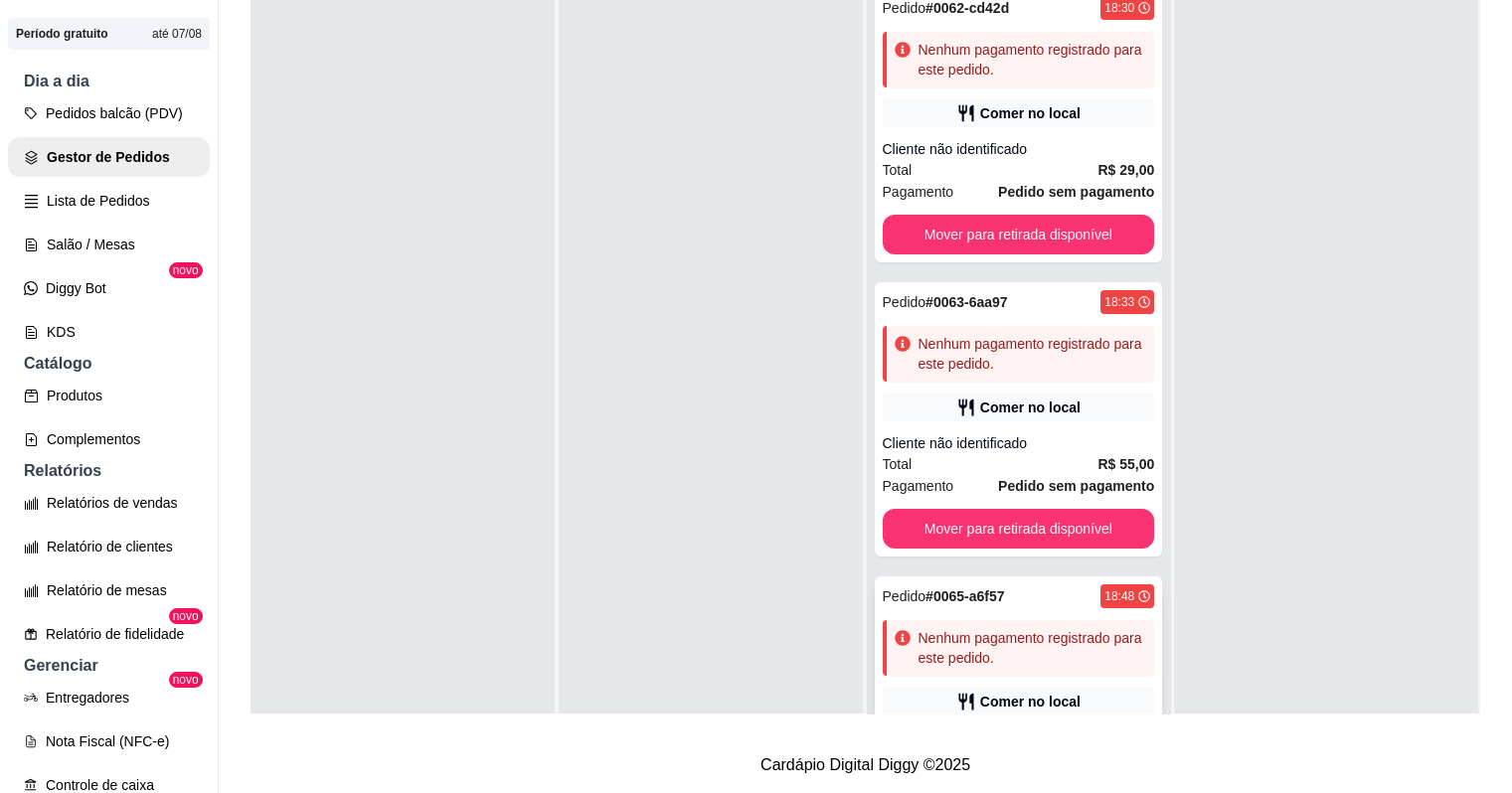 click on "Nenhum pagamento registrado para este pedido." at bounding box center [1033, 648] 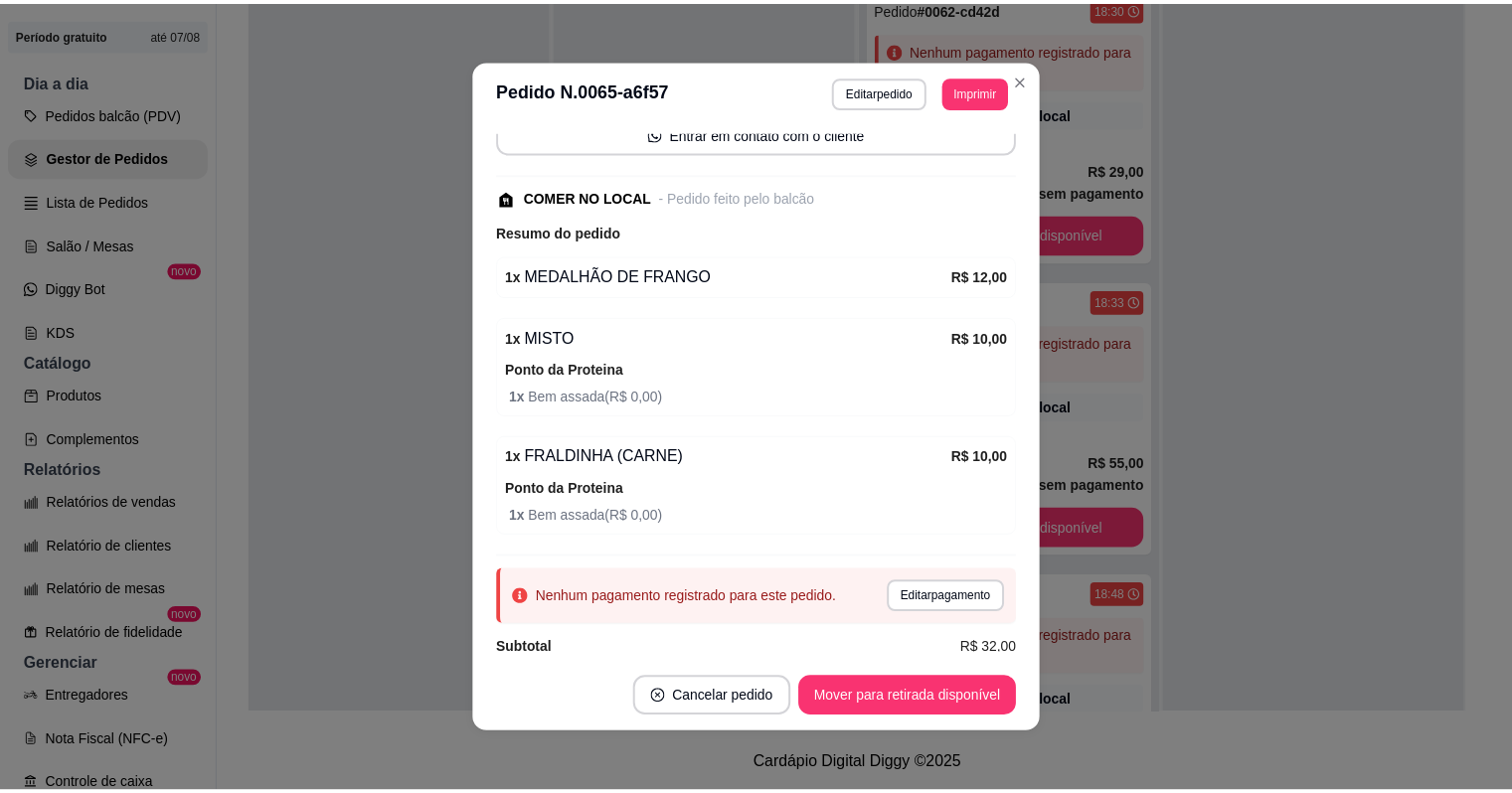 scroll, scrollTop: 186, scrollLeft: 0, axis: vertical 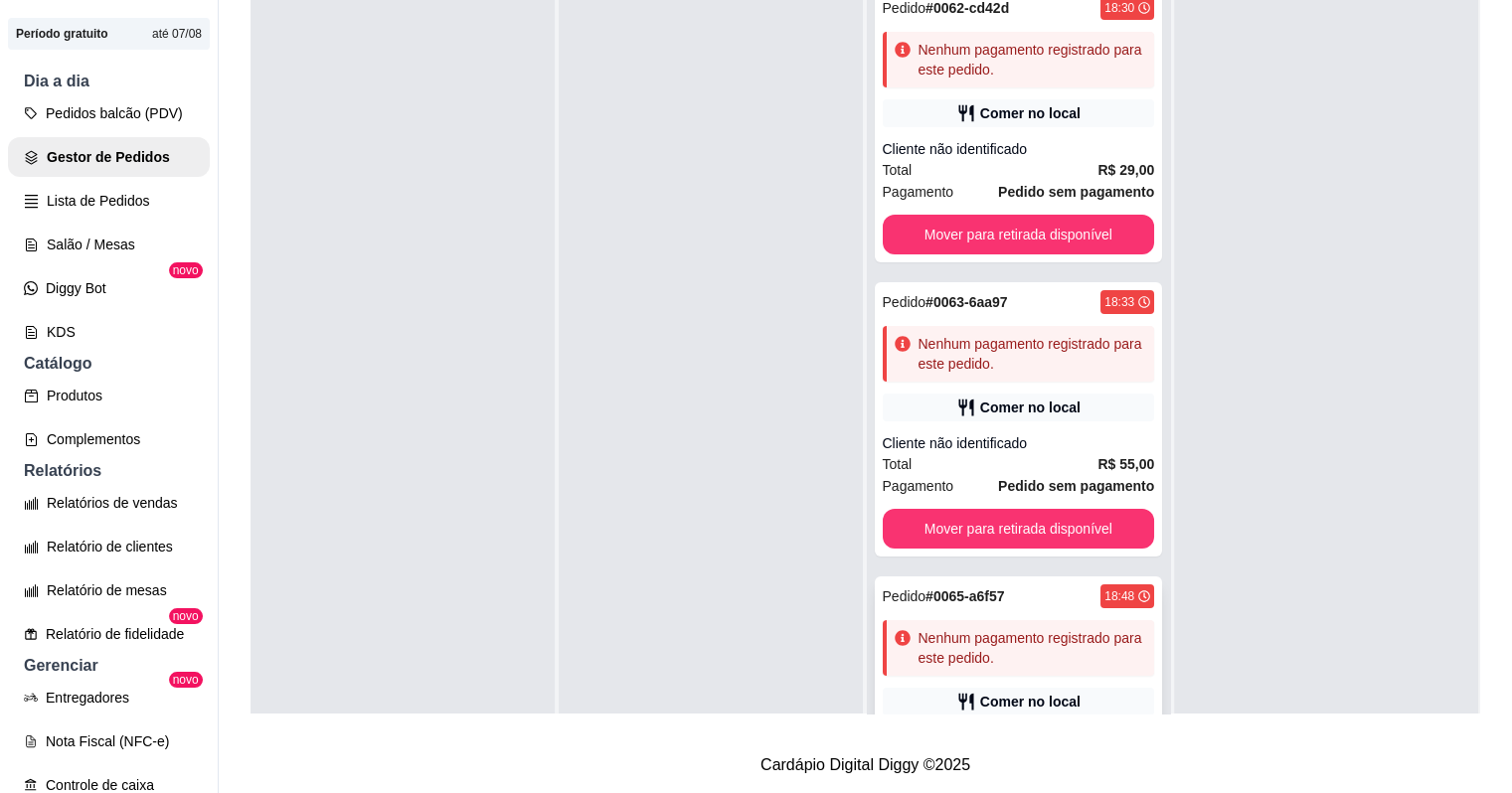 click on "Nenhum pagamento registrado para este pedido." at bounding box center (1033, 648) 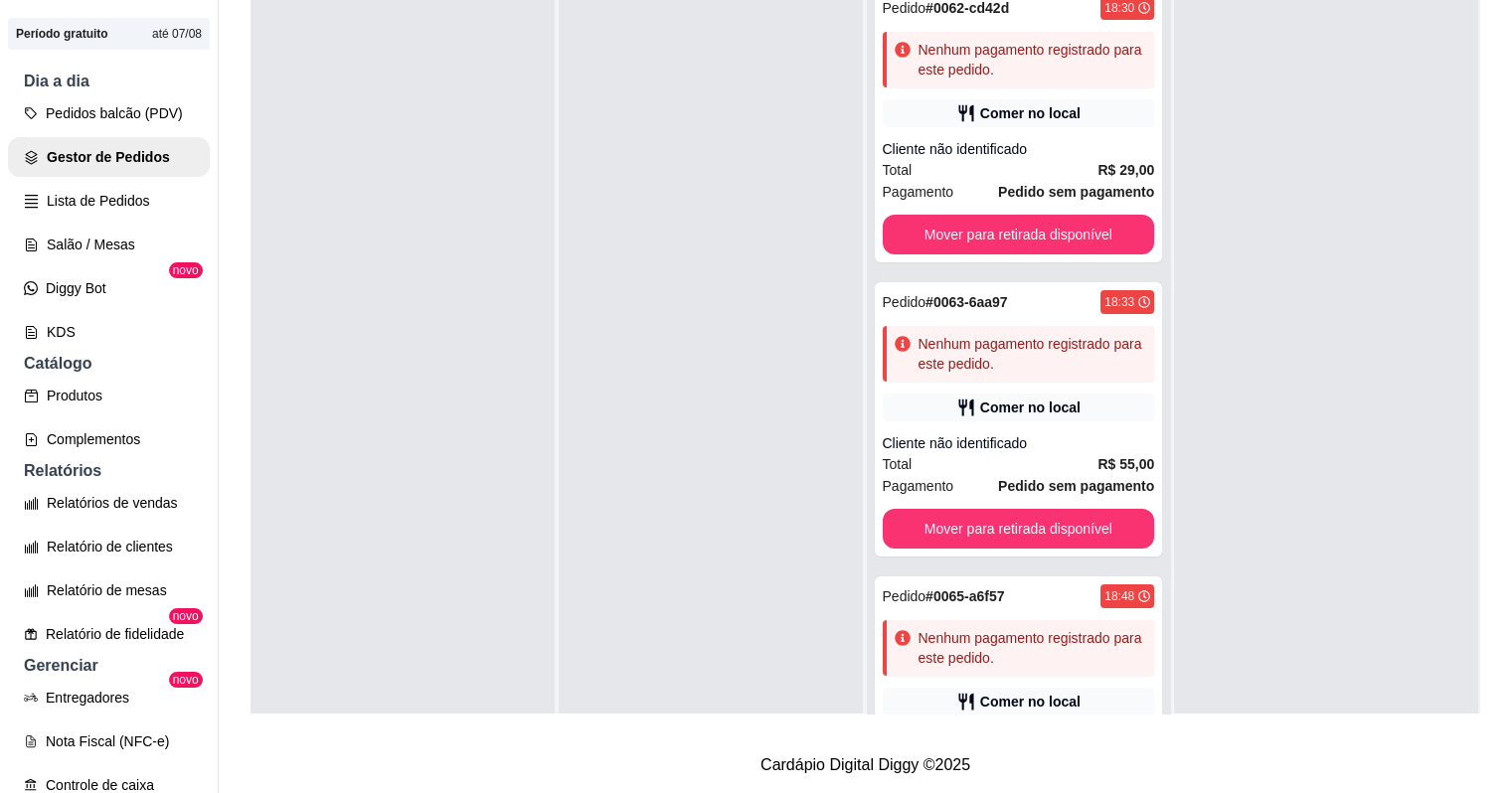 scroll, scrollTop: 110, scrollLeft: 0, axis: vertical 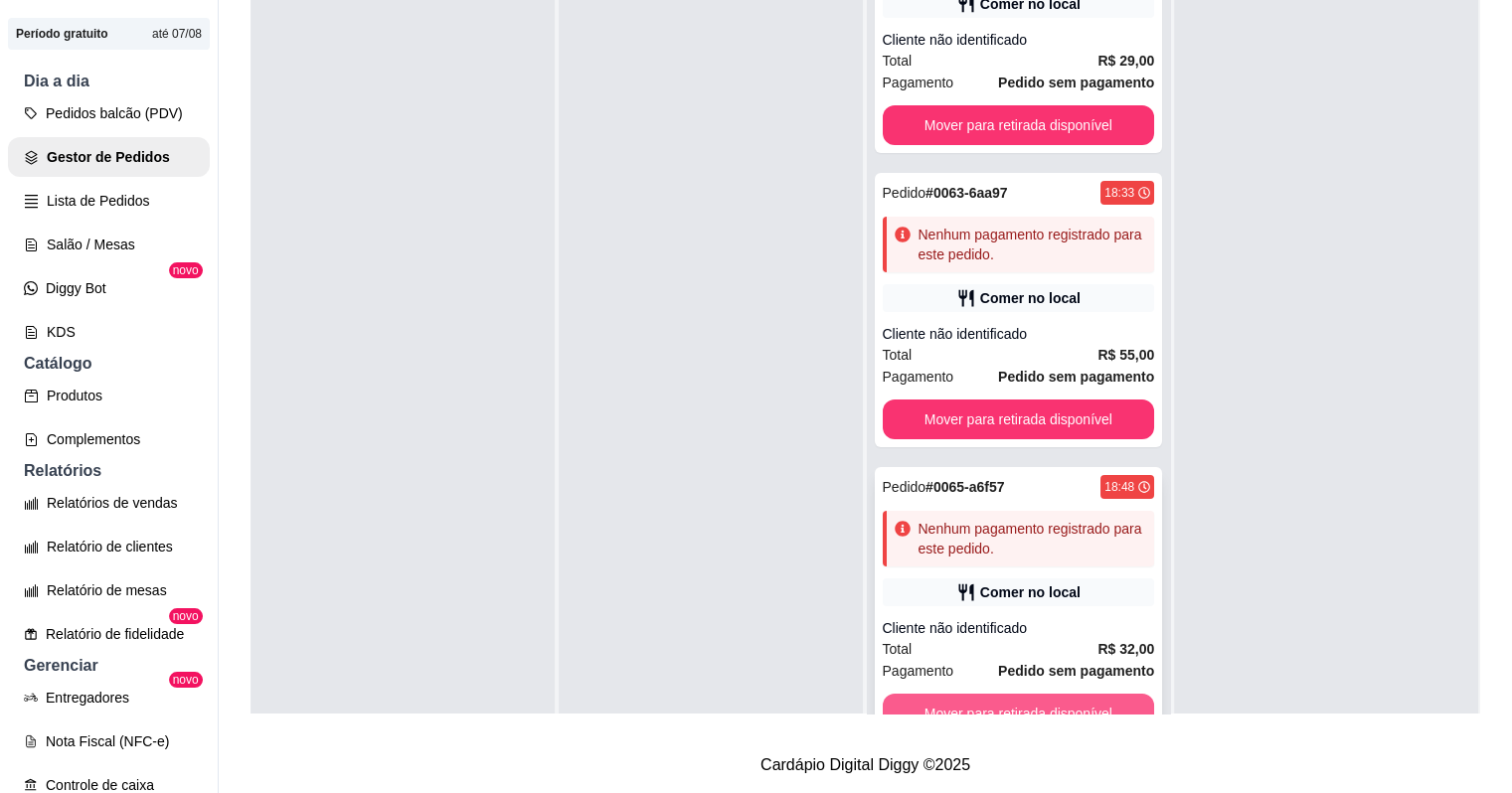 click on "Mover para retirada disponível" at bounding box center [1019, 714] 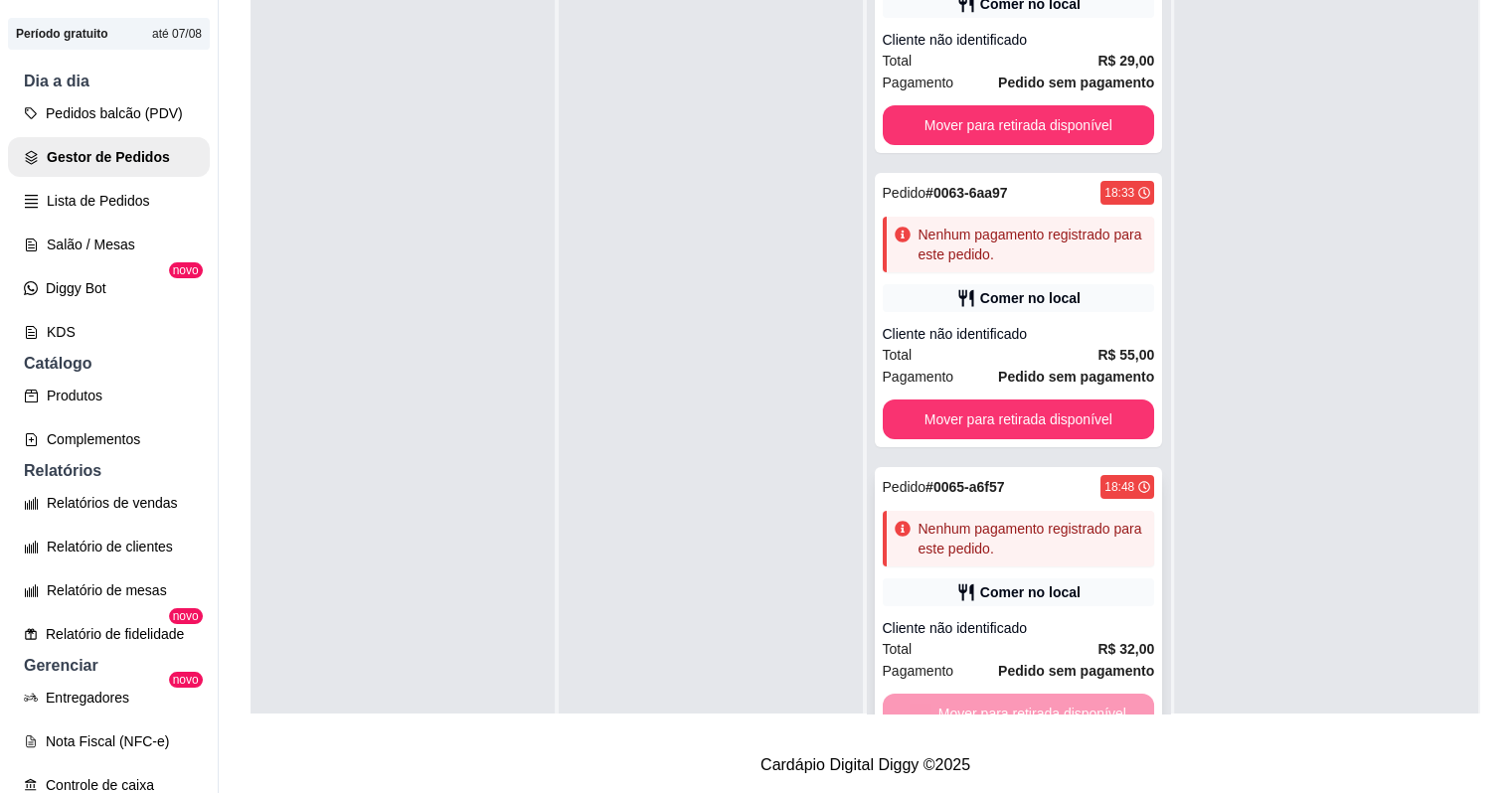 scroll, scrollTop: 0, scrollLeft: 0, axis: both 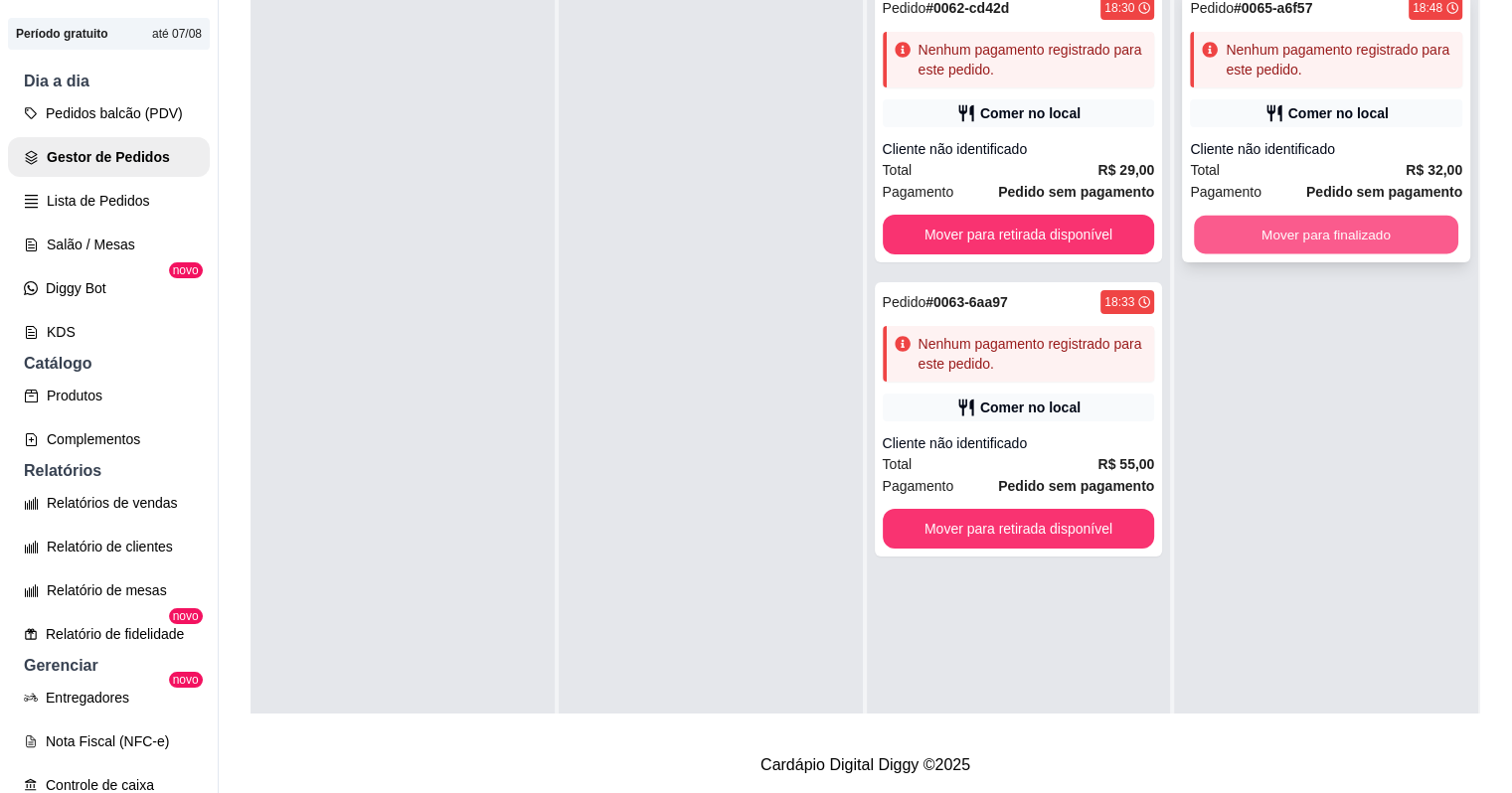 click on "Mover para finalizado" at bounding box center [1326, 235] 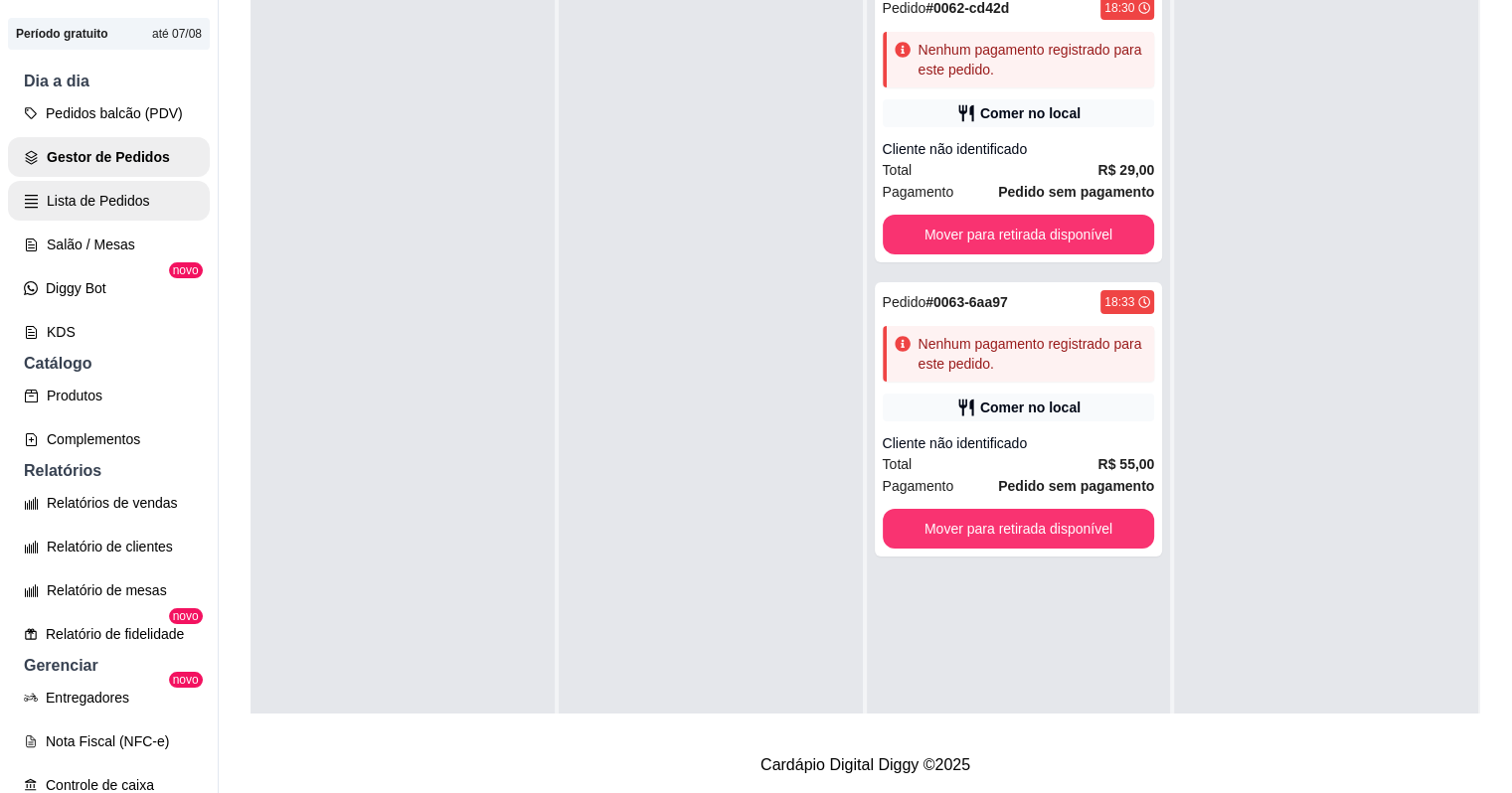 click on "Lista de Pedidos" at bounding box center (108, 201) 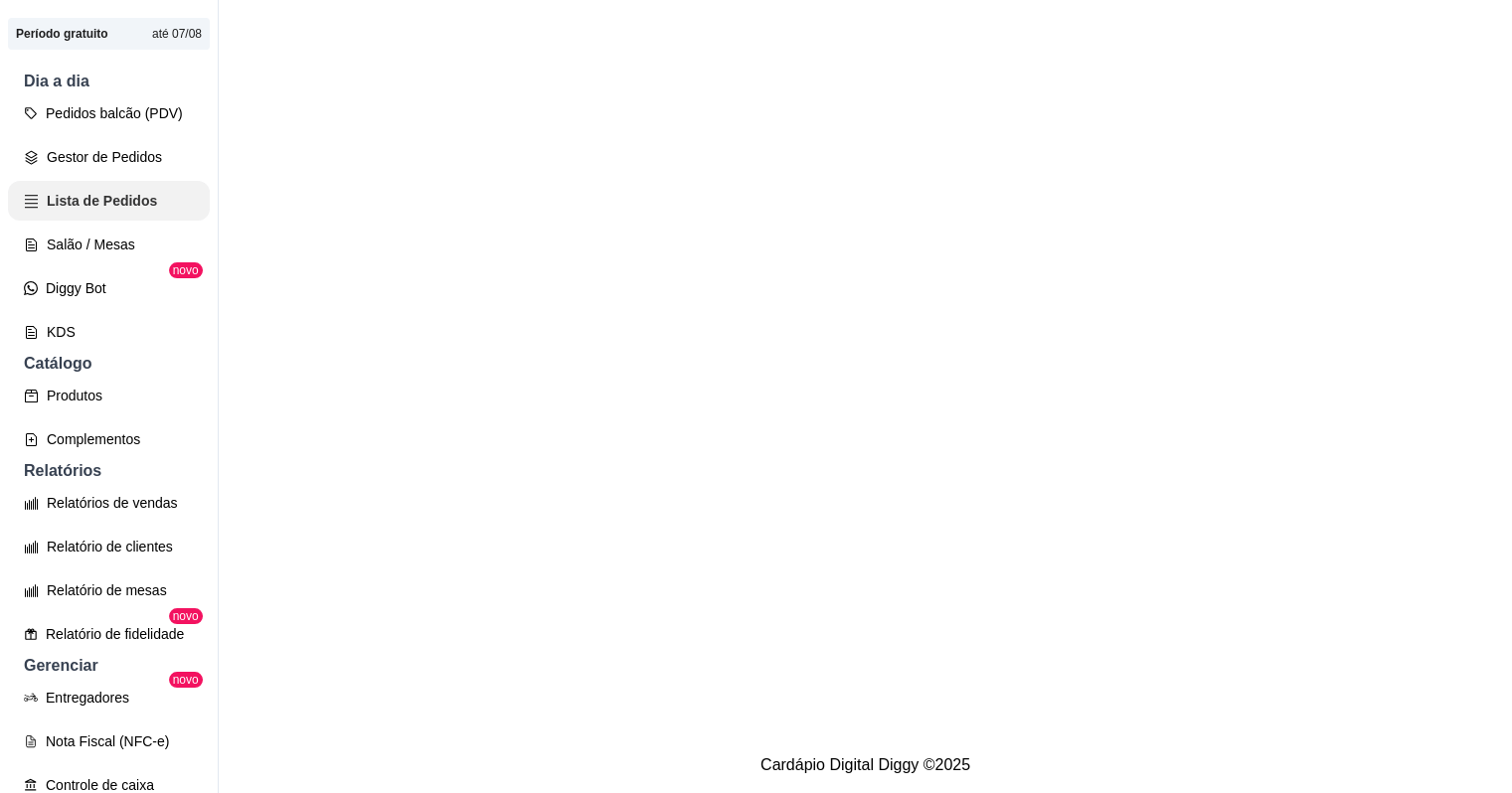 scroll, scrollTop: 0, scrollLeft: 0, axis: both 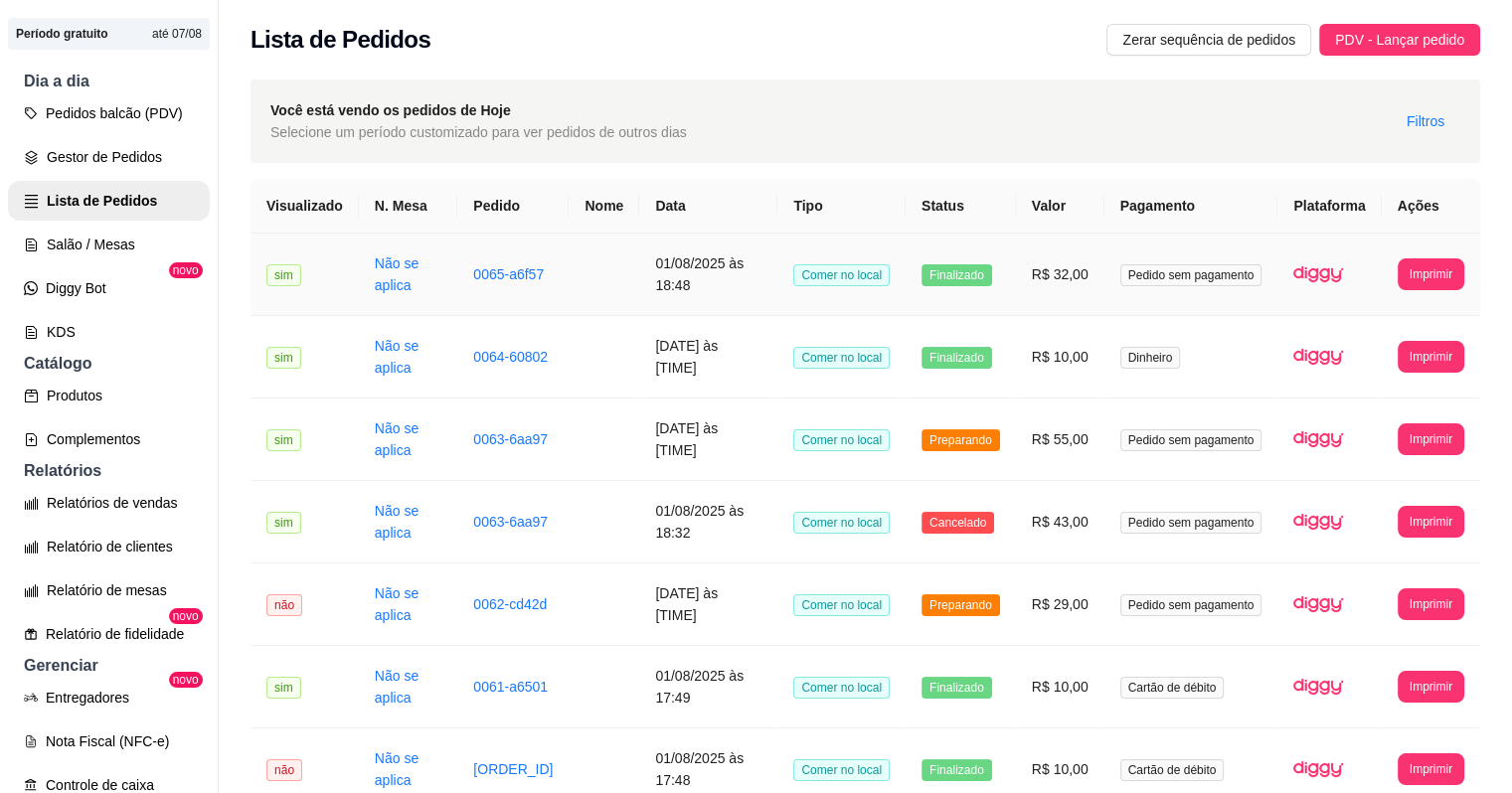 click on "Pedido sem pagamento" at bounding box center (1191, 275) 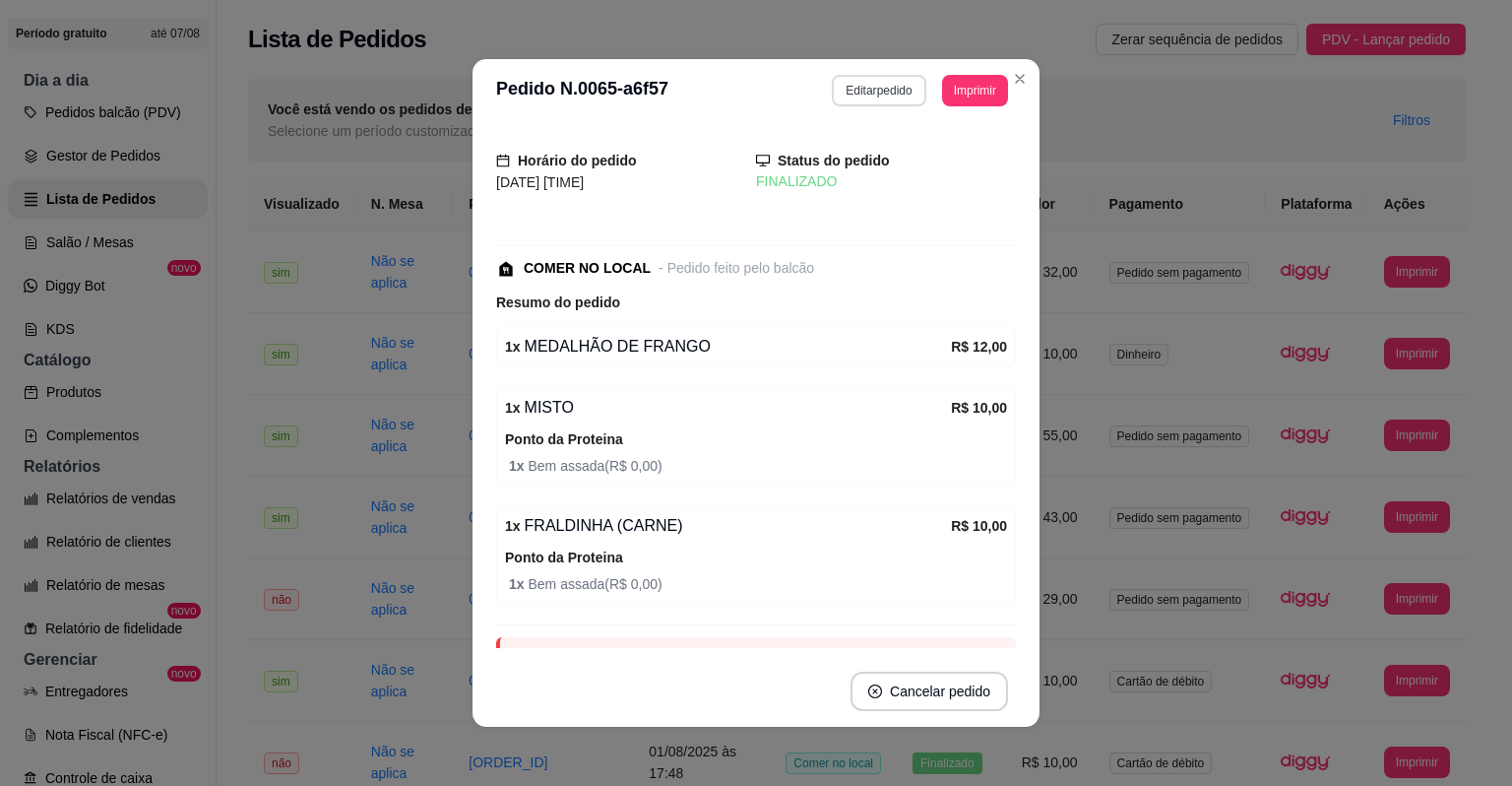 click on "Editar  pedido" at bounding box center (878, 91) 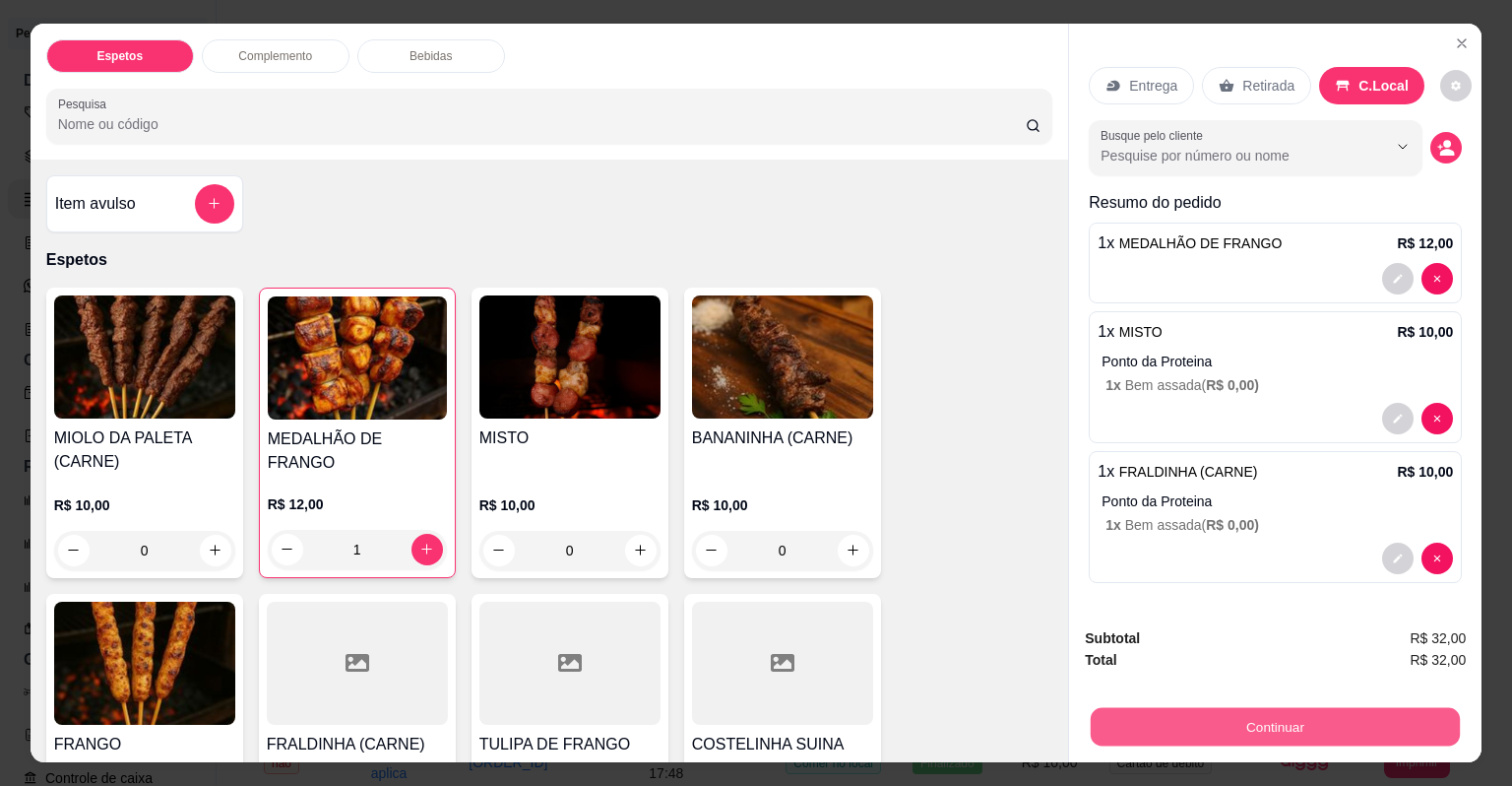 click on "Continuar" at bounding box center [1275, 727] 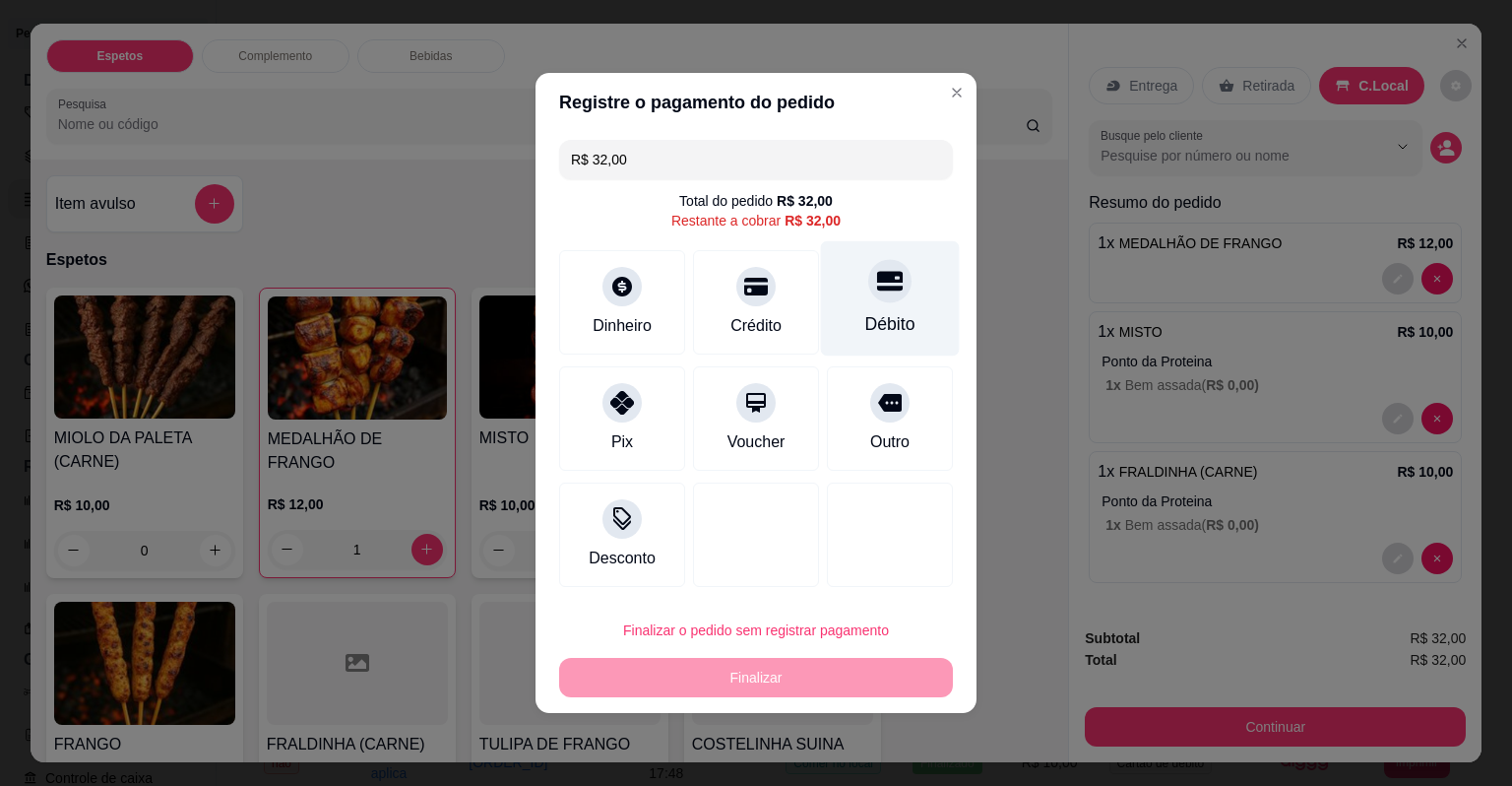 click 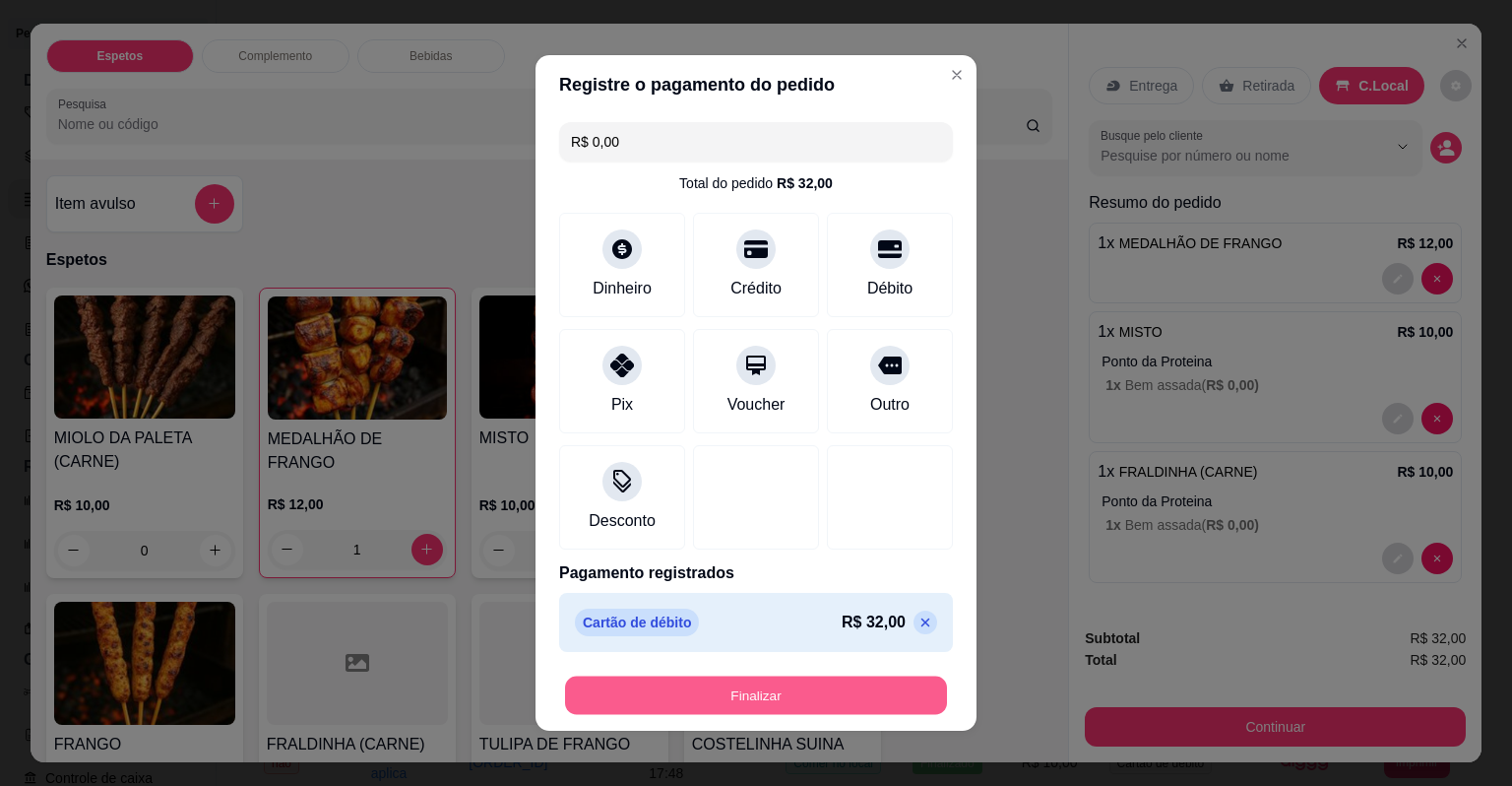 click on "Finalizar" at bounding box center (756, 695) 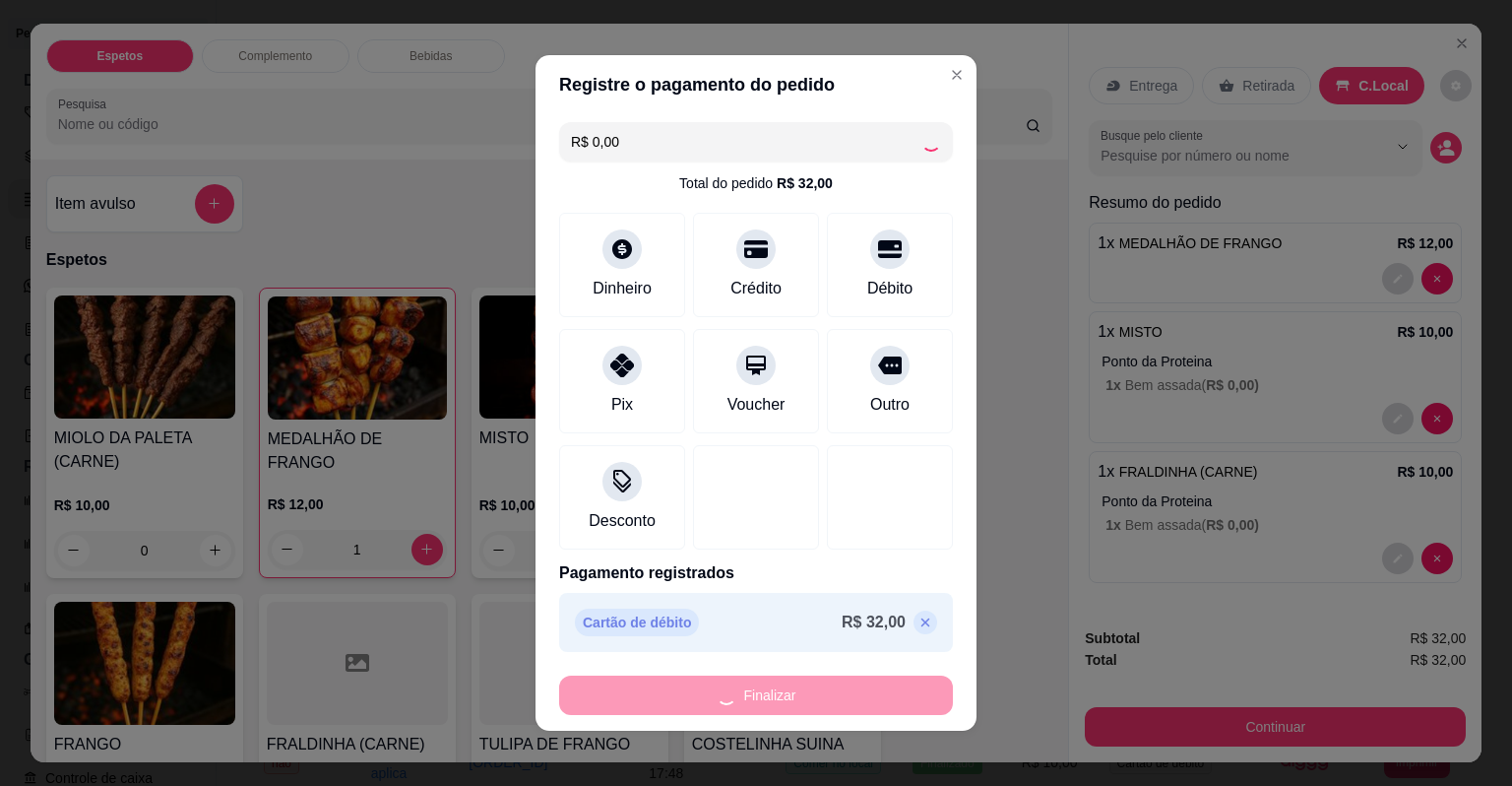 type on "0" 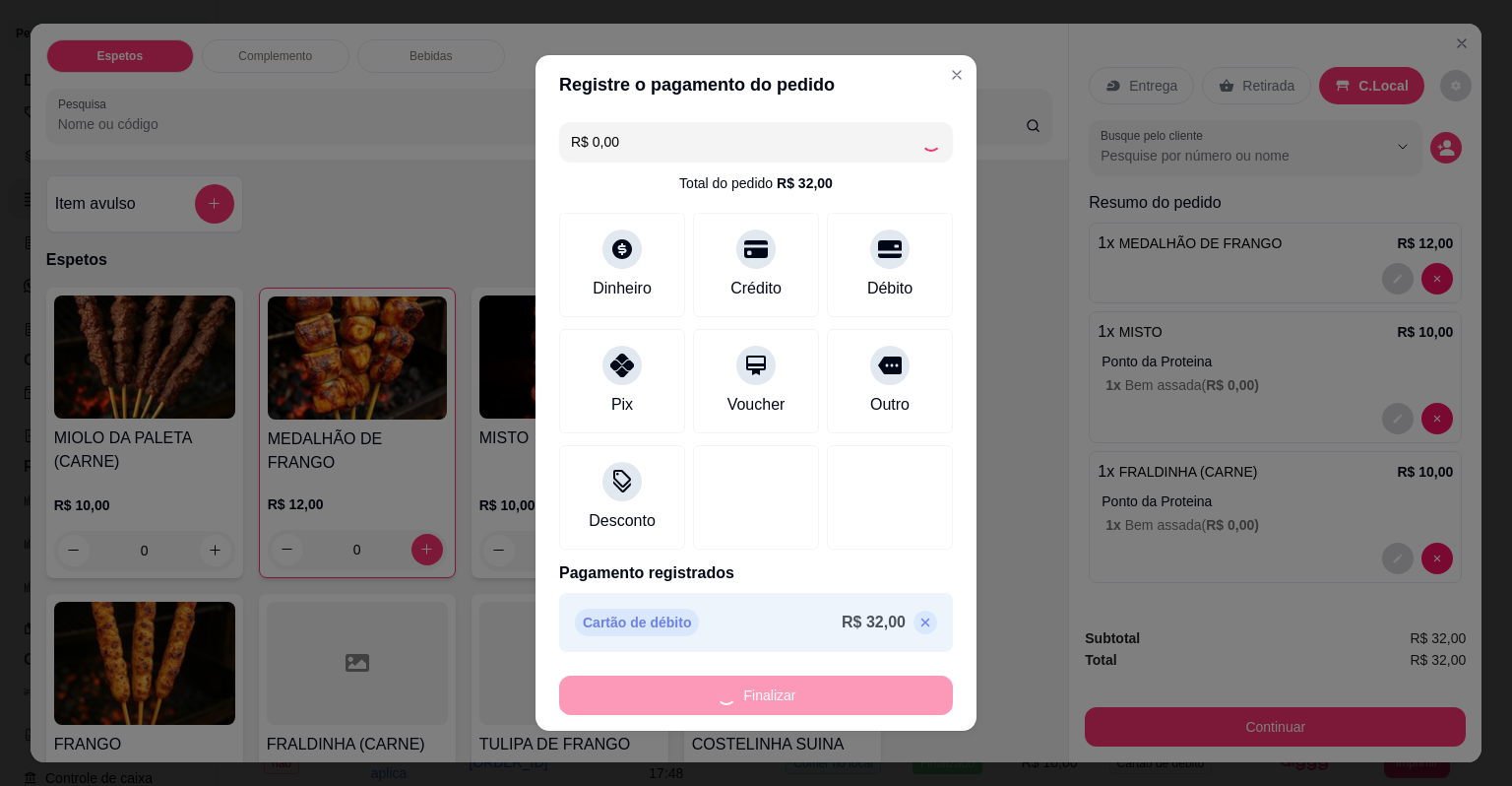 type on "-R$ 32,00" 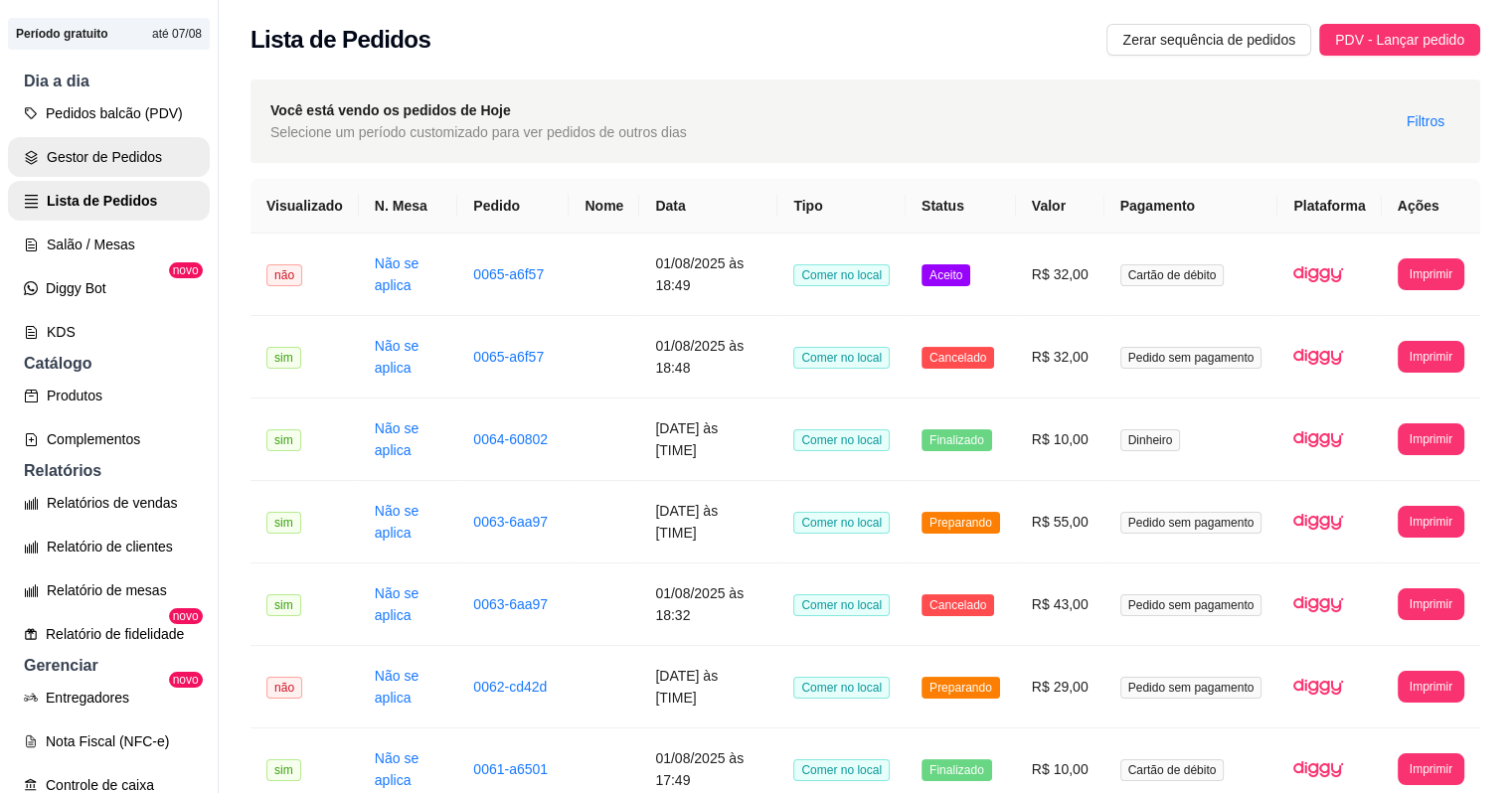 click on "Gestor de Pedidos" at bounding box center (108, 157) 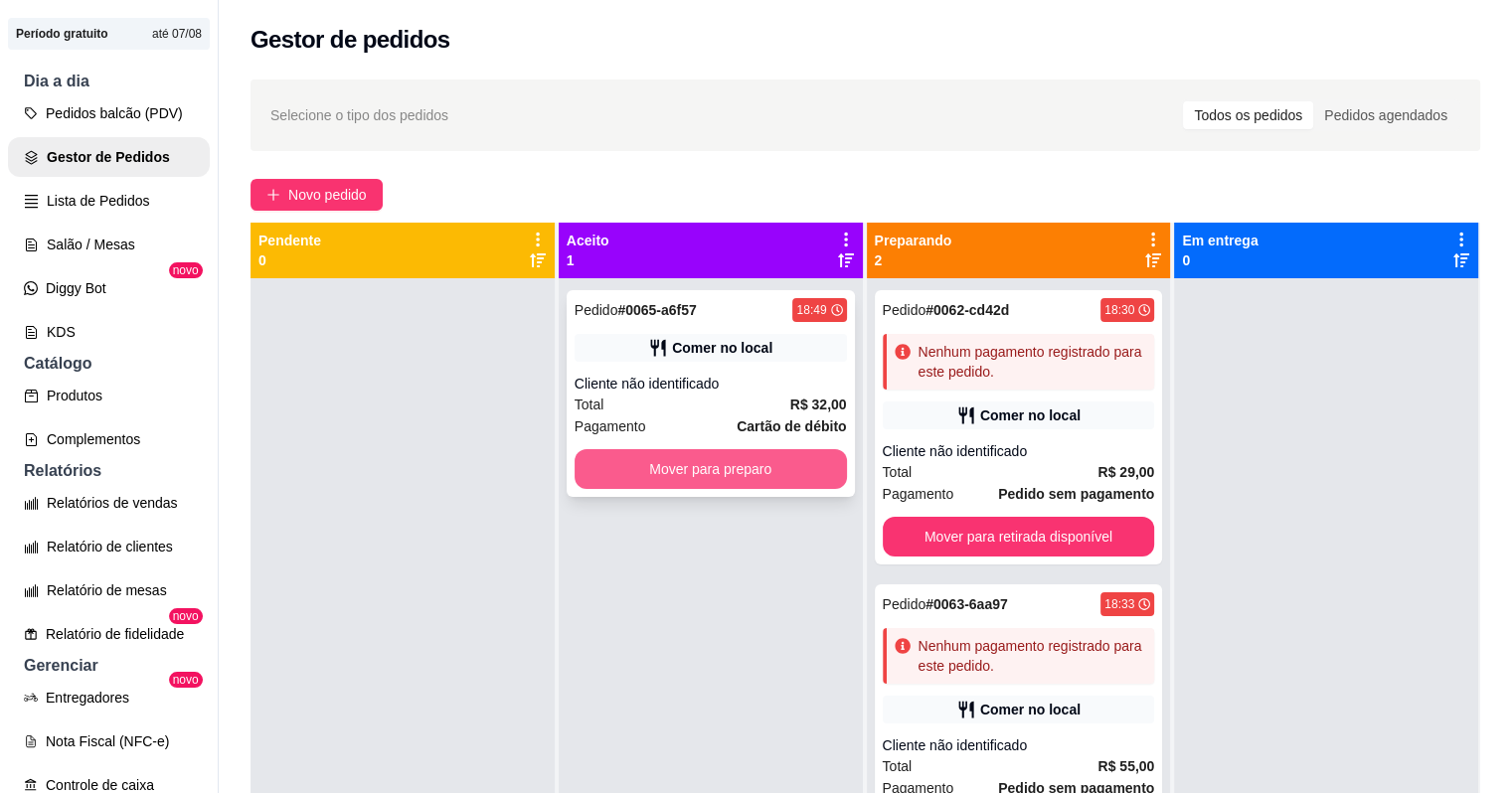click on "Mover para preparo" at bounding box center (711, 469) 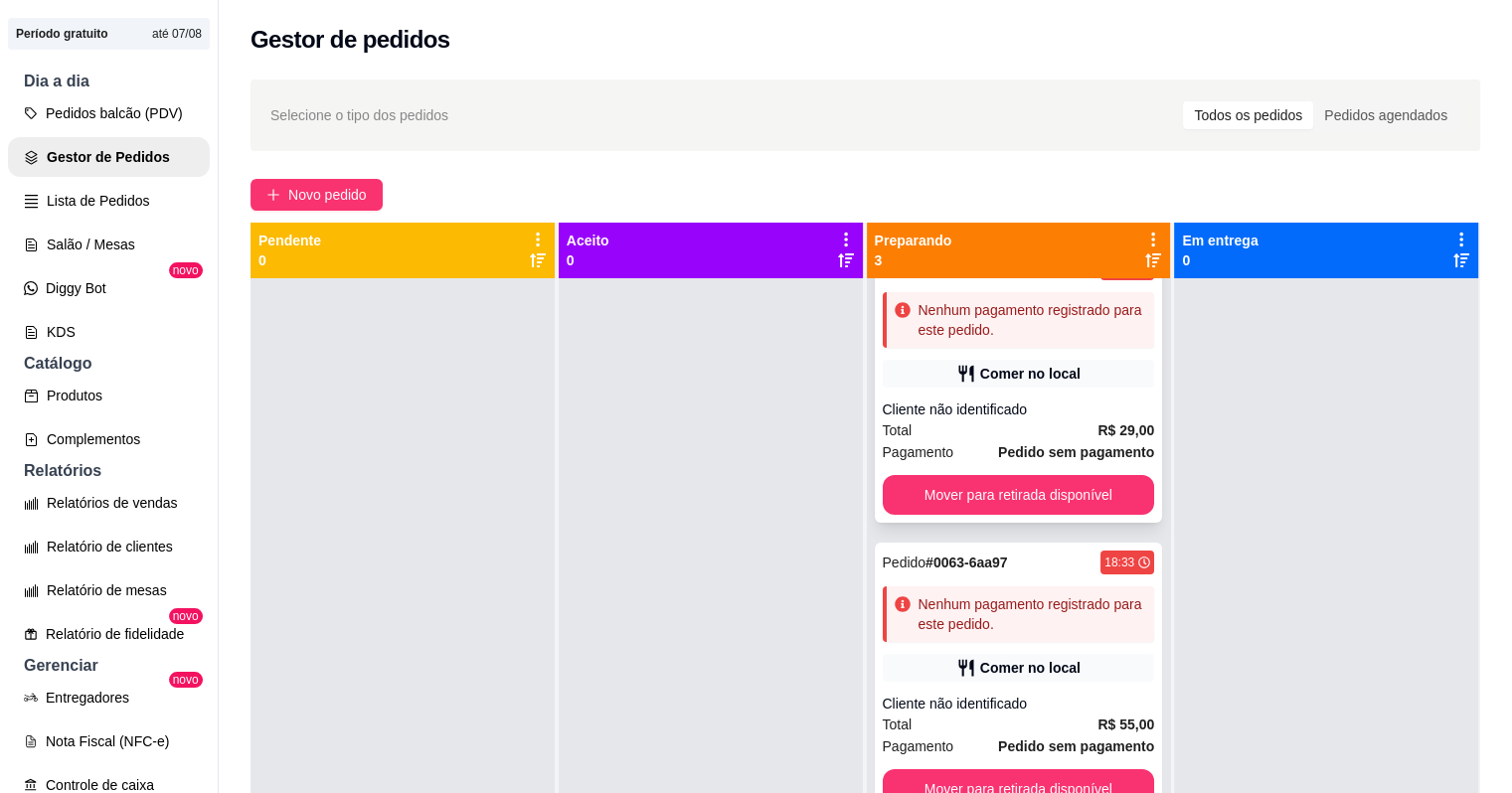 scroll, scrollTop: 0, scrollLeft: 0, axis: both 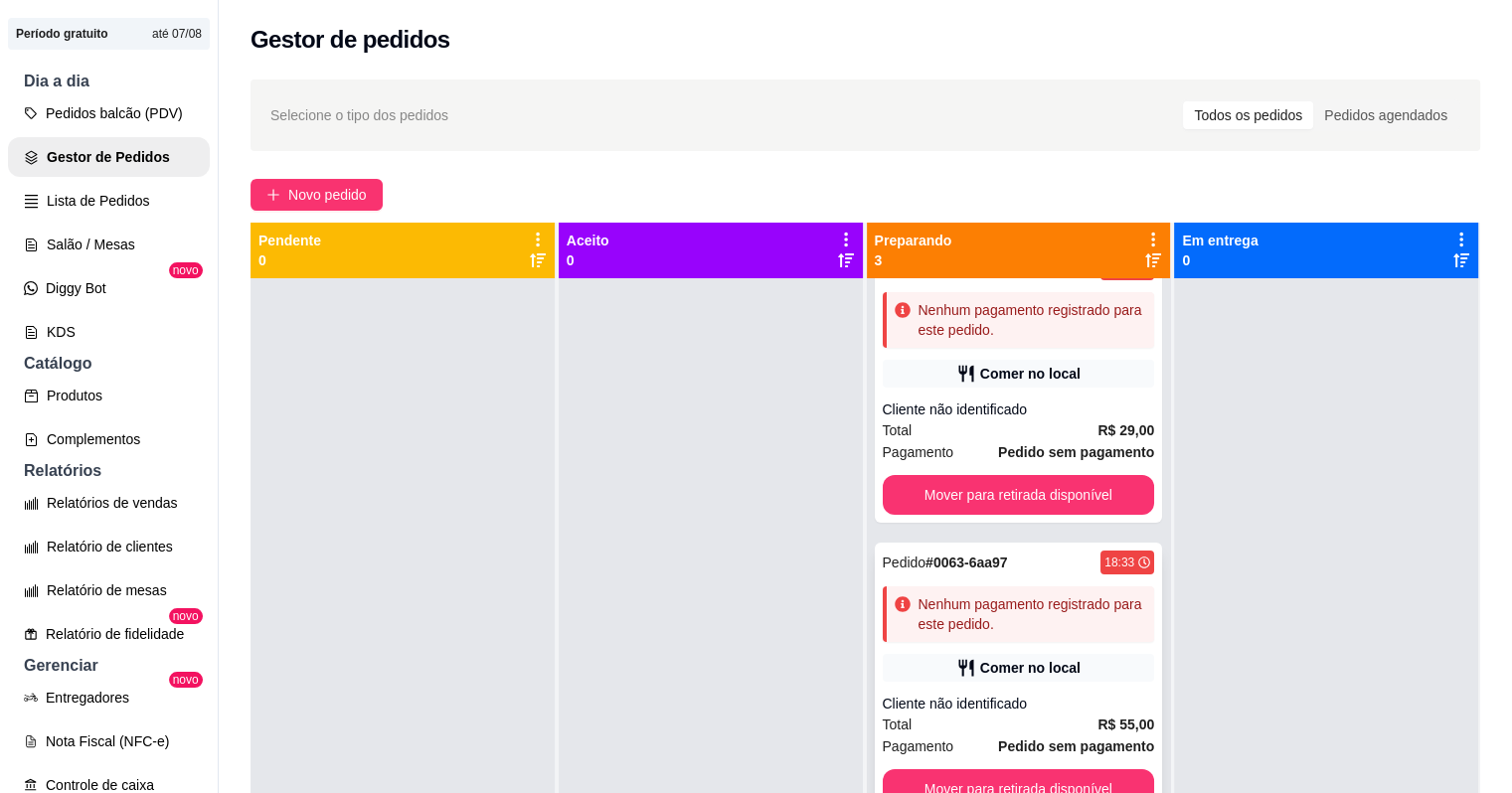 drag, startPoint x: 1023, startPoint y: 737, endPoint x: 1013, endPoint y: 706, distance: 32.572995 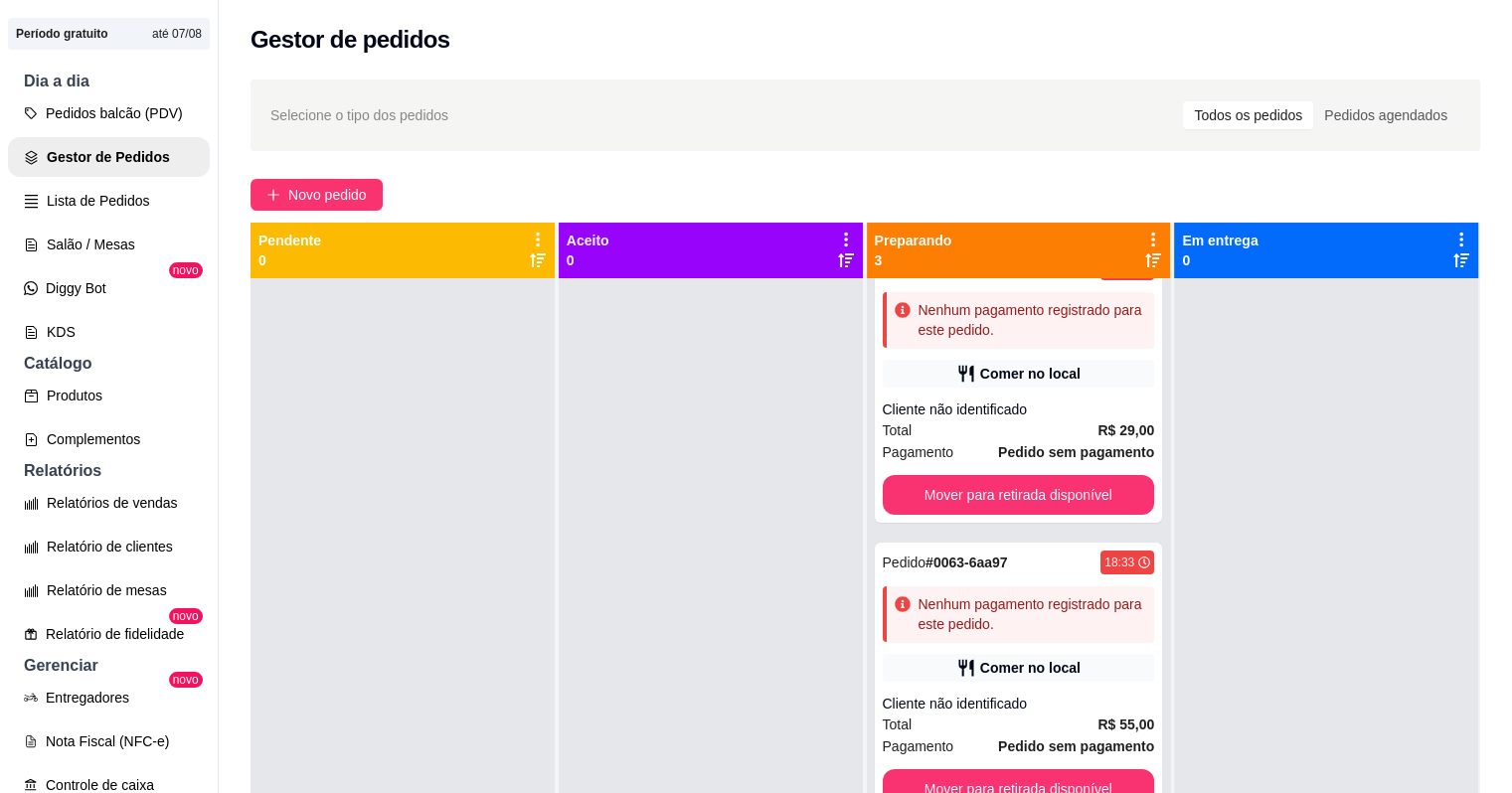 drag, startPoint x: 1013, startPoint y: 706, endPoint x: 385, endPoint y: 406, distance: 695.977 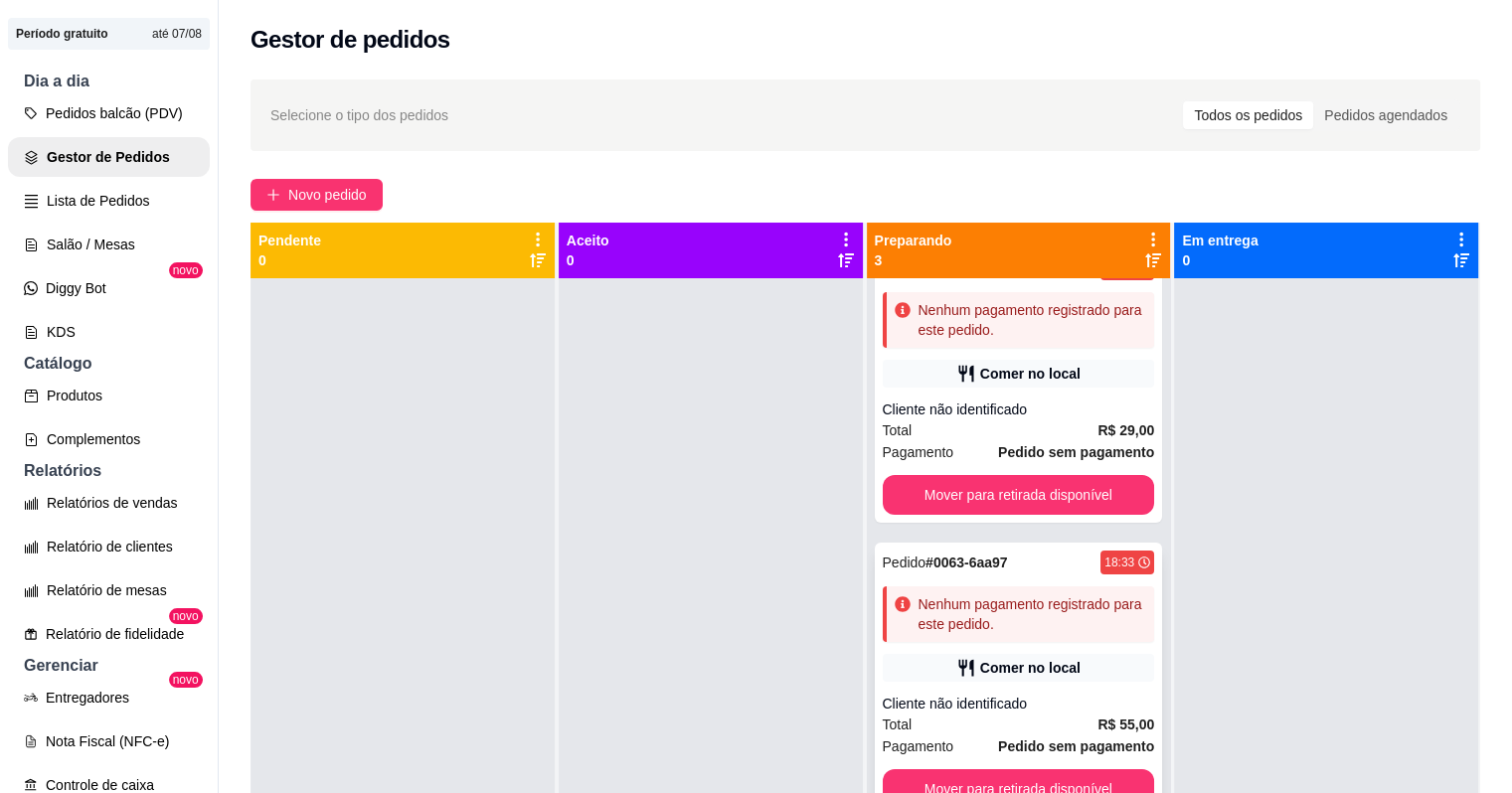 click on "Cliente não identificado" at bounding box center [1019, 704] 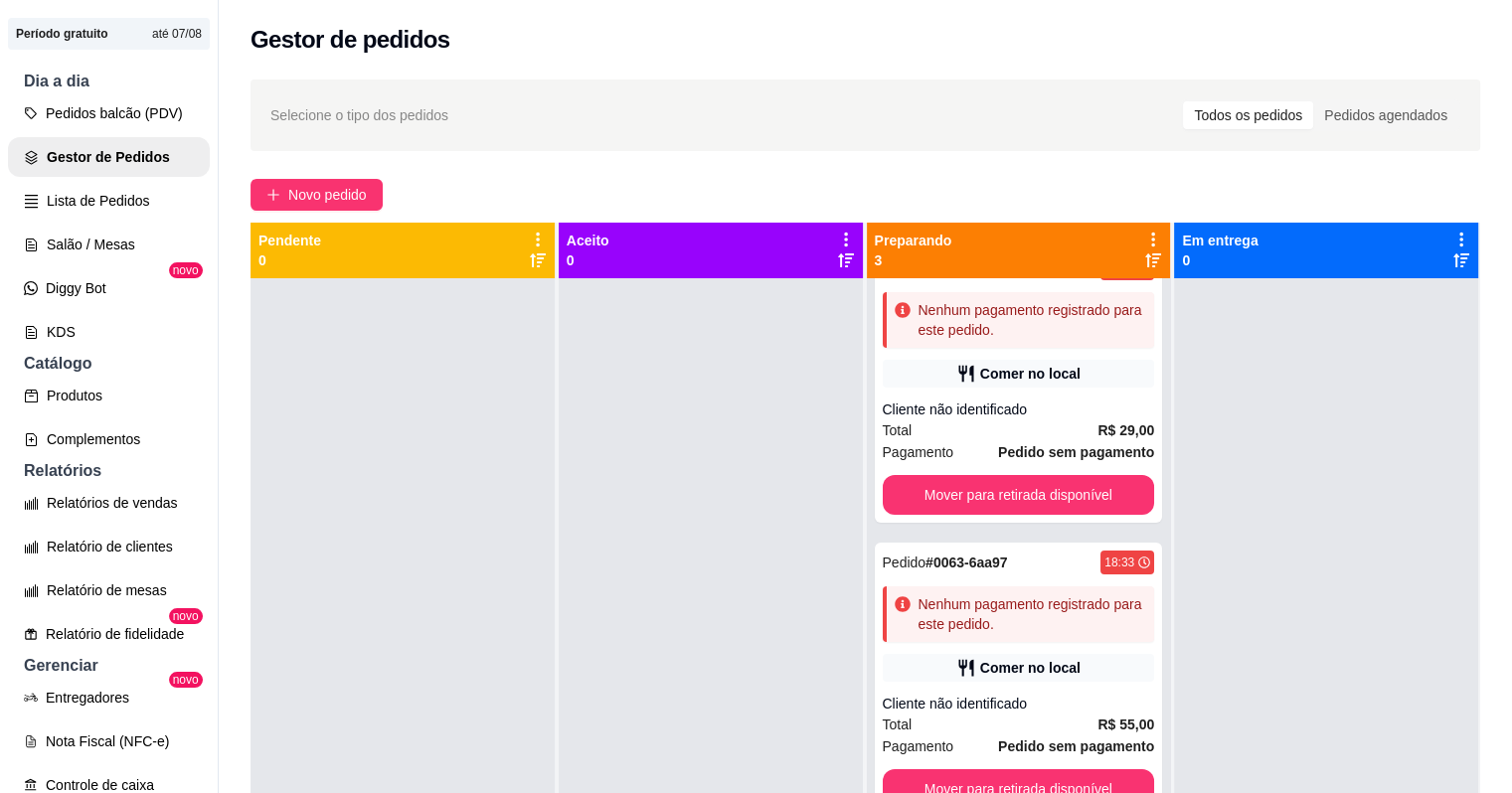 scroll, scrollTop: 56, scrollLeft: 0, axis: vertical 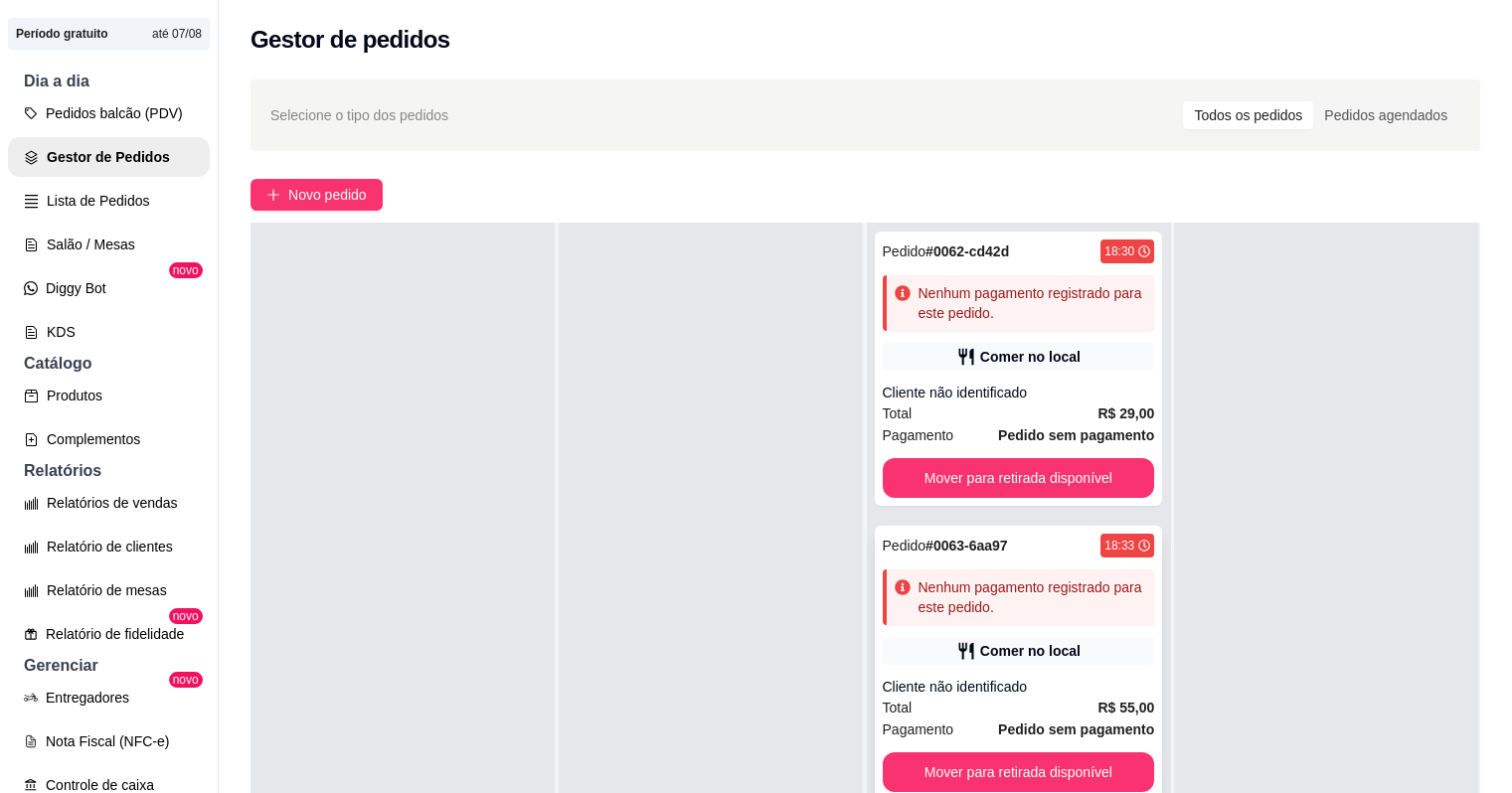 click on "Comer no local" at bounding box center (1030, 651) 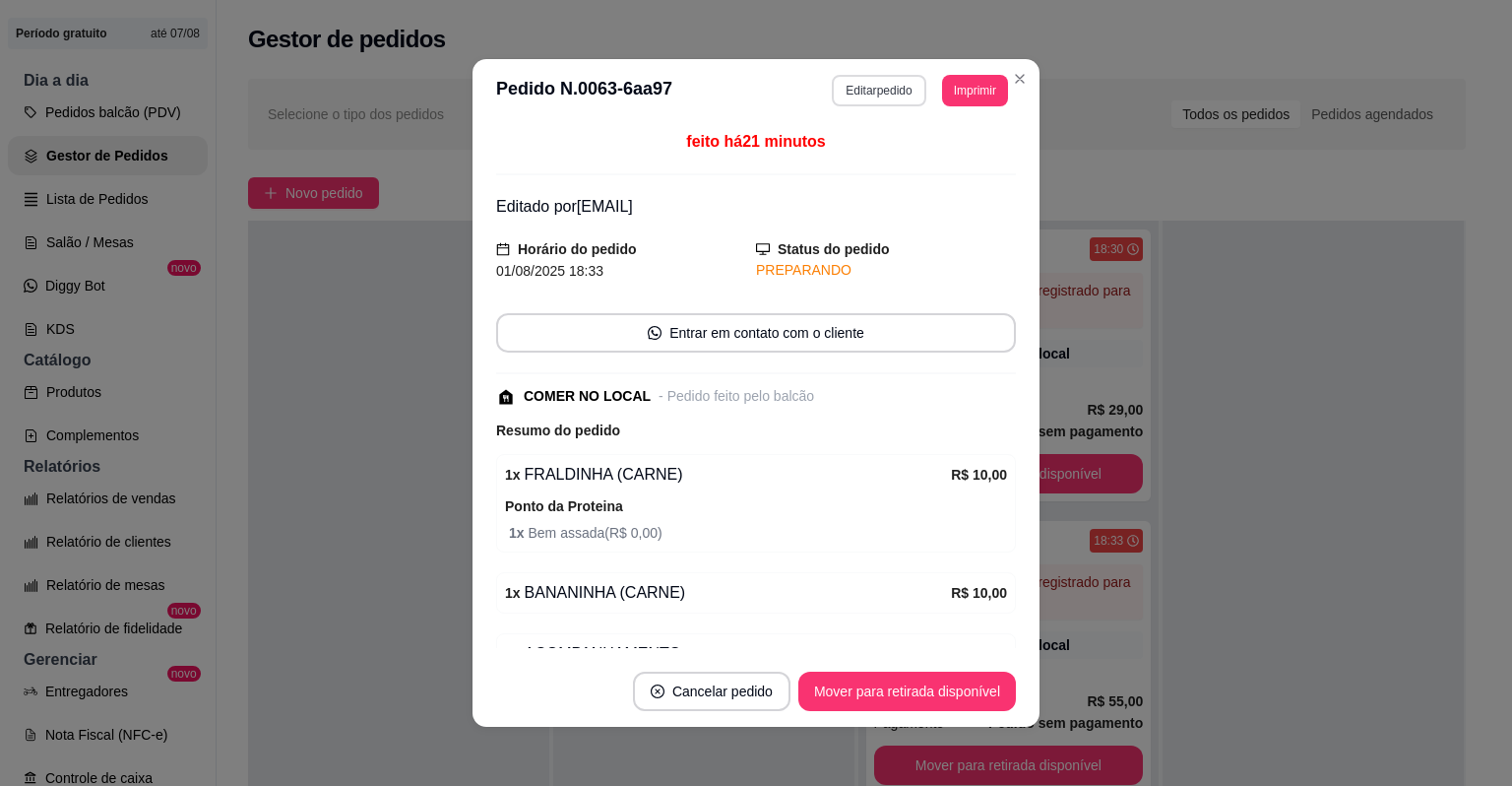 click on "Editar  pedido" at bounding box center (878, 91) 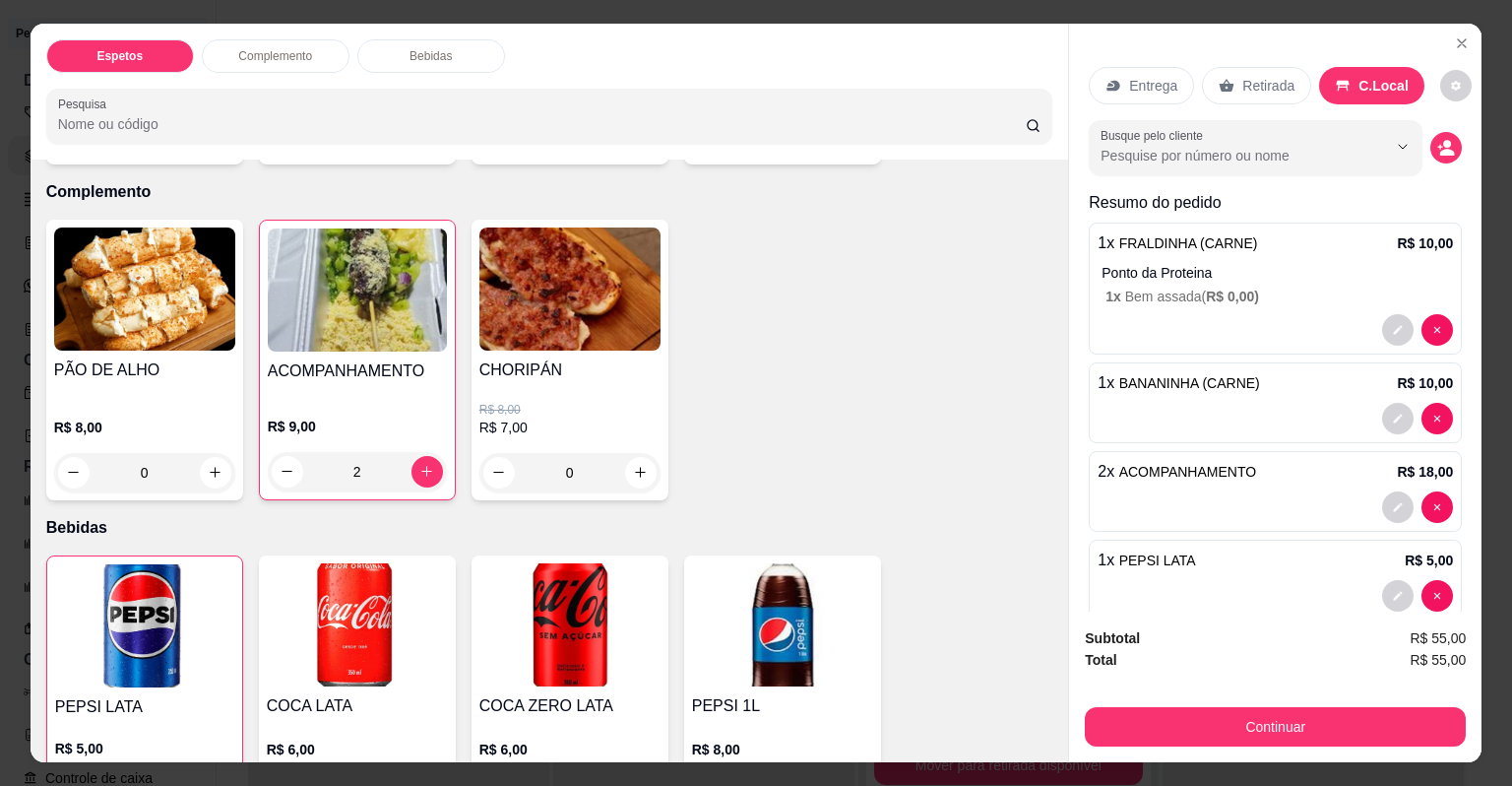 scroll, scrollTop: 819, scrollLeft: 0, axis: vertical 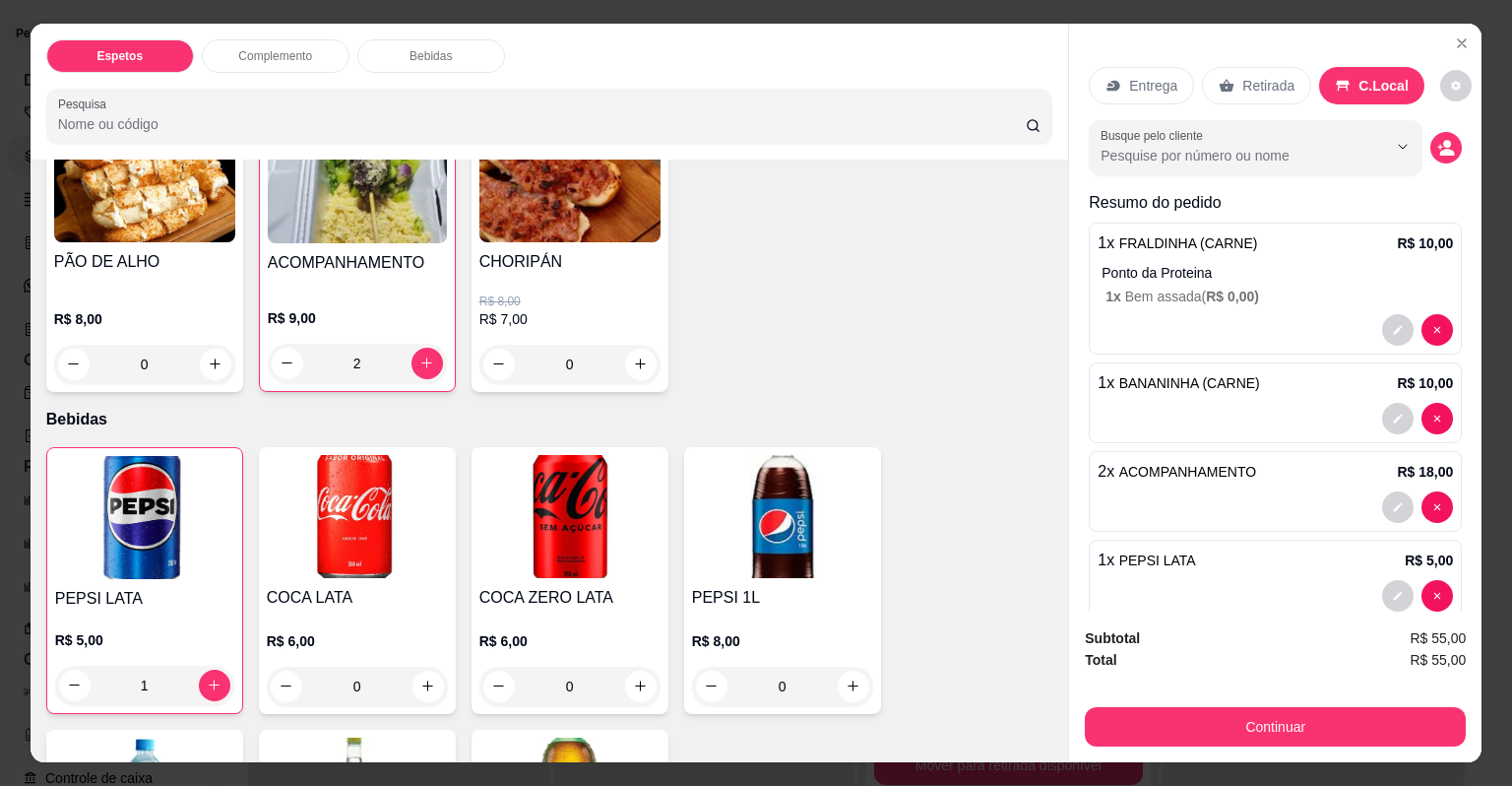 click on "PEPSI LATA" at bounding box center (145, 599) 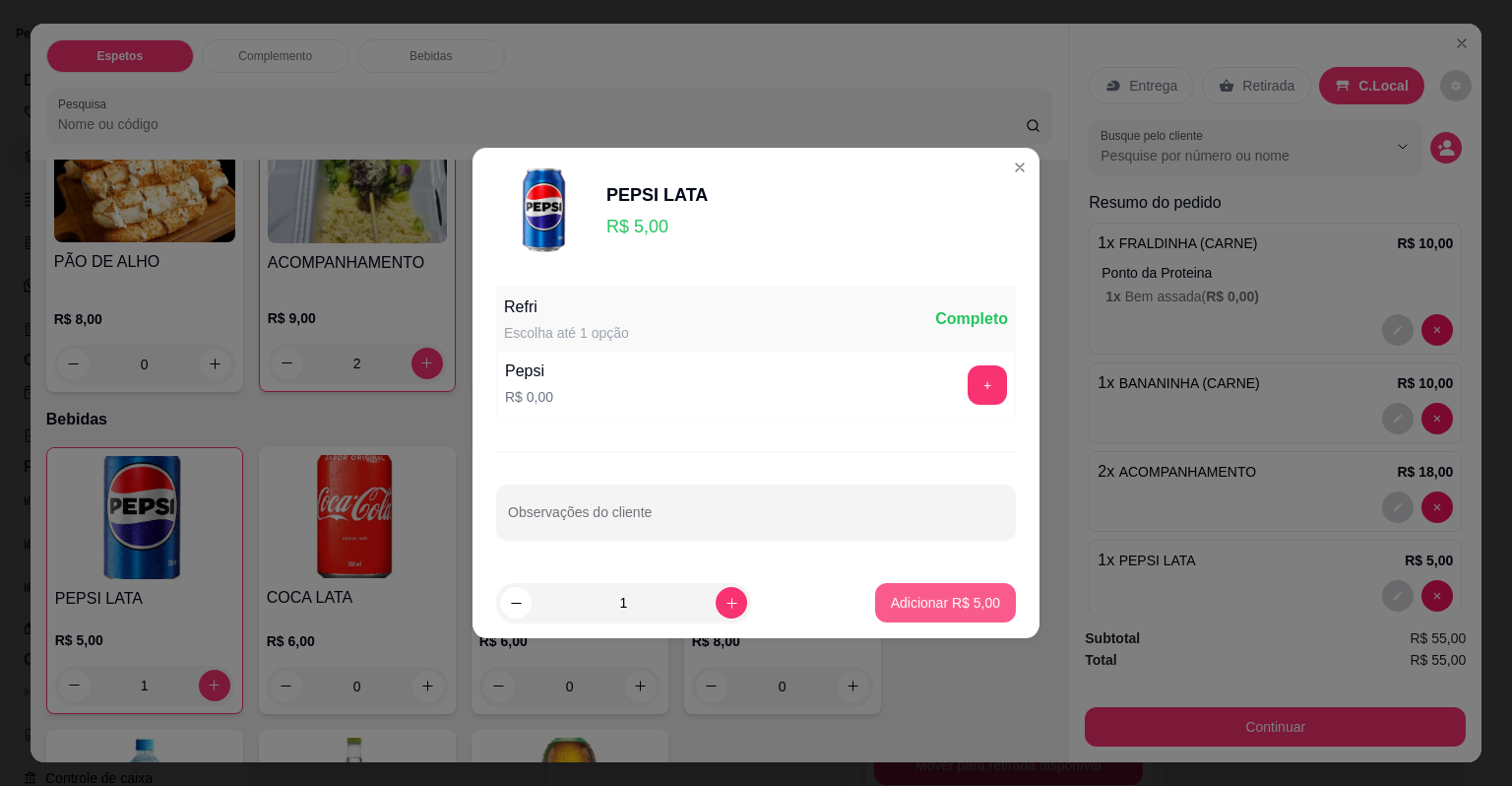click on "Adicionar   R$ 5,00" at bounding box center [945, 603] 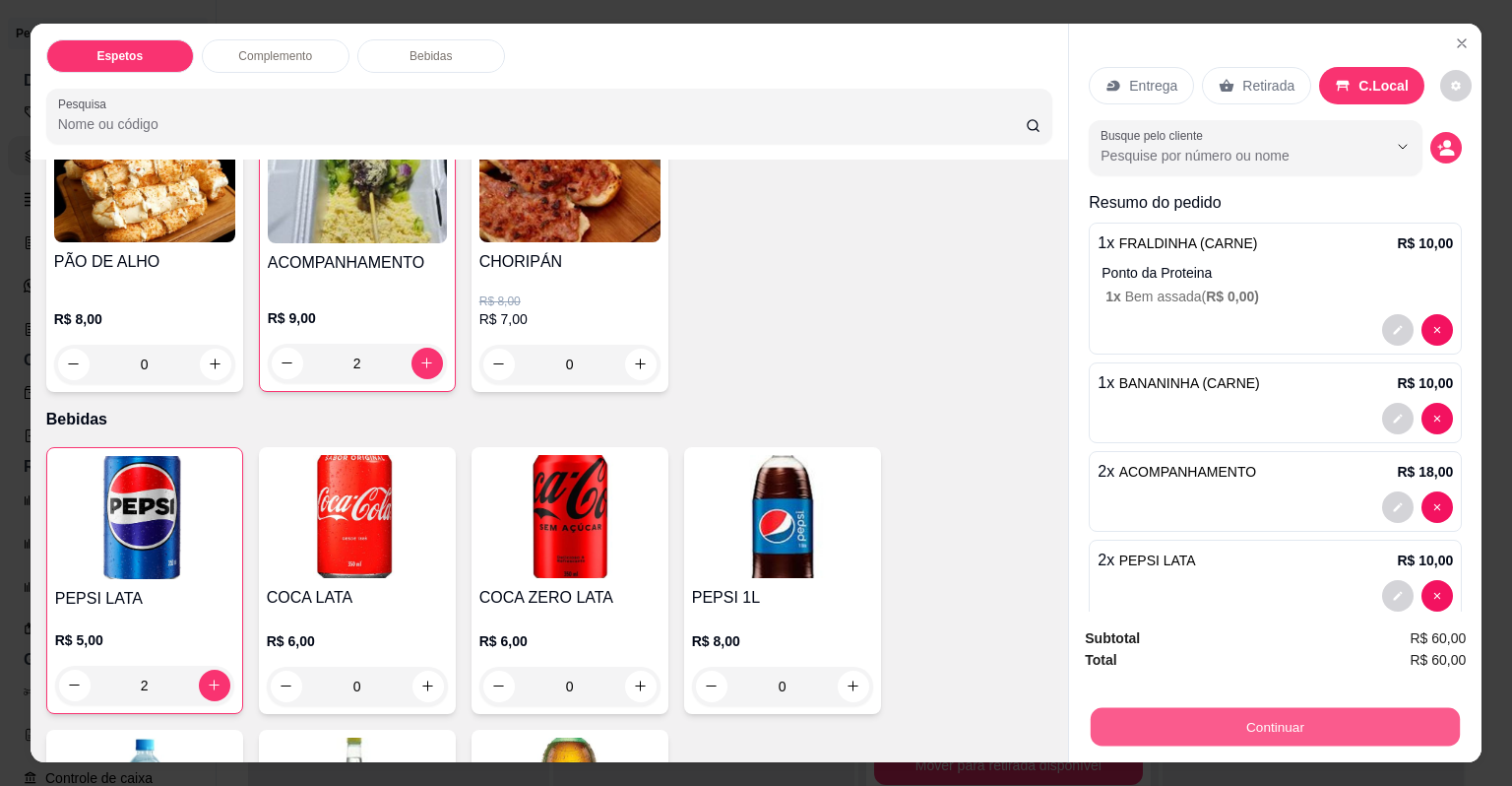 click on "Continuar" at bounding box center (1275, 727) 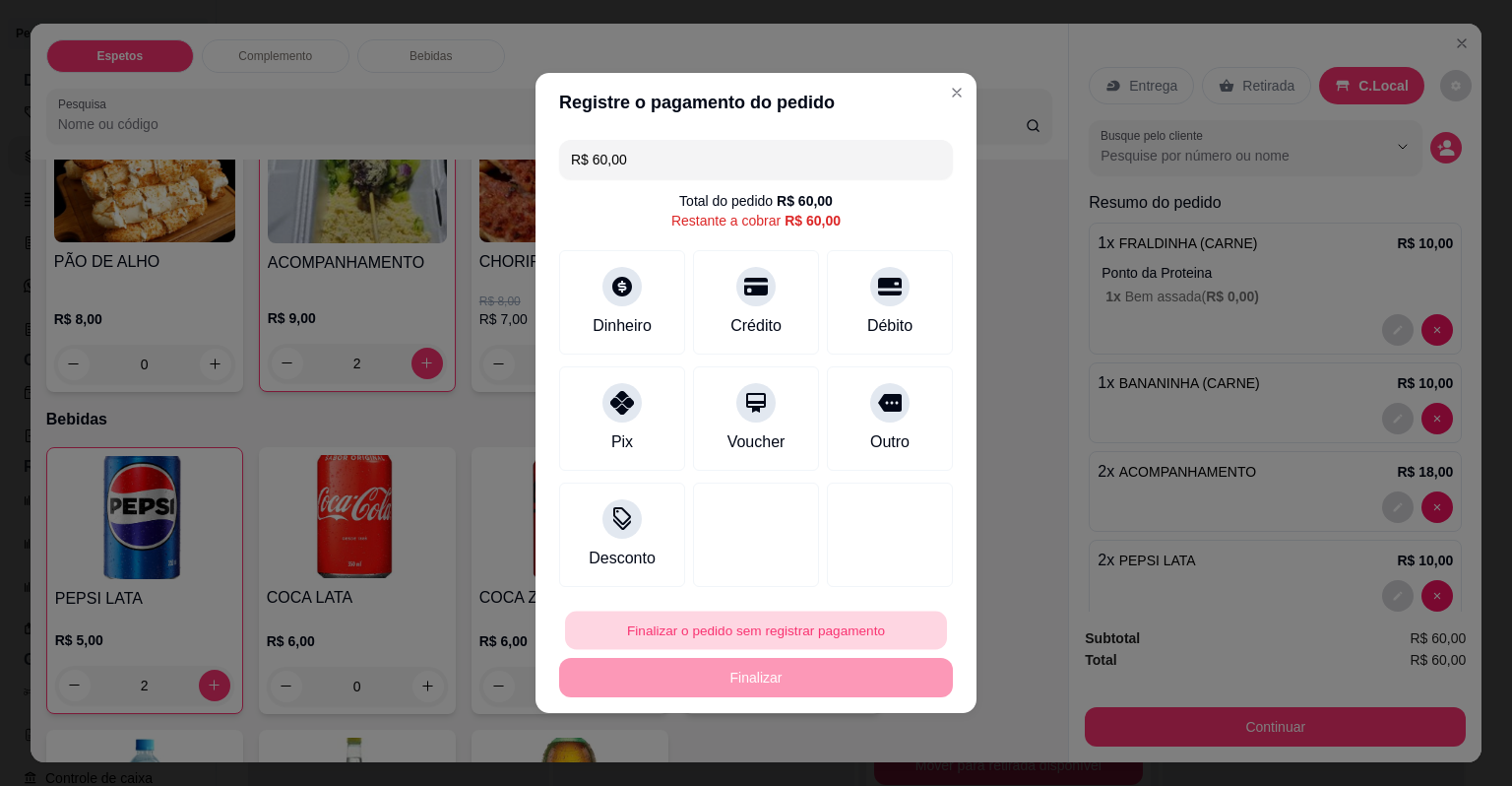 click on "Finalizar o pedido sem registrar pagamento" at bounding box center (756, 630) 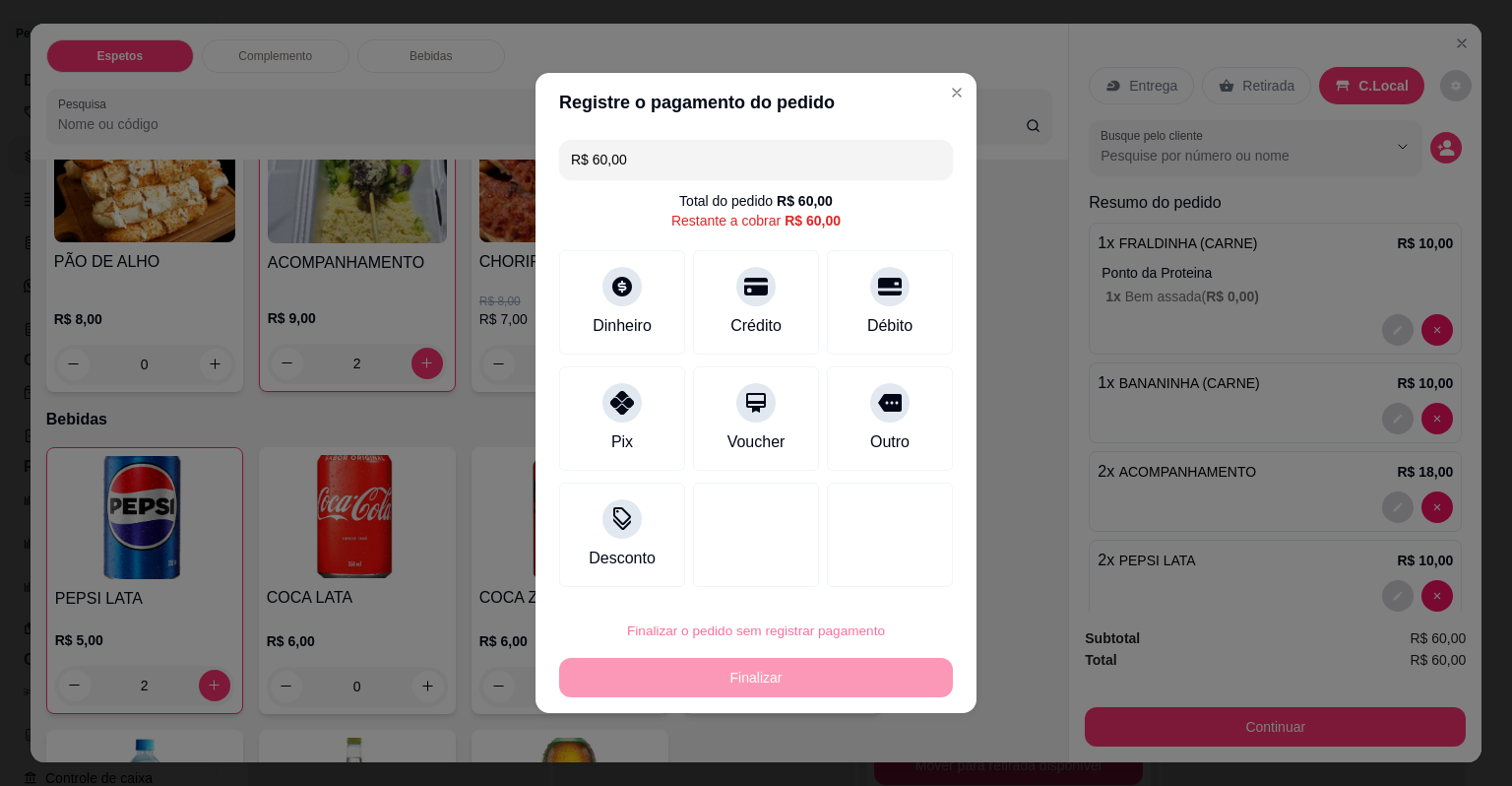 click on "Confirmar" at bounding box center [874, 574] 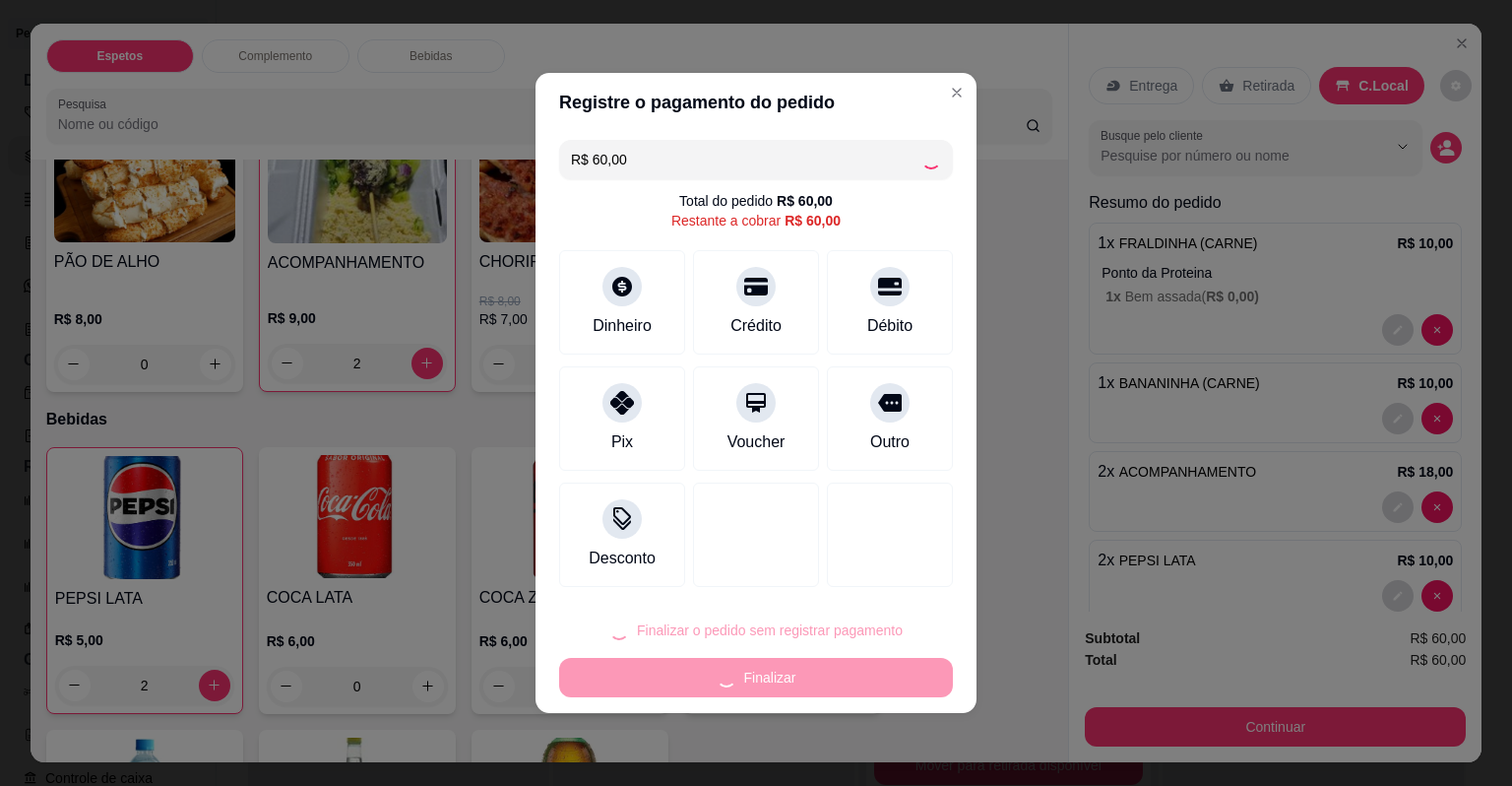 type on "0" 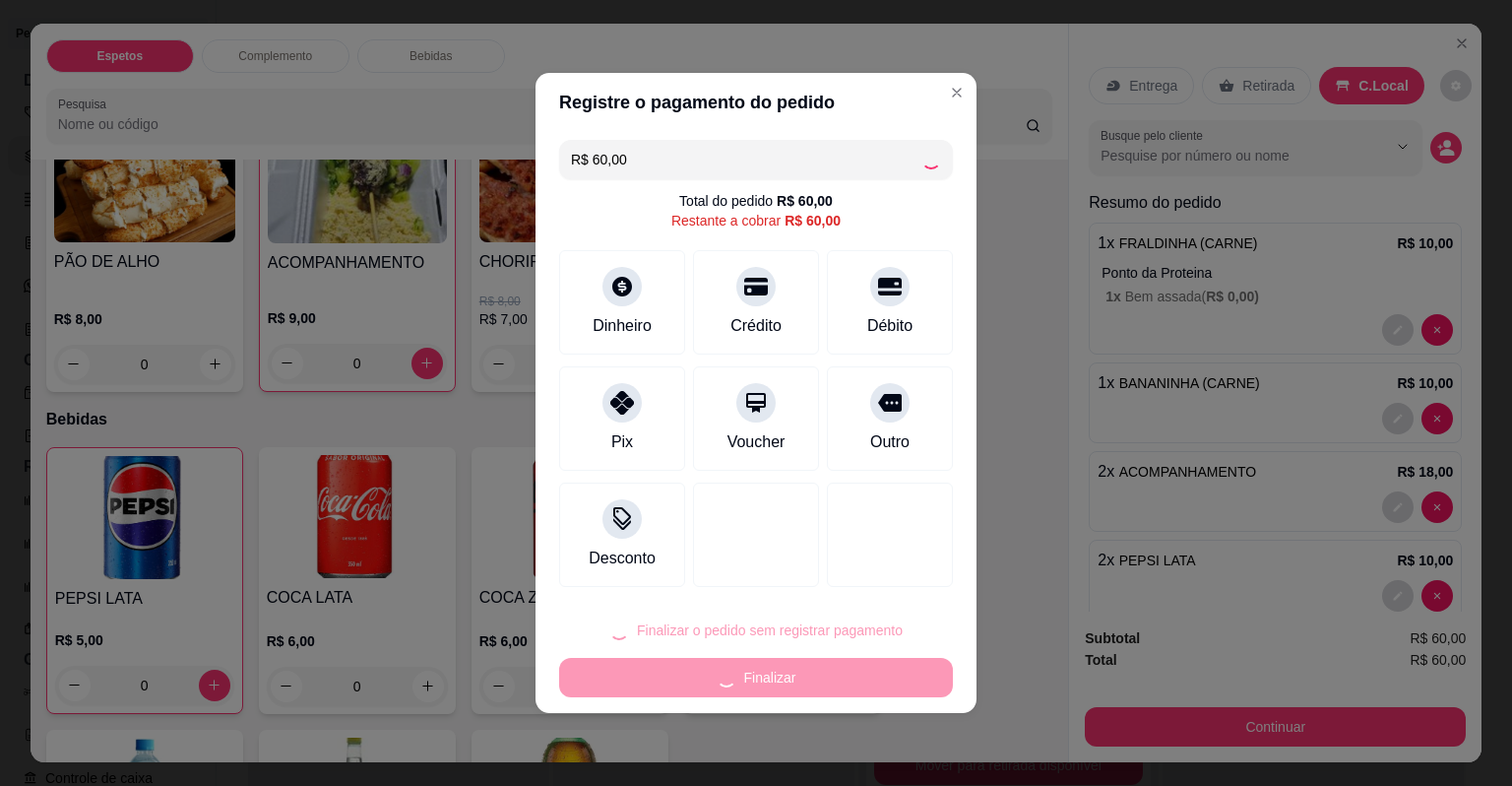 type on "R$ 0,00" 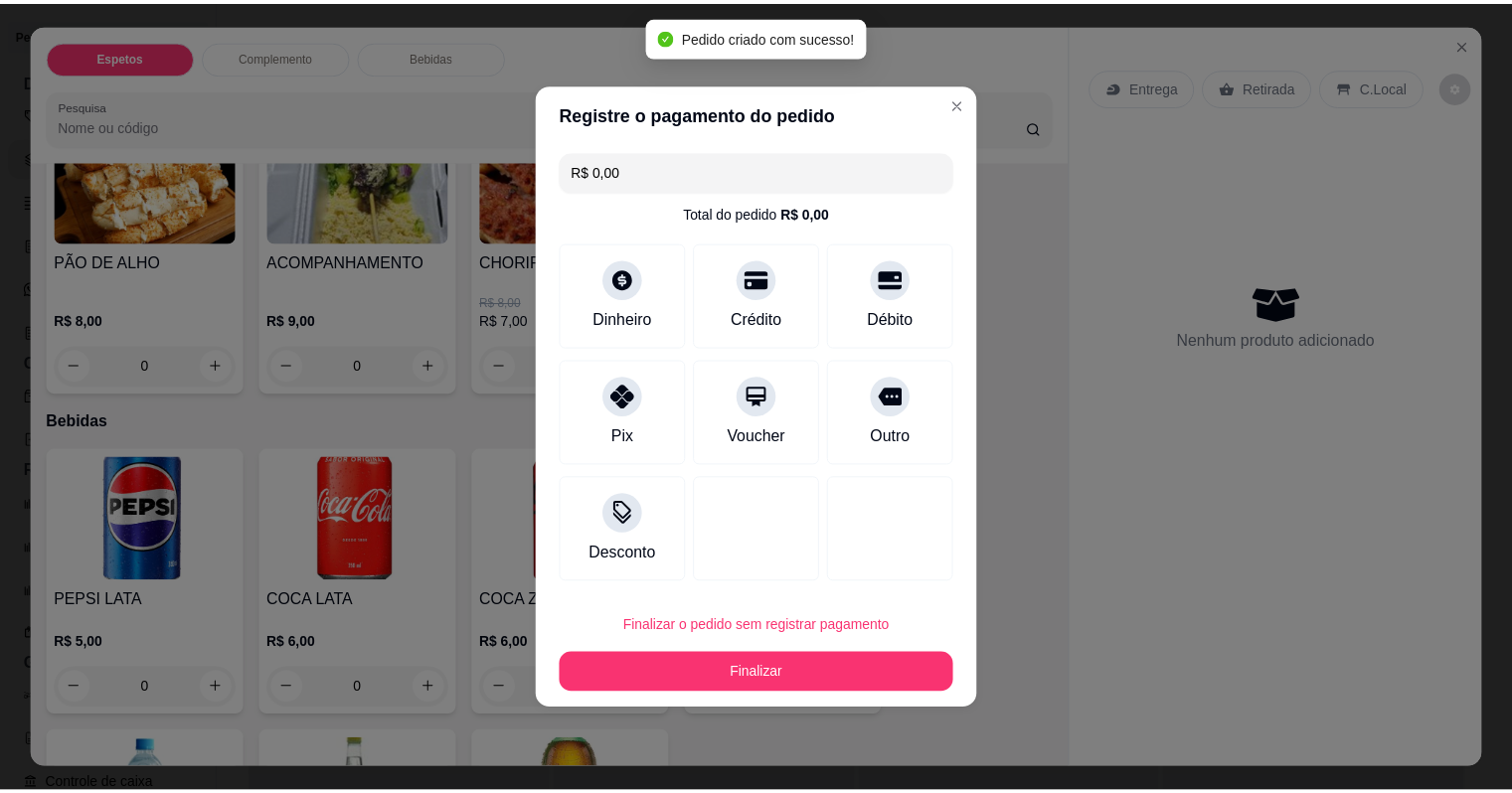 scroll, scrollTop: 0, scrollLeft: 0, axis: both 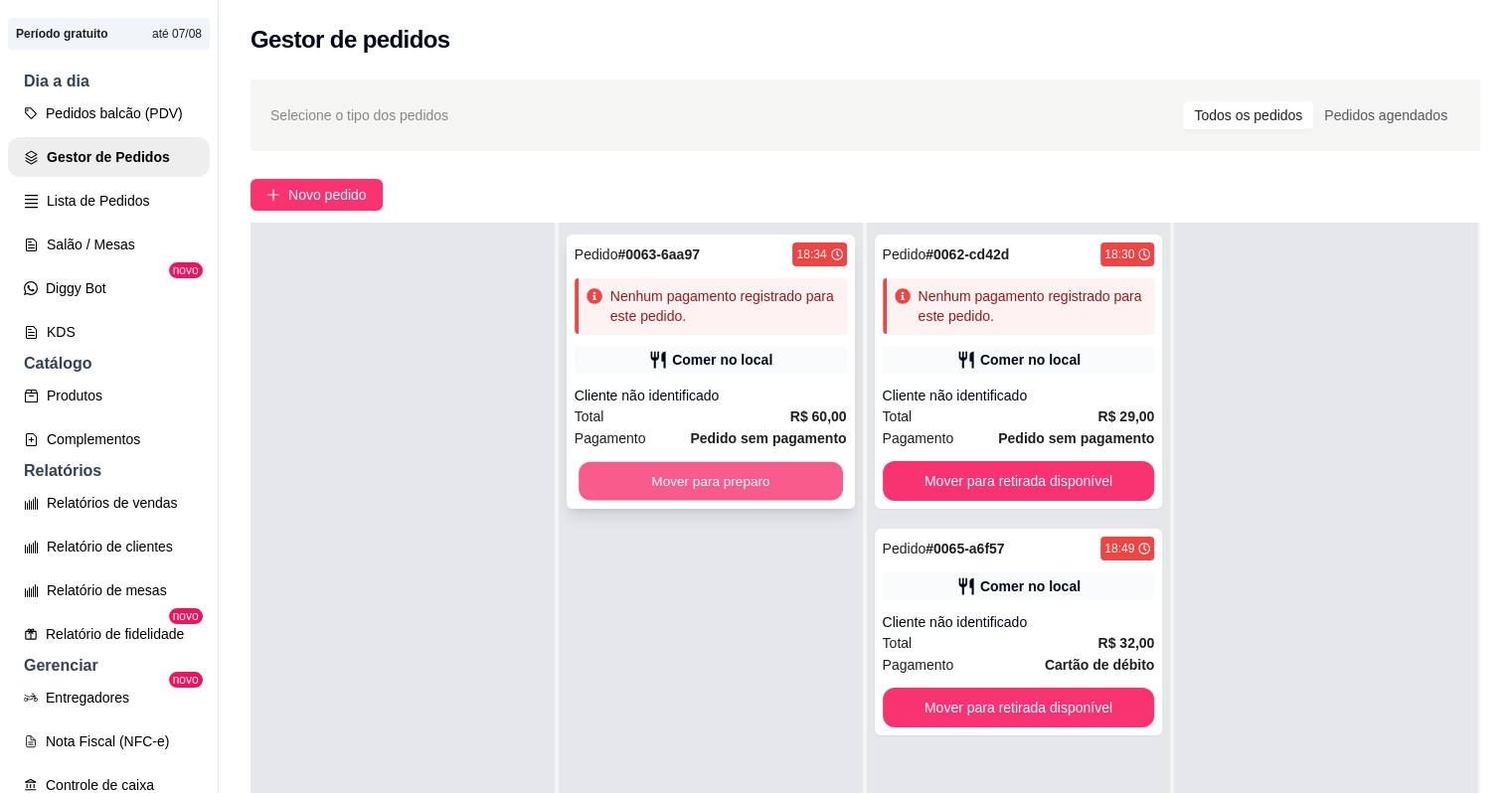 click on "Mover para preparo" at bounding box center (711, 481) 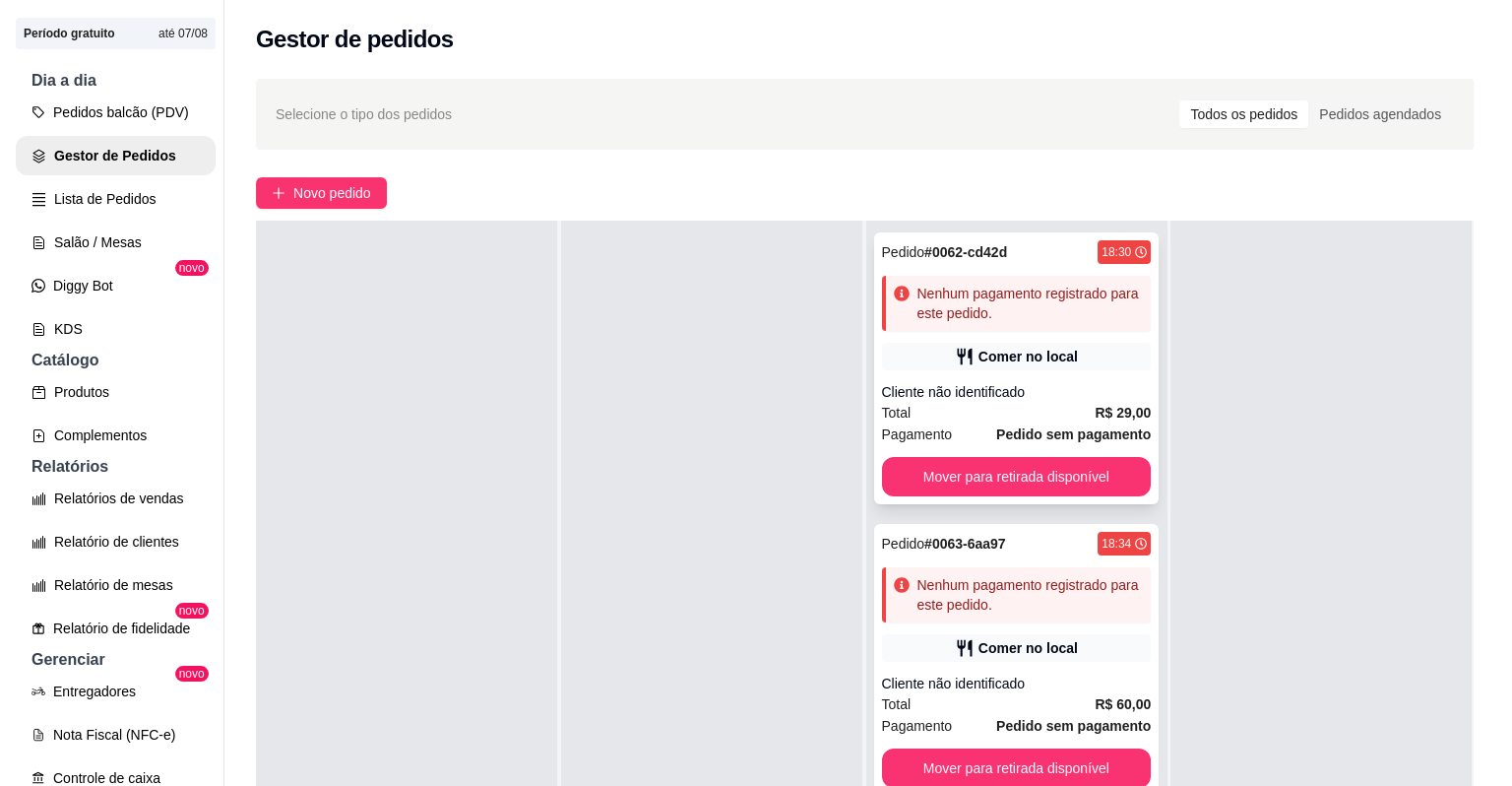 scroll, scrollTop: 42, scrollLeft: 0, axis: vertical 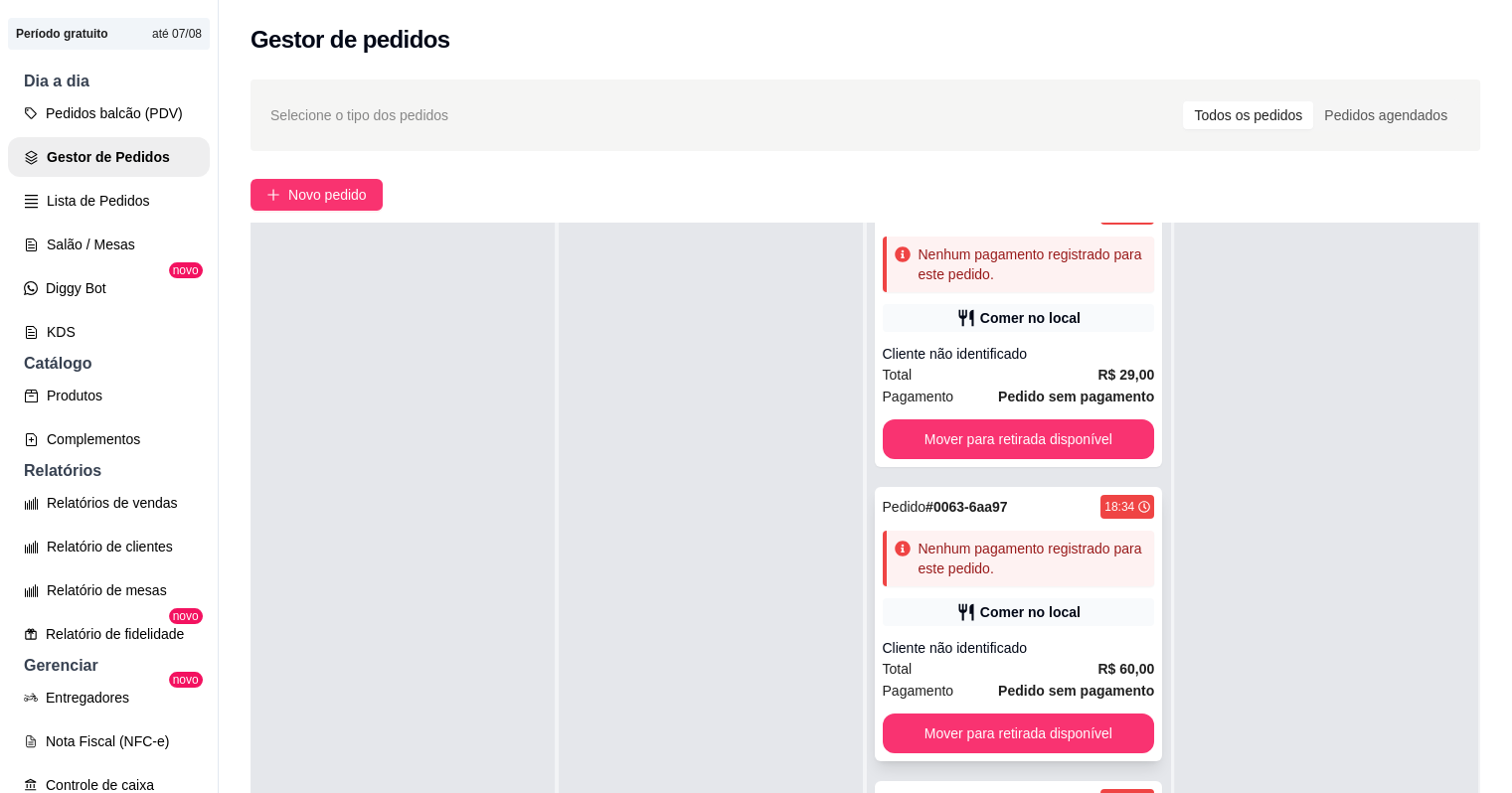 click on "Nenhum pagamento registrado para este pedido." at bounding box center (1033, 558) 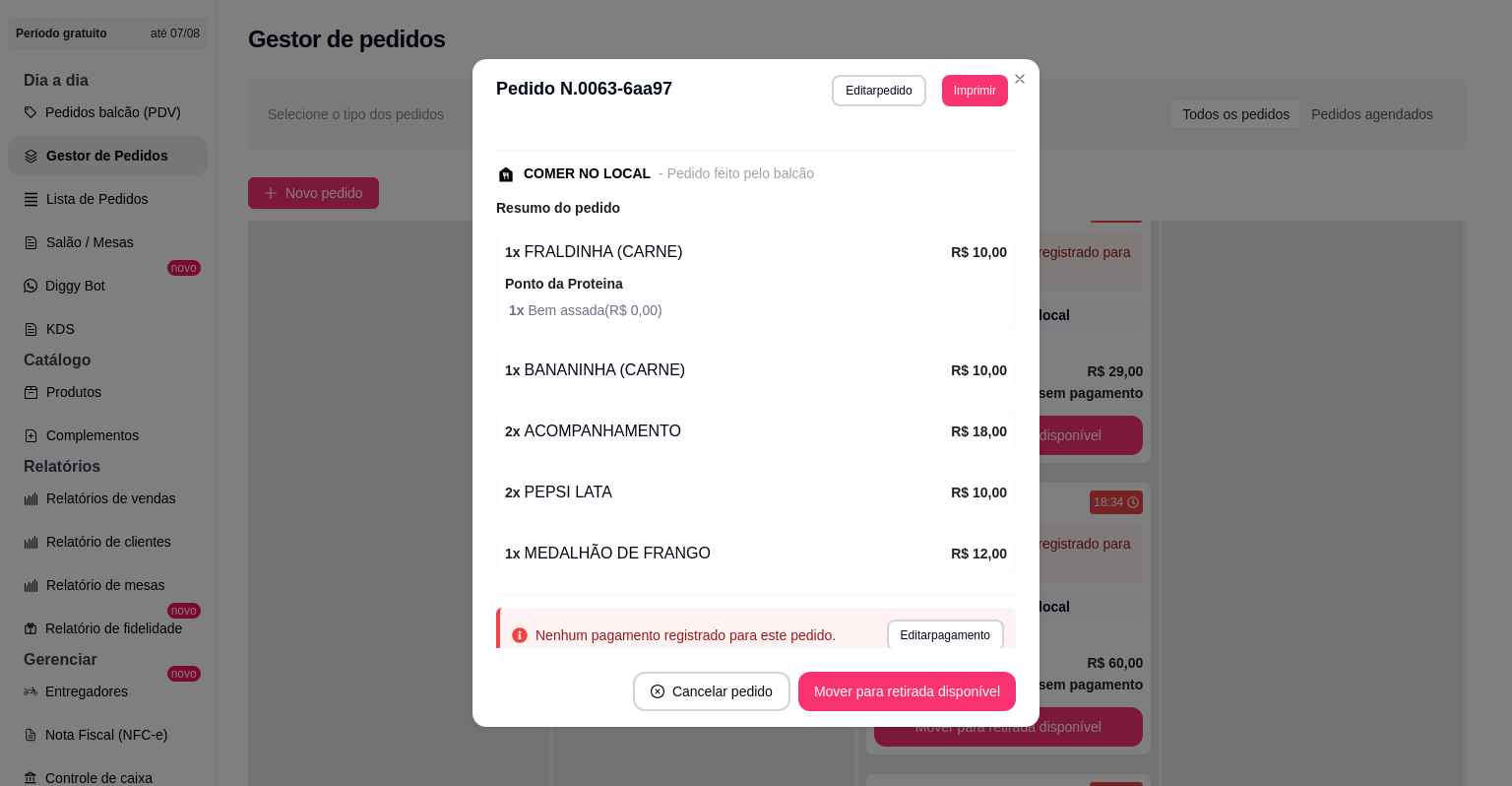 scroll, scrollTop: 236, scrollLeft: 0, axis: vertical 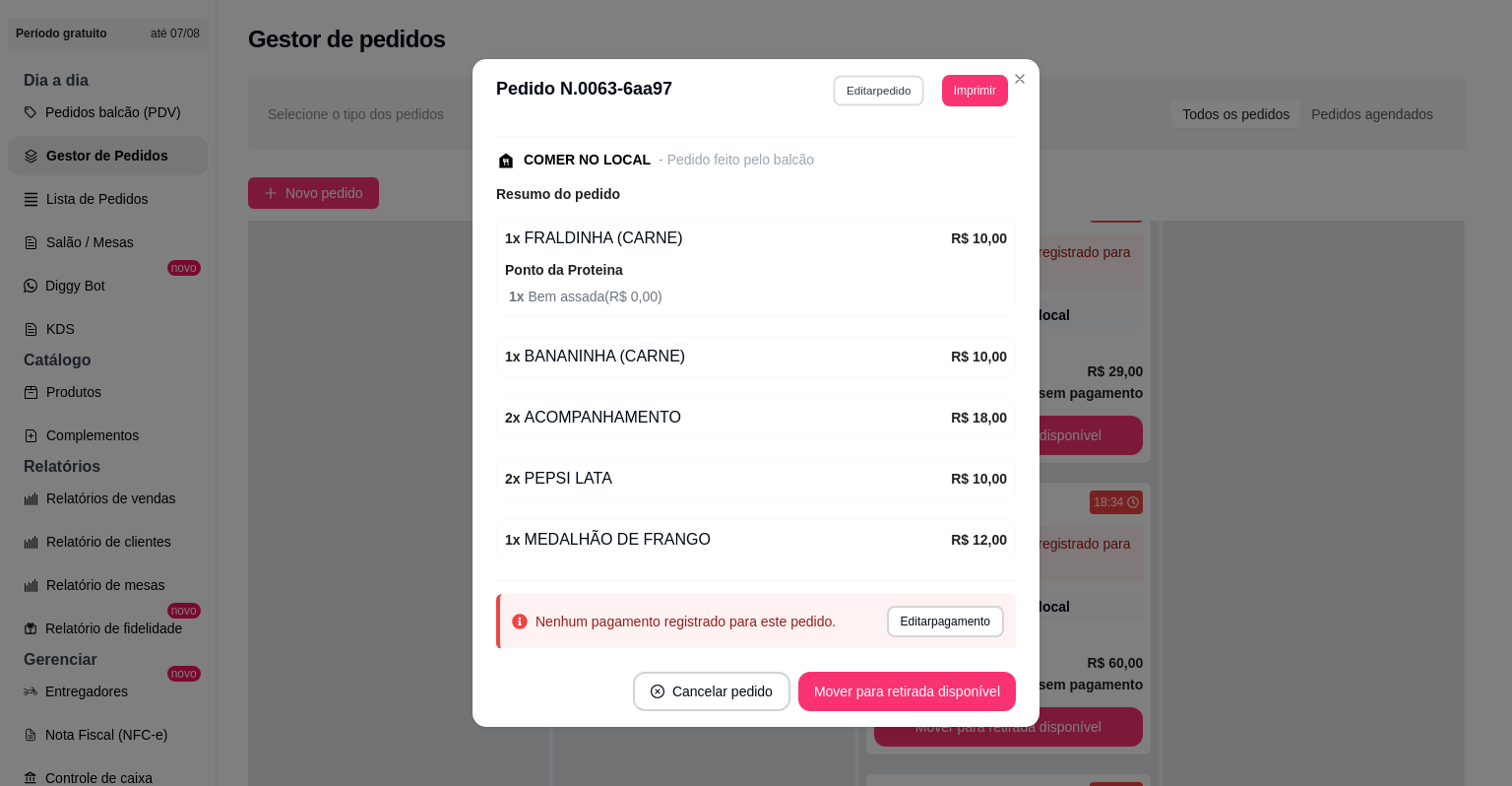 click on "Editar  pedido" at bounding box center [879, 90] 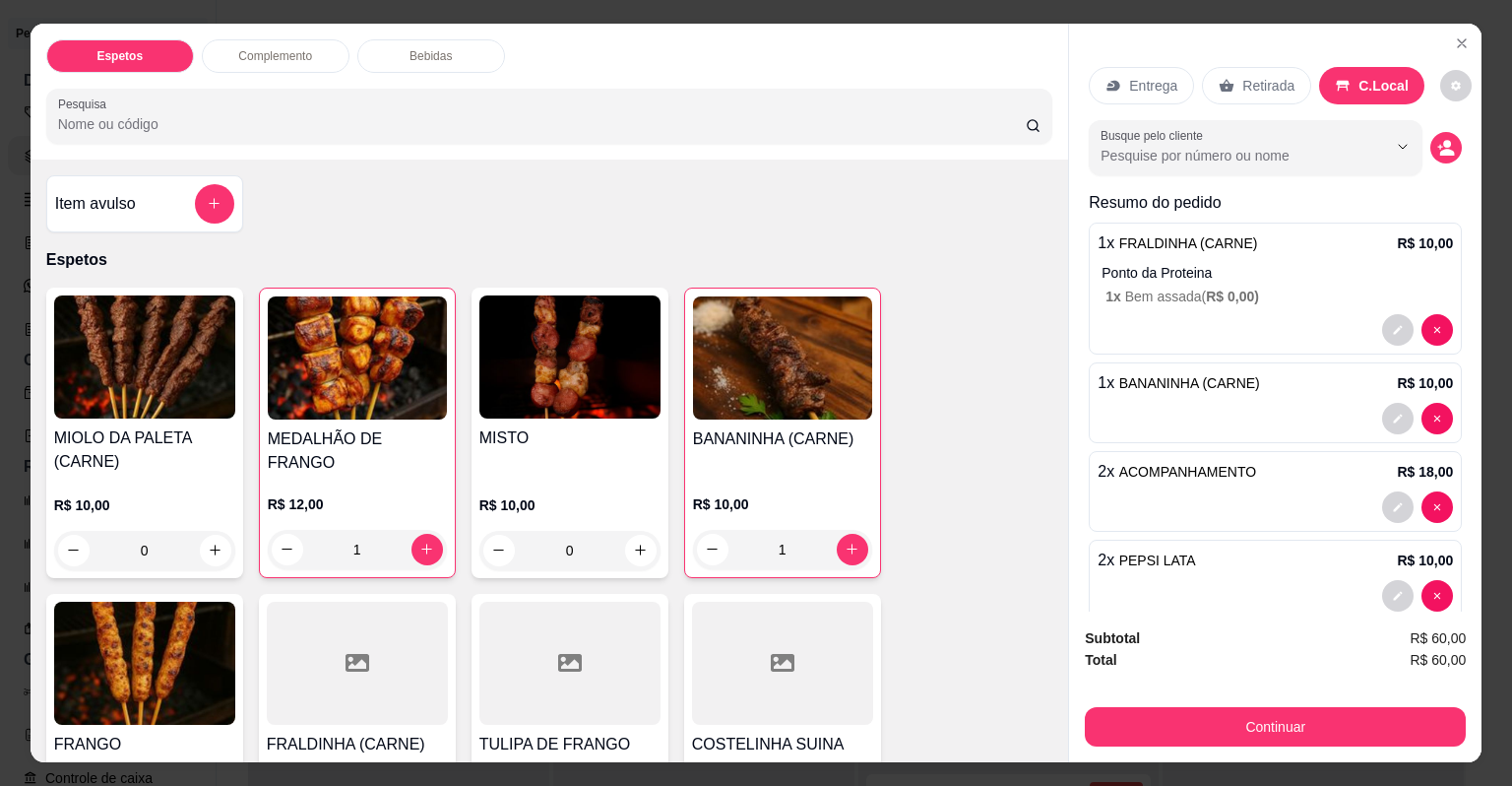 click on "1" at bounding box center (357, 550) 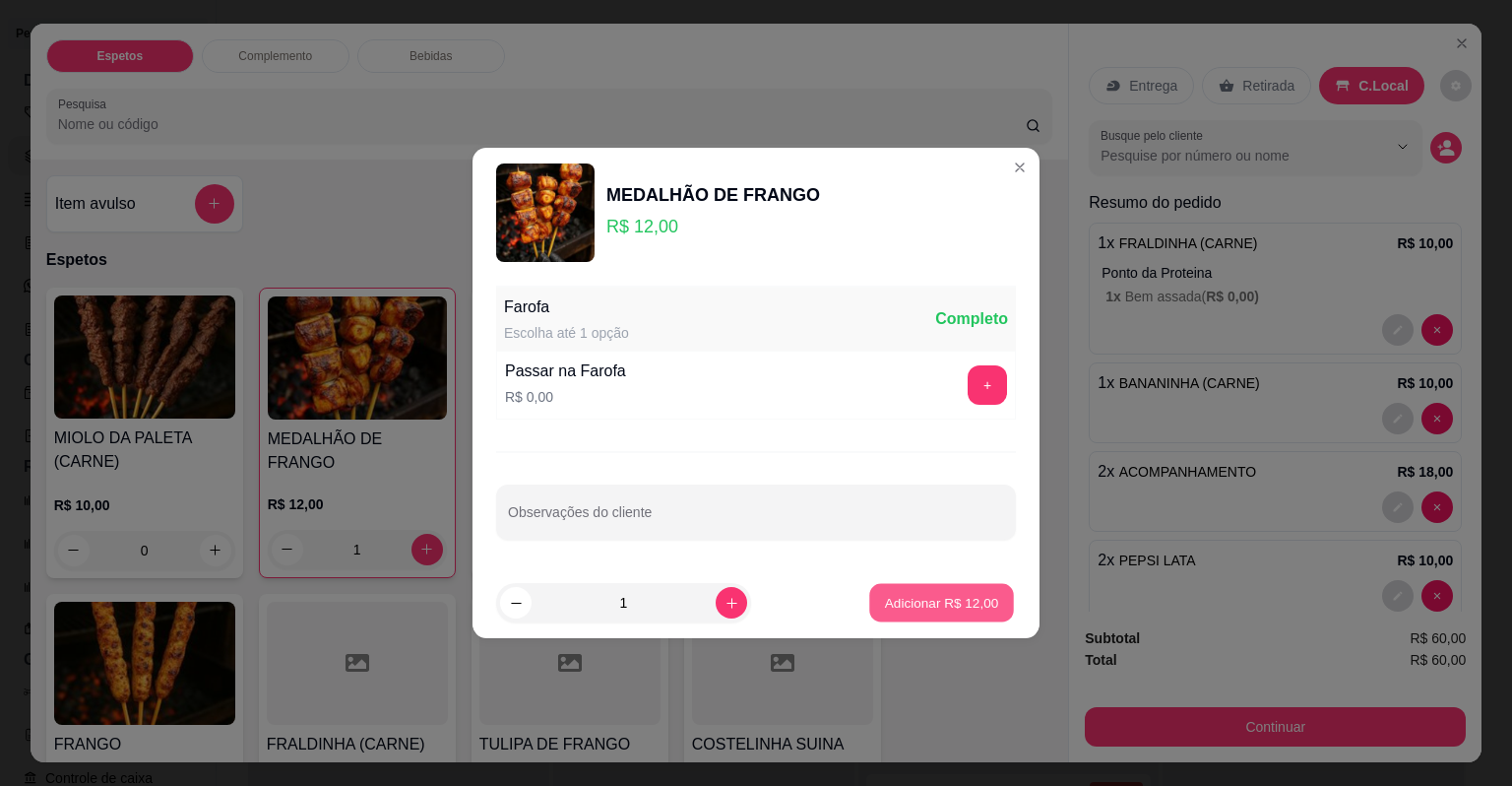 click on "Adicionar   R$ 12,00" at bounding box center [942, 602] 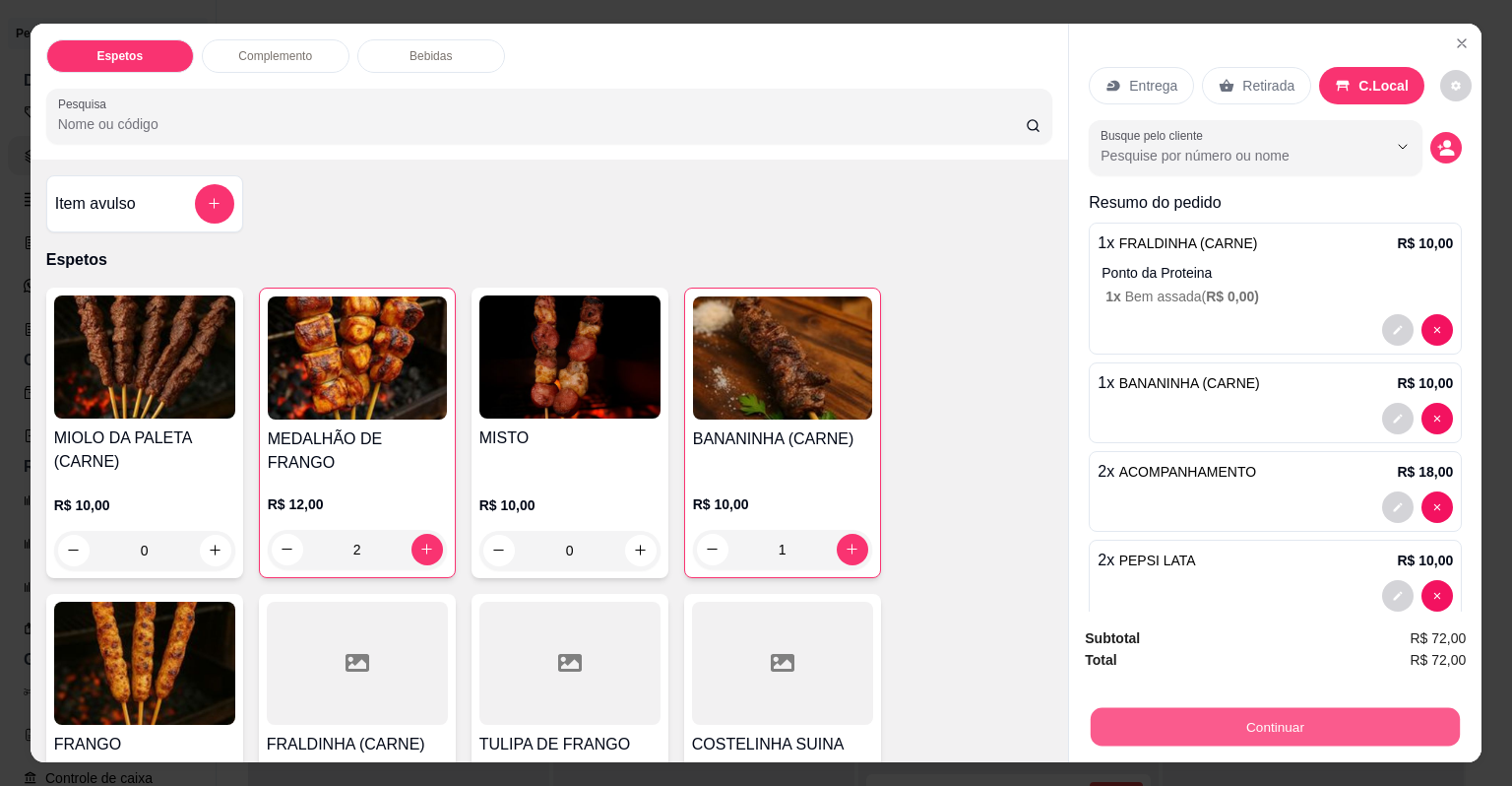click on "Continuar" at bounding box center [1275, 727] 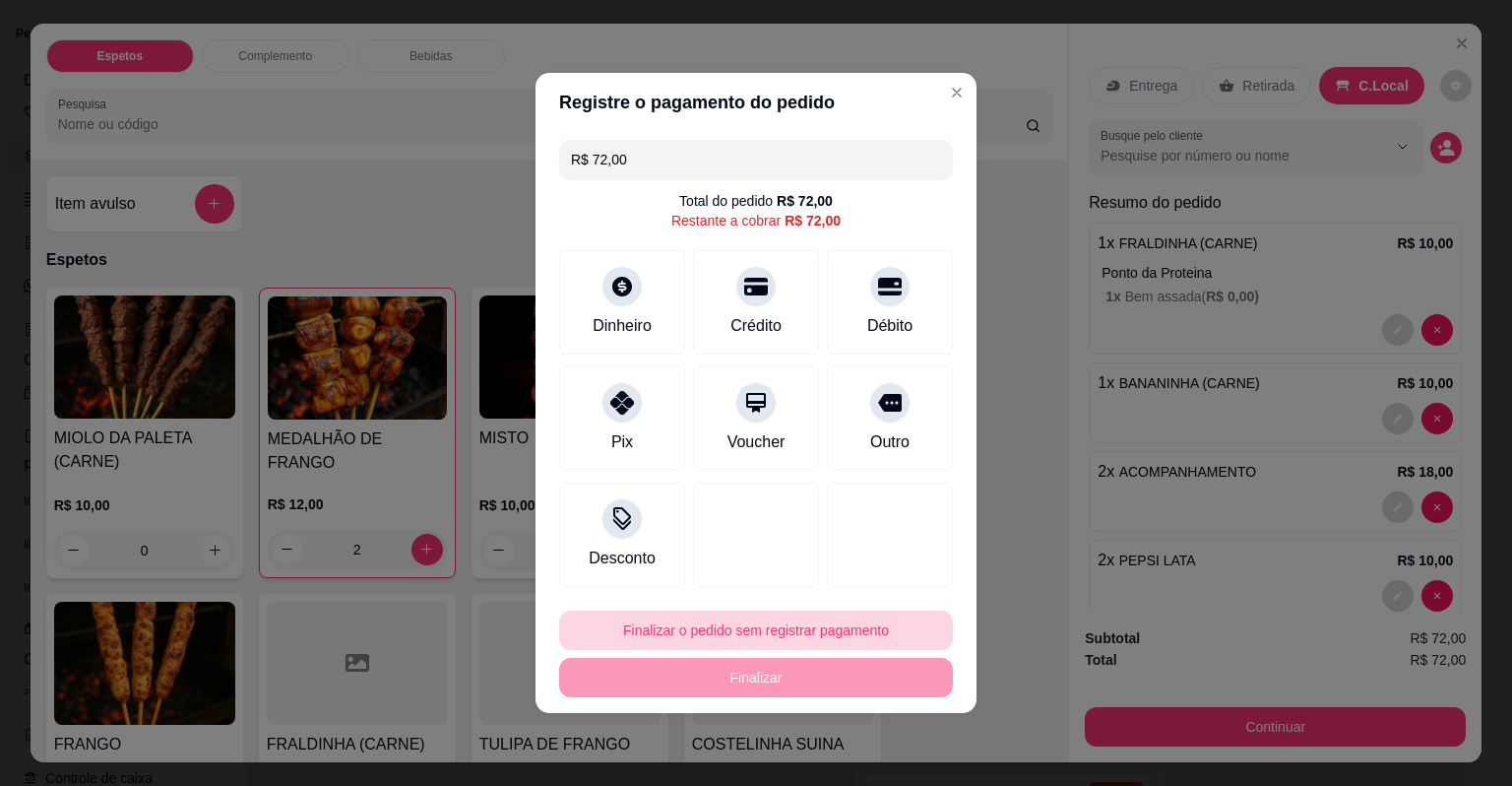 click on "Finalizar o pedido sem registrar pagamento" at bounding box center [756, 630] 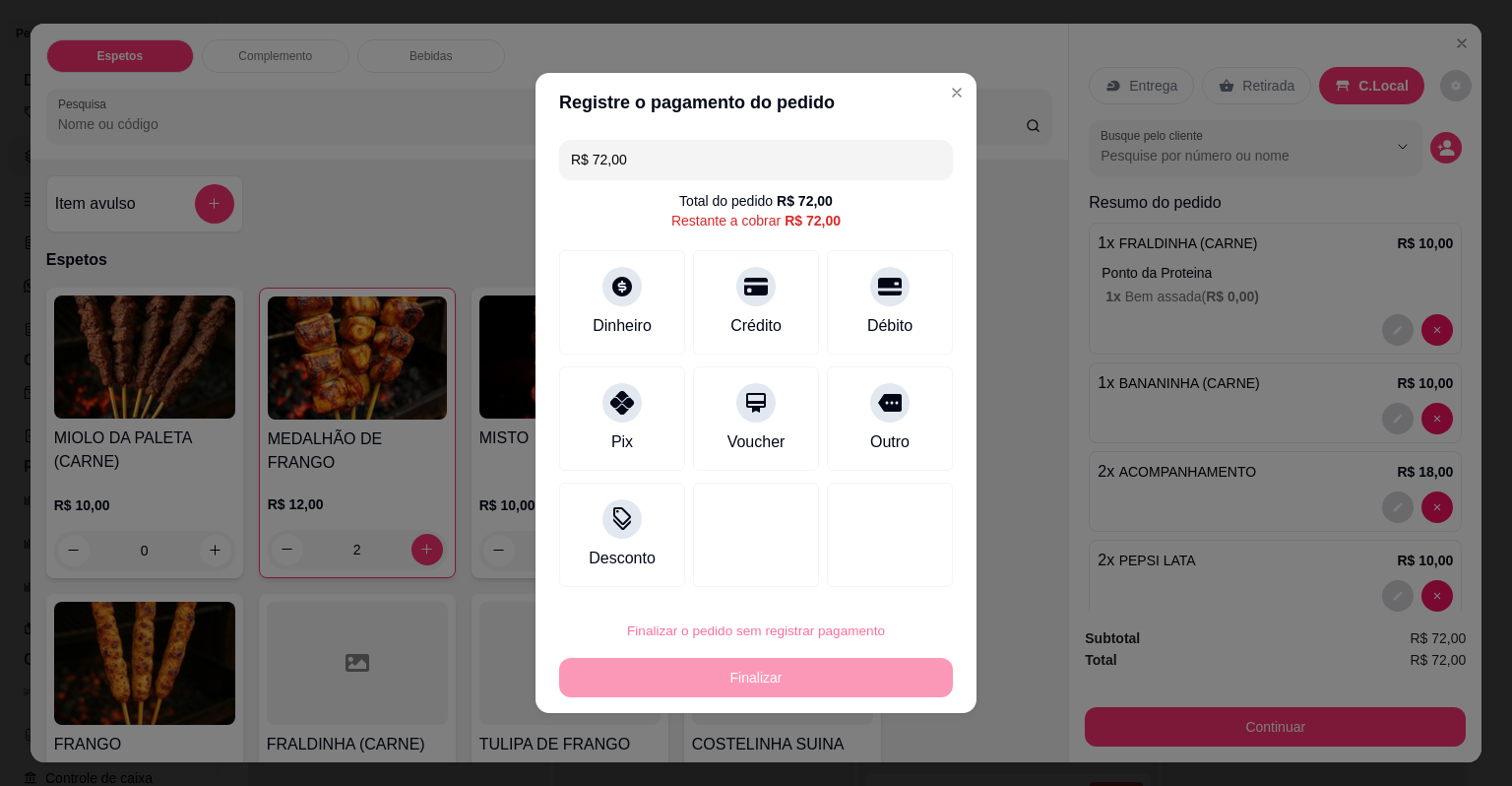 click on "Confirmar" at bounding box center (875, 574) 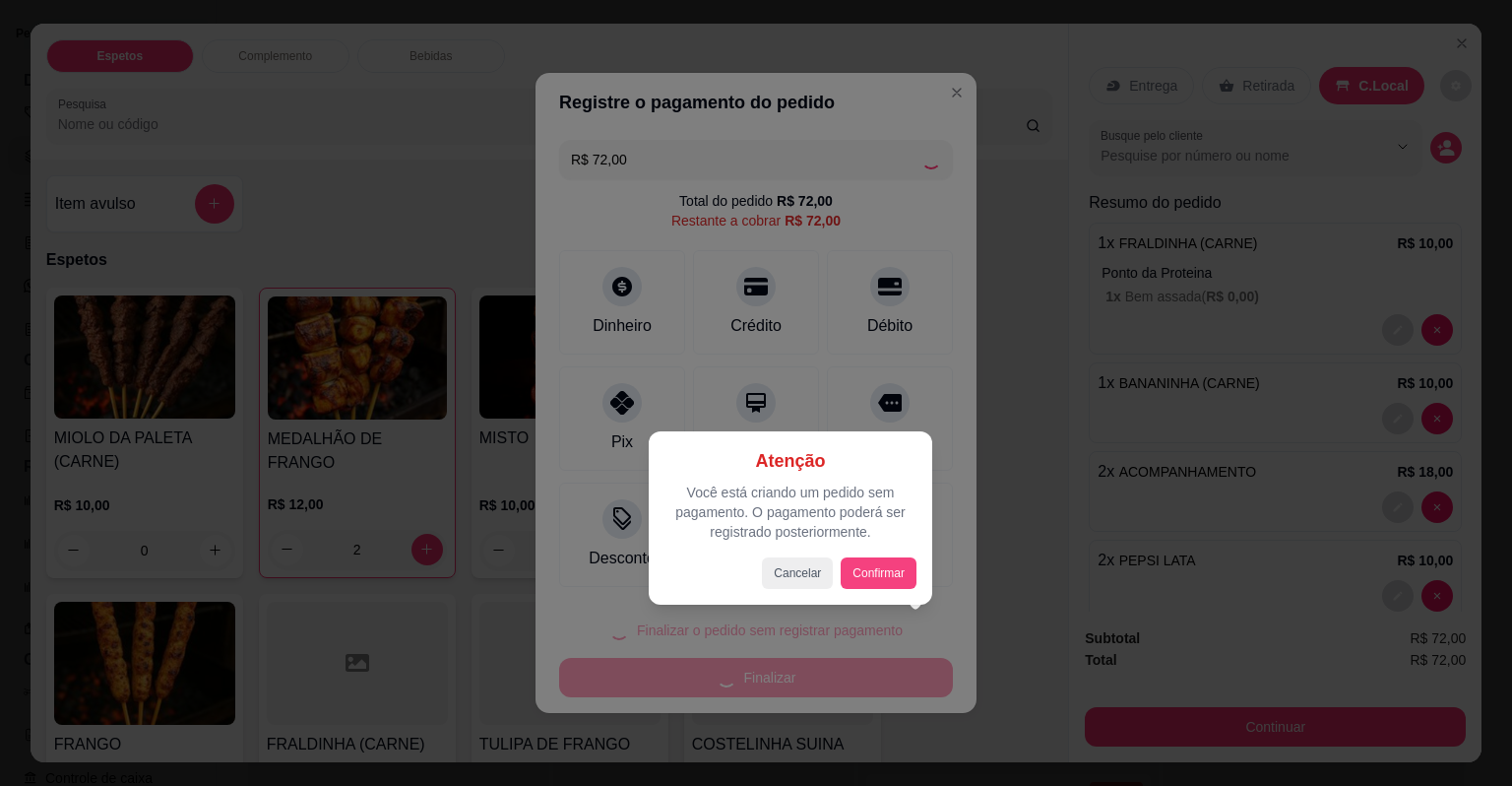 type on "0" 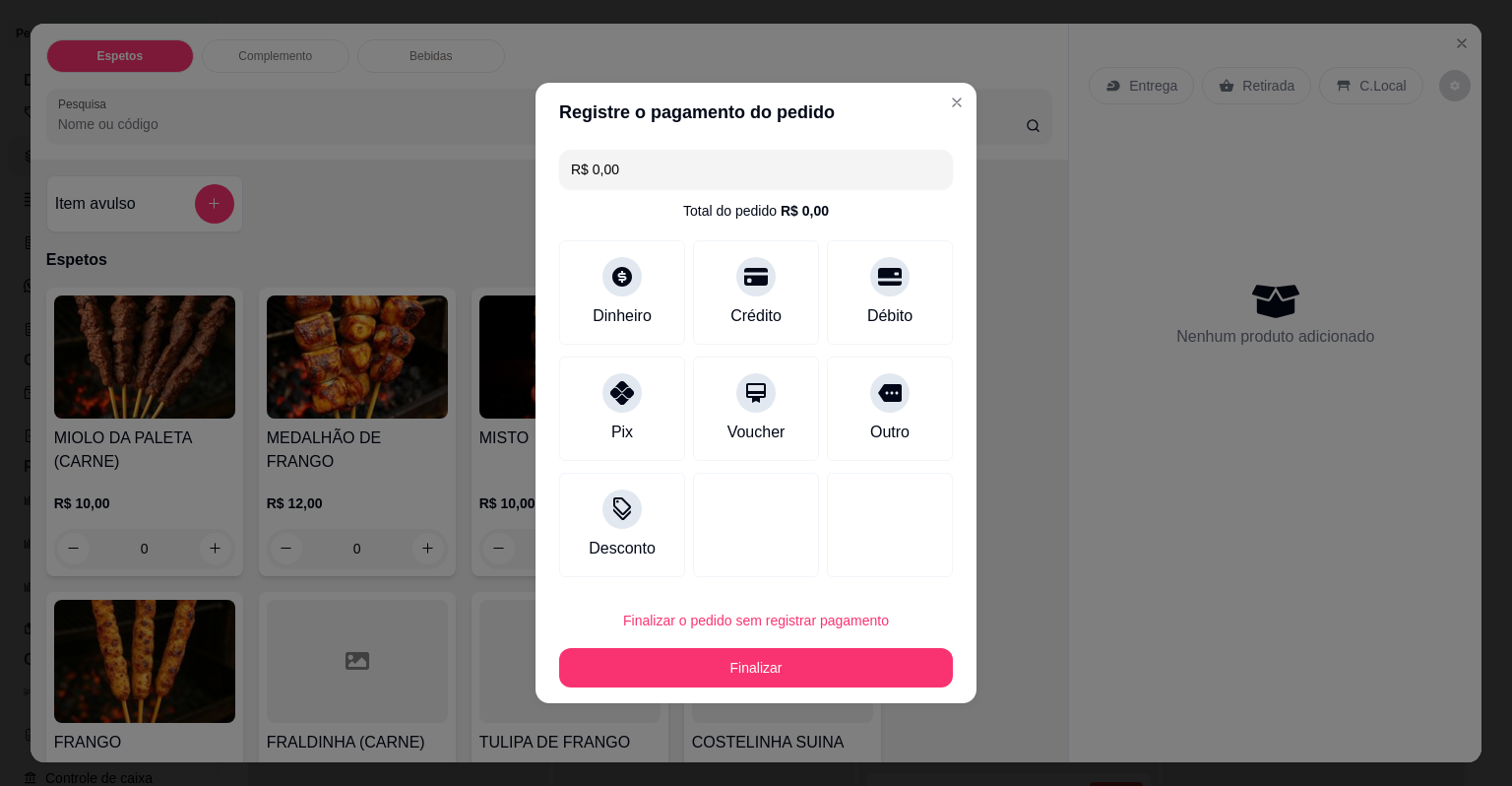 type on "R$ 0,00" 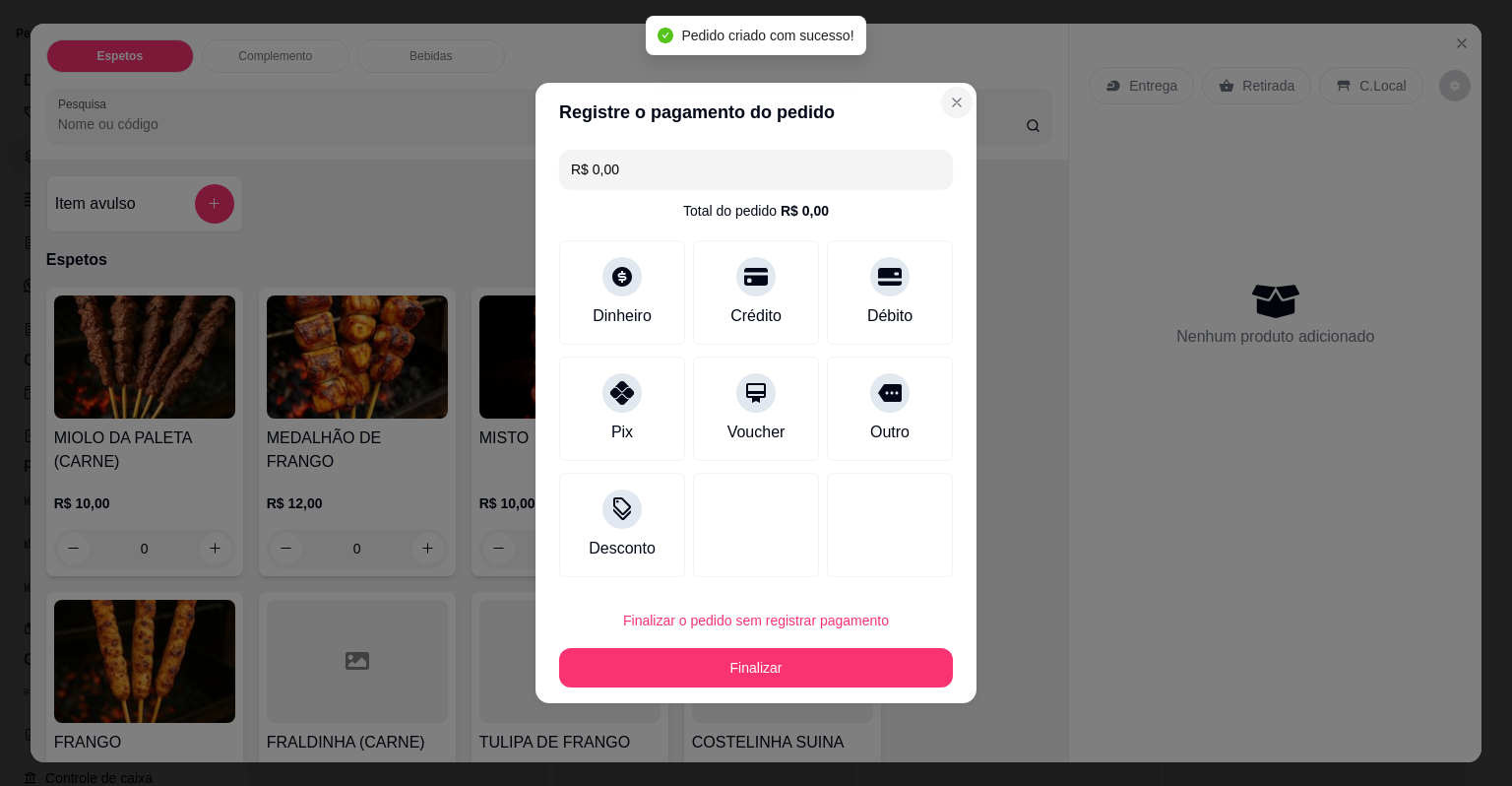 scroll, scrollTop: 0, scrollLeft: 0, axis: both 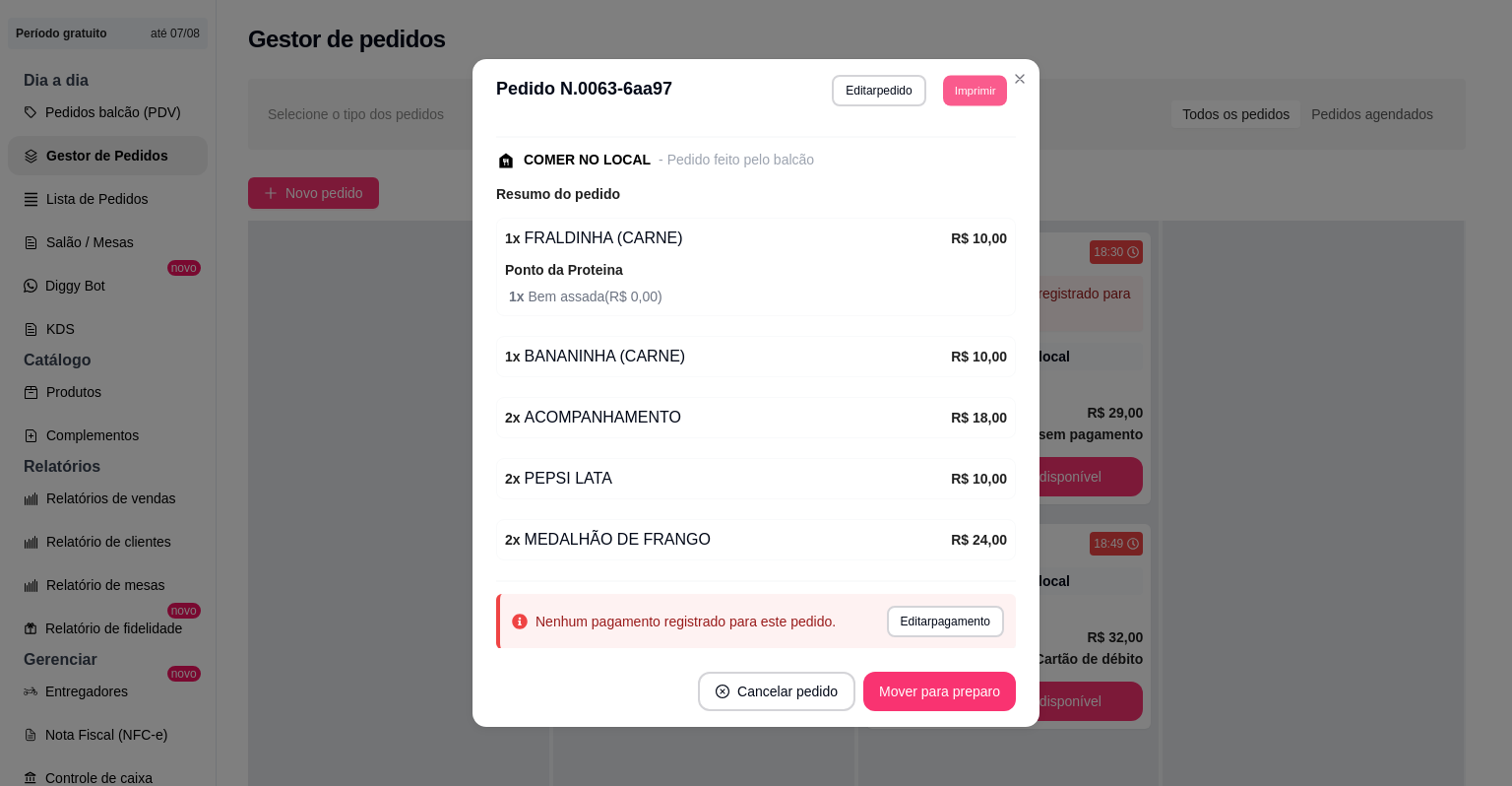 click on "Imprimir" at bounding box center [975, 90] 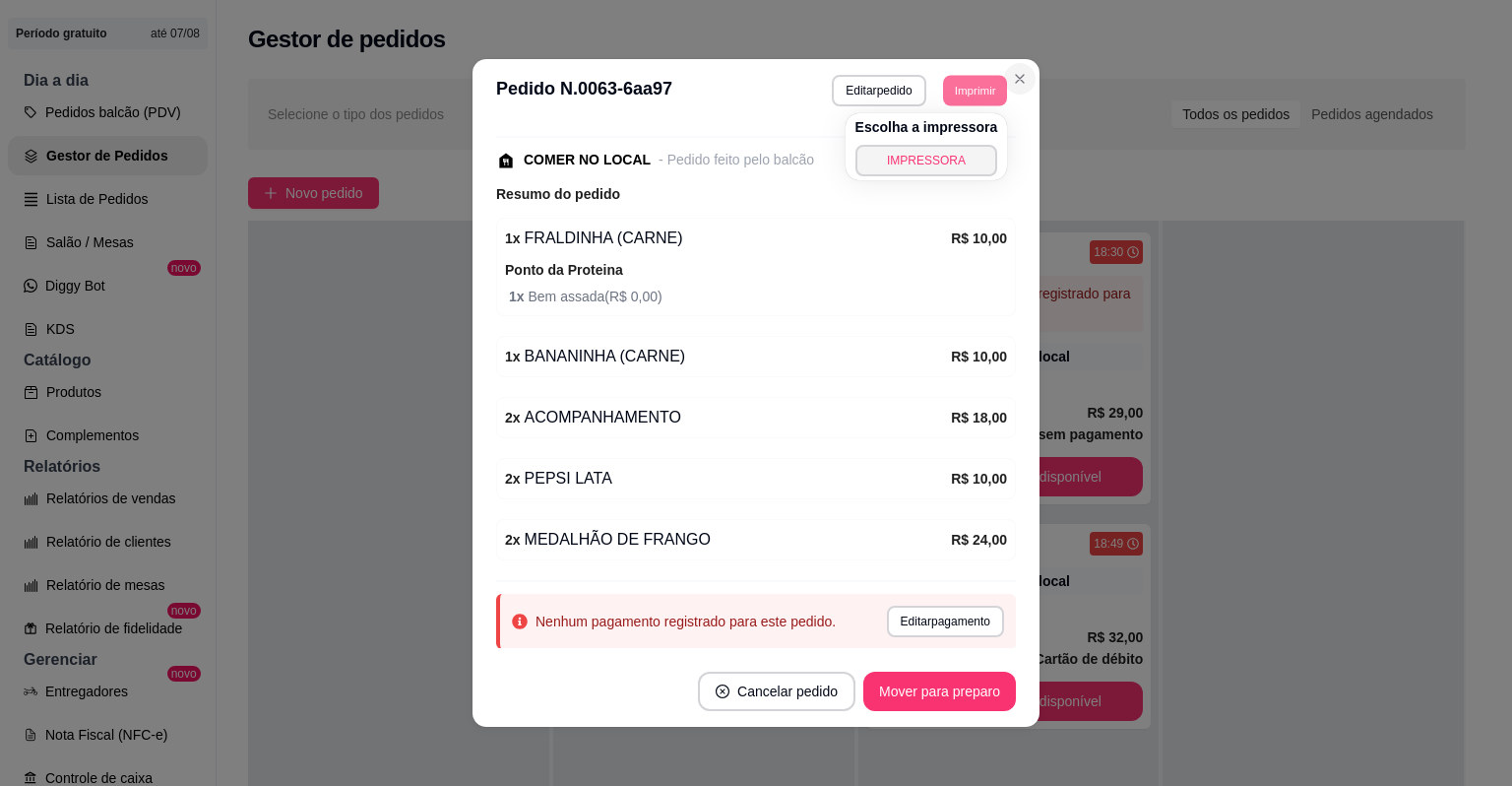 click 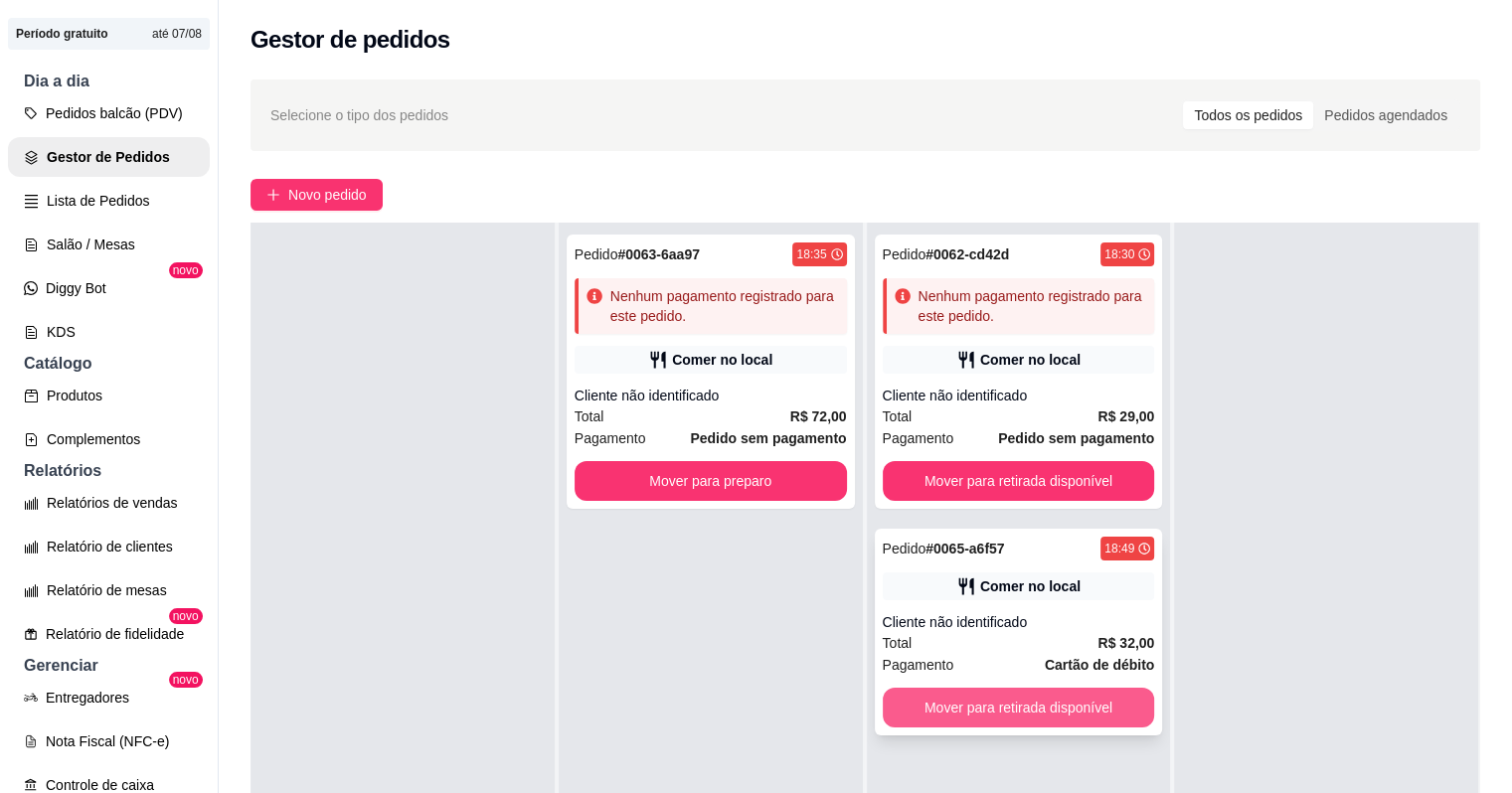click on "Mover para retirada disponível" at bounding box center [1019, 708] 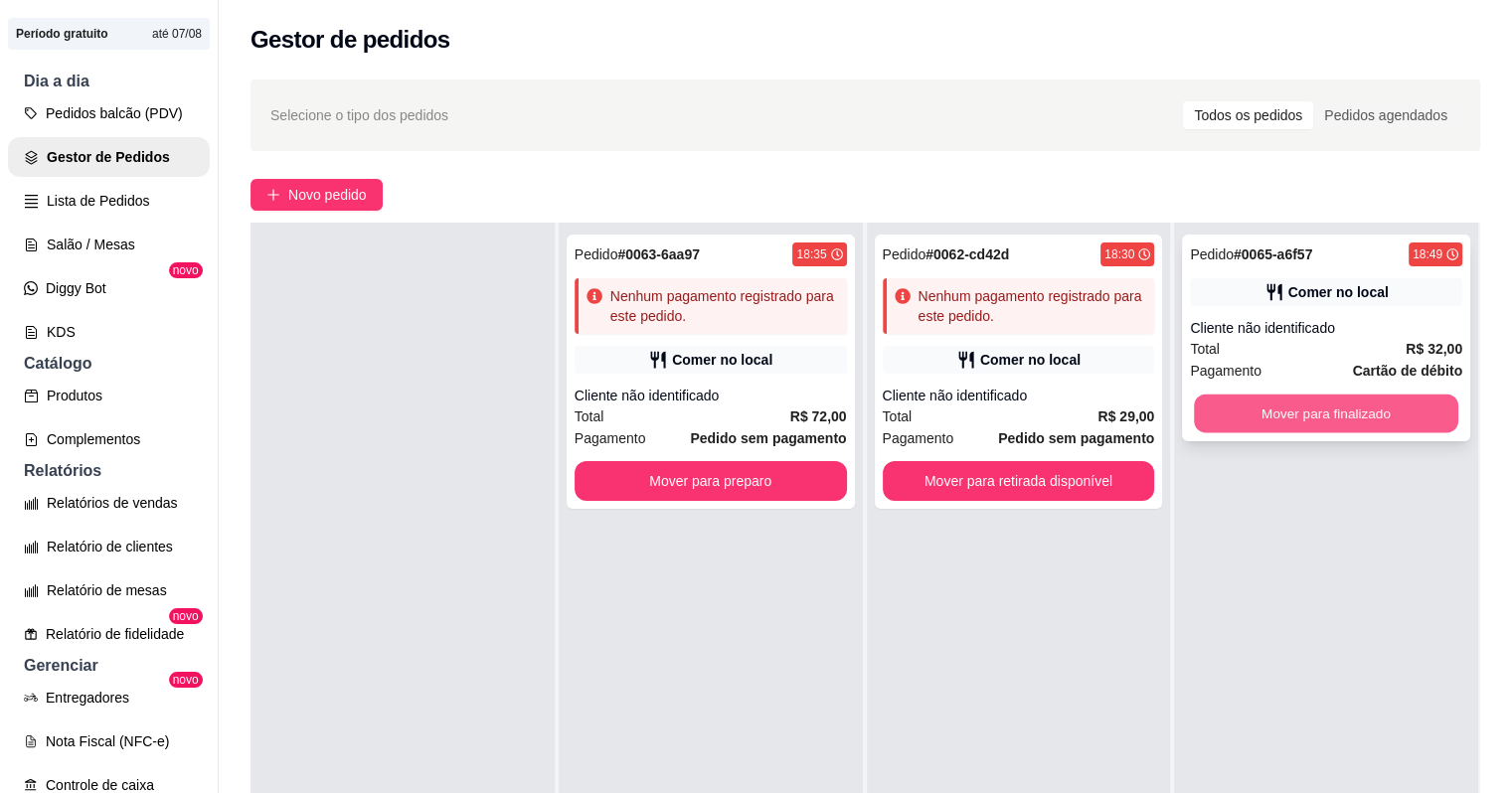 click on "Mover para finalizado" at bounding box center (1326, 413) 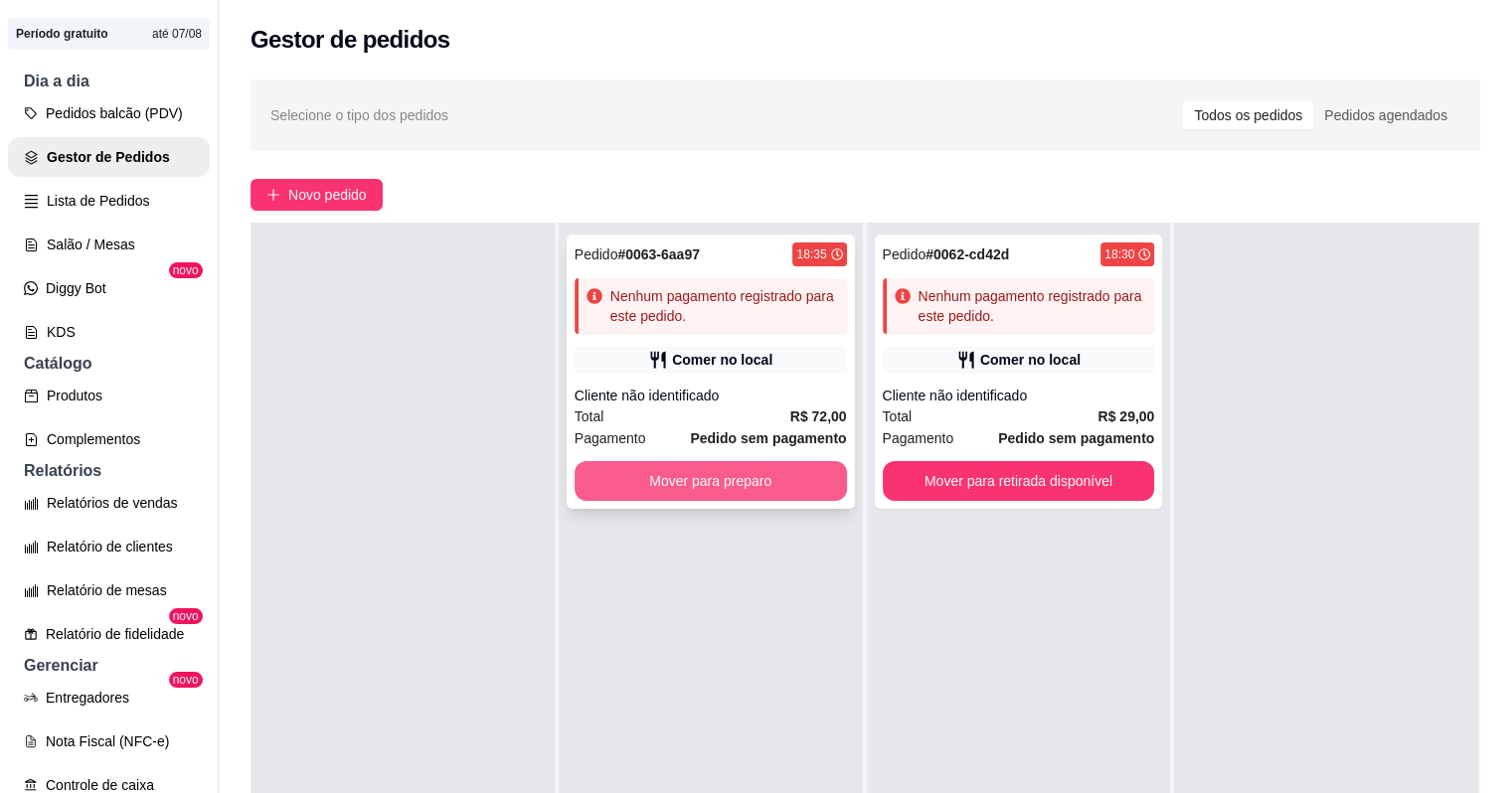click on "Mover para preparo" at bounding box center [711, 481] 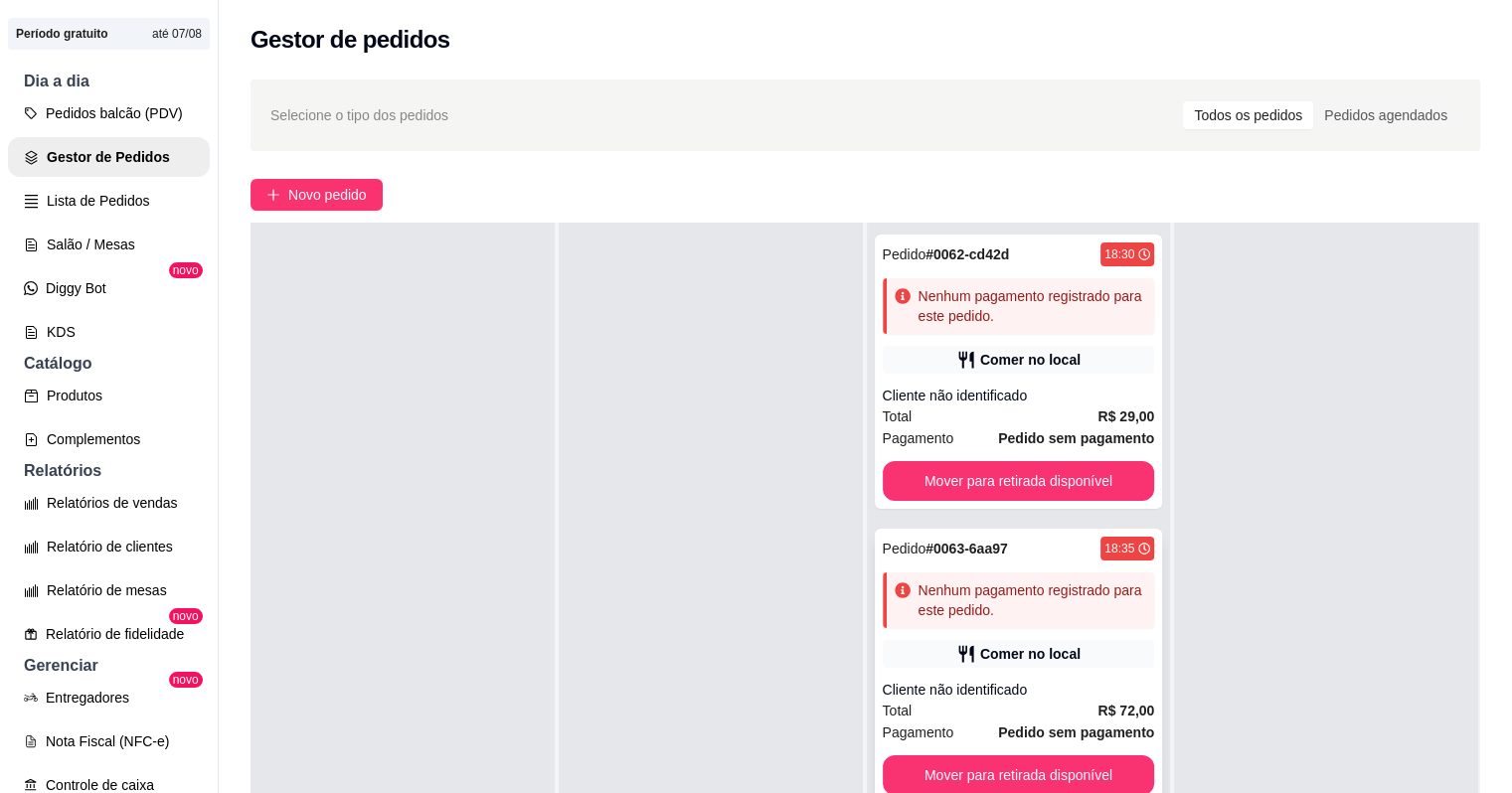 click on "Nenhum pagamento registrado para este pedido." at bounding box center (1033, 600) 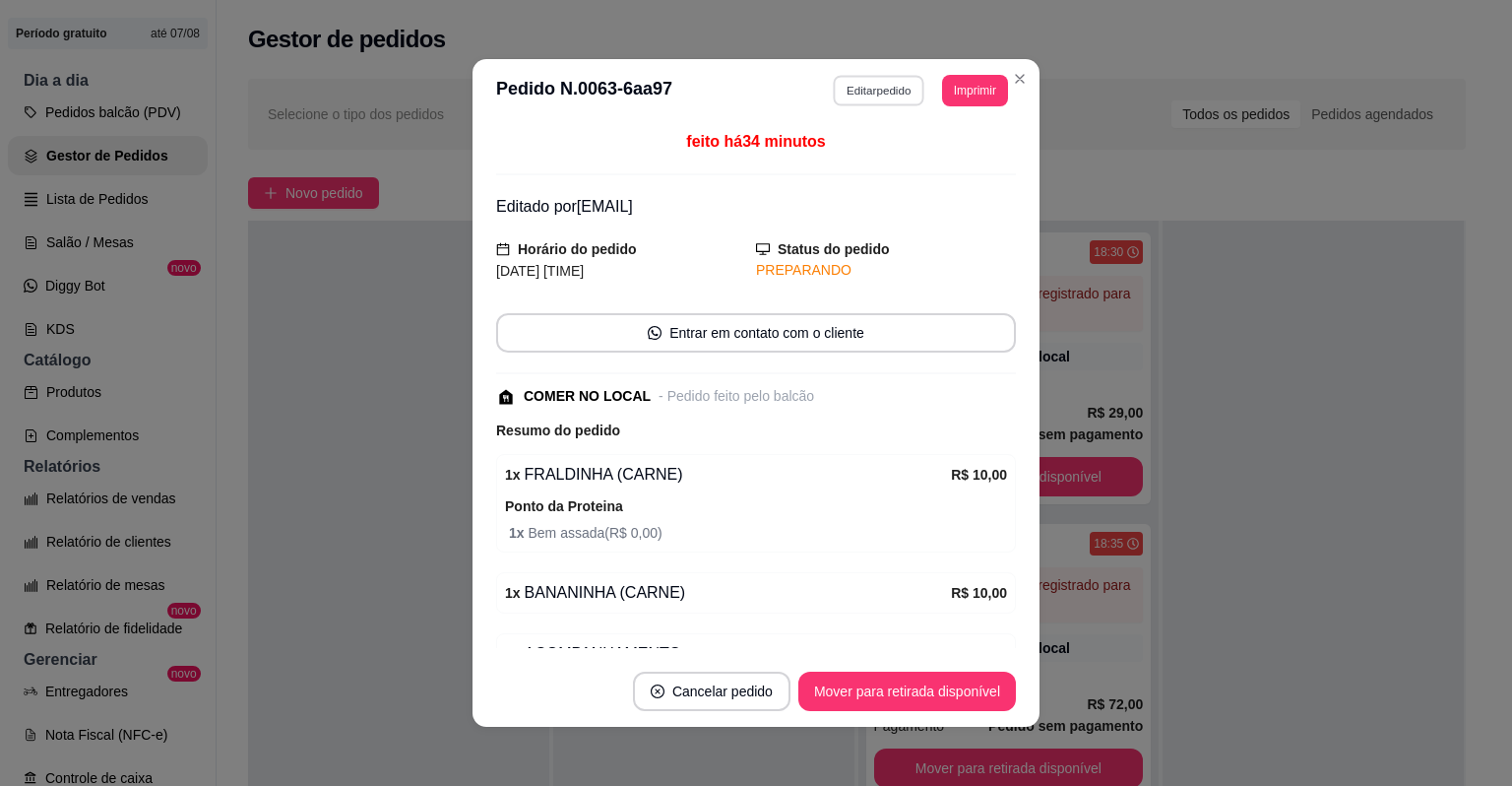 click on "Editar  pedido" at bounding box center (879, 90) 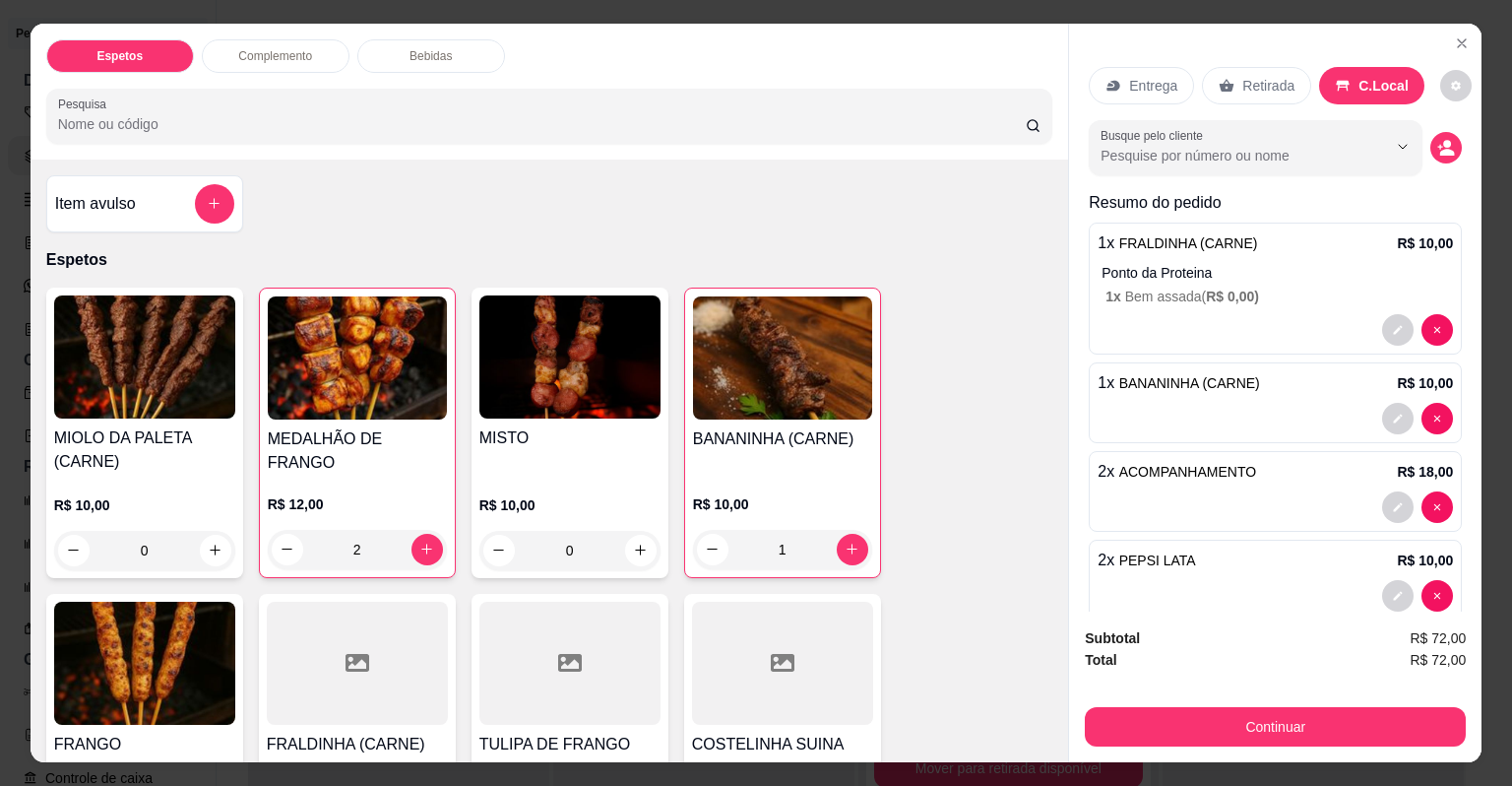 click on "MEDALHÃO DE FRANGO" at bounding box center [357, 451] 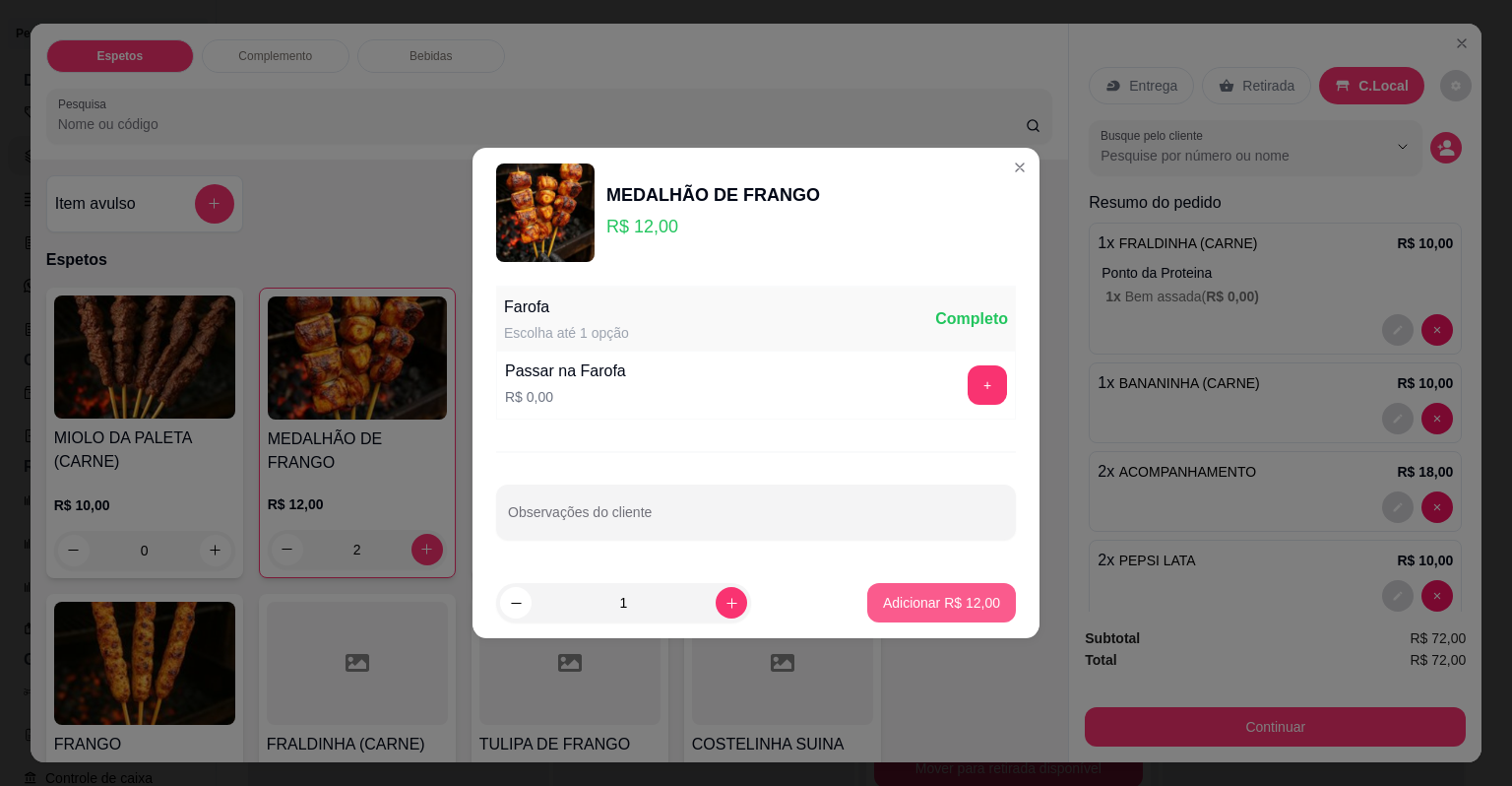 click on "Adicionar   R$ 12,00" at bounding box center [941, 603] 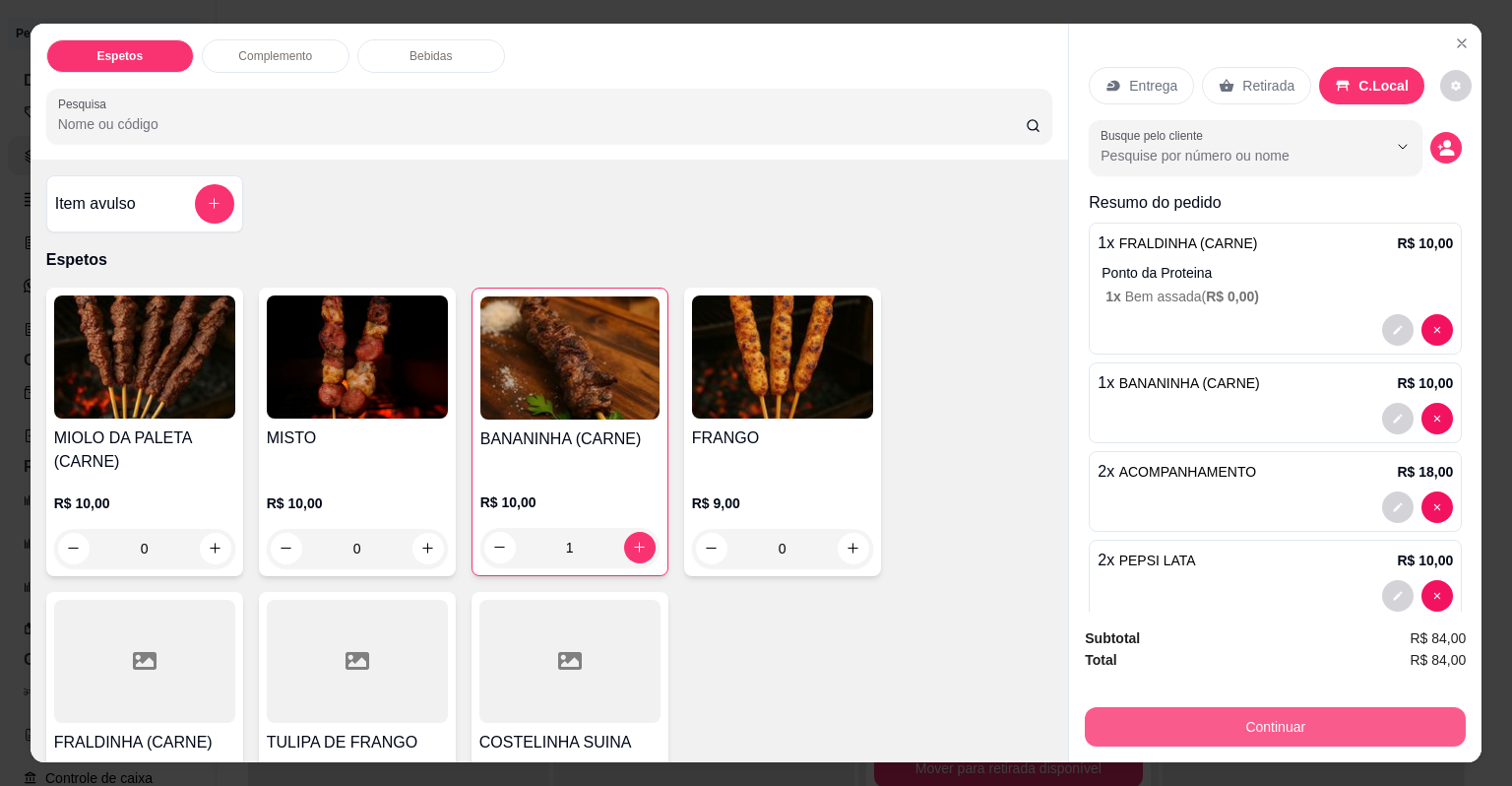 click on "Continuar" at bounding box center [1275, 727] 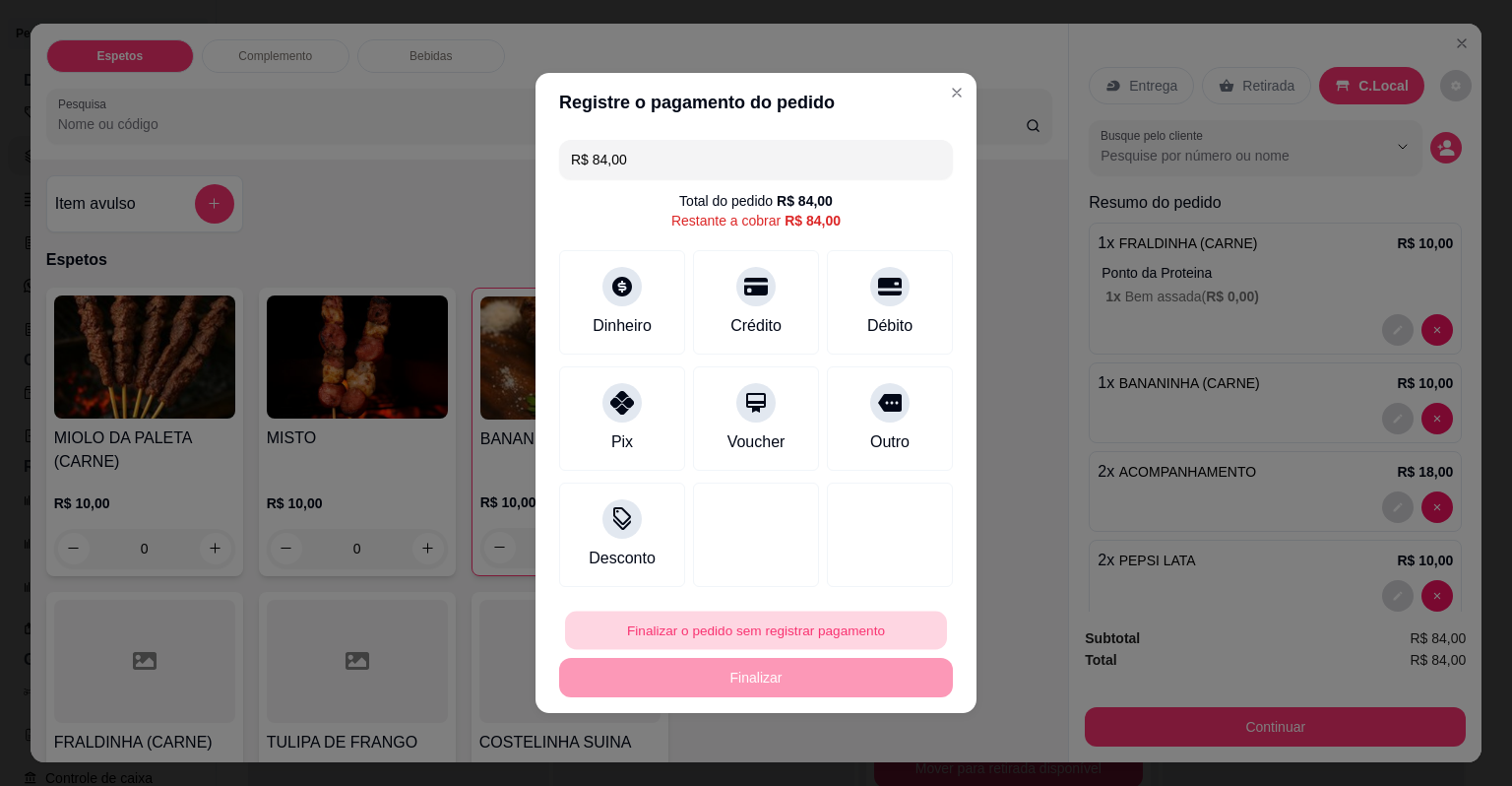click on "Finalizar o pedido sem registrar pagamento" at bounding box center [756, 630] 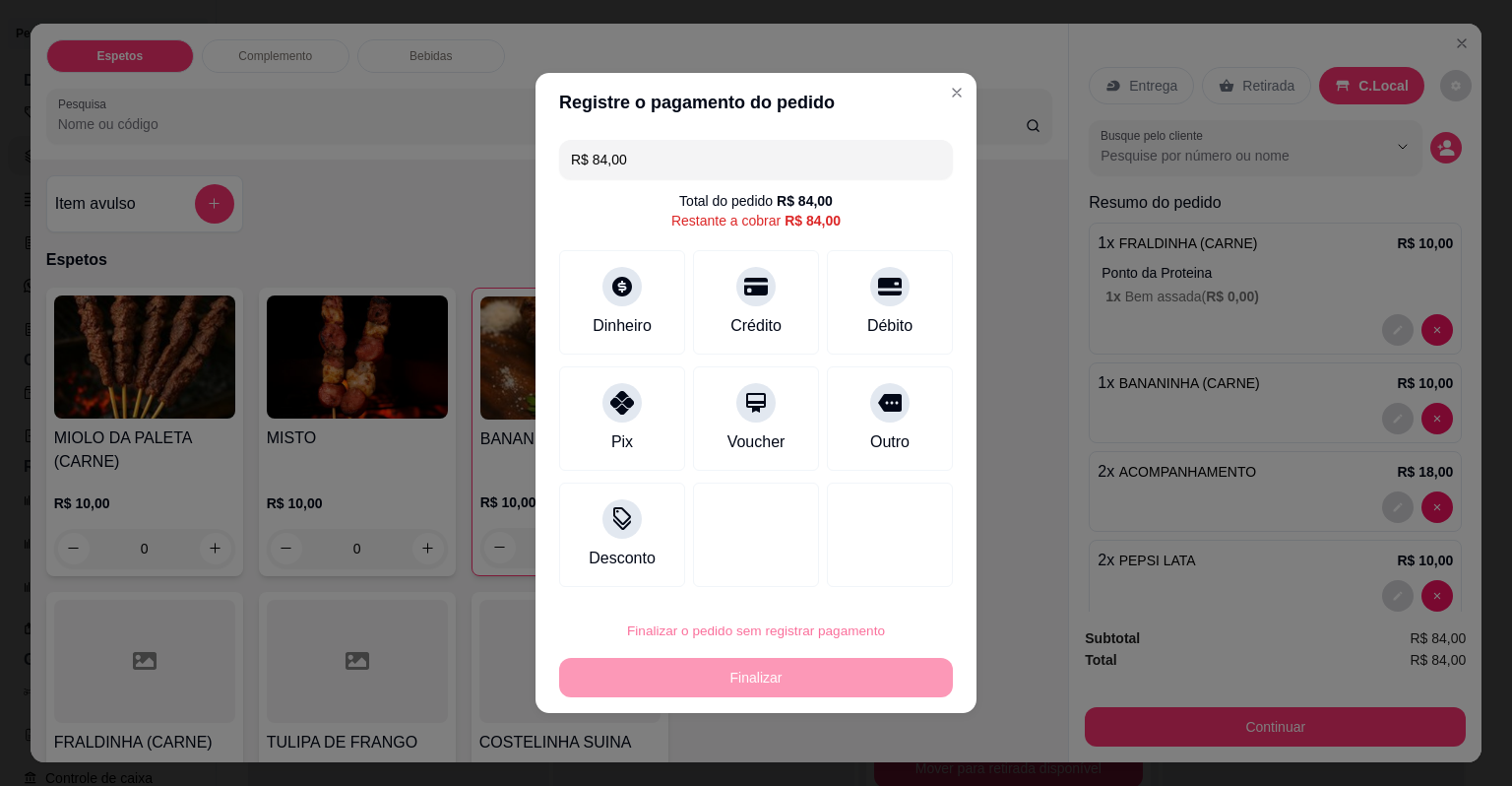 click on "Confirmar" at bounding box center (874, 574) 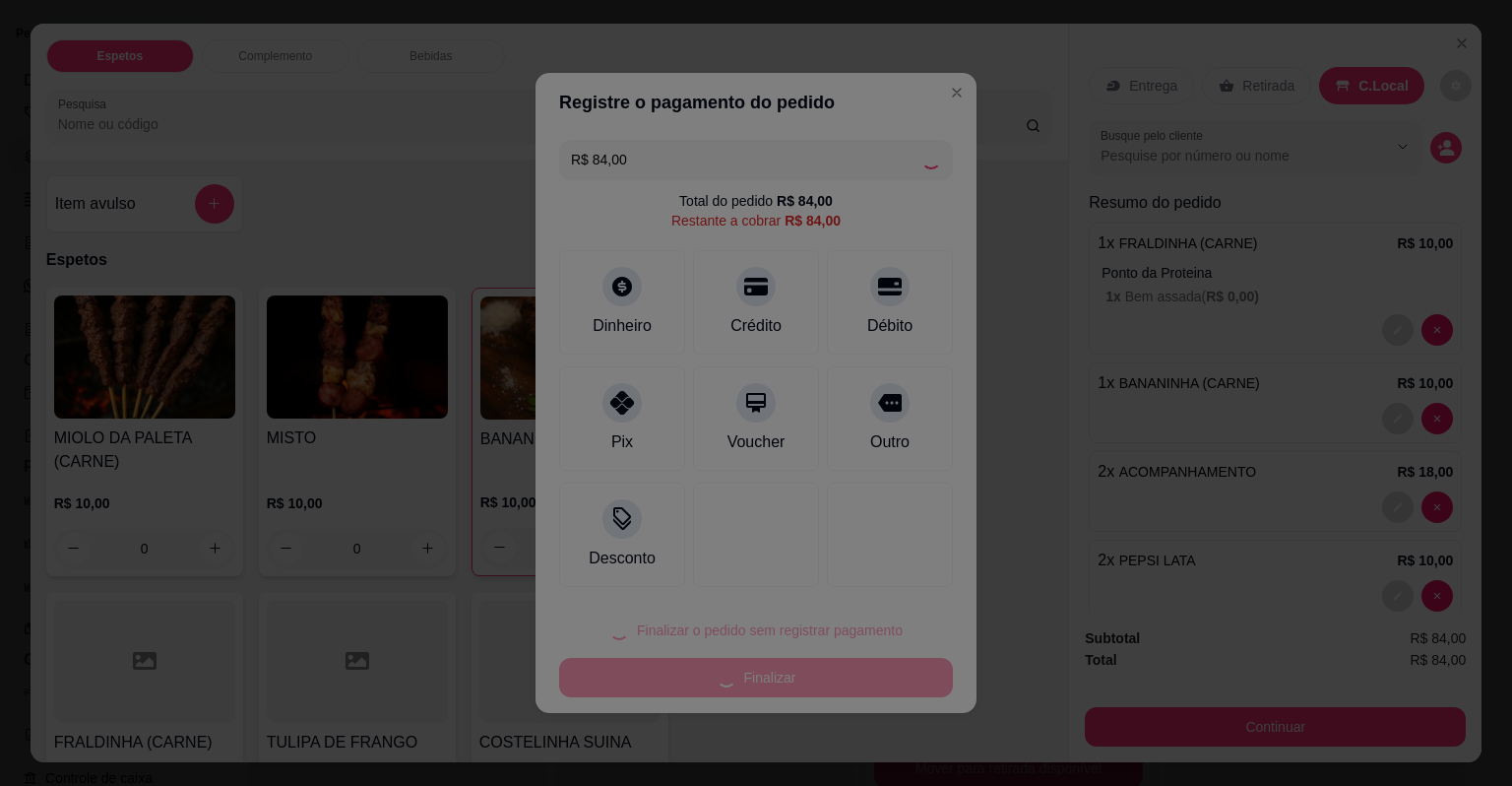 type on "0" 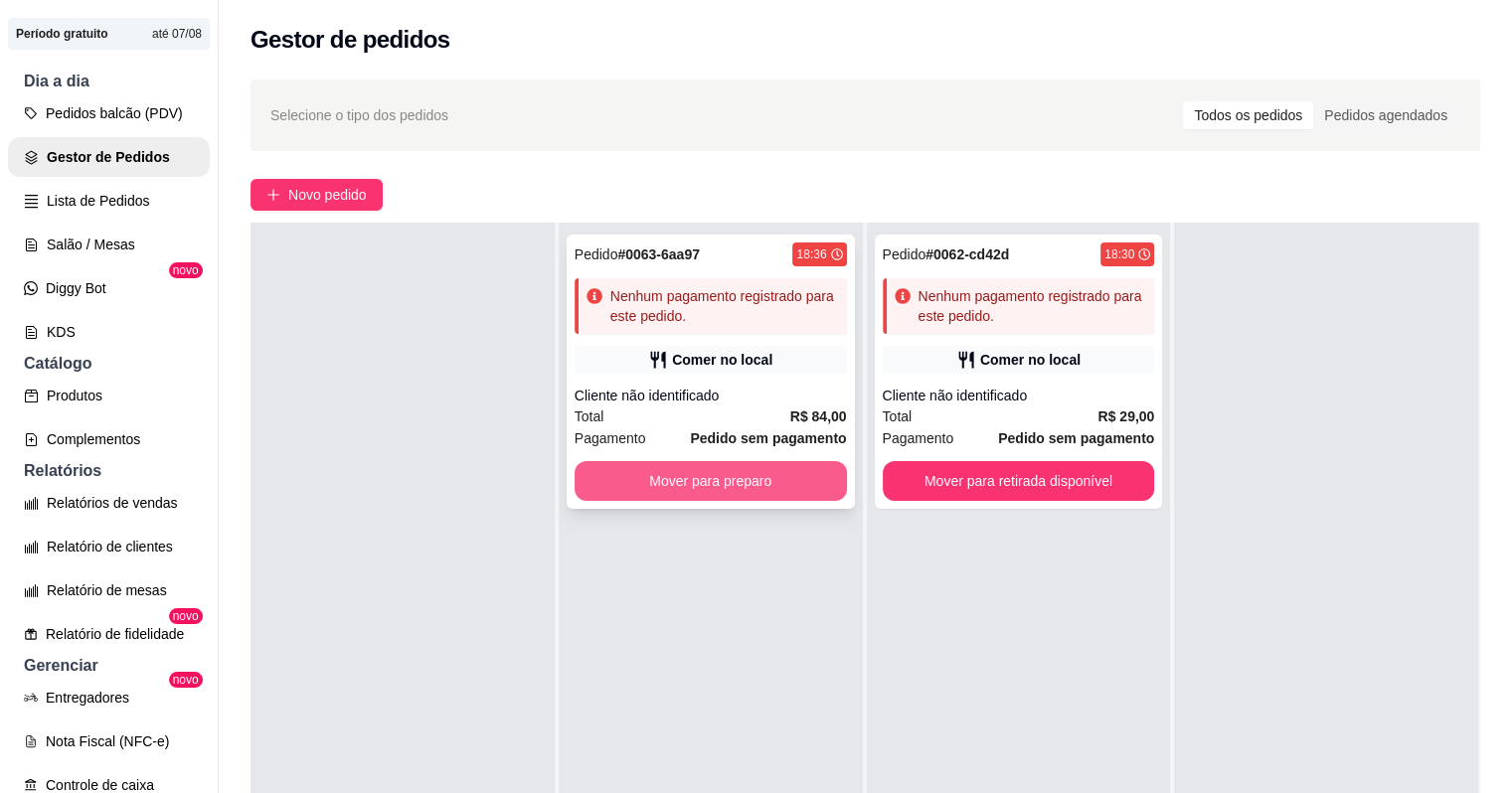 click on "Mover para preparo" at bounding box center [711, 481] 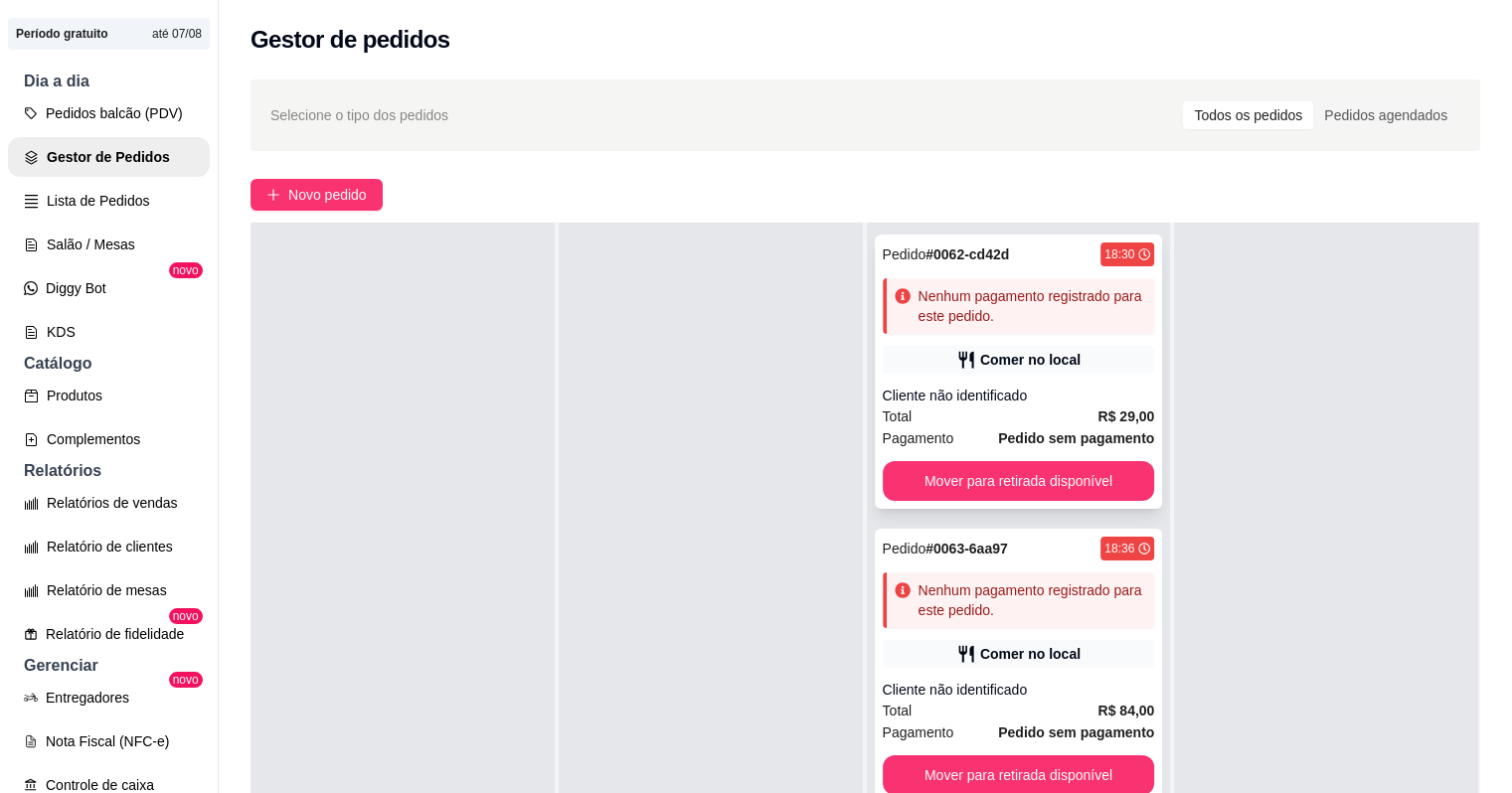 click on "Comer no local" at bounding box center (1030, 360) 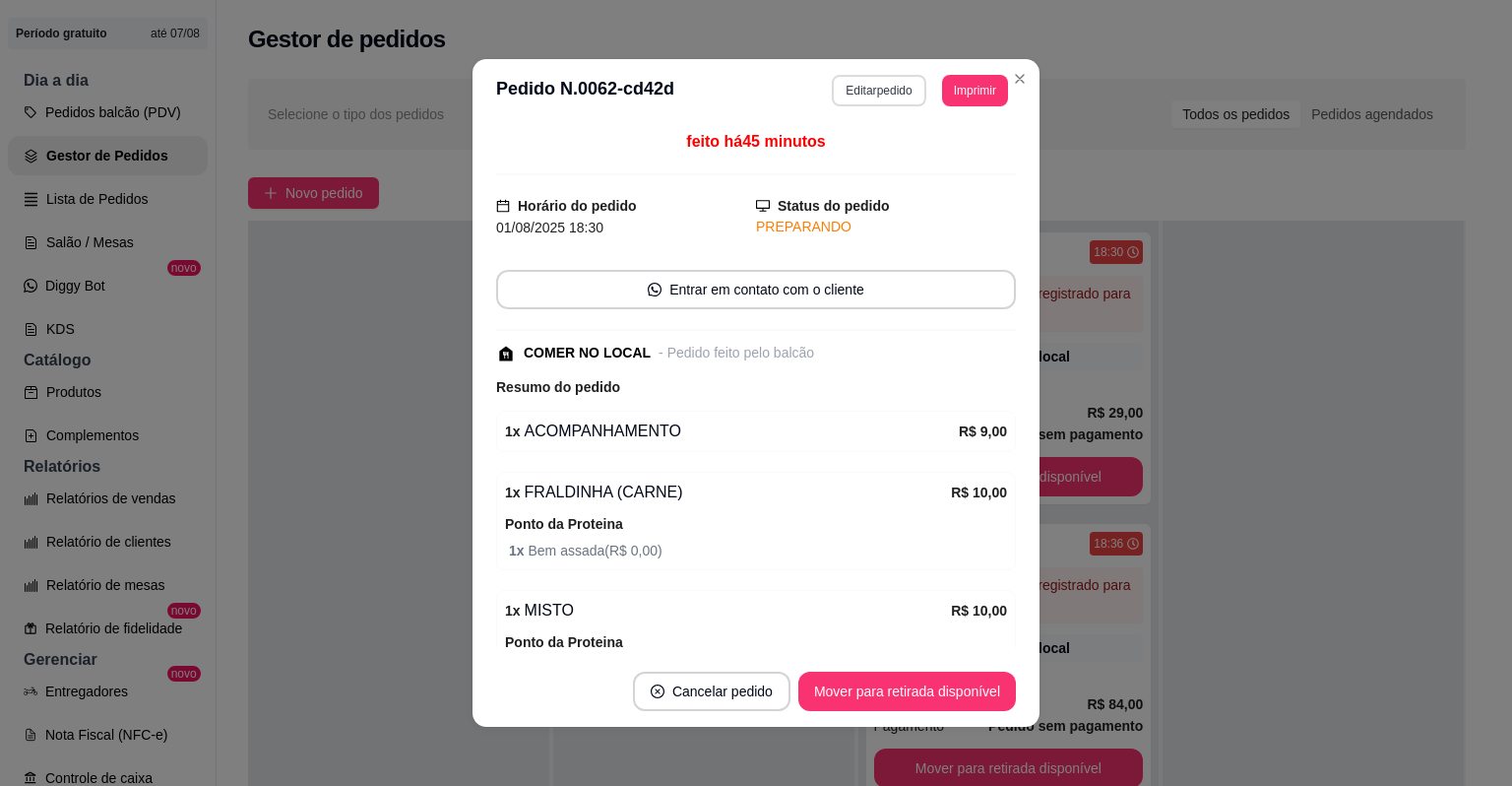 click on "Editar  pedido" at bounding box center [878, 91] 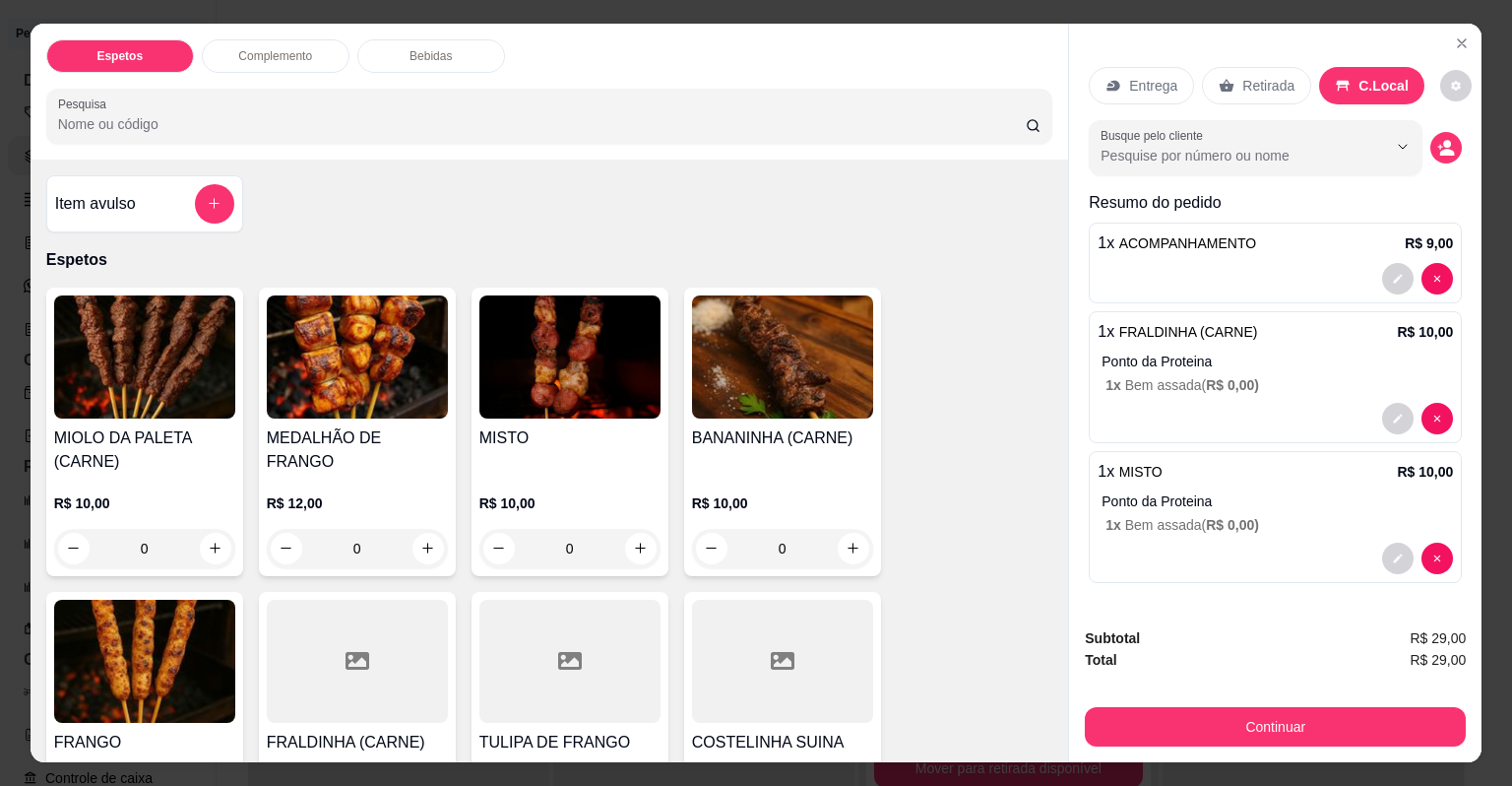 click on "MISTO" at bounding box center [570, 438] 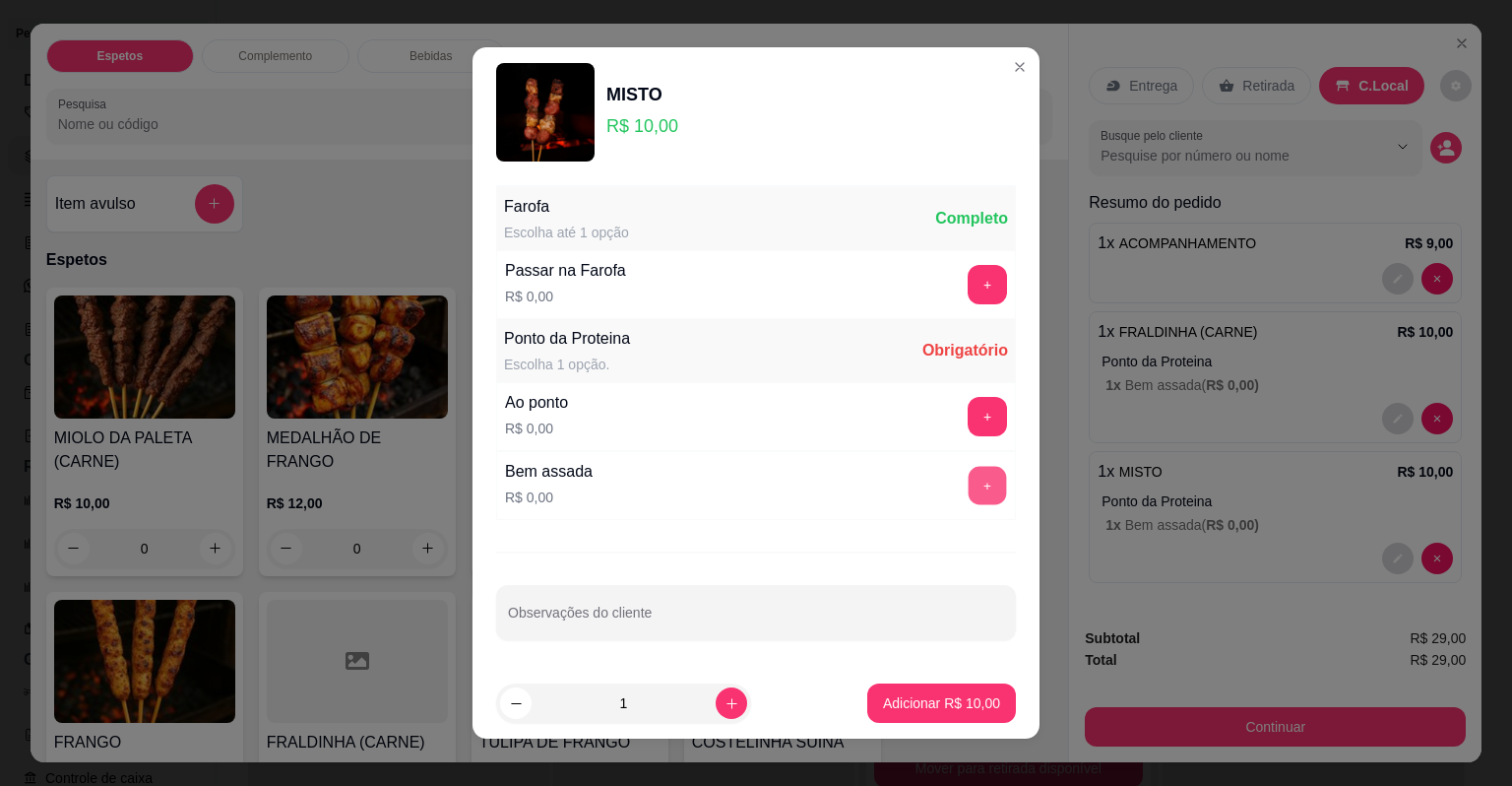 click on "+" at bounding box center [987, 486] 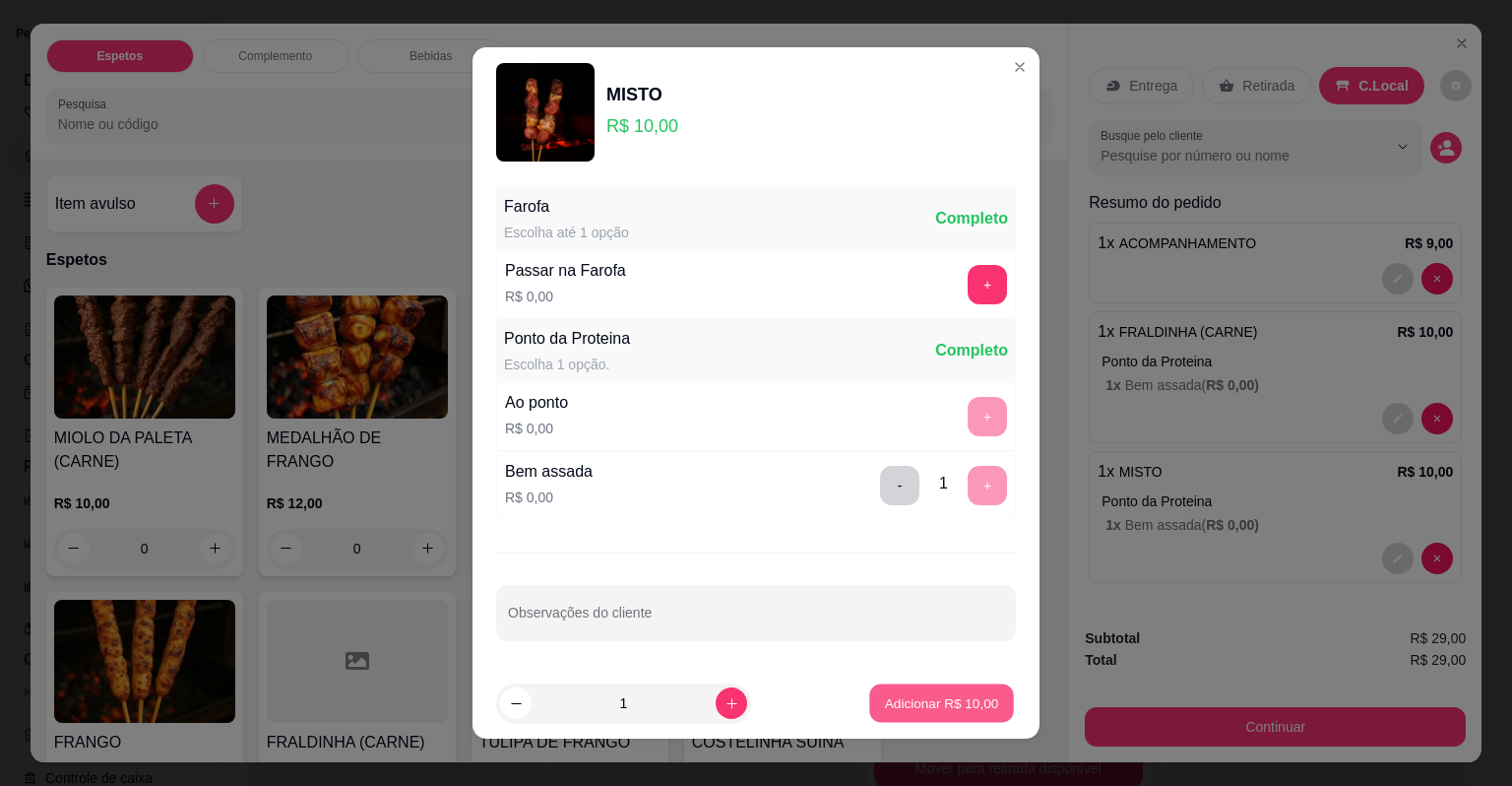click on "Adicionar   R$ 10,00" at bounding box center (942, 702) 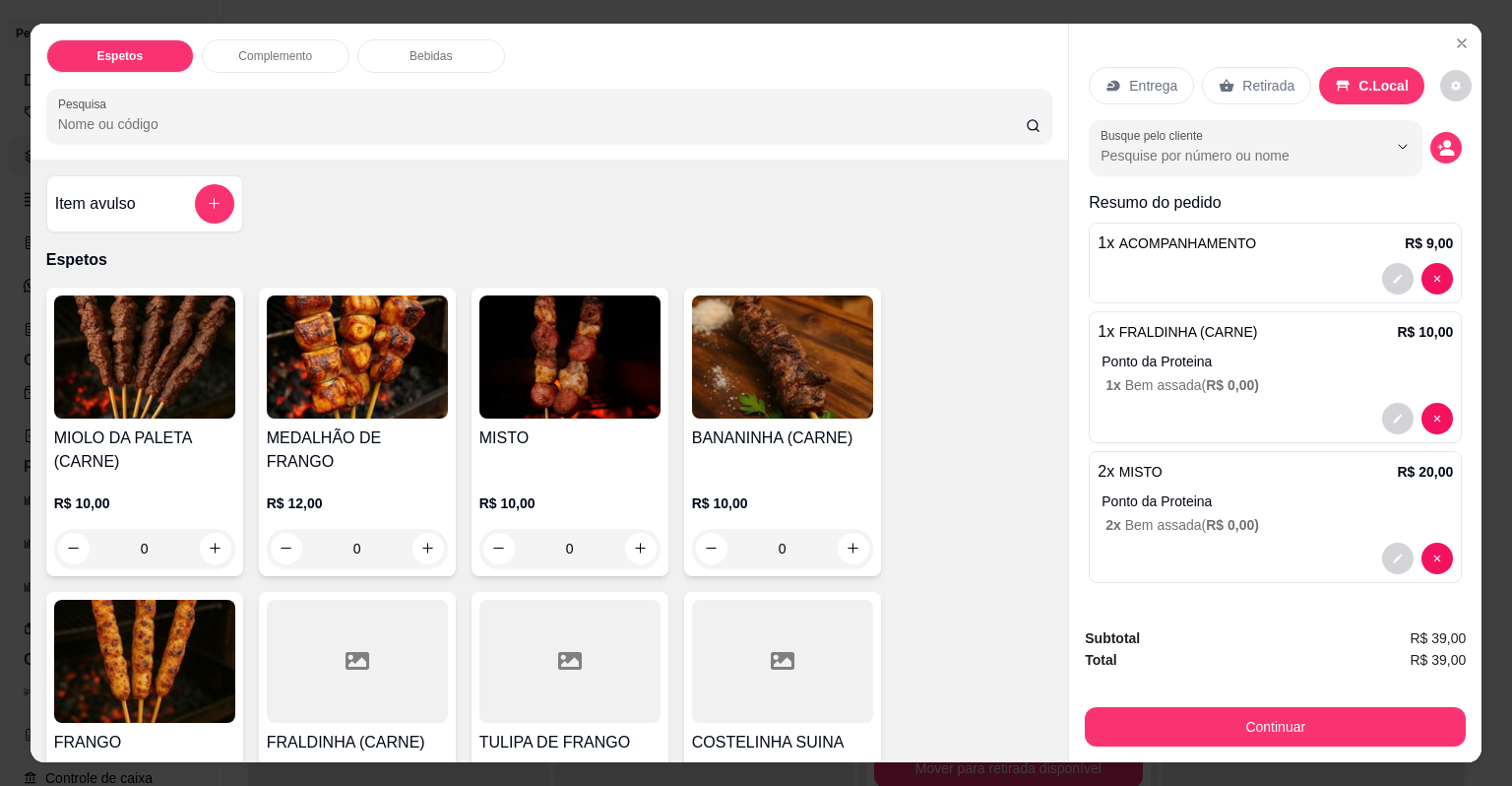 click at bounding box center [357, 661] 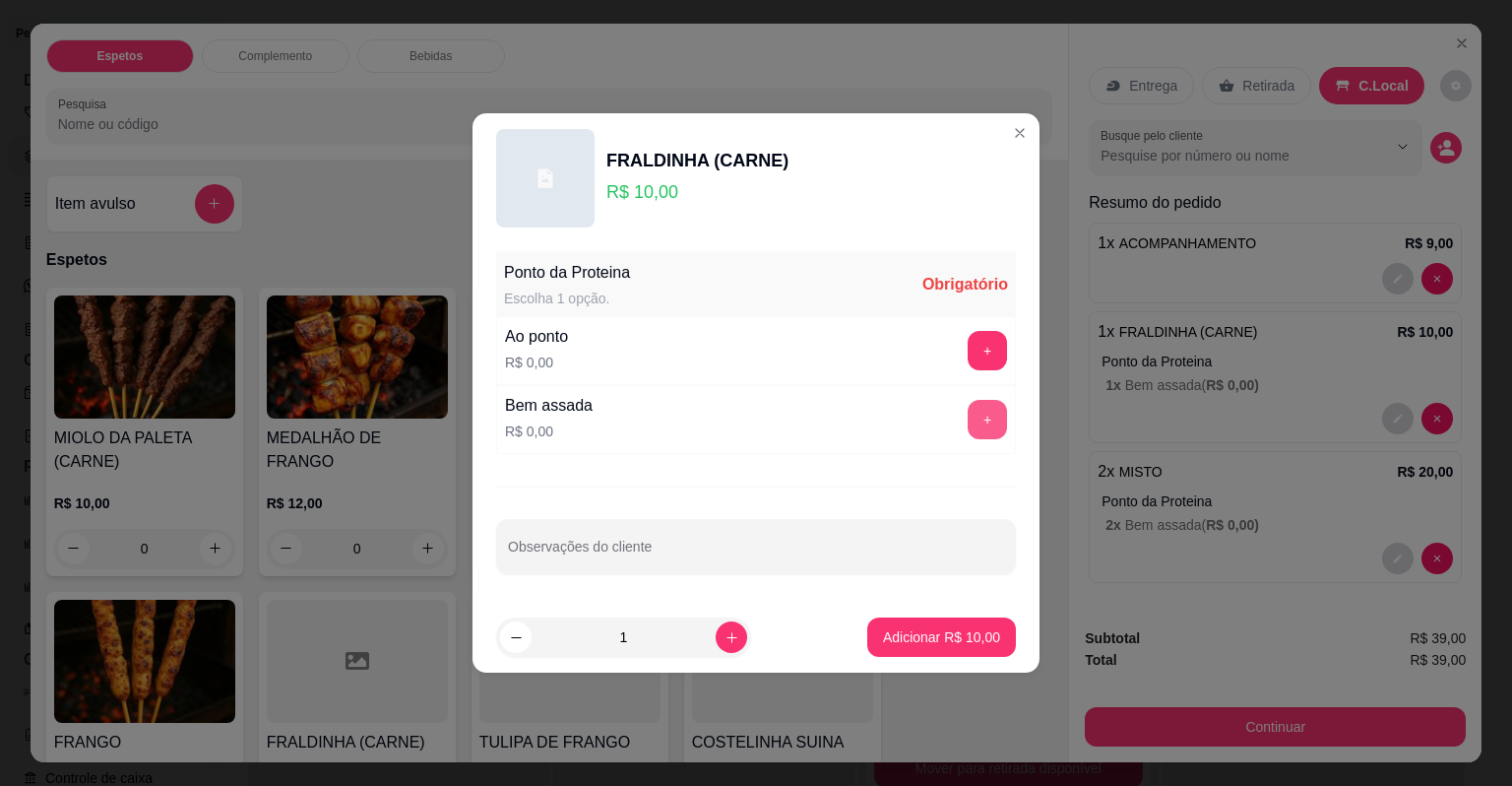 click on "+" at bounding box center (987, 420) 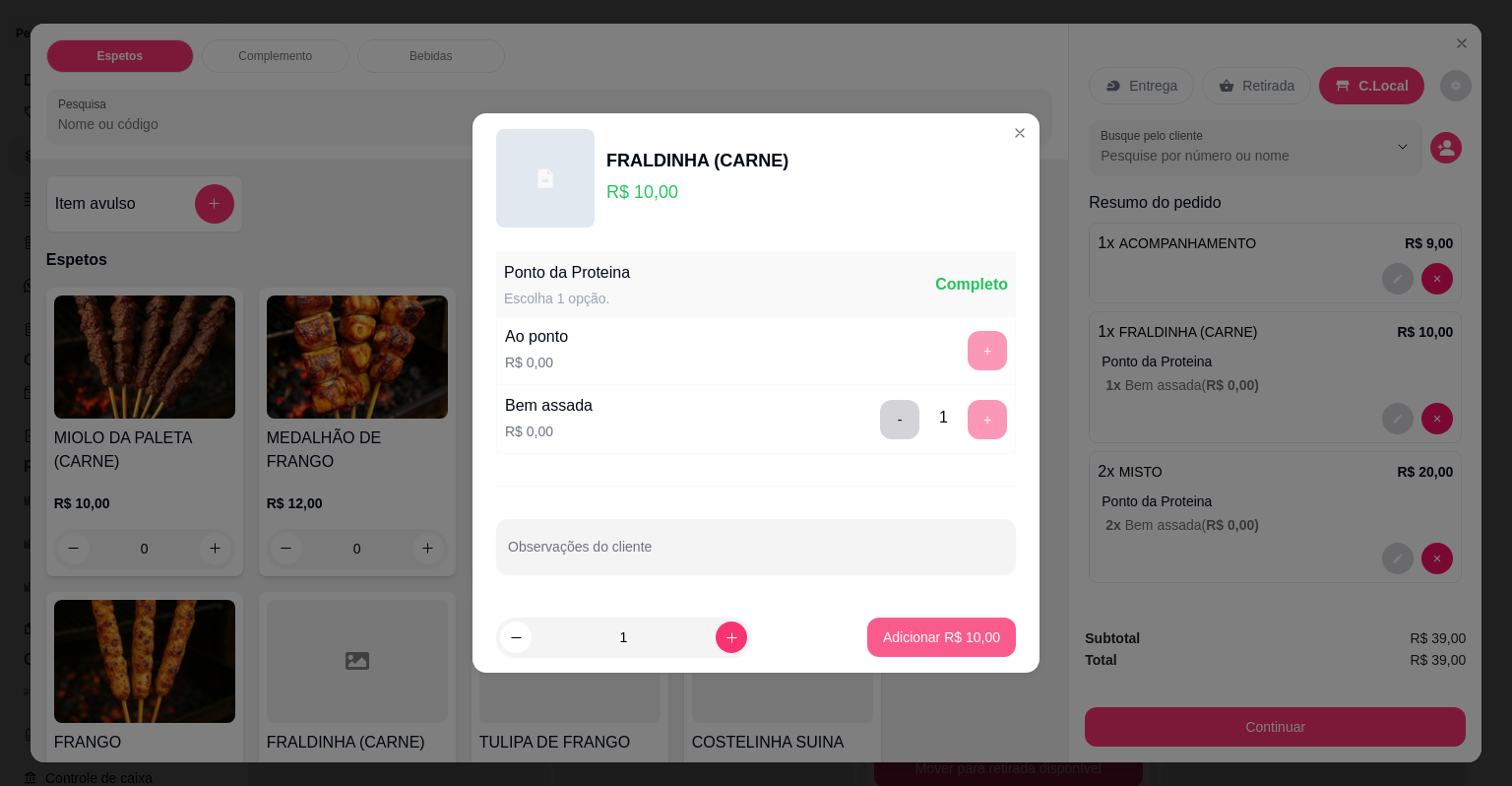 click on "Adicionar   R$ 10,00" at bounding box center [941, 637] 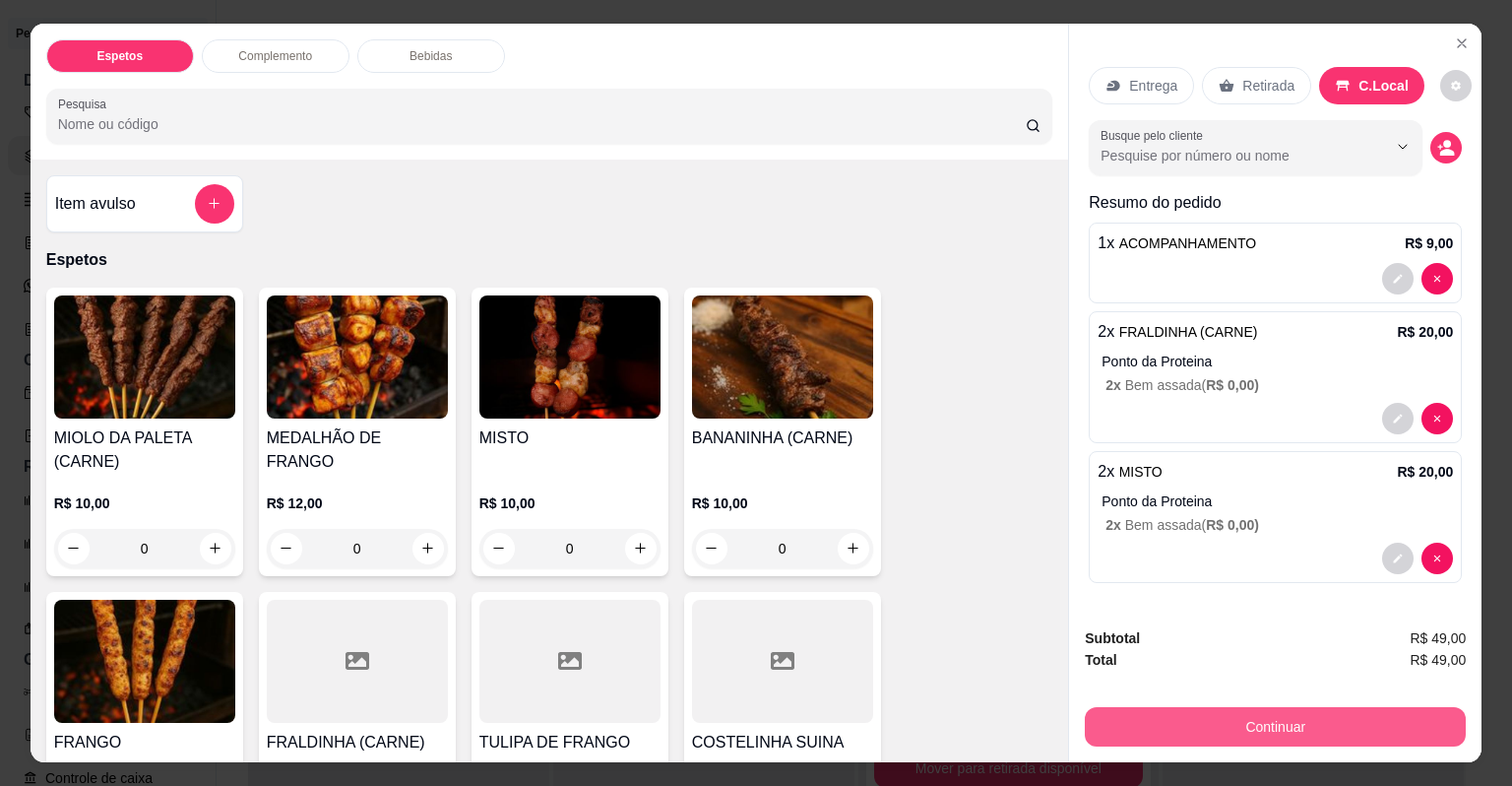 click on "Continuar" at bounding box center (1275, 727) 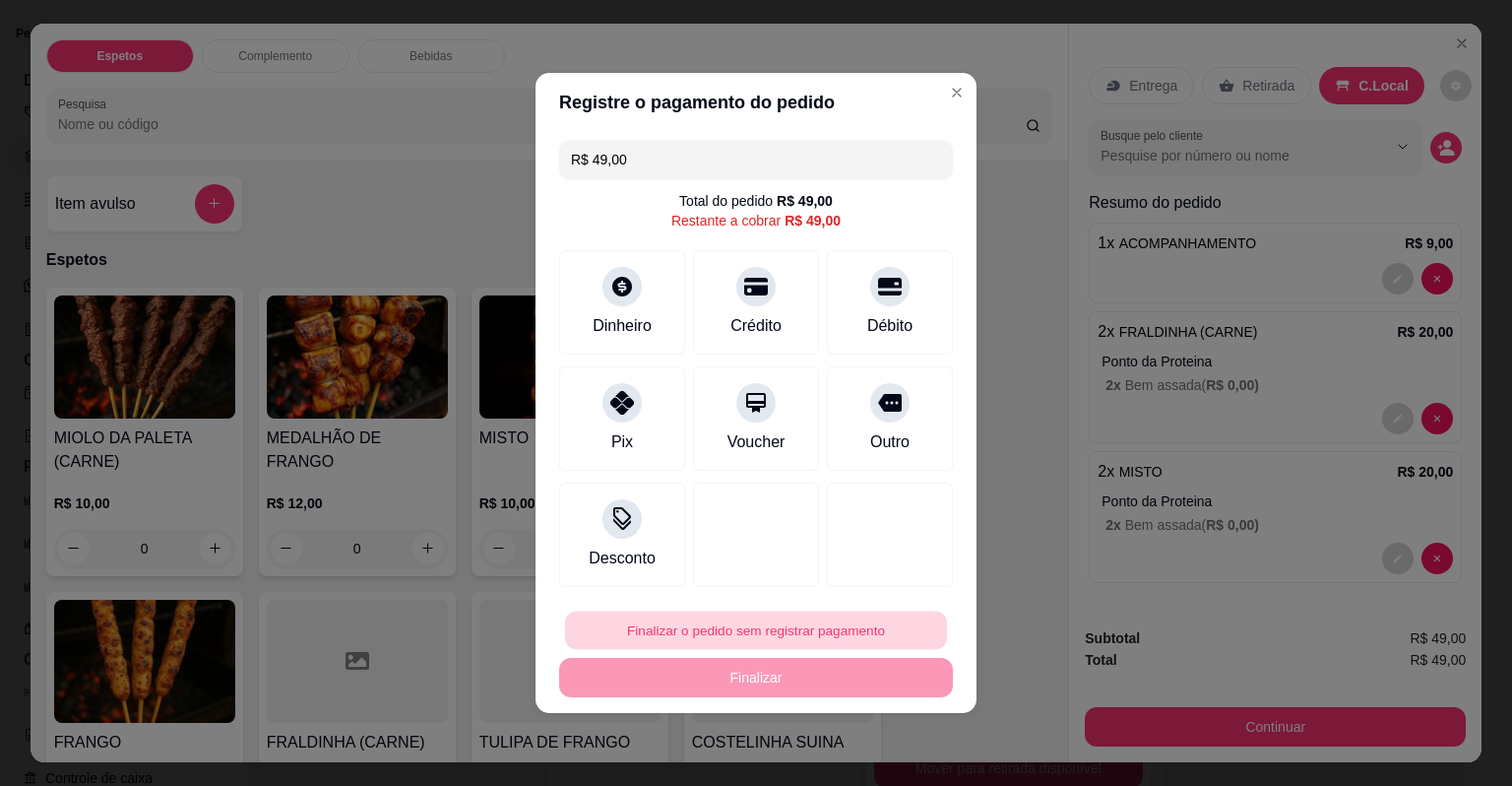 click on "Finalizar o pedido sem registrar pagamento" at bounding box center [756, 630] 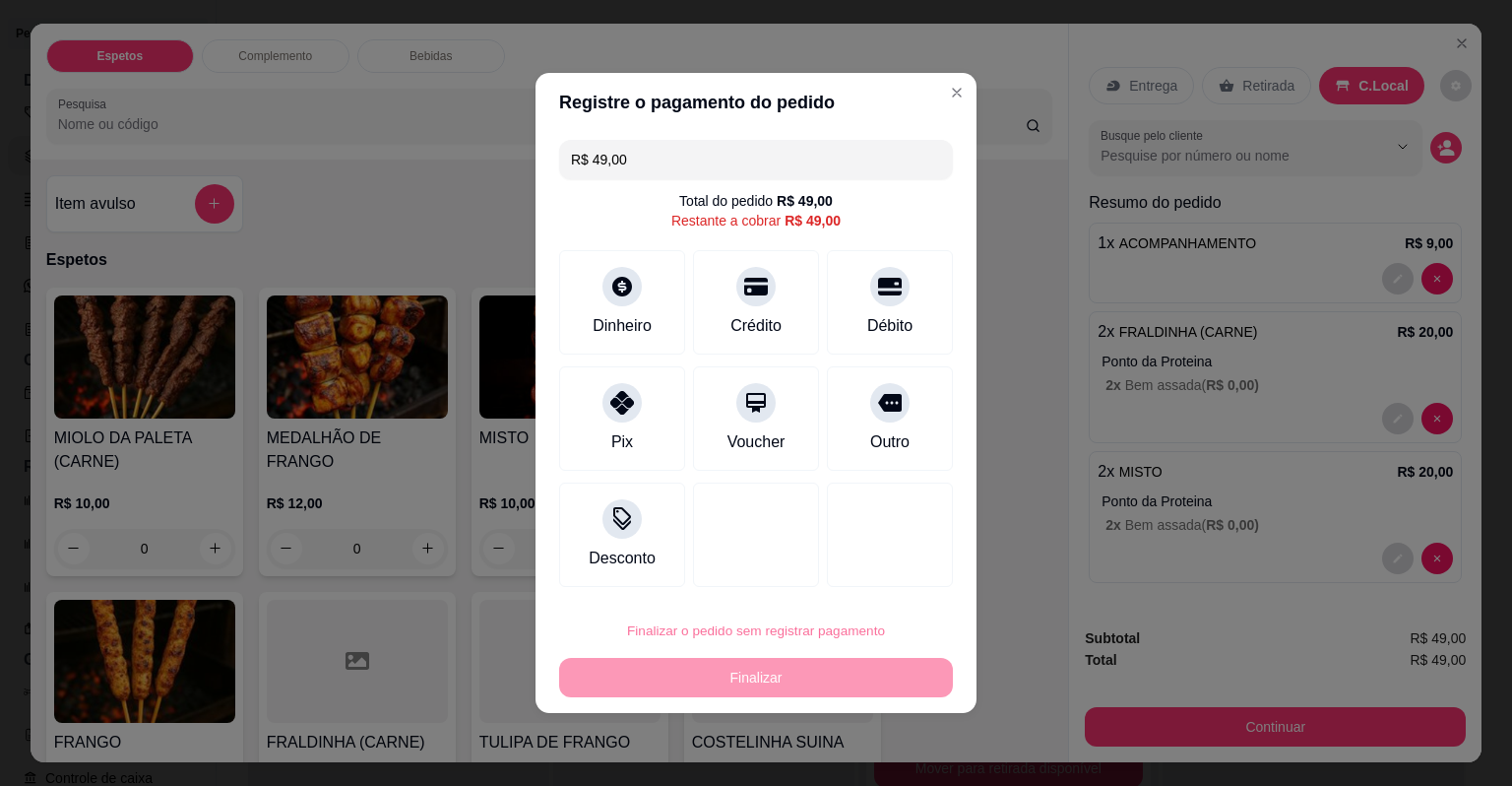 click on "Confirmar" at bounding box center (875, 574) 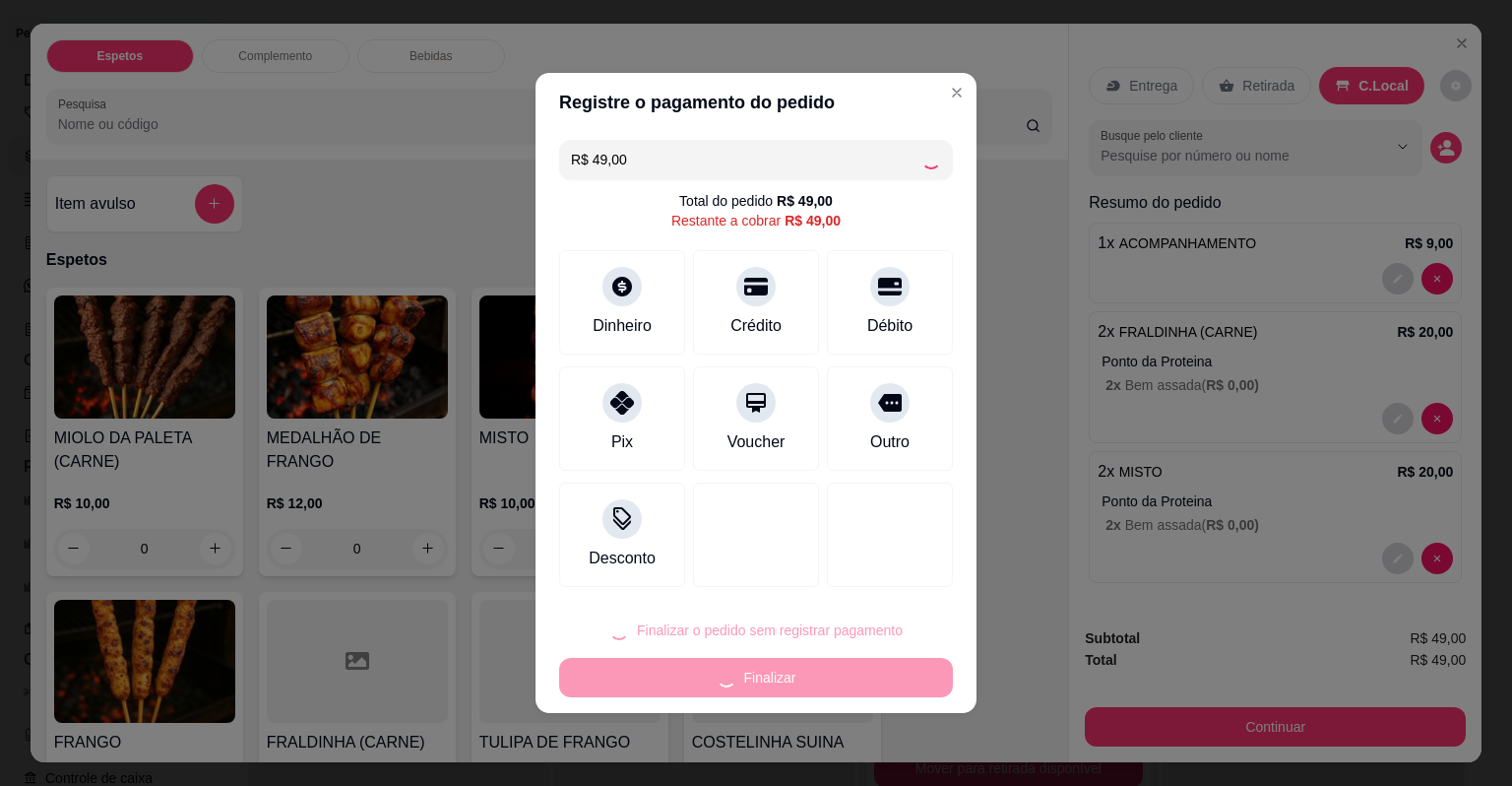 type on "0" 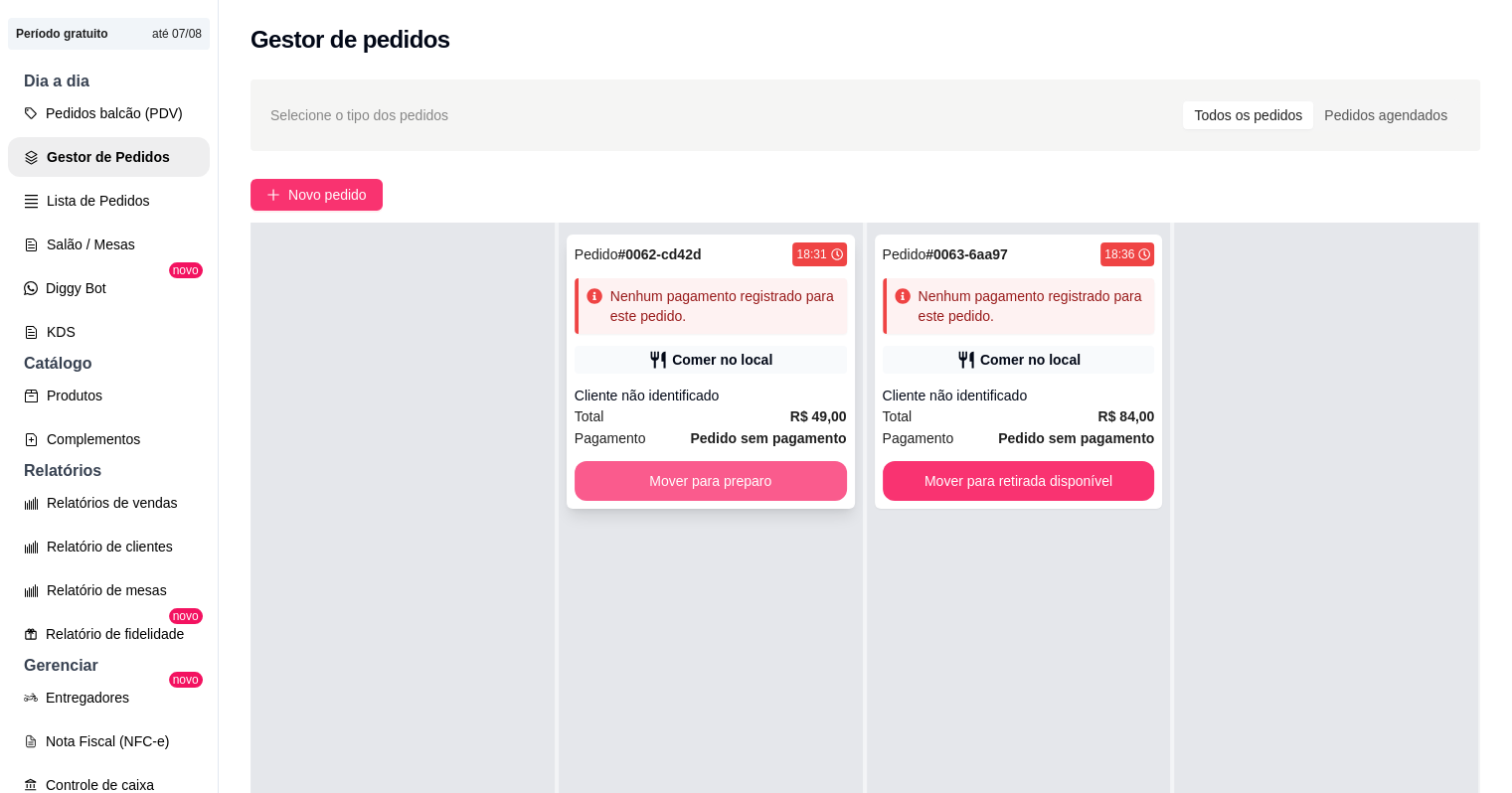 click on "Mover para preparo" at bounding box center [711, 481] 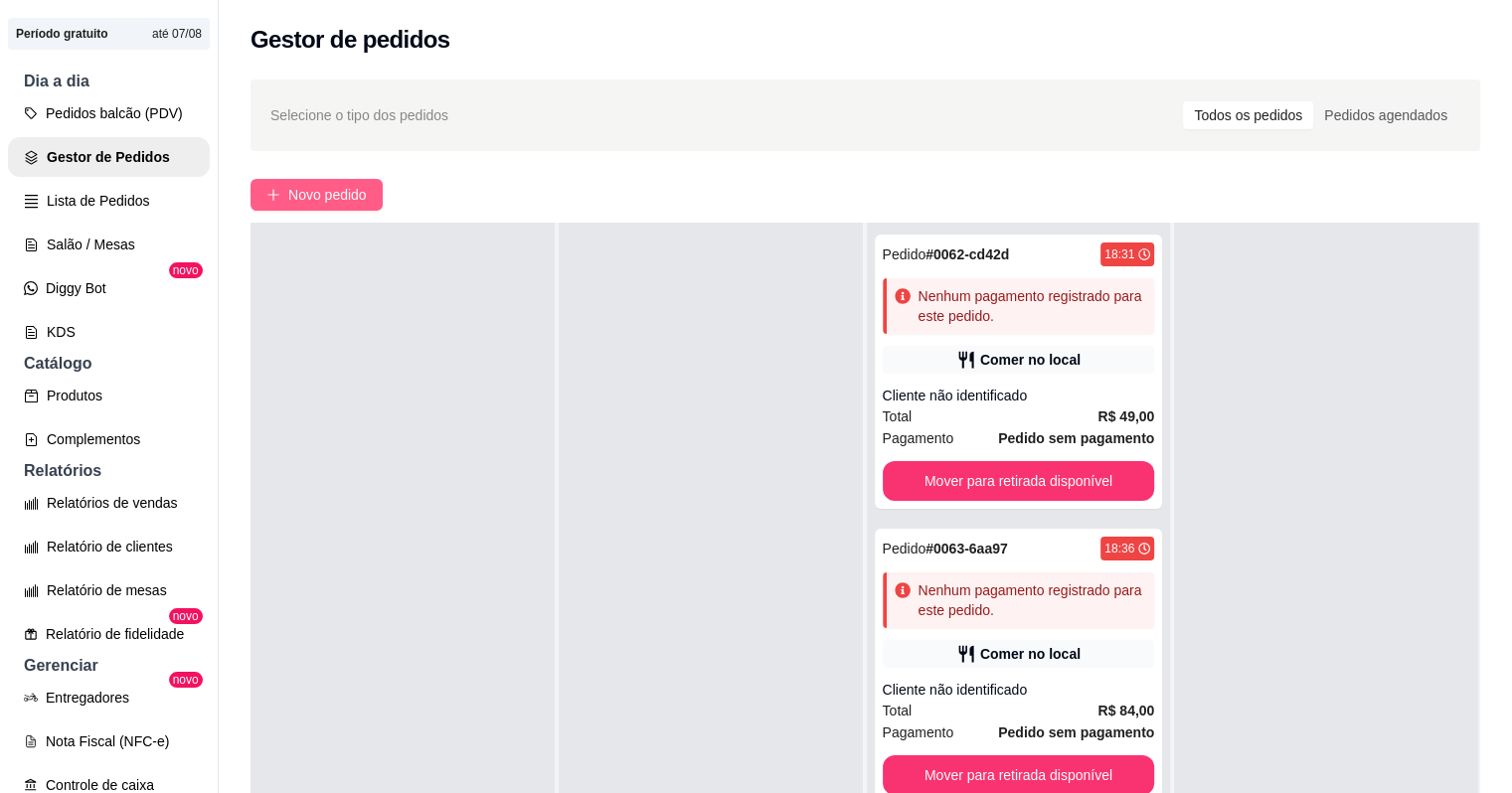 click on "Novo pedido" at bounding box center (327, 195) 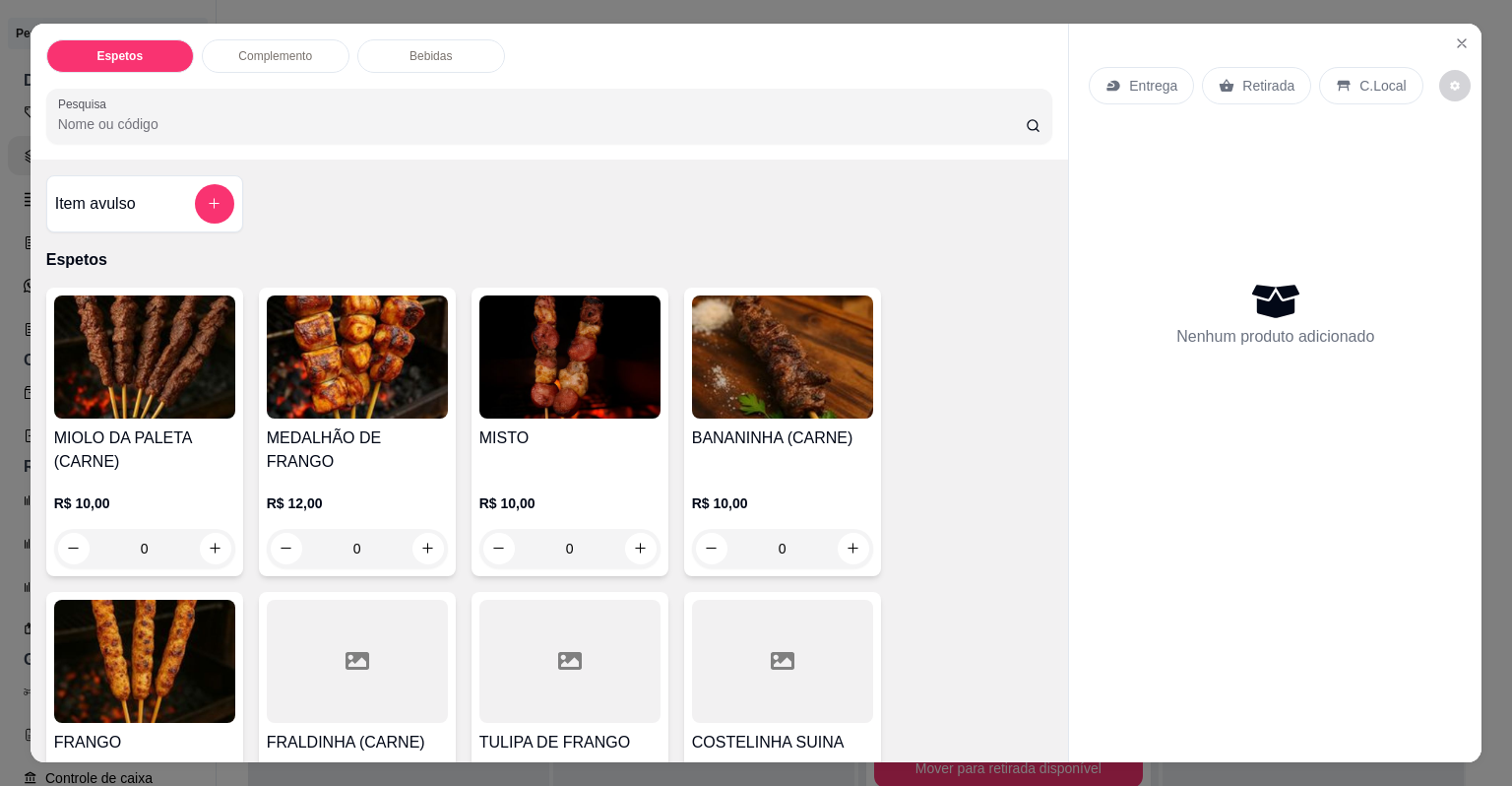 scroll, scrollTop: 323, scrollLeft: 0, axis: vertical 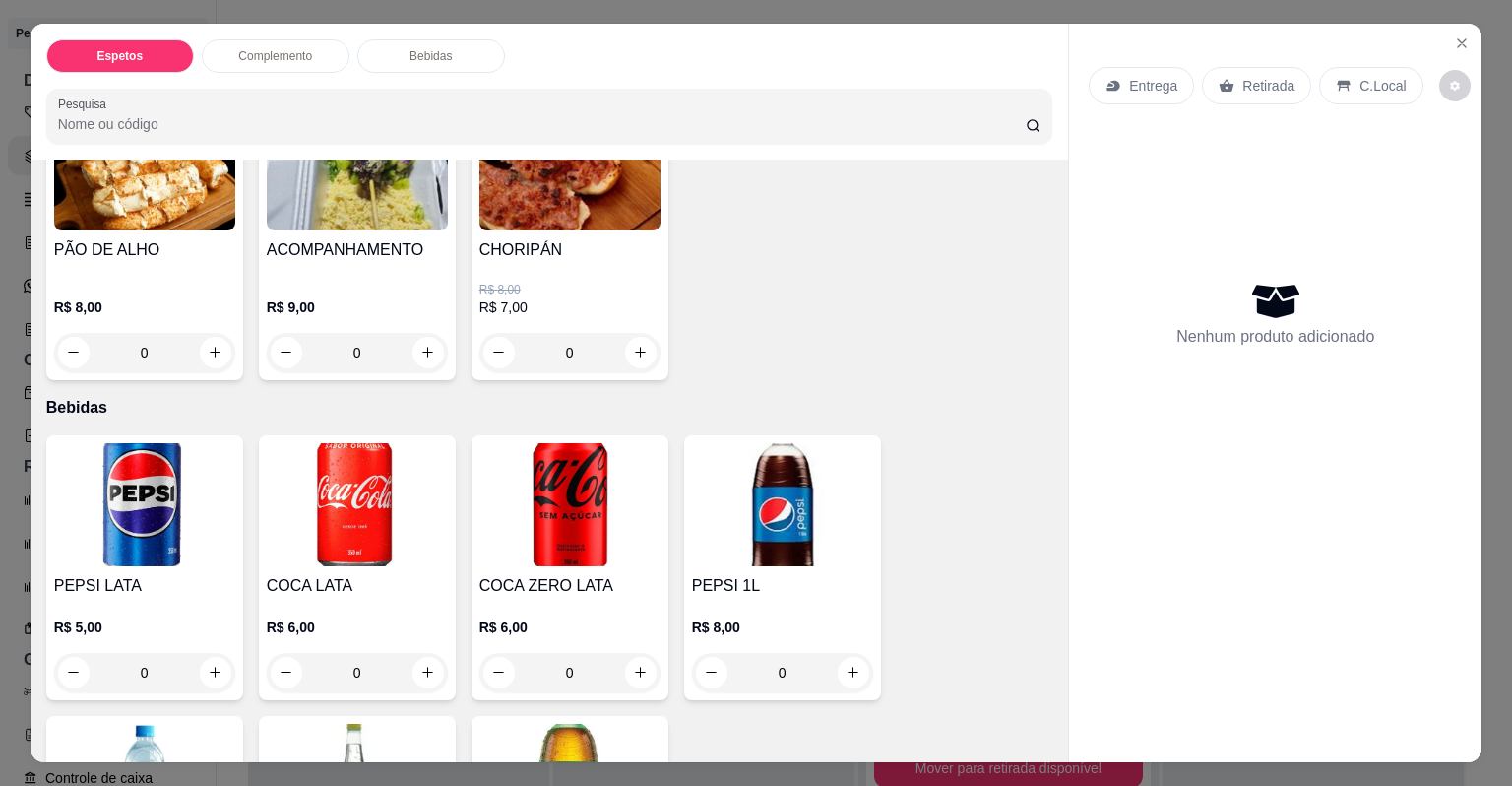 click on "Espetos Complemento Bebidas" at bounding box center [549, 56] 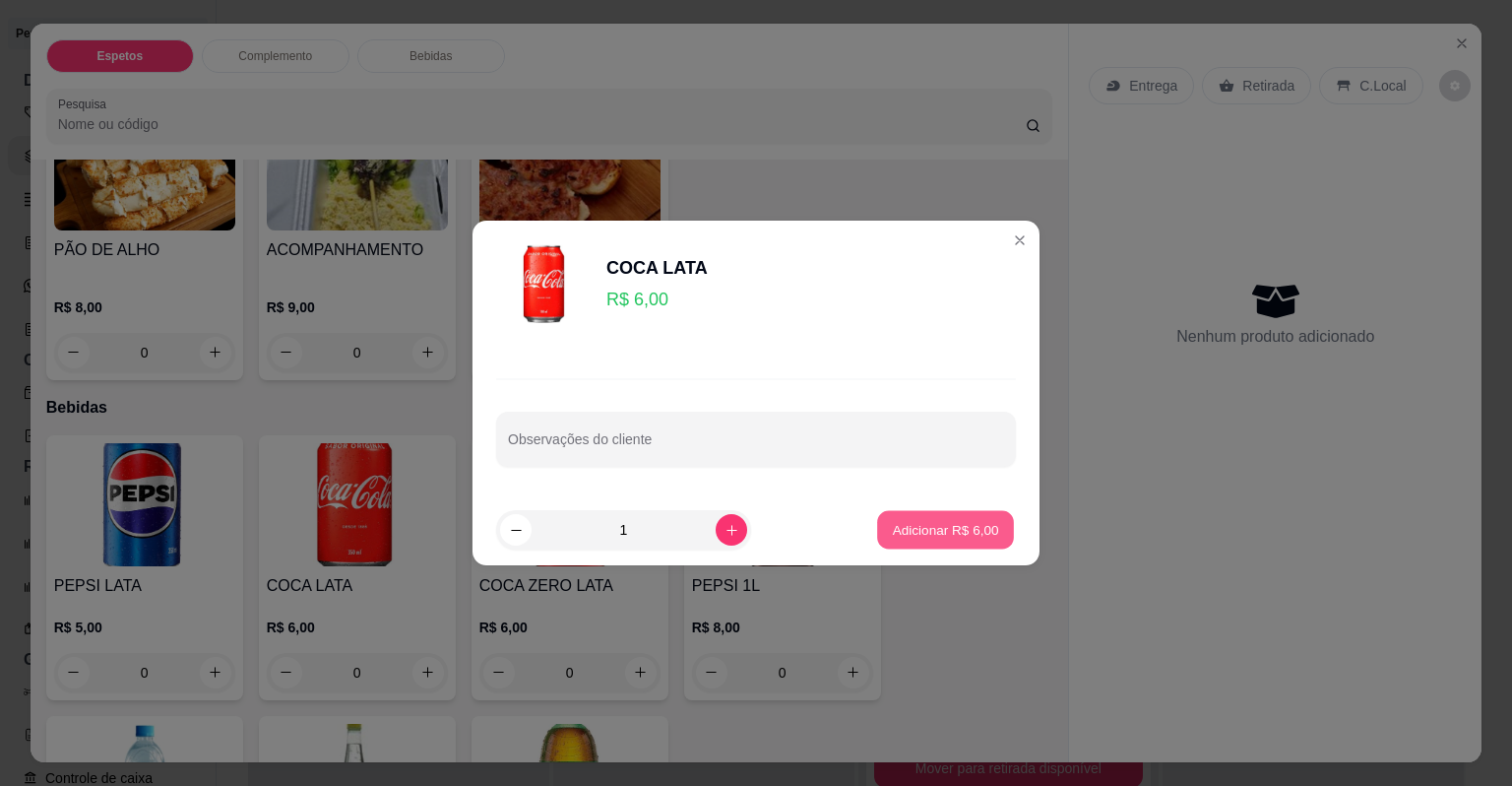 click on "Adicionar   R$ 6,00" at bounding box center (945, 529) 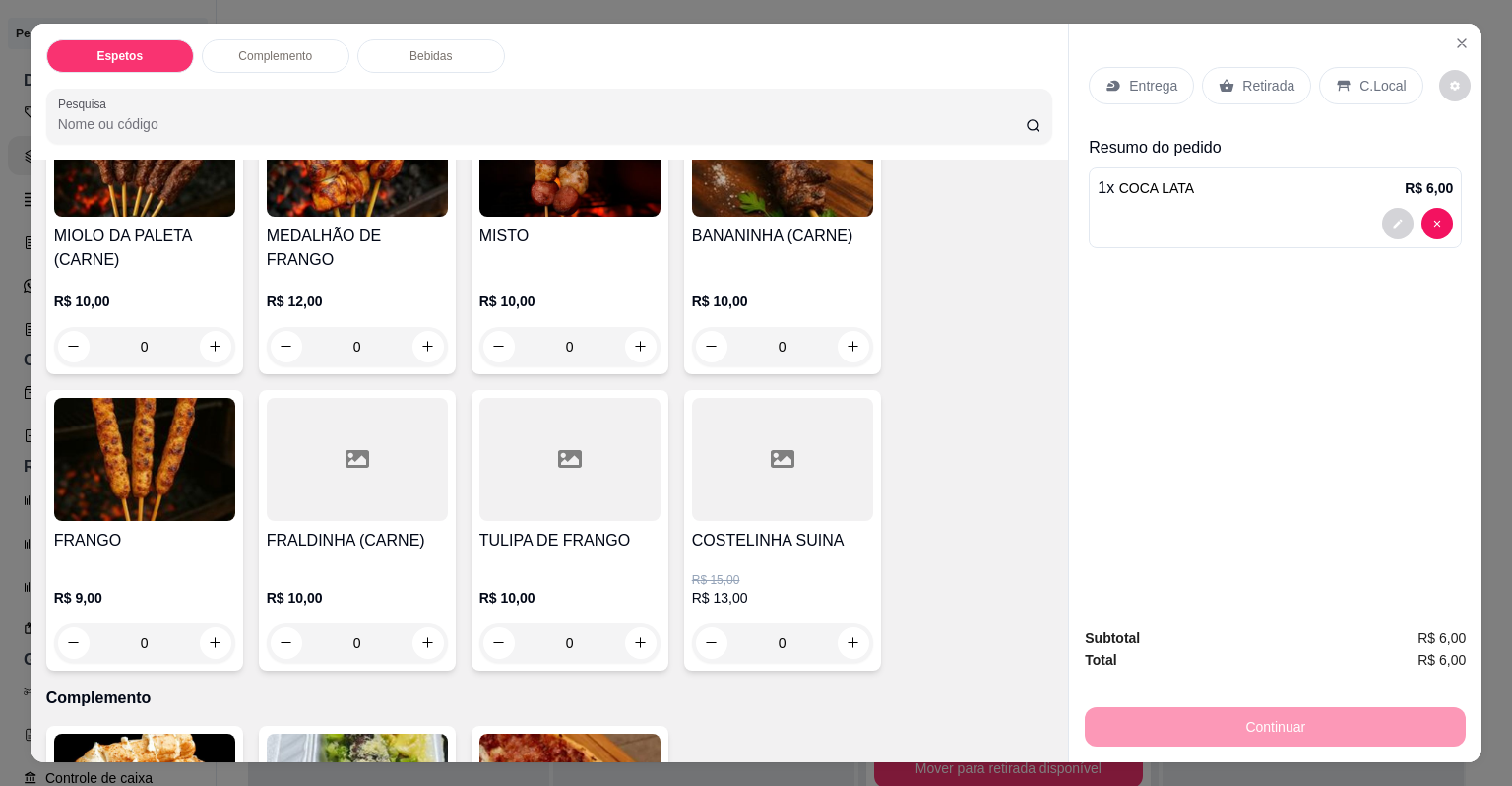 scroll, scrollTop: 112, scrollLeft: 0, axis: vertical 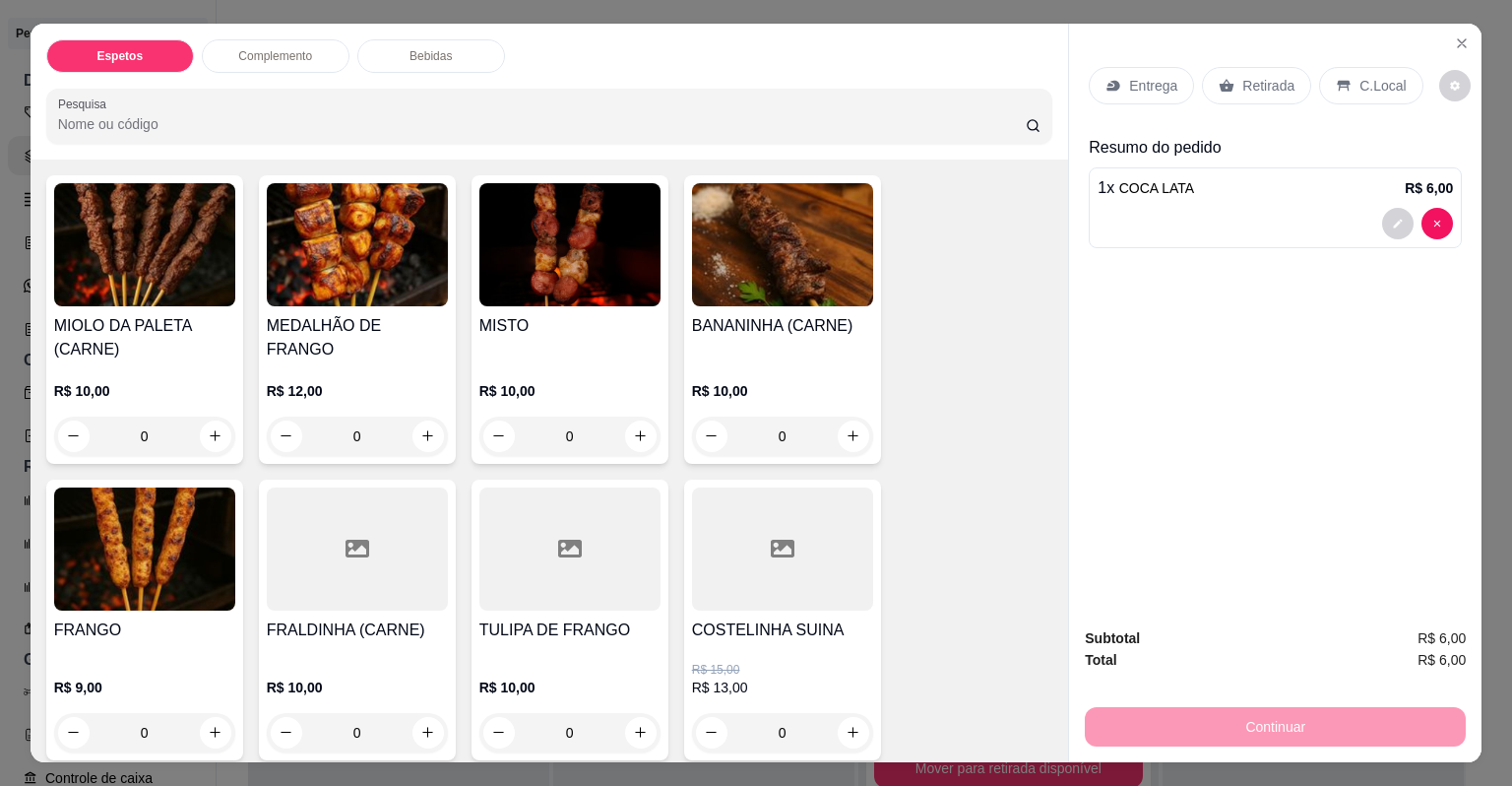 click on "MISTO" at bounding box center [570, 326] 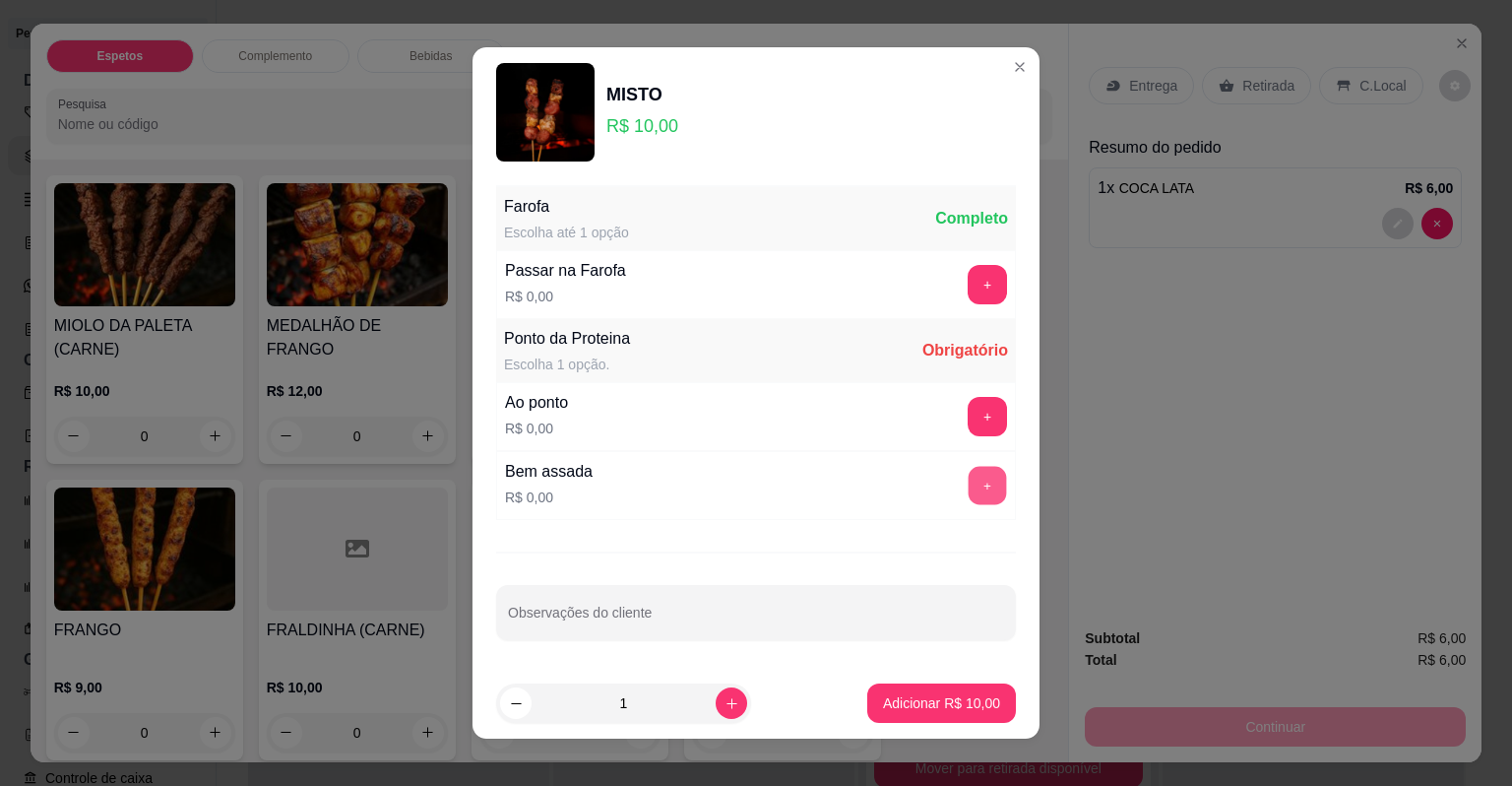 click on "+" at bounding box center (987, 486) 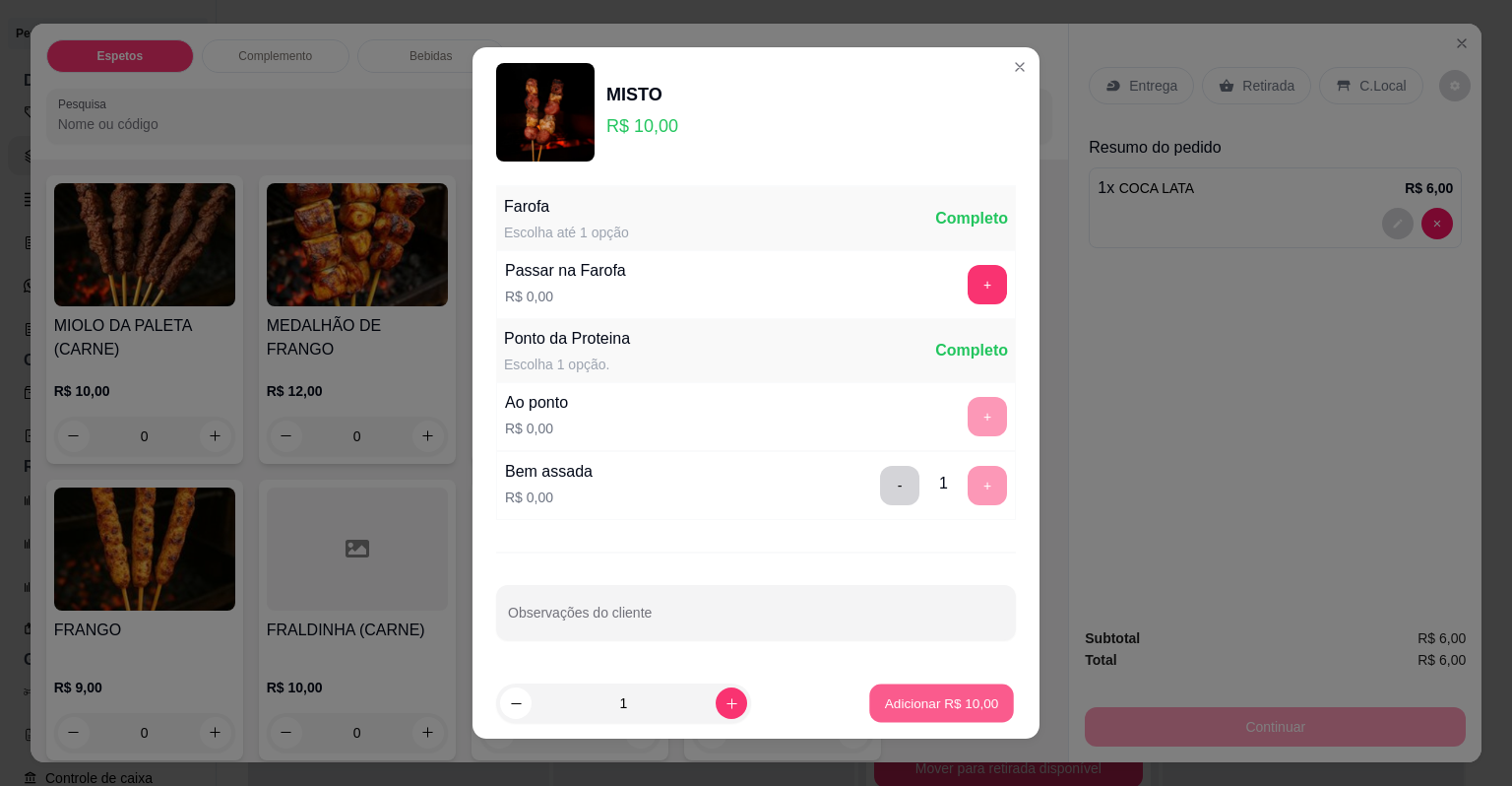 click on "Adicionar   R$ 10,00" at bounding box center (942, 702) 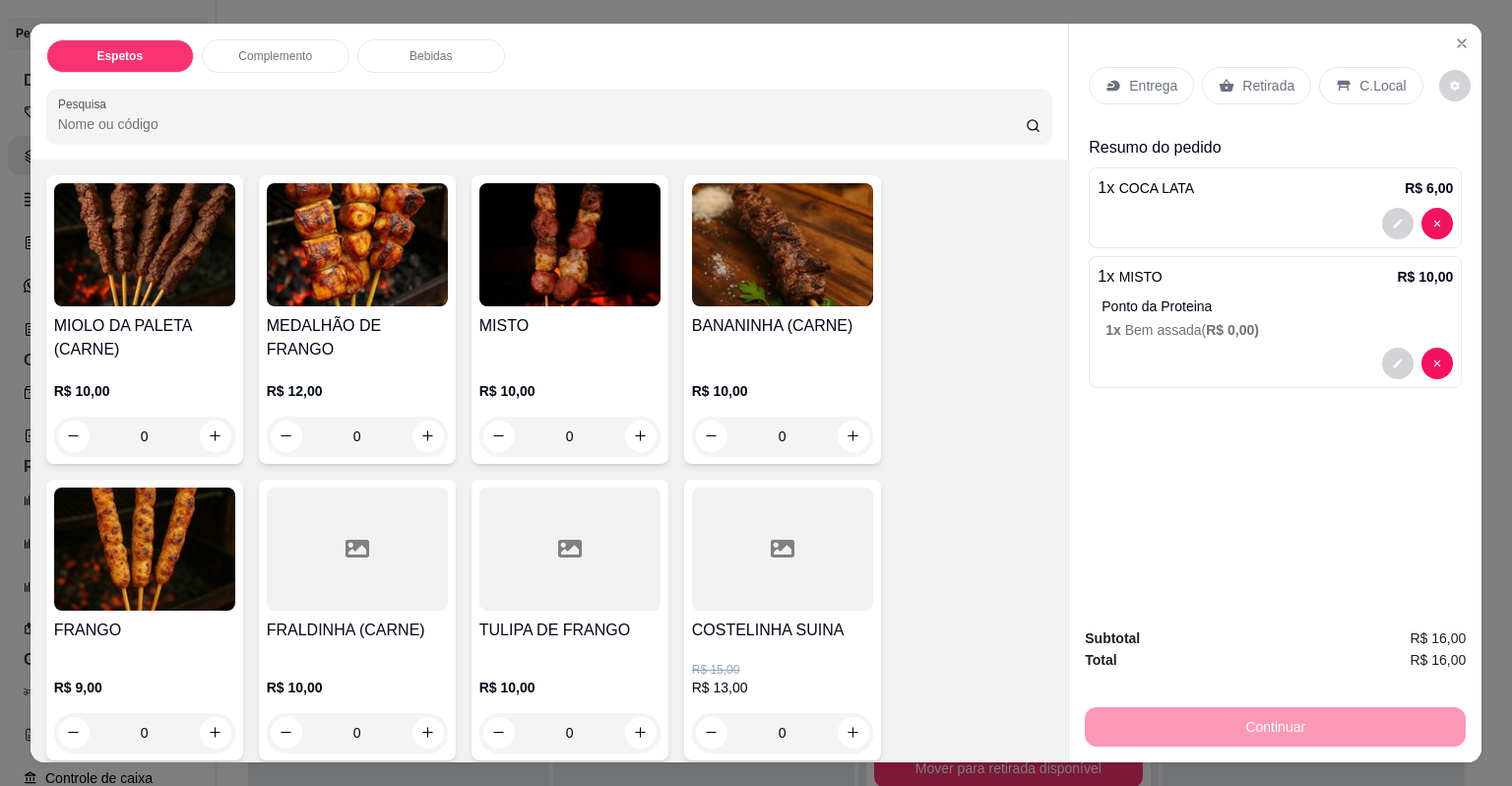click on "FRALDINHA (CARNE)" at bounding box center (357, 630) 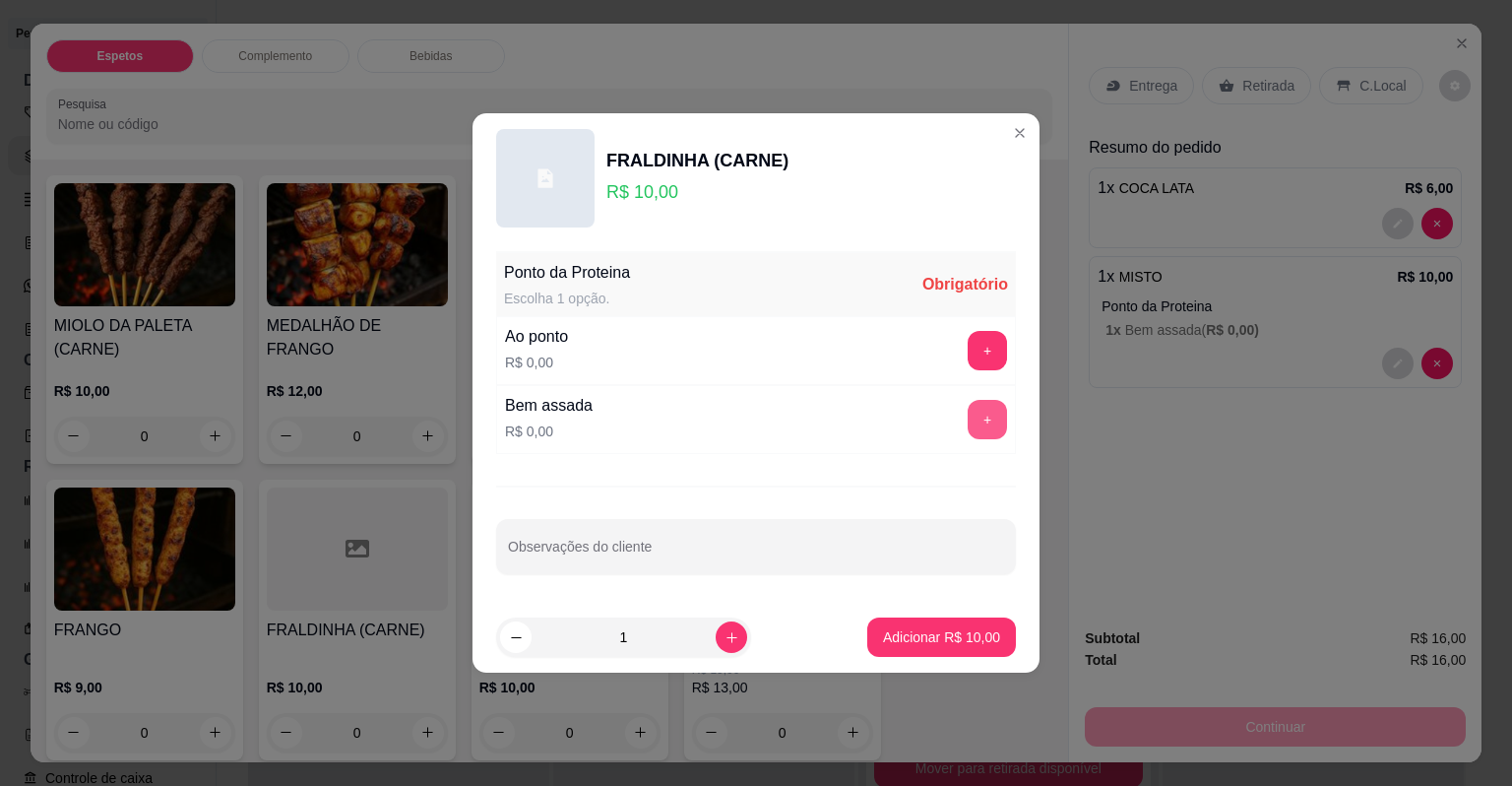 click on "+" at bounding box center [987, 420] 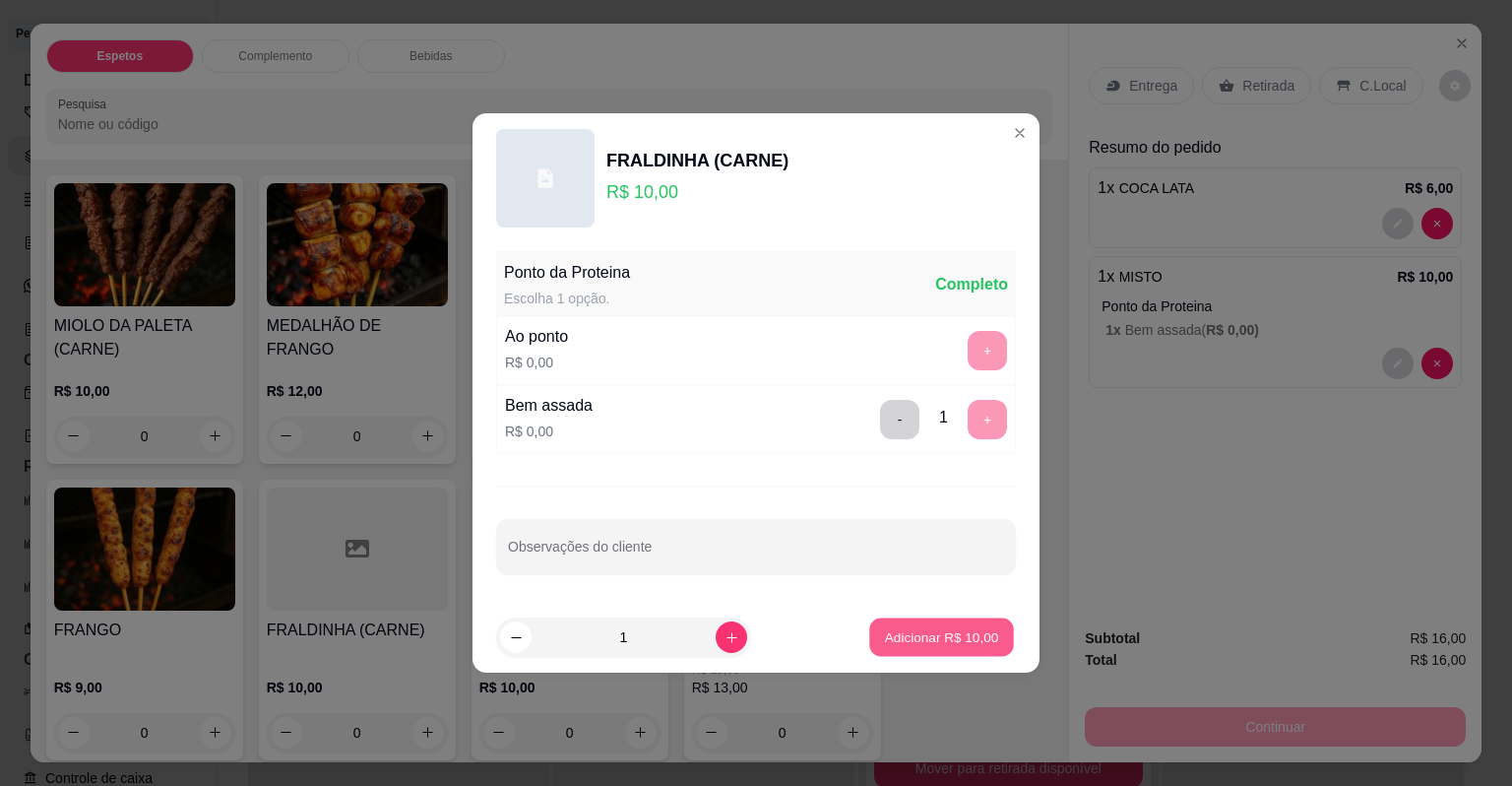 click on "Adicionar   R$ 10,00" at bounding box center (942, 636) 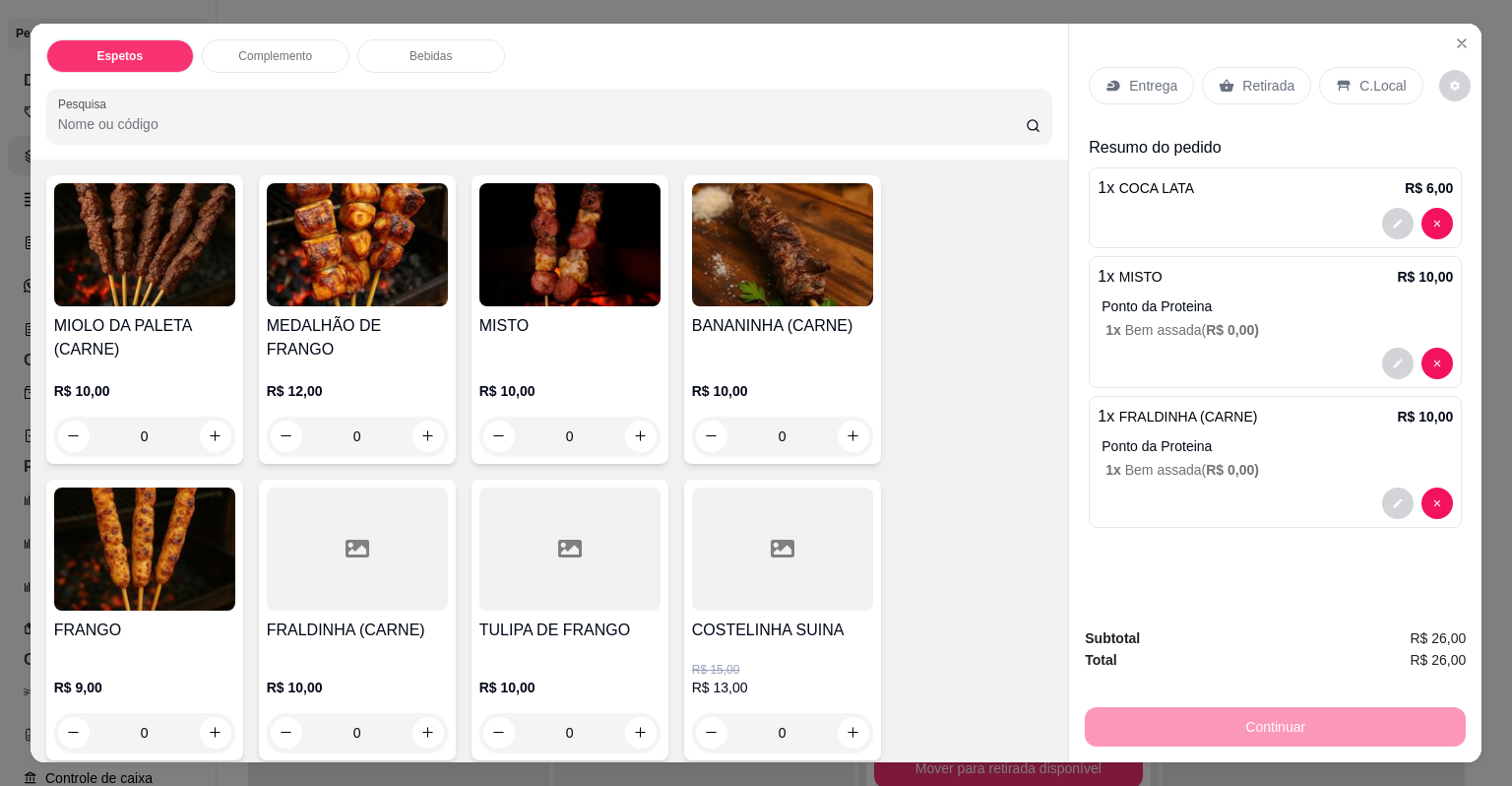 click on "C.Local" at bounding box center [1382, 86] 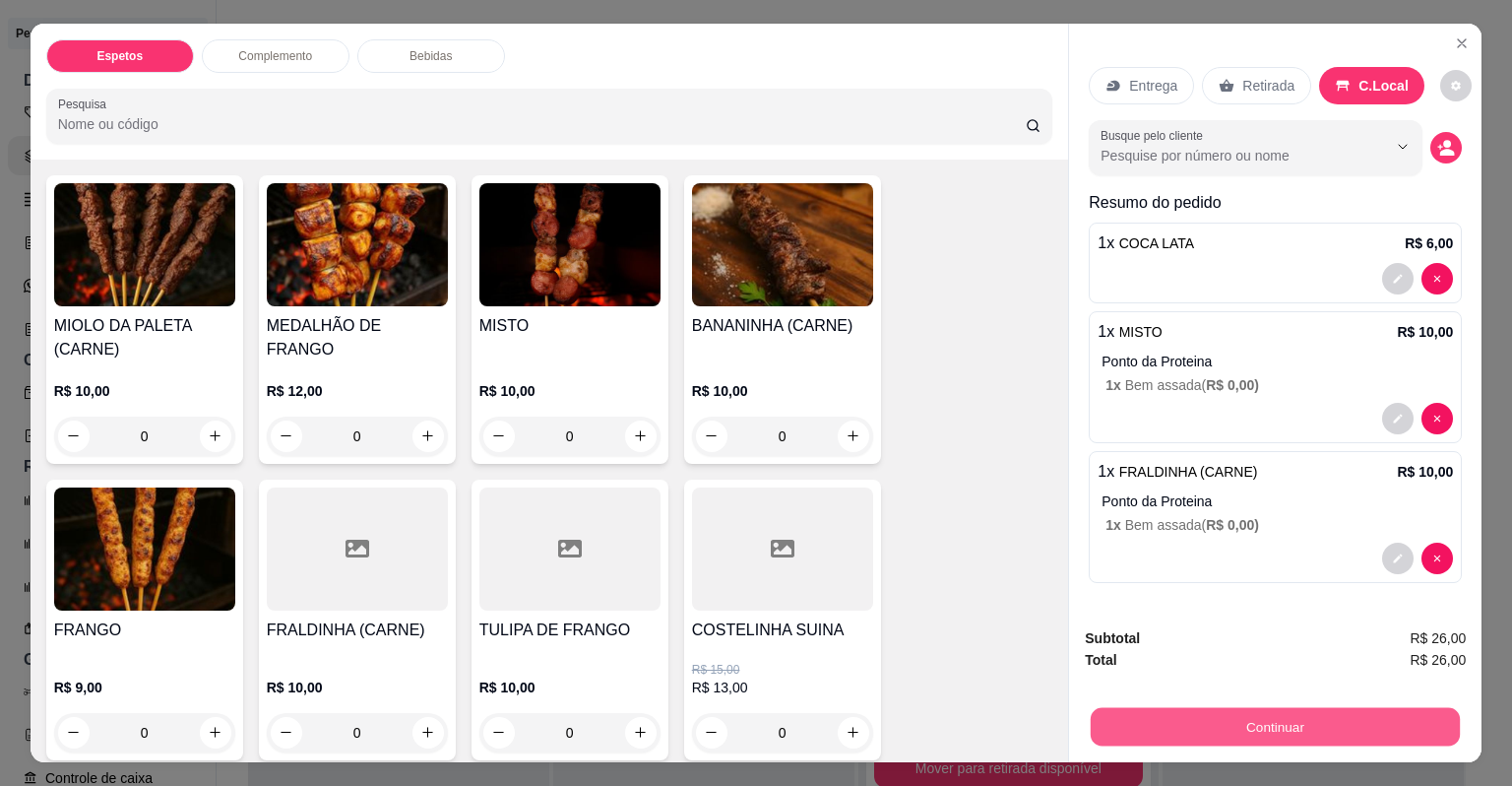 click on "Continuar" at bounding box center [1275, 727] 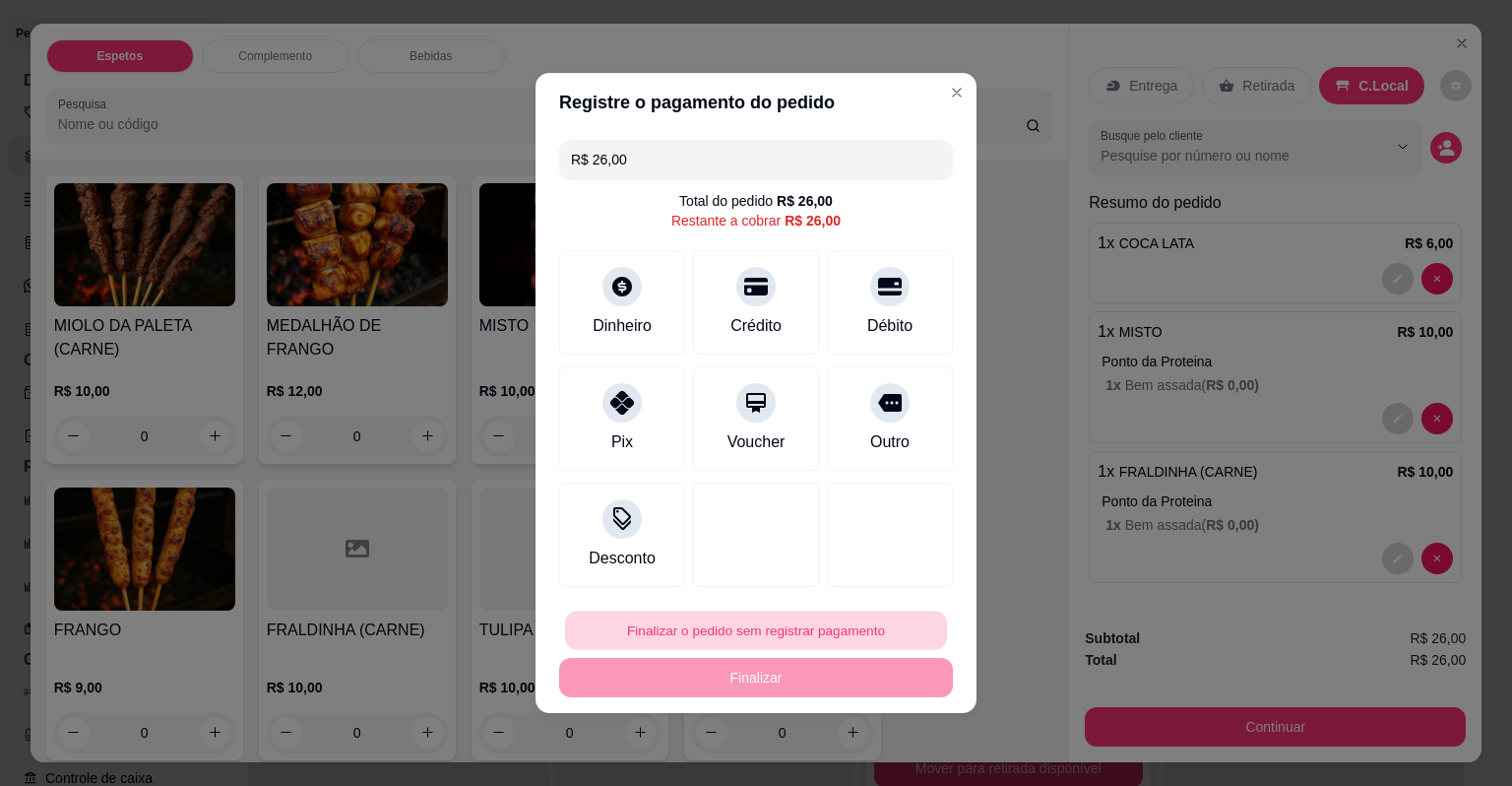 click on "Finalizar o pedido sem registrar pagamento" at bounding box center (756, 630) 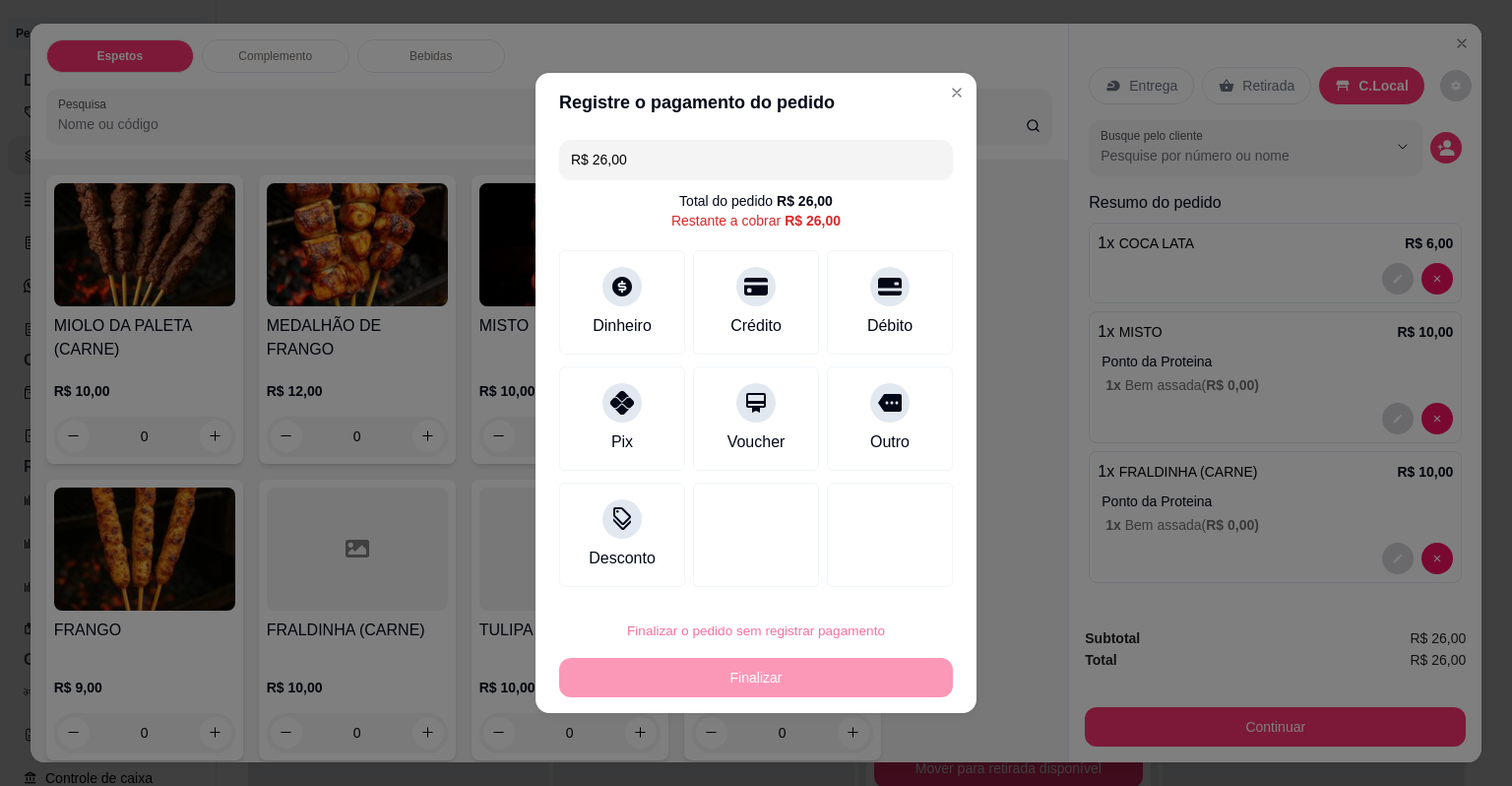 click on "Confirmar" at bounding box center (874, 574) 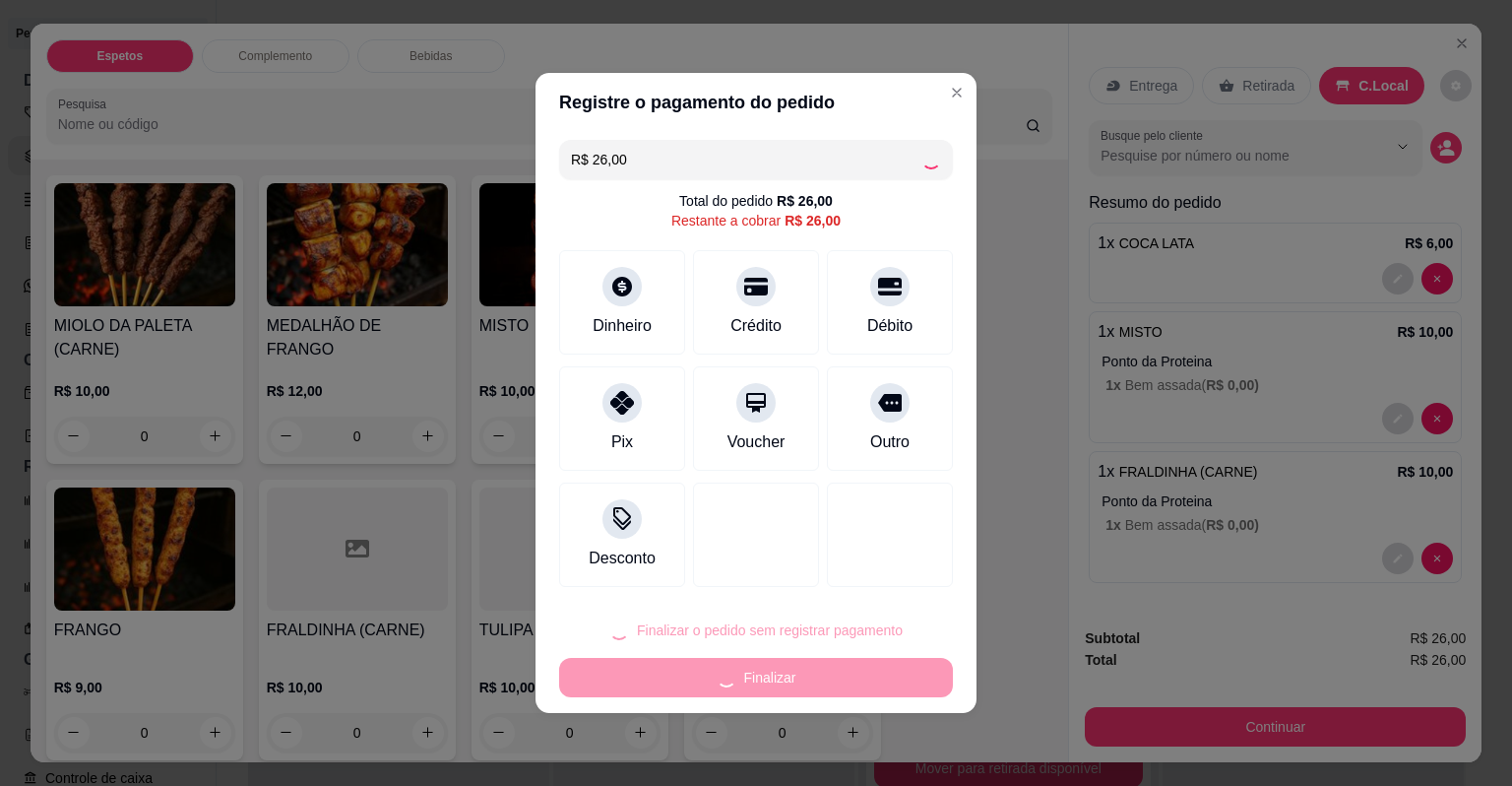 type on "0" 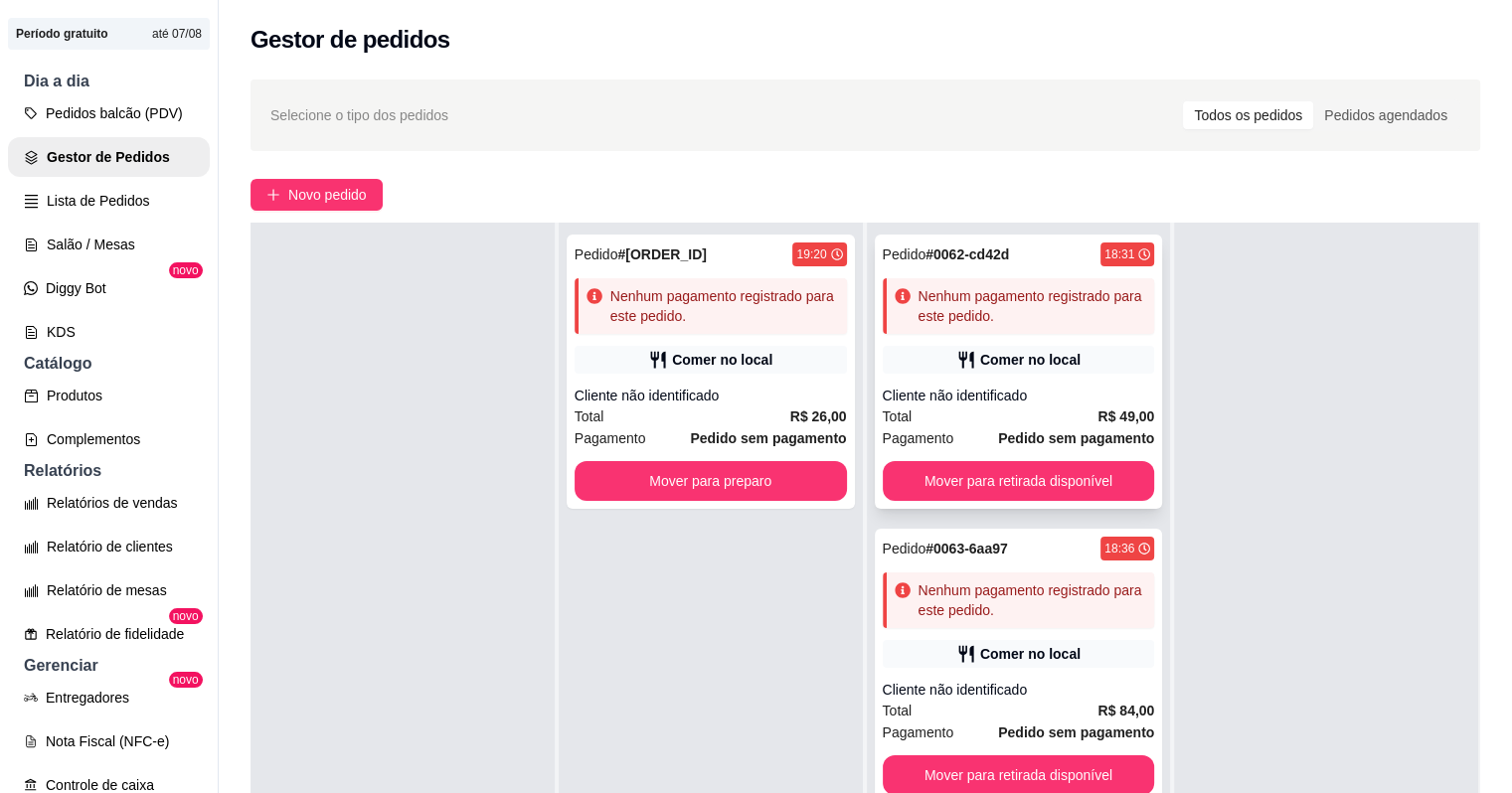 click on "Comer no local" at bounding box center (1030, 360) 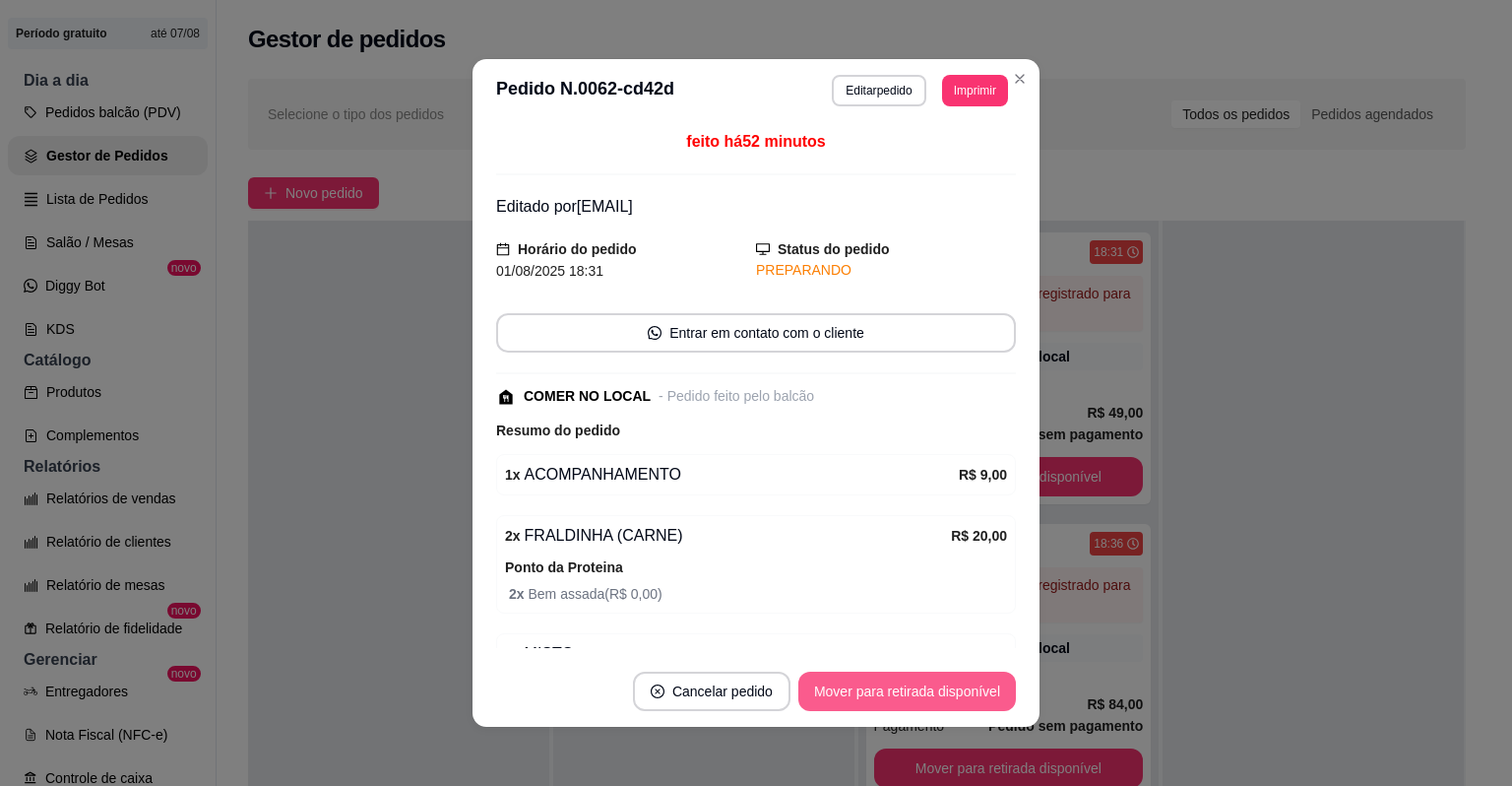 click on "Mover para retirada disponível" at bounding box center (907, 691) 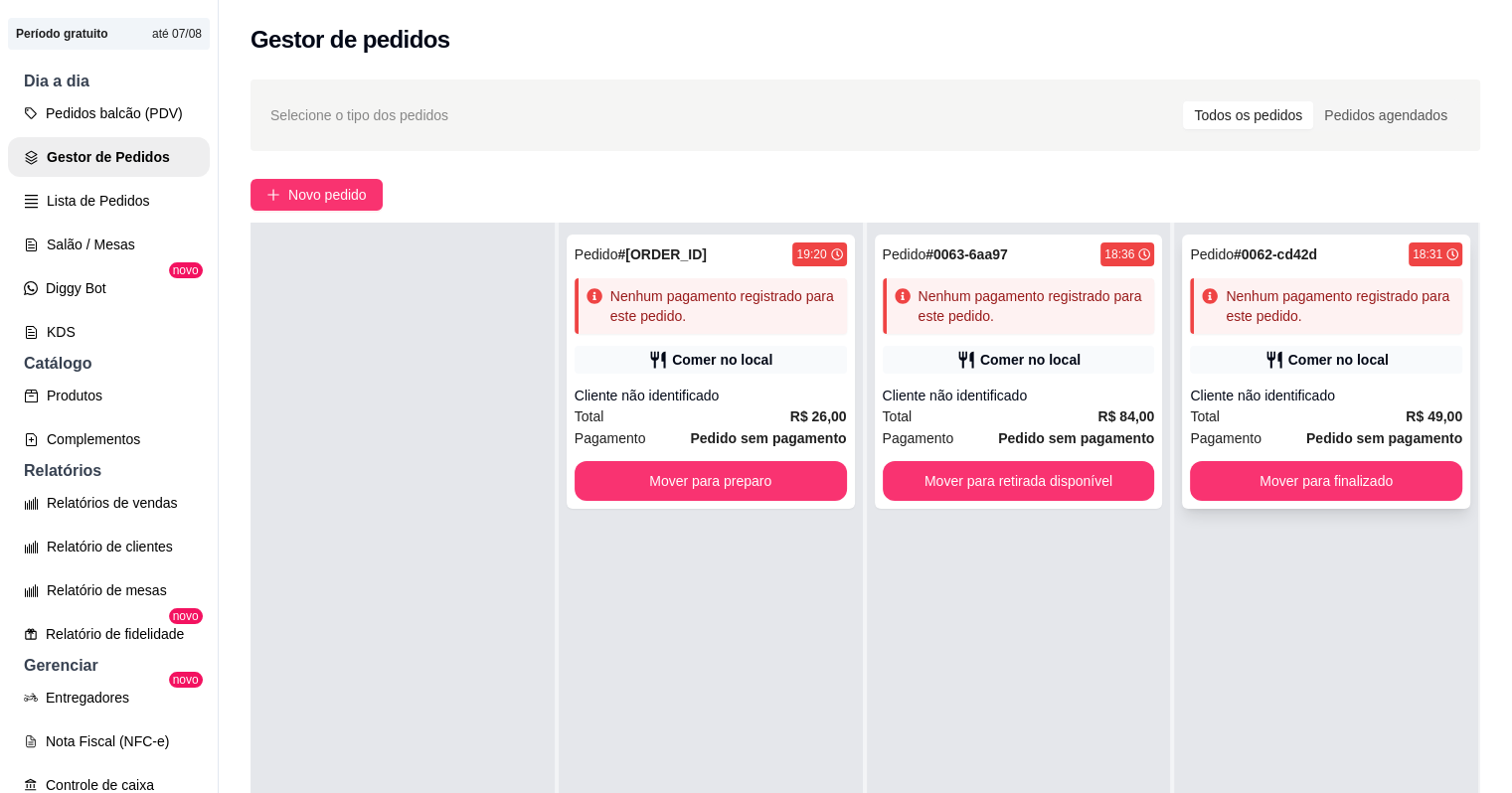 click on "Nenhum pagamento registrado para este pedido." at bounding box center (1340, 306) 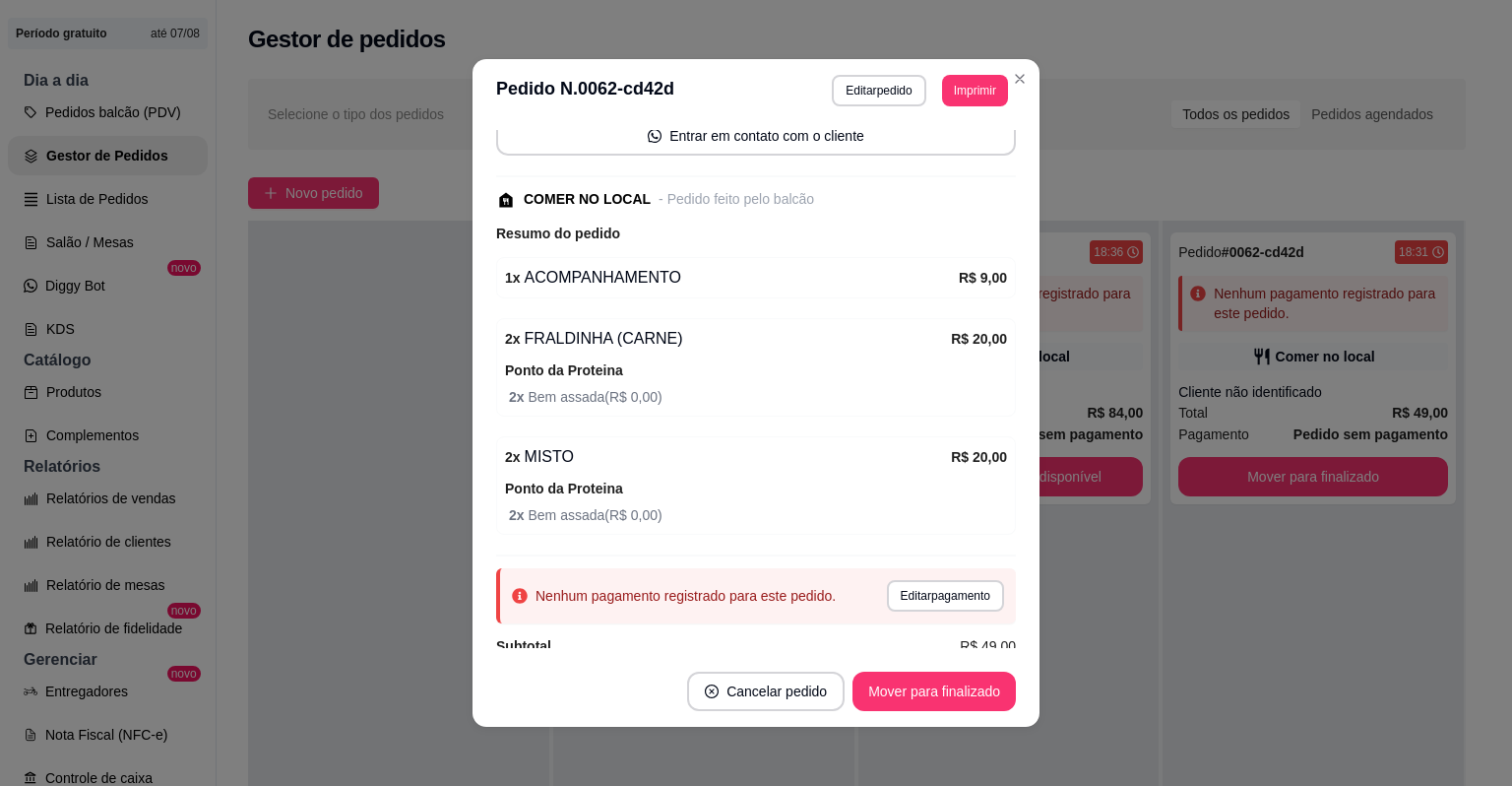 scroll, scrollTop: 228, scrollLeft: 0, axis: vertical 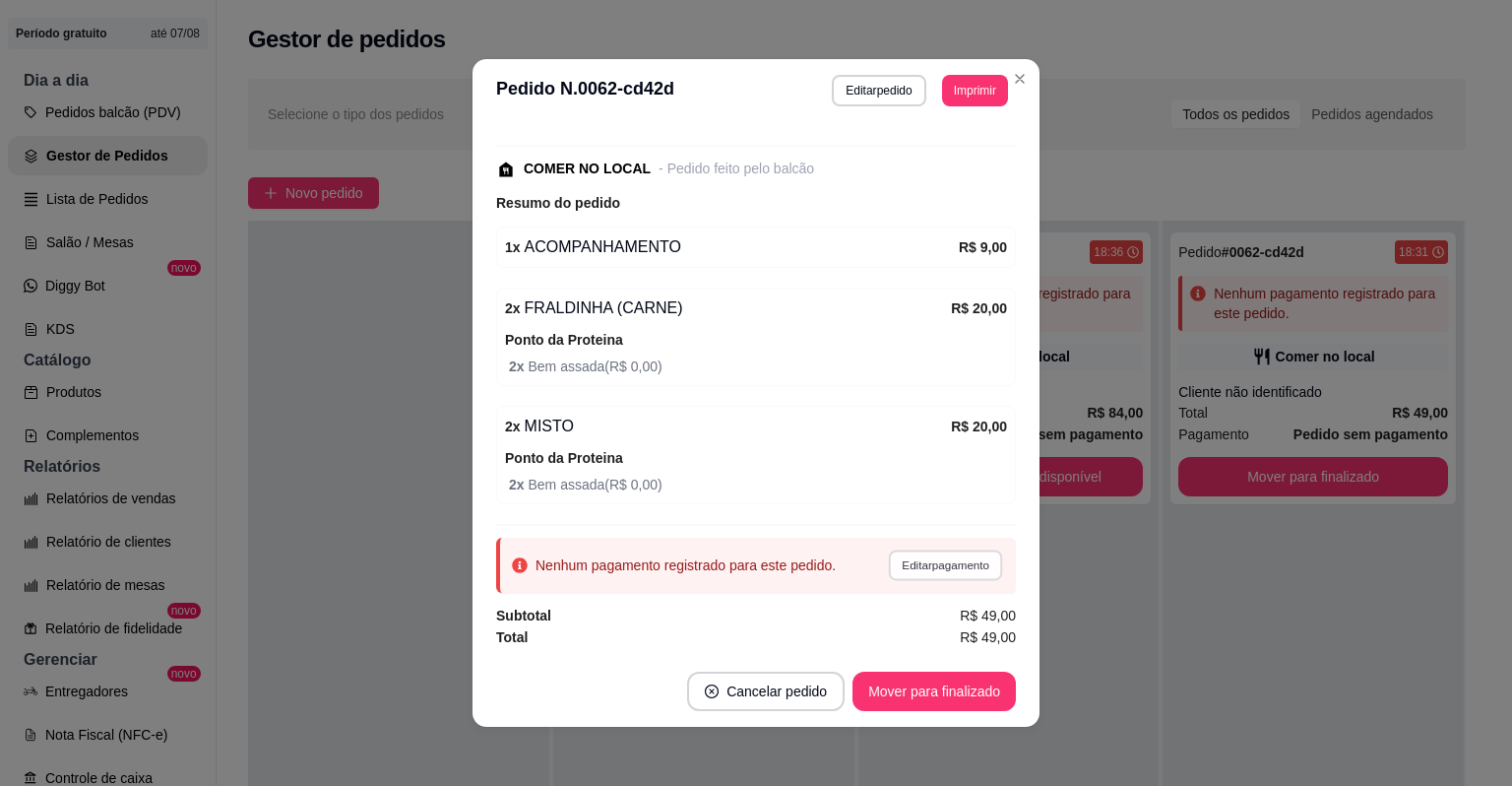 click on "Editar  pagamento" at bounding box center [945, 564] 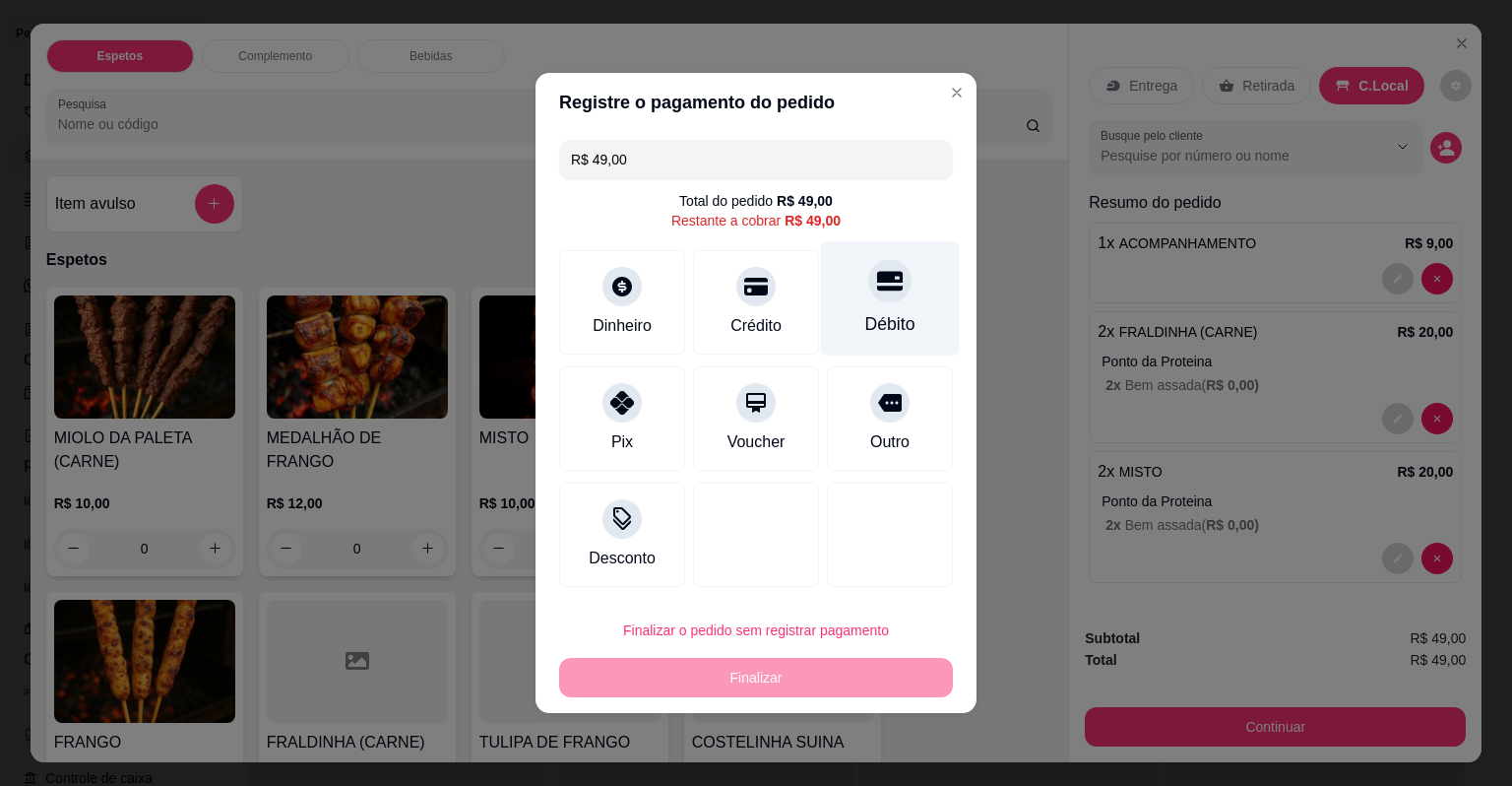 click at bounding box center [890, 281] 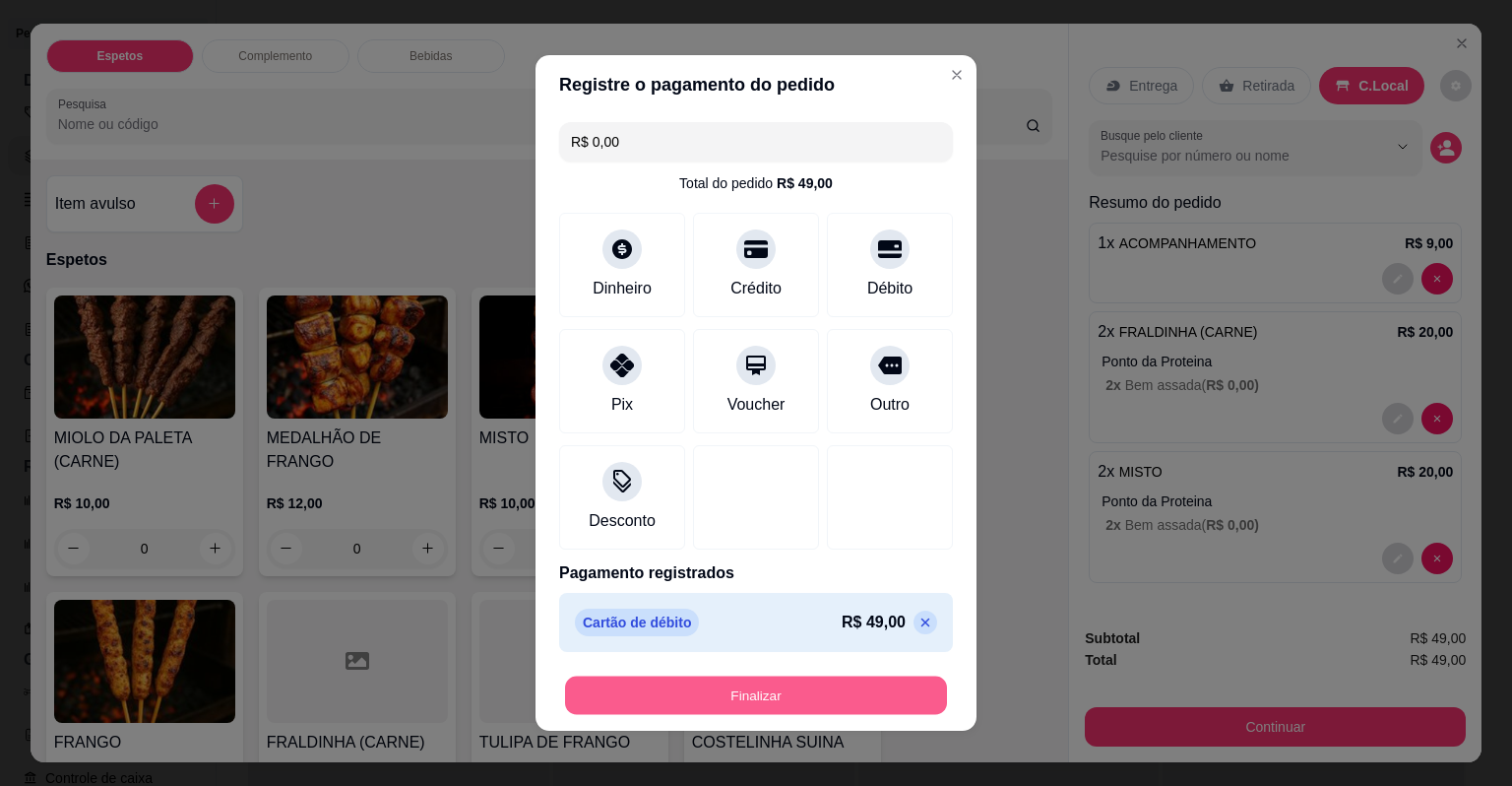 click on "Finalizar" at bounding box center (756, 695) 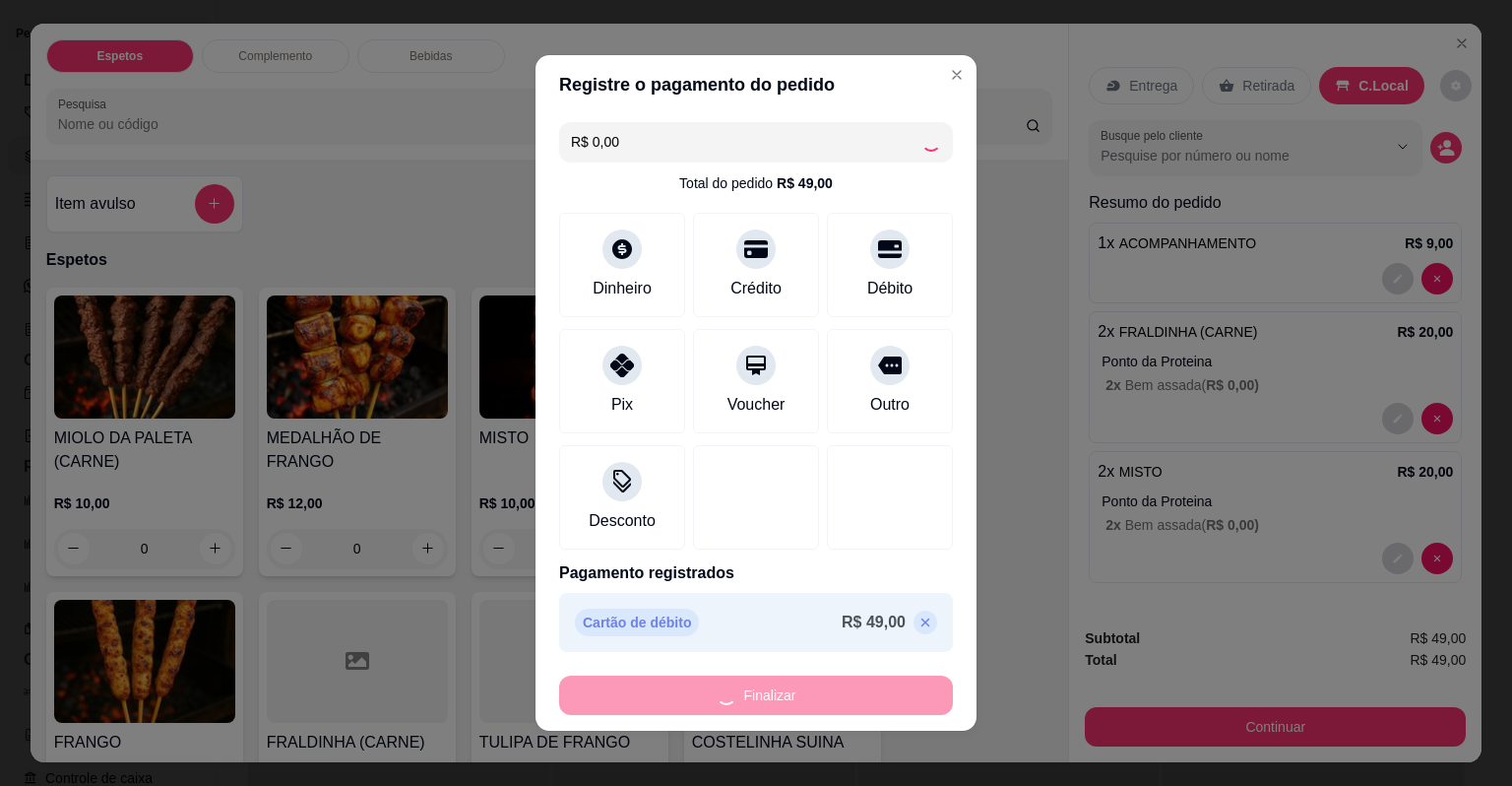 type on "0" 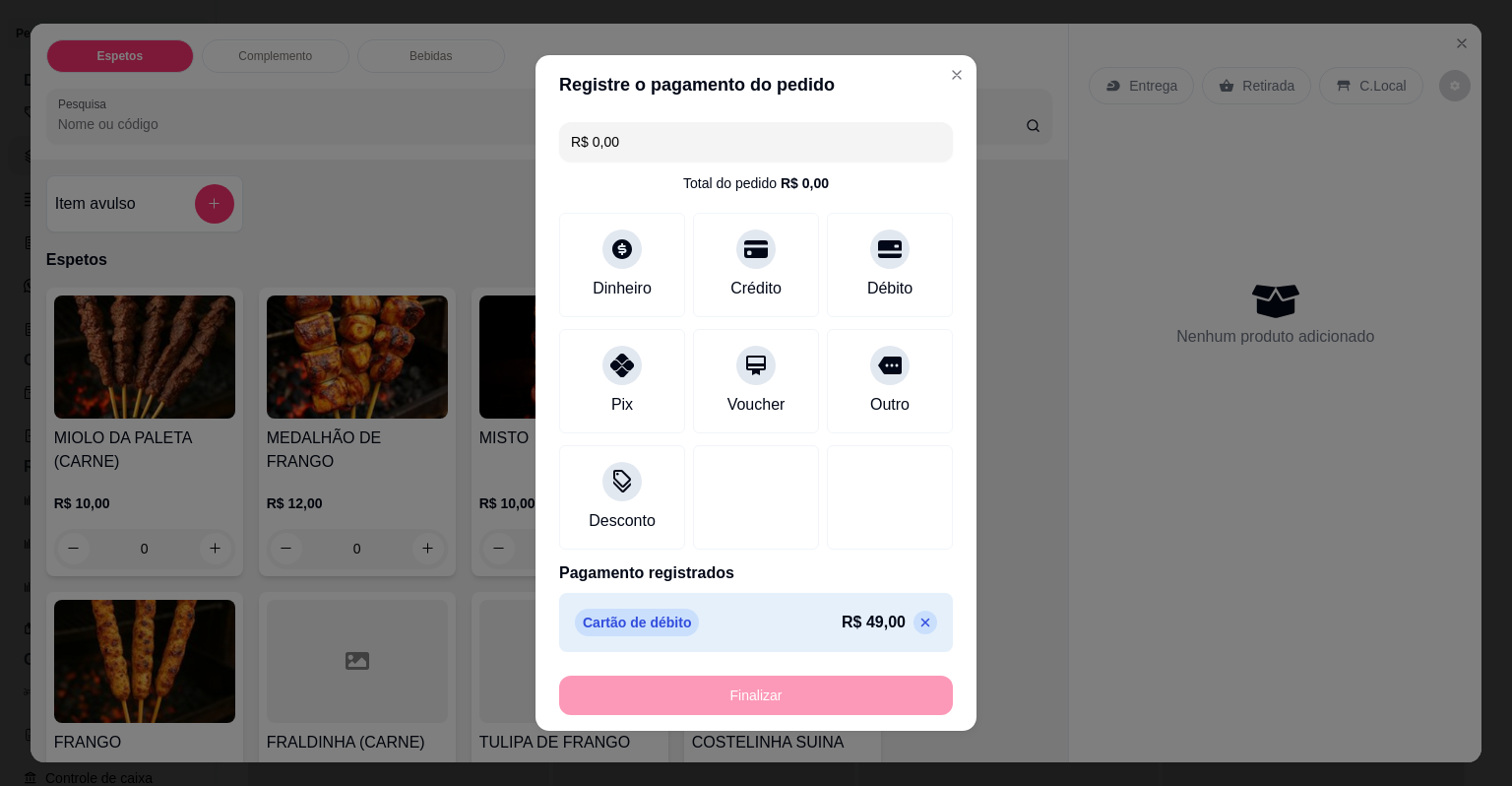 type on "-R$ 49,00" 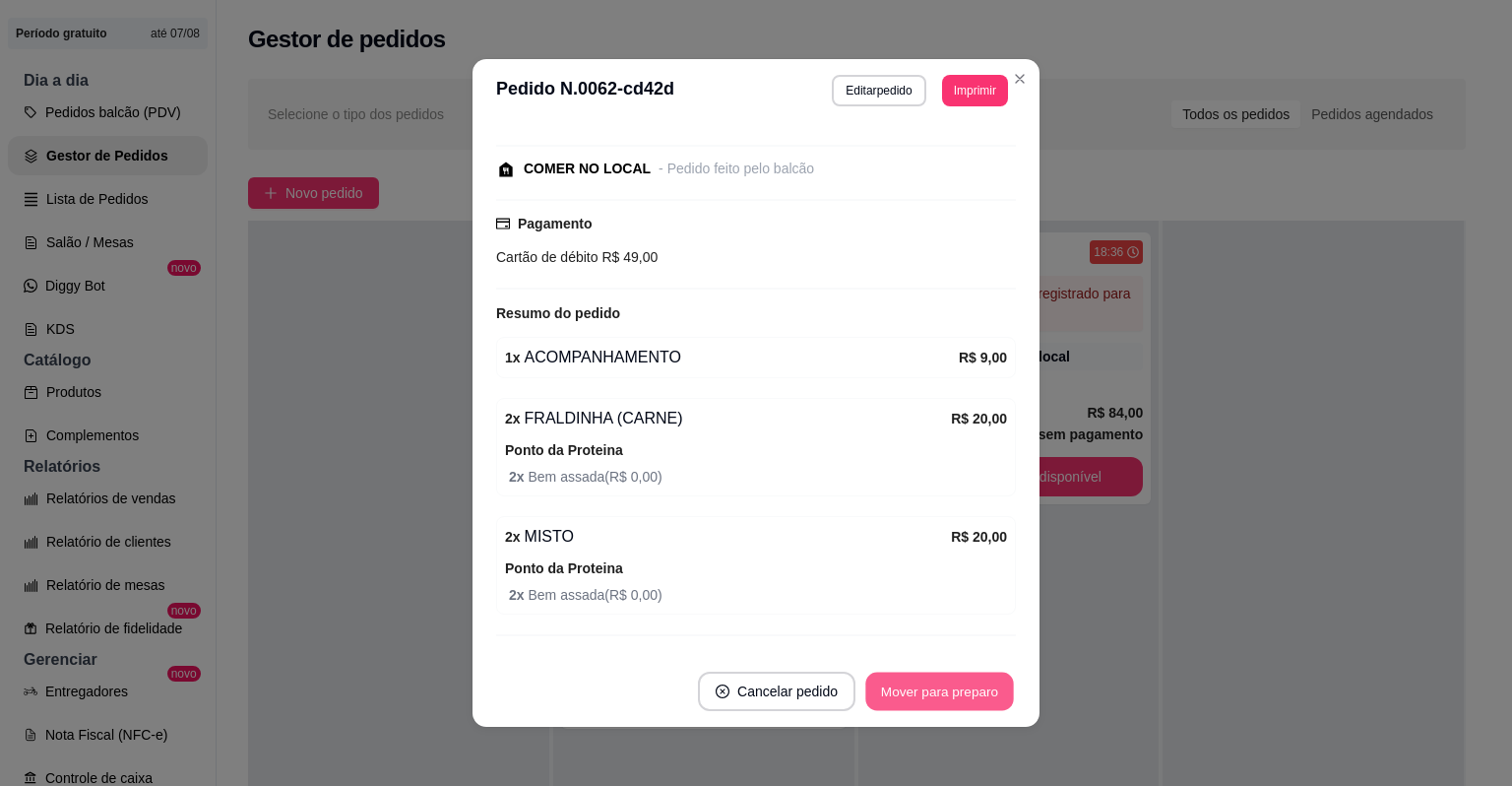 click on "Mover para preparo" at bounding box center [939, 691] 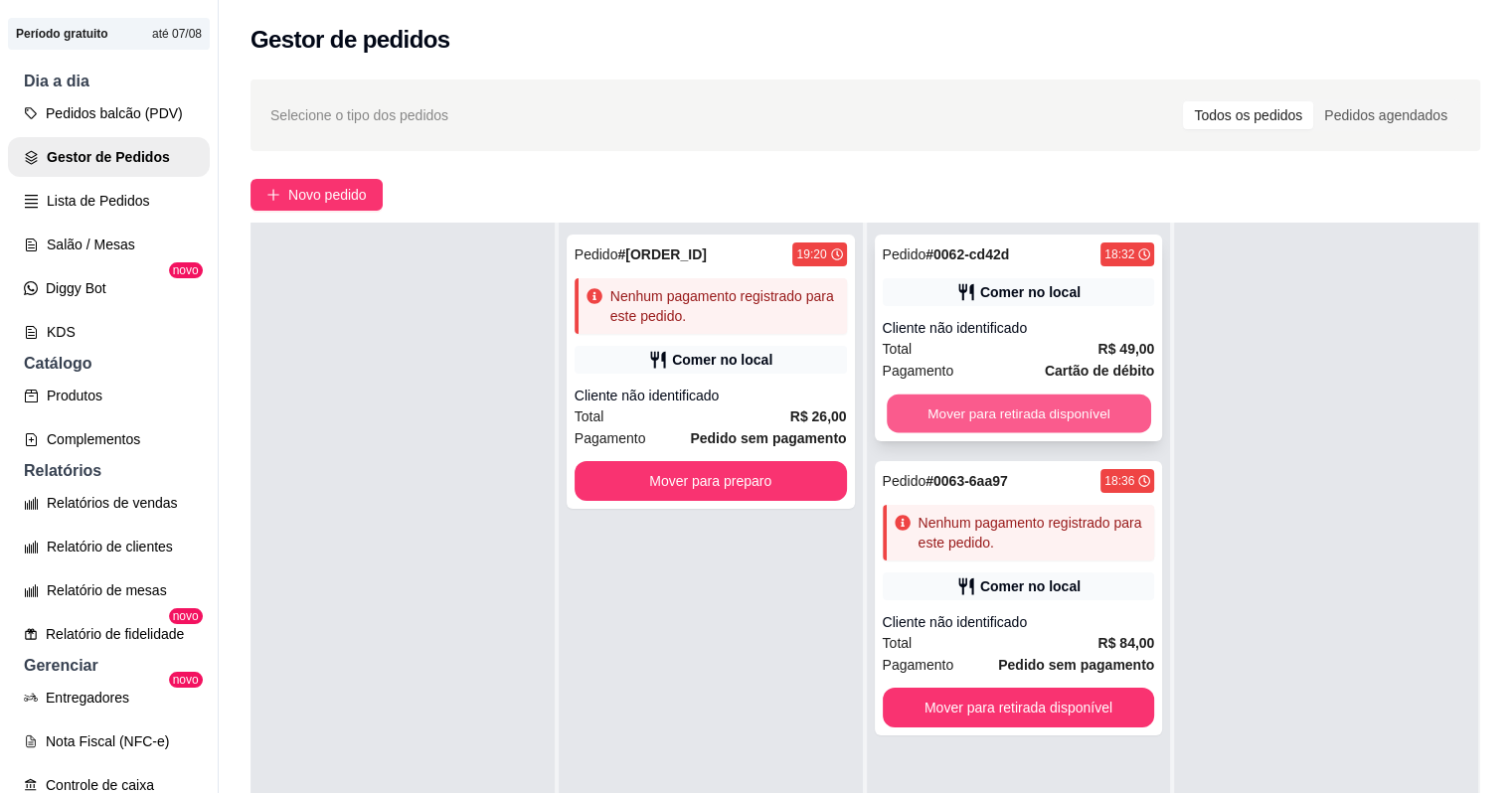 click on "Mover para retirada disponível" at bounding box center [1019, 413] 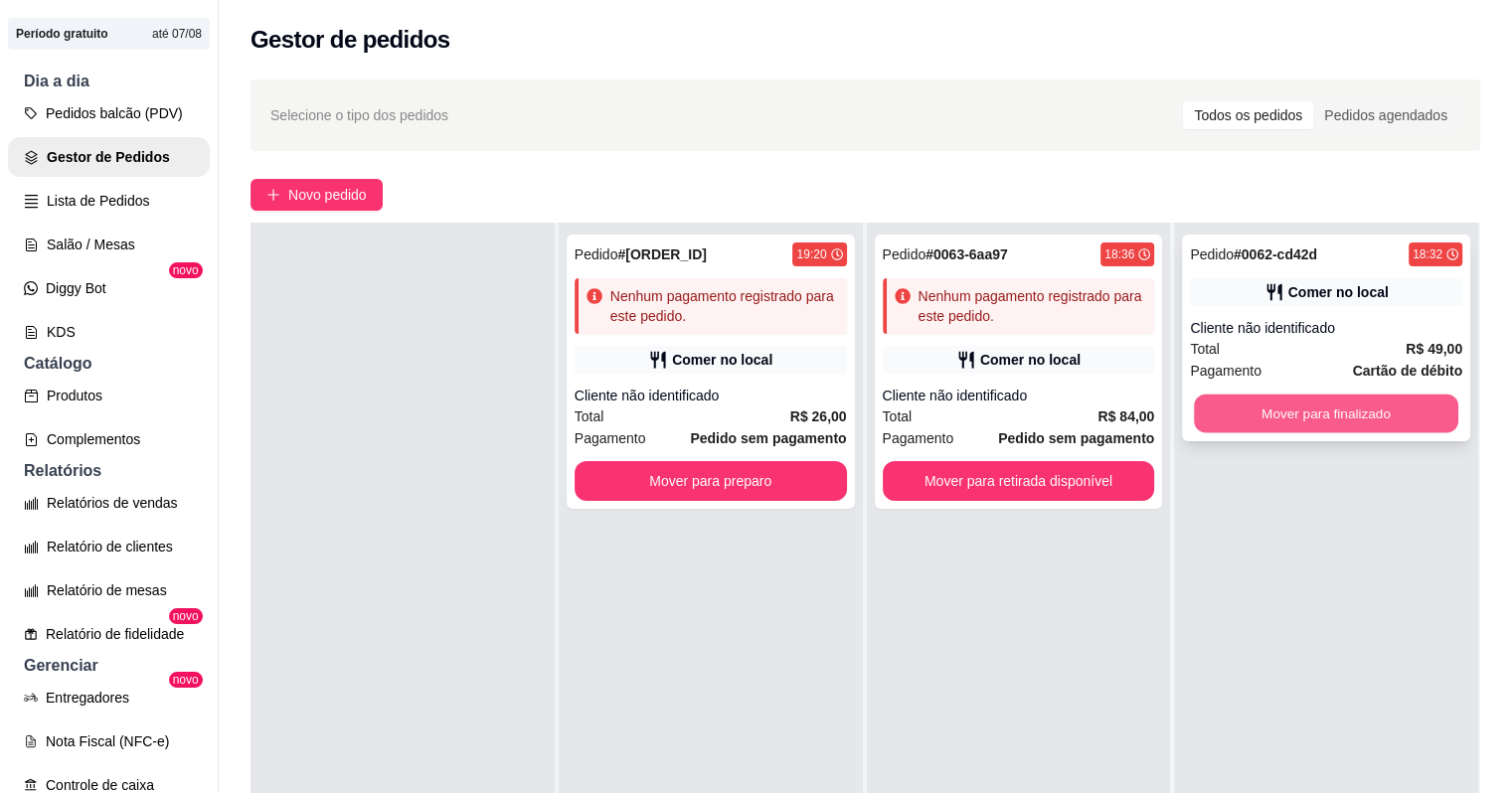 click on "Mover para finalizado" at bounding box center [1326, 413] 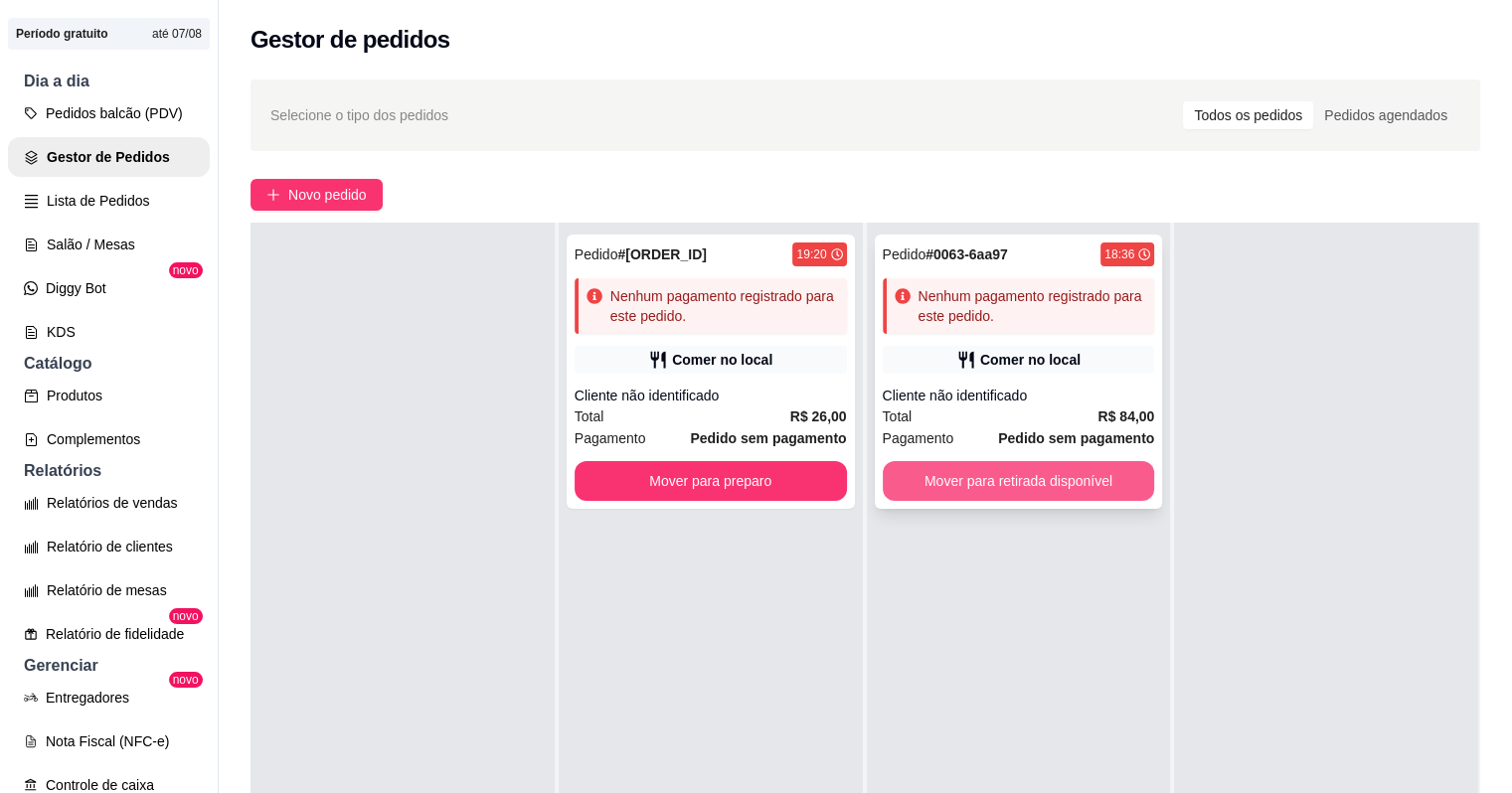 click on "Mover para retirada disponível" at bounding box center [1019, 481] 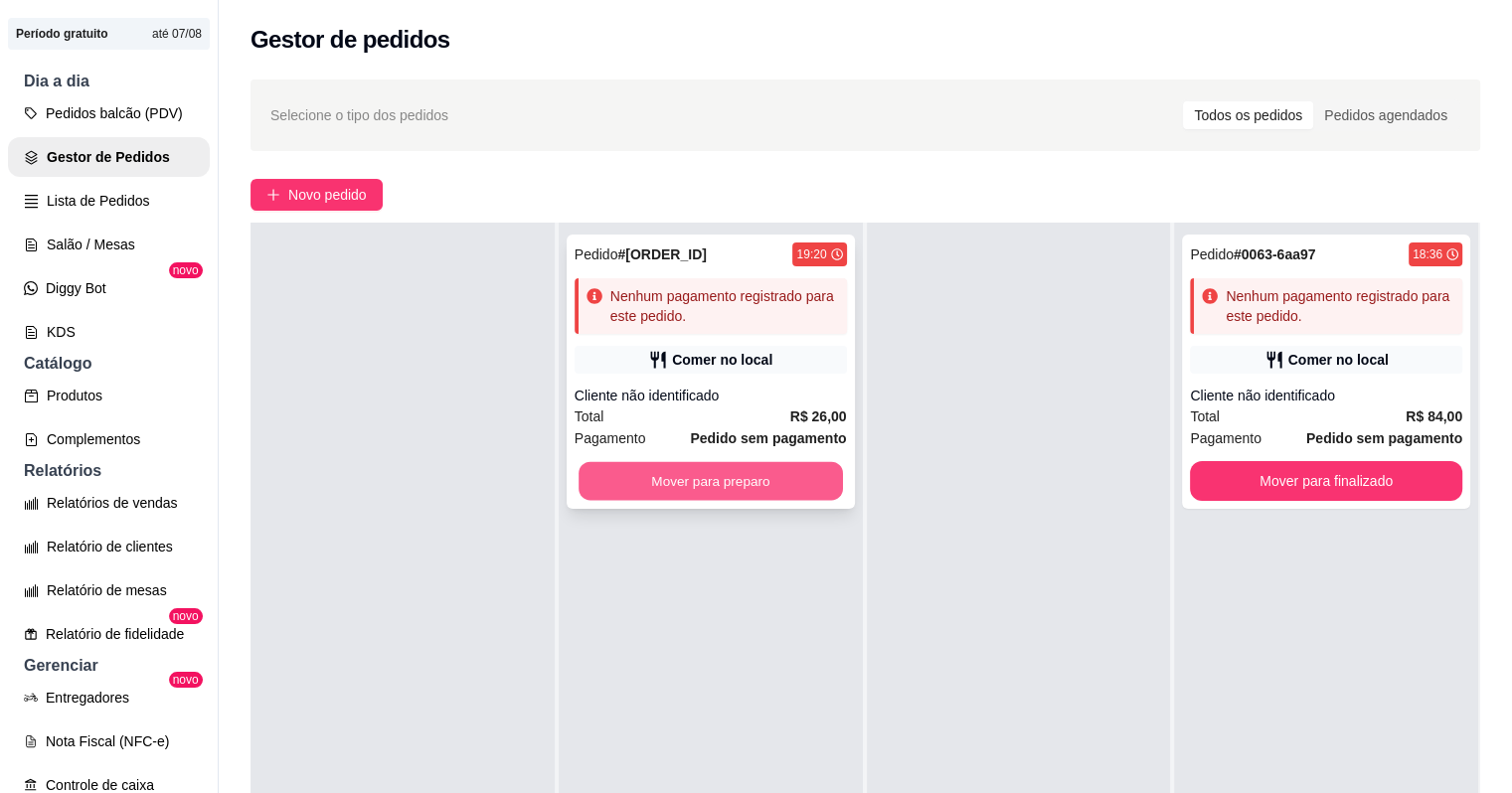 click on "Mover para preparo" at bounding box center [711, 481] 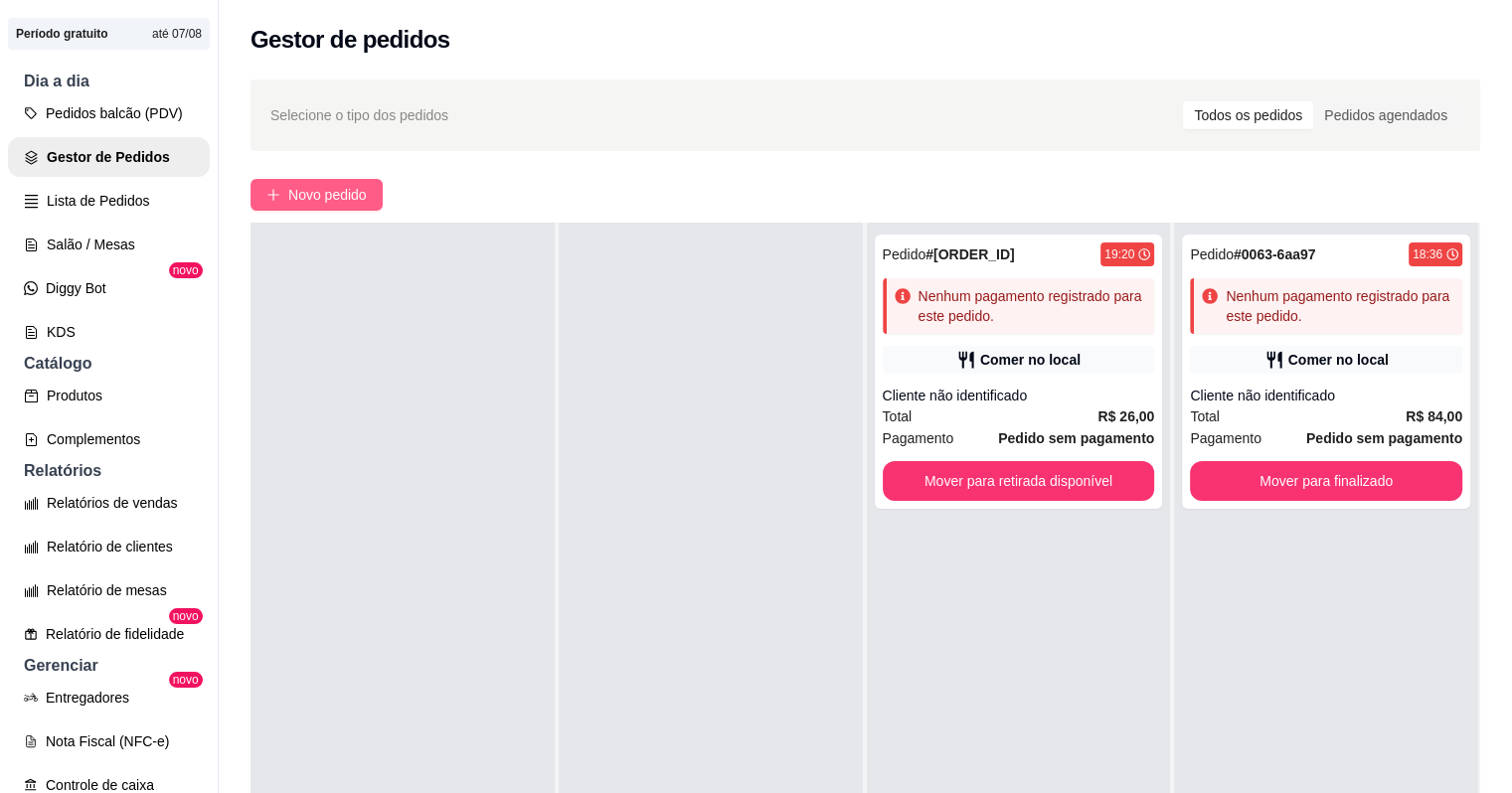 click on "Novo pedido" at bounding box center [327, 195] 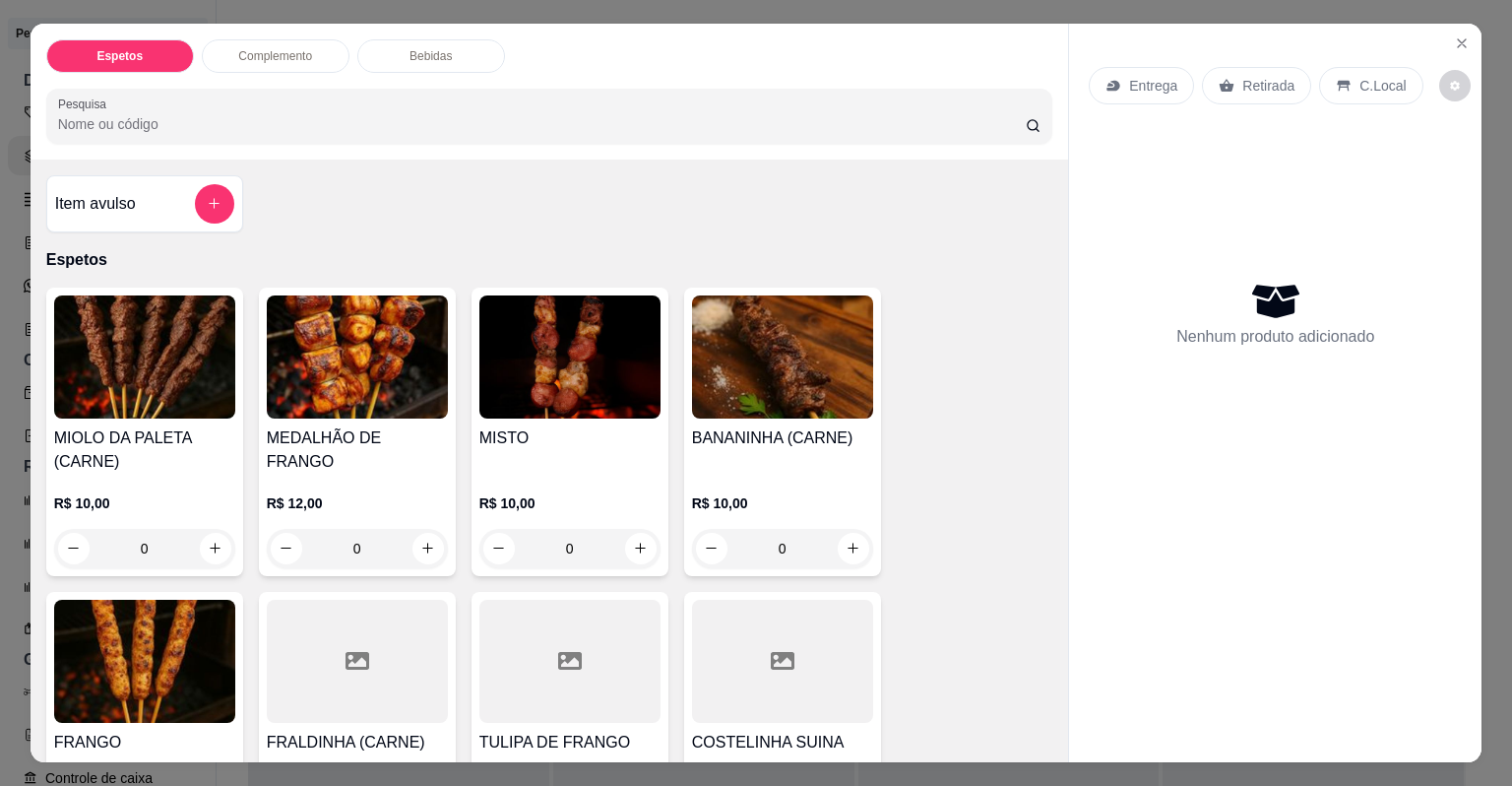 click at bounding box center (570, 357) 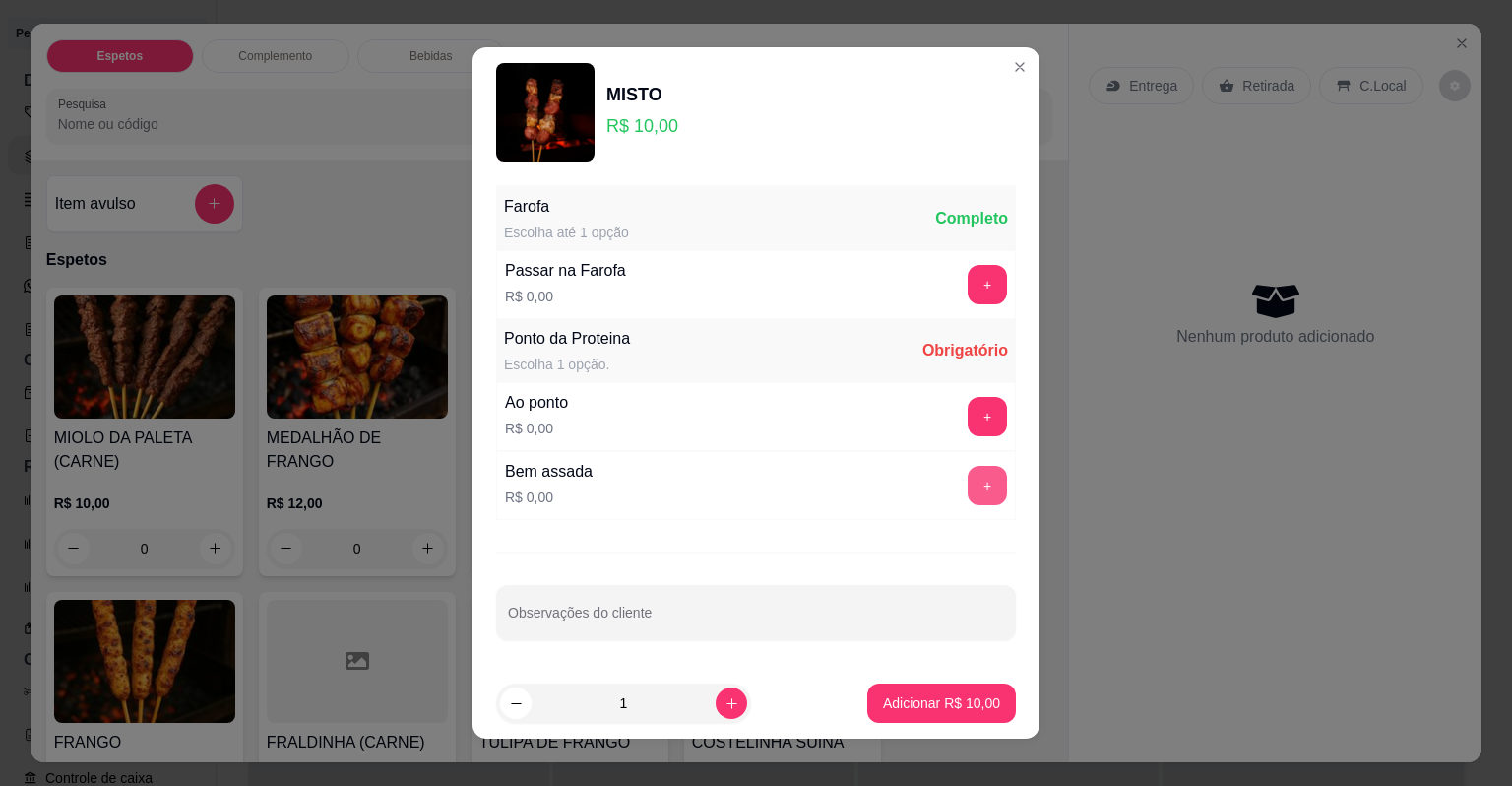 click on "MISTO R$ 10,00 Farofa Escolha até 1 opção Completo Passar na Farofa R$ 0,00 + Ponto da Proteina Escolha 1 opção. Obrigatório Ao ponto R$ 0,00 + Bem assada R$ 0,00 + Observações do cliente 1 Adicionar   R$ 10,00" at bounding box center [756, 393] 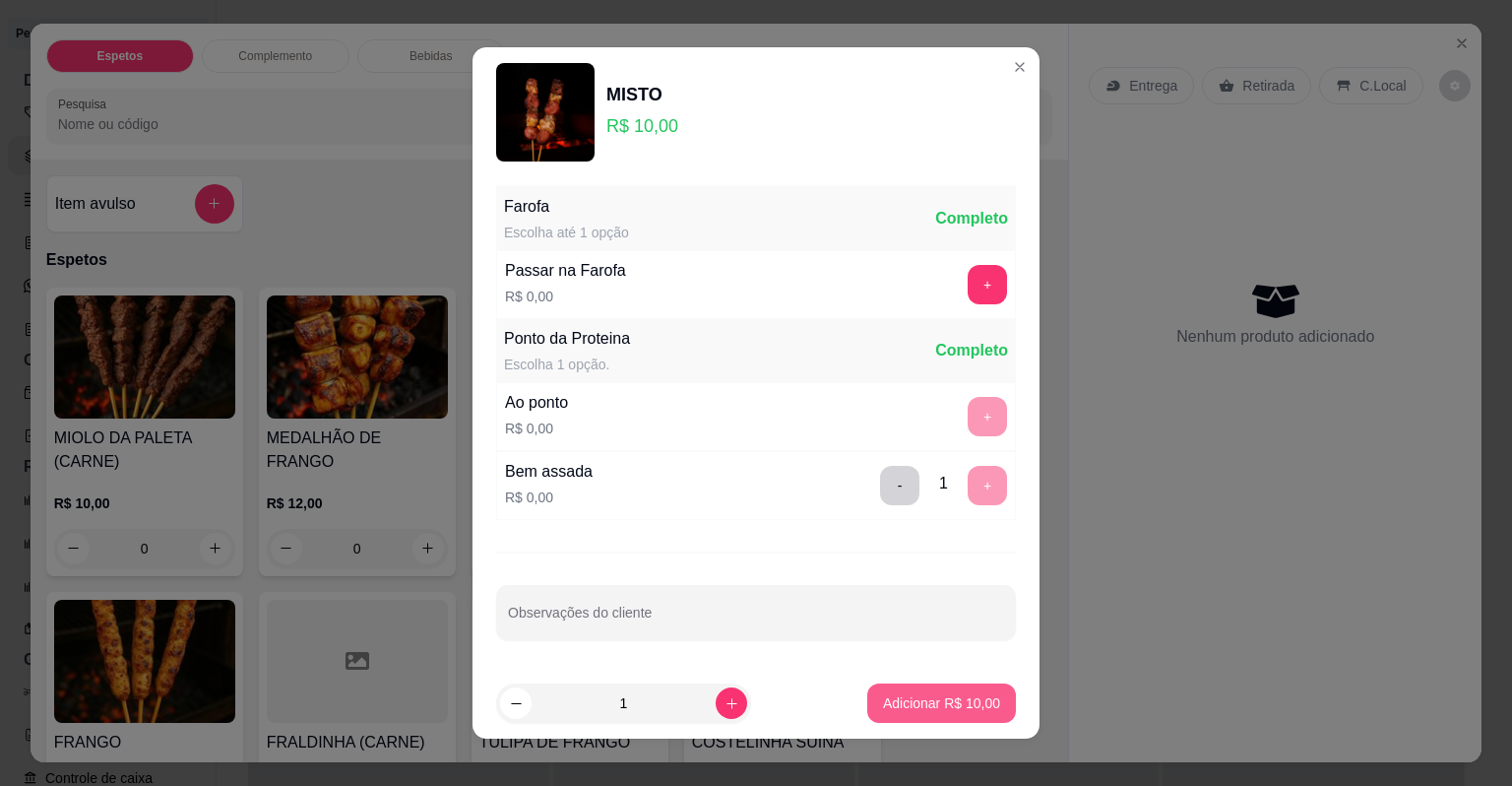 click on "Adicionar   R$ 10,00" at bounding box center [941, 703] 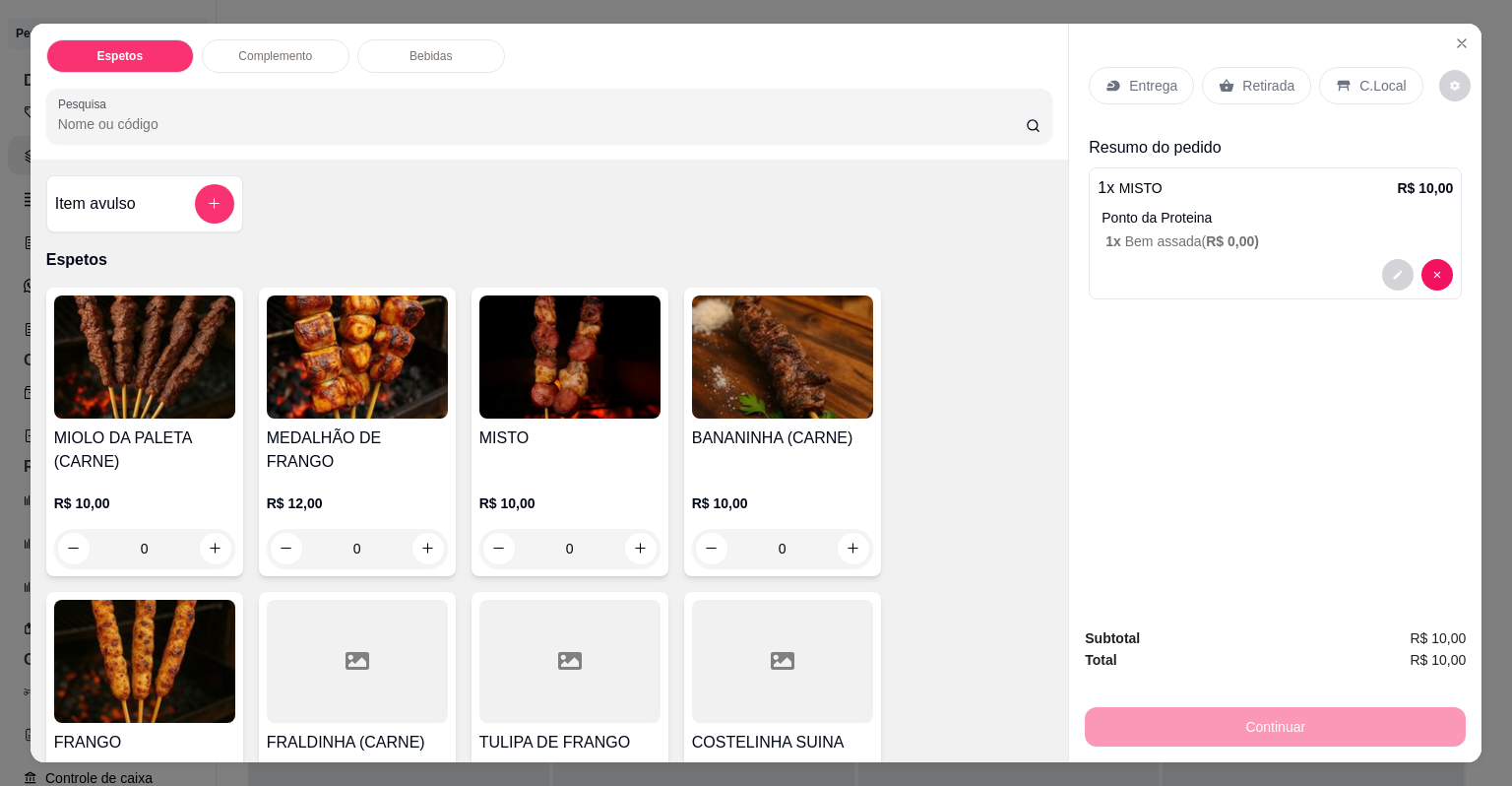 click on "C.Local" at bounding box center [1382, 86] 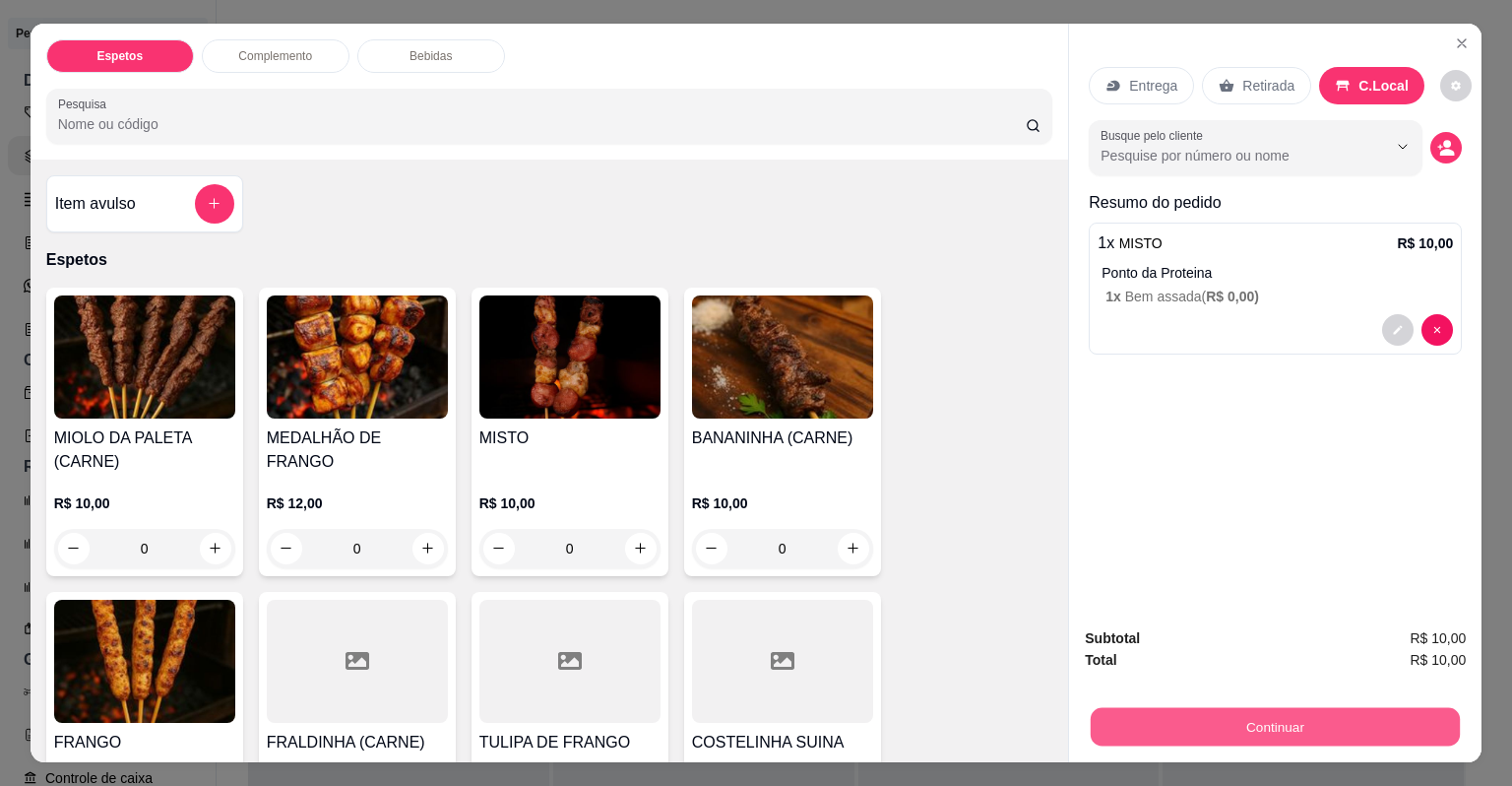 click on "Continuar" at bounding box center [1275, 727] 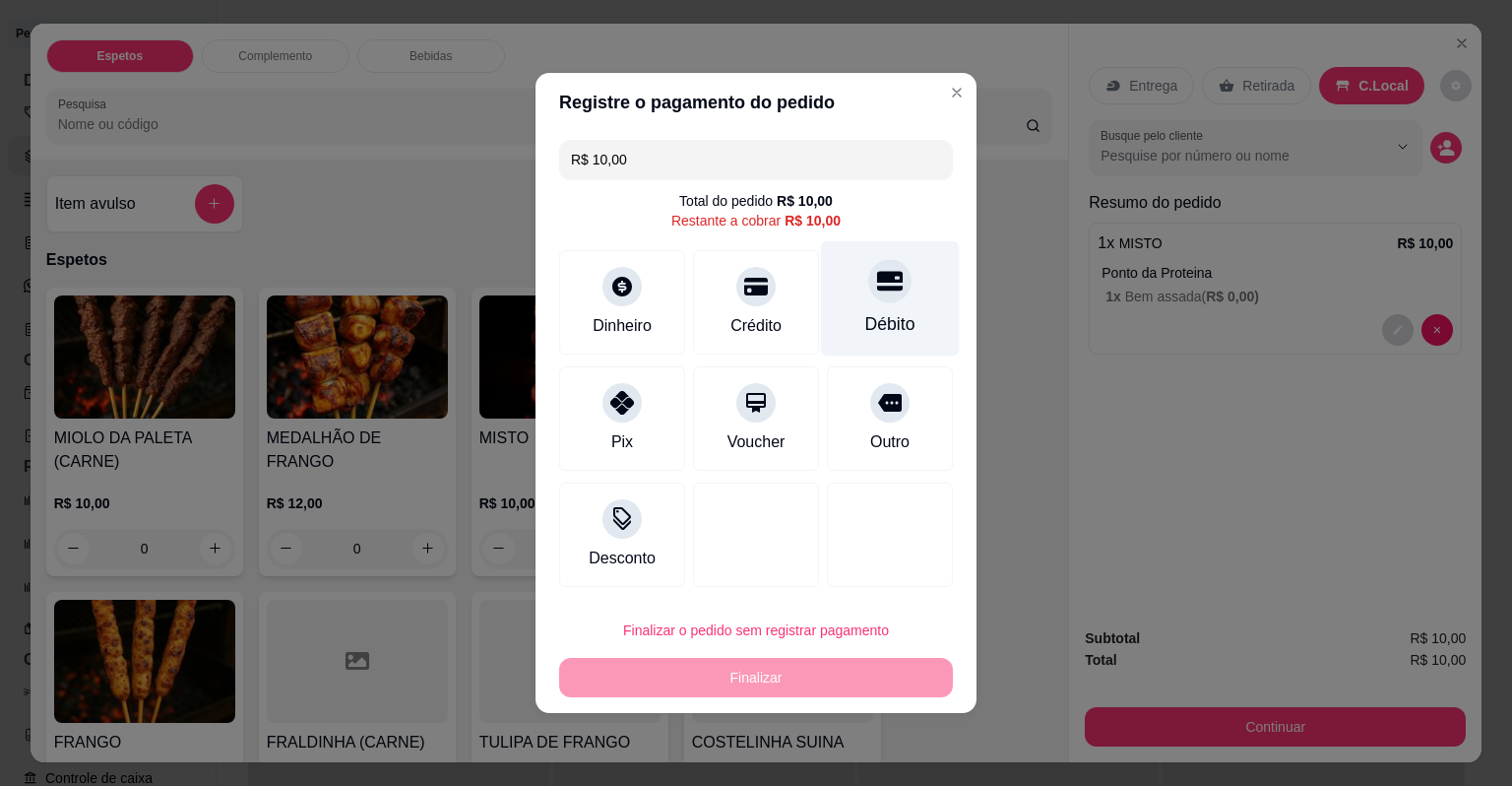 click 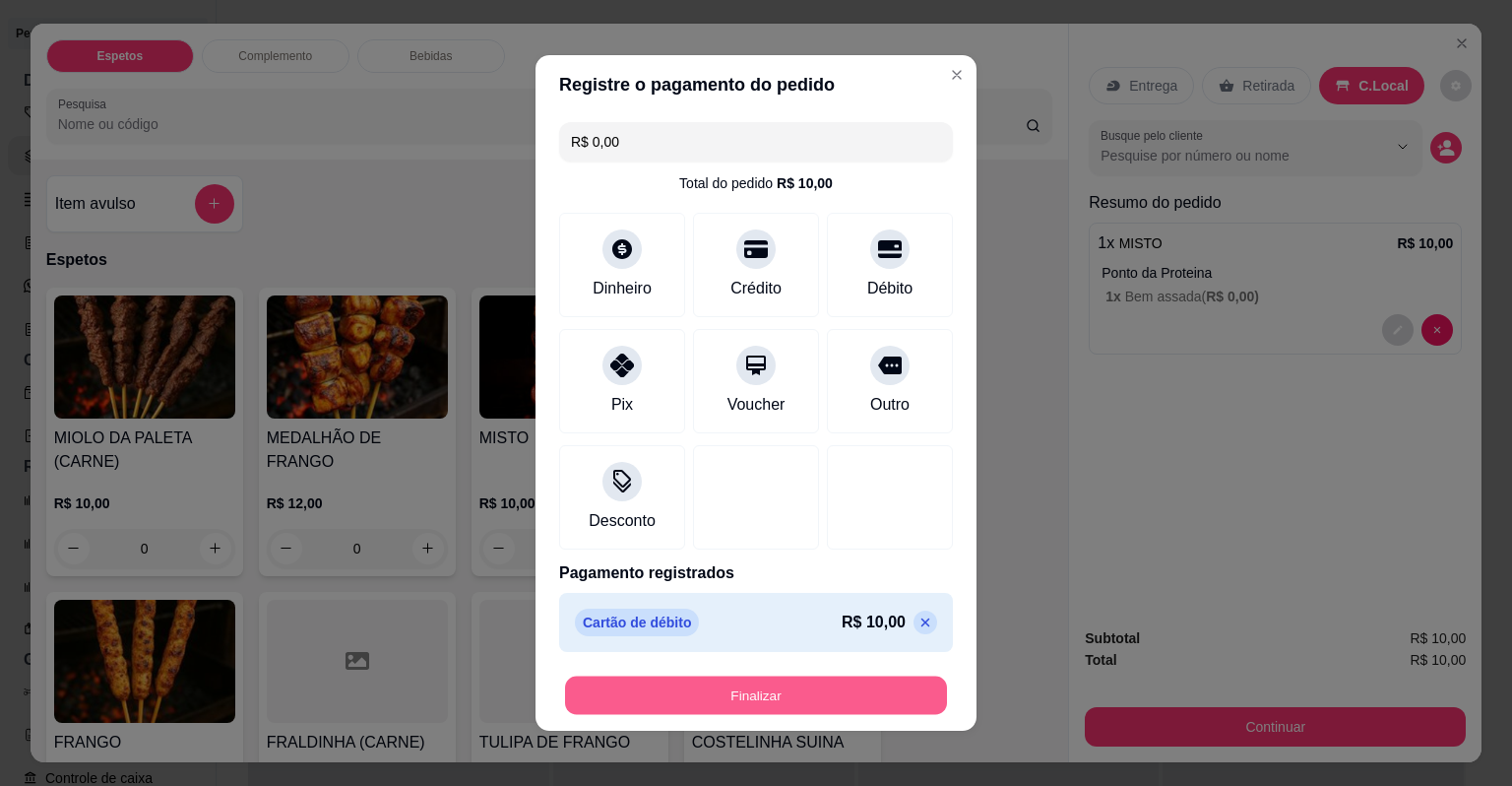 click on "Finalizar" at bounding box center (756, 695) 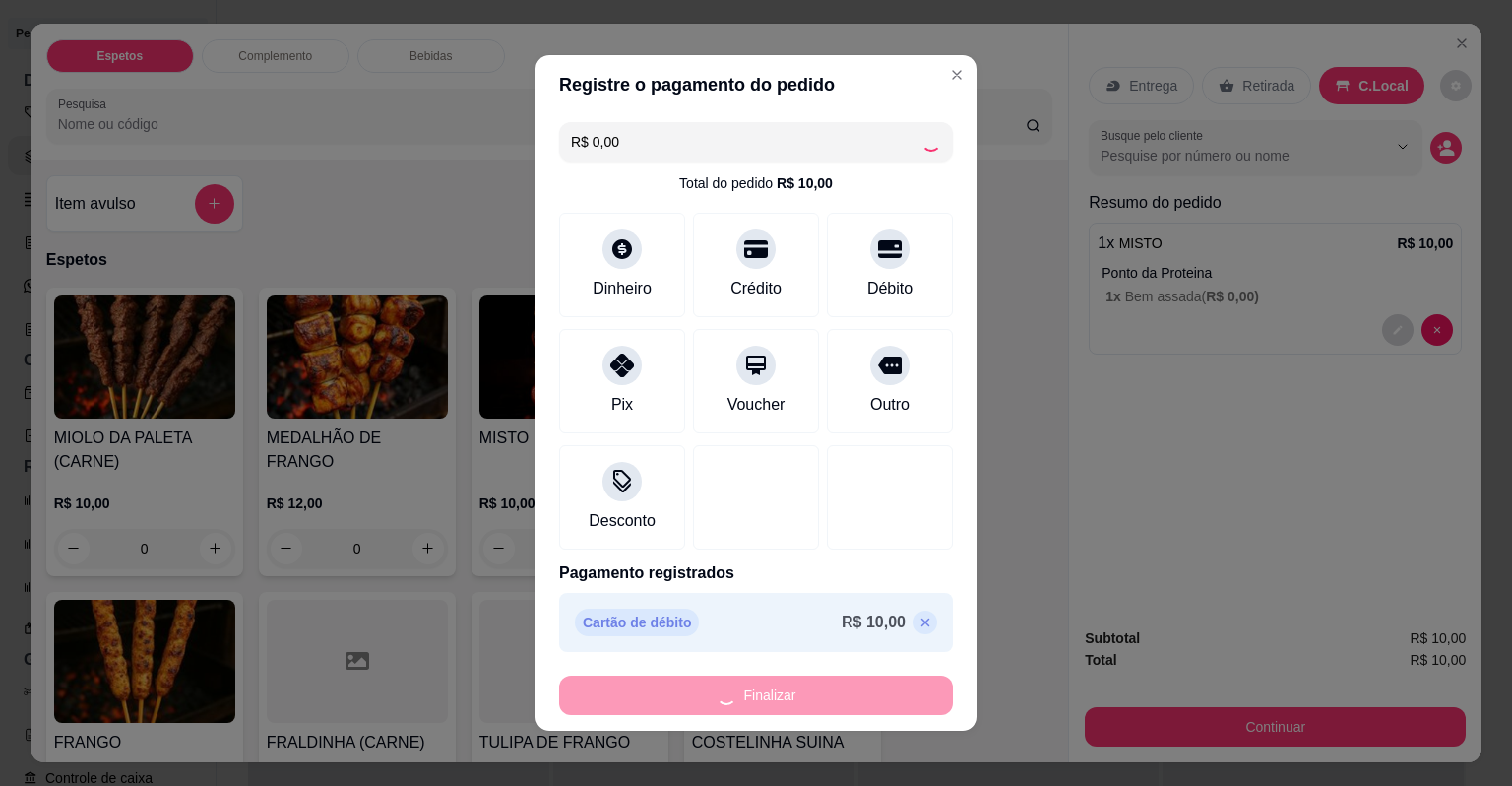 type on "-R$ 10,00" 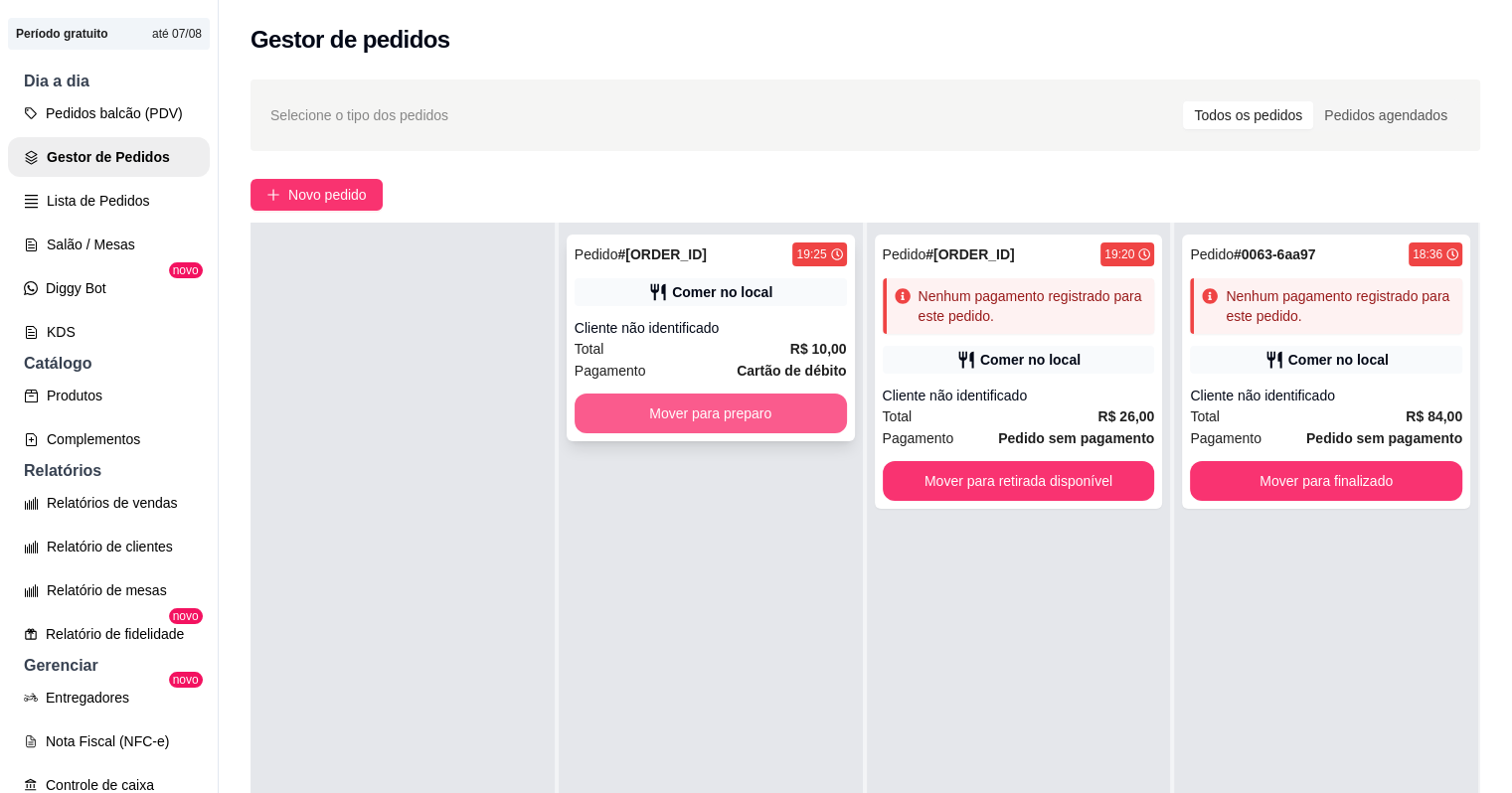 click on "Mover para preparo" at bounding box center [711, 413] 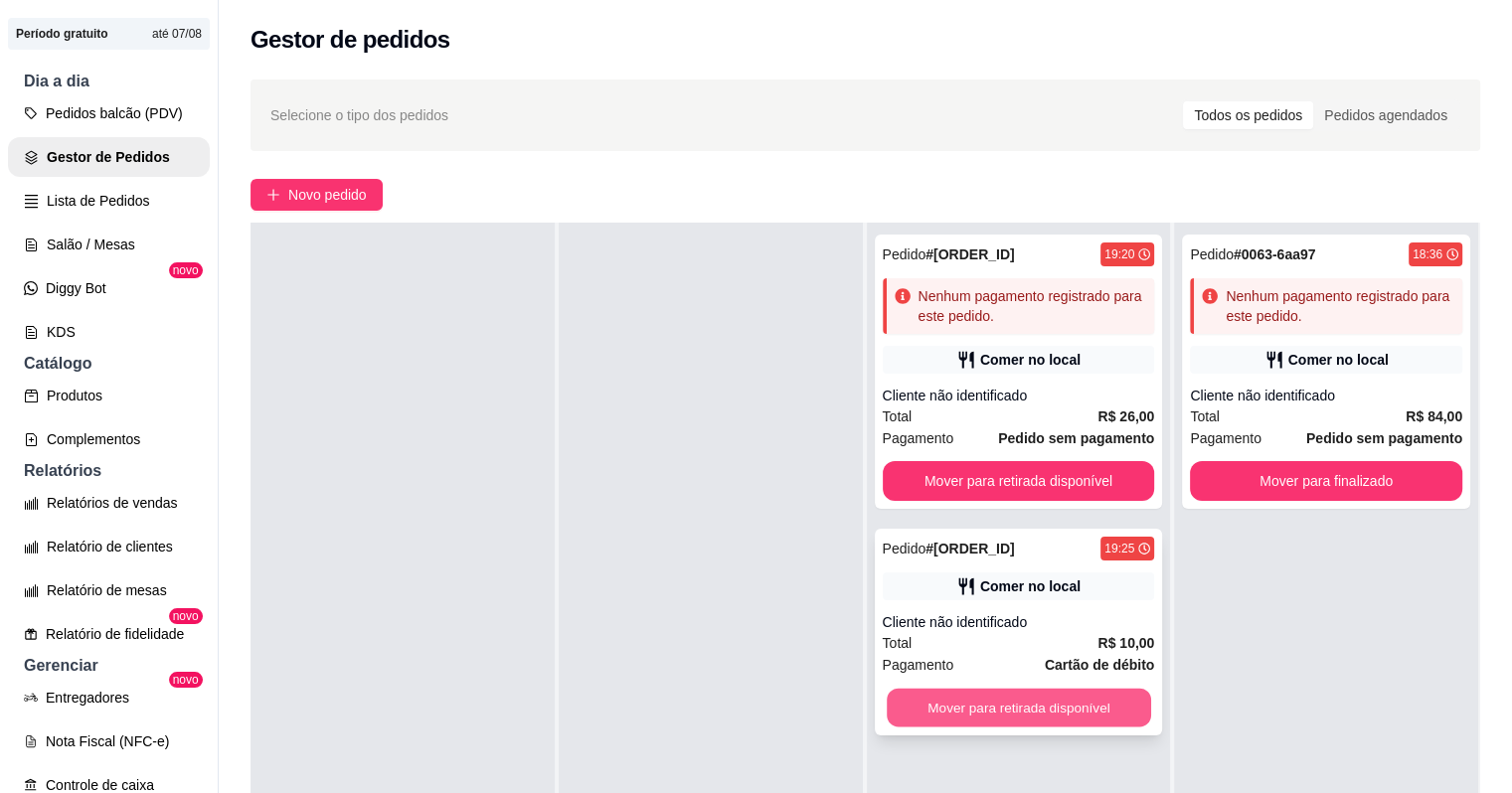 click on "Mover para retirada disponível" at bounding box center (1019, 708) 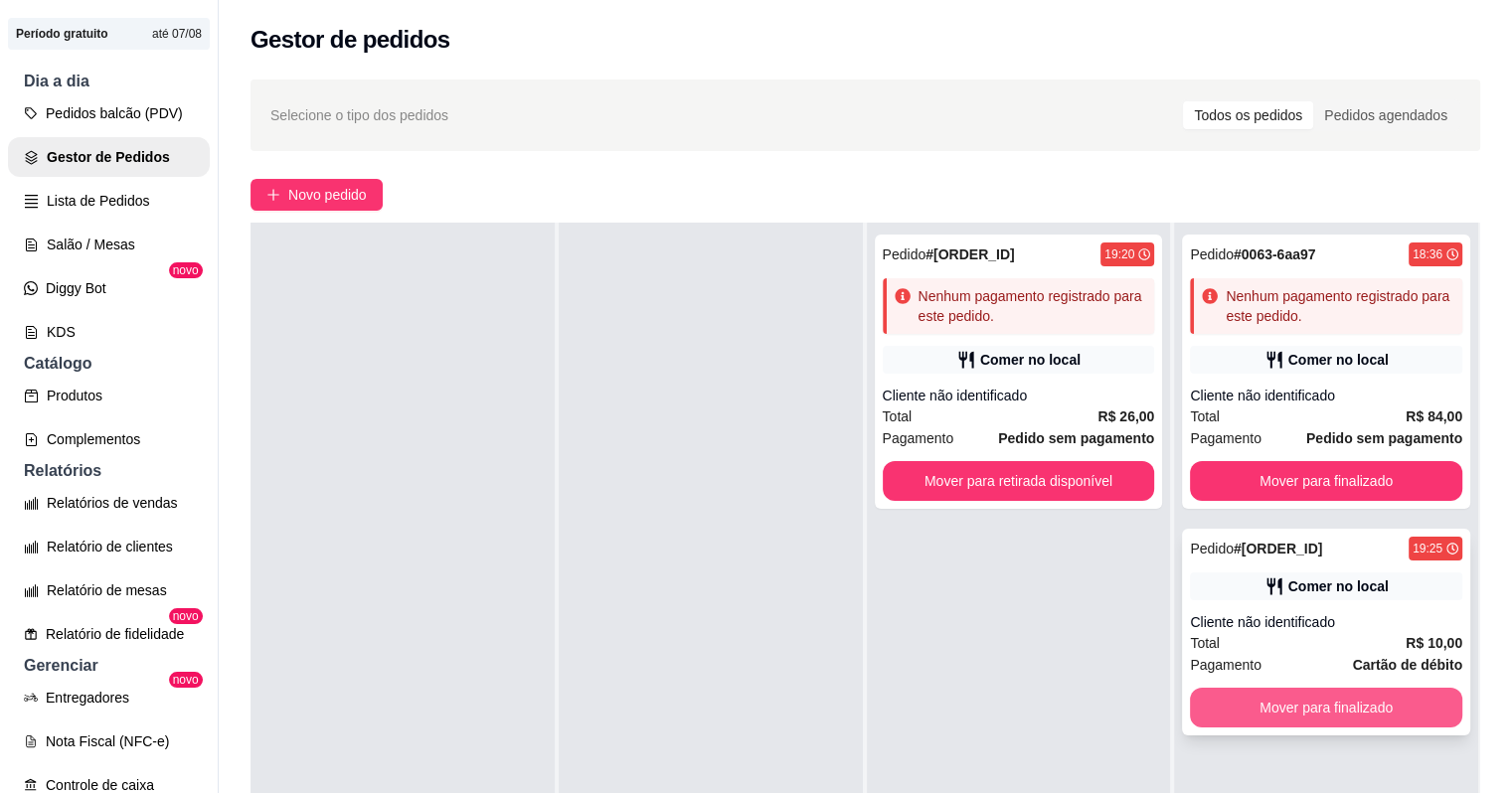 click on "Mover para finalizado" at bounding box center [1326, 708] 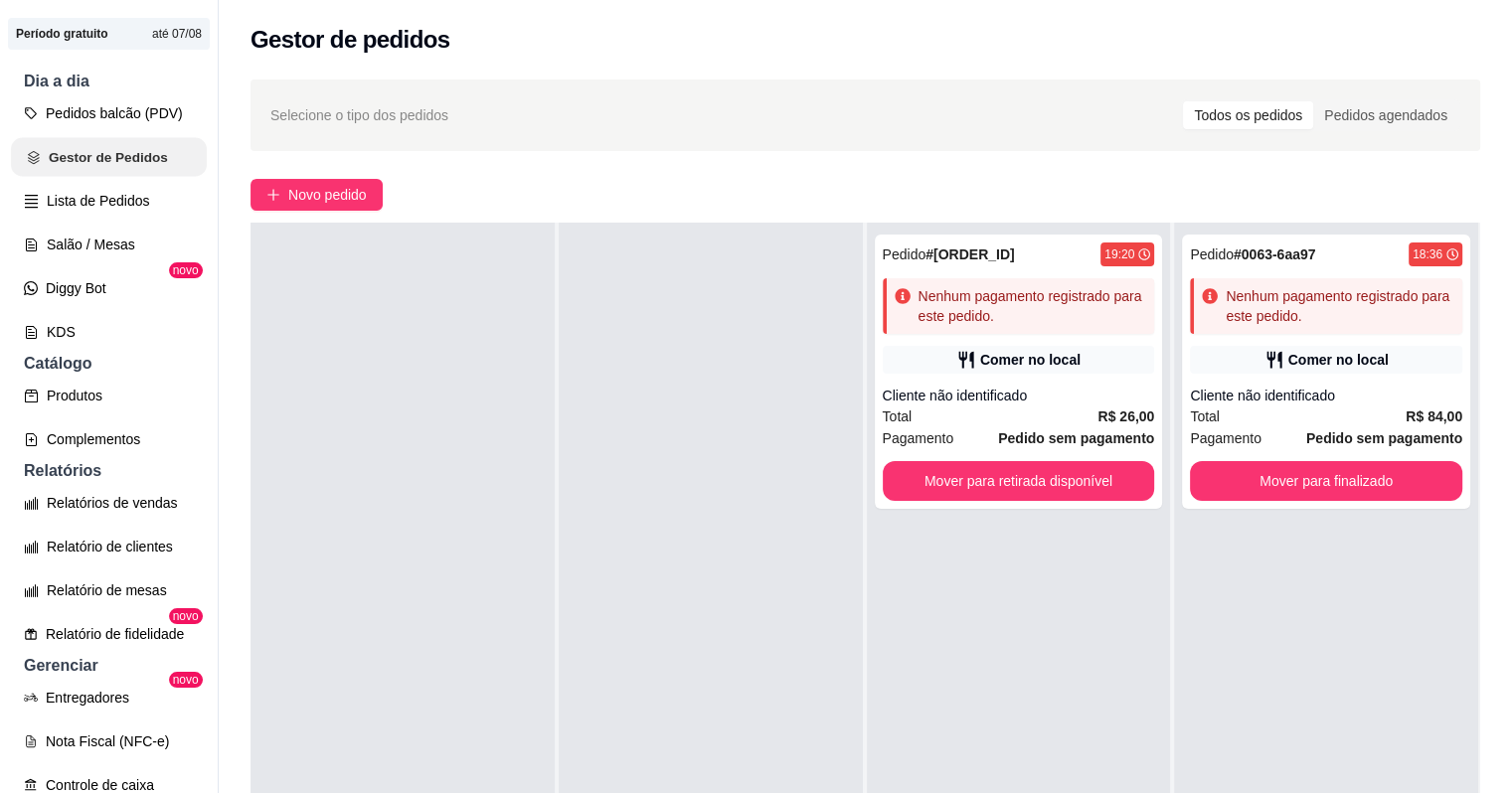 click on "Gestor de Pedidos" at bounding box center [108, 157] 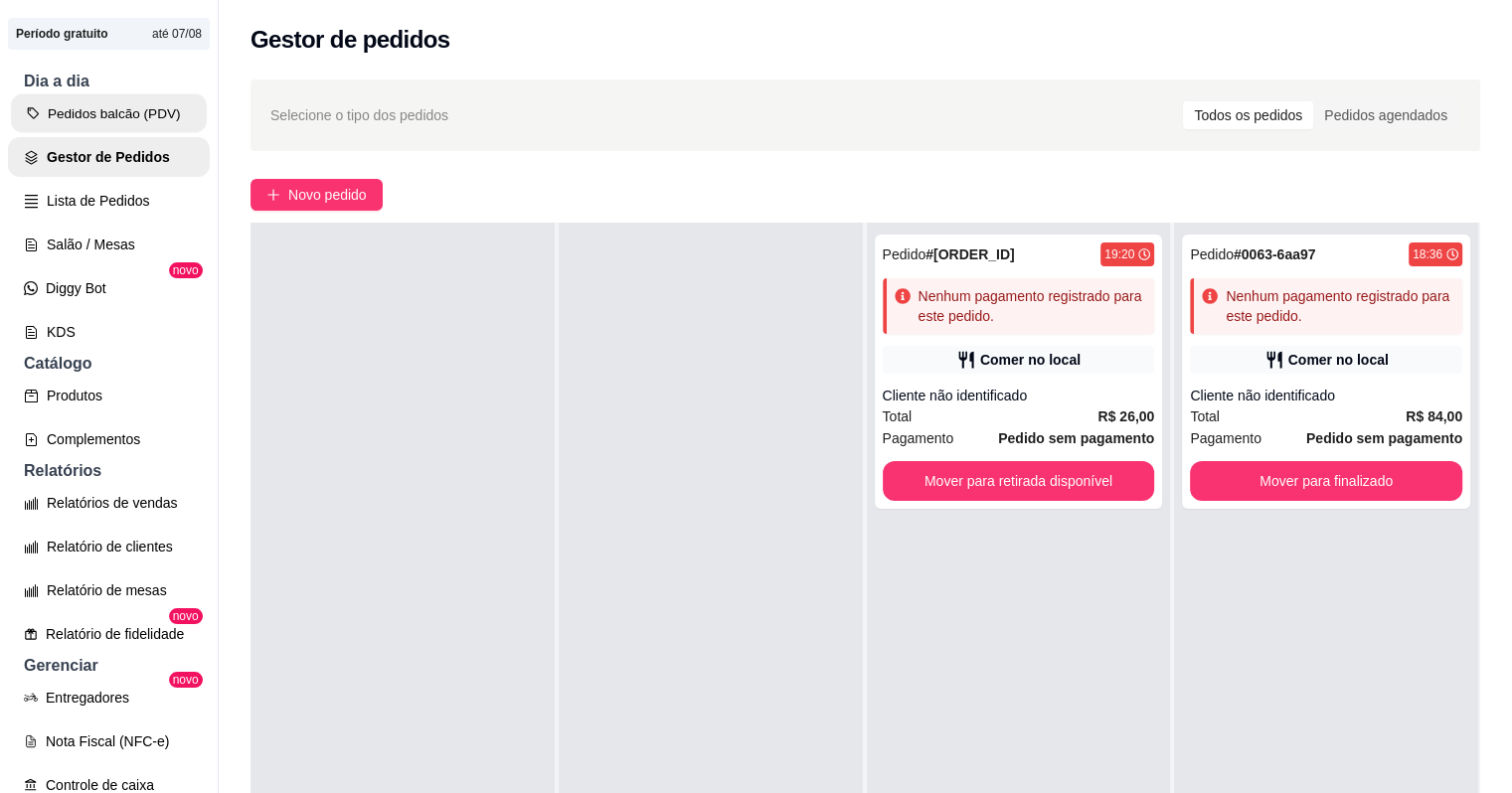 click on "Pedidos balcão (PDV)" at bounding box center (108, 113) 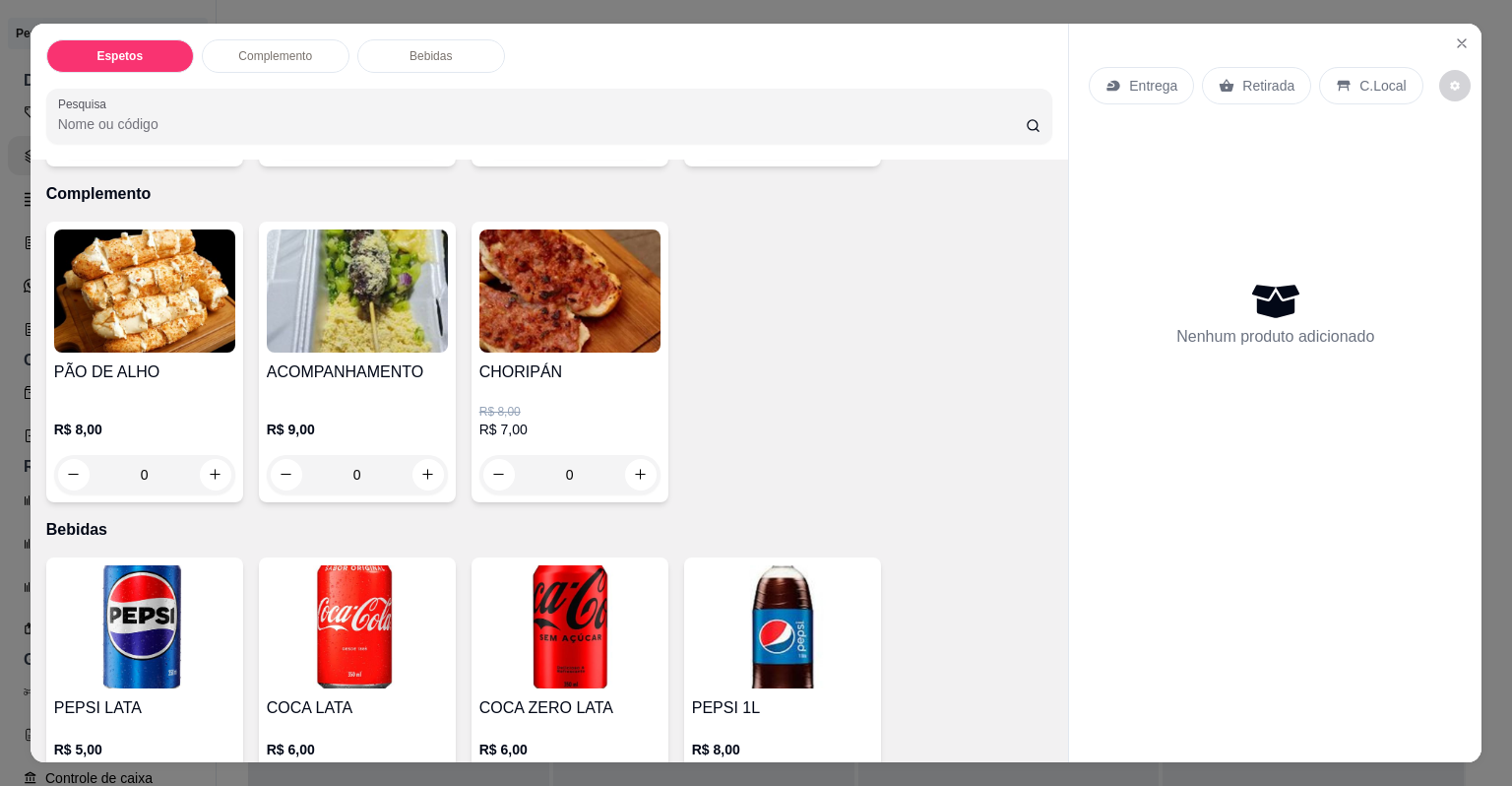 scroll, scrollTop: 931, scrollLeft: 0, axis: vertical 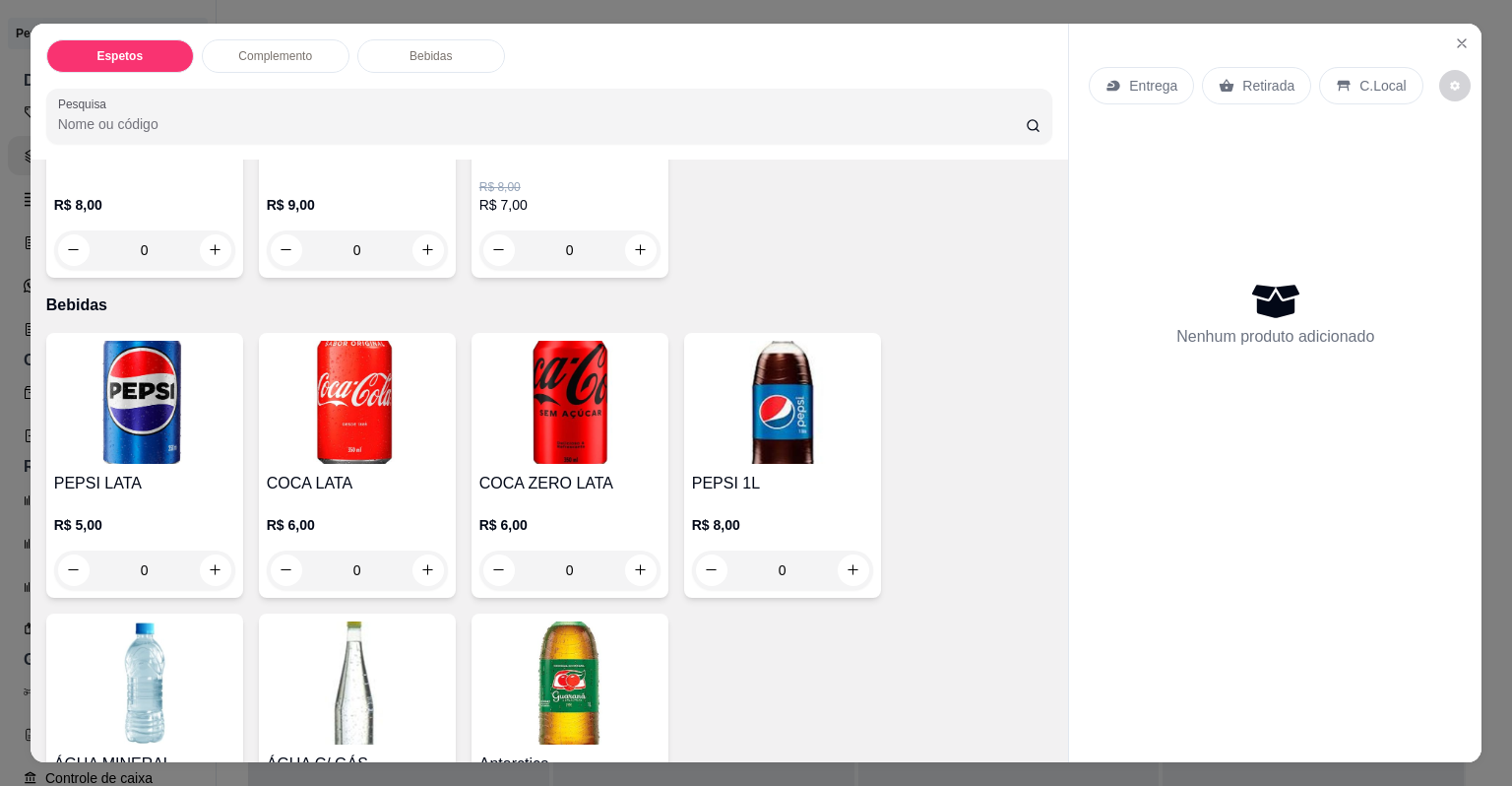 click at bounding box center [570, 683] 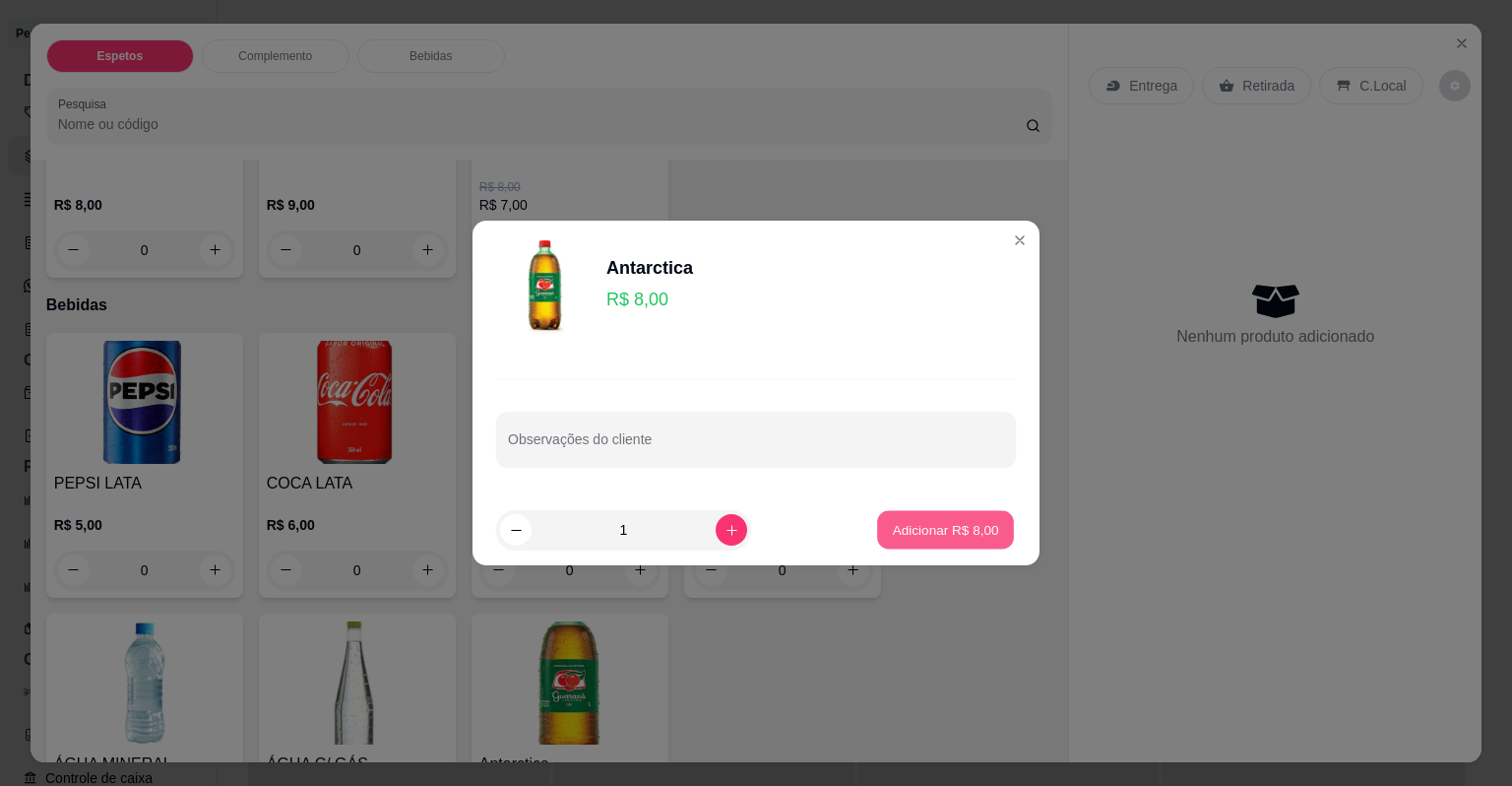 click on "Adicionar   R$ 8,00" at bounding box center [945, 529] 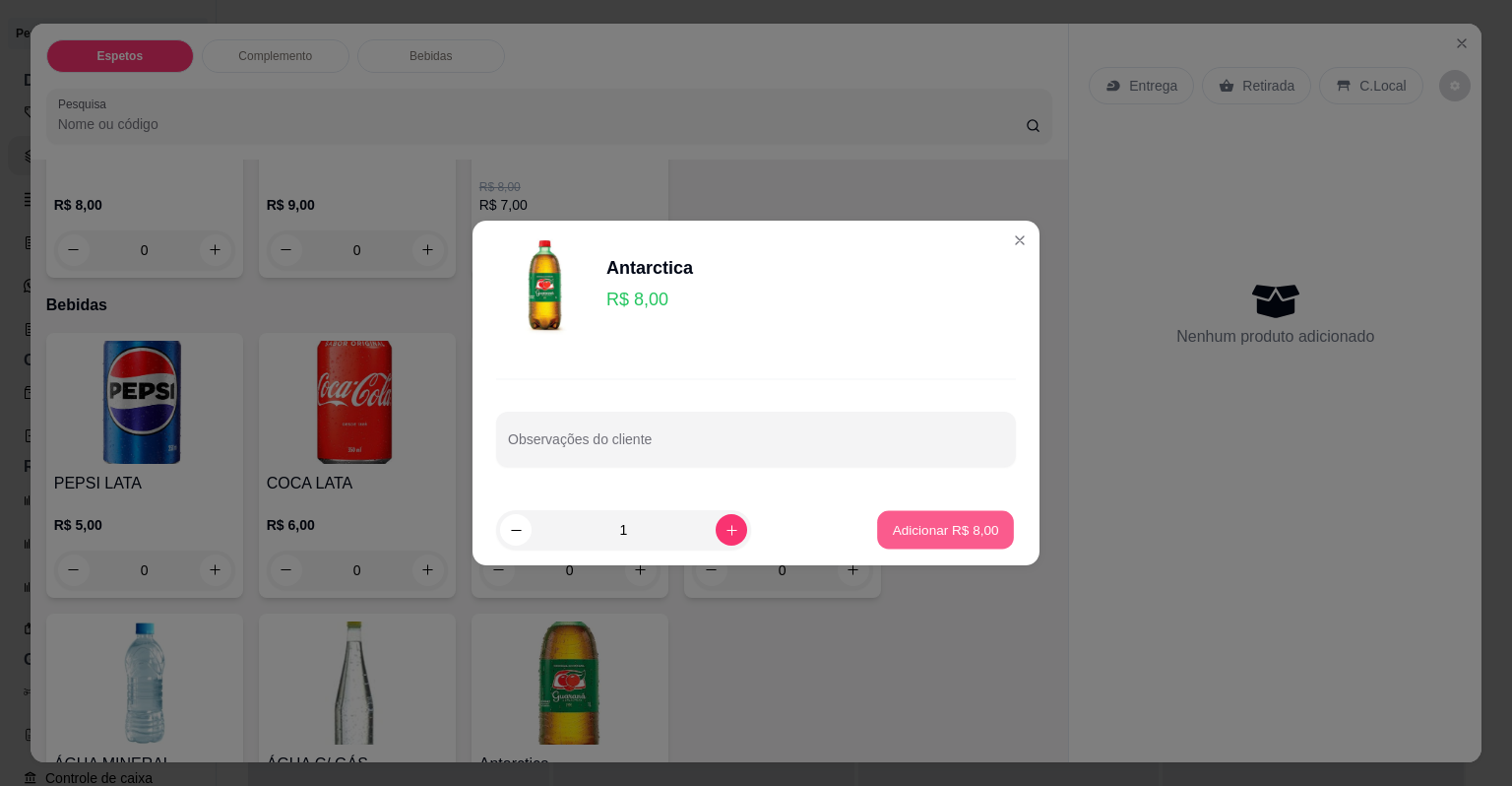 type on "1" 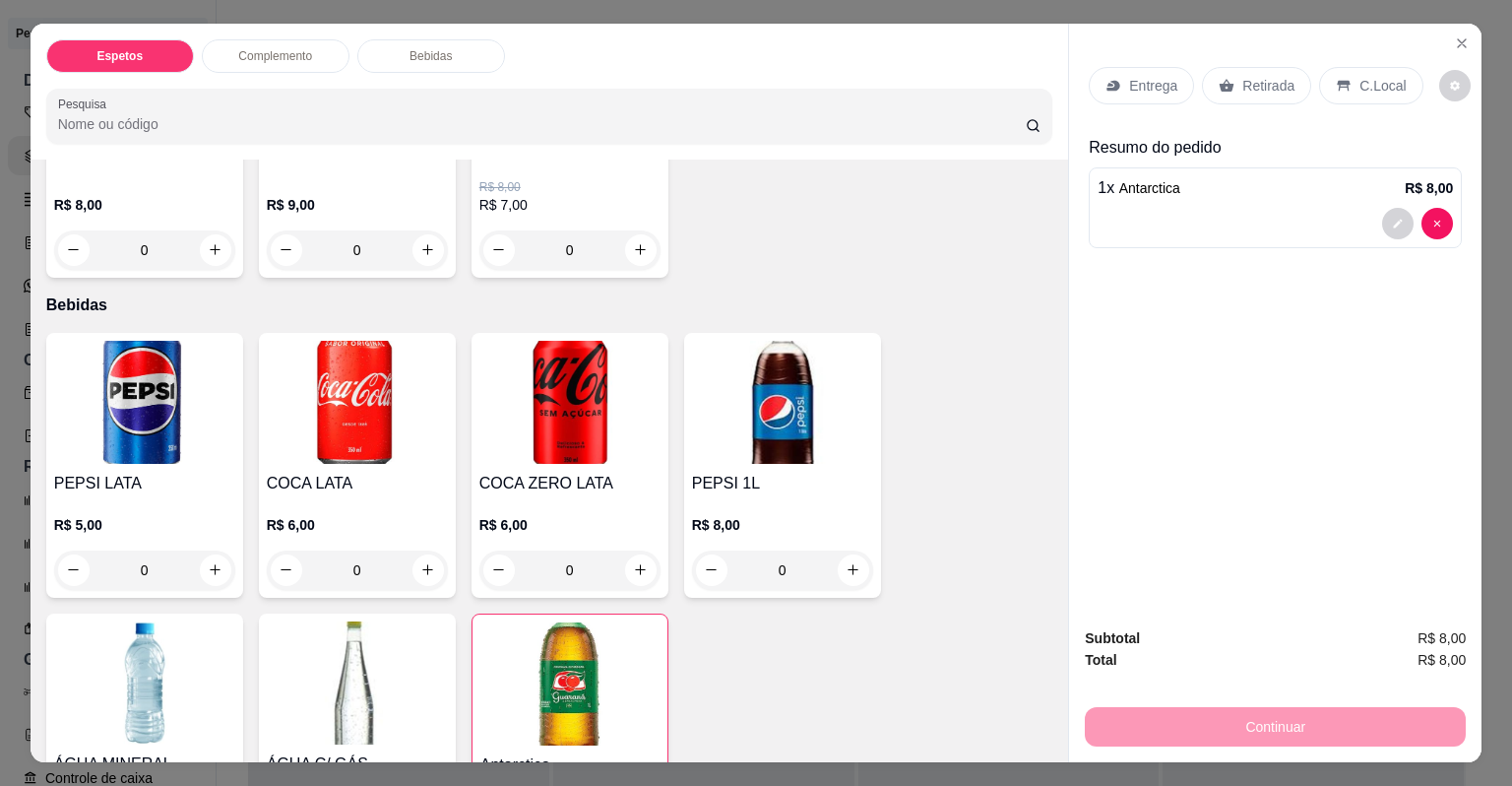 click on "C.Local" at bounding box center (1382, 86) 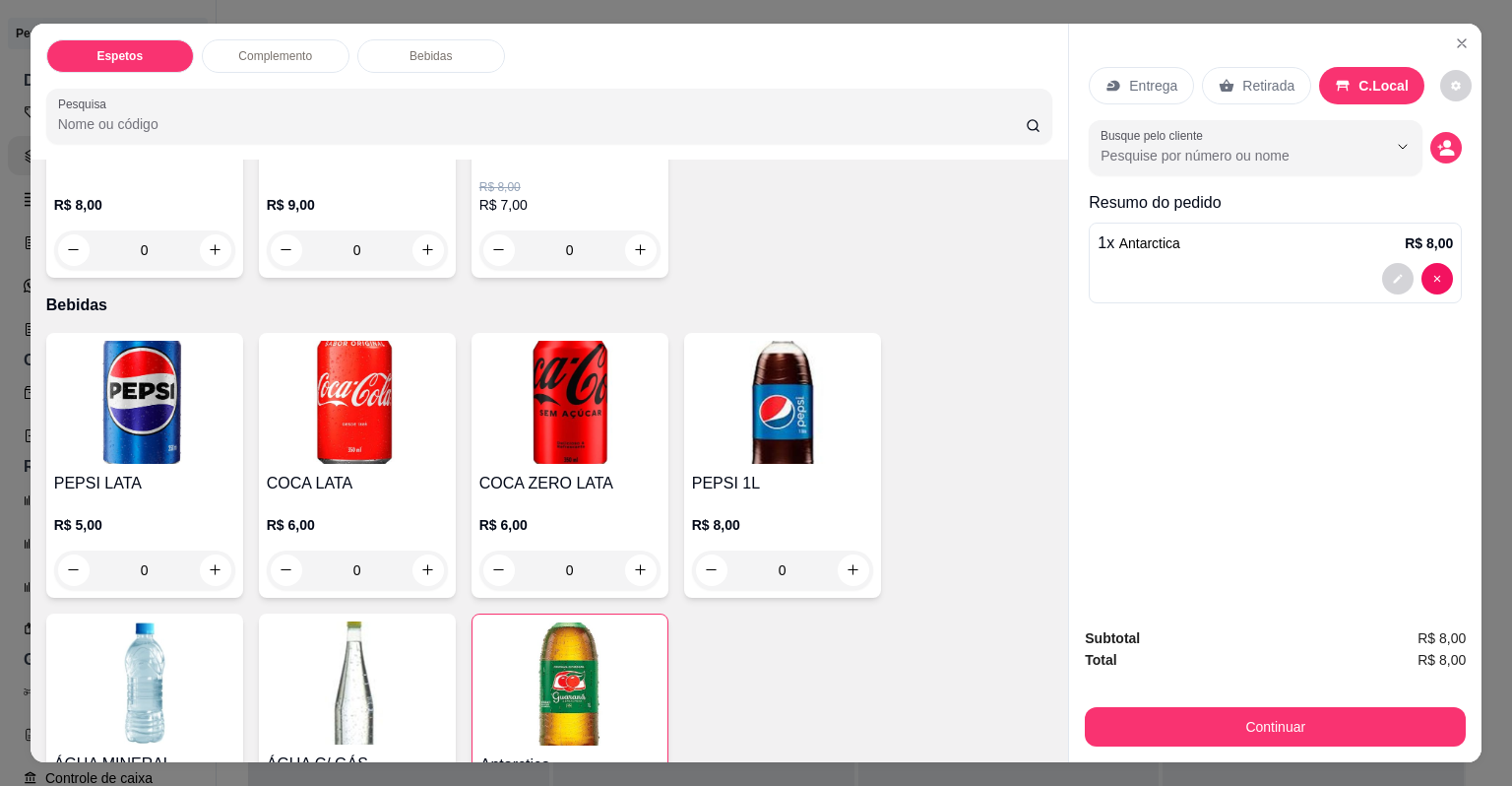 click on "C.Local" at bounding box center [1383, 86] 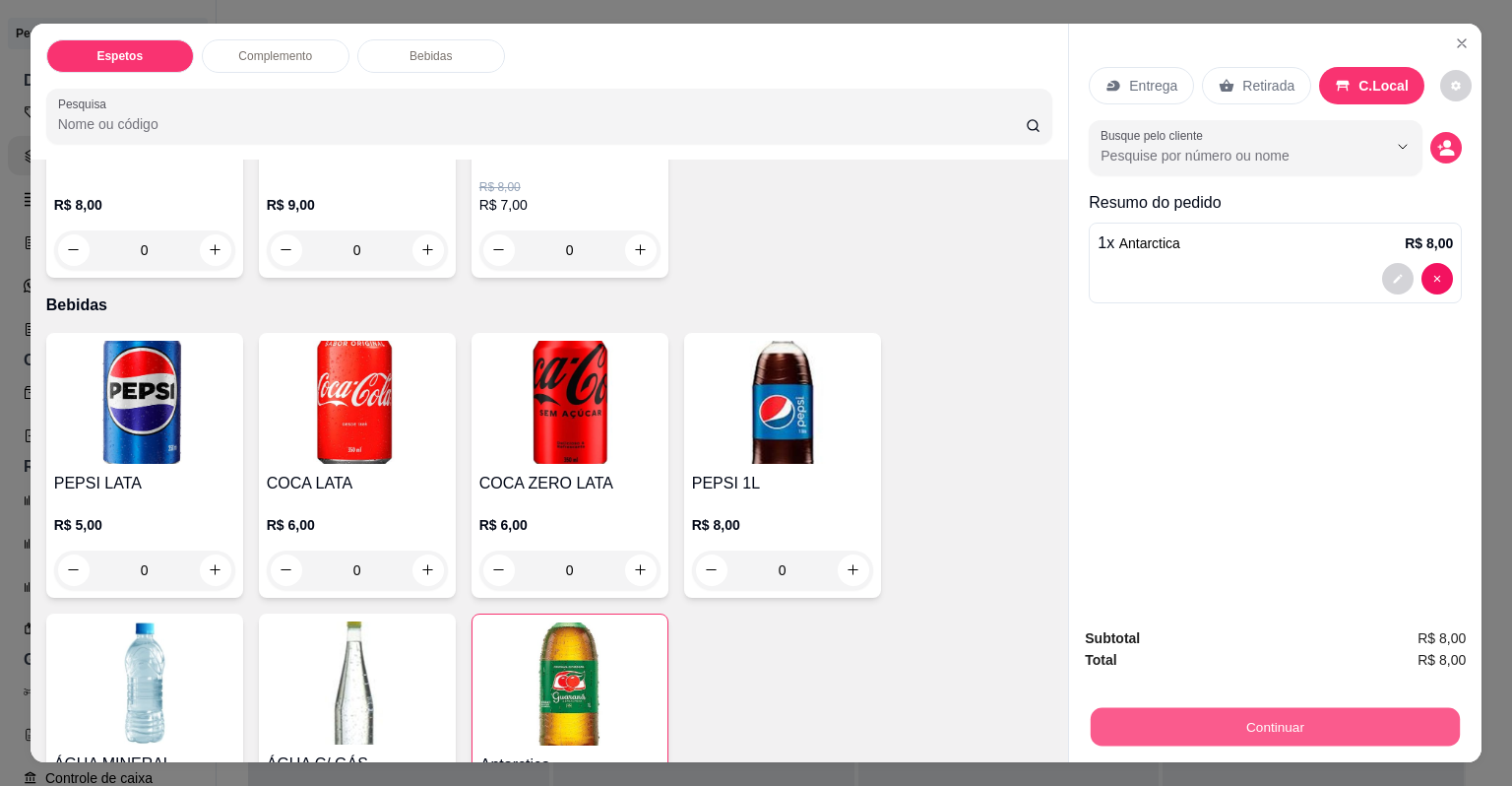 click on "Continuar" at bounding box center (1275, 727) 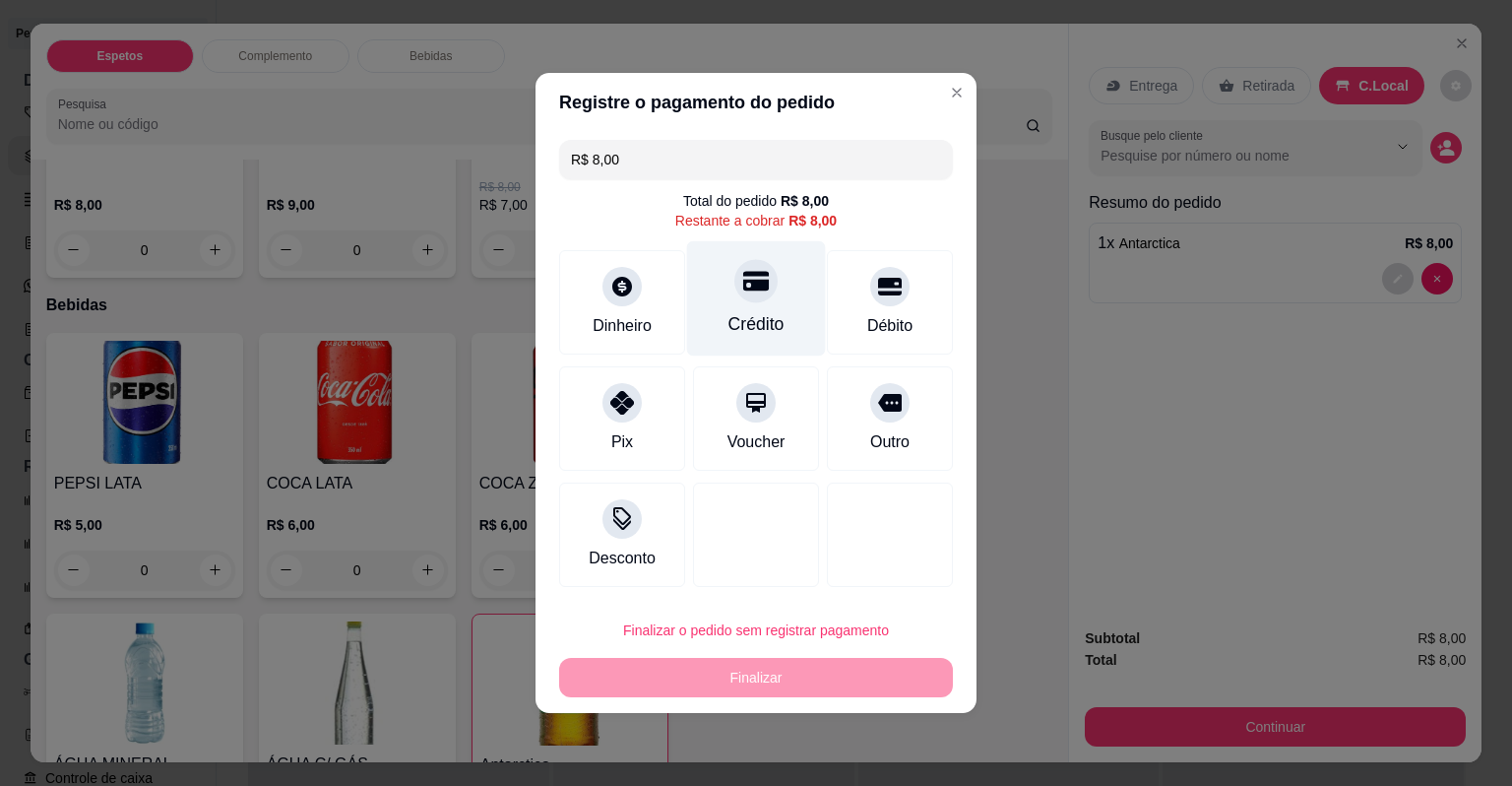 click at bounding box center [756, 281] 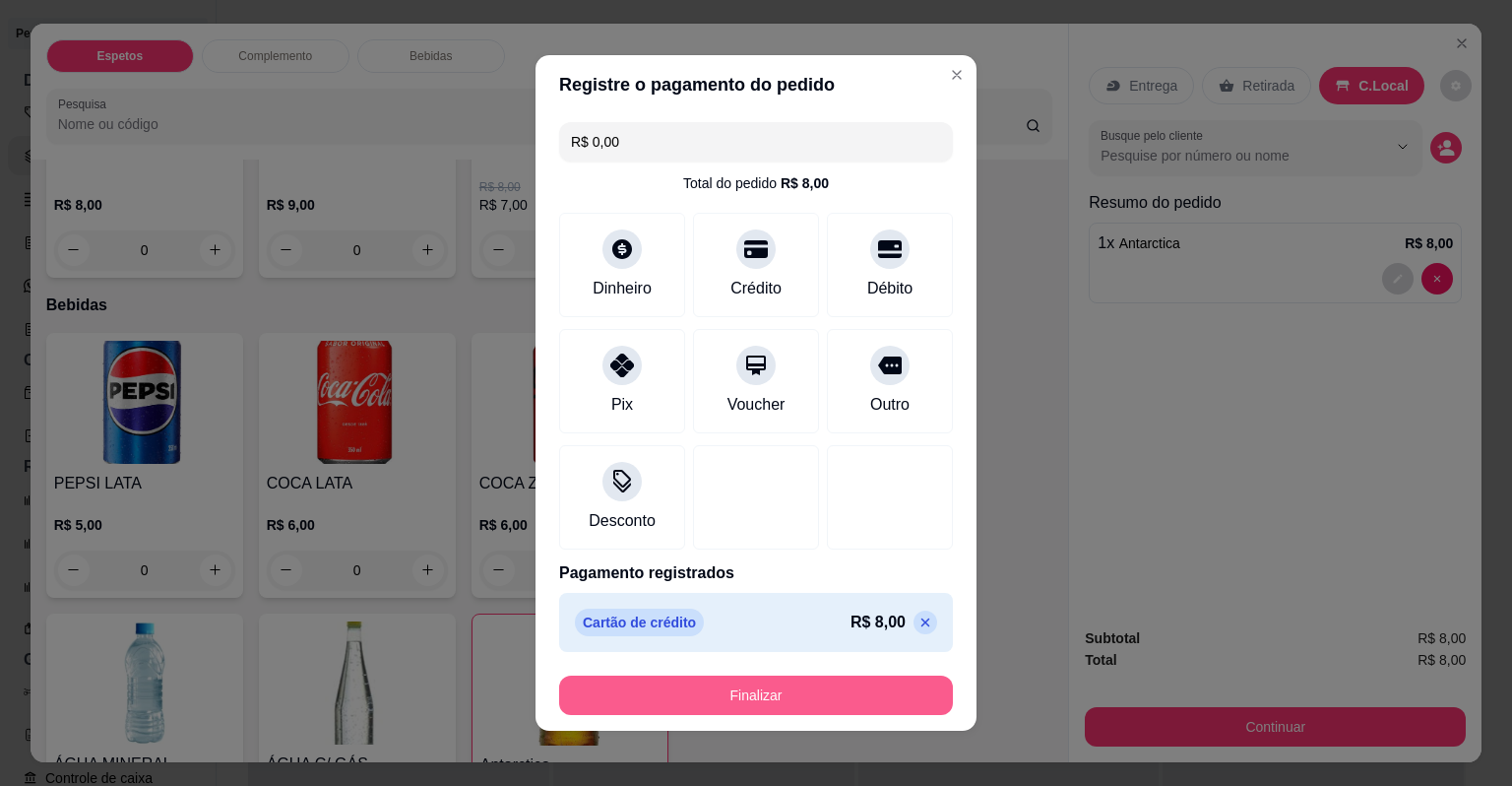 click on "Finalizar" at bounding box center [756, 695] 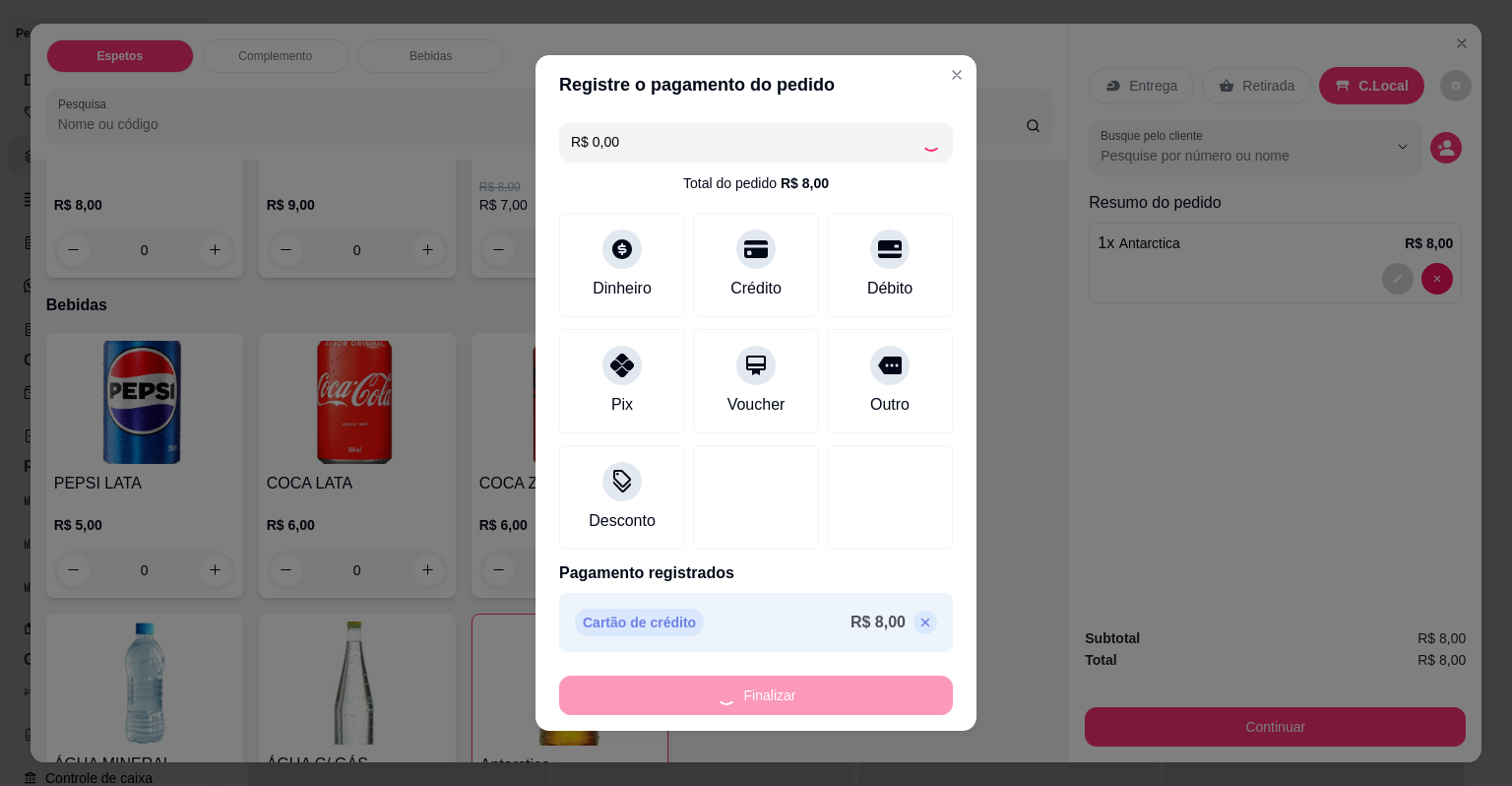 type on "0" 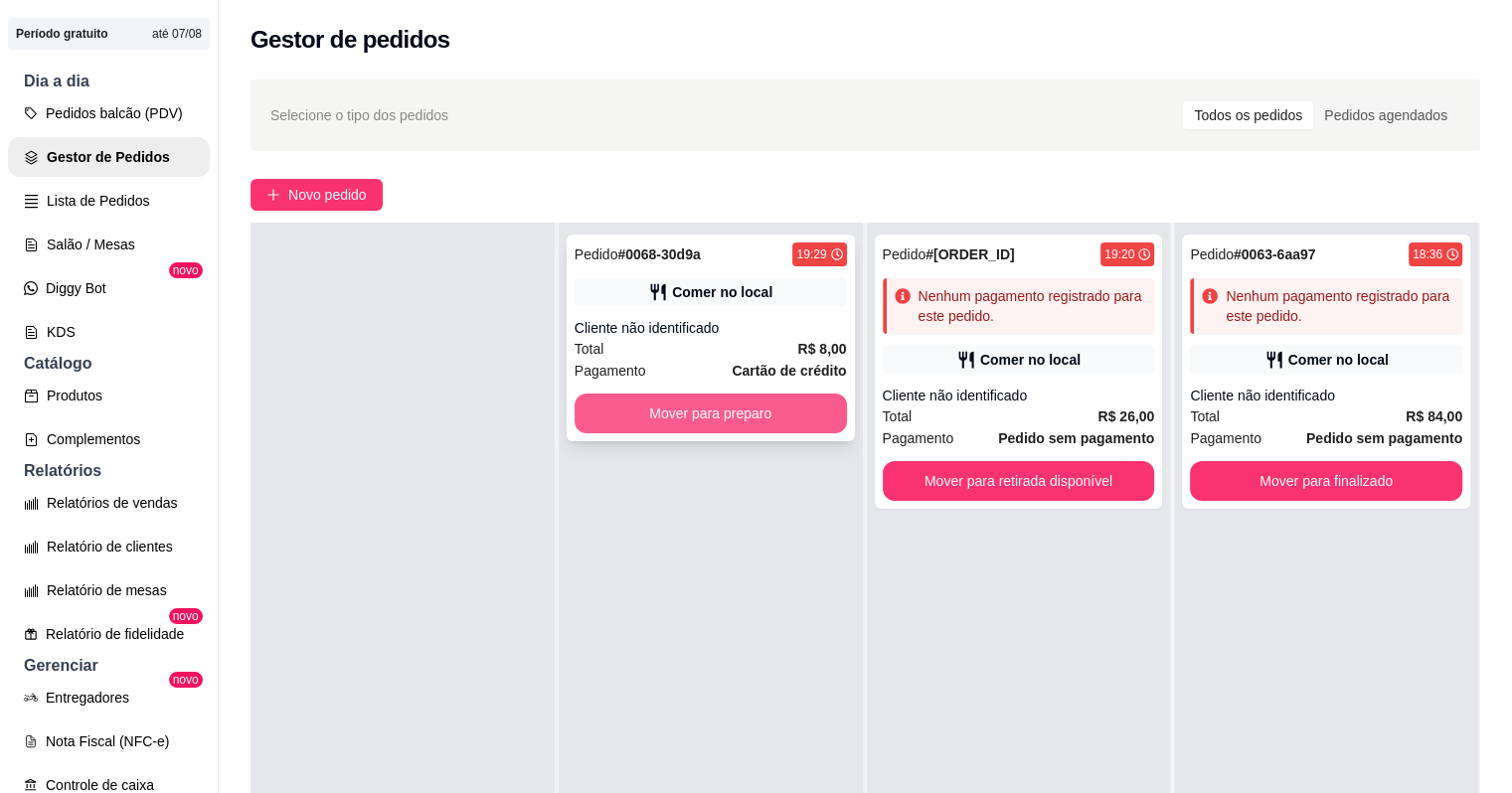 click on "Mover para preparo" at bounding box center (711, 413) 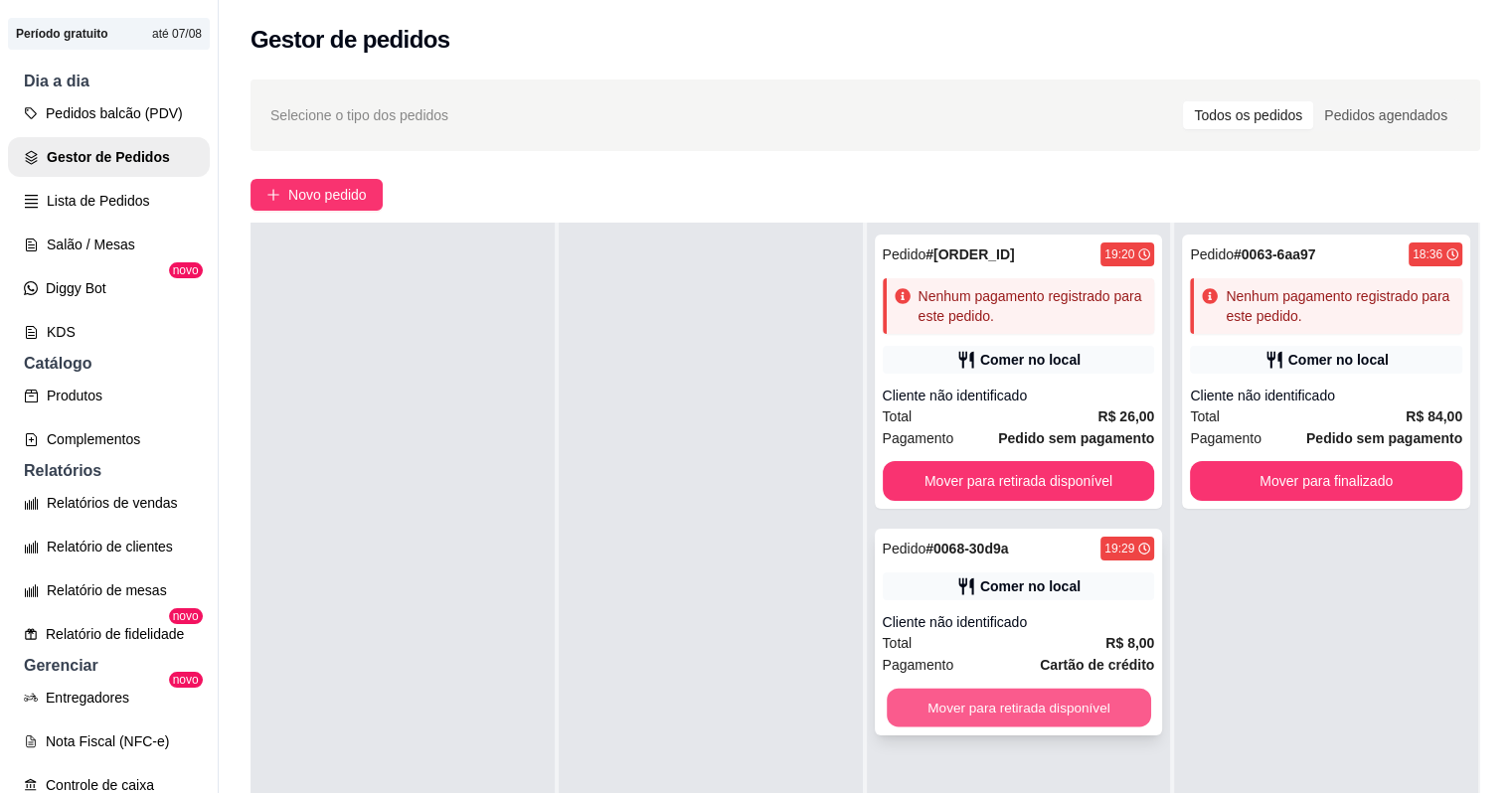 click on "Mover para retirada disponível" at bounding box center [1019, 708] 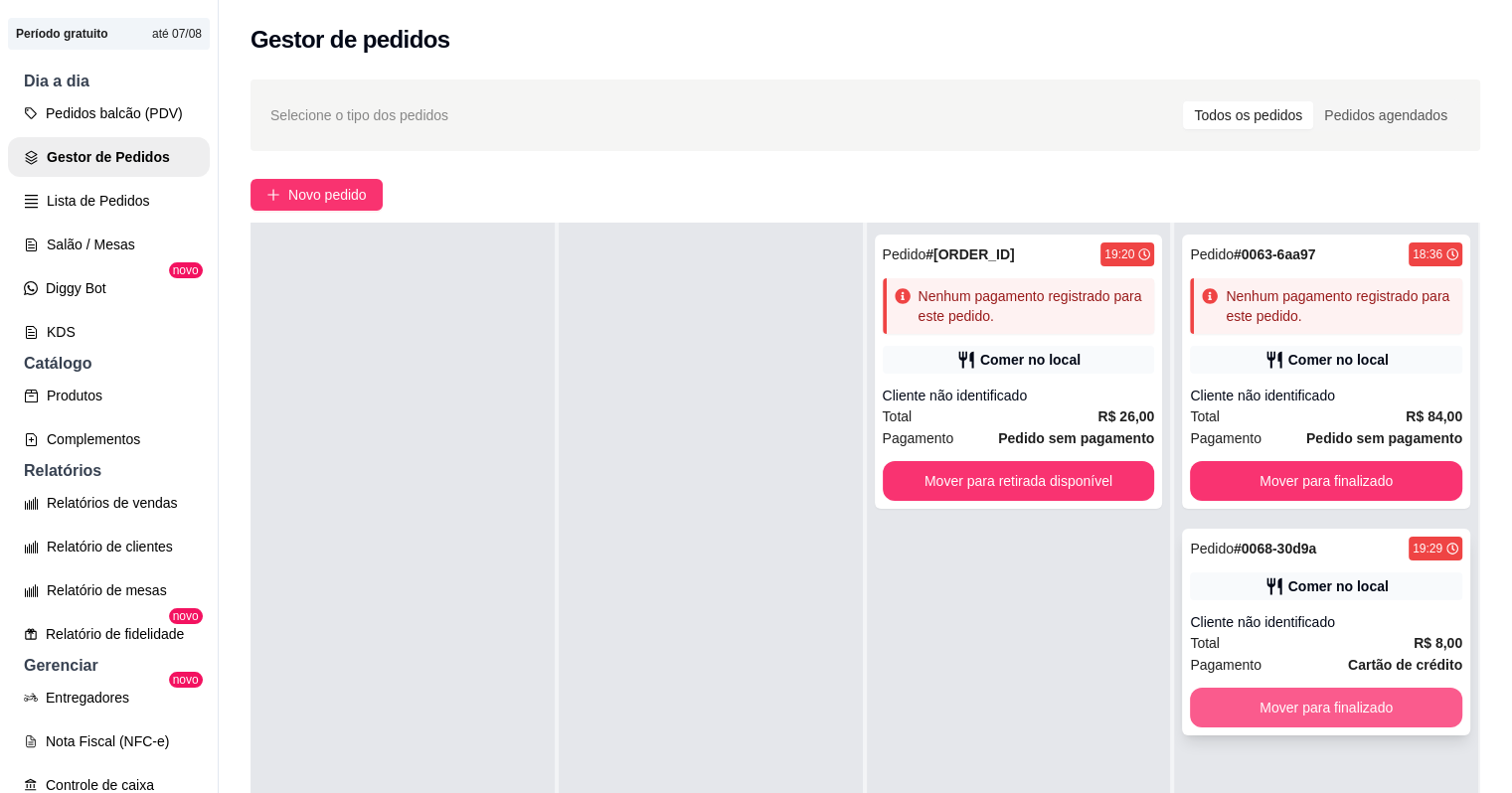 click on "Mover para finalizado" at bounding box center [1326, 708] 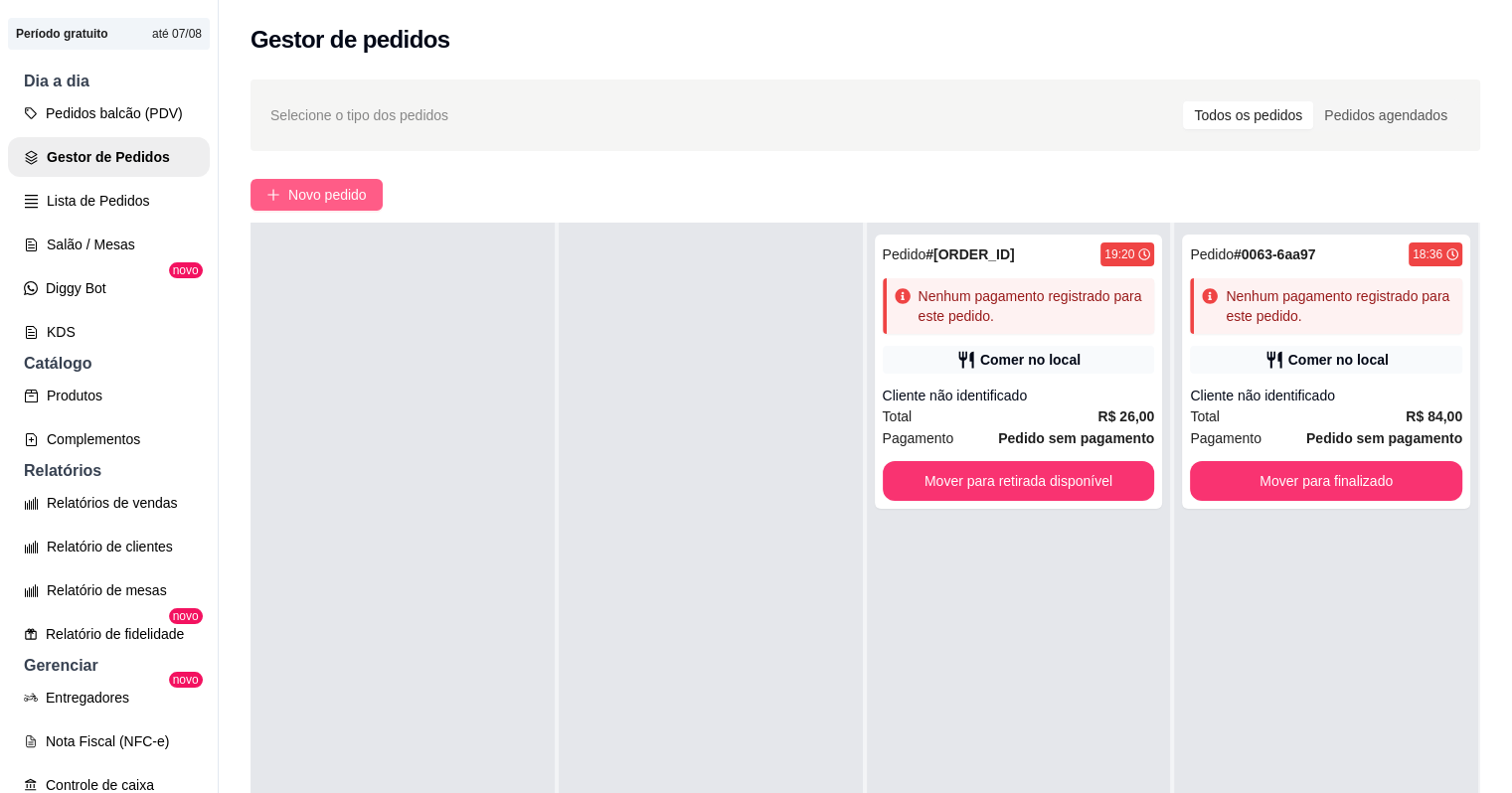 click on "Novo pedido" at bounding box center [327, 195] 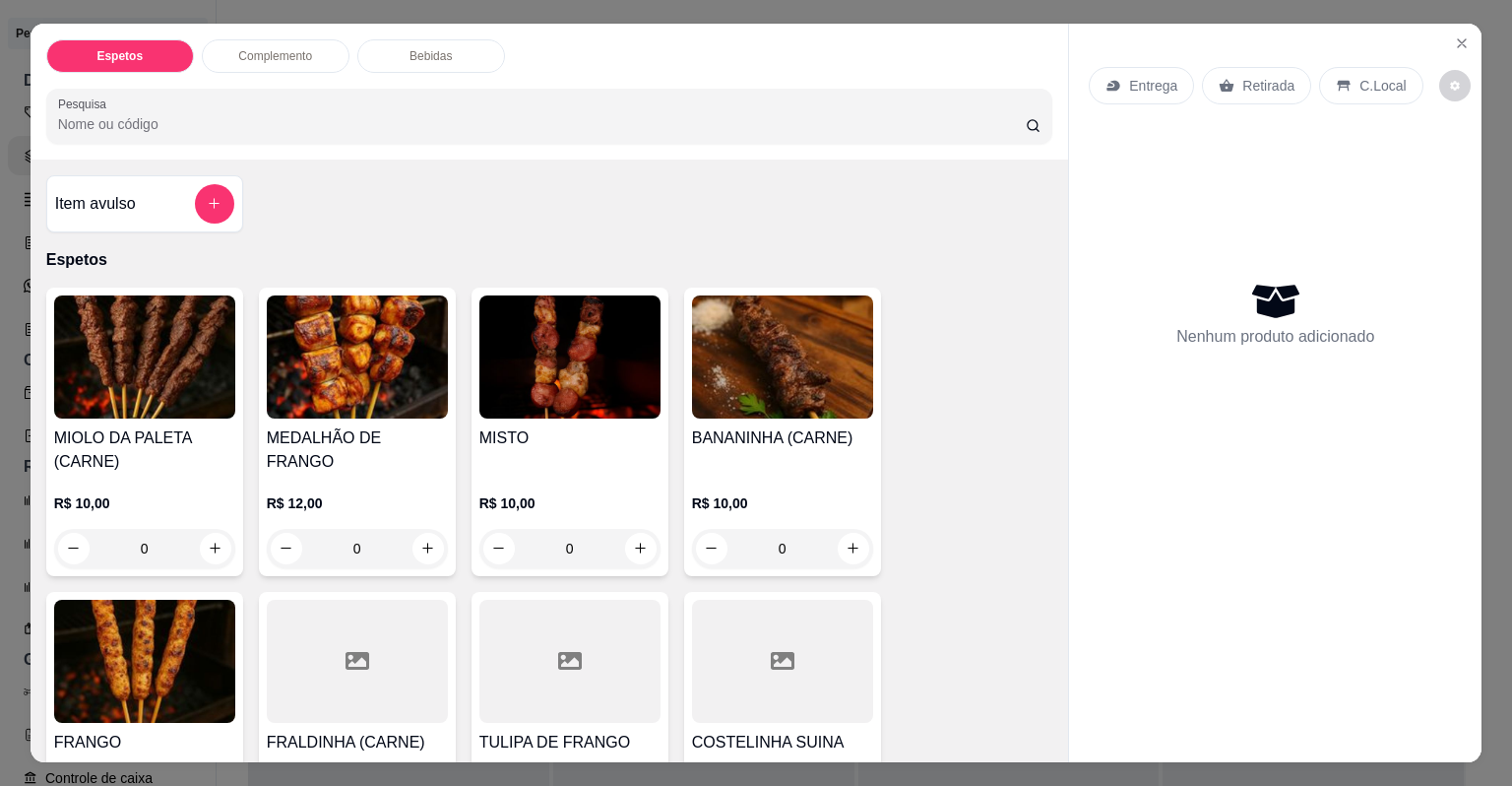 click on "MIOLO DA PALETA (CARNE)" at bounding box center [145, 450] 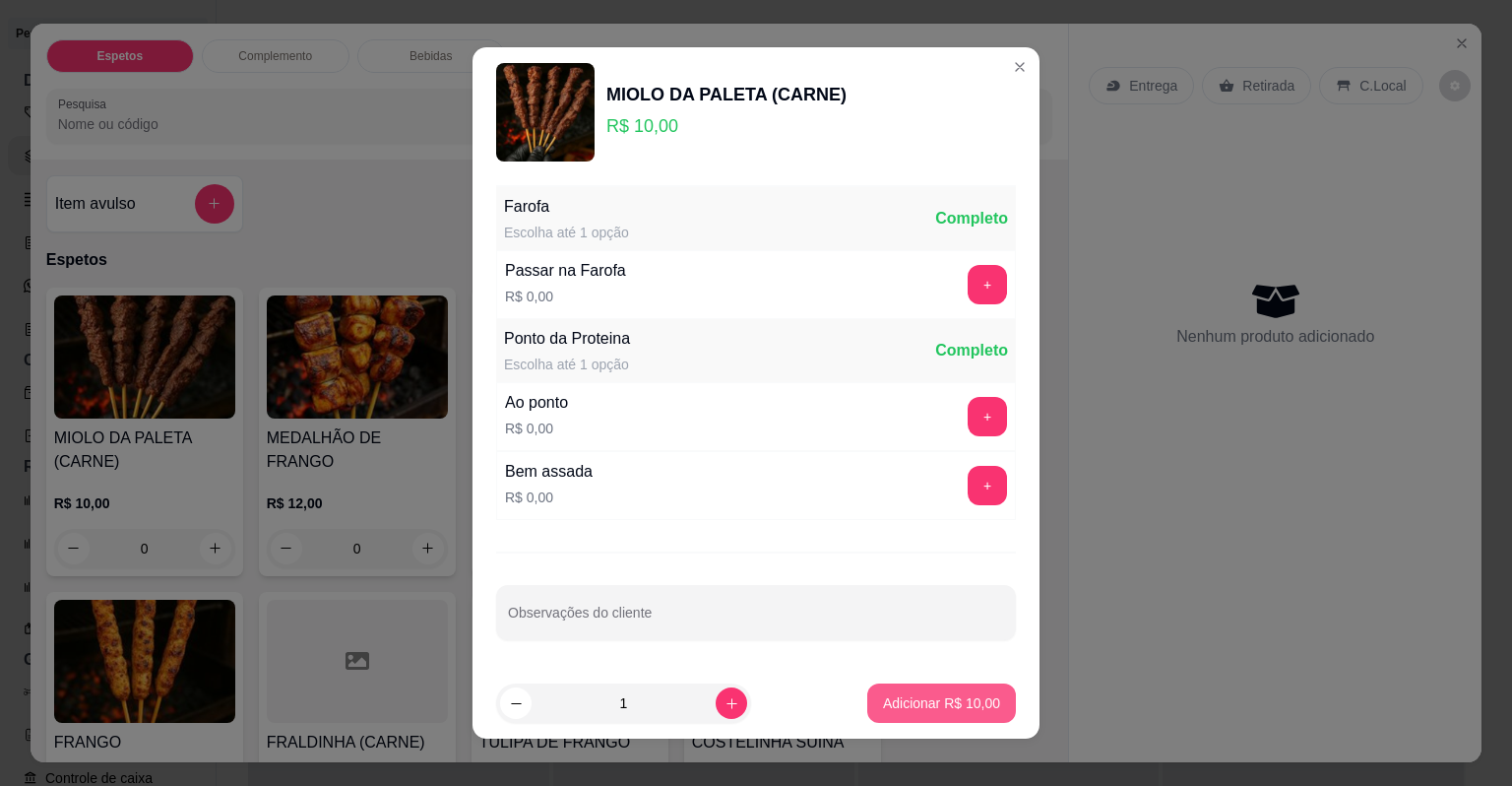 click on "Adicionar   R$ 10,00" at bounding box center [941, 703] 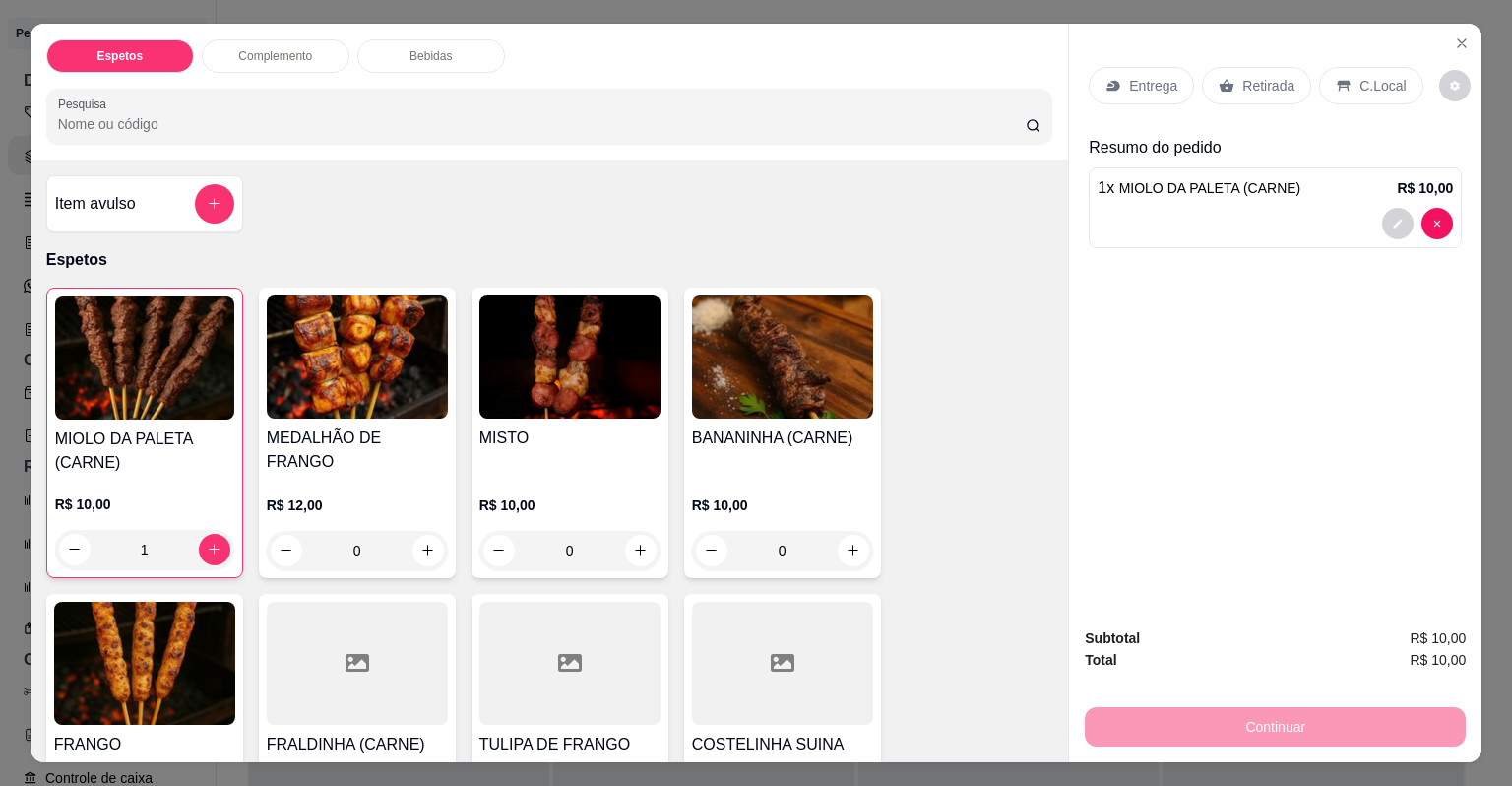 click on "MEDALHÃO DE FRANGO" at bounding box center [357, 450] 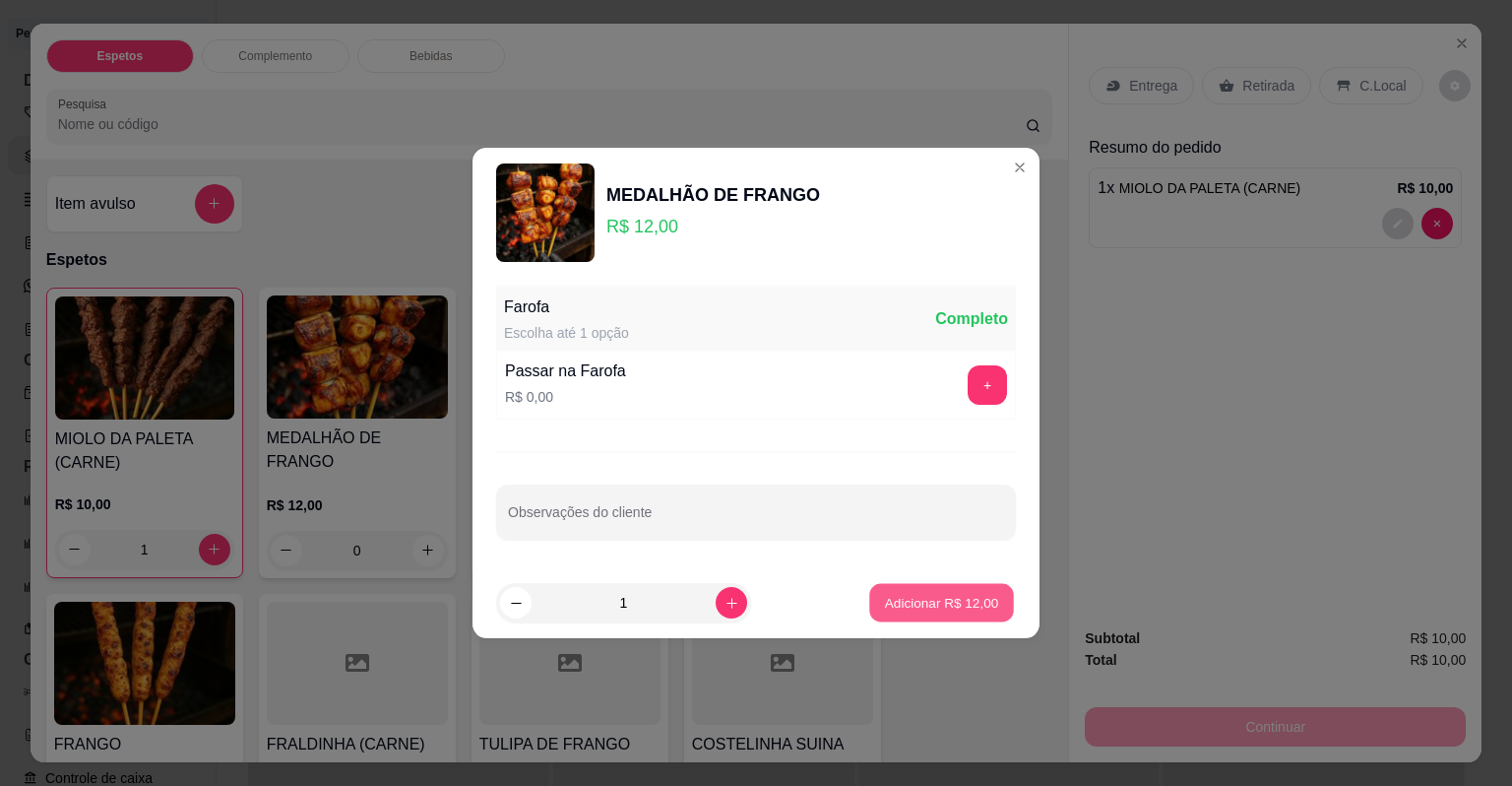 click on "Adicionar   R$ 12,00" at bounding box center (942, 602) 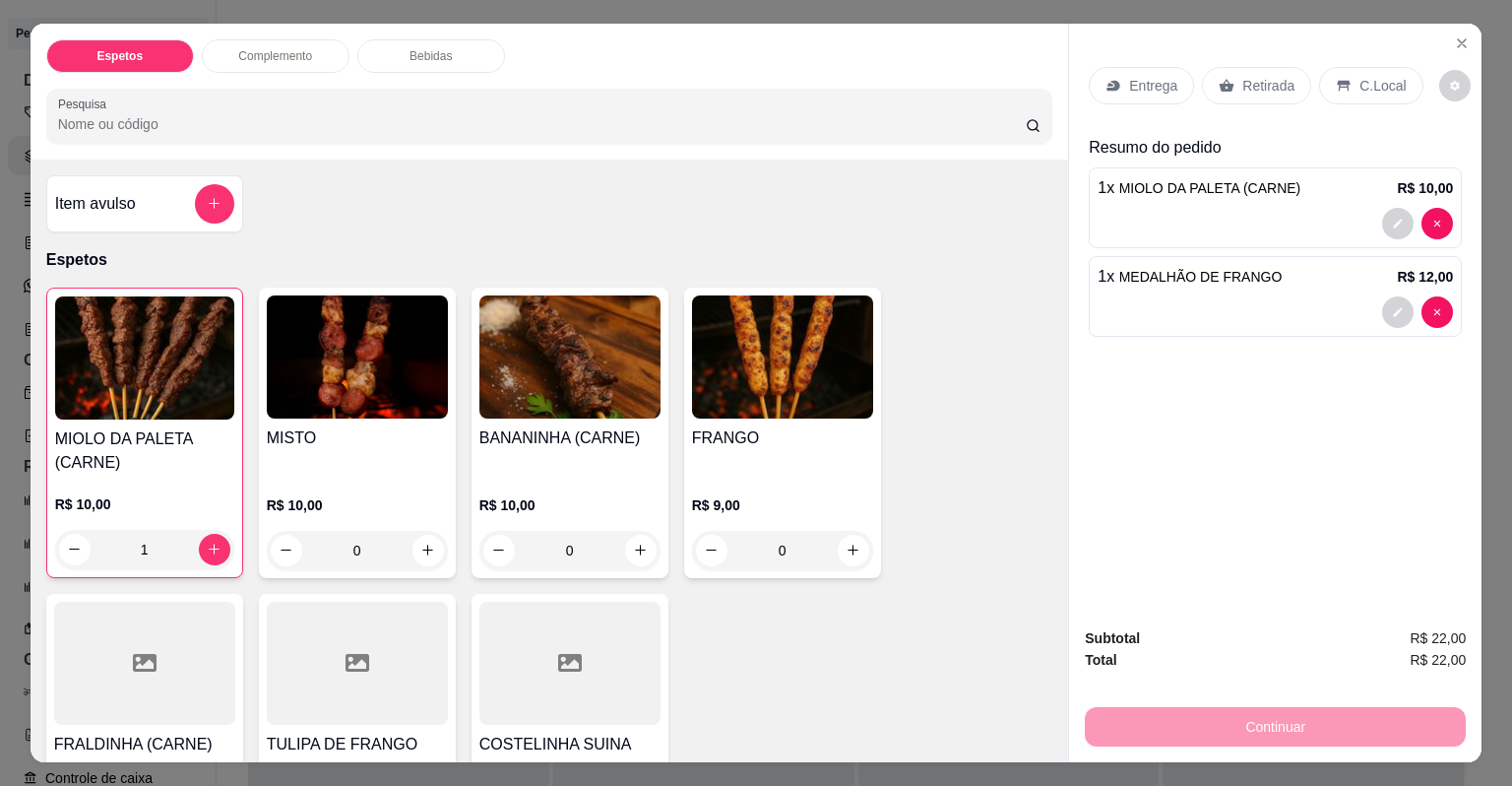 click on "C.Local" at bounding box center [1382, 86] 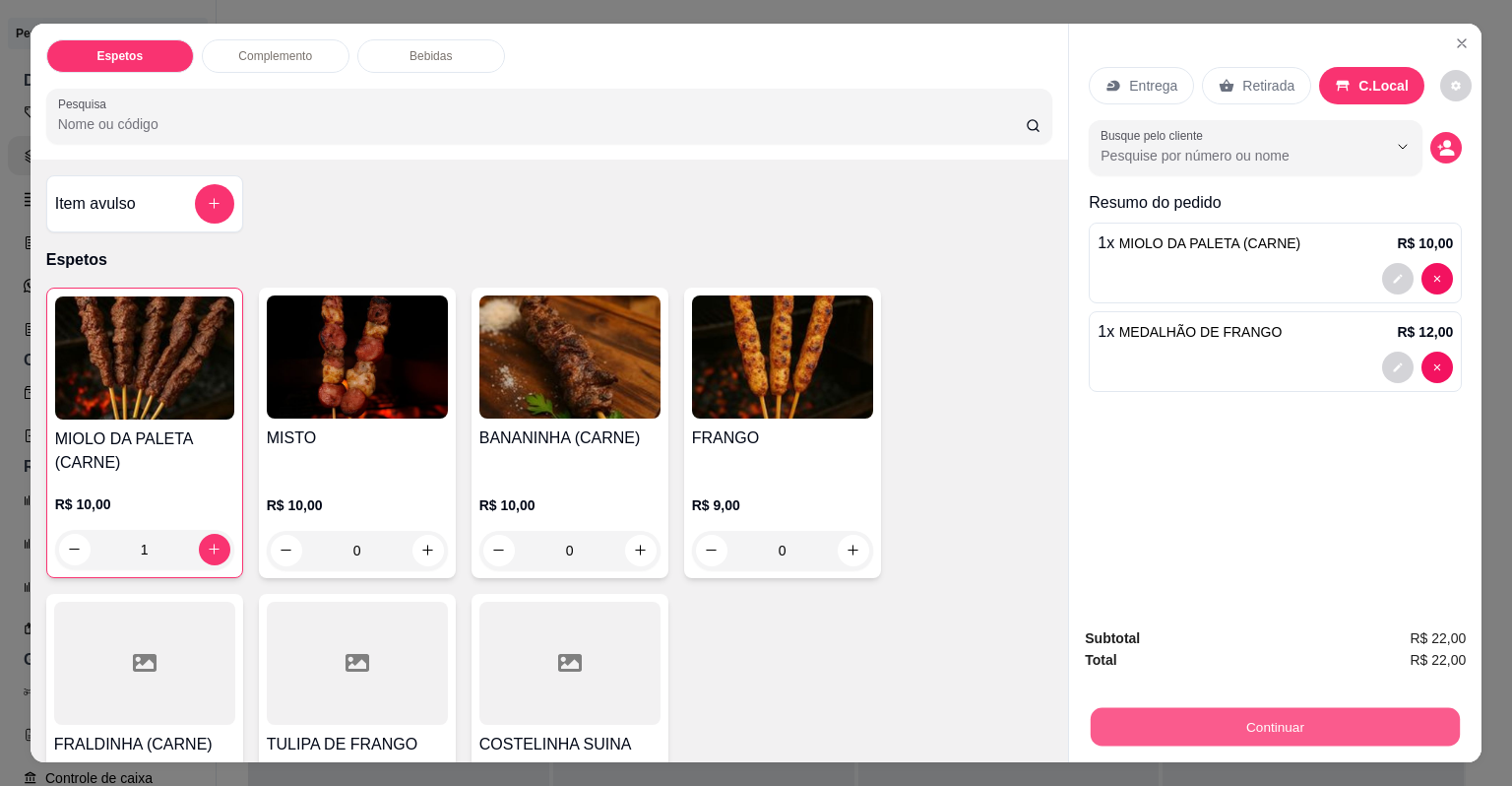 click on "Continuar" at bounding box center [1275, 727] 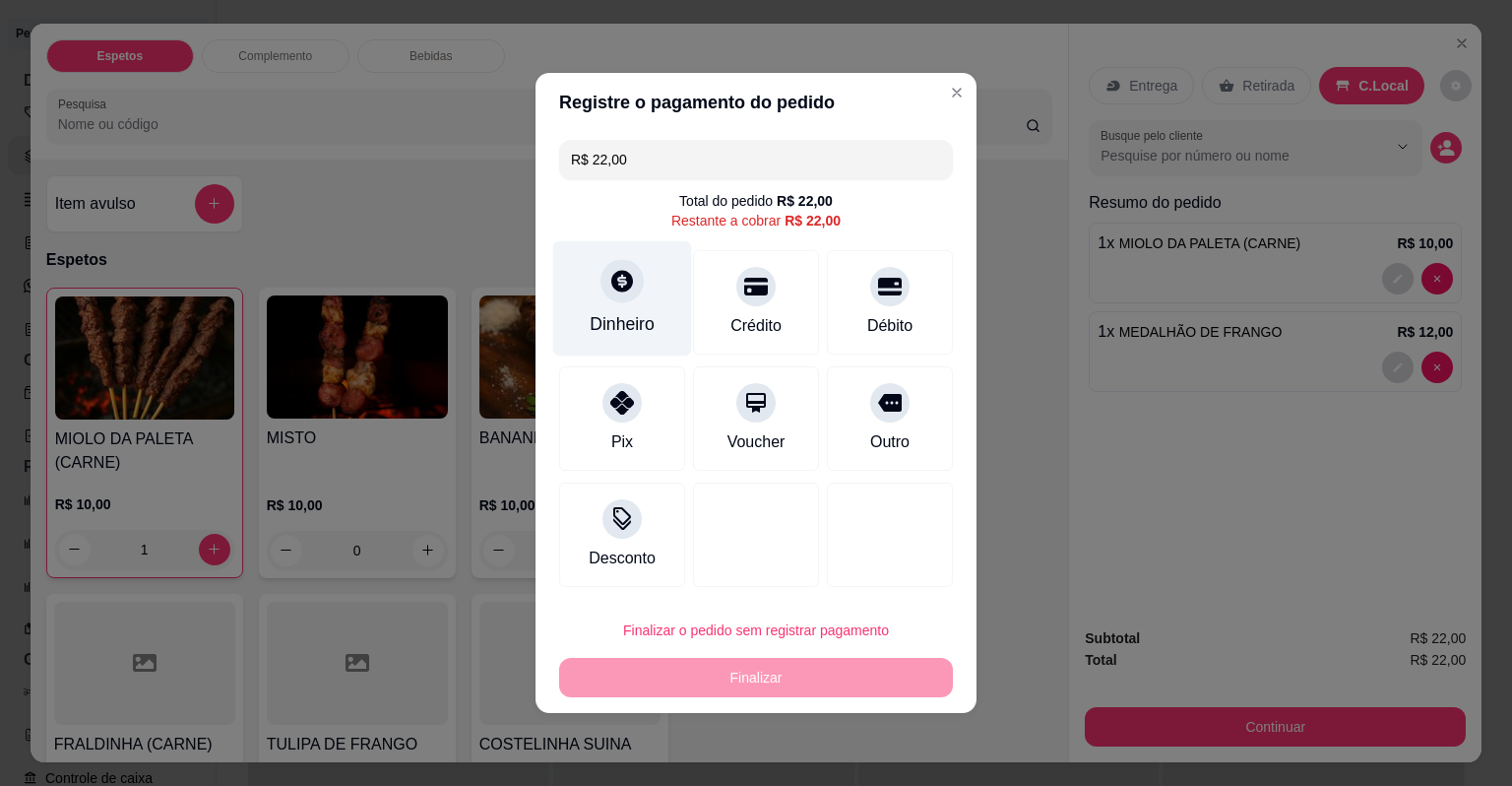 click on "Dinheiro" at bounding box center (622, 324) 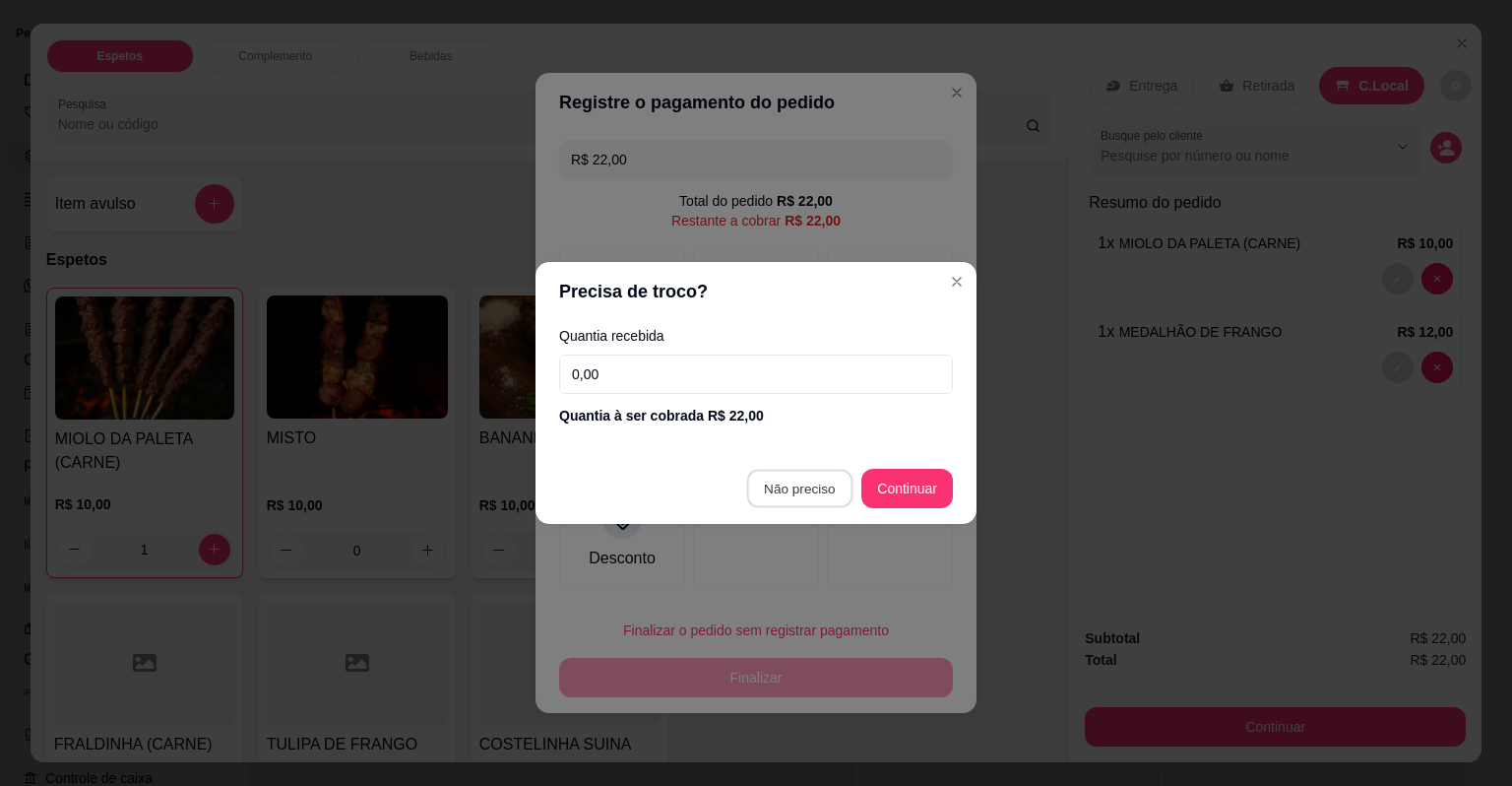 type on "R$ 0,00" 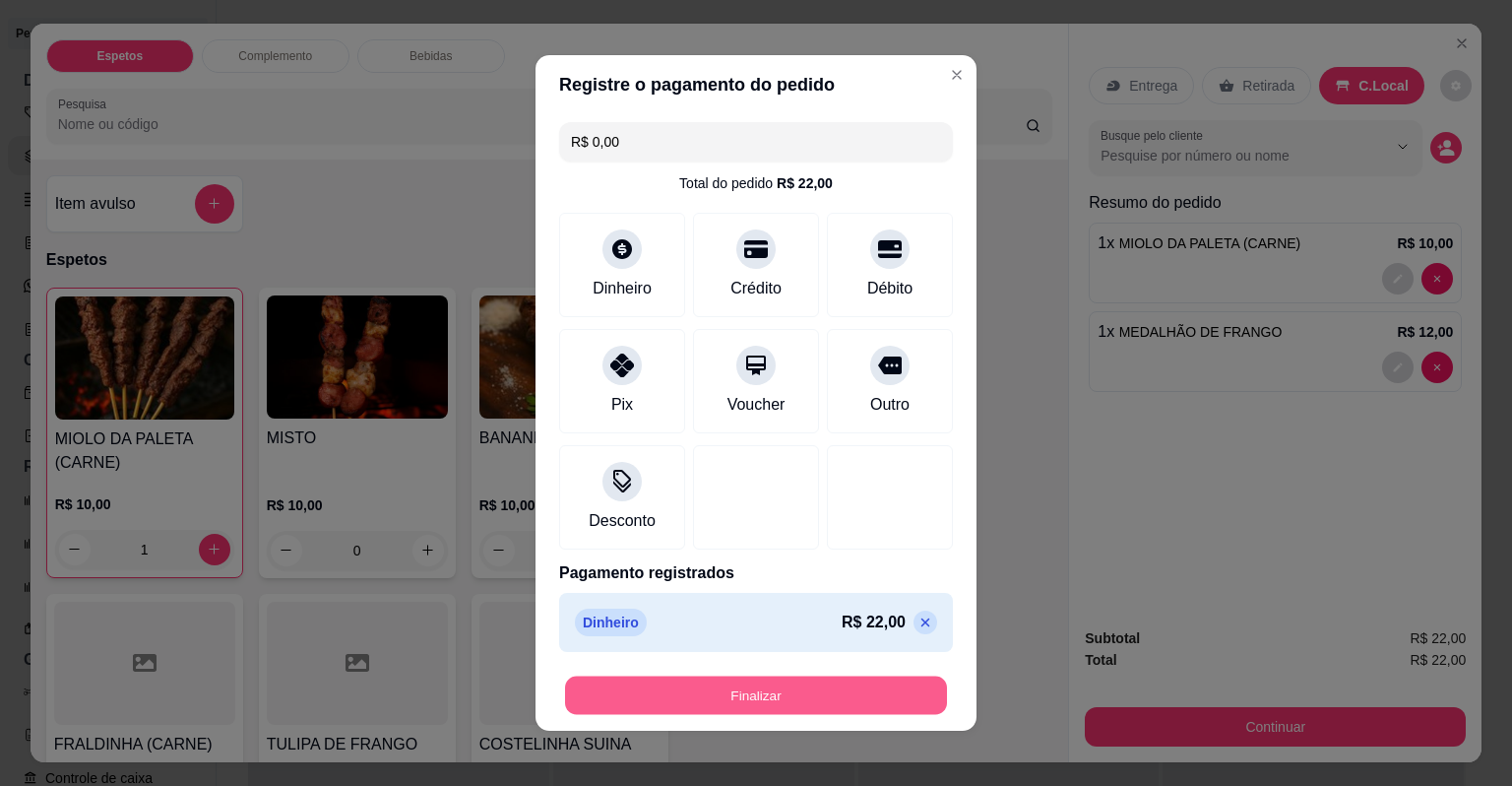 click on "Finalizar" at bounding box center [756, 695] 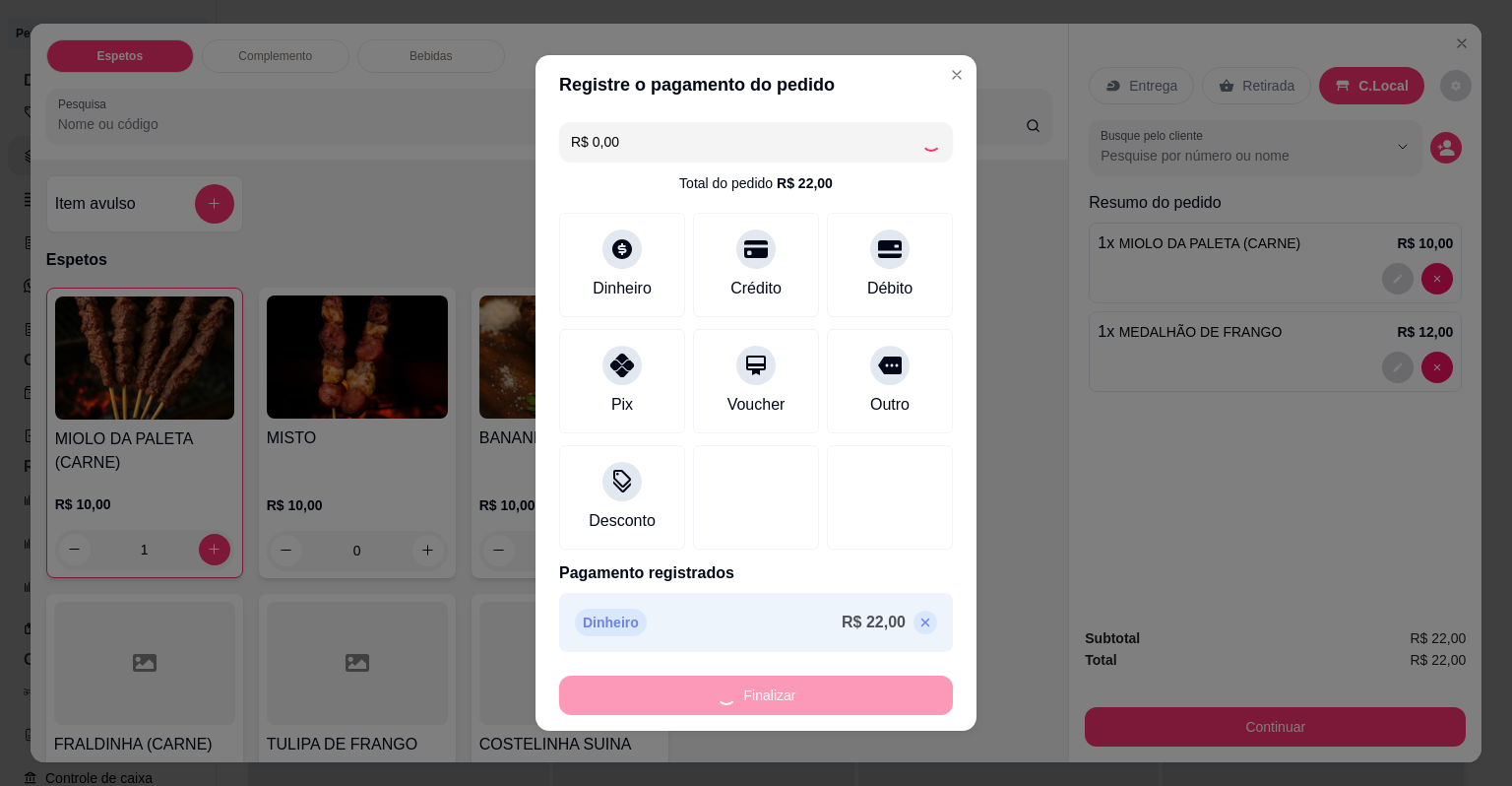 type on "0" 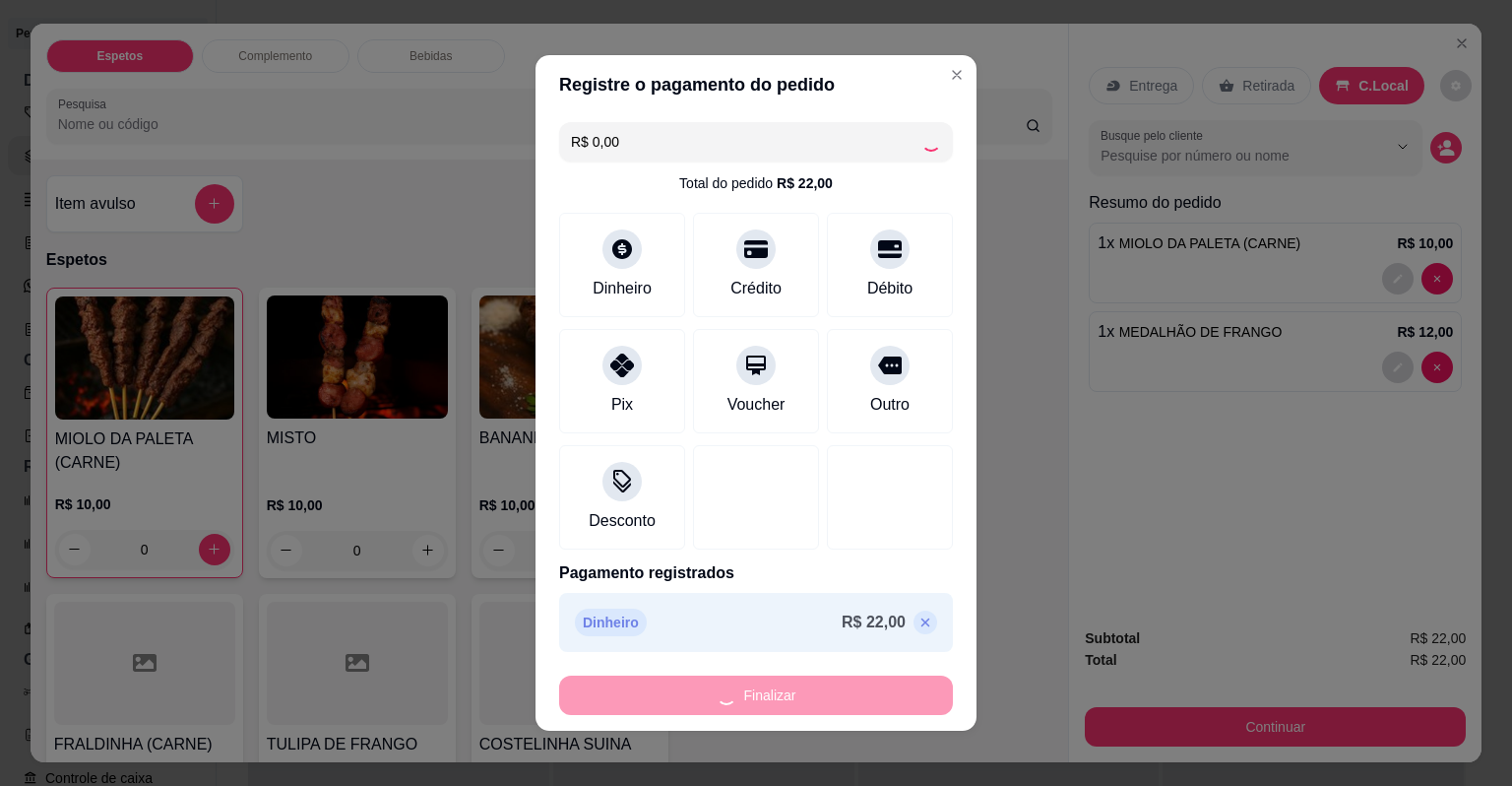 type on "-R$ 22,00" 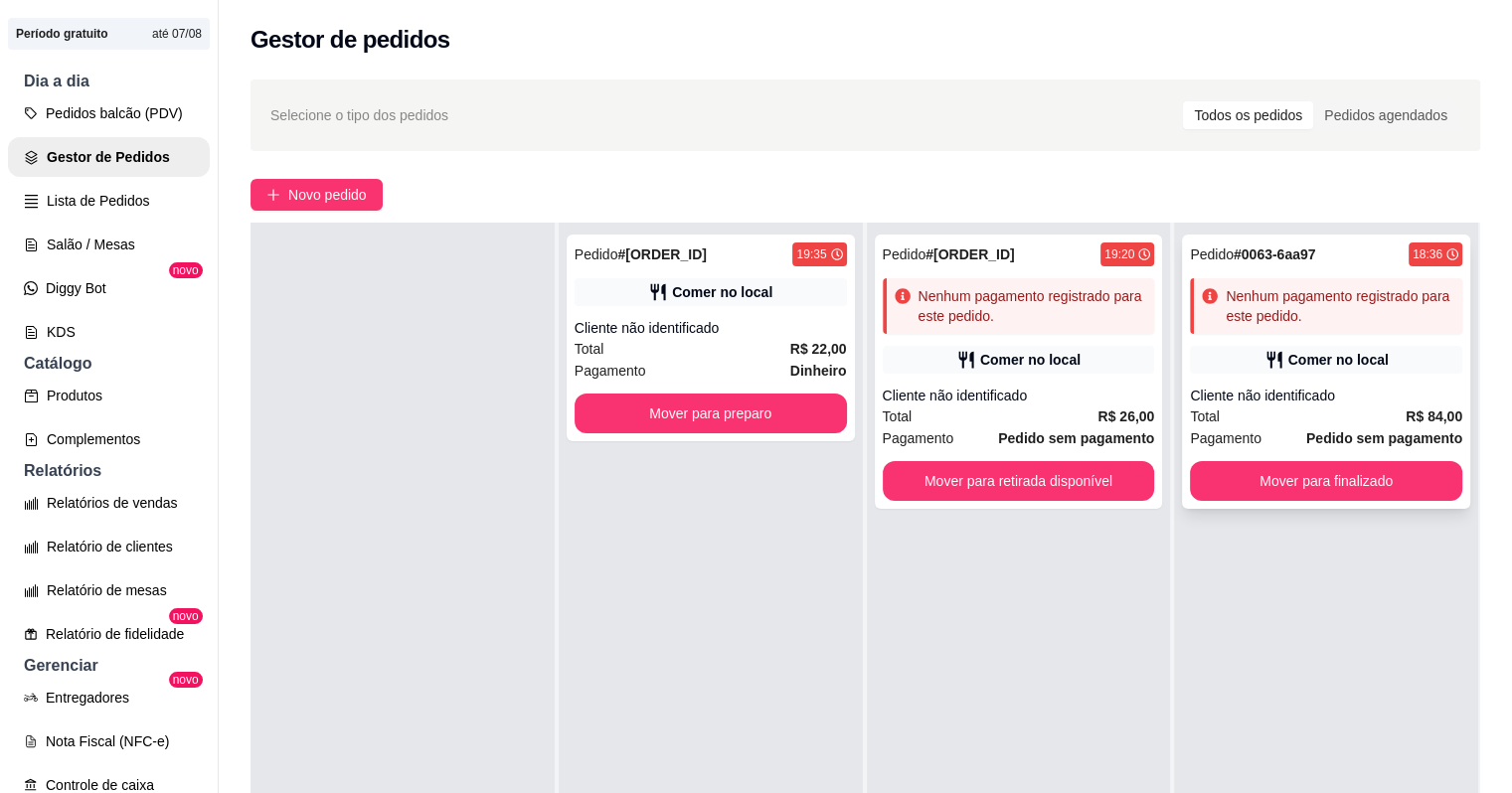 click on "Comer no local" at bounding box center (1338, 360) 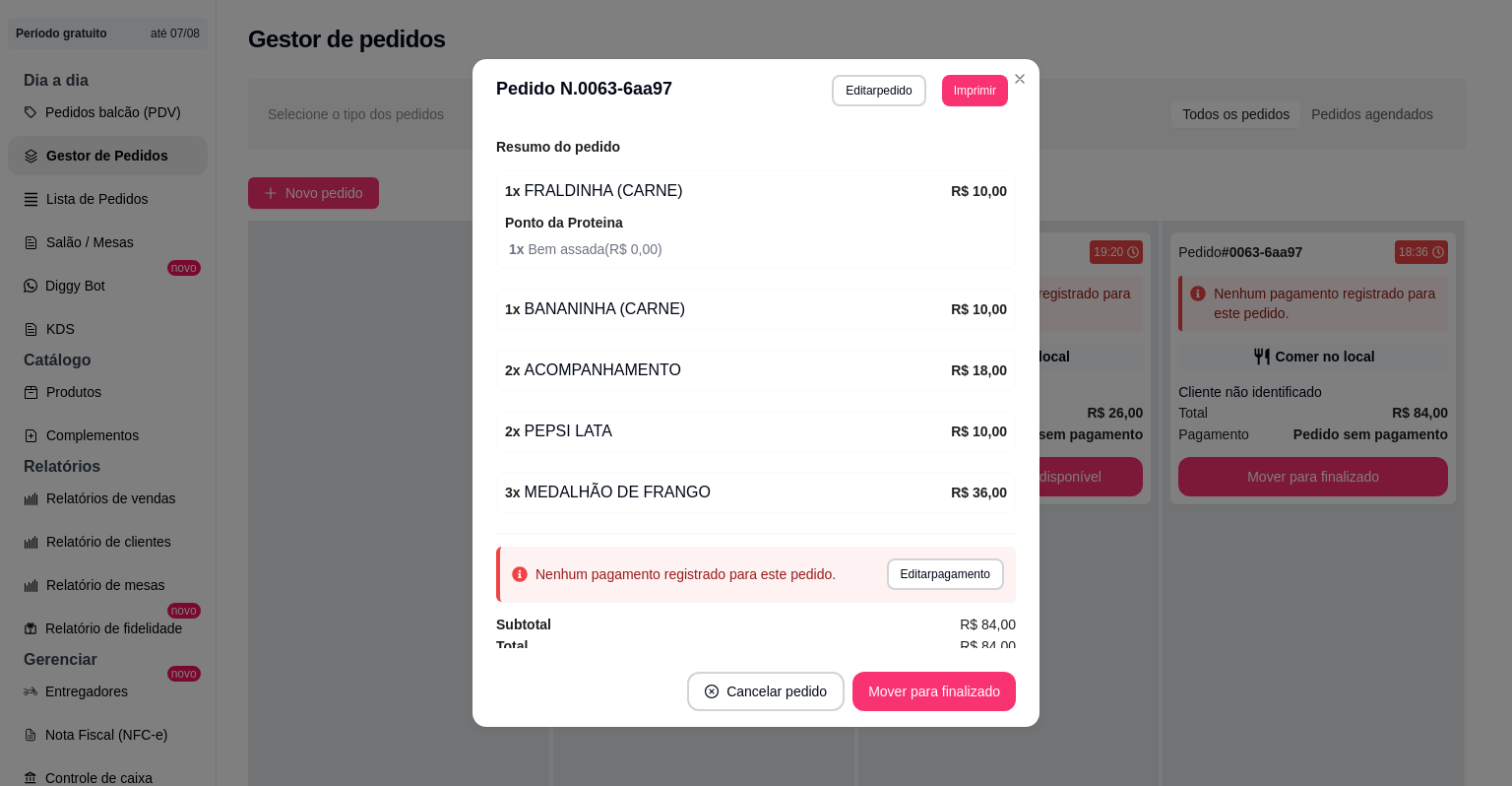 scroll, scrollTop: 292, scrollLeft: 0, axis: vertical 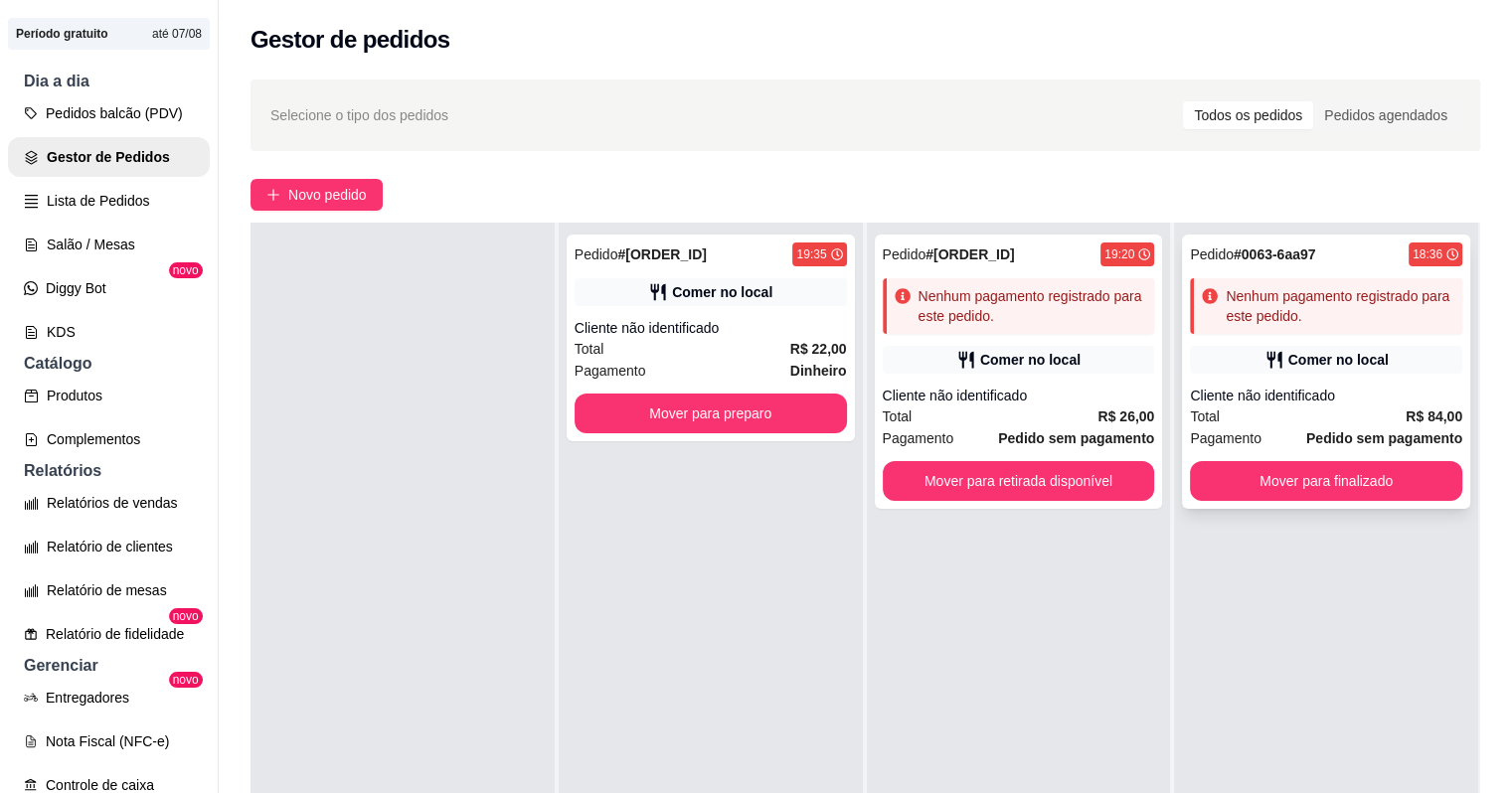 click on "Nenhum pagamento registrado para este pedido." at bounding box center [1340, 306] 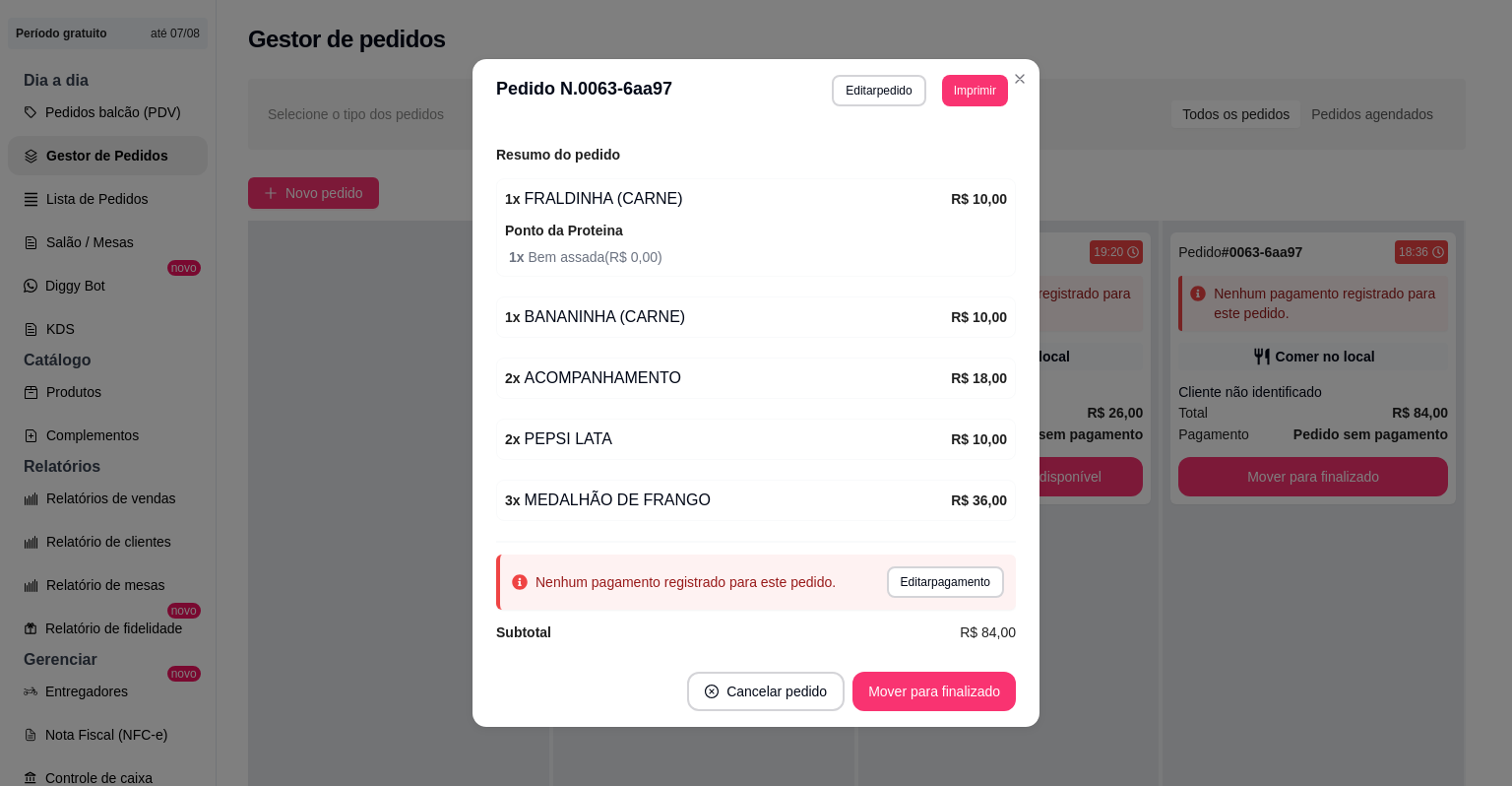 scroll, scrollTop: 292, scrollLeft: 0, axis: vertical 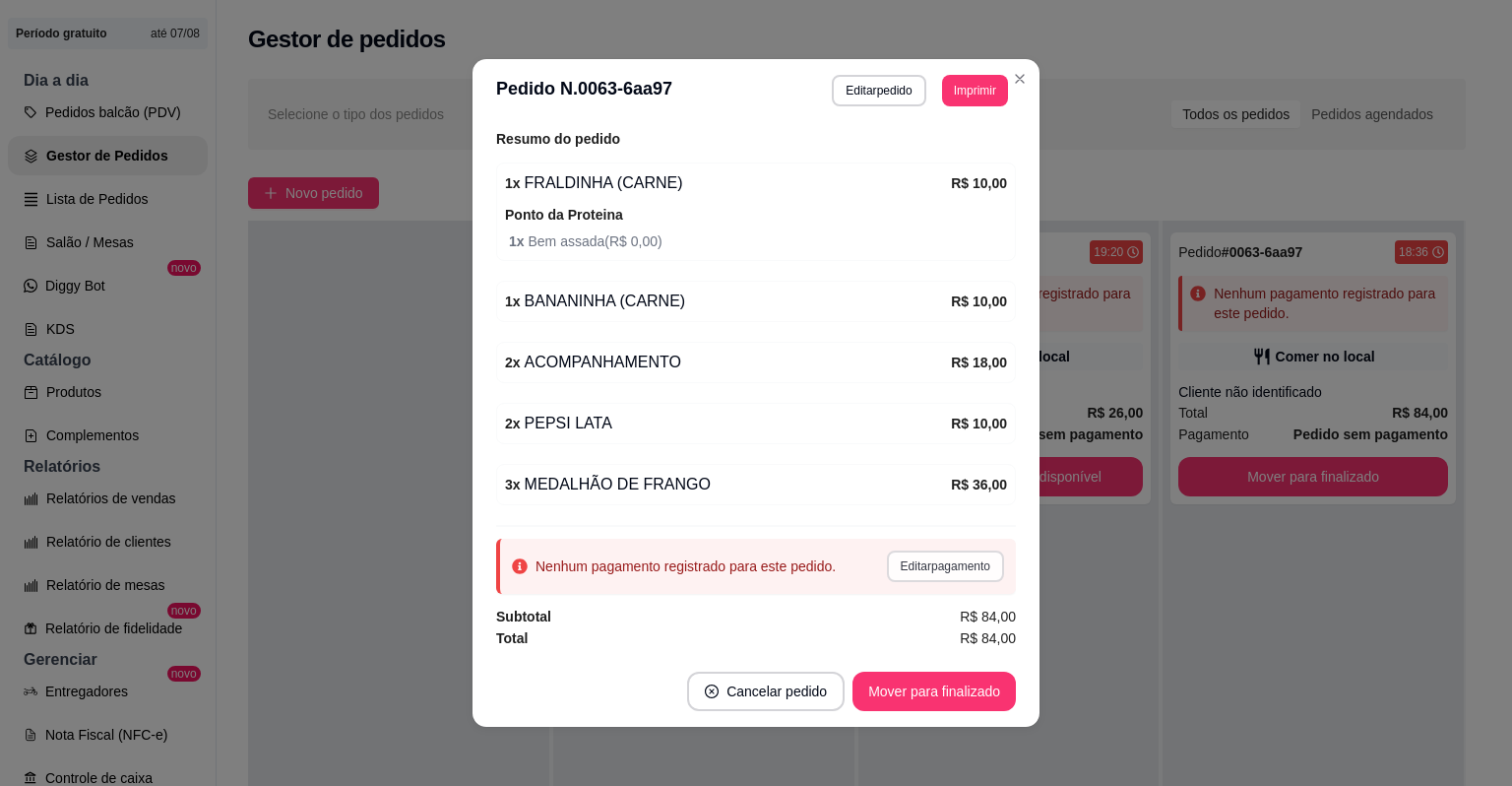 click on "Editar  pagamento" at bounding box center (945, 566) 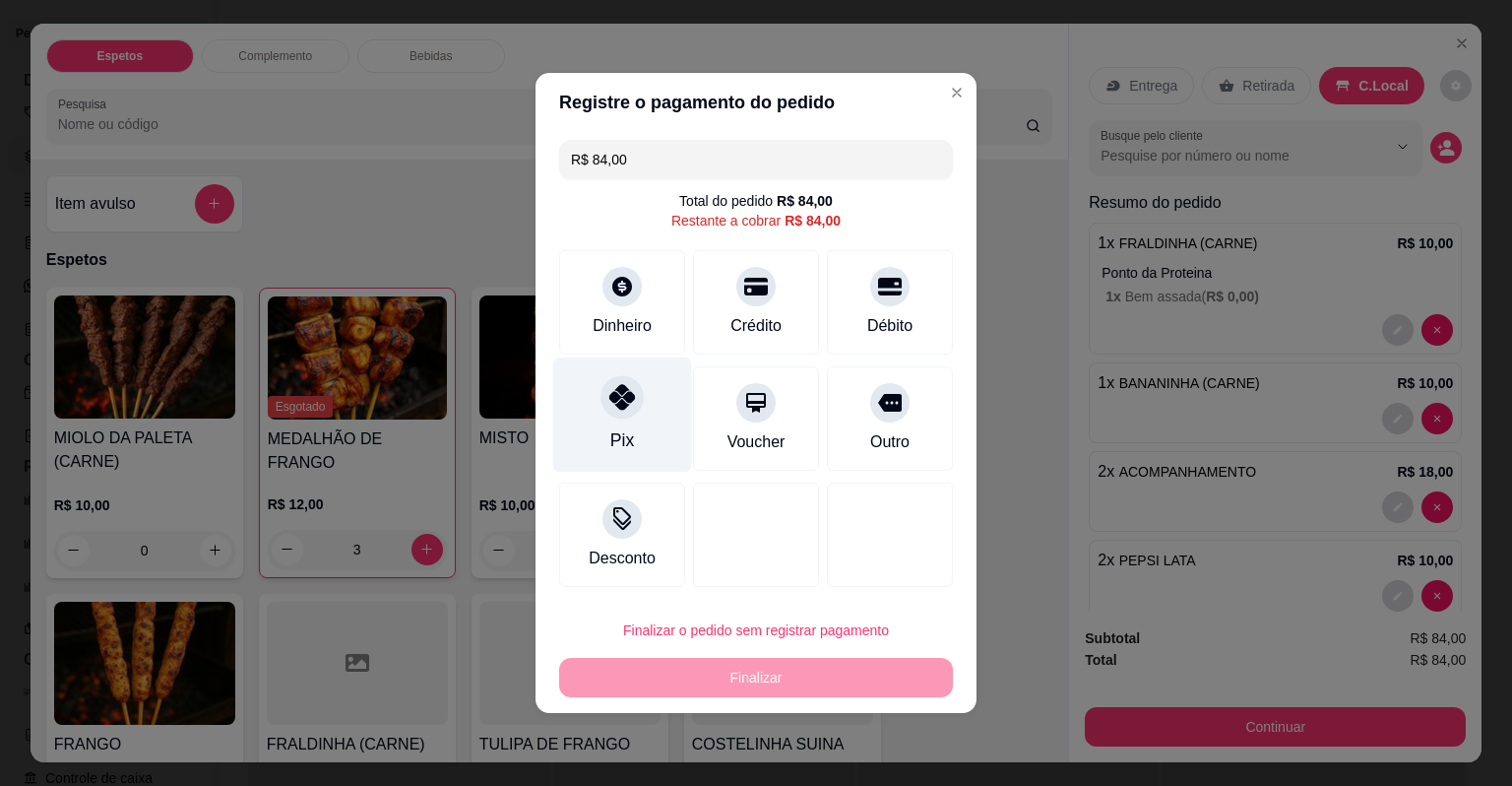 click on "Pix" at bounding box center [622, 415] 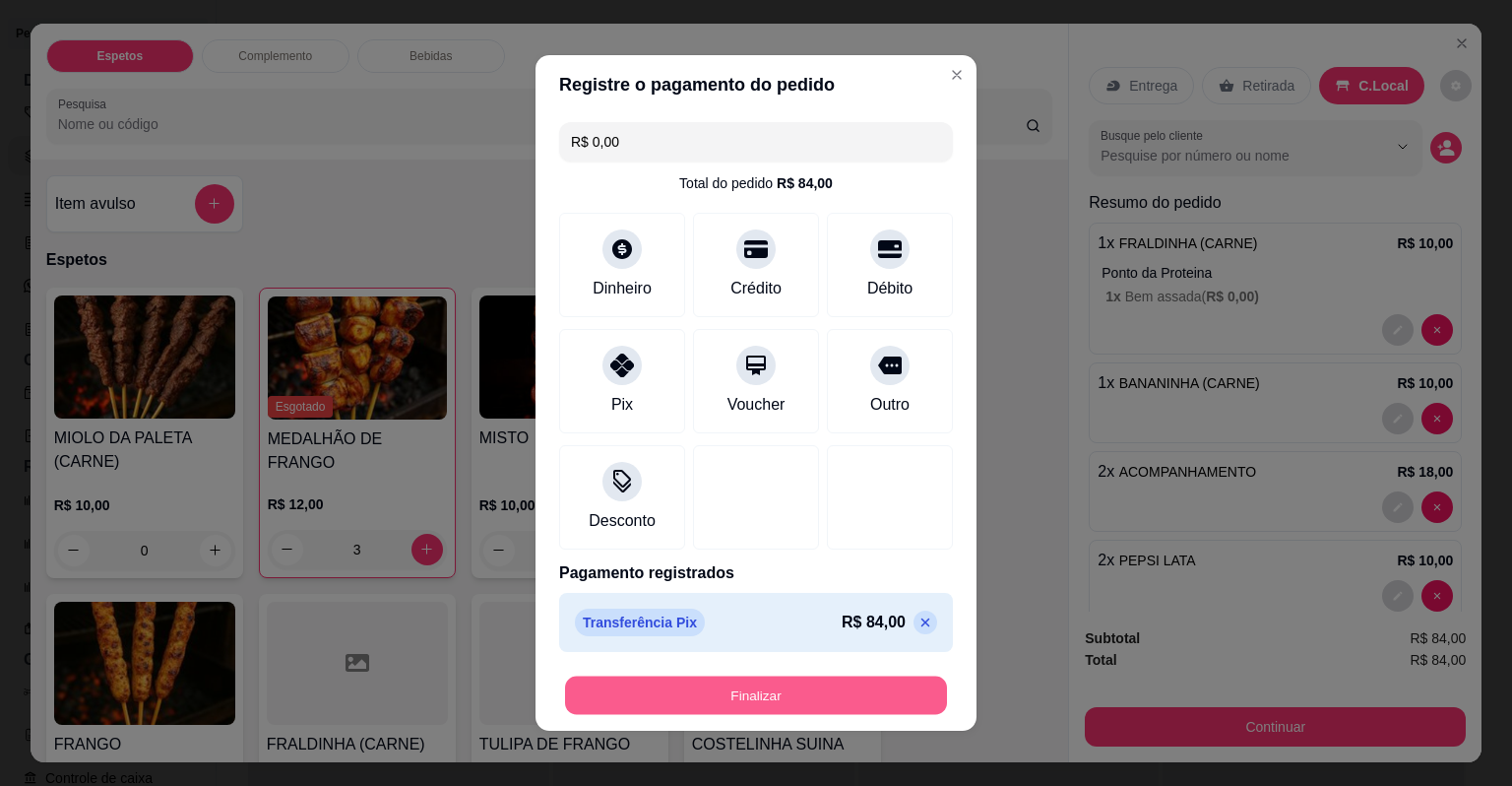 click on "Finalizar" at bounding box center [756, 695] 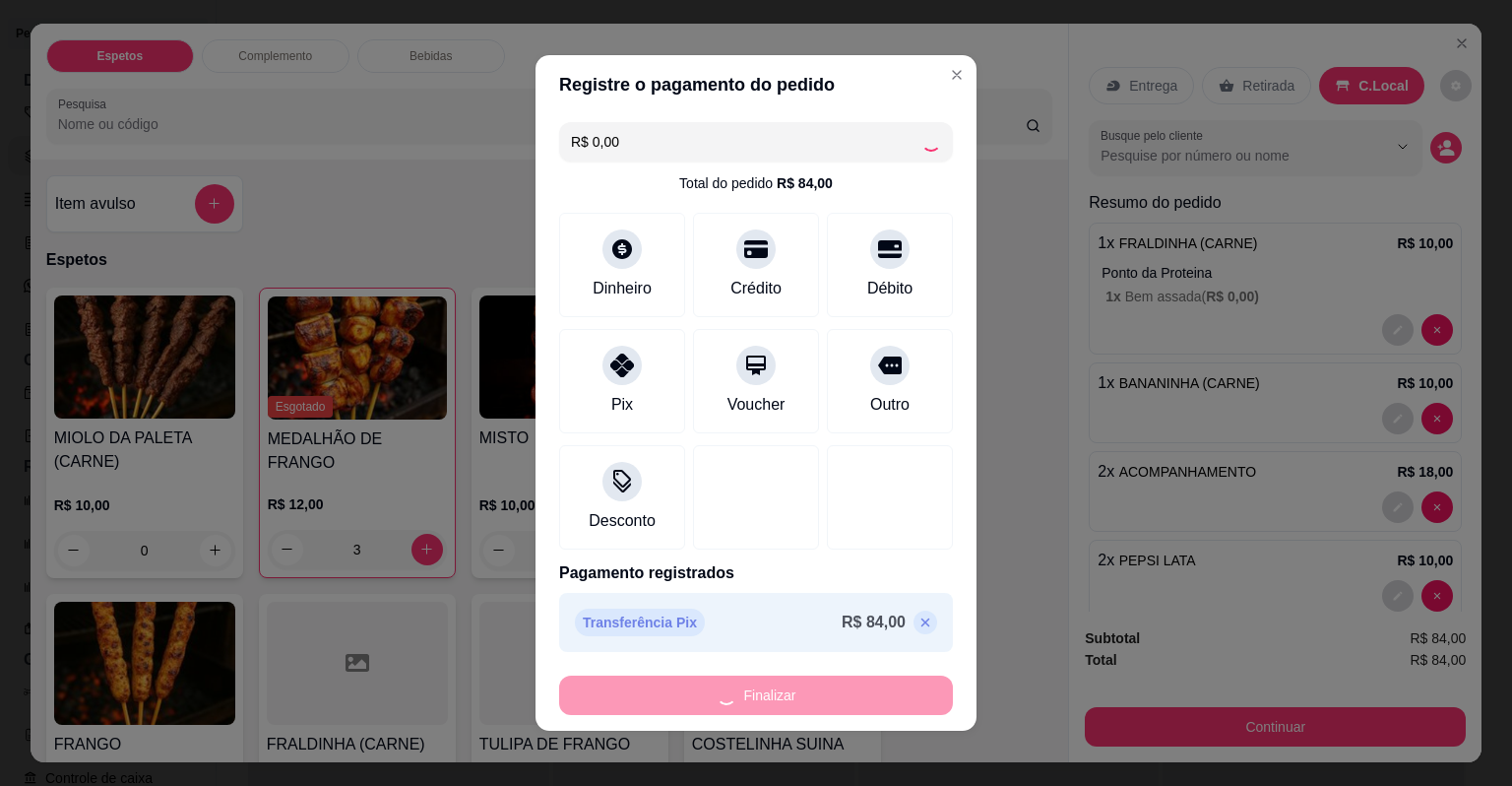 type on "0" 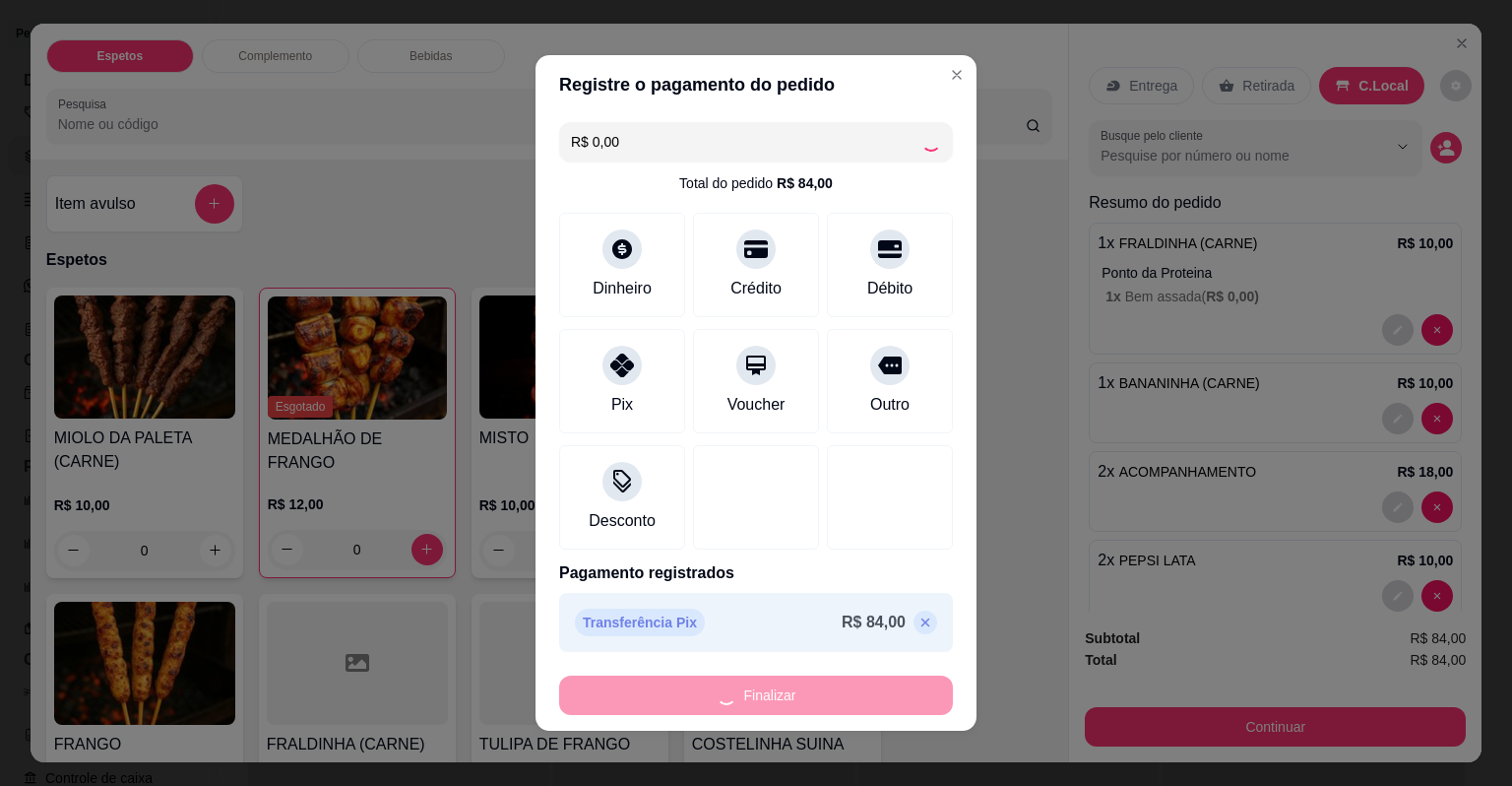 type on "-R$ 84,00" 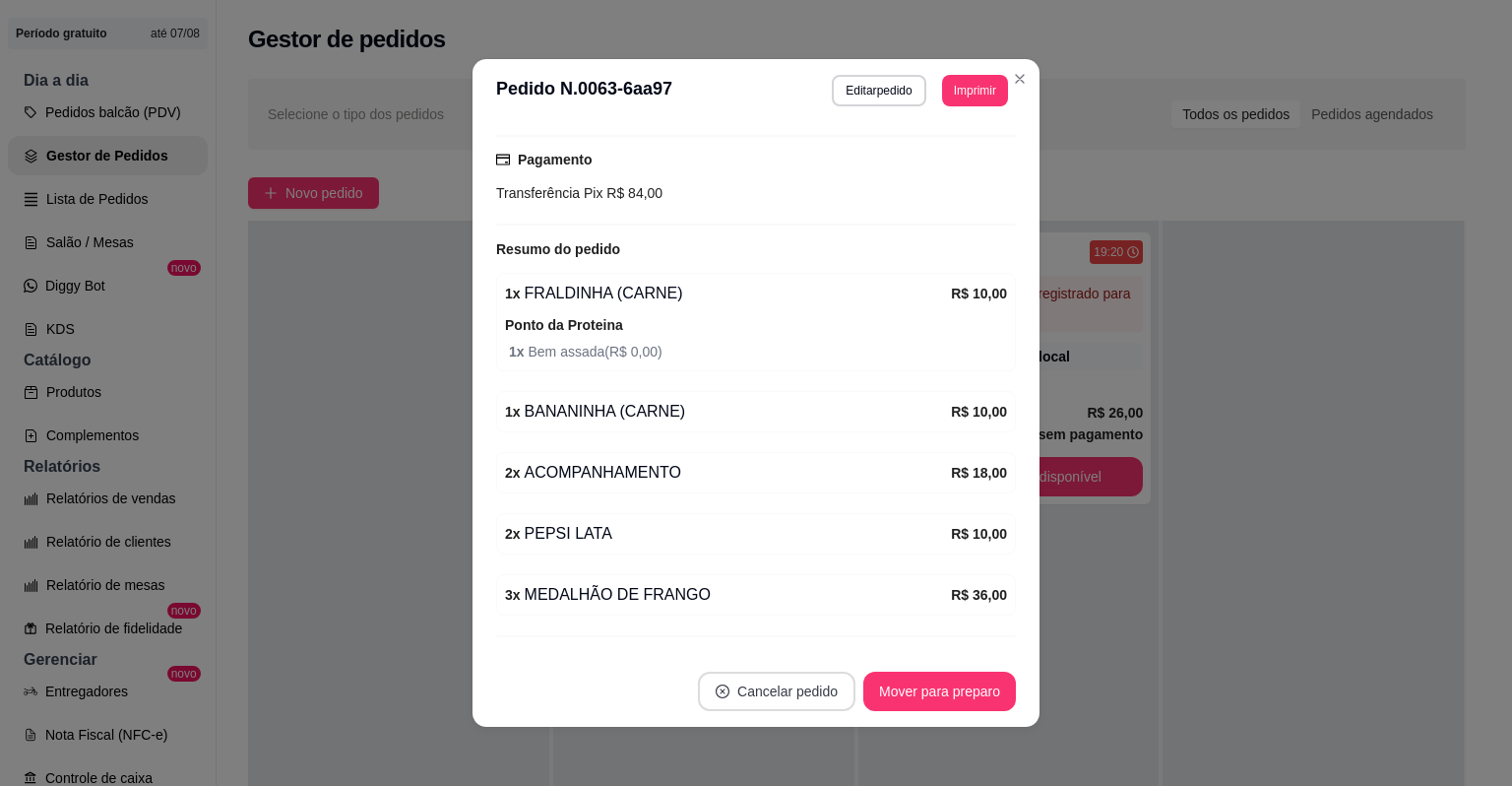 scroll, scrollTop: 335, scrollLeft: 0, axis: vertical 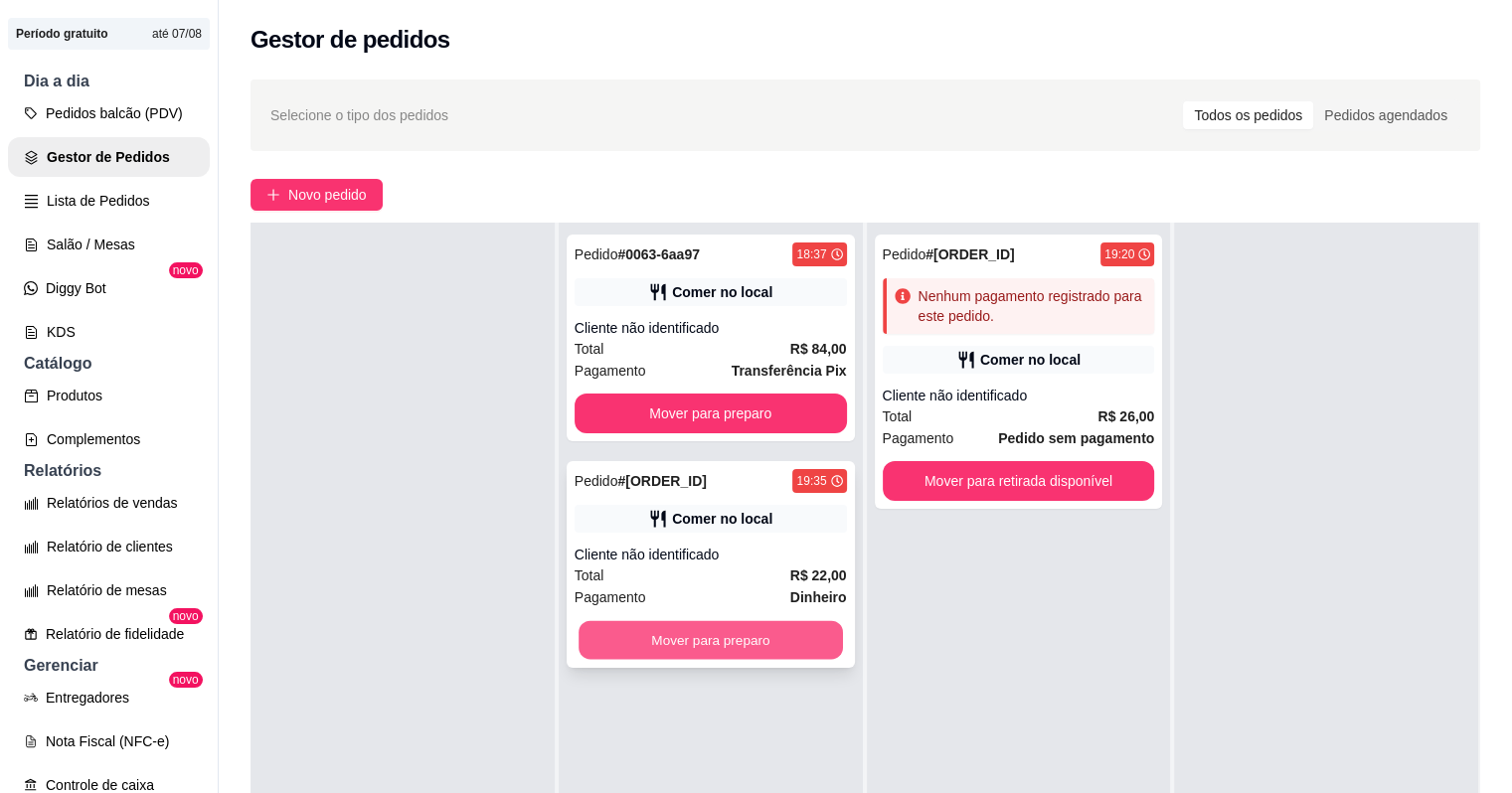 click on "Mover para preparo" at bounding box center (711, 640) 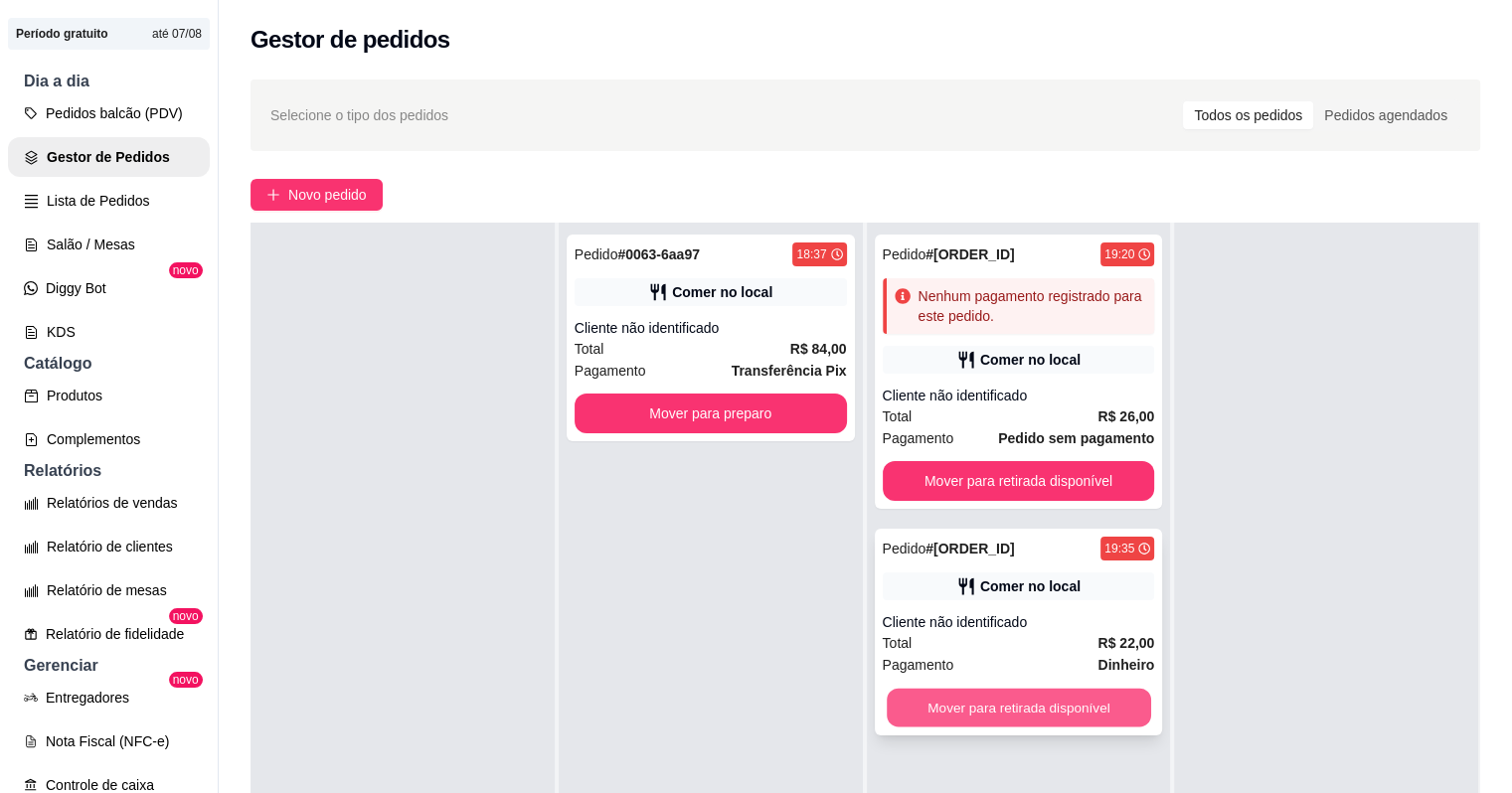 click on "Mover para retirada disponível" at bounding box center (1019, 708) 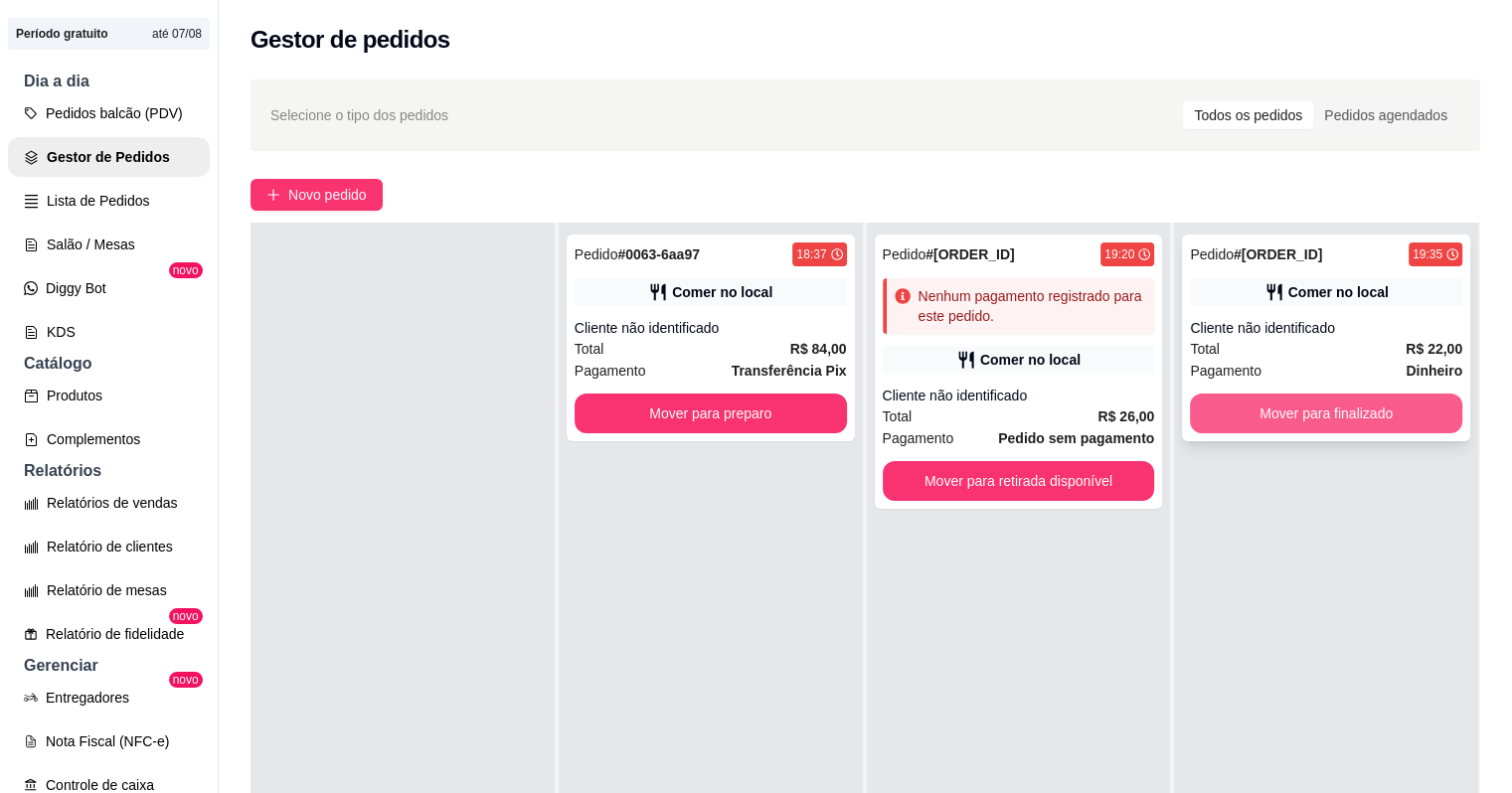 click on "Mover para finalizado" at bounding box center (1326, 413) 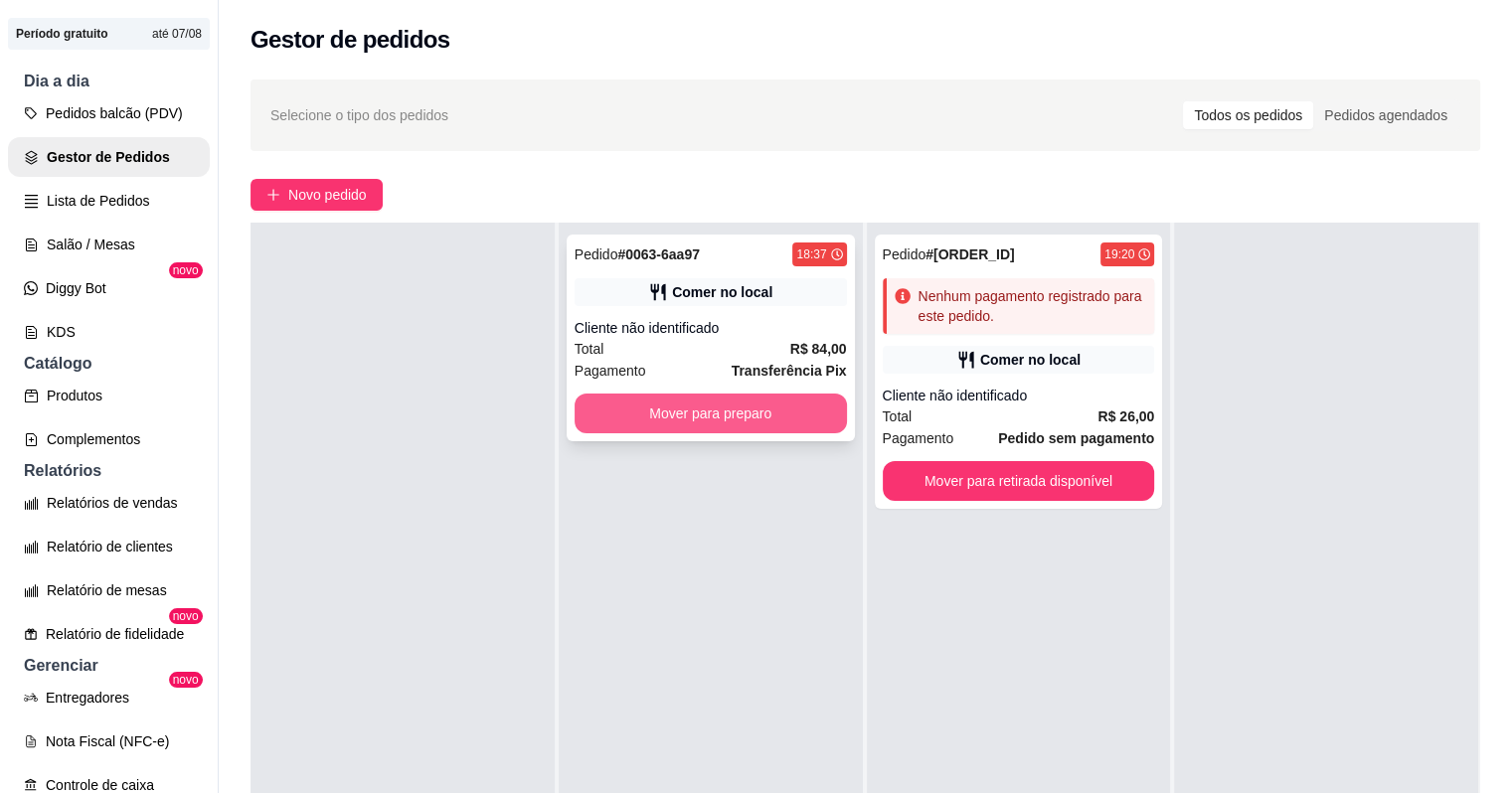 click on "Mover para preparo" at bounding box center (711, 413) 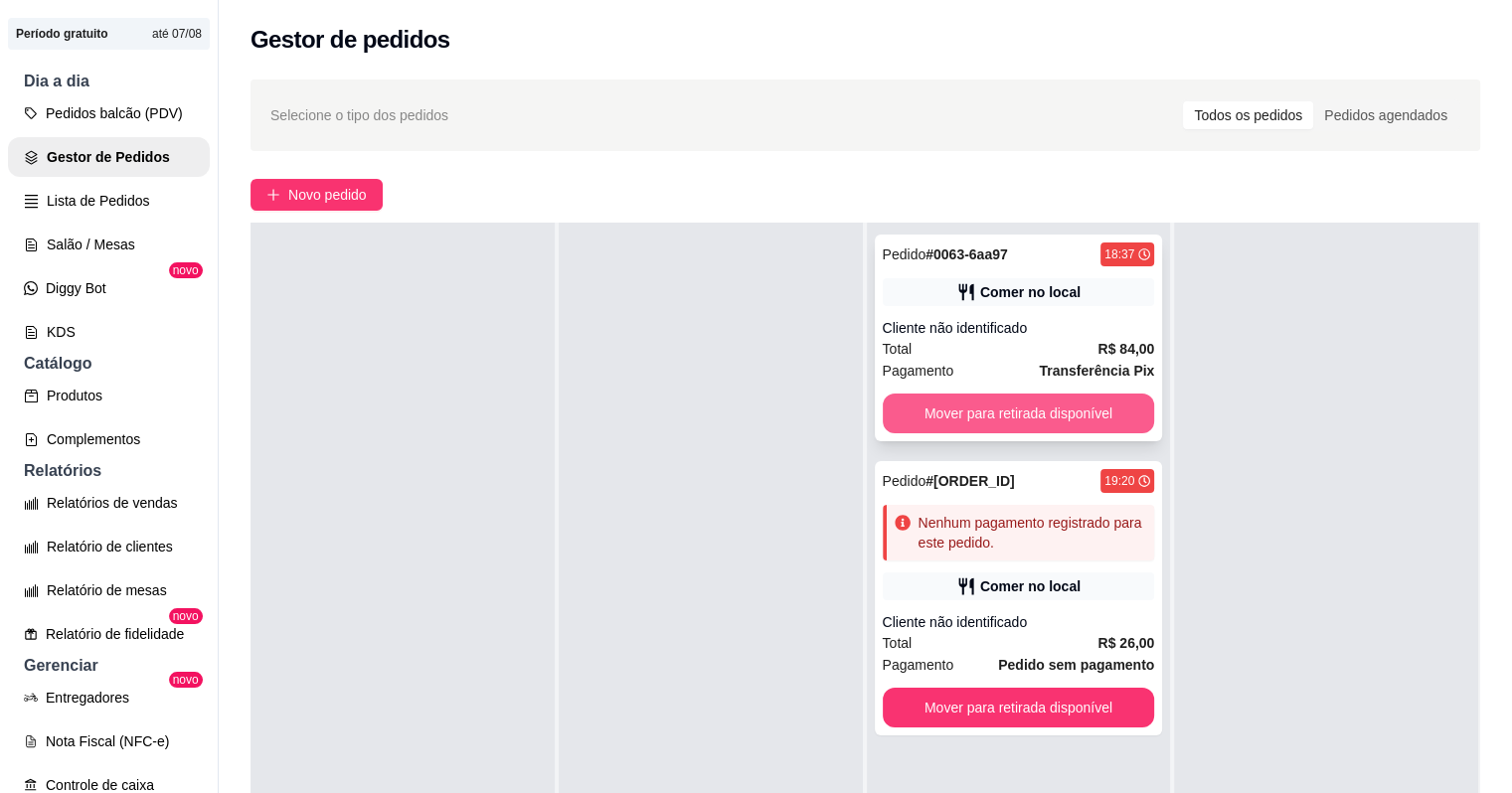 click on "Mover para retirada disponível" at bounding box center (1019, 413) 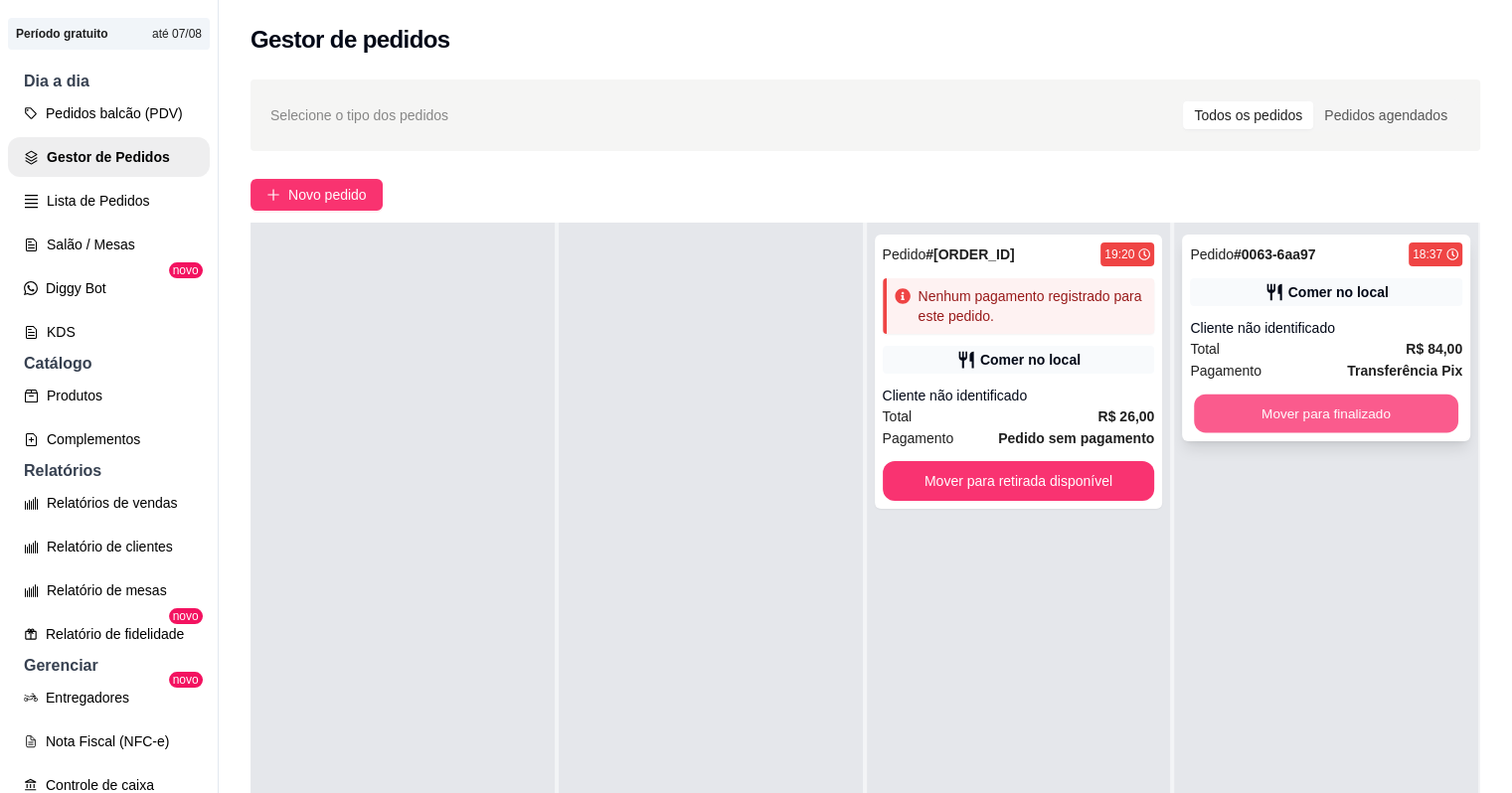 click on "Mover para finalizado" at bounding box center (1326, 413) 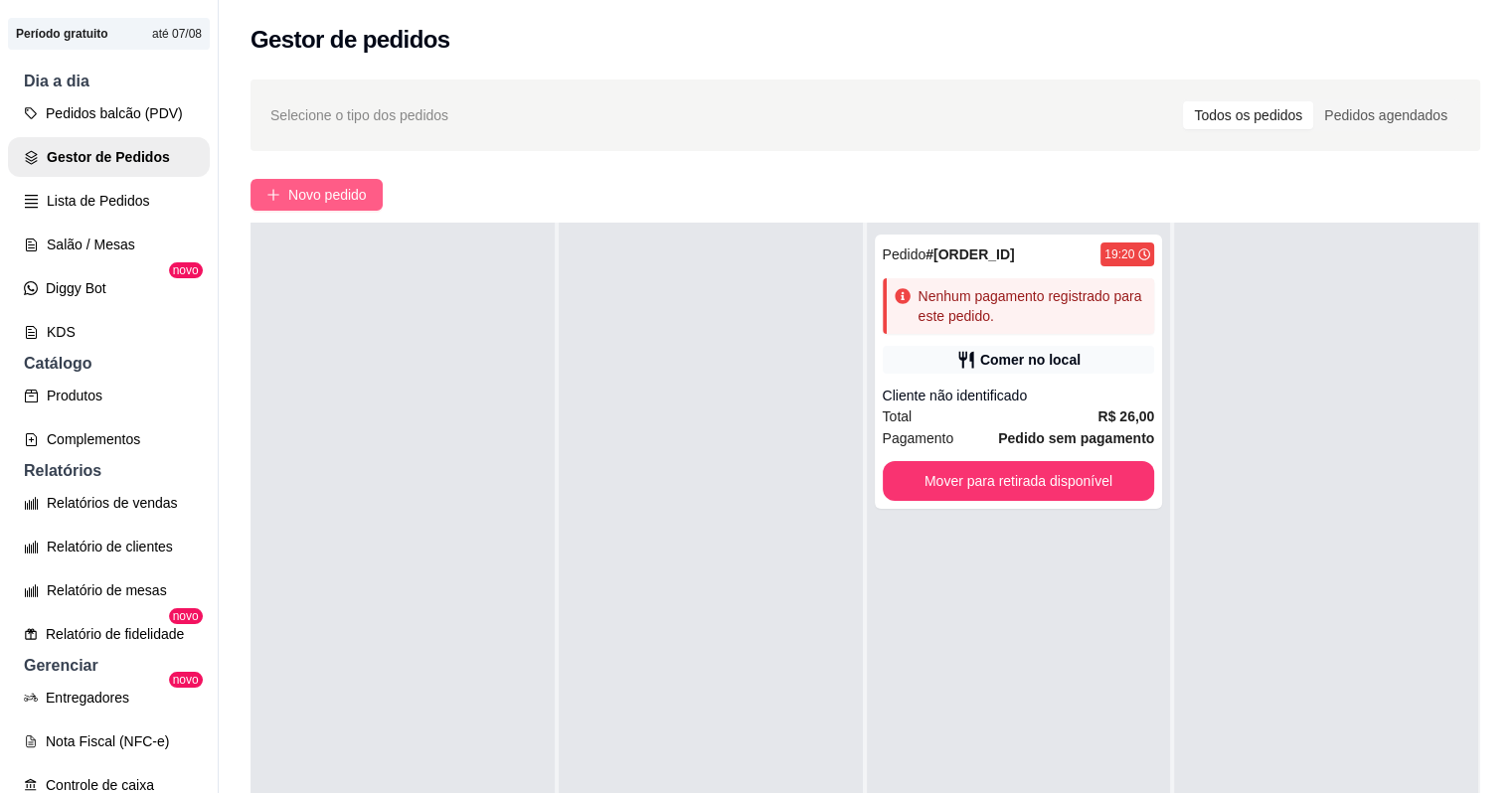 click on "Novo pedido" at bounding box center [327, 195] 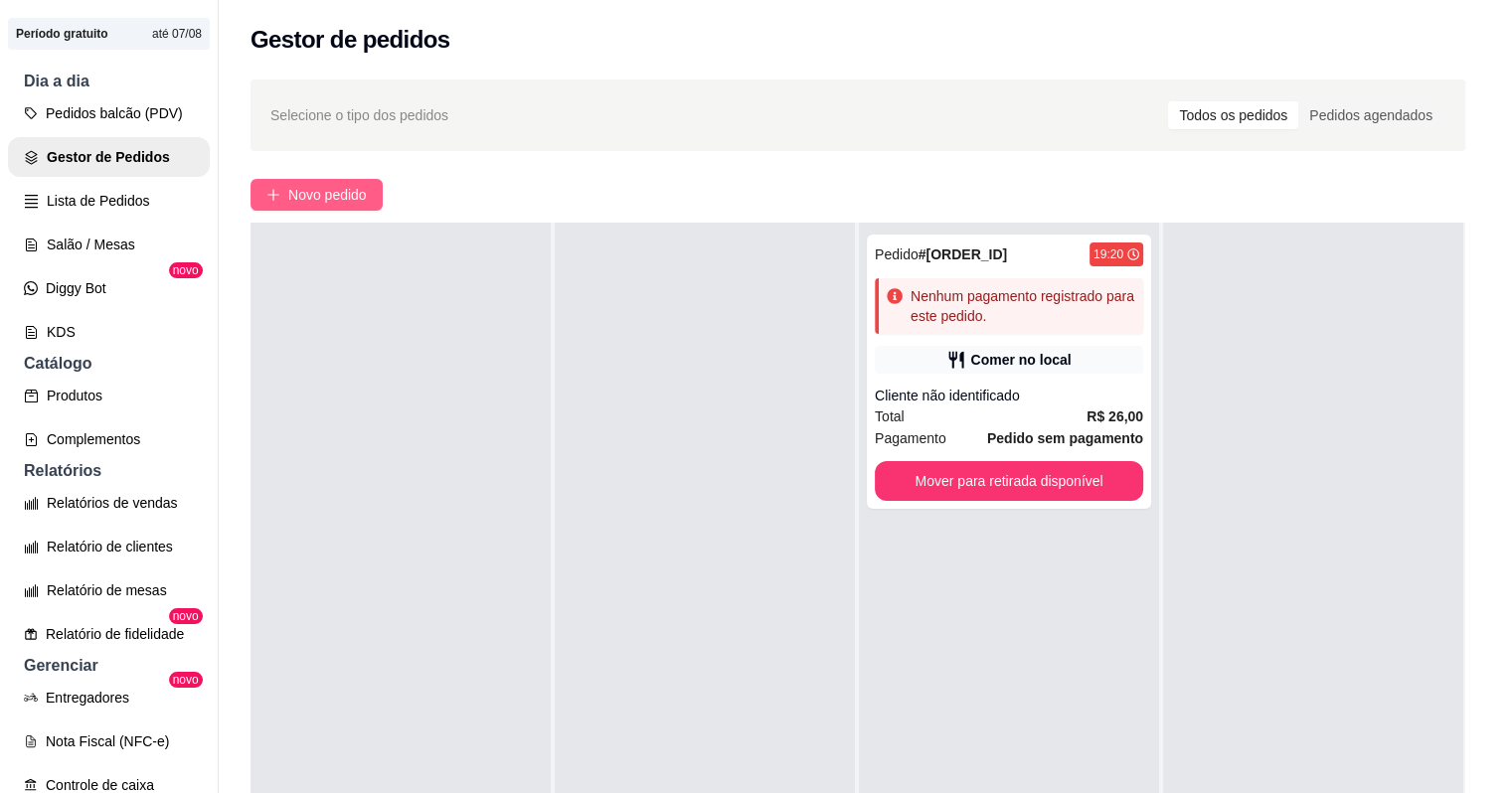 click on "Item avulso Espetos MIOLO DA PALETA (CARNE)   R$ 10,00 0 MEDALHÃO DE FRANGO   R$ 12,00 0 MISTO   R$ 10,00 0 BANANINHA (CARNE)   R$ 10,00 0 FRANGO   R$ 9,00 0 FRALDINHA (CARNE)   R$ 10,00 0 TULIPA DE FRANGO   R$ 10,00 0 COSTELINHA SUINA   R$ 15,00 R$ 13,00 0 Complemento PÃO DE ALHO   R$ 8,00 0 ACOMPANHAMENTO   R$ 9,00 0 CHORIPÁN   R$ 8,00 R$ 7,00 0 Bebidas PEPSI LATA   R$ 5,00 0 COCA LATA   R$ 6,00 0 COCA ZERO LATA   R$ 6,00 0 PEPSI 1L   R$ 8,00 0 ÁGUA MINERAL   R$ 2,50 0 ÁGUA C/ GÁS   R$ 4,00 0 Antarctica   R$ 8,00 0" at bounding box center [544, 466] 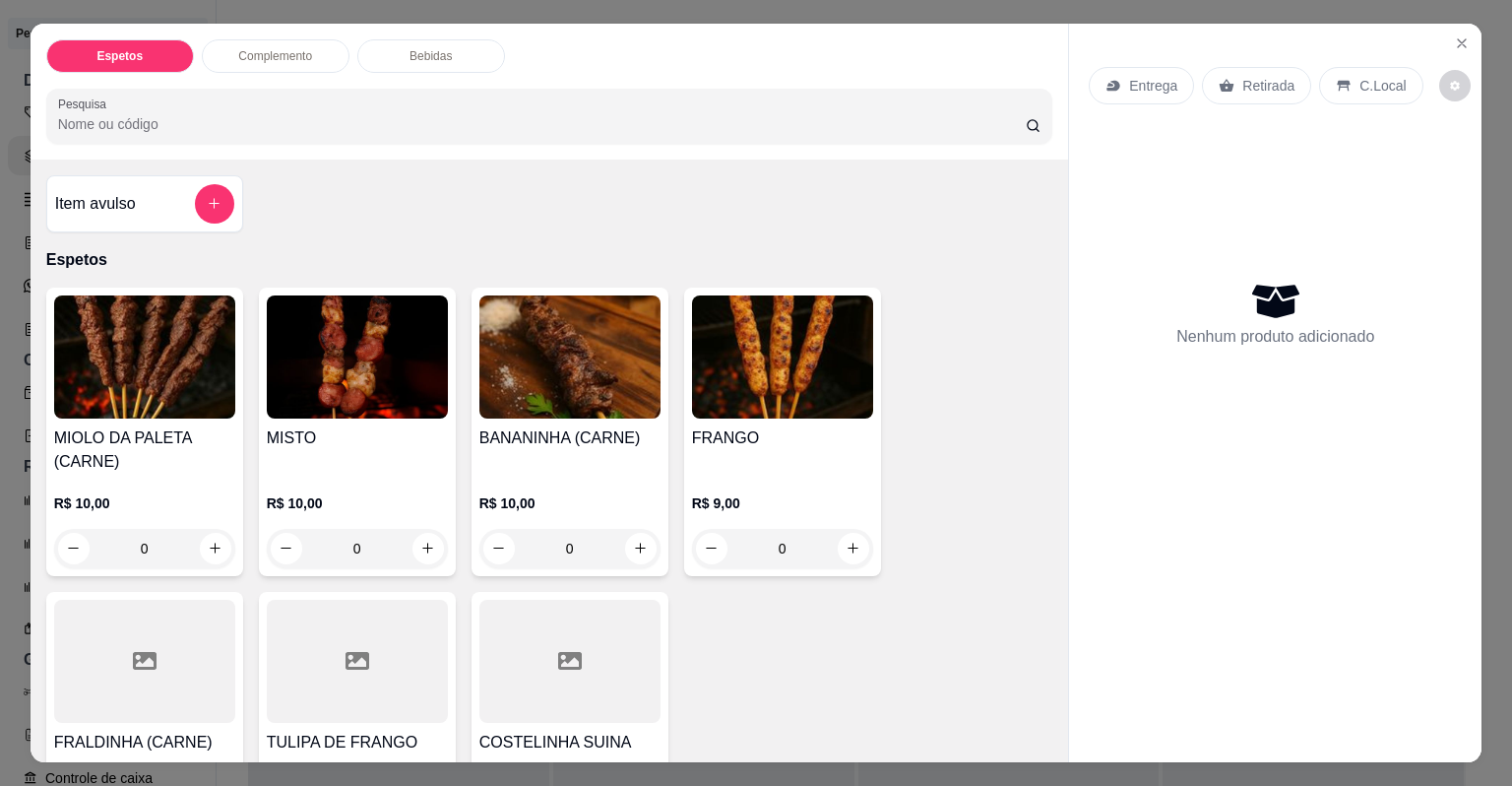 click on "BANANINHA (CARNE)" at bounding box center (570, 438) 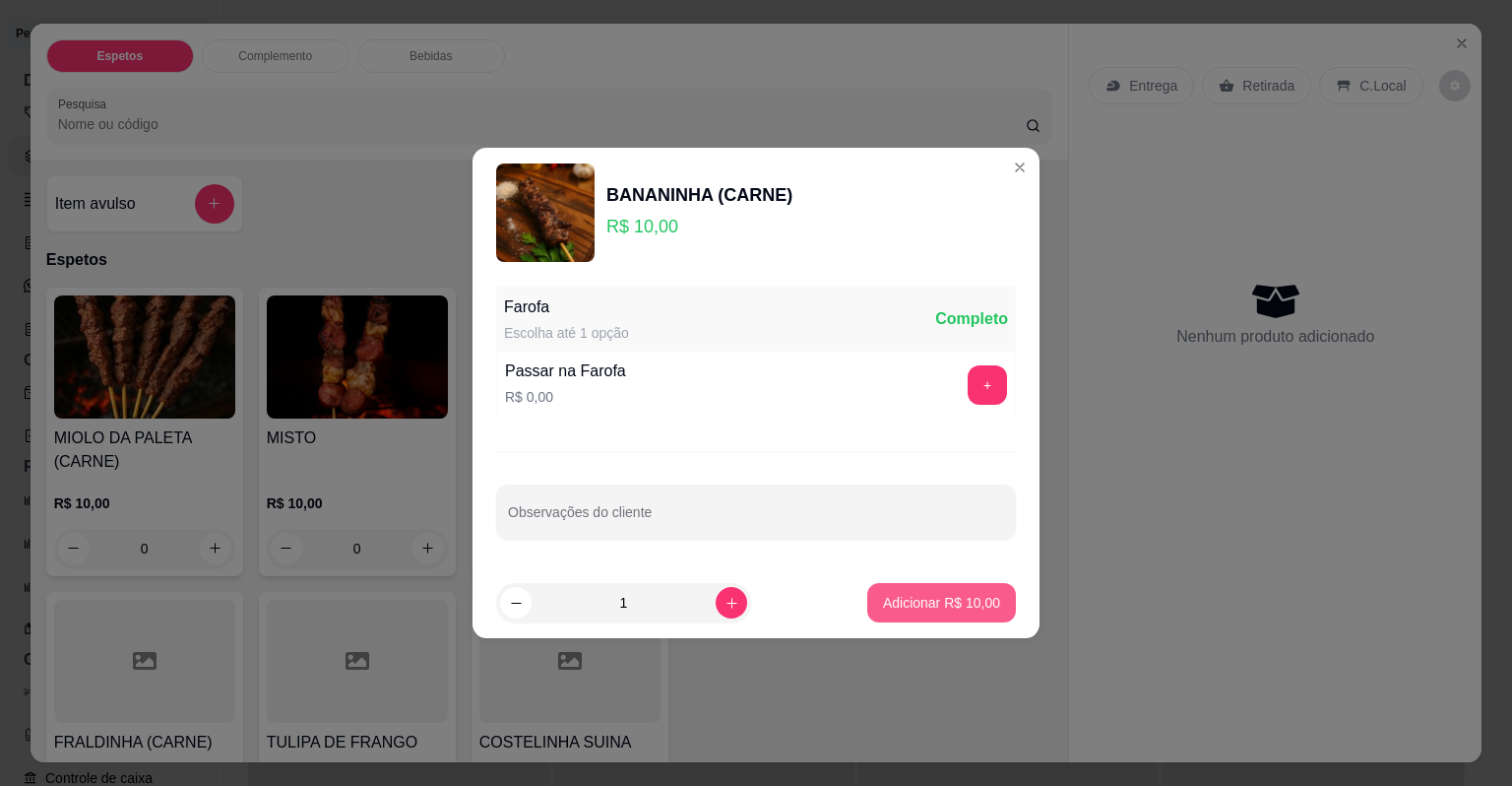 click on "Adicionar   R$ 10,00" at bounding box center (941, 603) 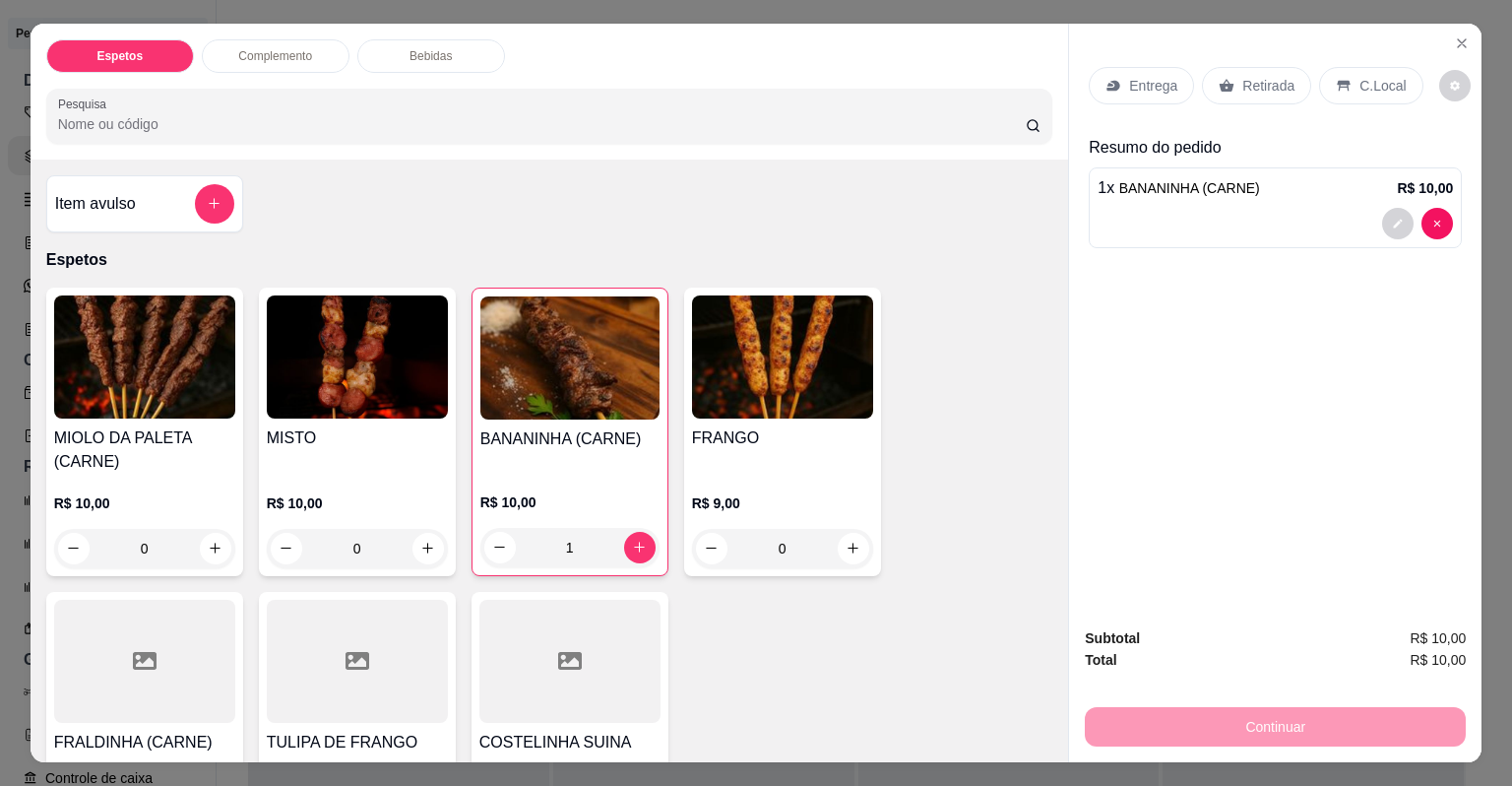 click at bounding box center [145, 661] 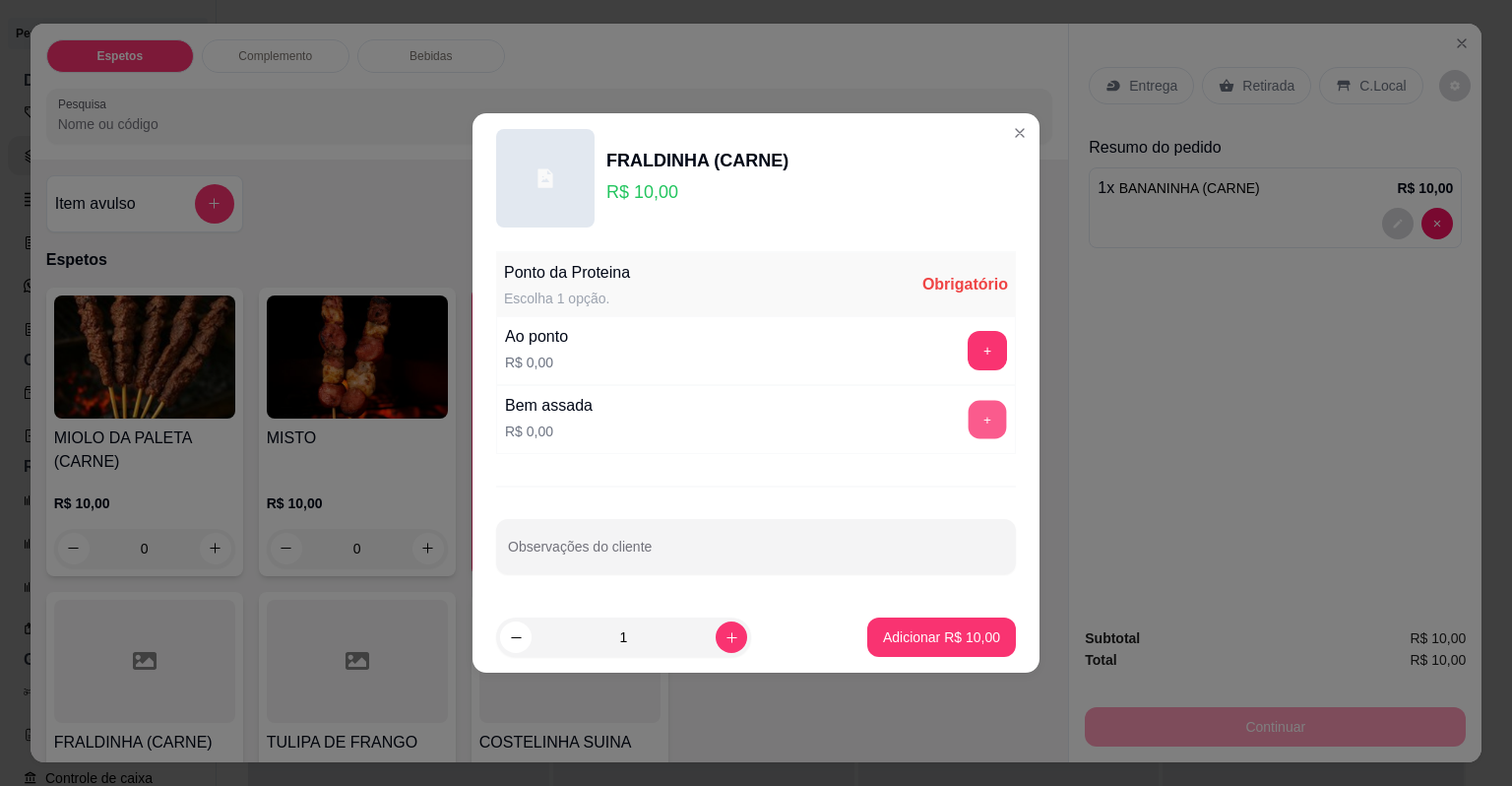 click on "+" at bounding box center [987, 420] 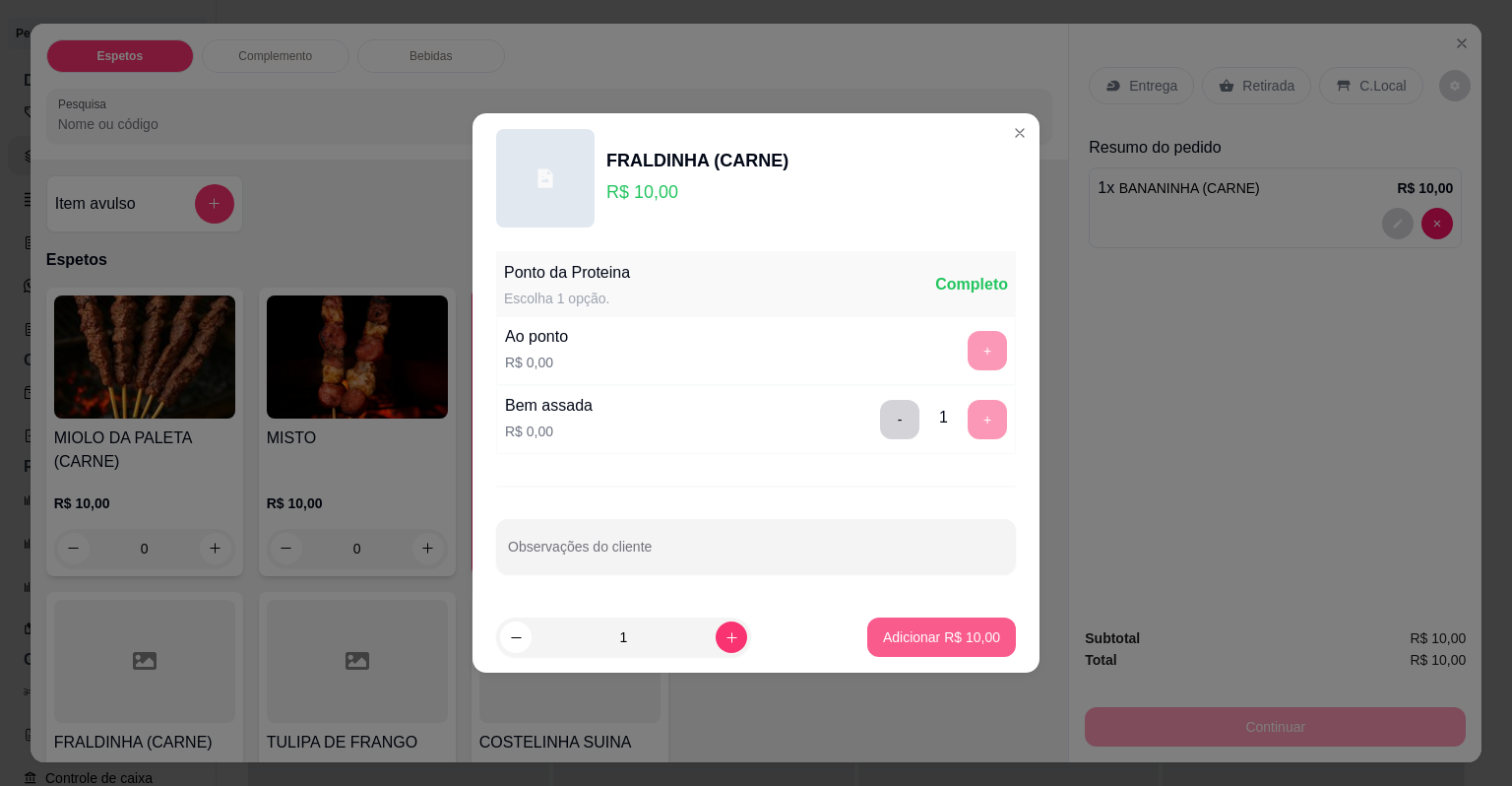 click on "Adicionar   R$ 10,00" at bounding box center [941, 637] 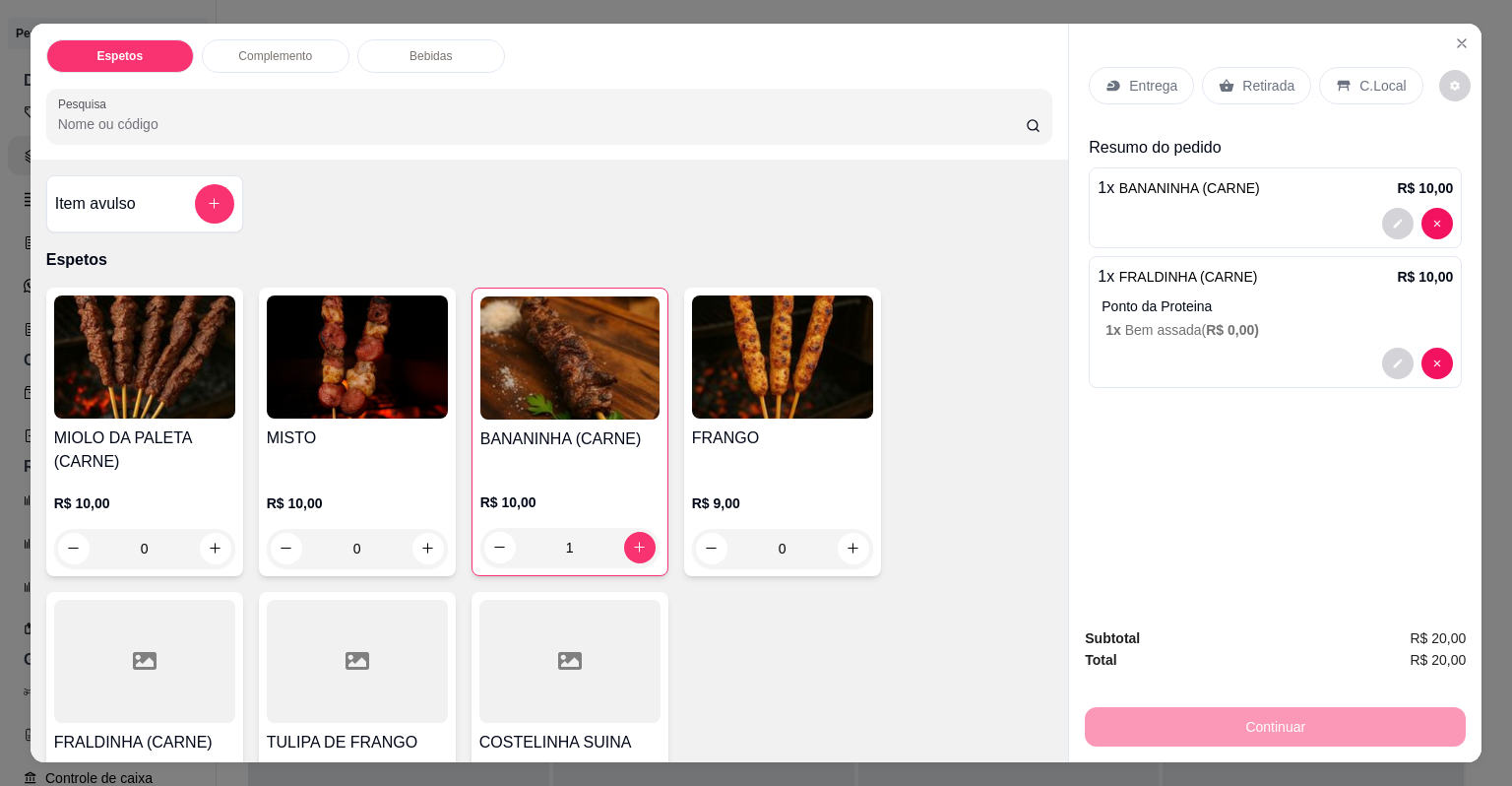 click on "MISTO" at bounding box center [357, 450] 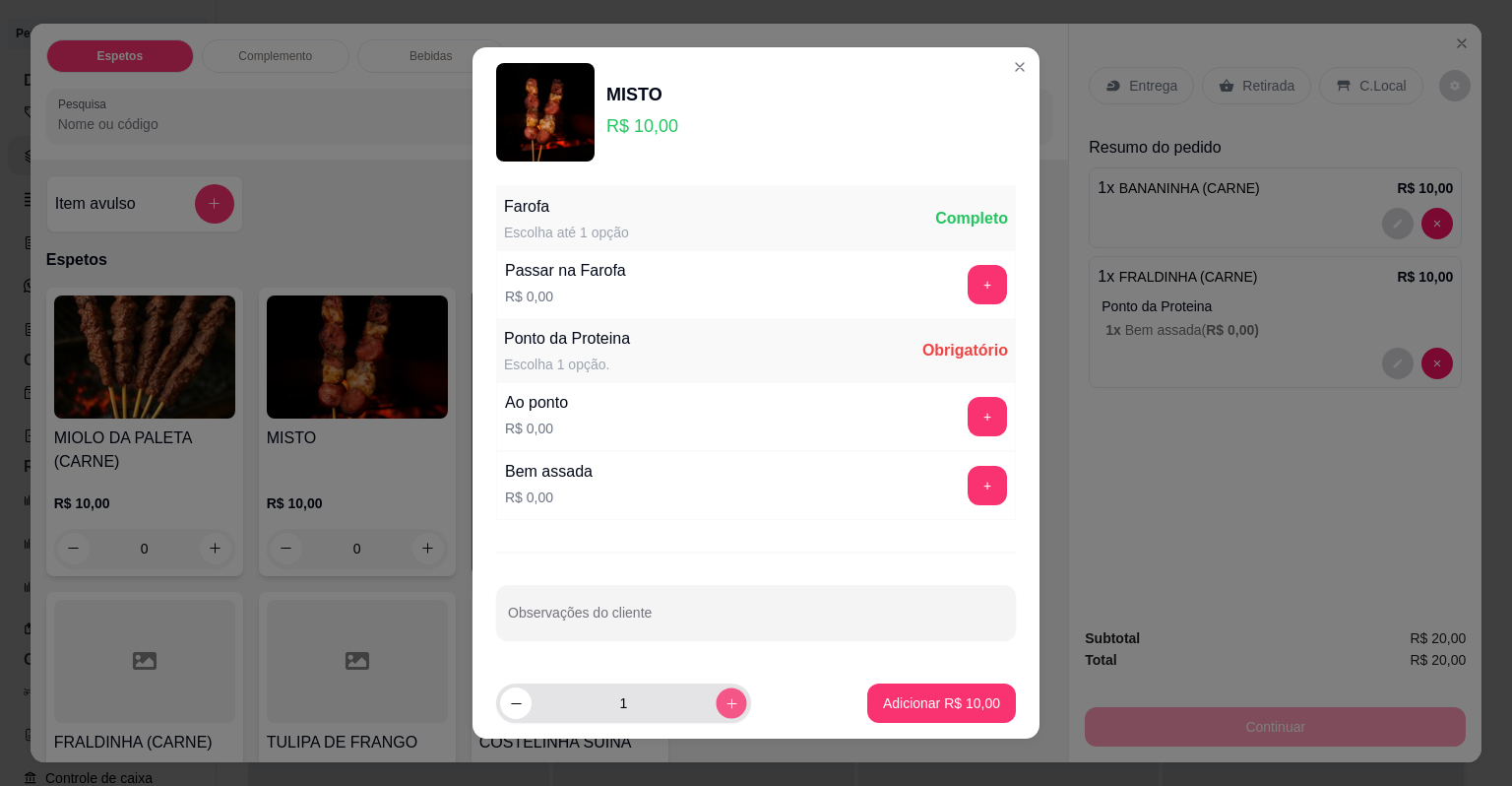 click 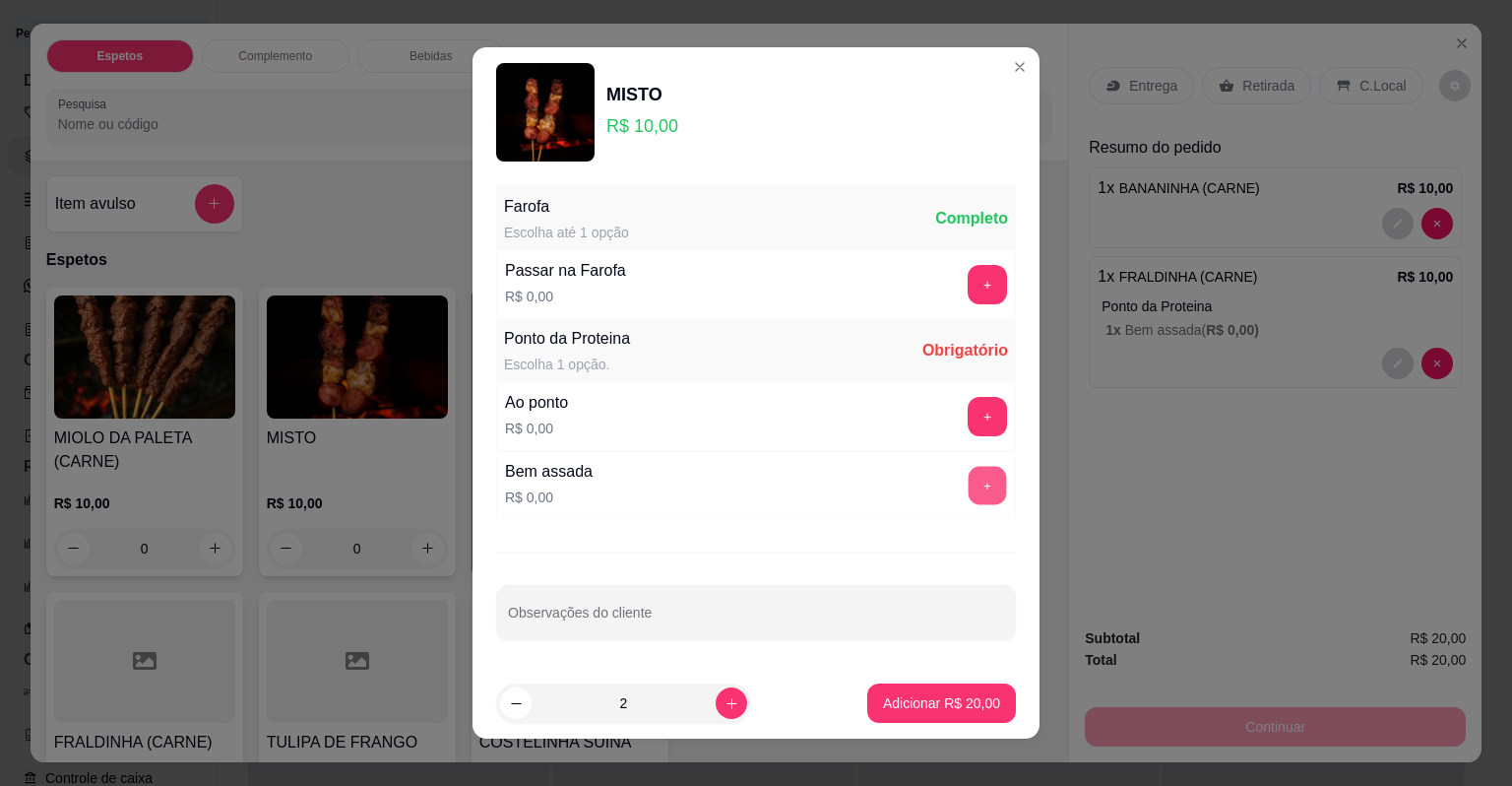click on "+" at bounding box center [987, 486] 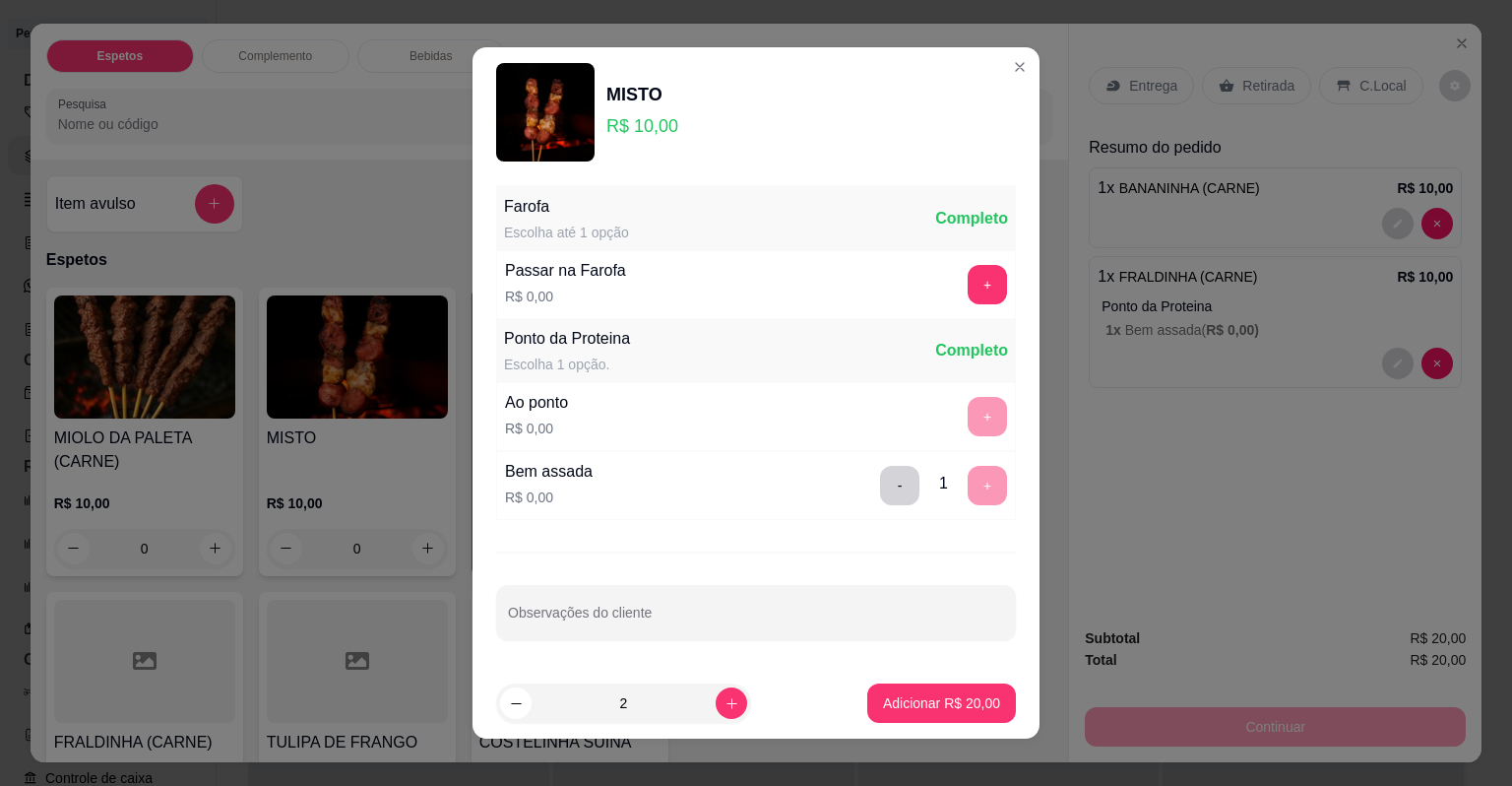 click on "- 1 +" at bounding box center [943, 486] 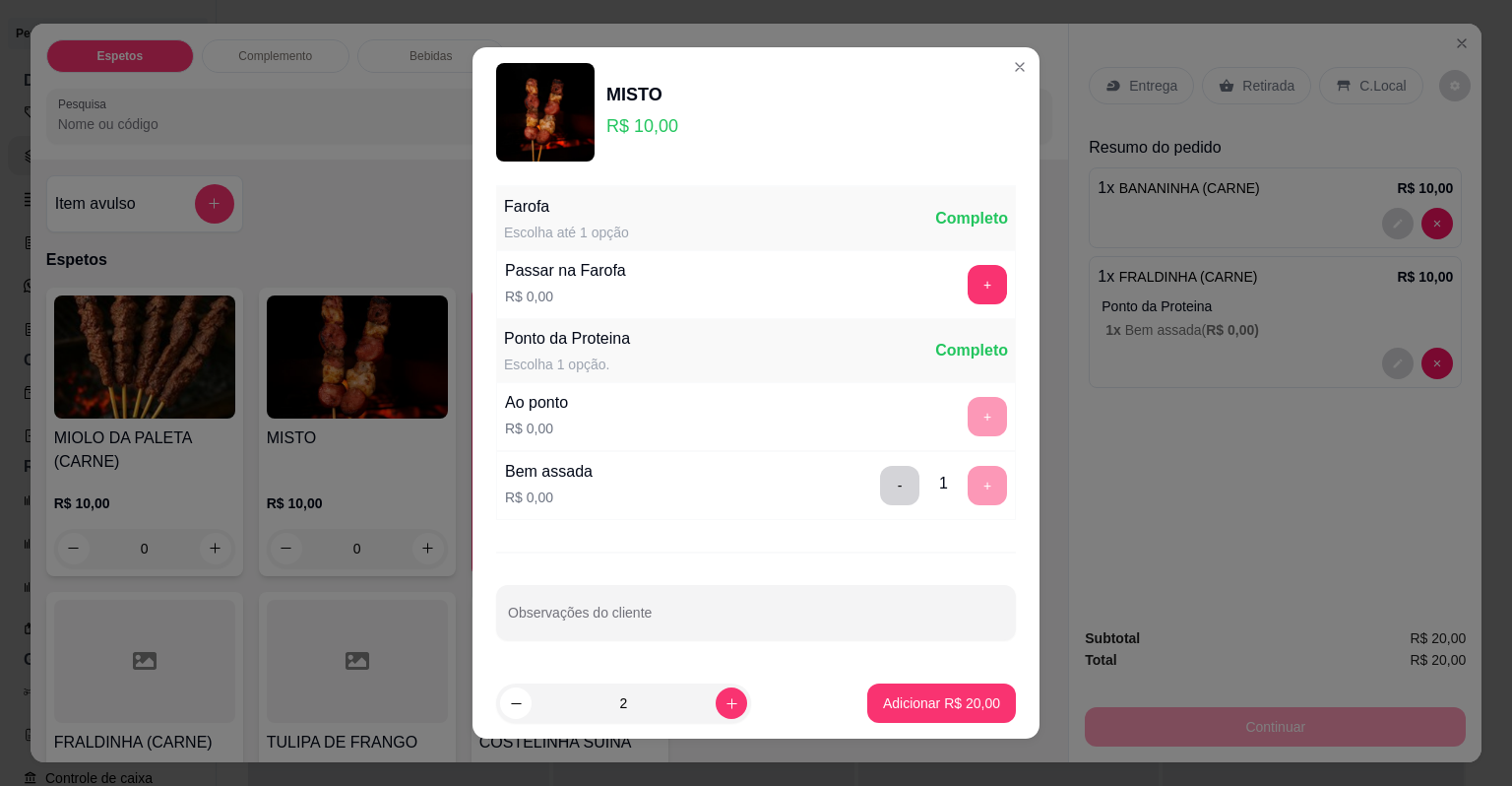 click on "+" at bounding box center [987, 417] 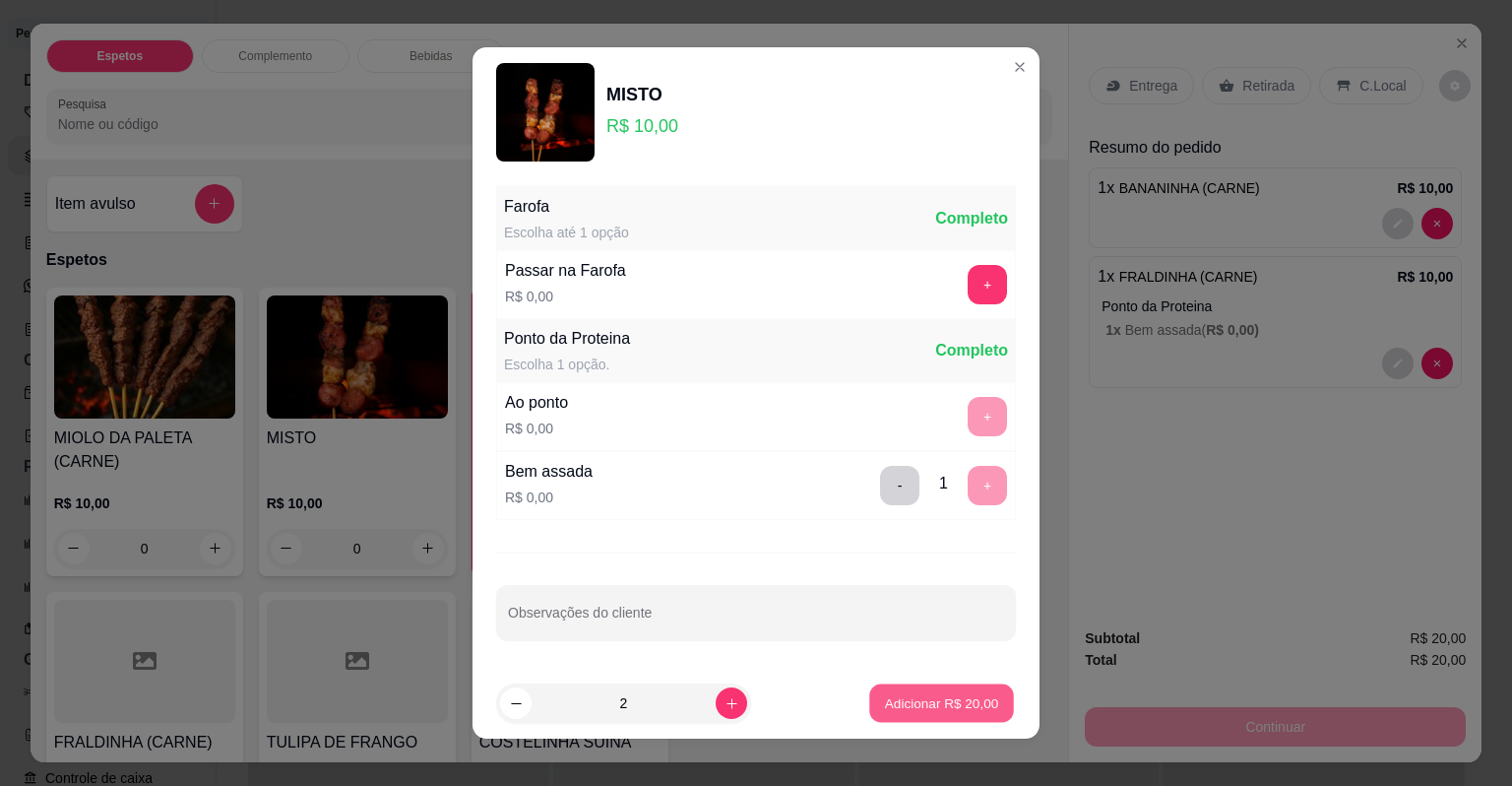 click on "Adicionar   R$ 20,00" at bounding box center [942, 702] 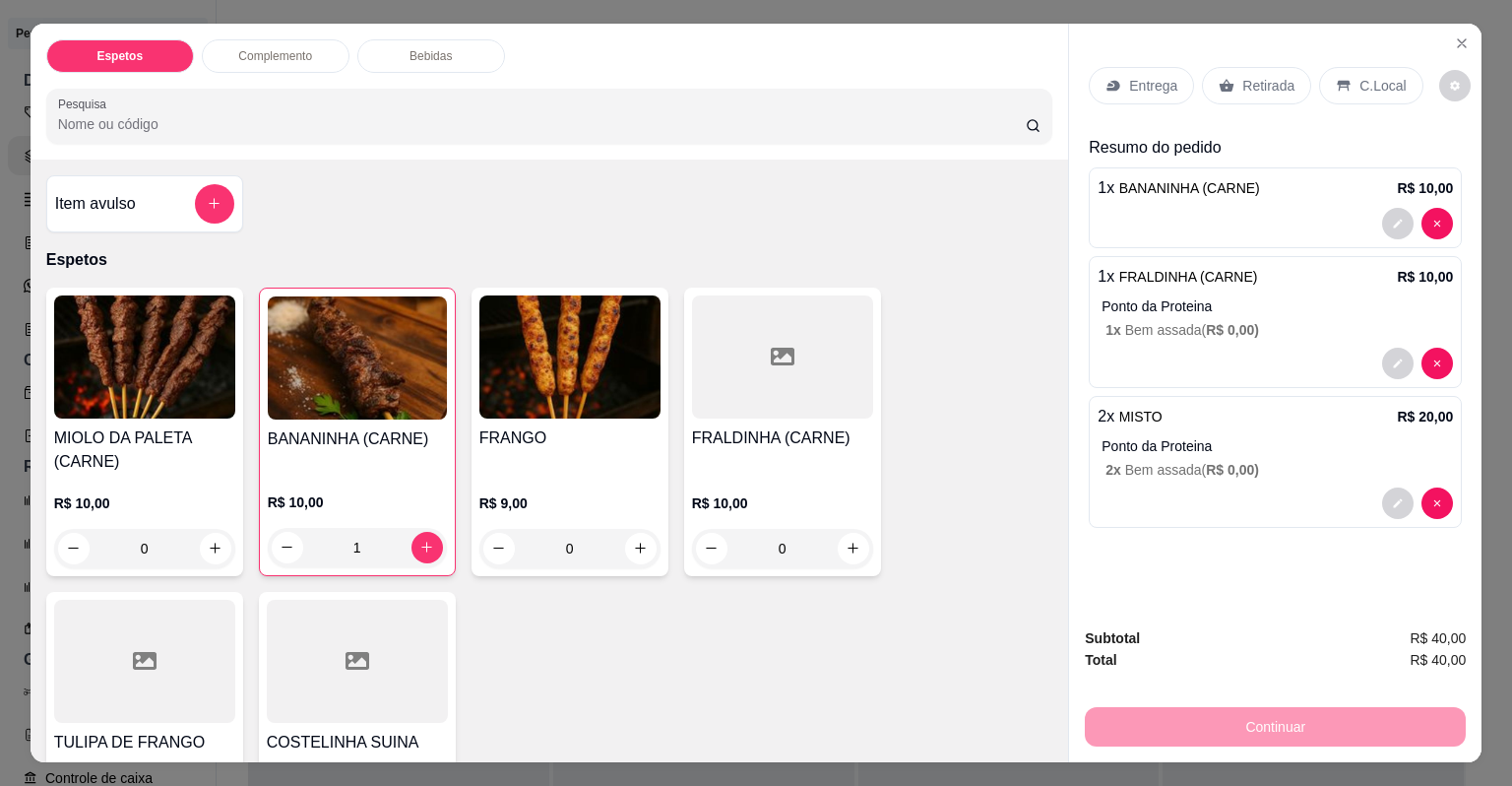 click on "C.Local" at bounding box center (1382, 86) 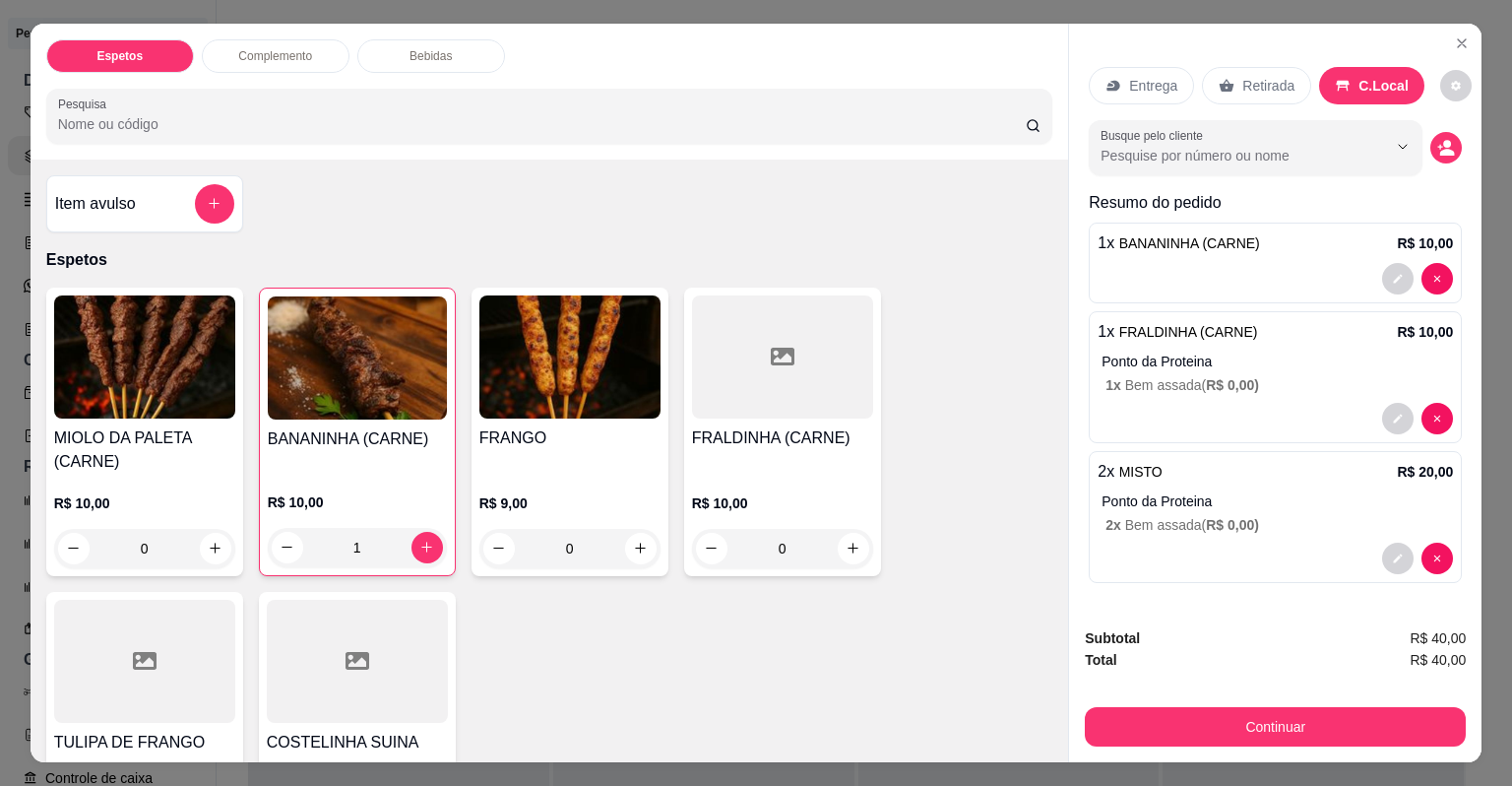click on "C.Local" at bounding box center [1371, 86] 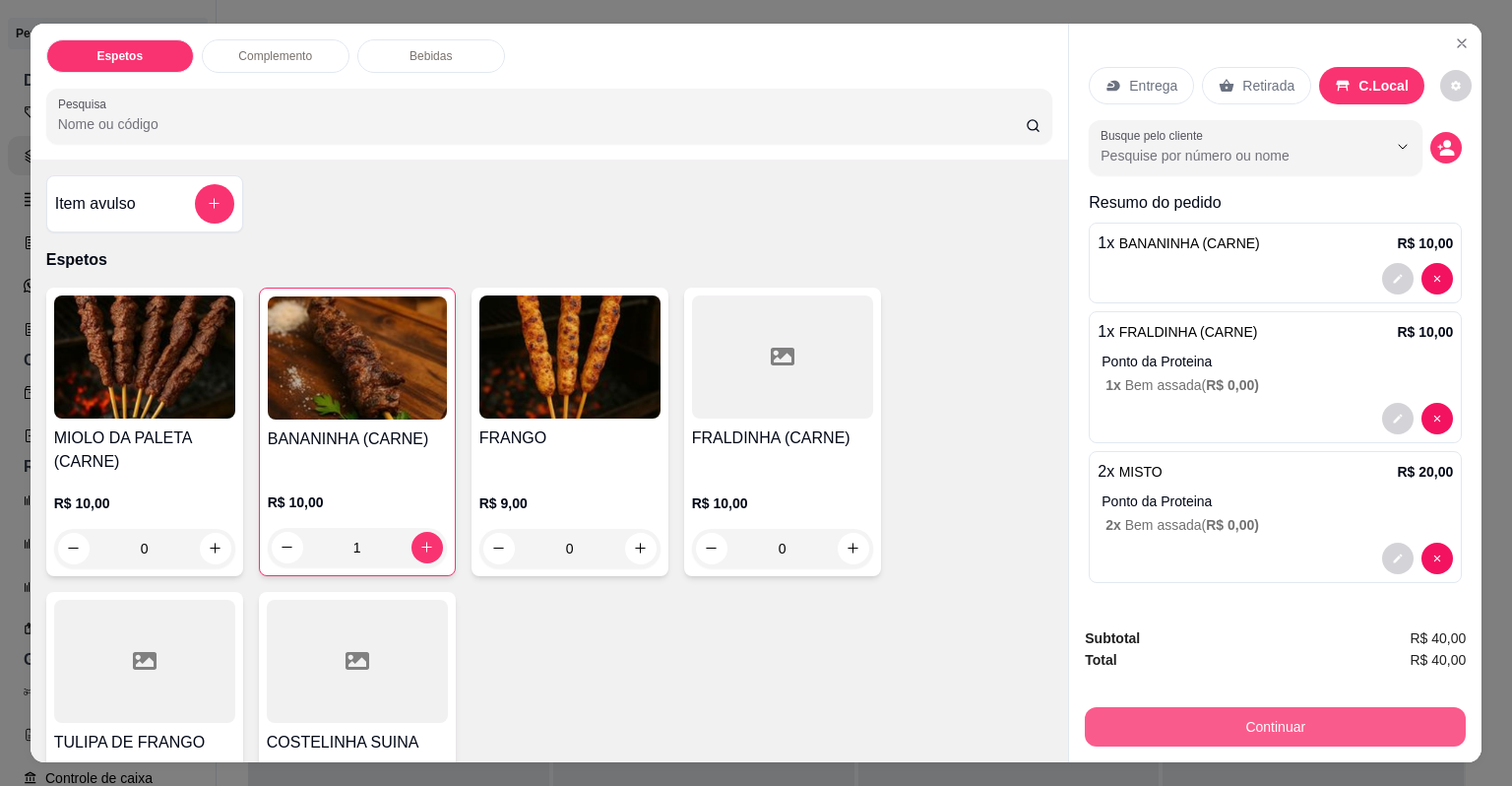 click on "Continuar" at bounding box center [1275, 727] 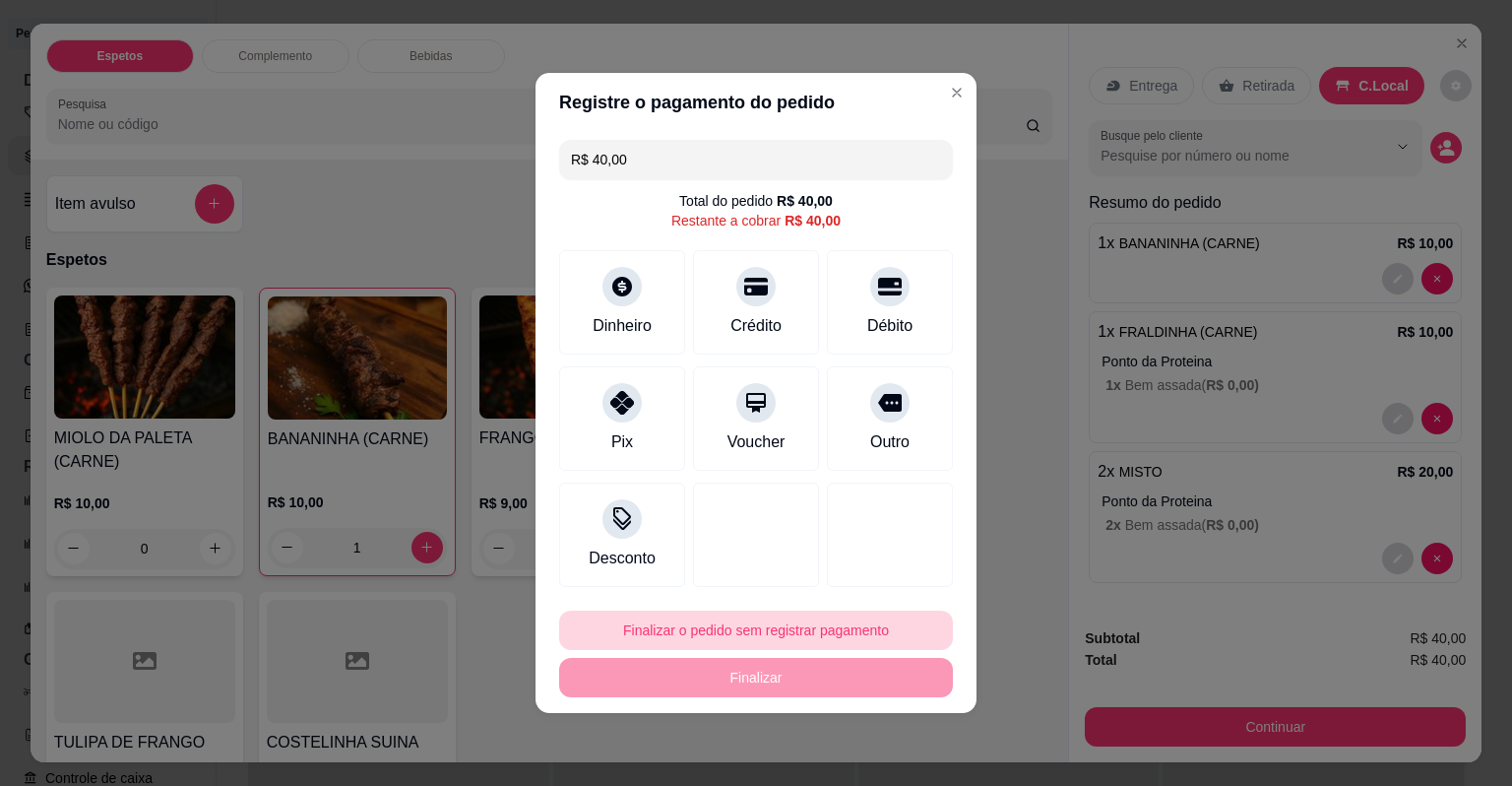 click on "Finalizar o pedido sem registrar pagamento" at bounding box center (756, 630) 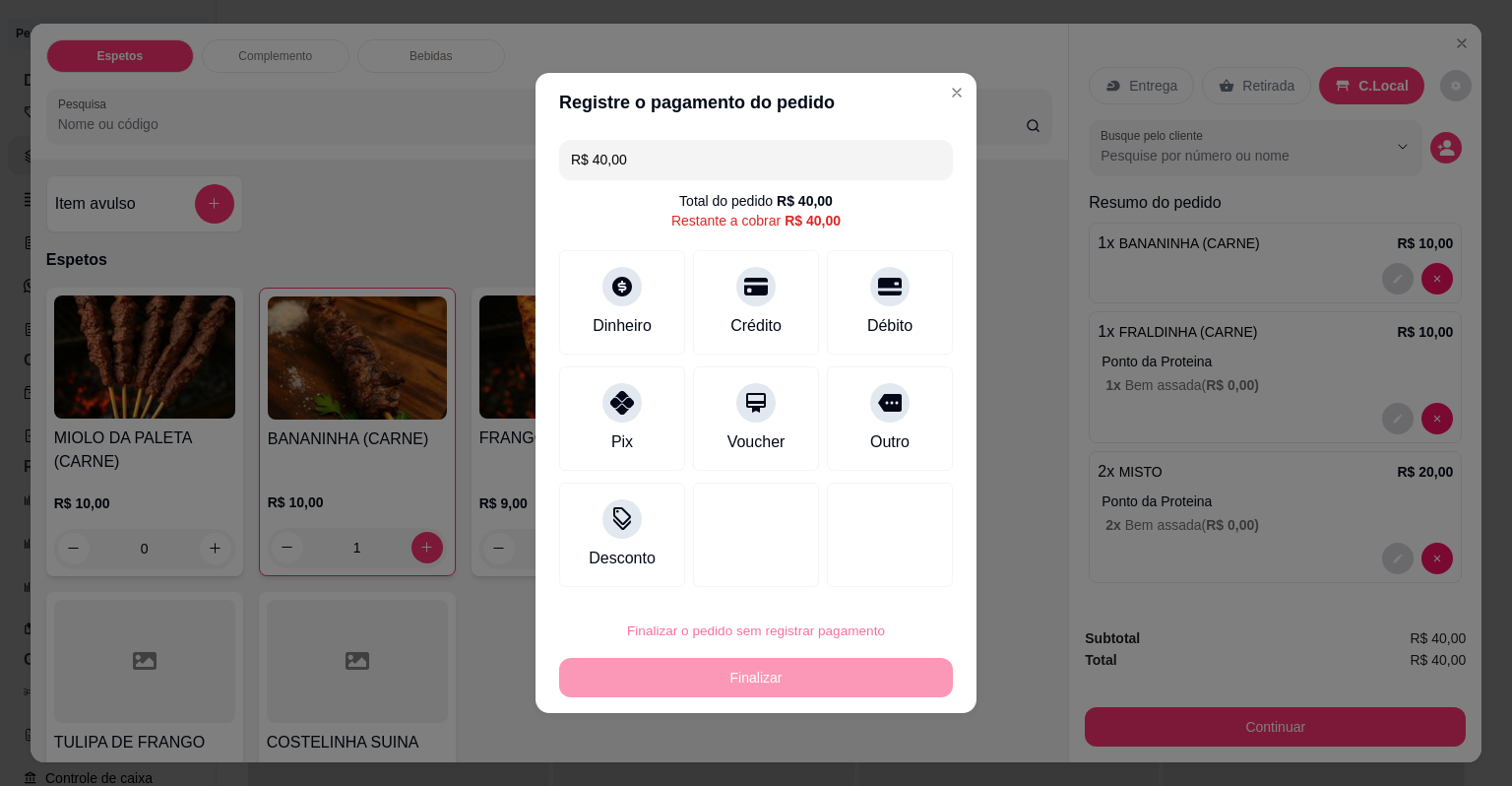 click on "Confirmar" at bounding box center (874, 574) 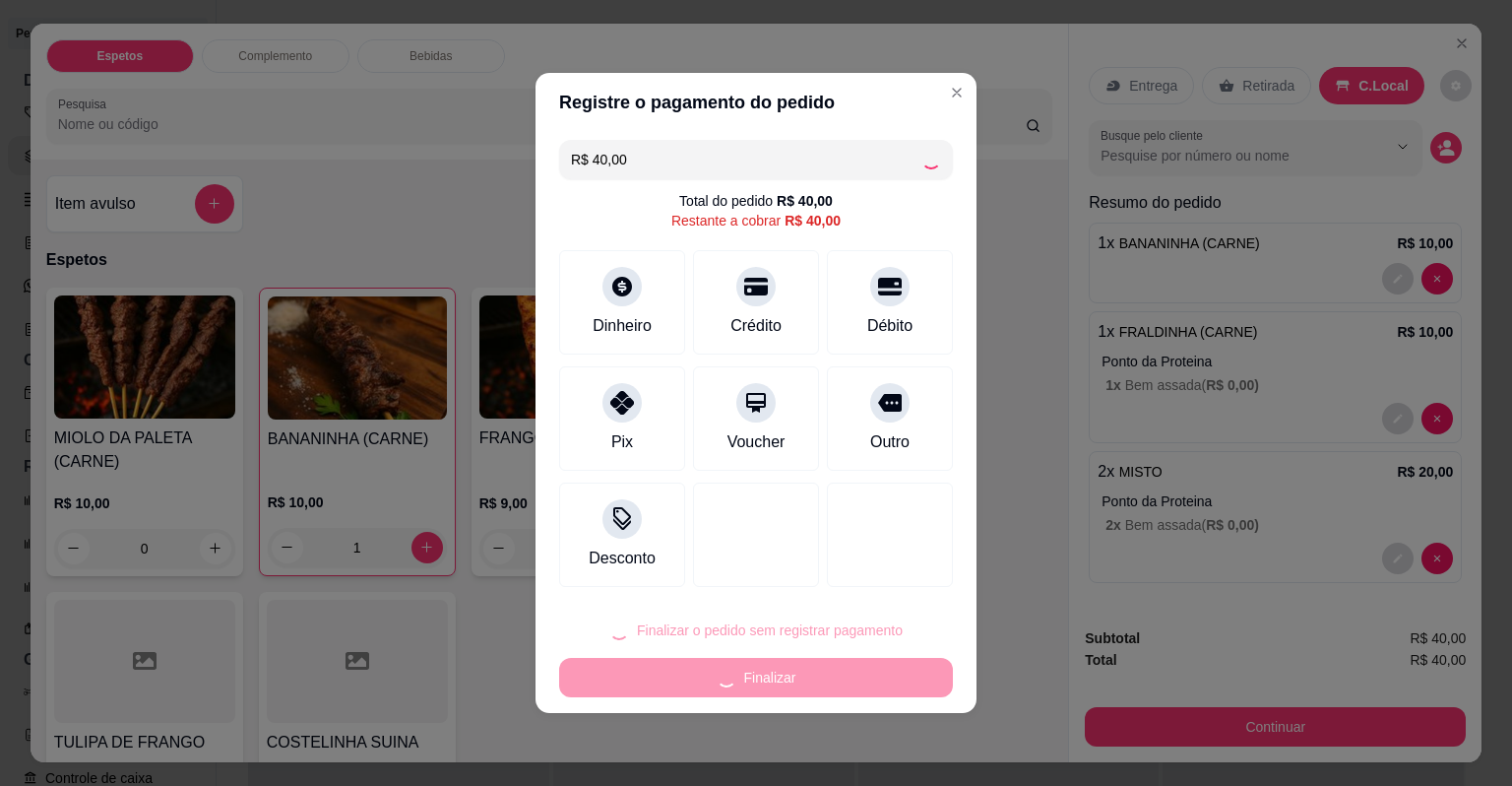 type on "0" 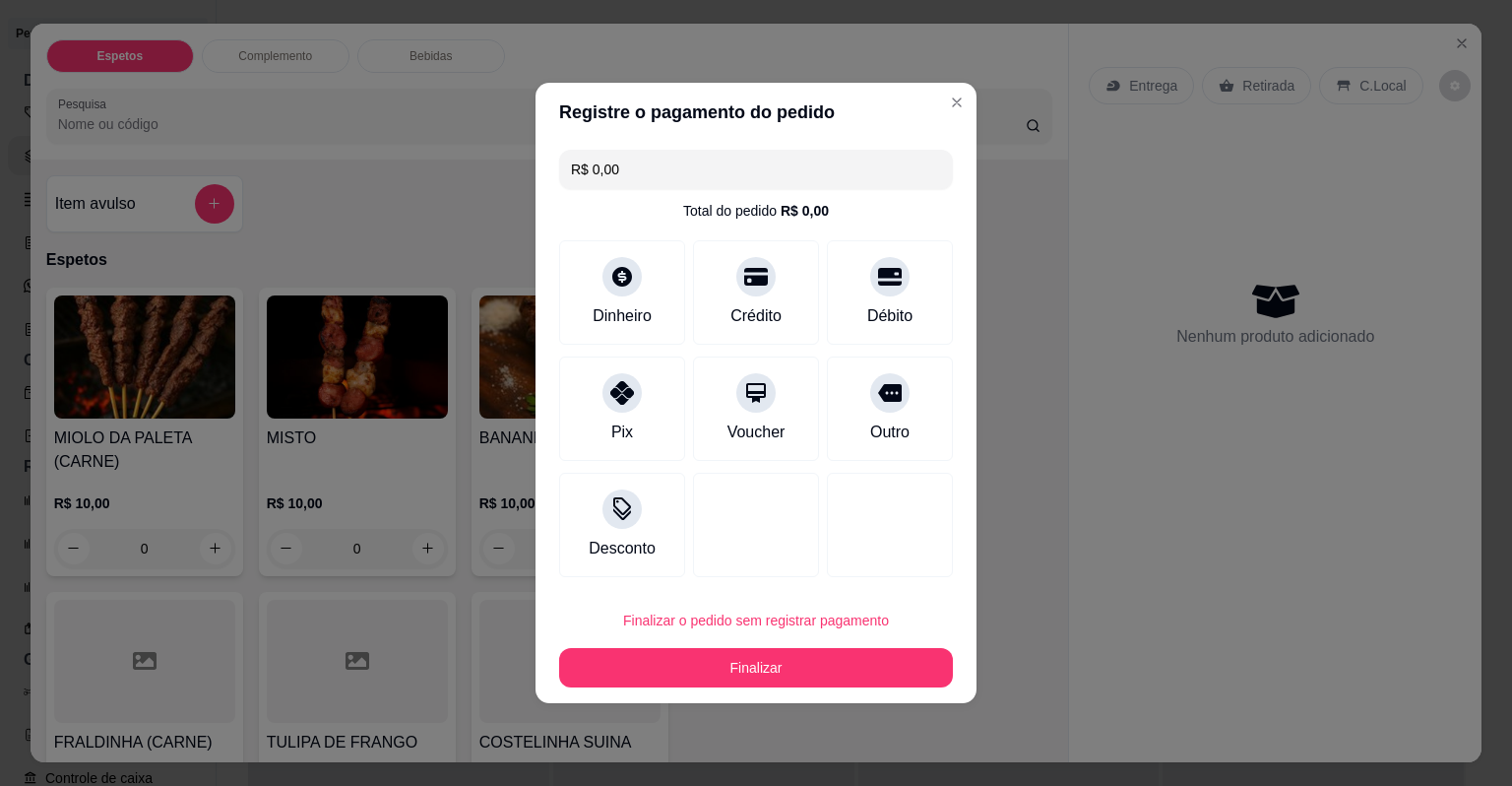 type on "R$ 0,00" 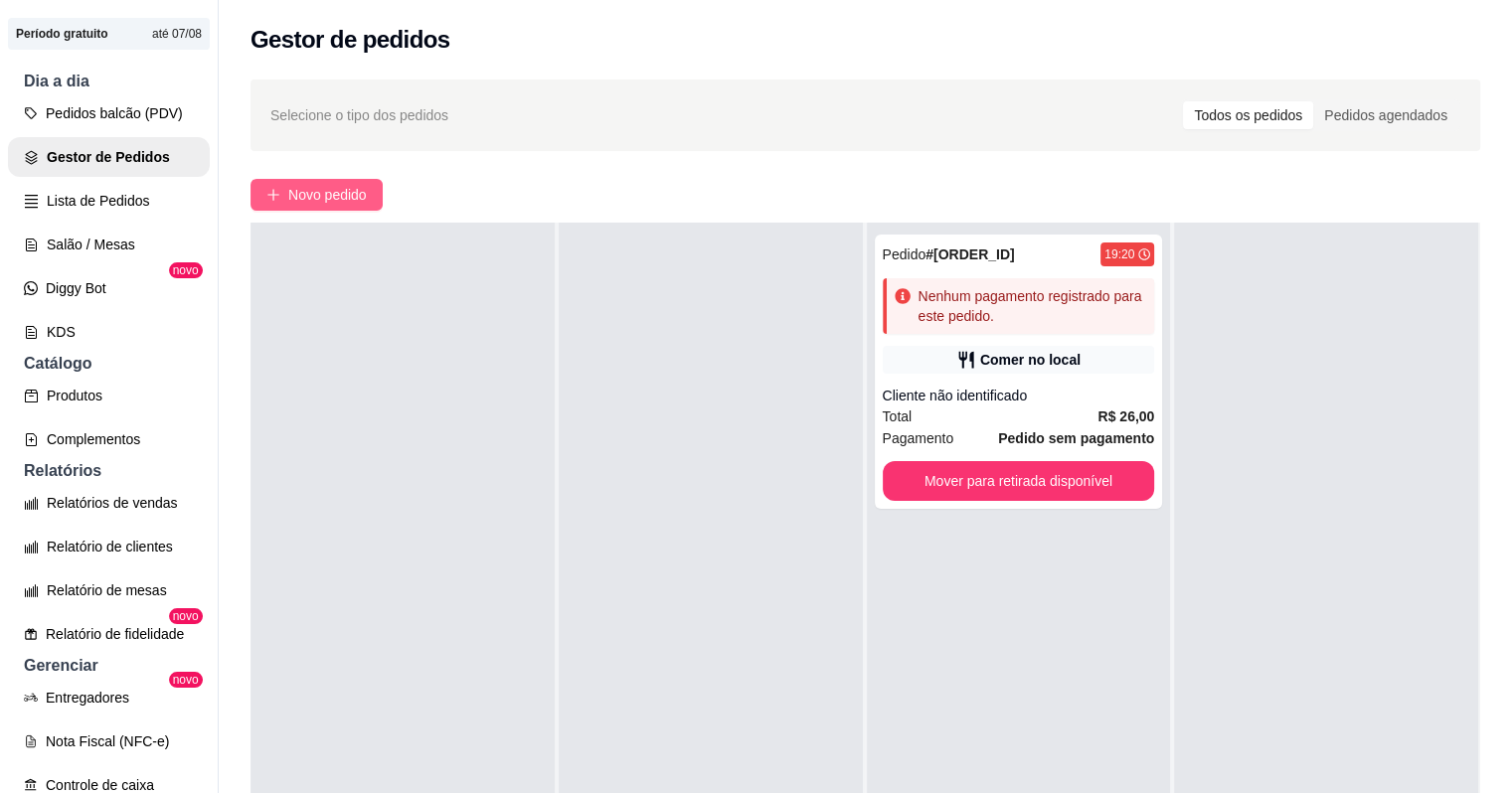 click on "Novo pedido" at bounding box center [327, 195] 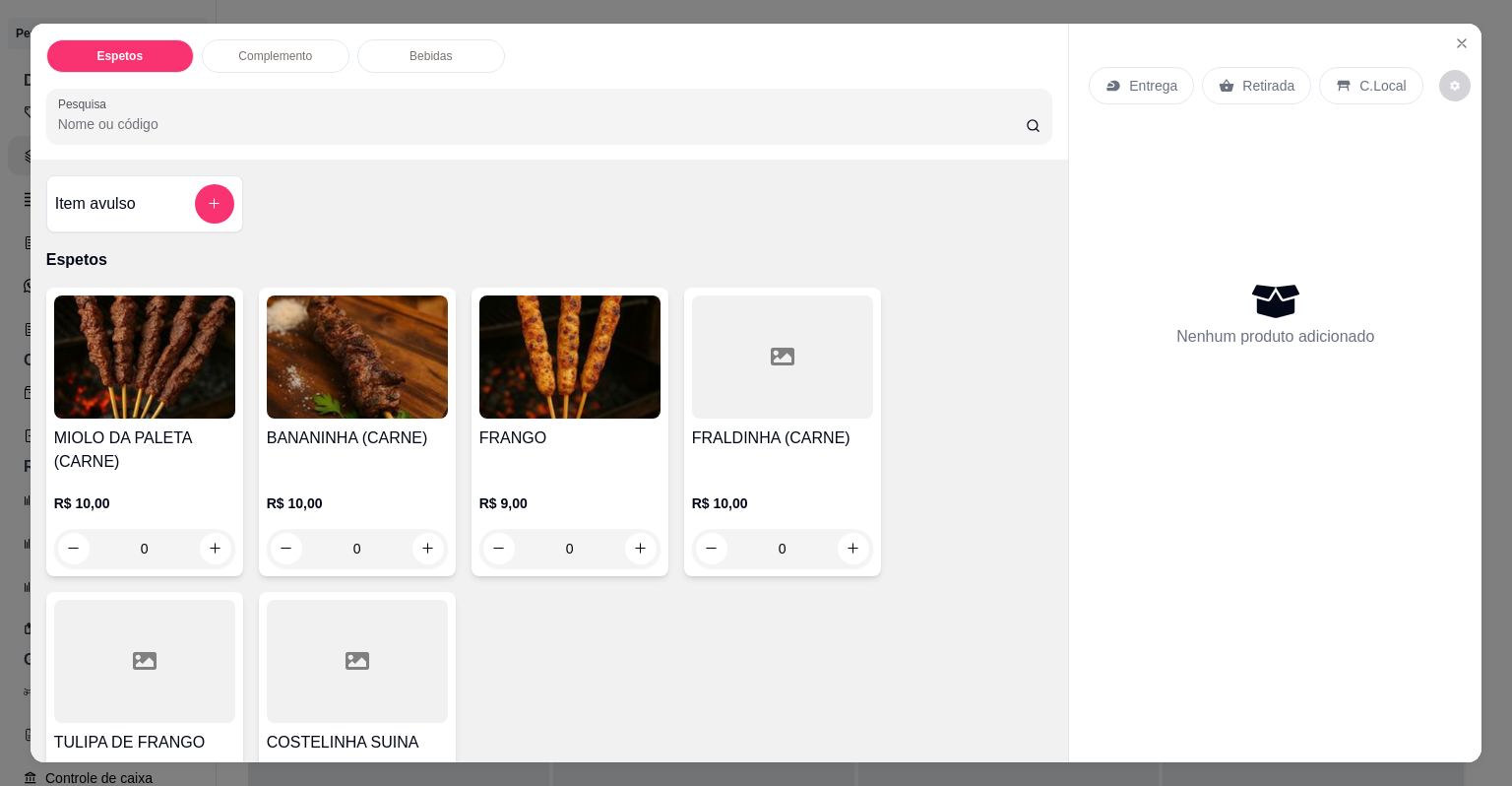 click 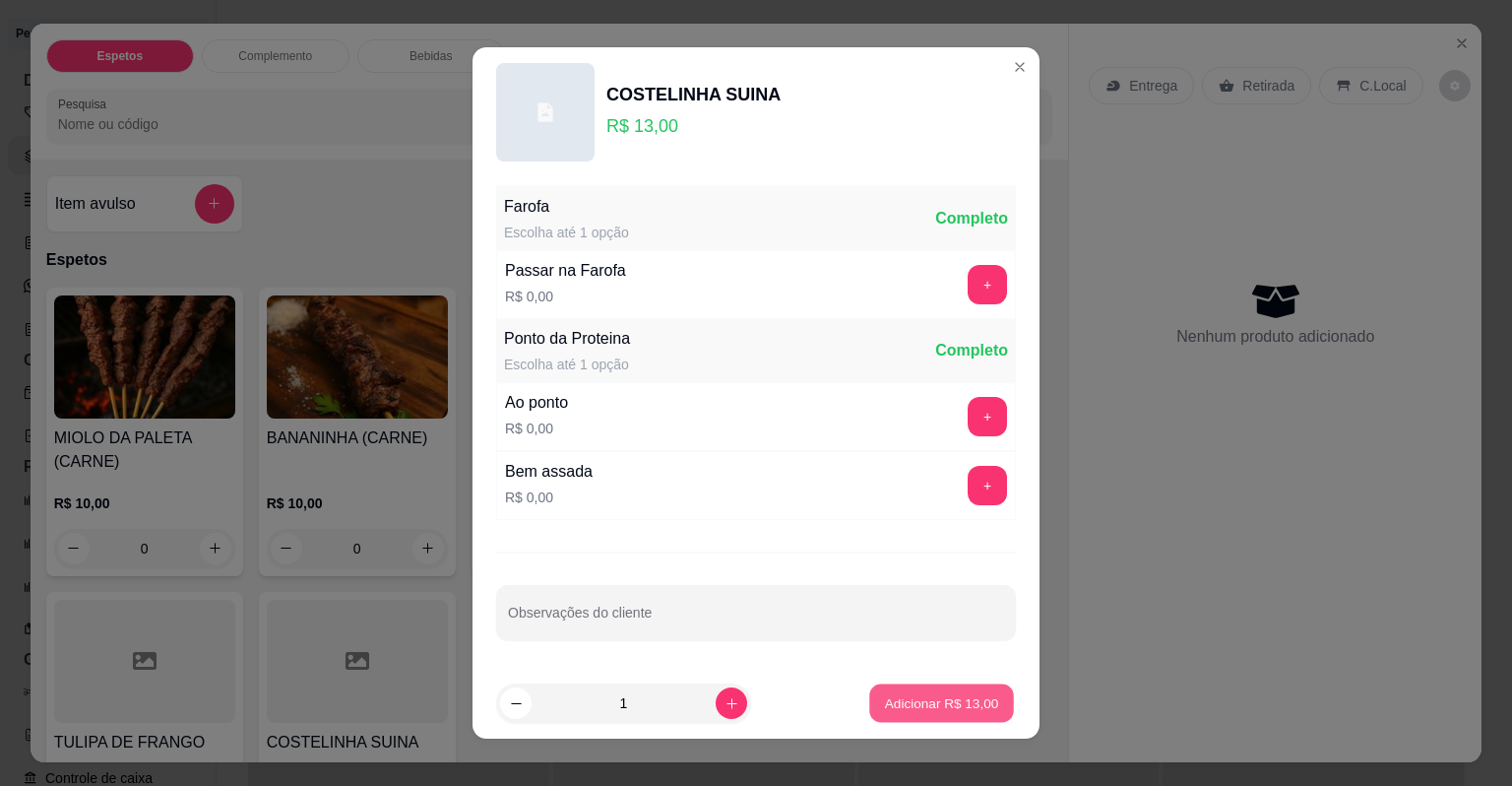 click on "Adicionar   R$ 13,00" at bounding box center (942, 702) 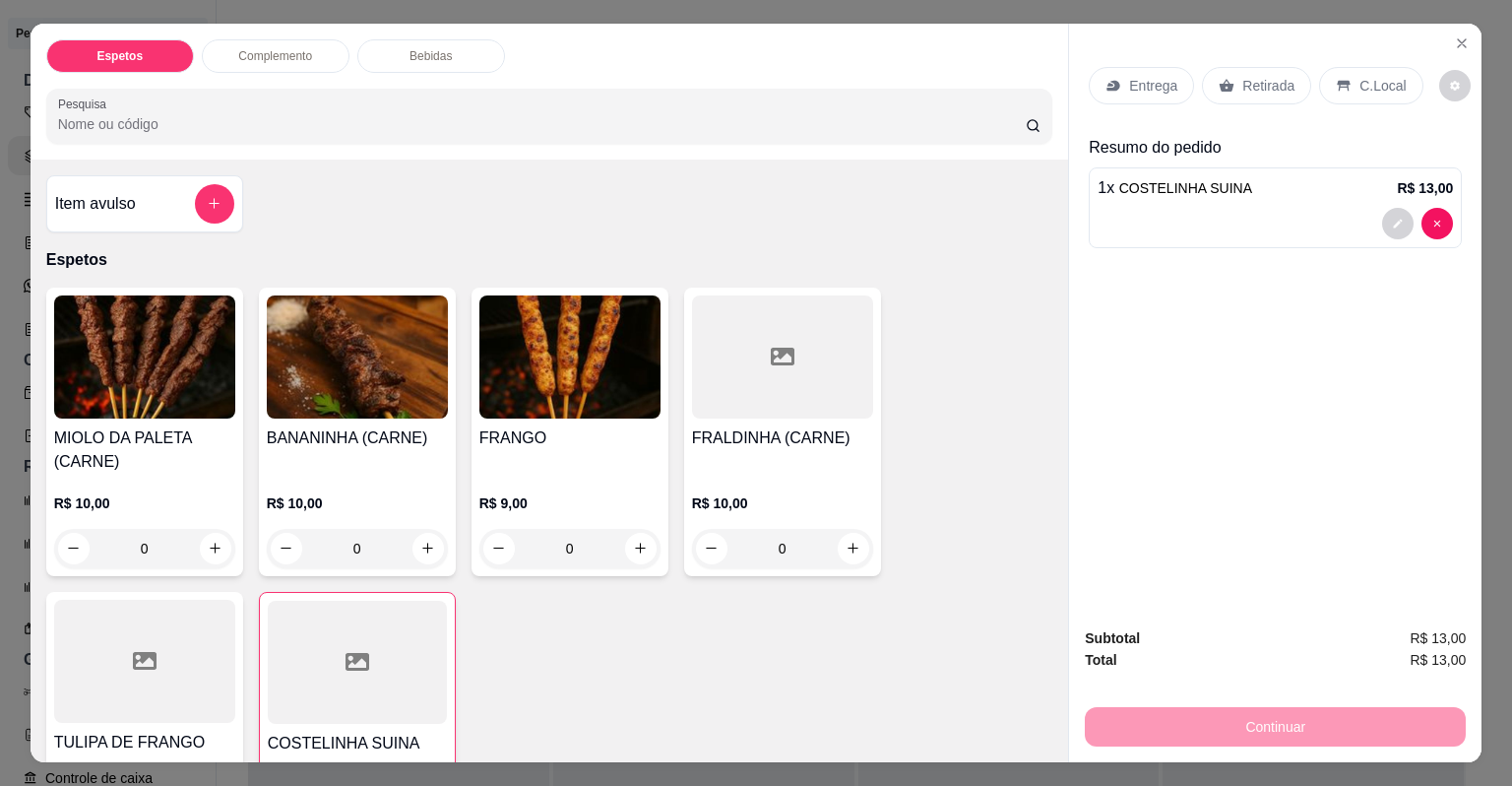 click on "C.Local" at bounding box center (1382, 86) 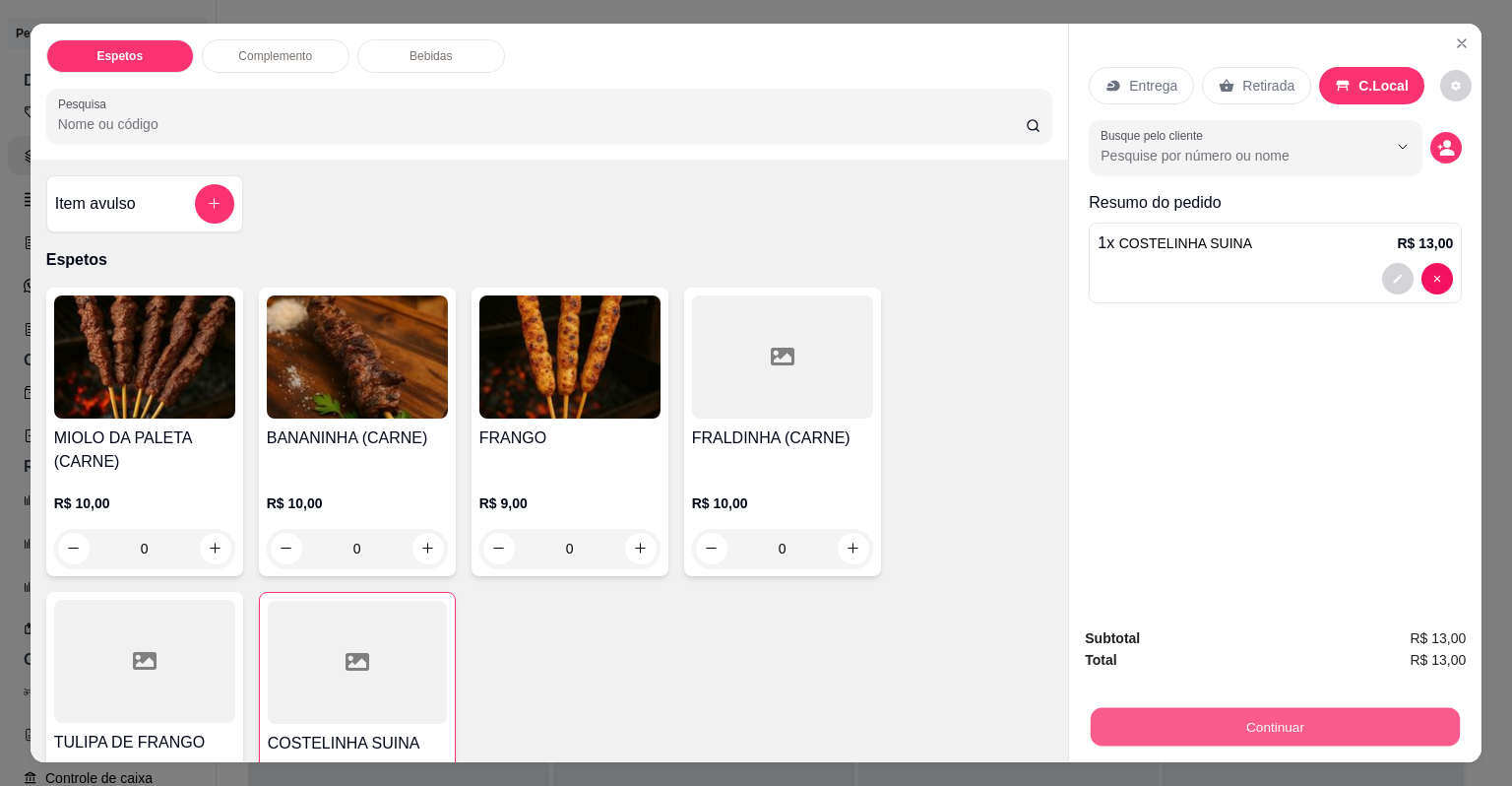 click on "Continuar" at bounding box center [1275, 727] 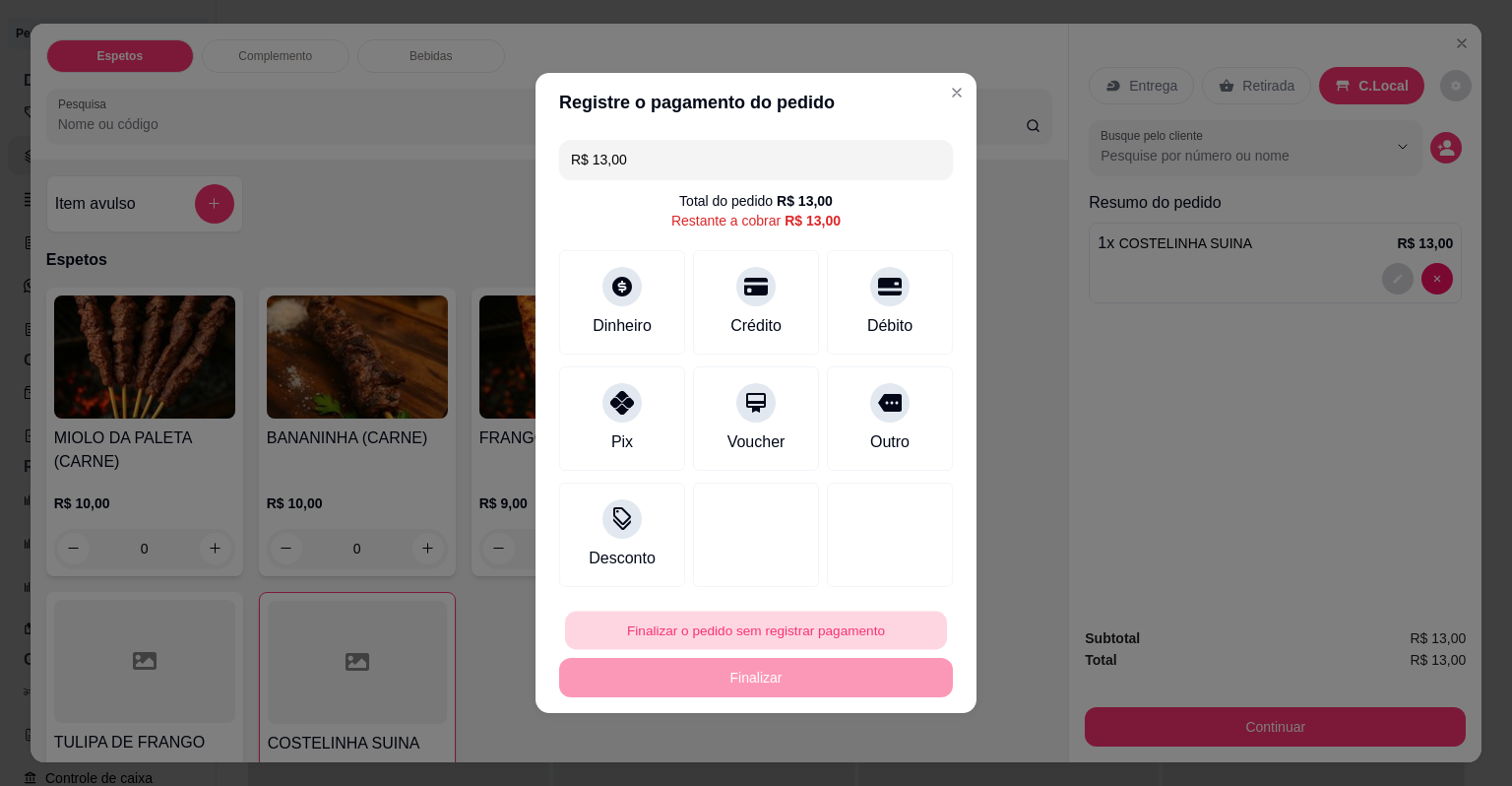 click on "Finalizar o pedido sem registrar pagamento" at bounding box center [756, 630] 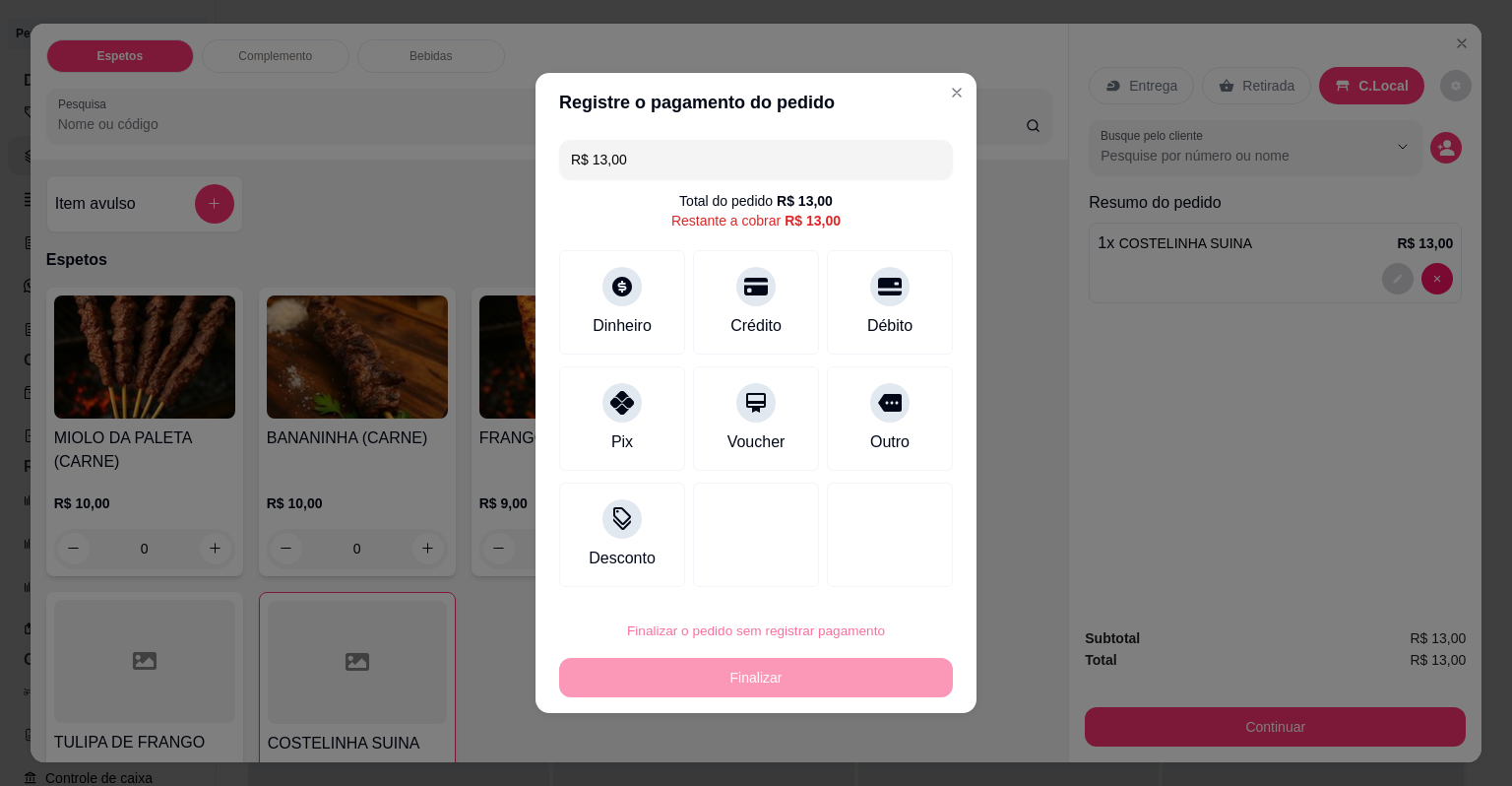click on "Confirmar" at bounding box center (875, 574) 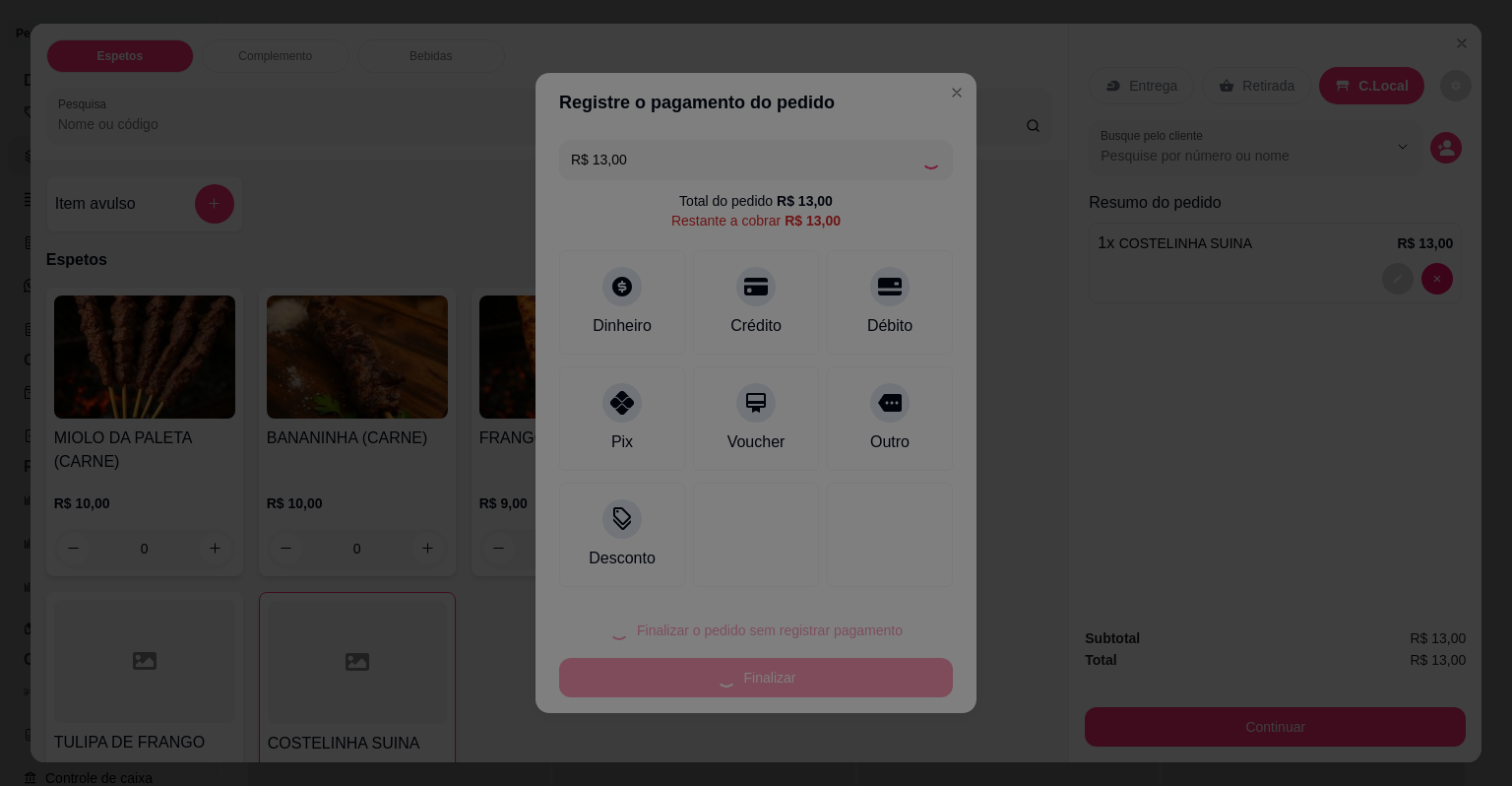 type on "0" 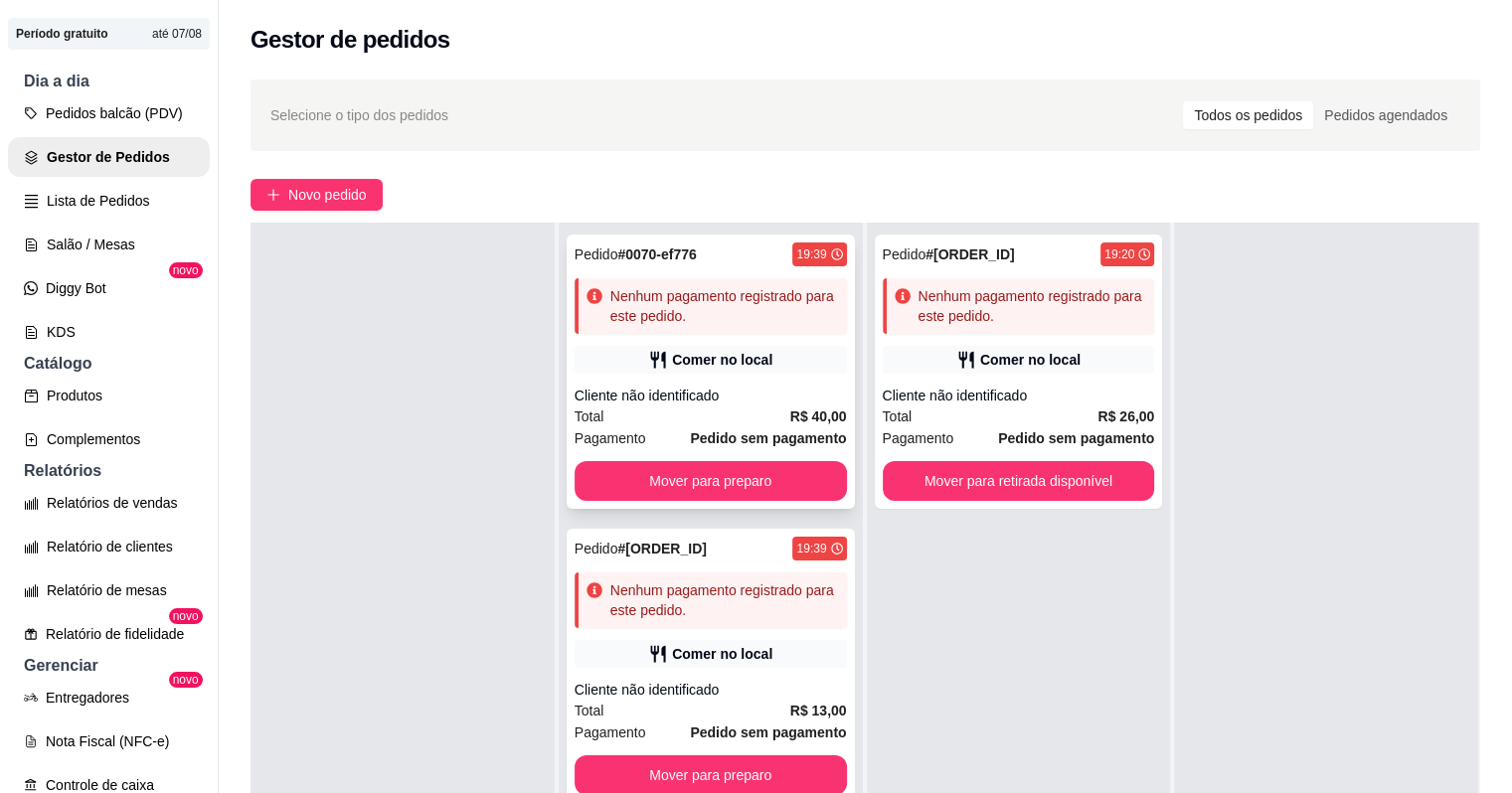 click on "Comer no local" at bounding box center [722, 360] 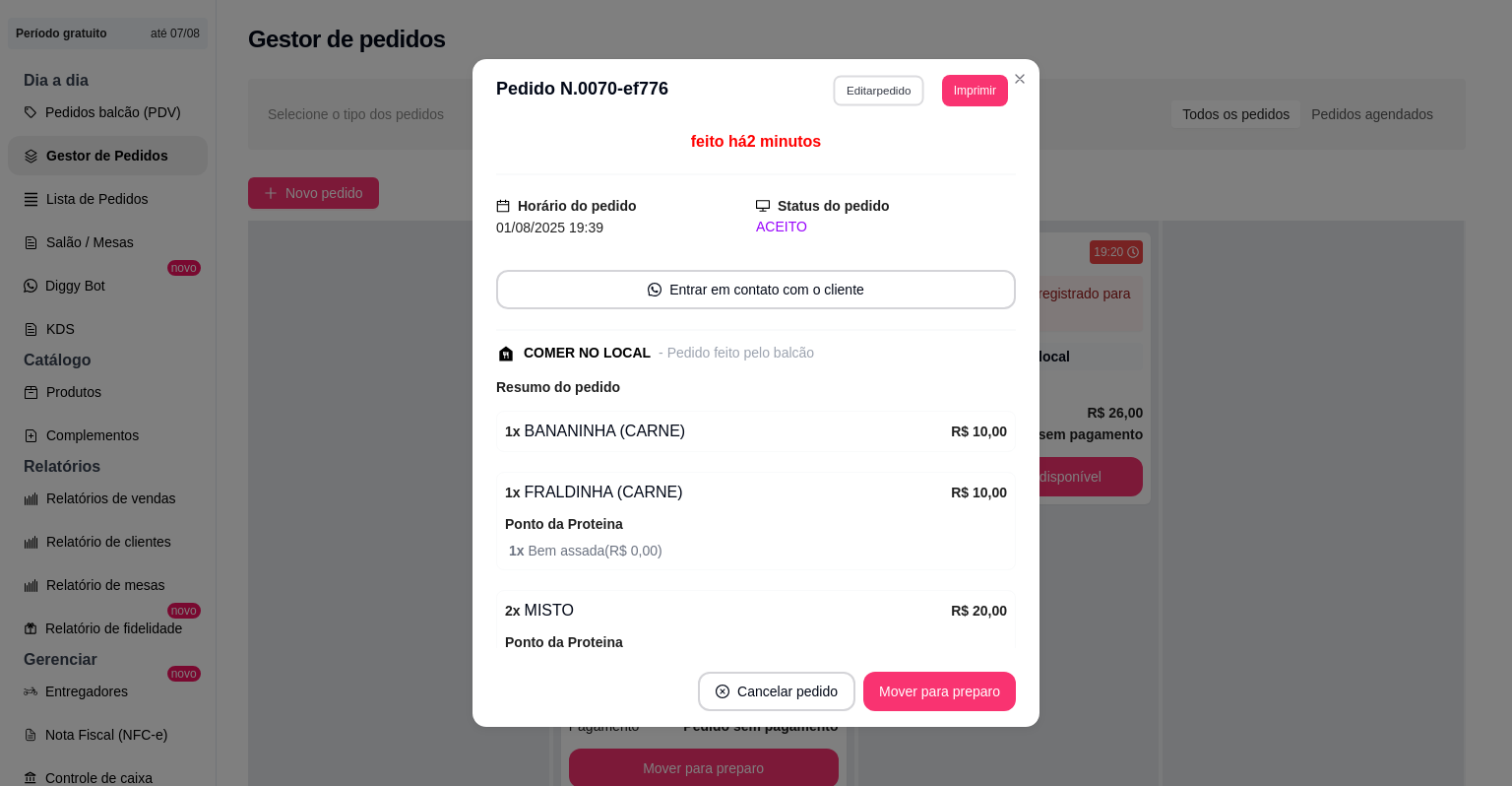 click on "Editar  pedido" at bounding box center (879, 90) 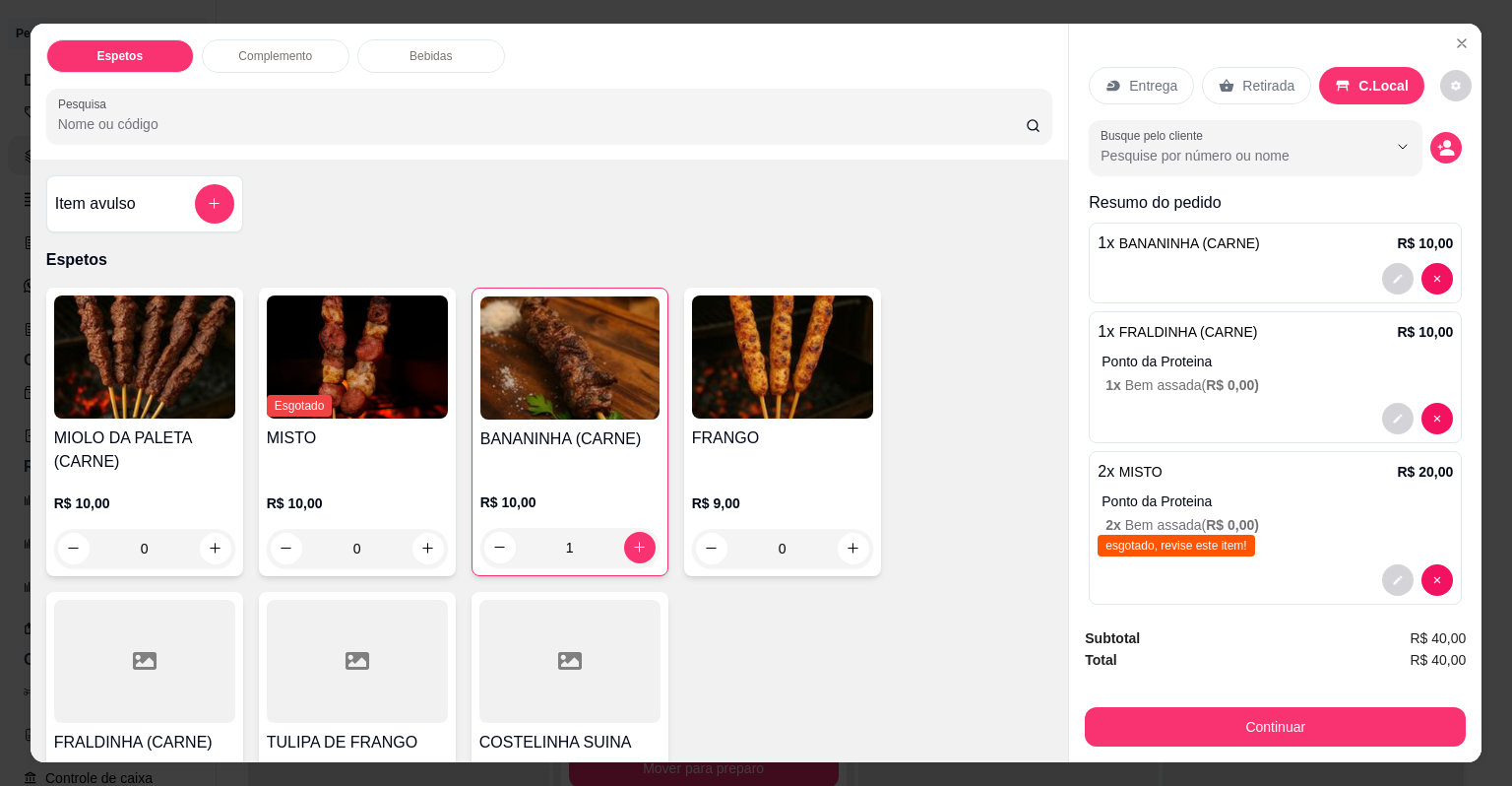 click at bounding box center (570, 661) 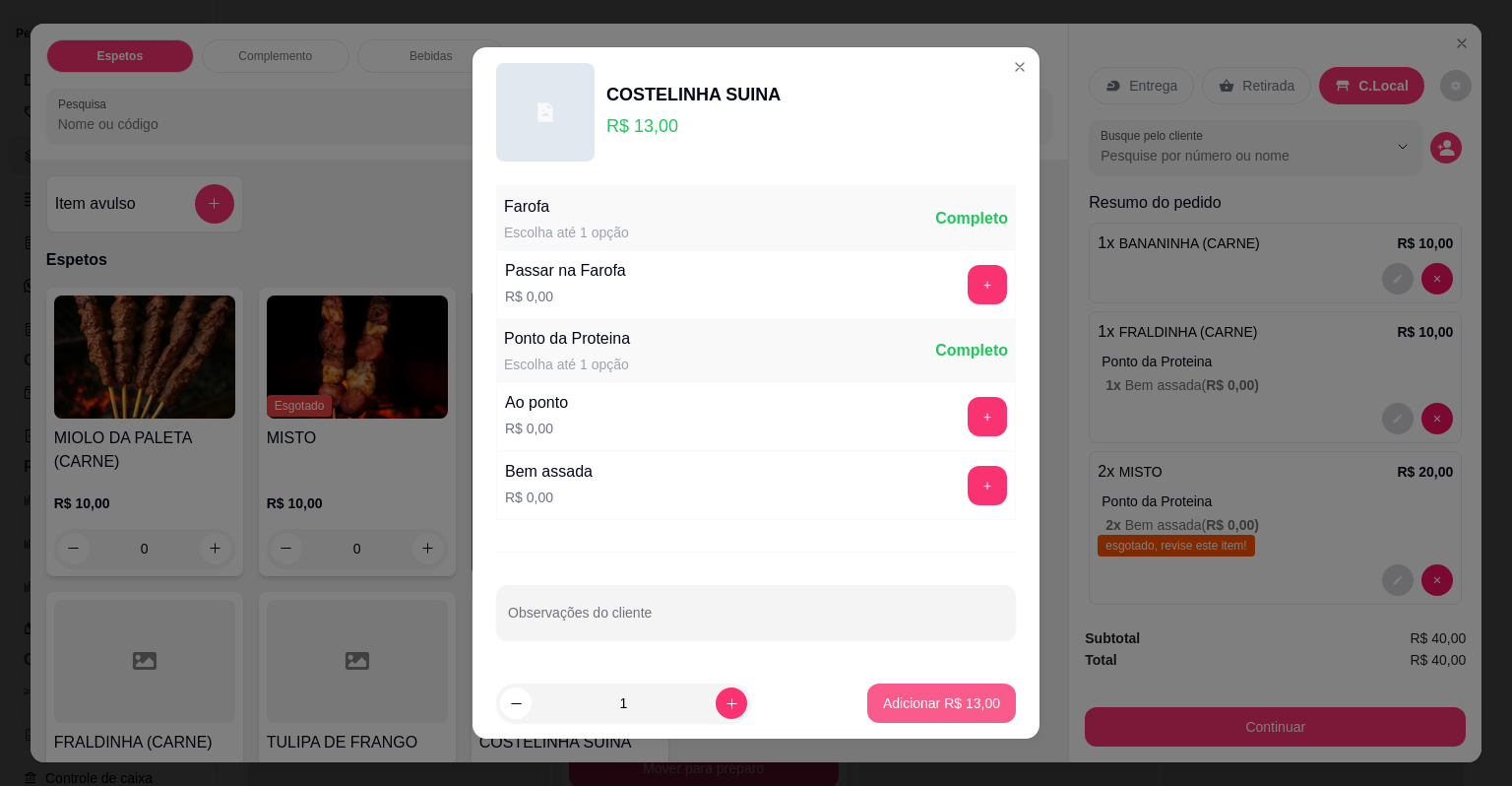 click on "Adicionar   R$ 13,00" at bounding box center (941, 703) 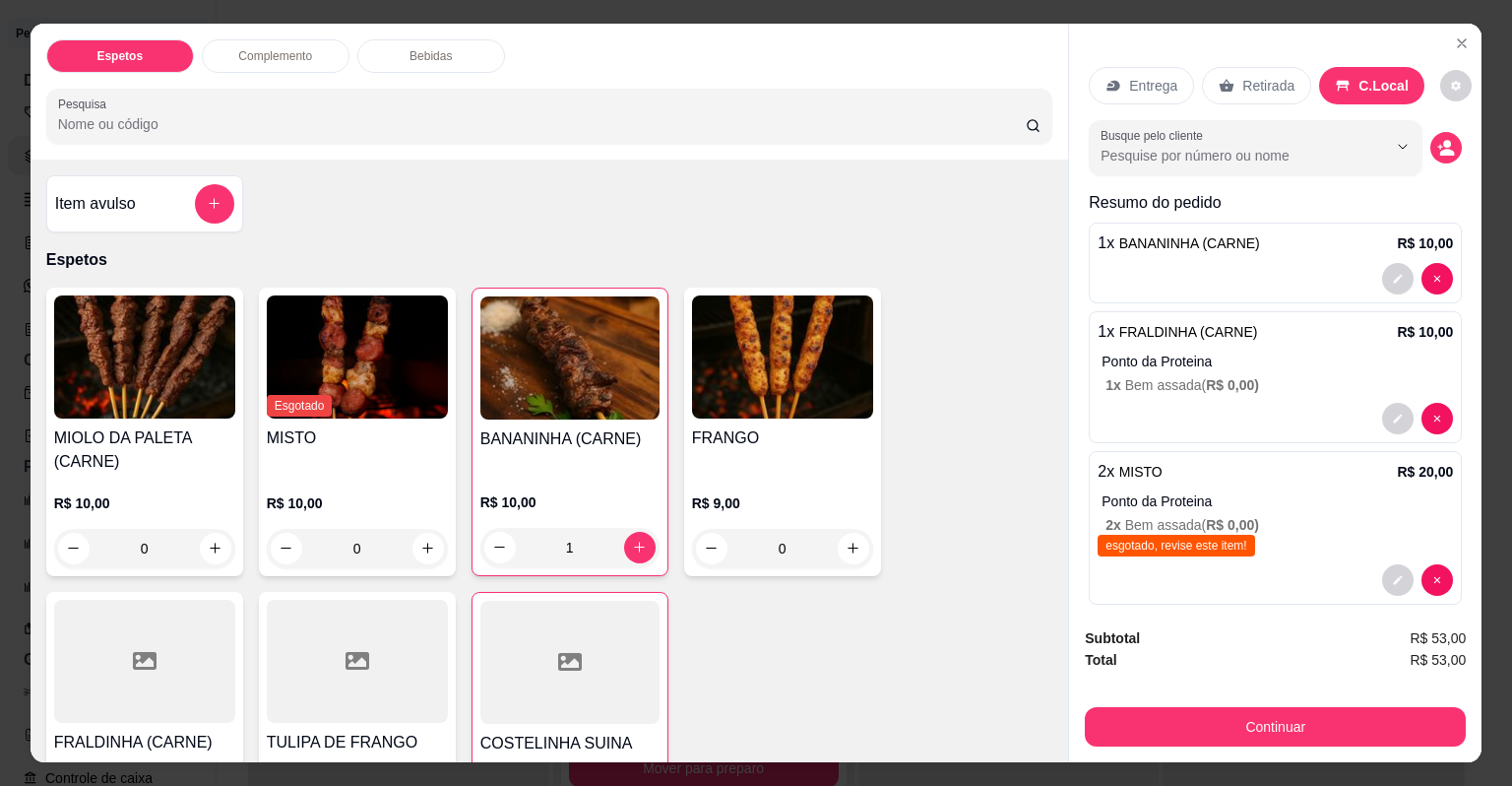 scroll, scrollTop: 39, scrollLeft: 0, axis: vertical 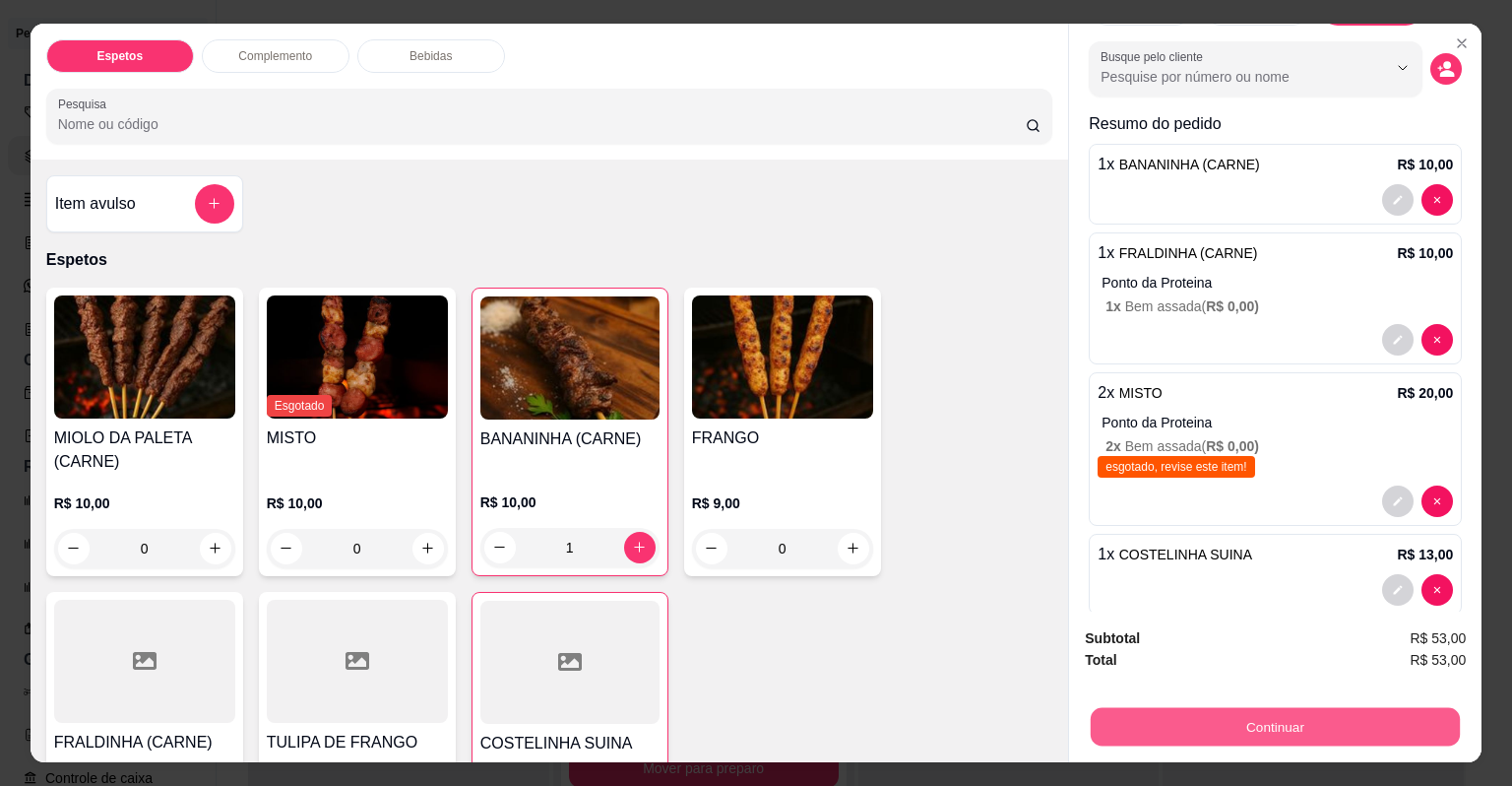 click on "Continuar" at bounding box center (1275, 727) 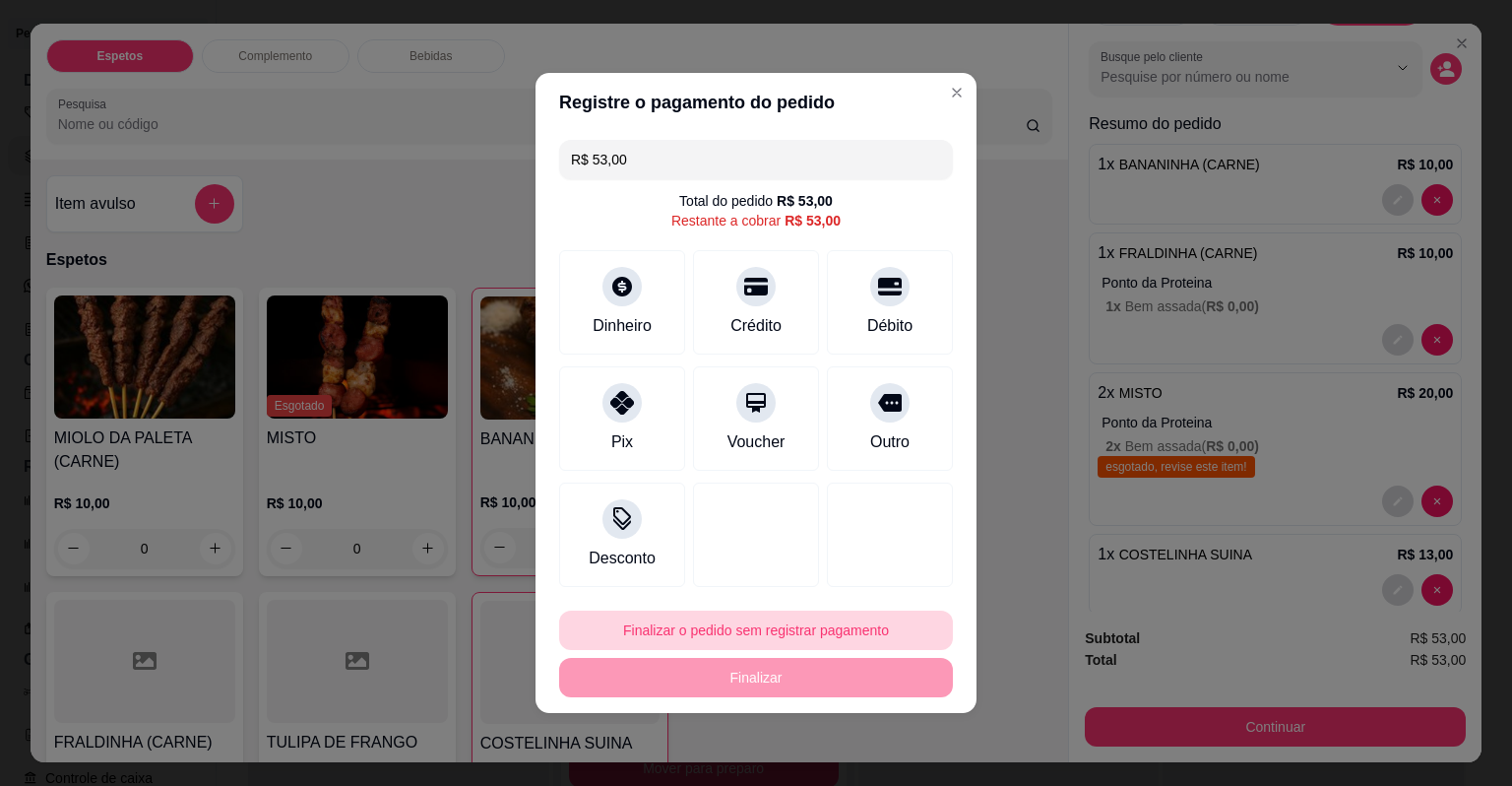 click on "Finalizar o pedido sem registrar pagamento" at bounding box center [756, 630] 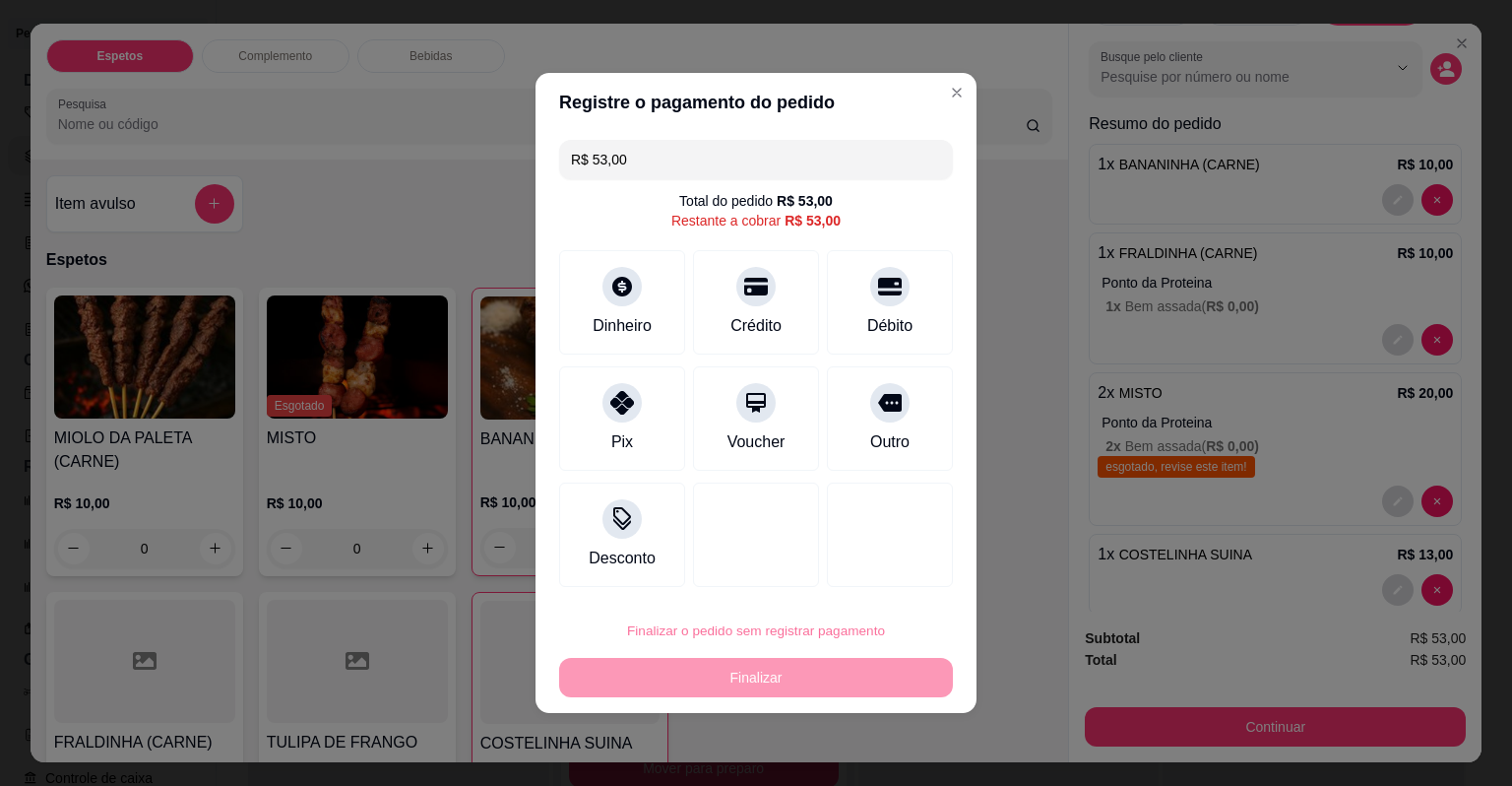 click on "Confirmar" at bounding box center [875, 574] 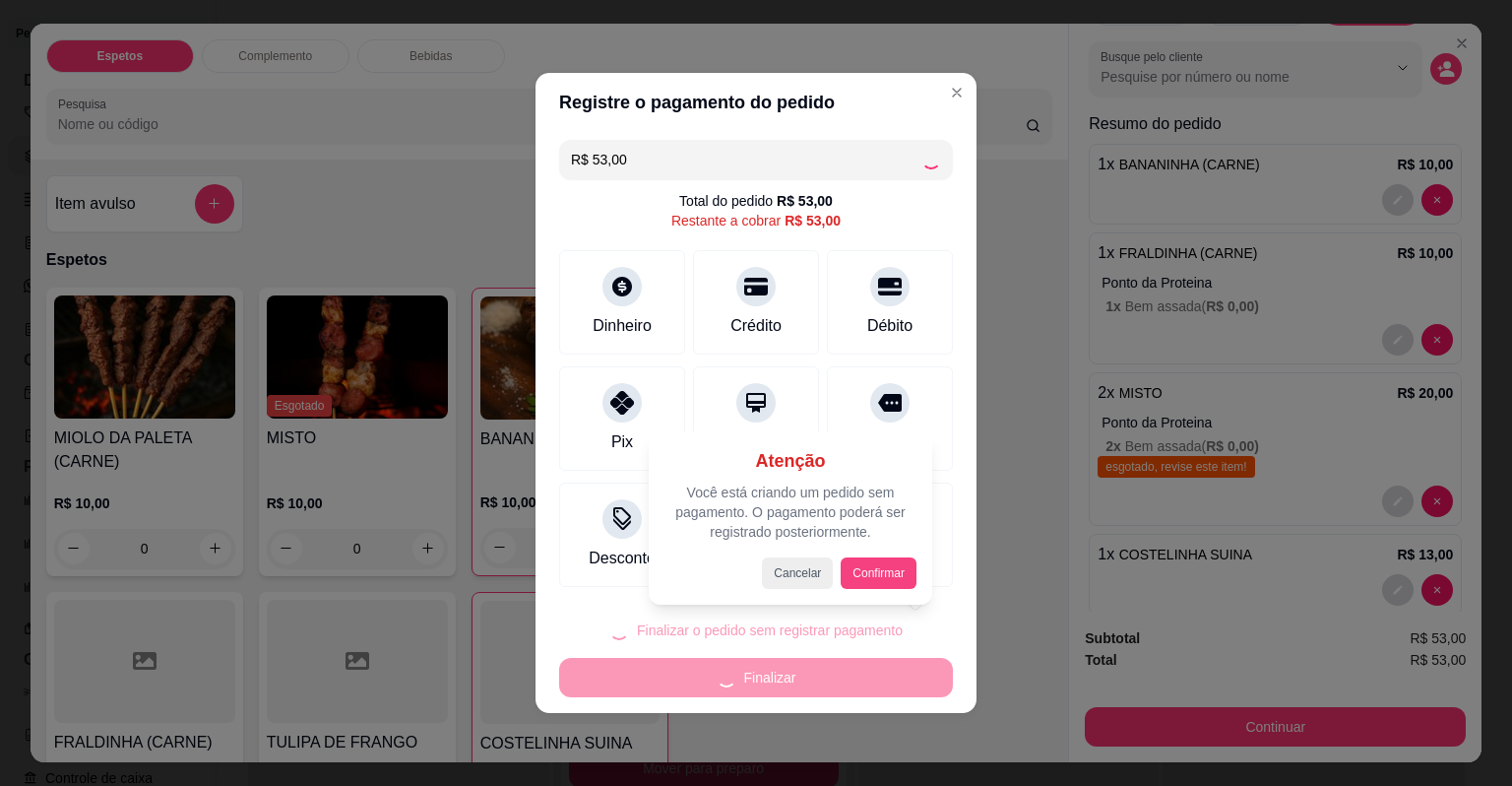 type on "0" 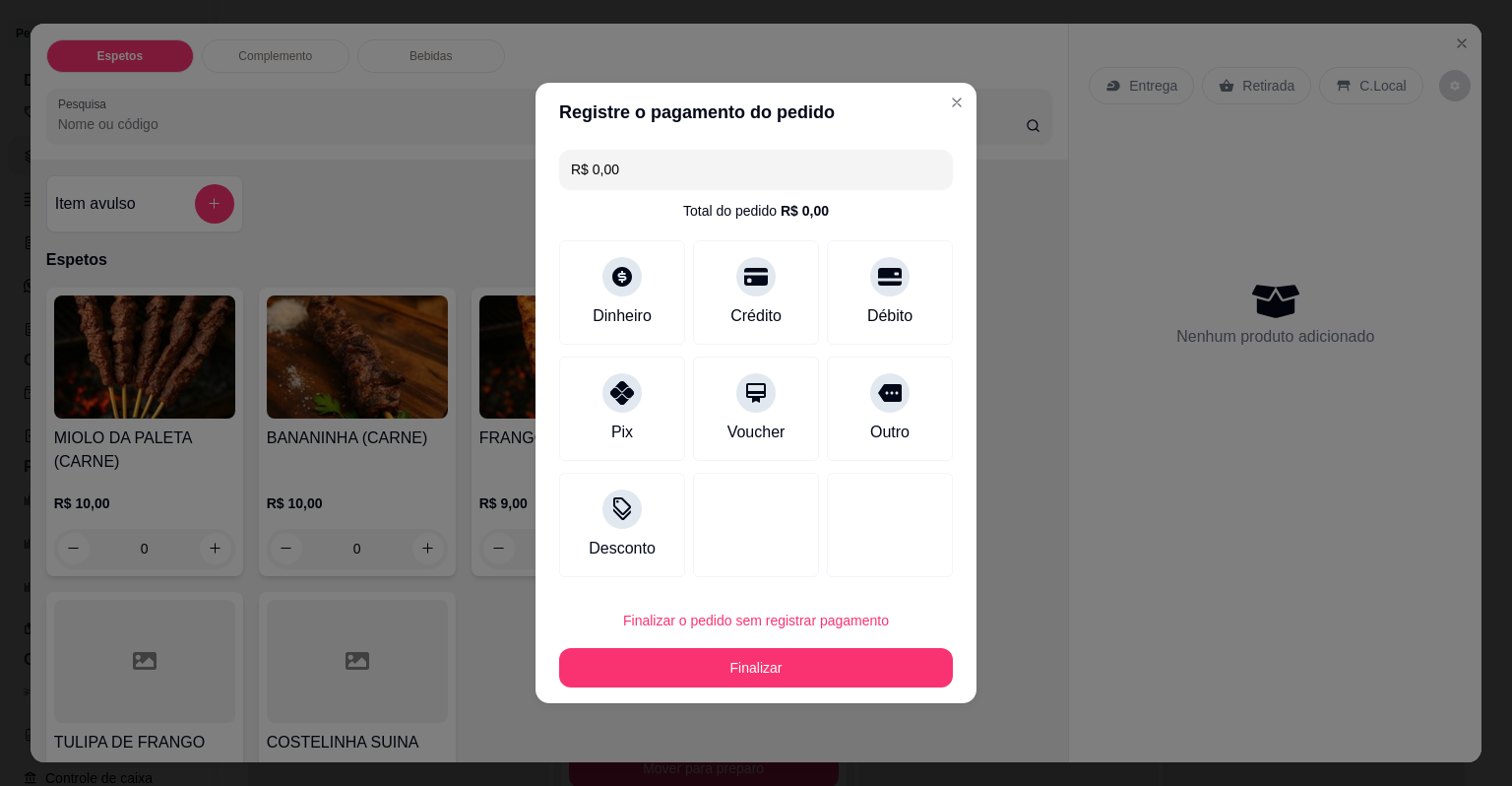 type on "R$ 0,00" 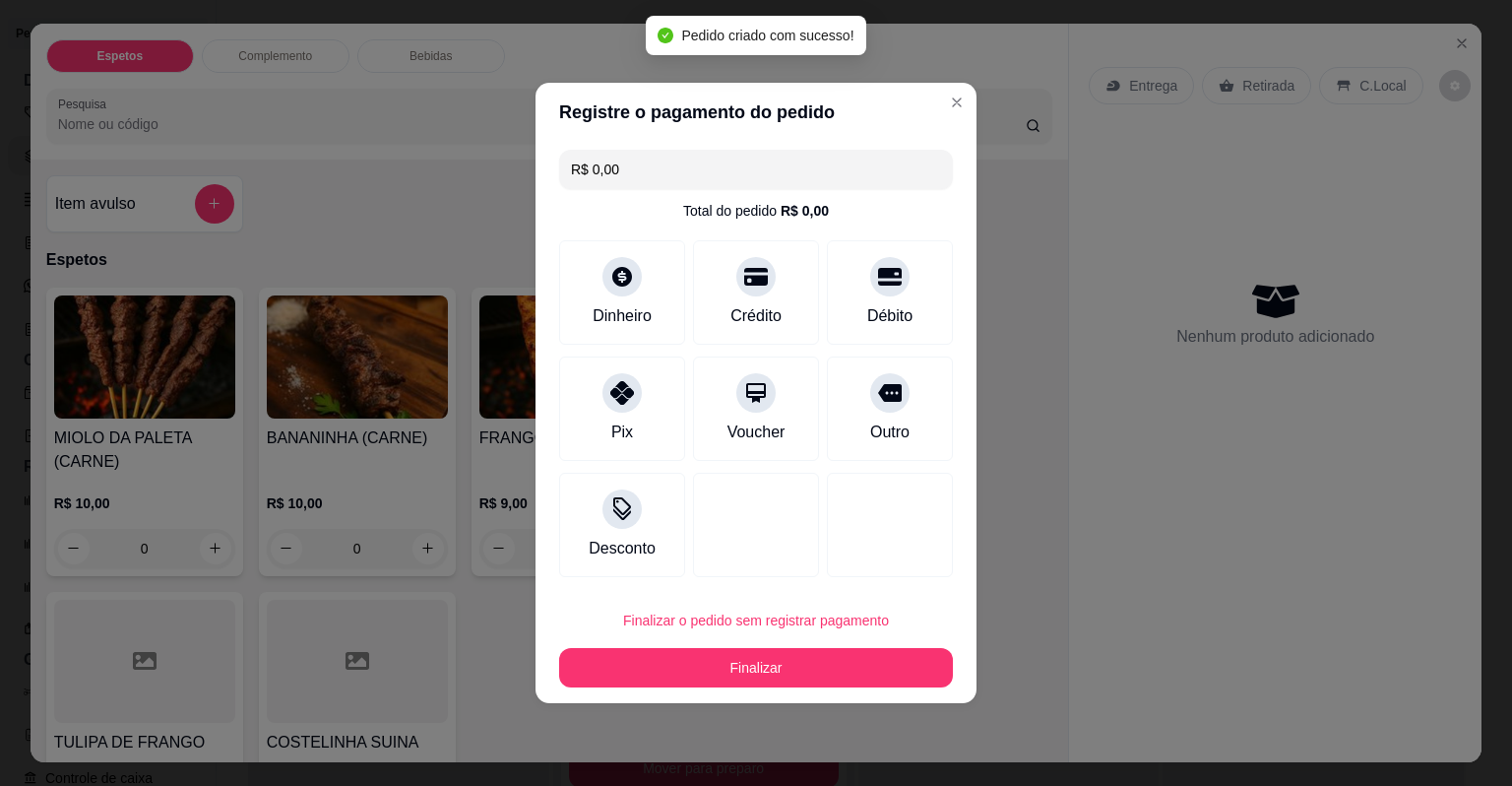 scroll, scrollTop: 0, scrollLeft: 0, axis: both 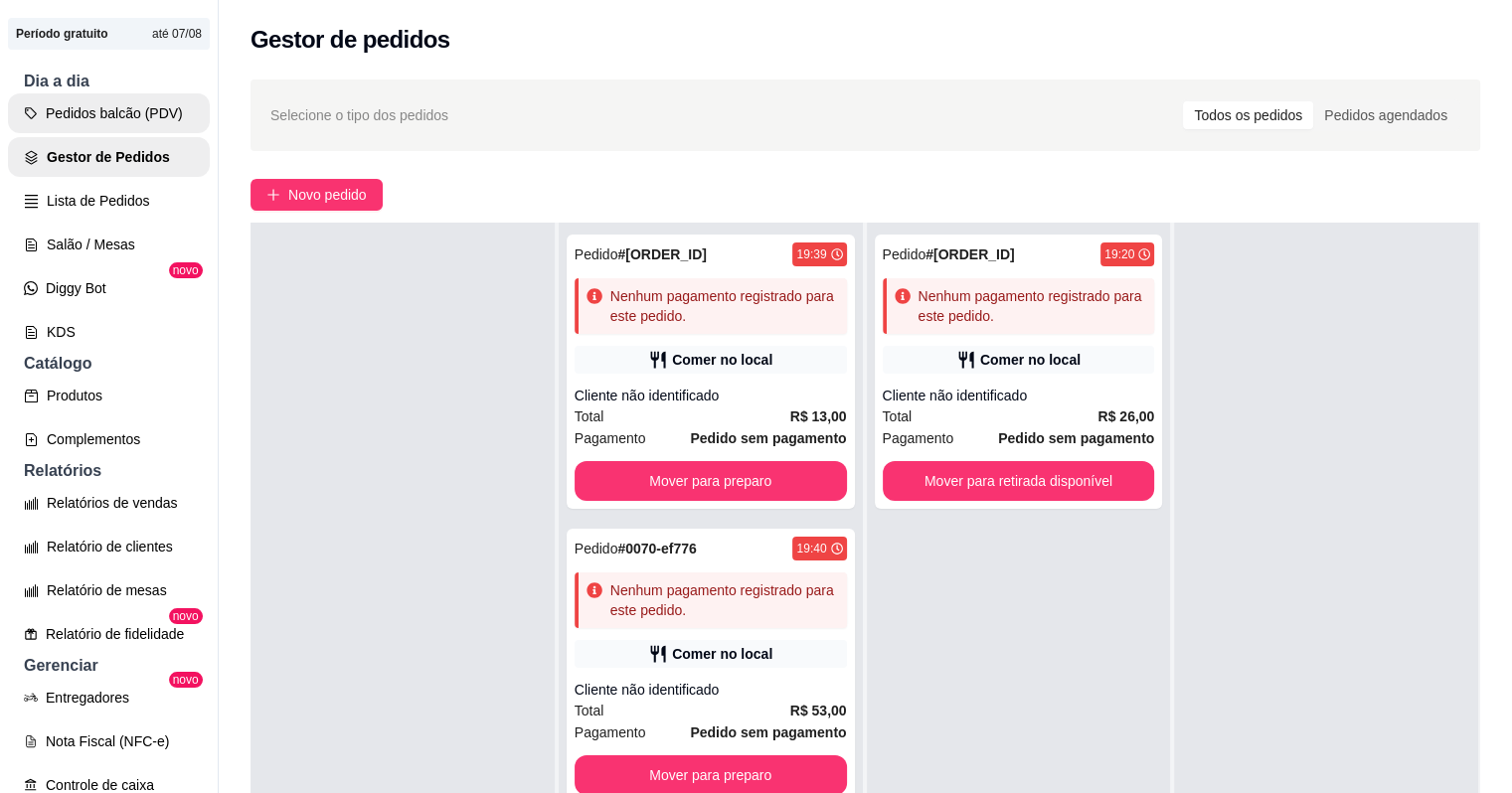 click on "Pedidos balcão (PDV)" at bounding box center [108, 113] 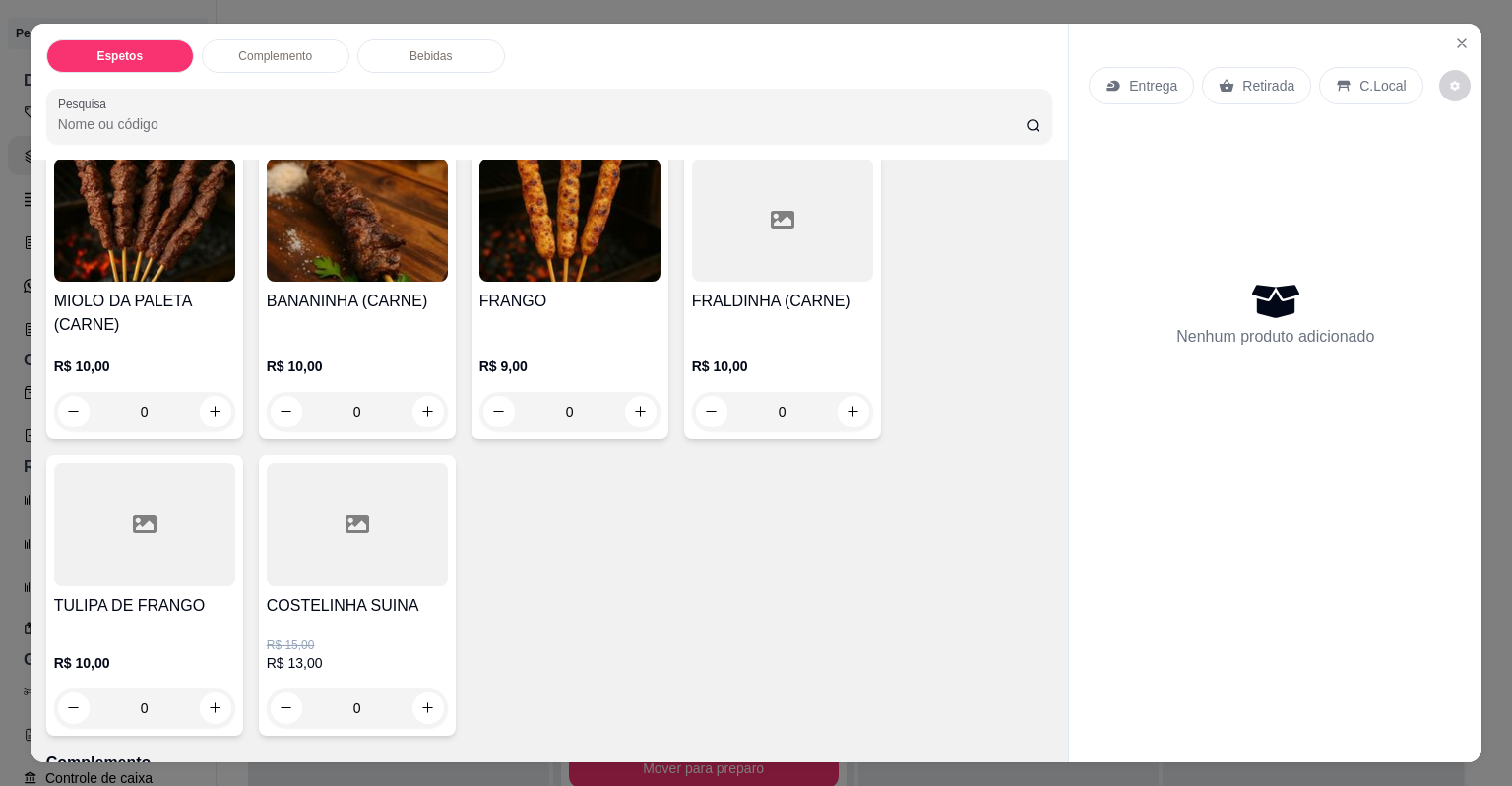 scroll, scrollTop: 141, scrollLeft: 0, axis: vertical 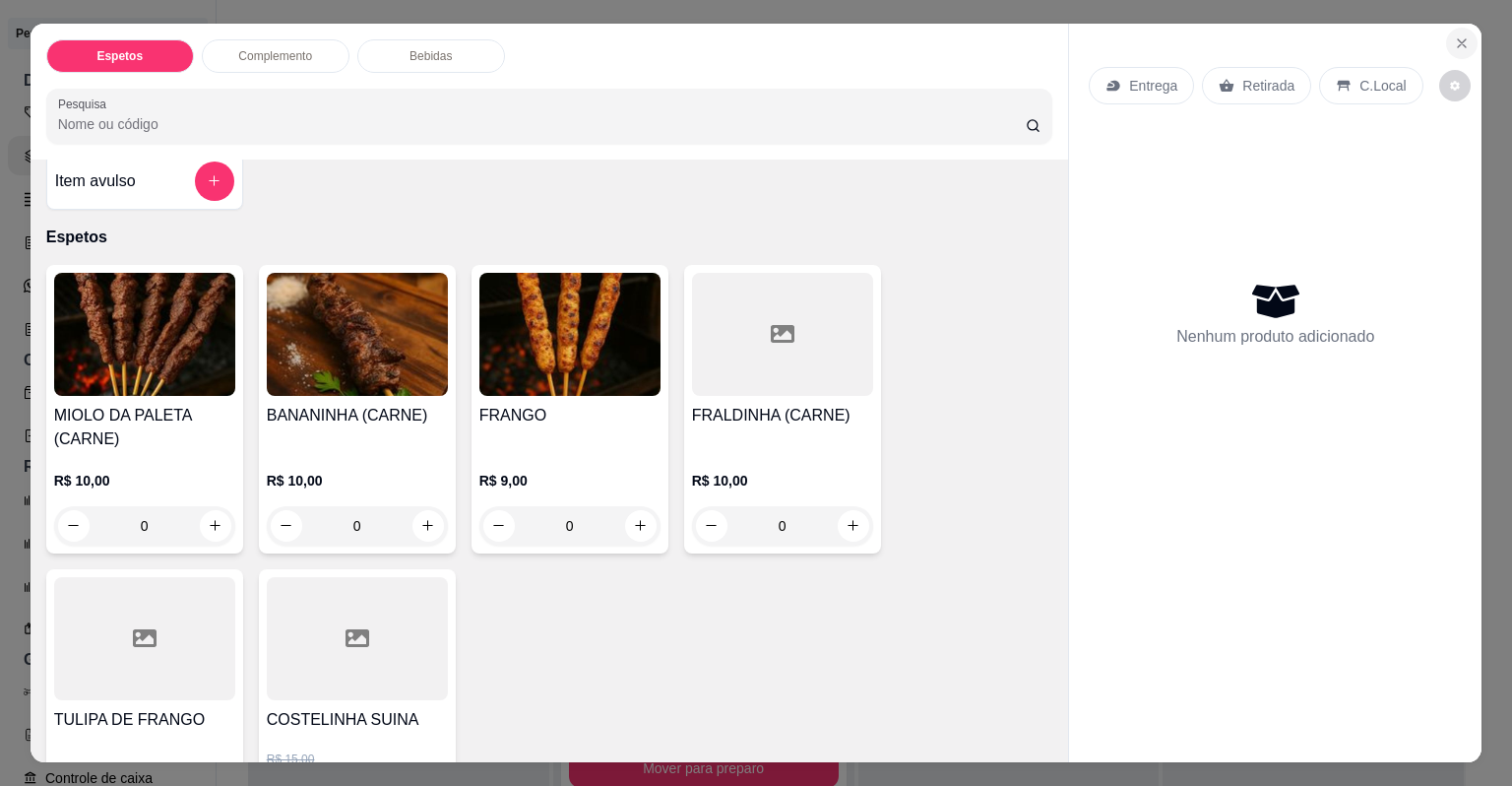 click 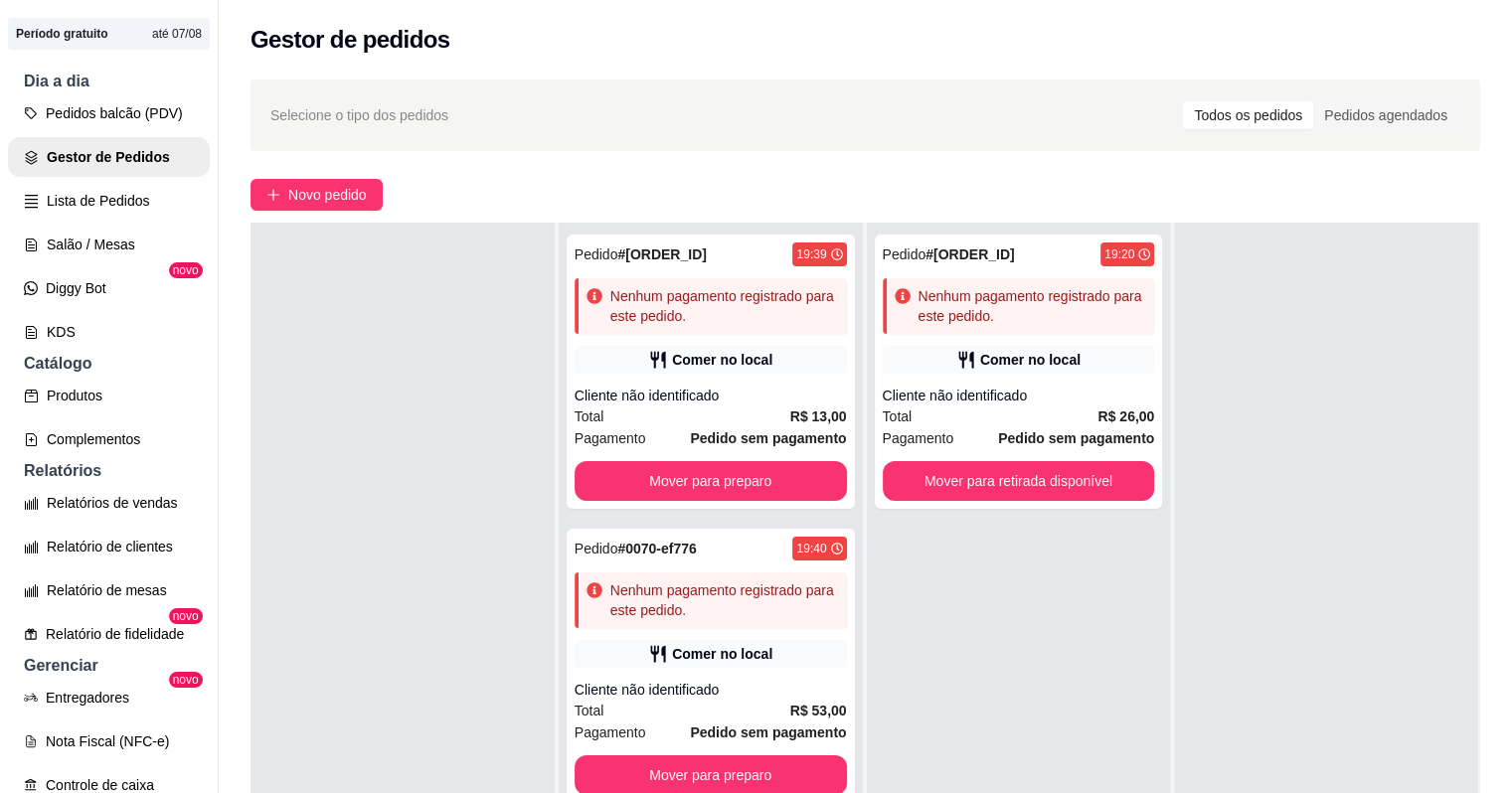 scroll, scrollTop: 611, scrollLeft: 0, axis: vertical 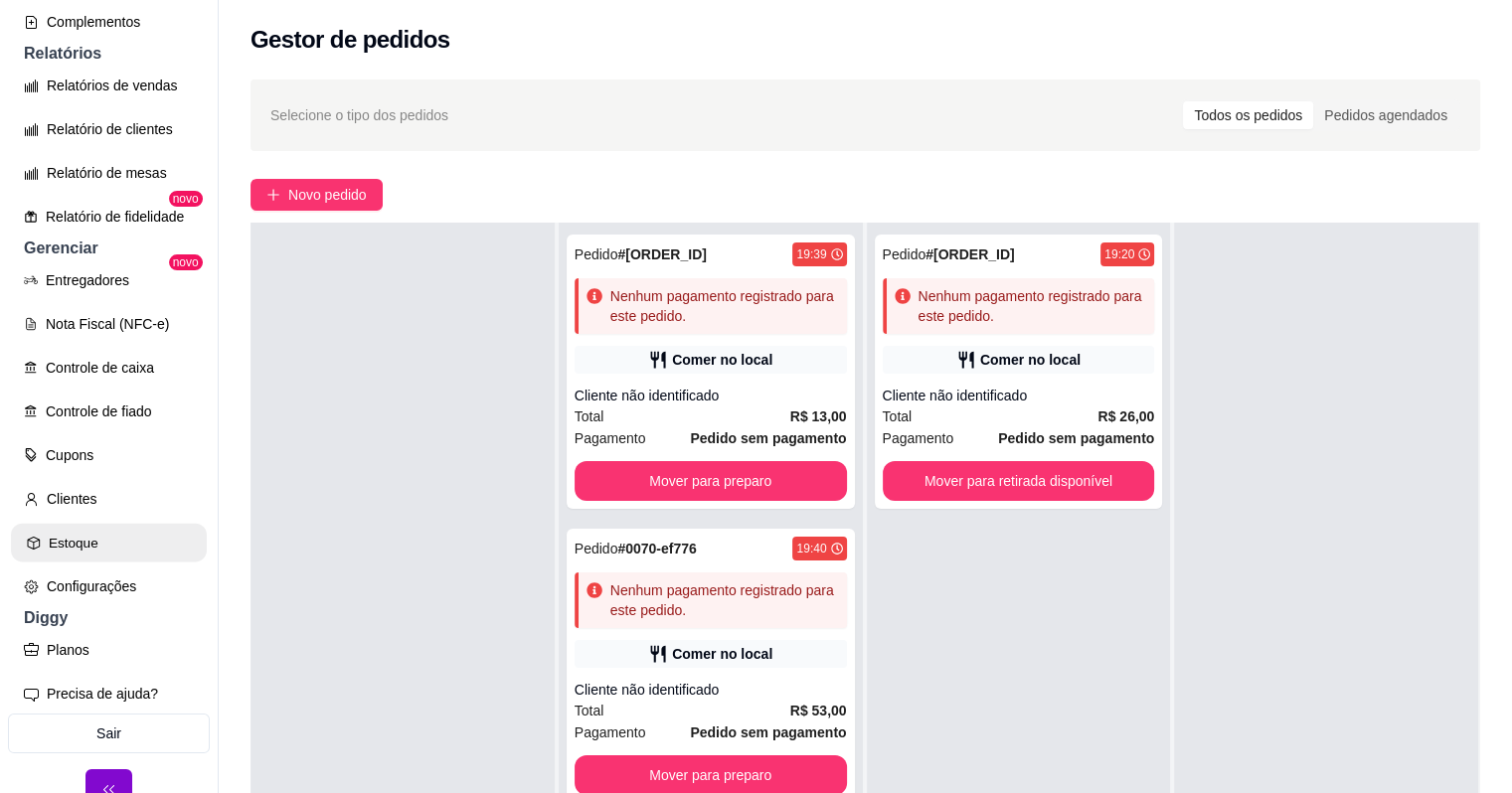 click on "Estoque" at bounding box center [108, 543] 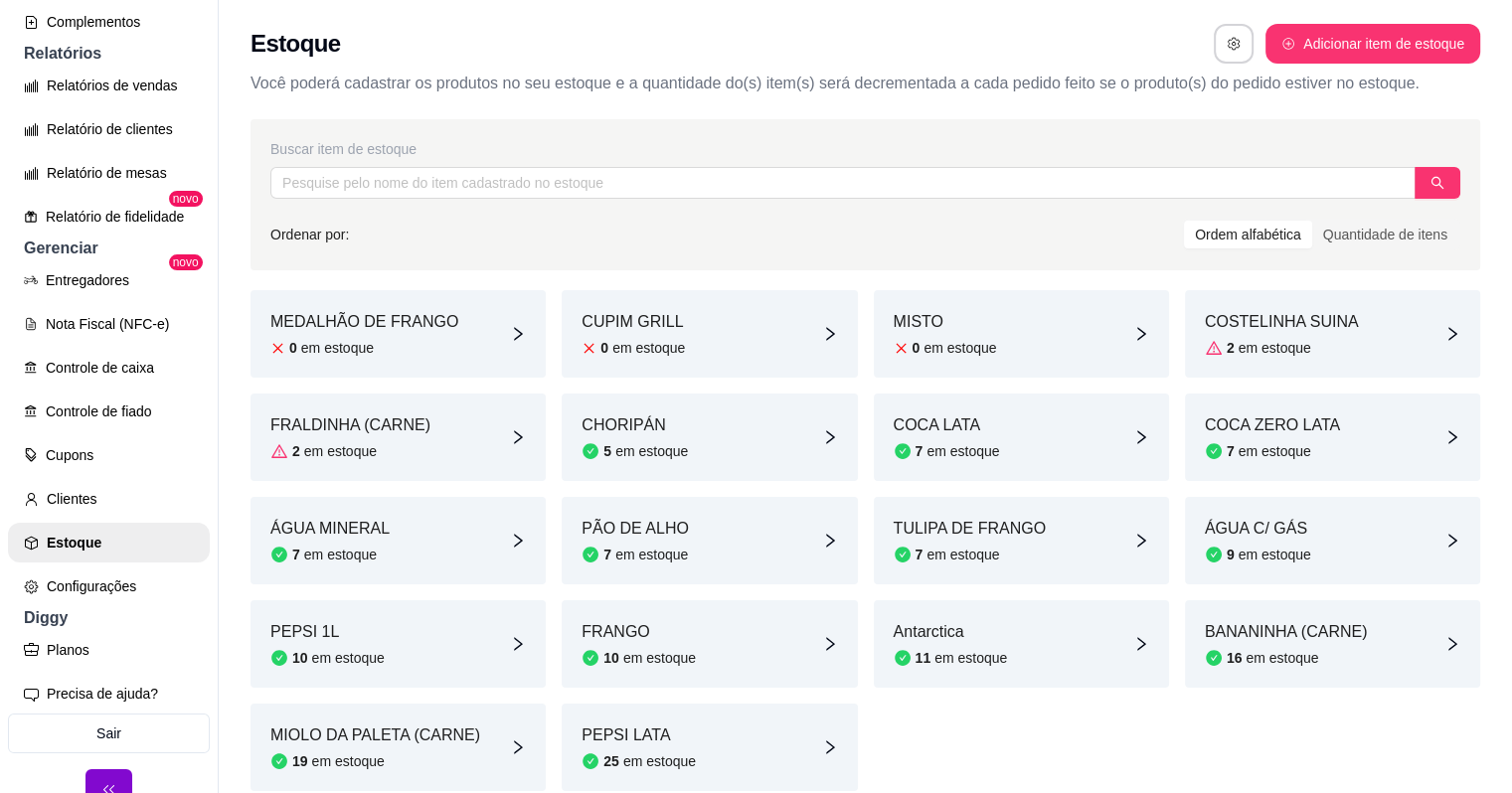 click on "0" at bounding box center [917, 348] 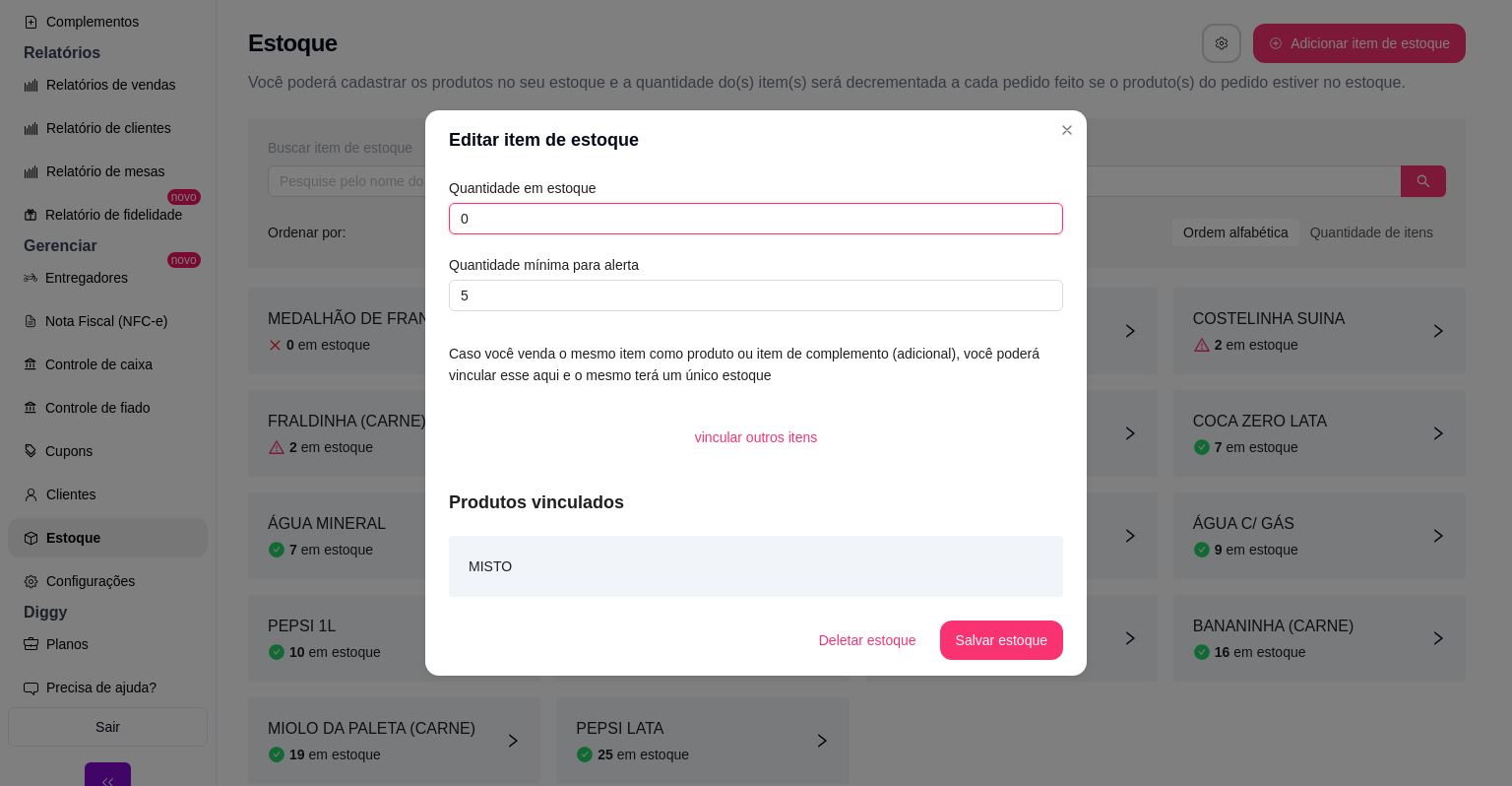 click on "0" at bounding box center [756, 219] 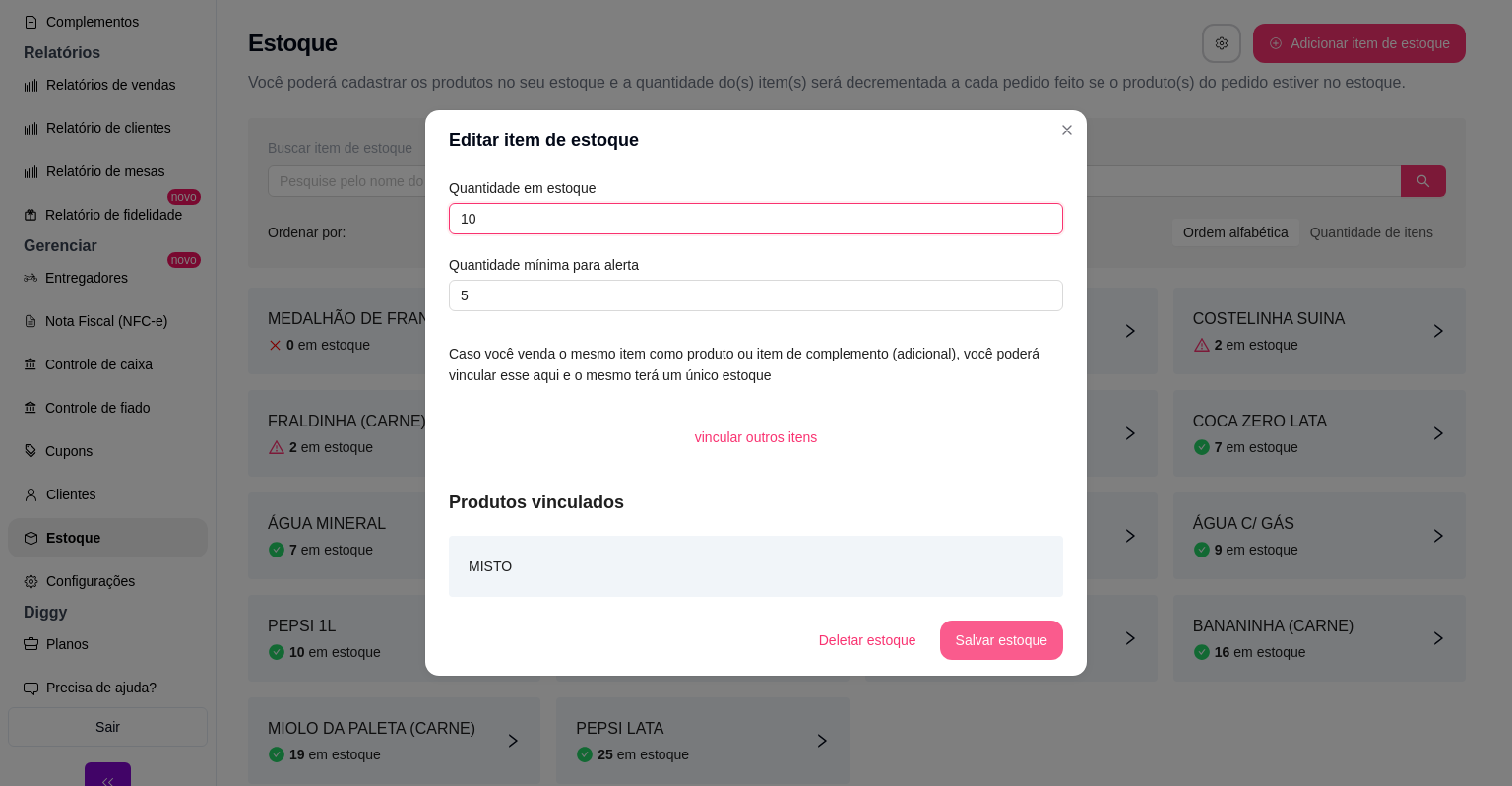type on "10" 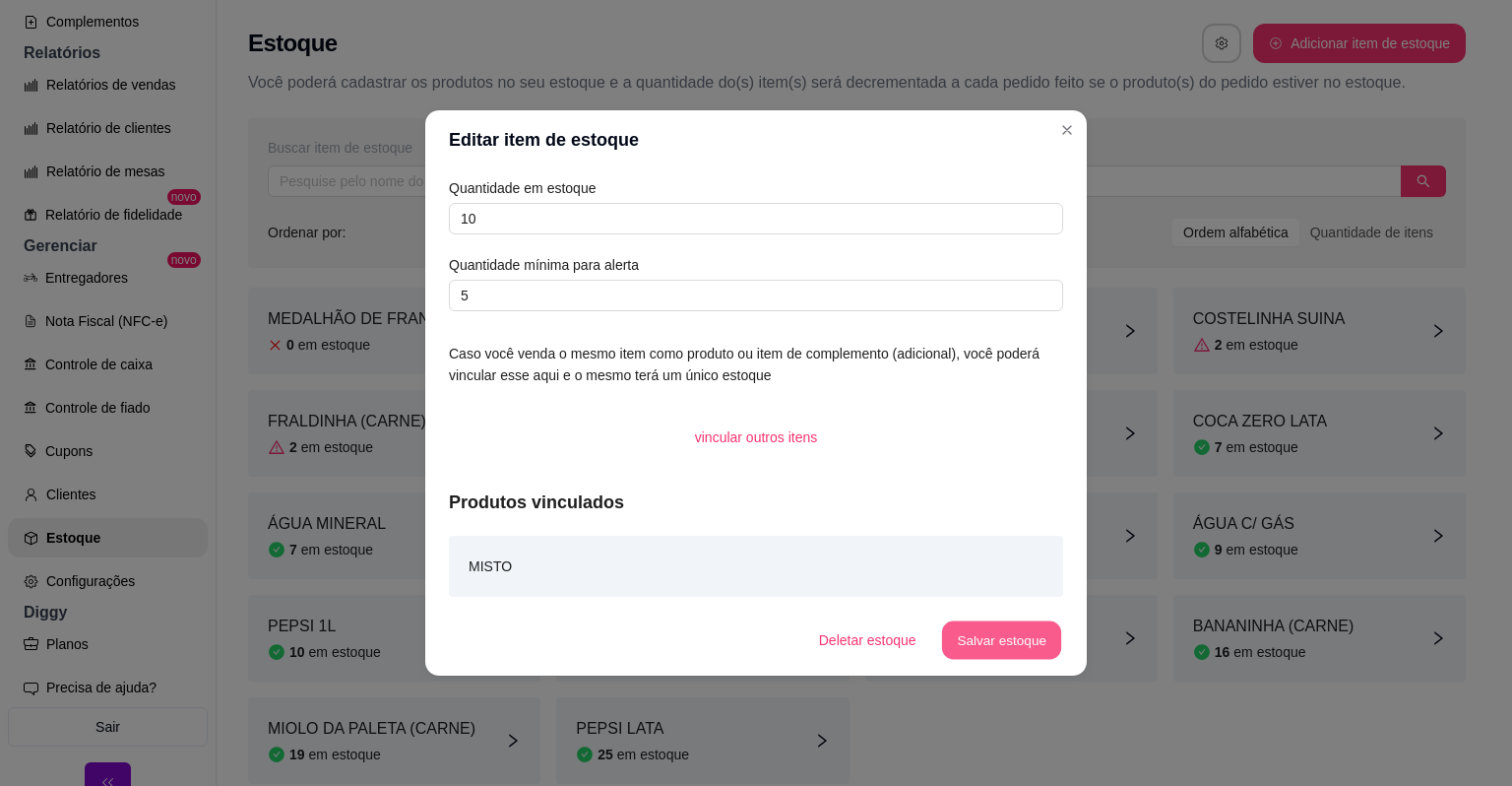 click on "Salvar estoque" at bounding box center (1001, 640) 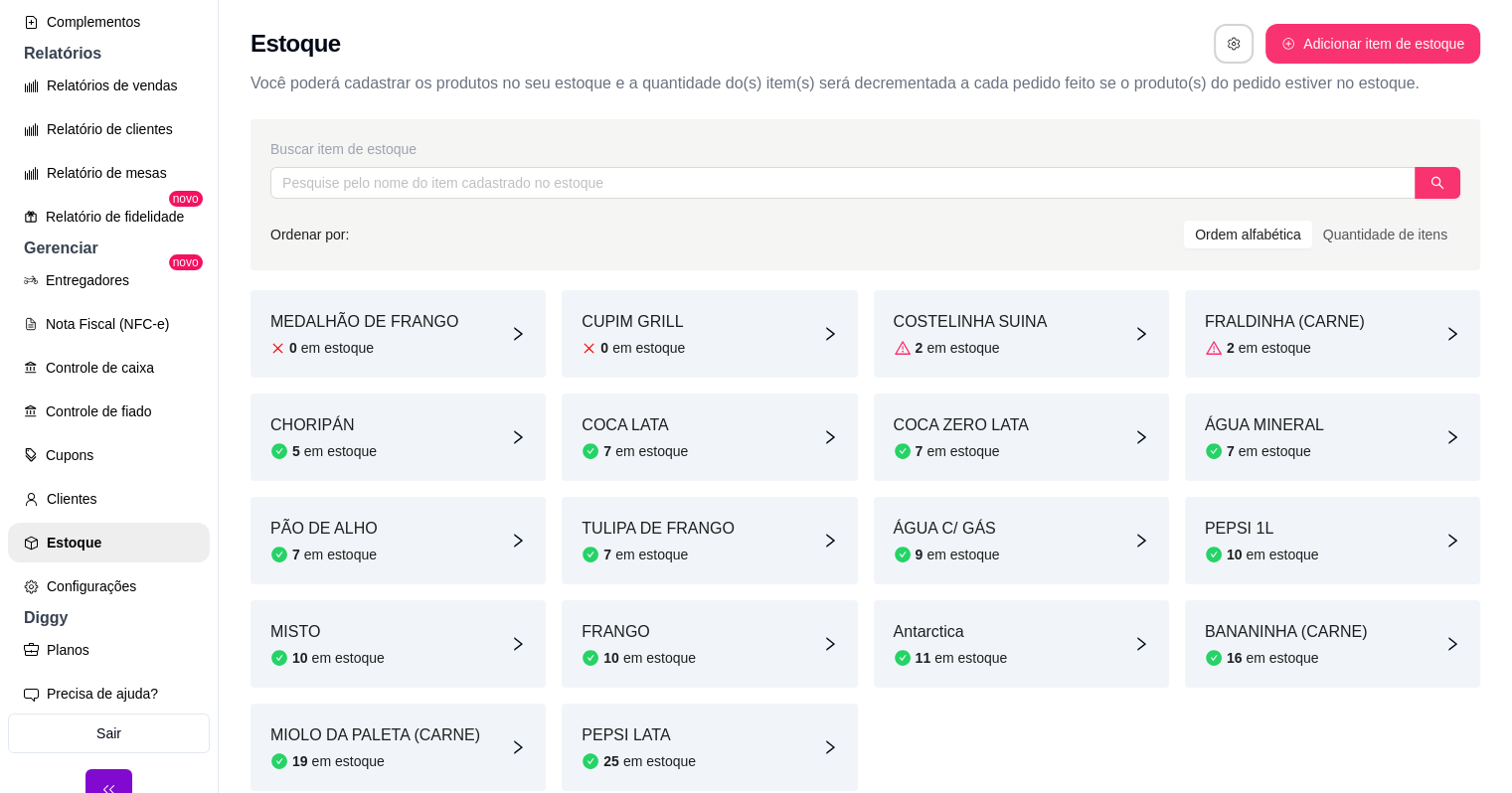 click on "MEDALHÃO DE FRANGO 0 em estoque" at bounding box center (364, 334) 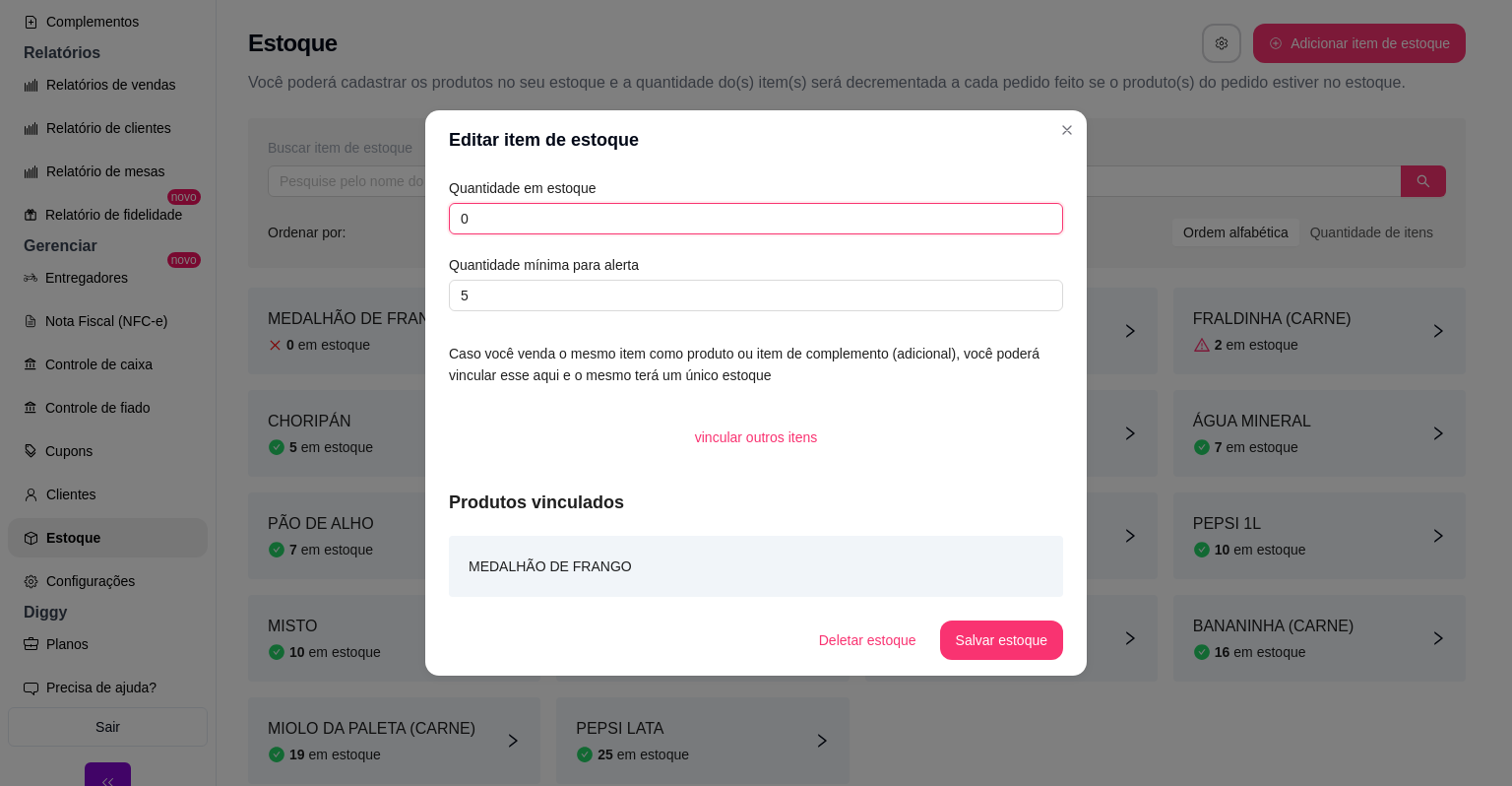click on "0" at bounding box center [756, 219] 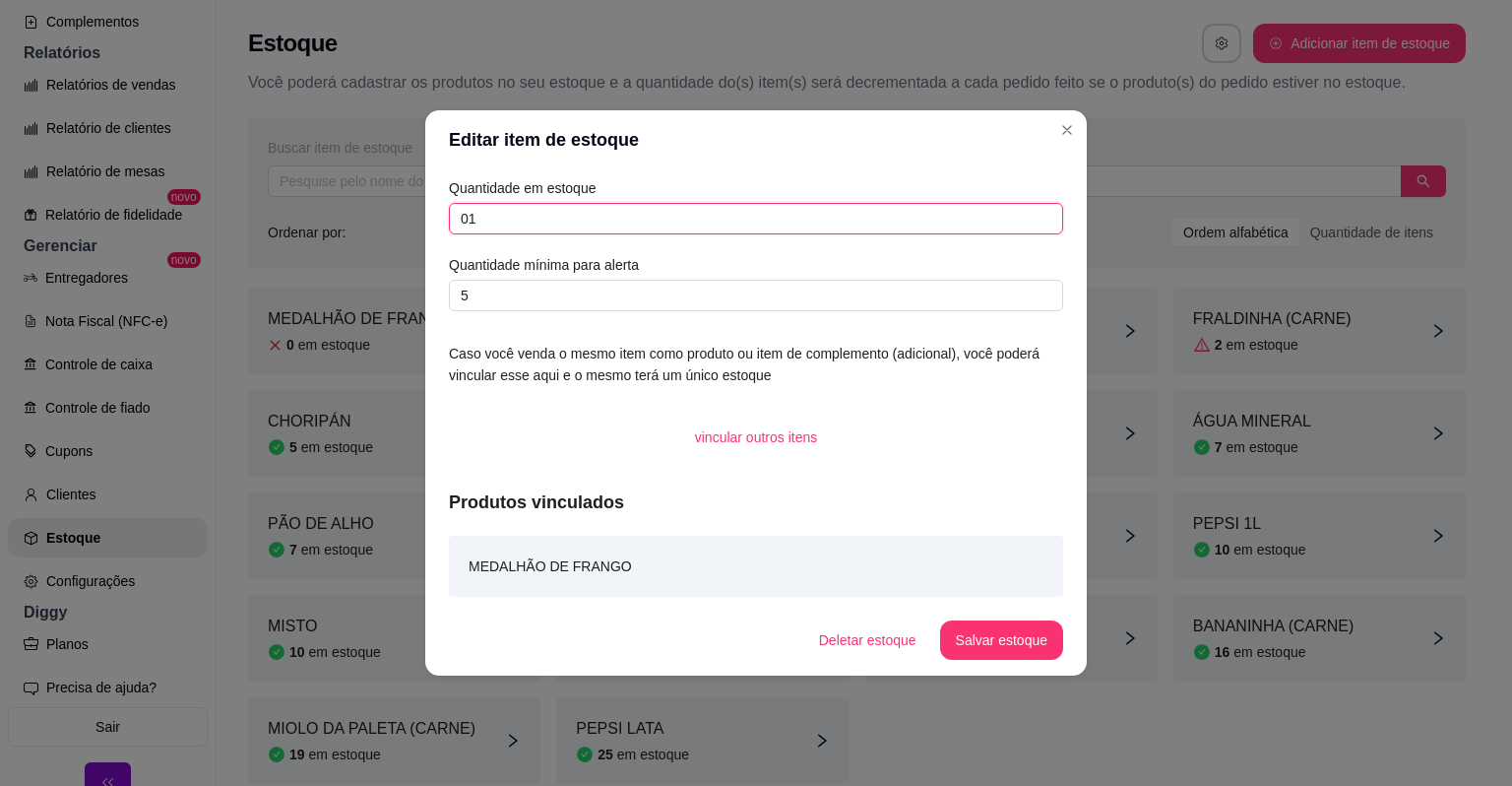 type on "0" 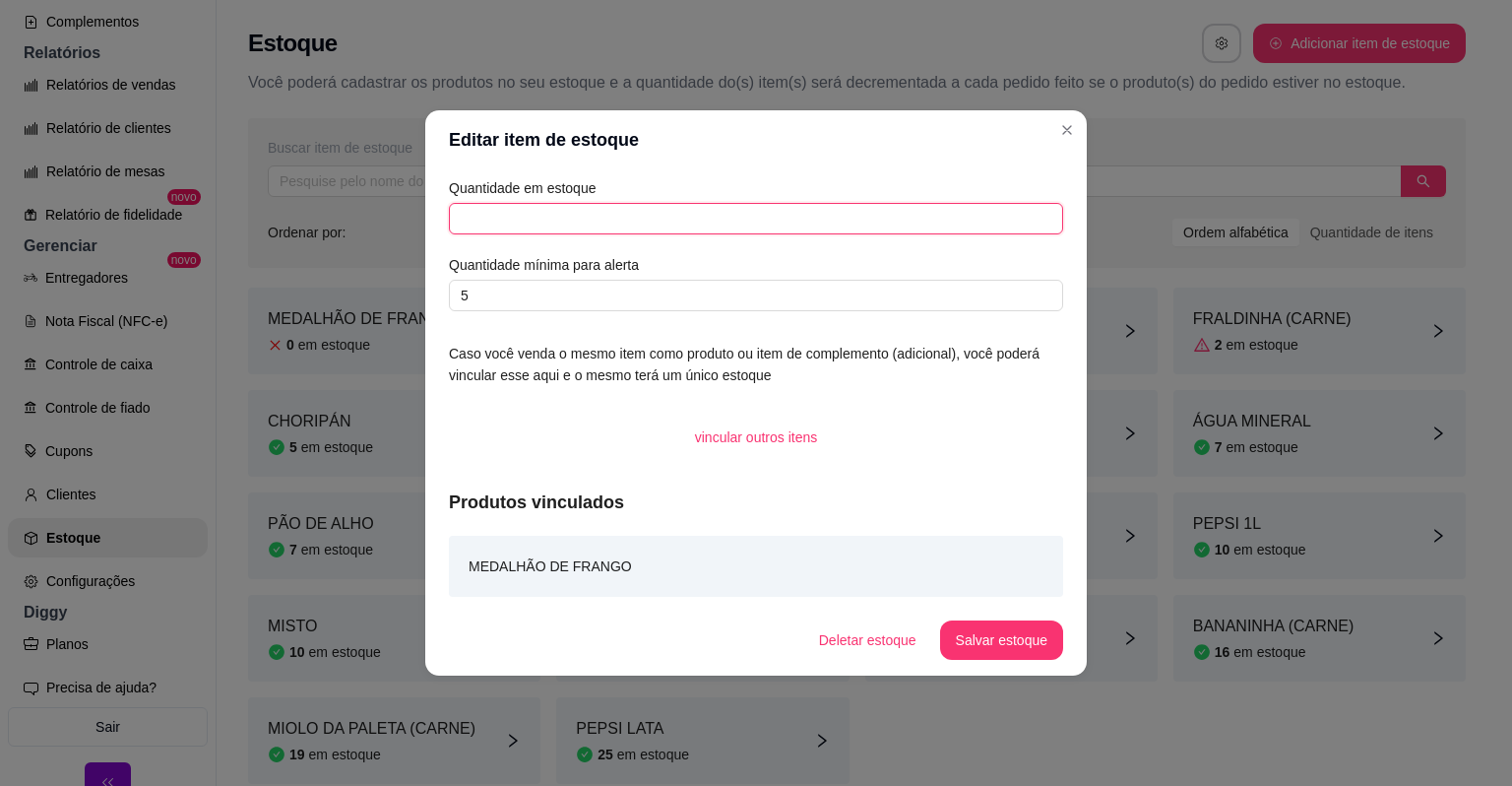 type on "4" 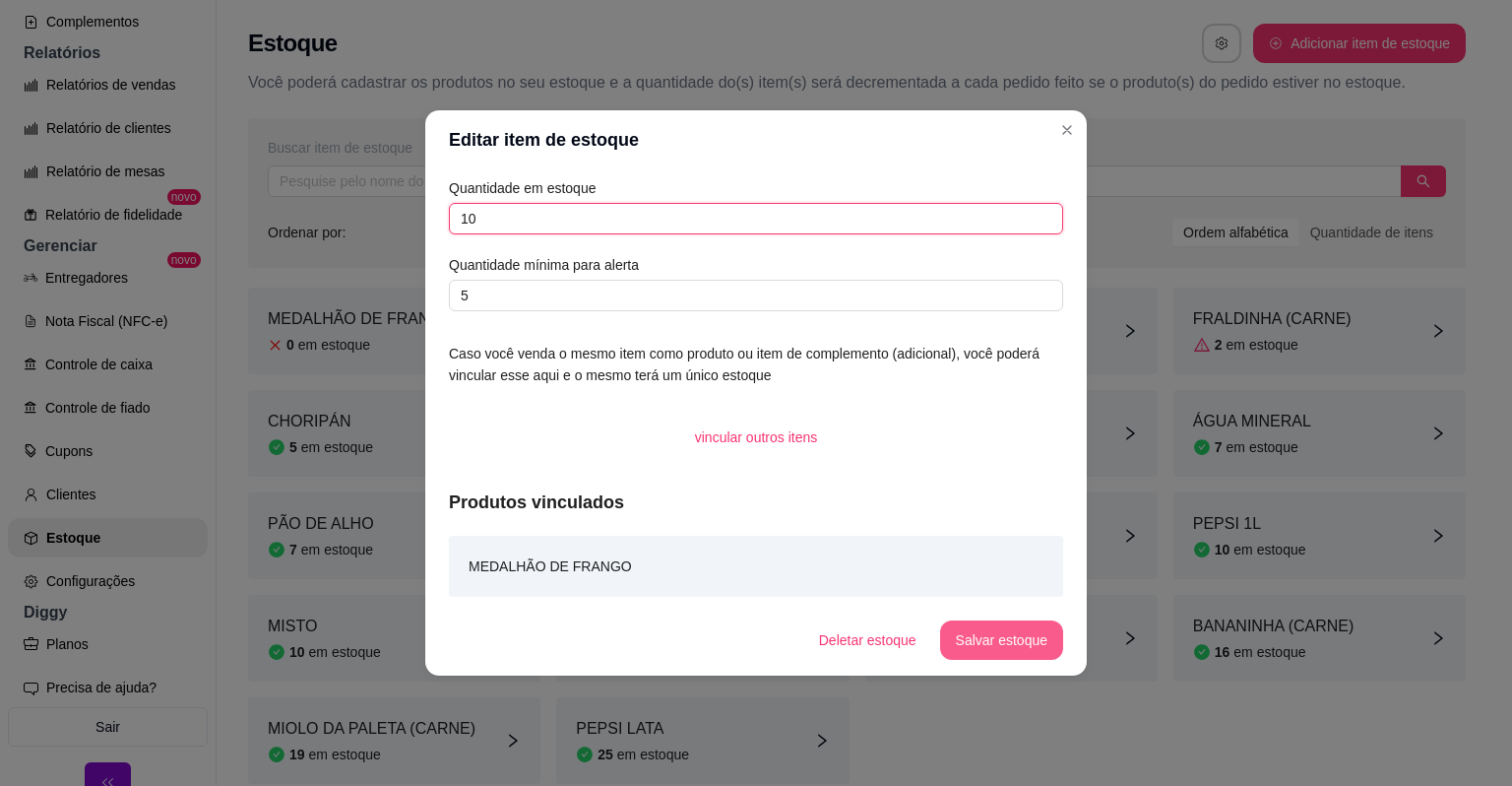 type on "10" 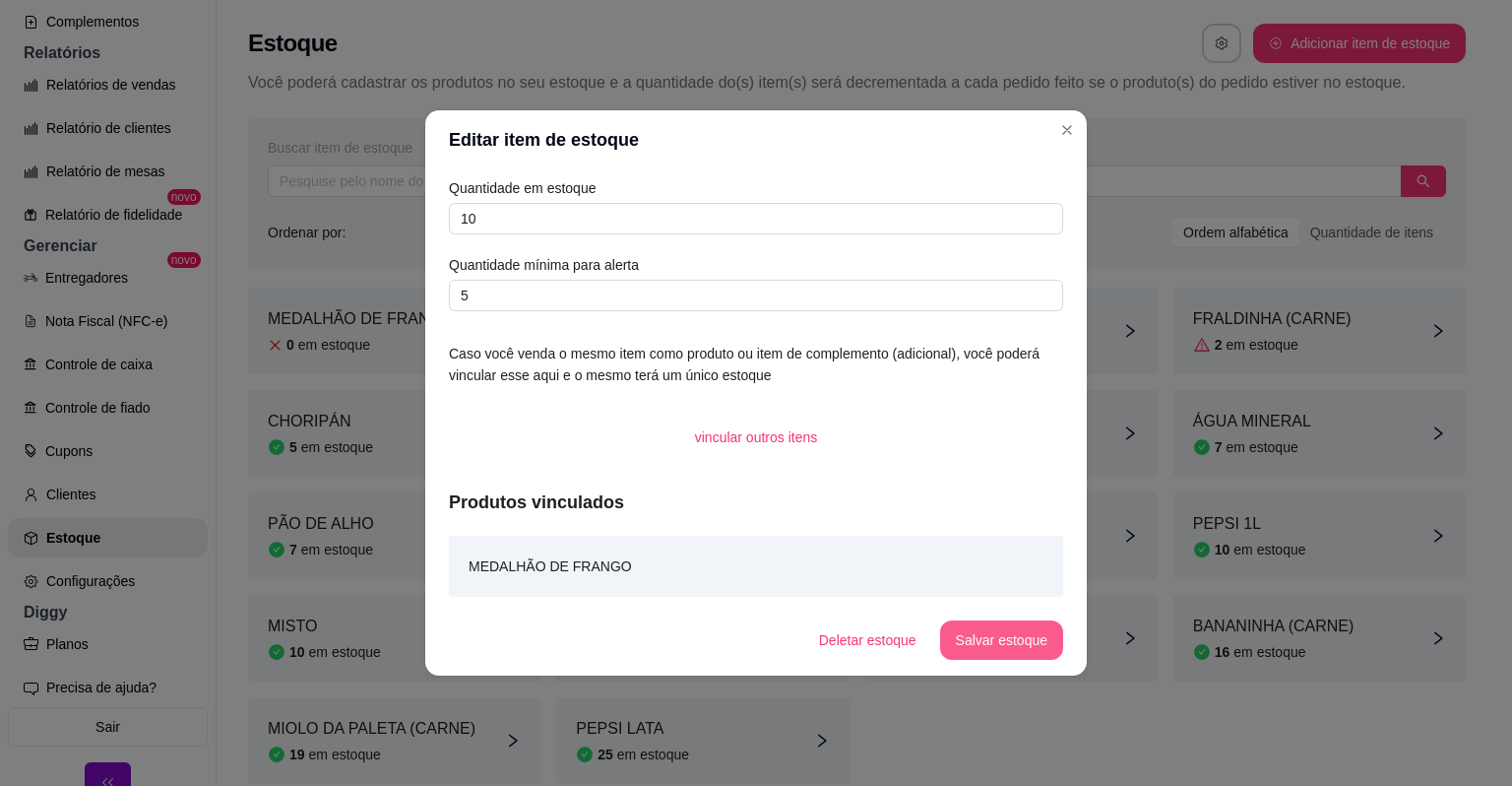 click on "Salvar estoque" at bounding box center (1001, 640) 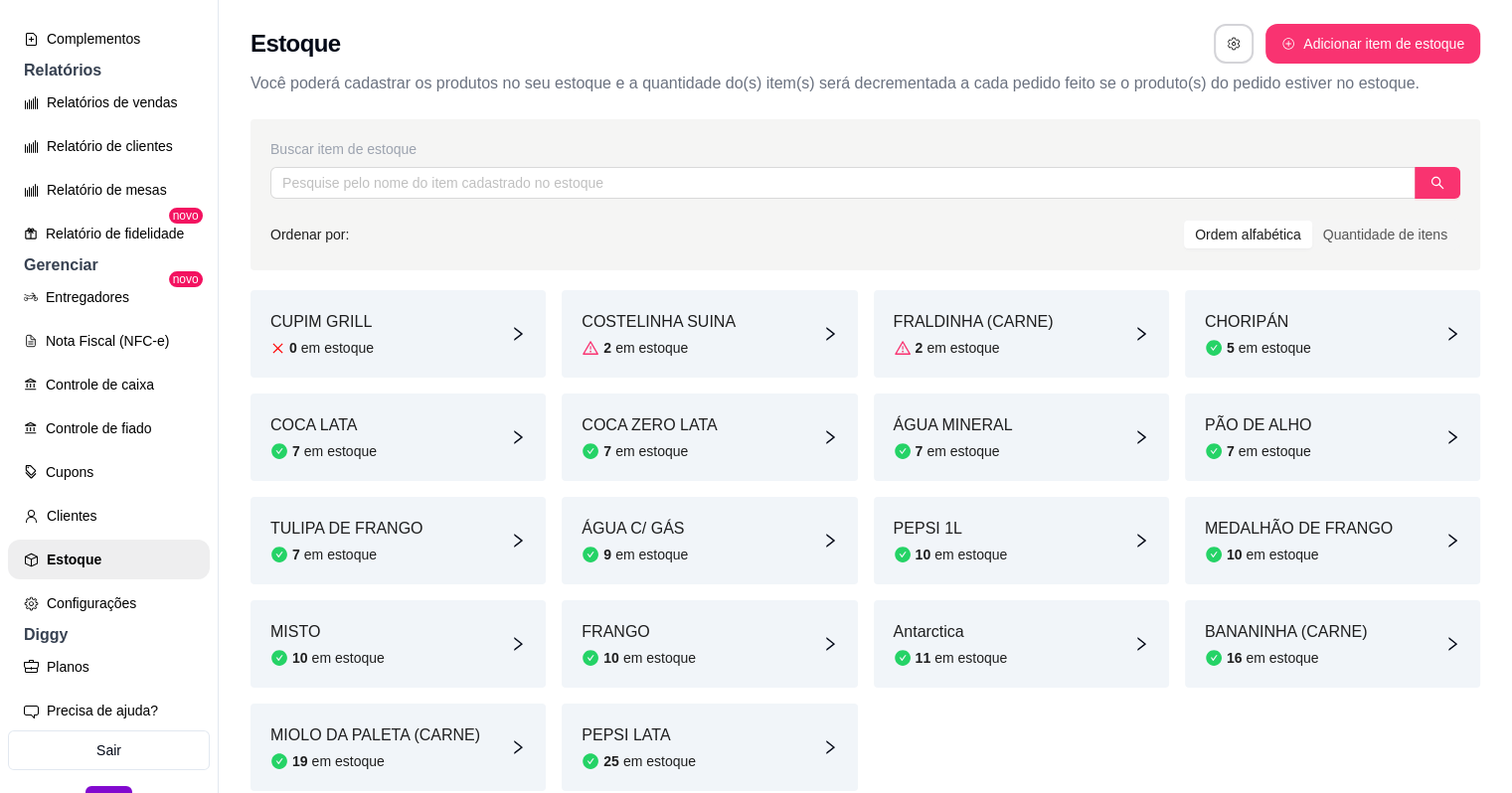 scroll, scrollTop: 532, scrollLeft: 0, axis: vertical 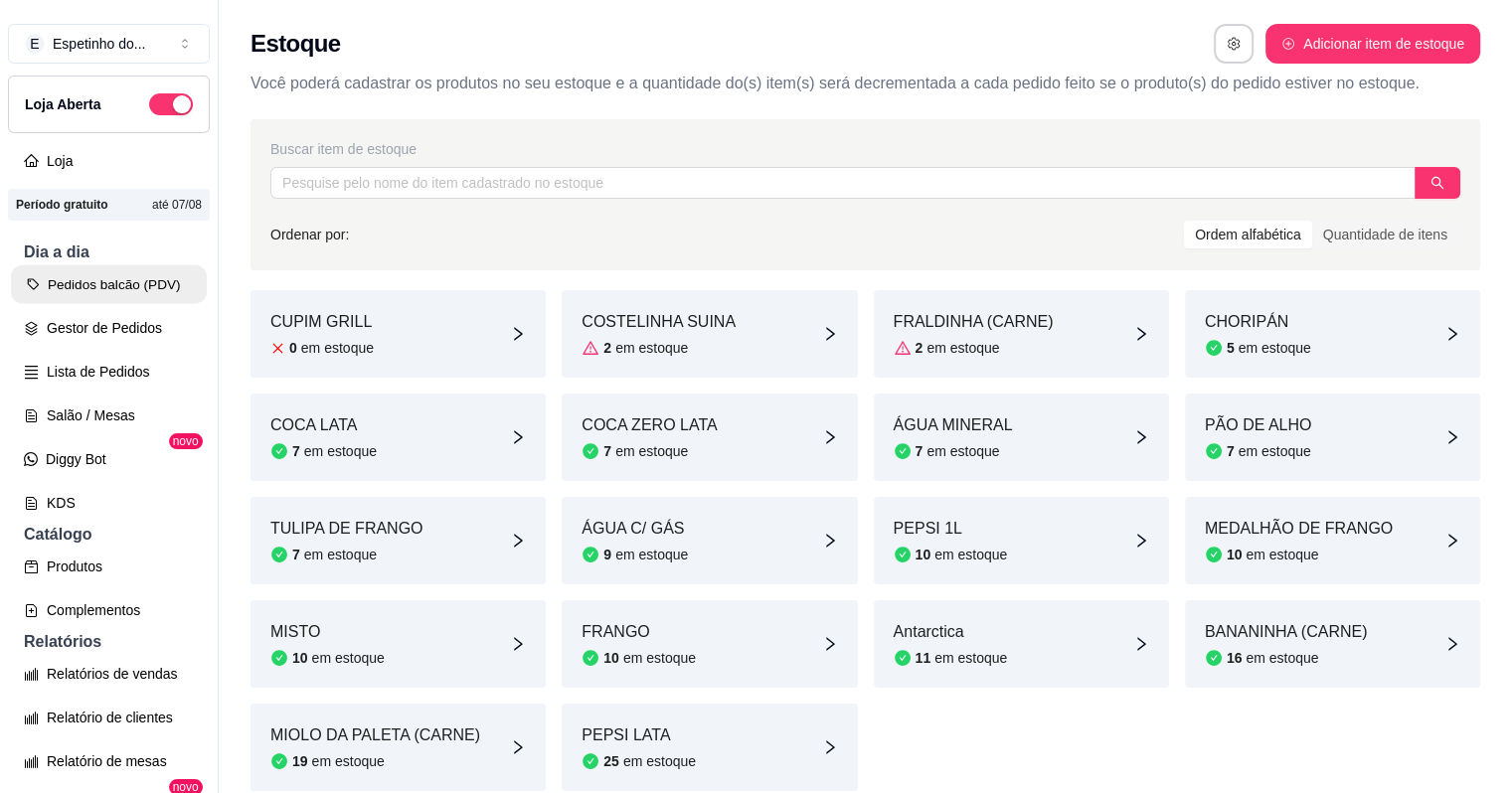 click on "Pedidos balcão (PDV)" at bounding box center [108, 284] 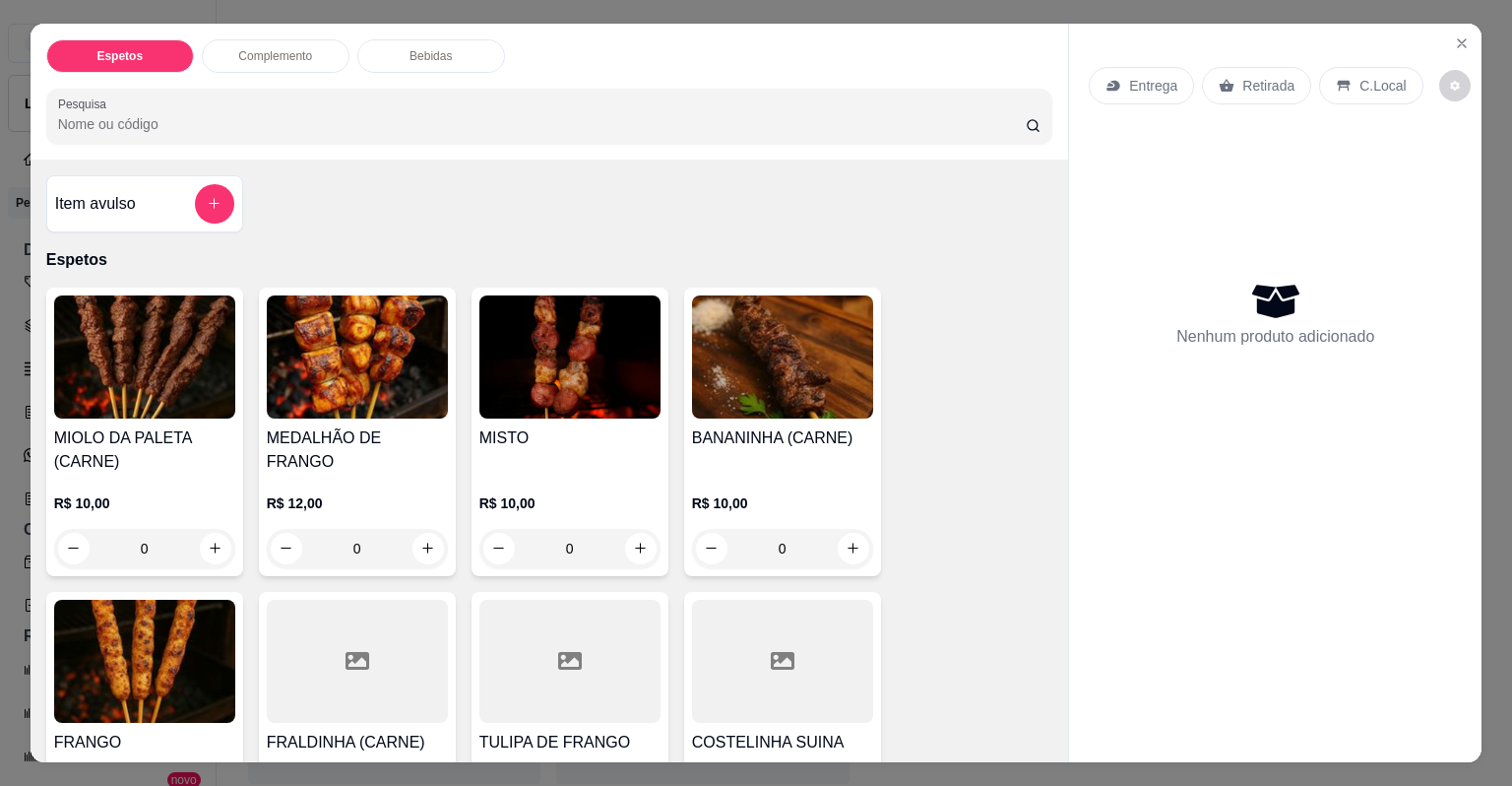 click on "MISTO" at bounding box center [570, 438] 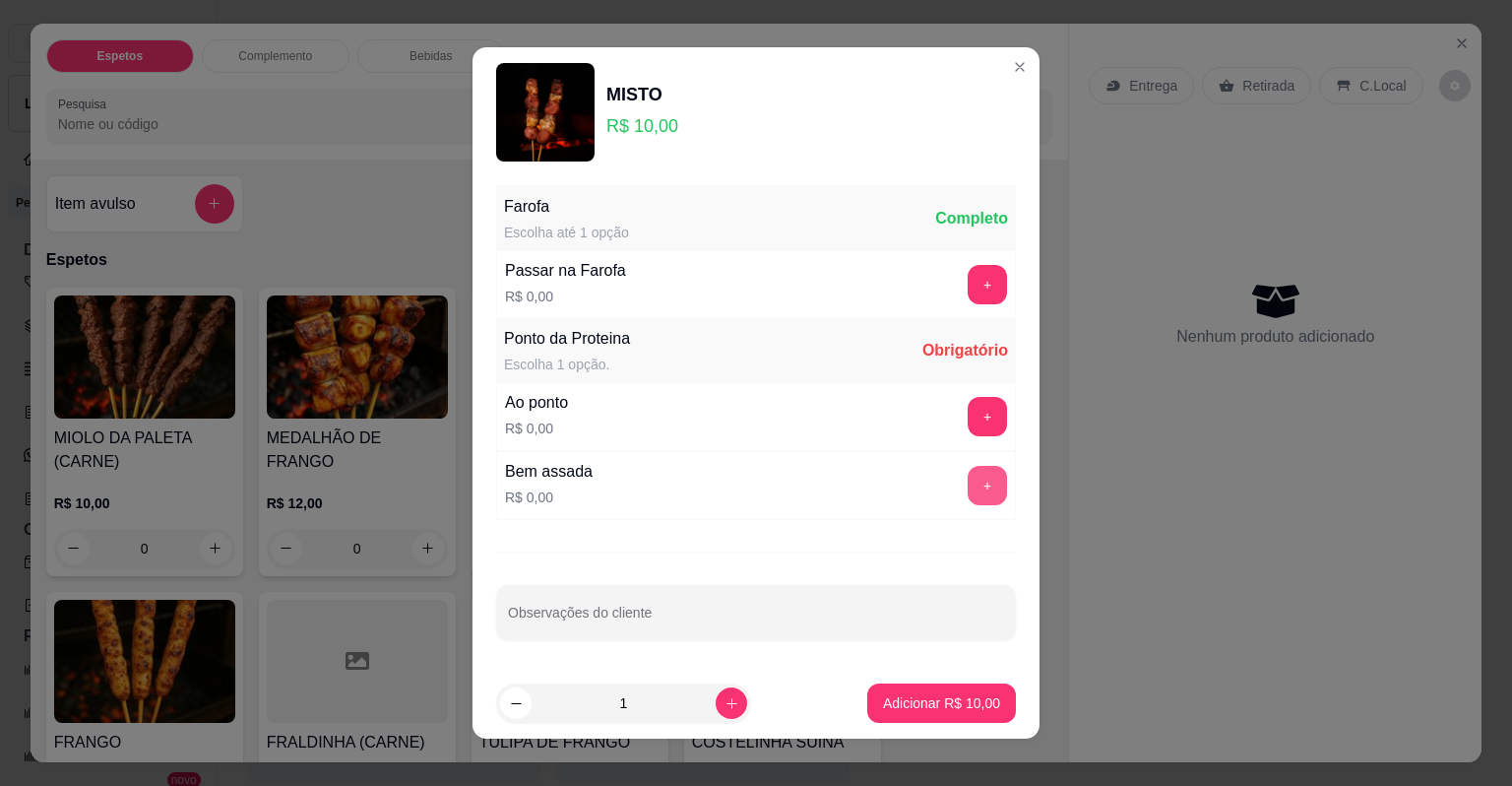 click on "+" at bounding box center (987, 486) 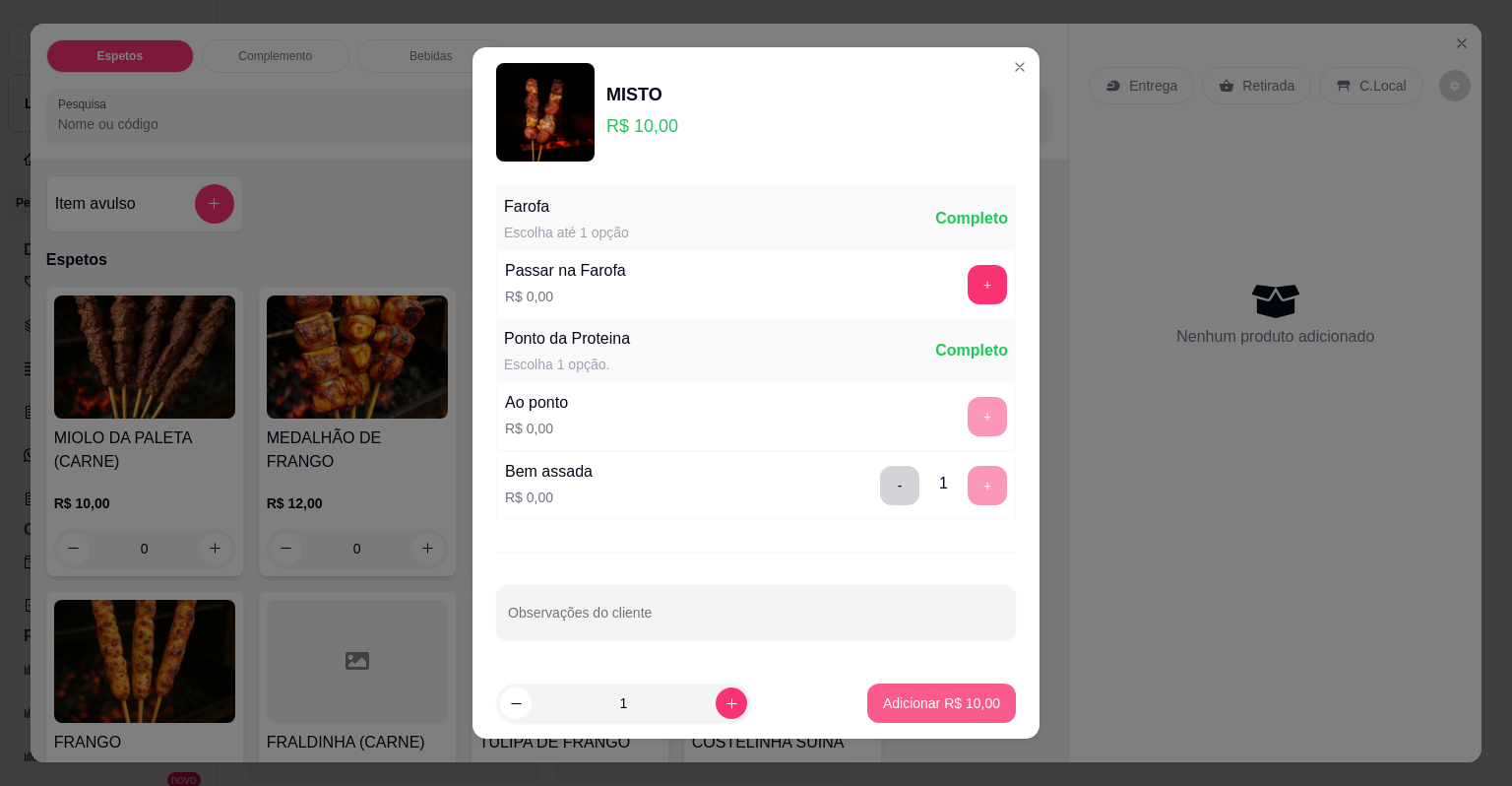 click on "Adicionar   R$ 10,00" at bounding box center [941, 703] 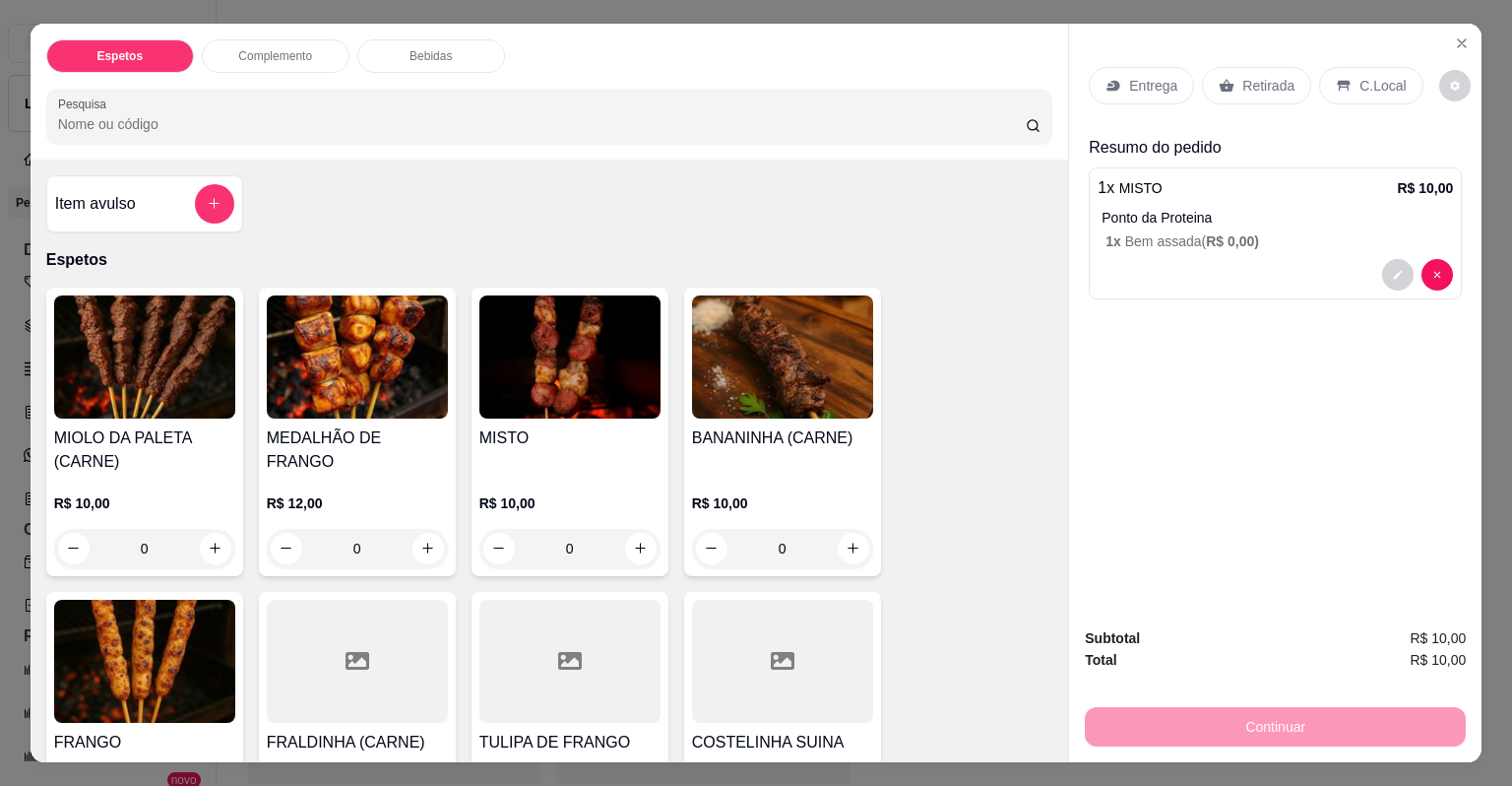click on "BANANINHA (CARNE)" at bounding box center [783, 438] 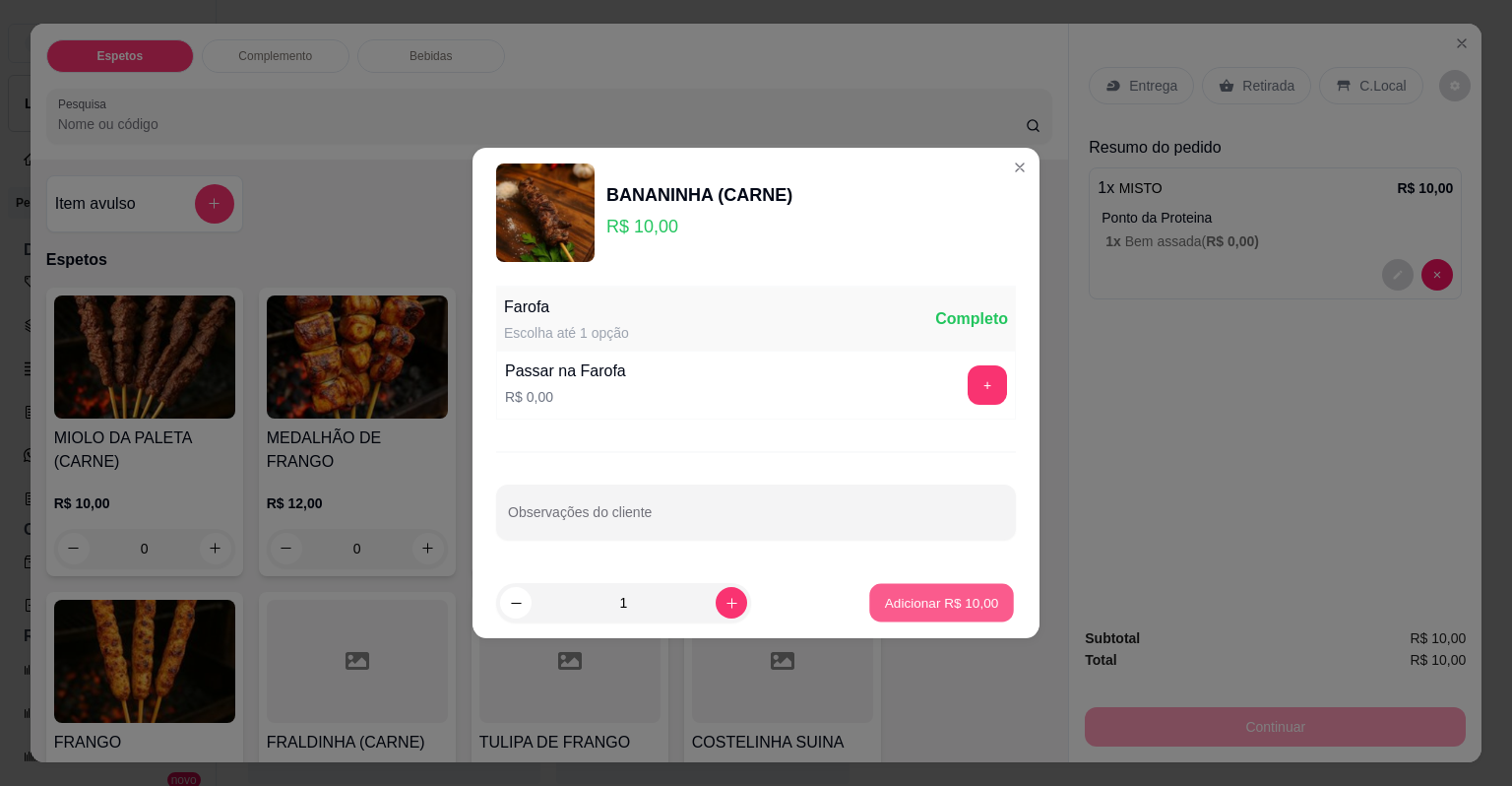 click on "Adicionar   R$ 10,00" at bounding box center (941, 603) 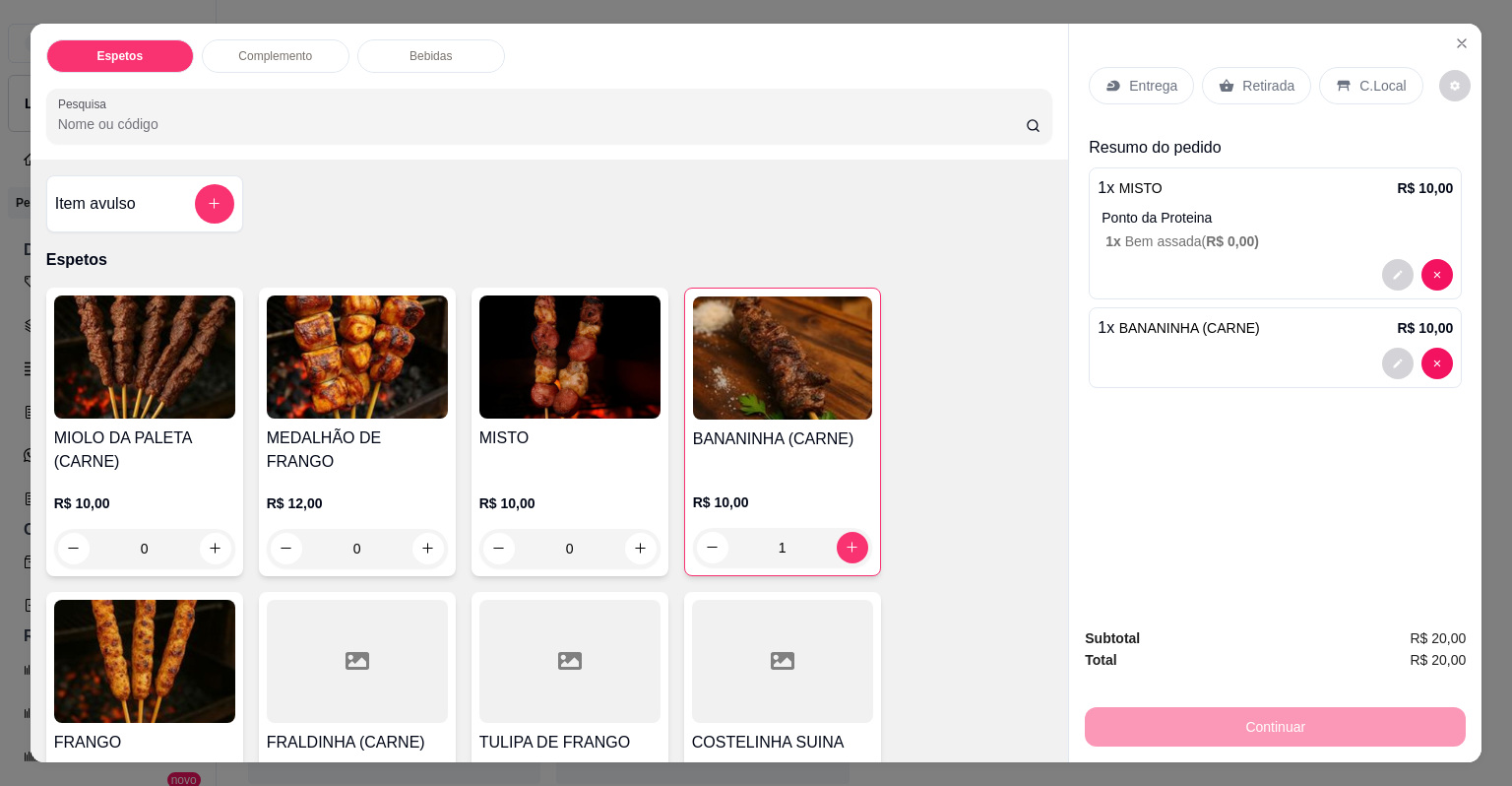 click on "C.Local" at bounding box center (1382, 86) 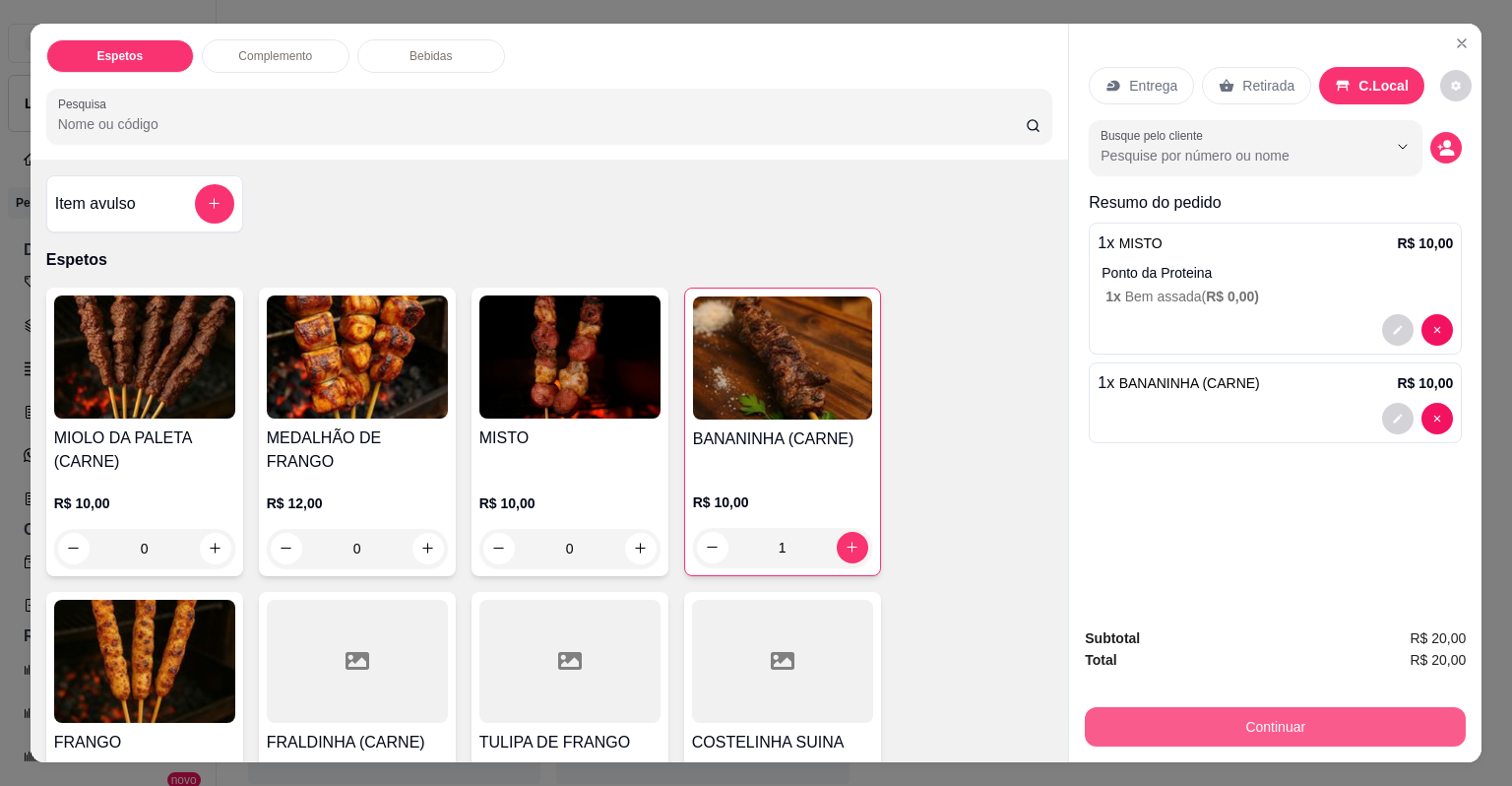 click on "Continuar" at bounding box center (1275, 727) 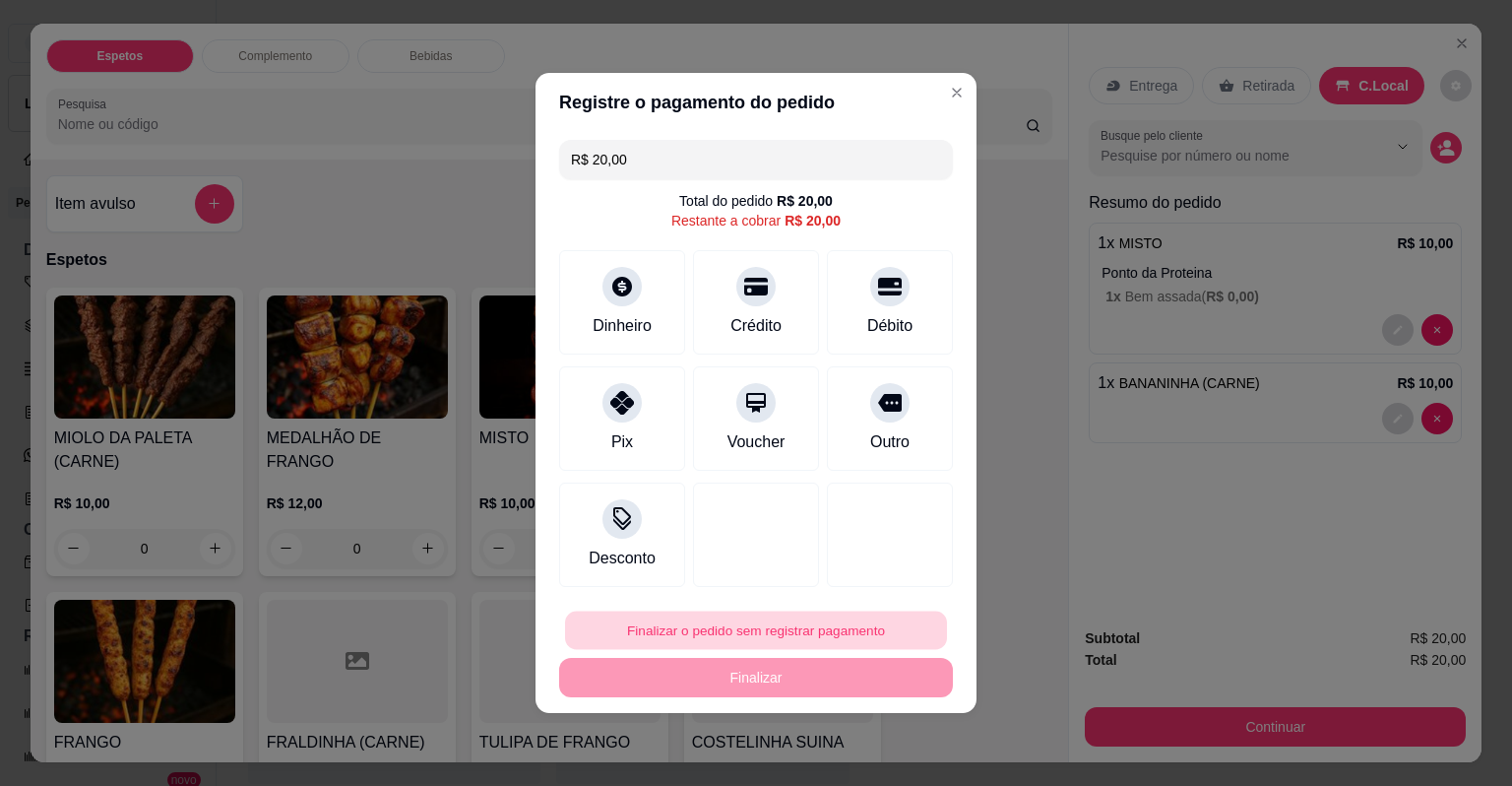 click on "Finalizar o pedido sem registrar pagamento" at bounding box center (756, 630) 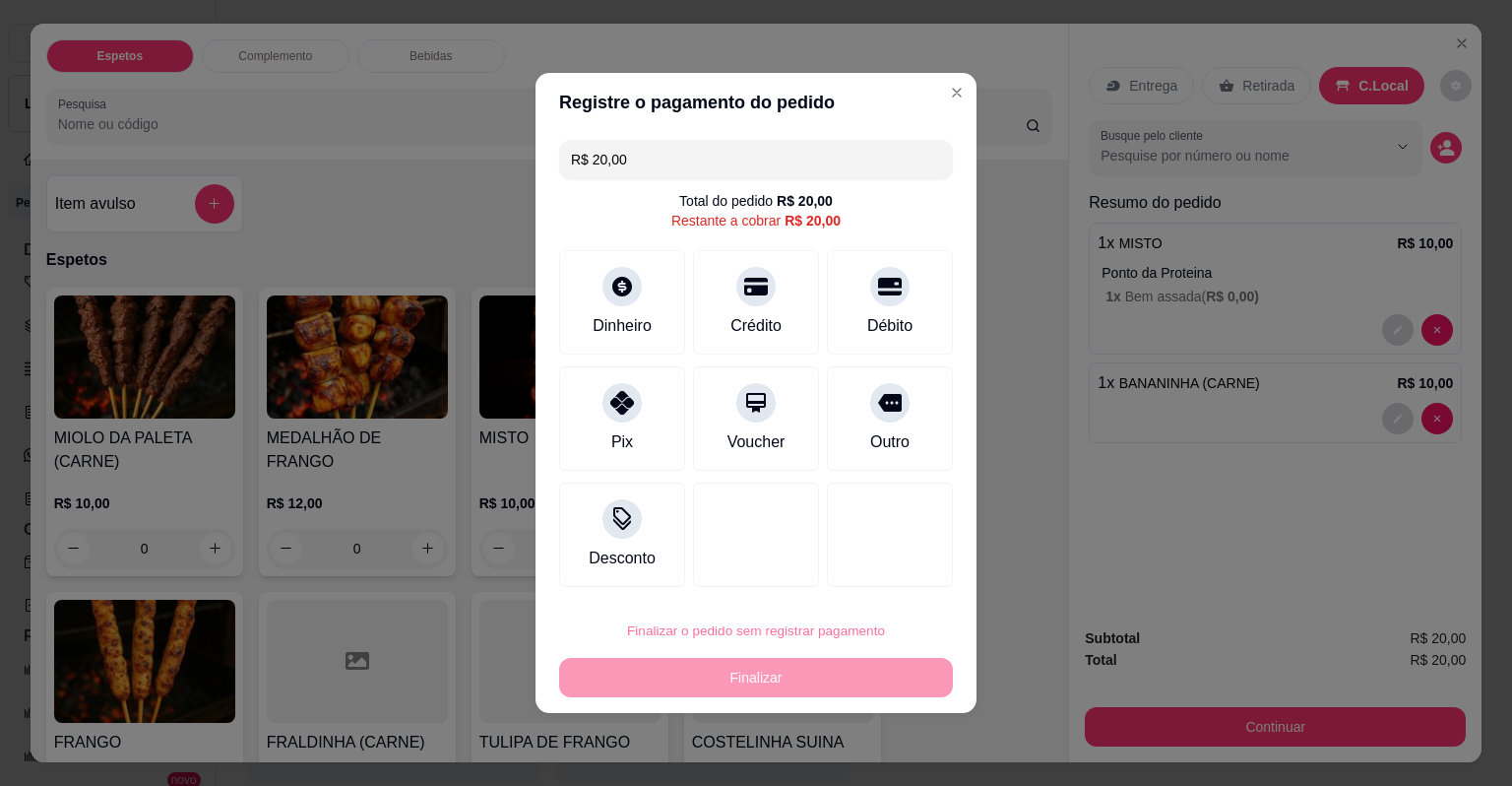 click on "Confirmar" at bounding box center [874, 574] 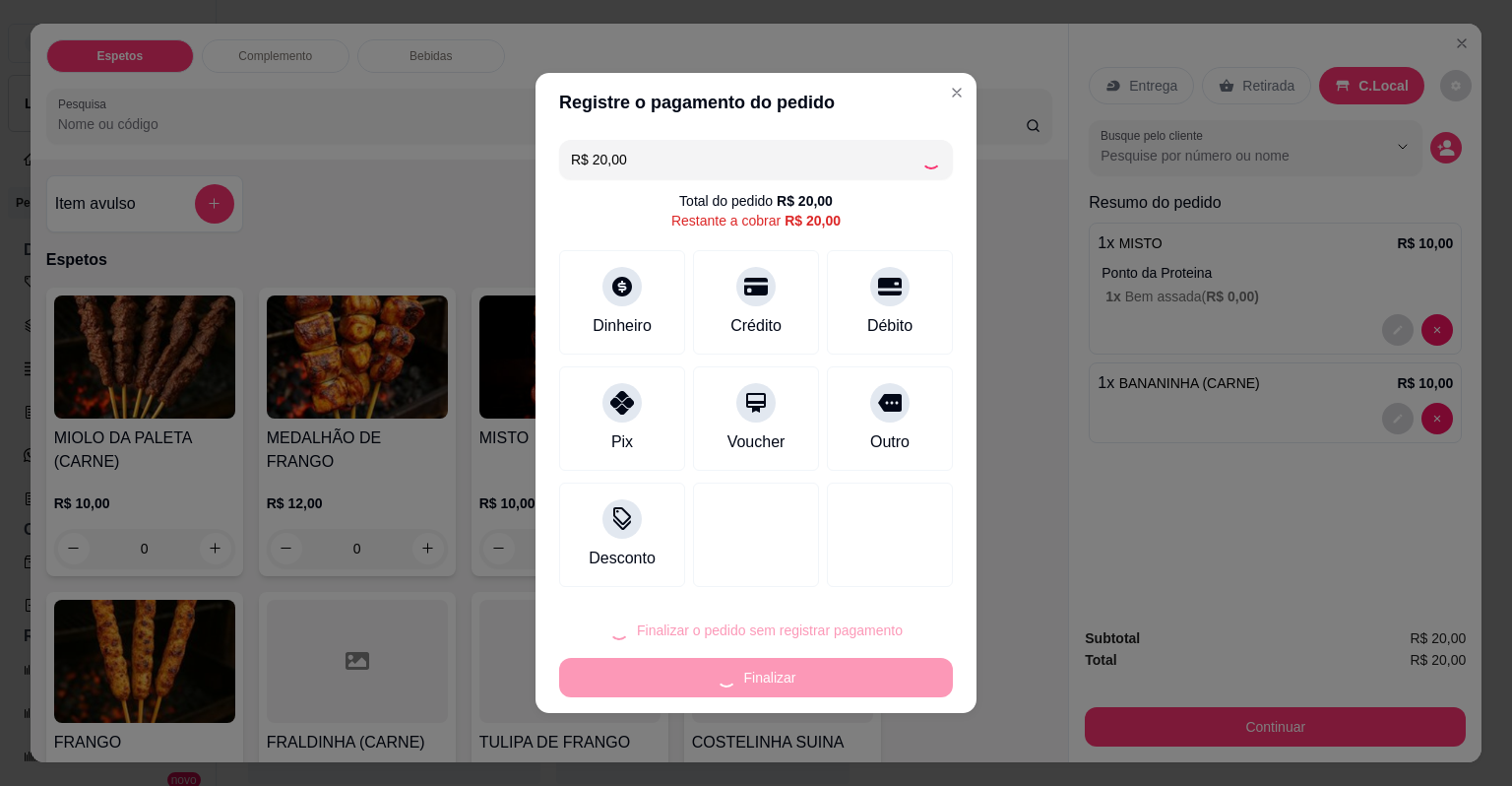 type on "0" 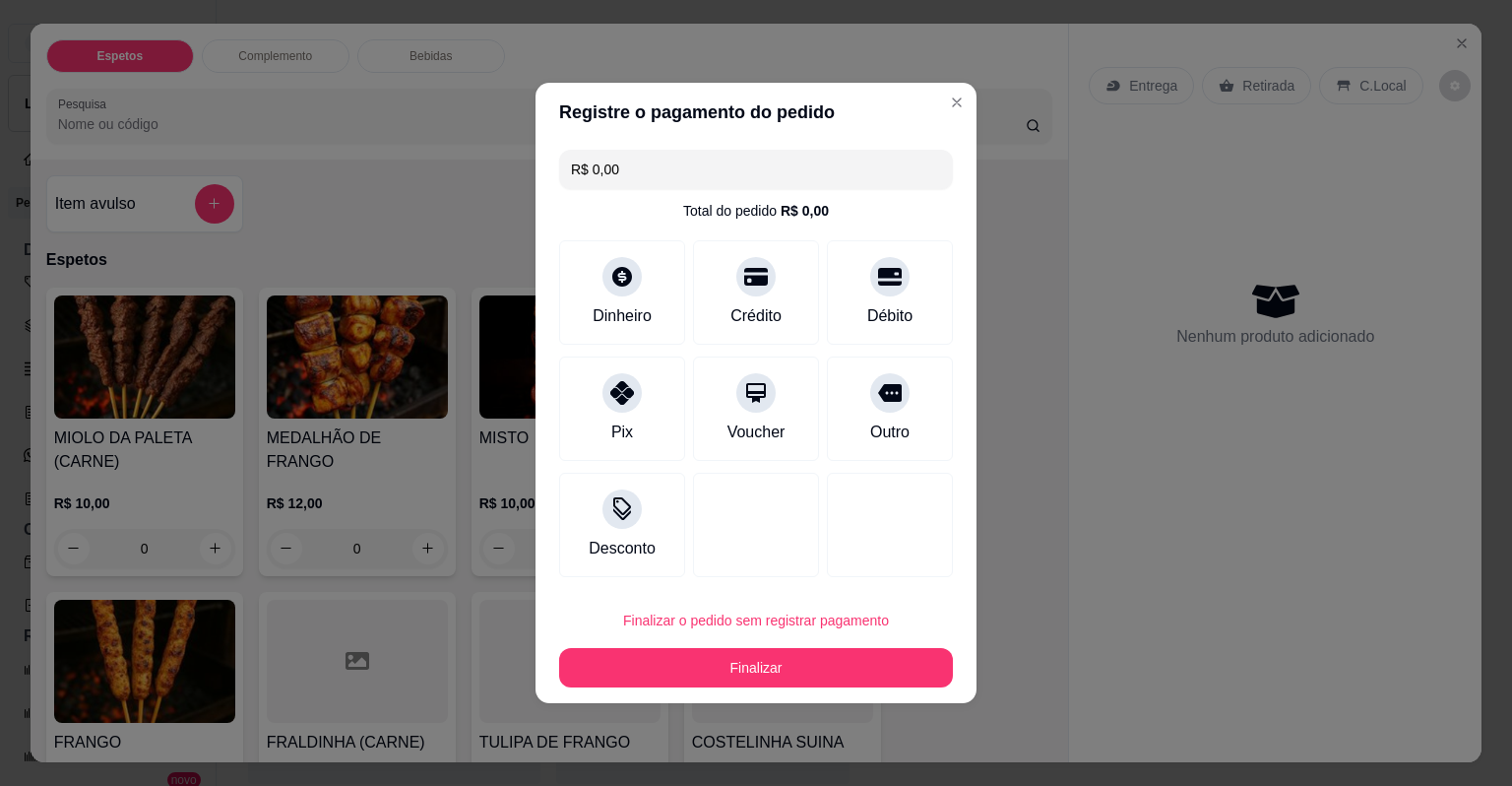 type on "R$ 0,00" 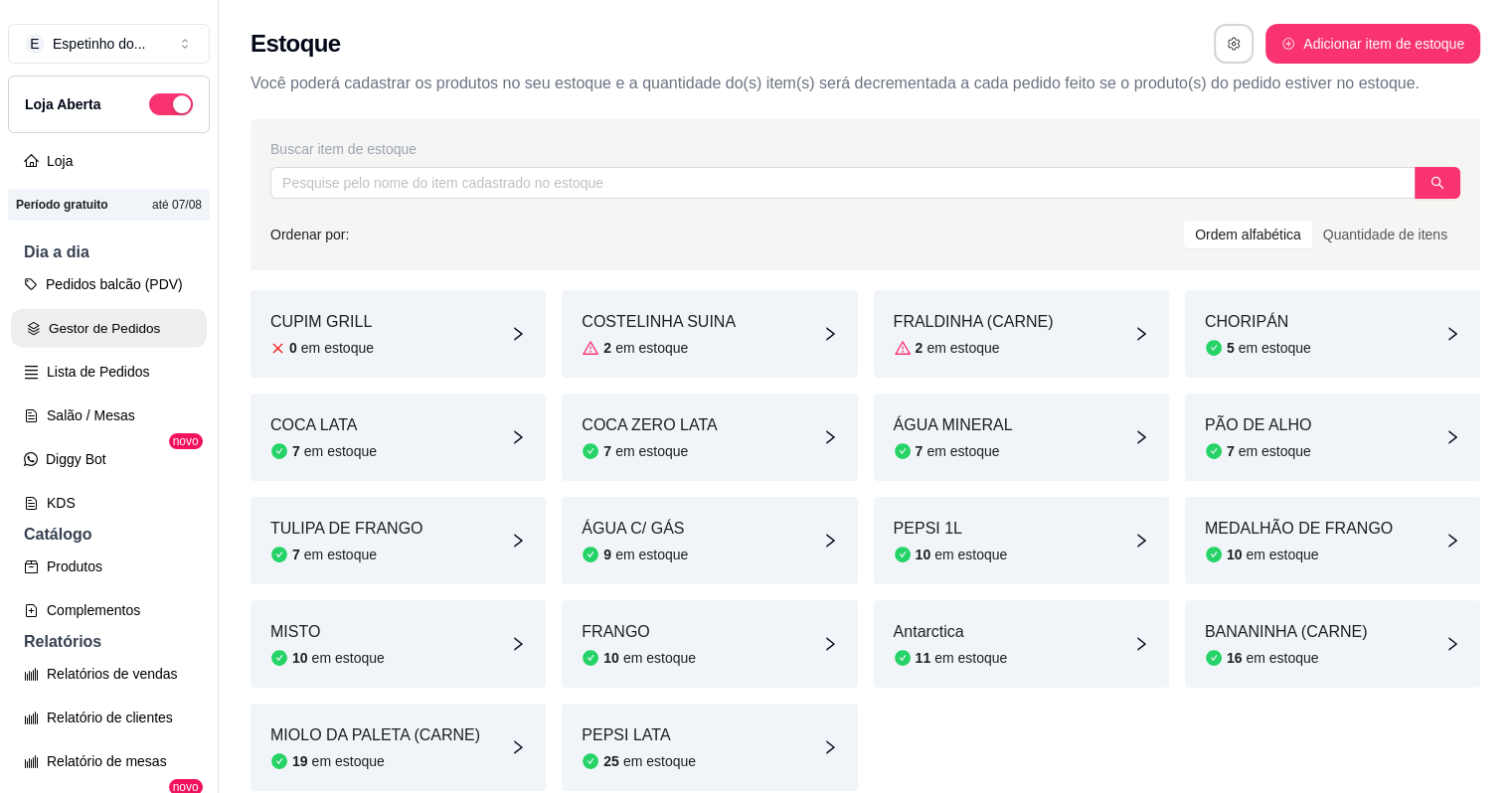 click on "Gestor de Pedidos" at bounding box center [108, 328] 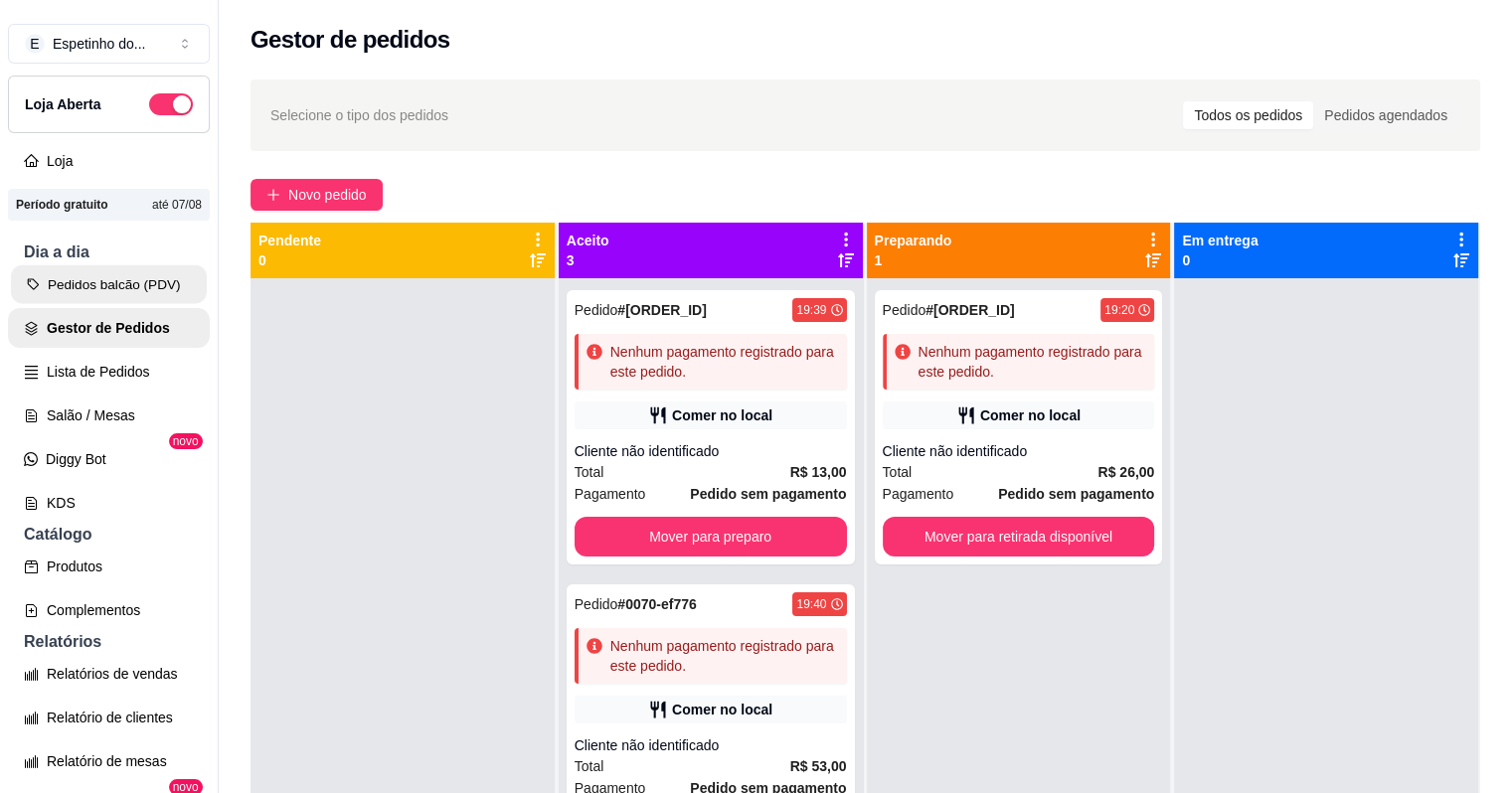 click on "Pedidos balcão (PDV)" at bounding box center [108, 284] 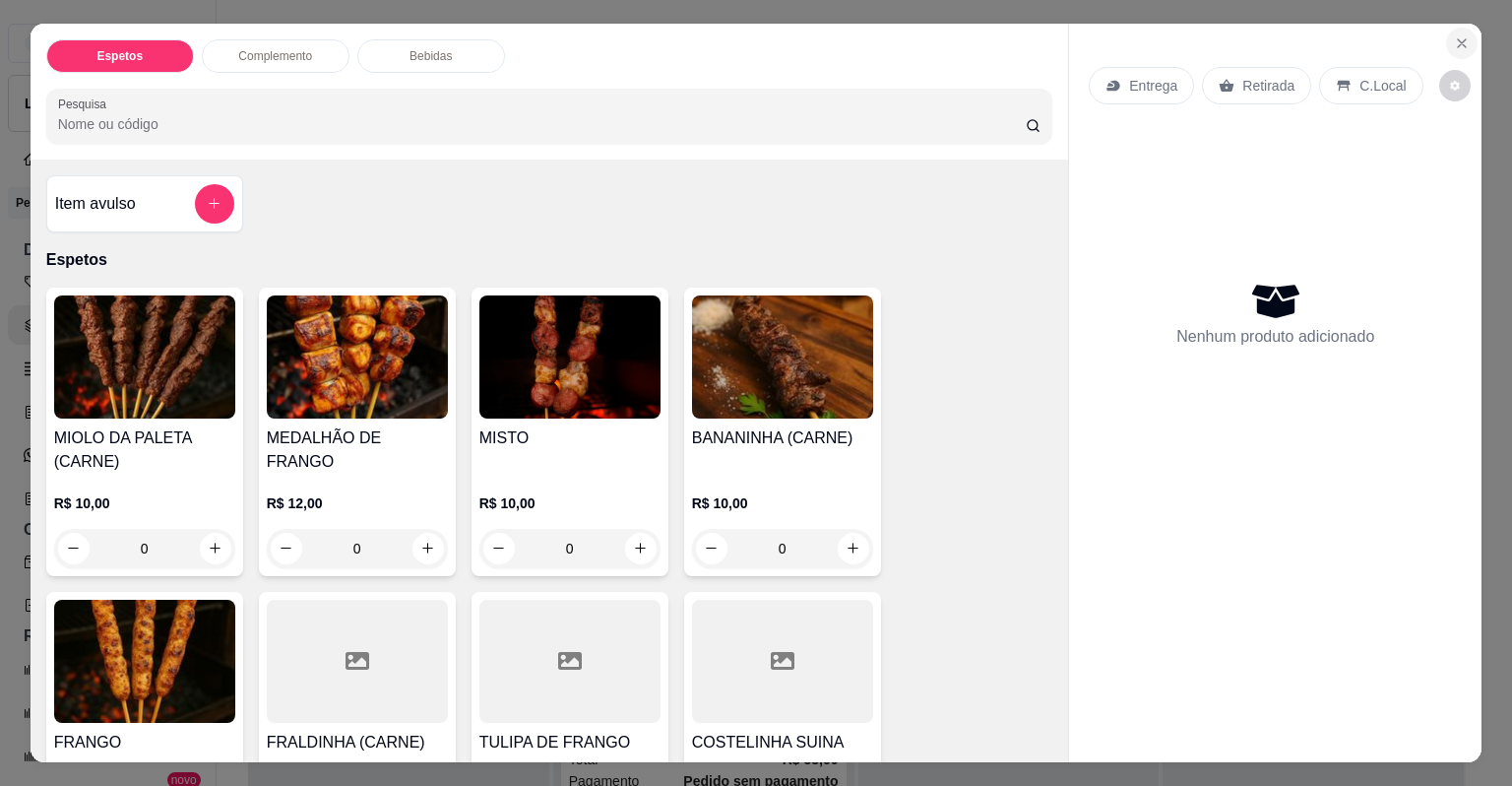 click 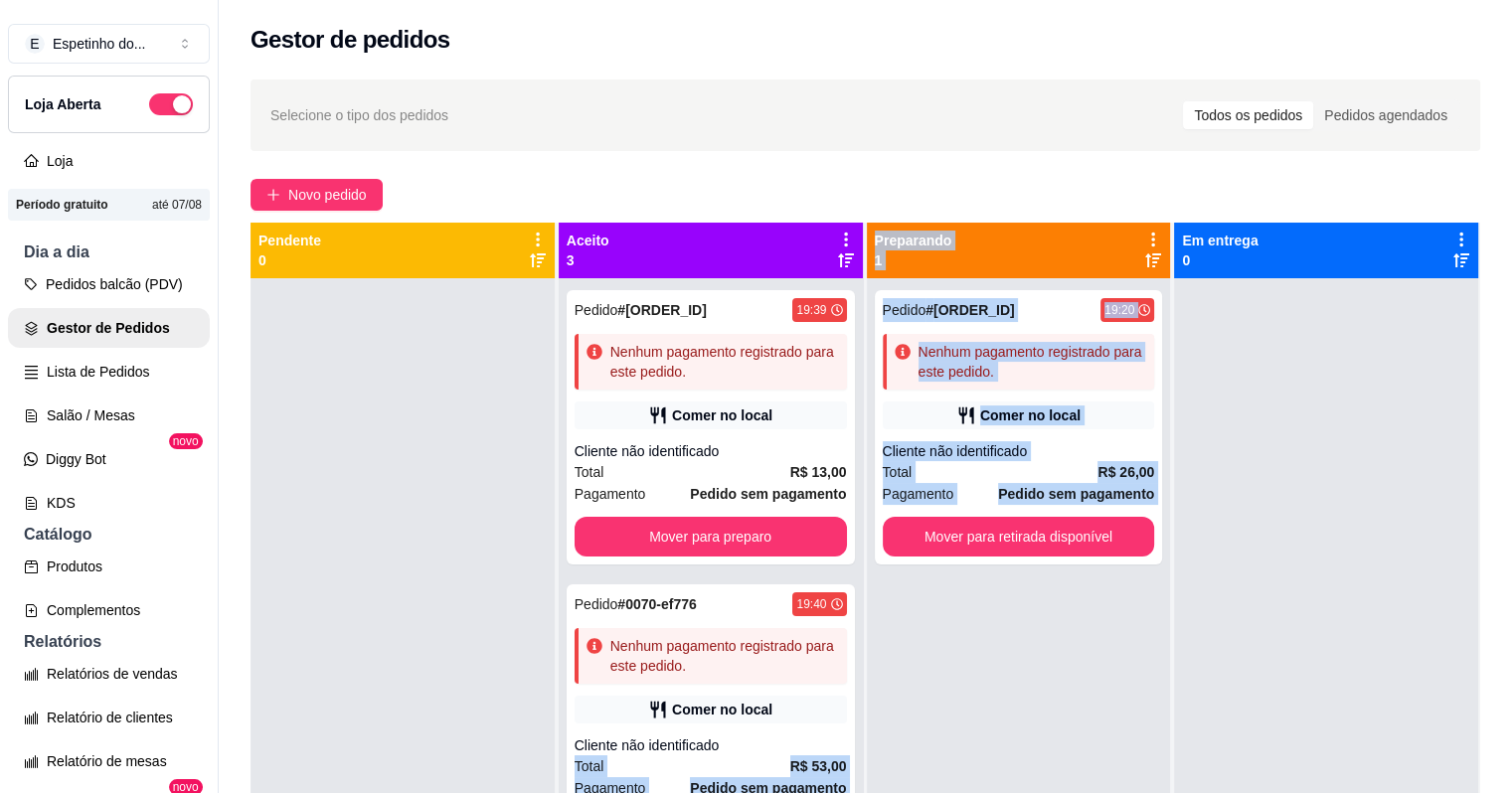 drag, startPoint x: 871, startPoint y: 745, endPoint x: 830, endPoint y: 748, distance: 41.10961 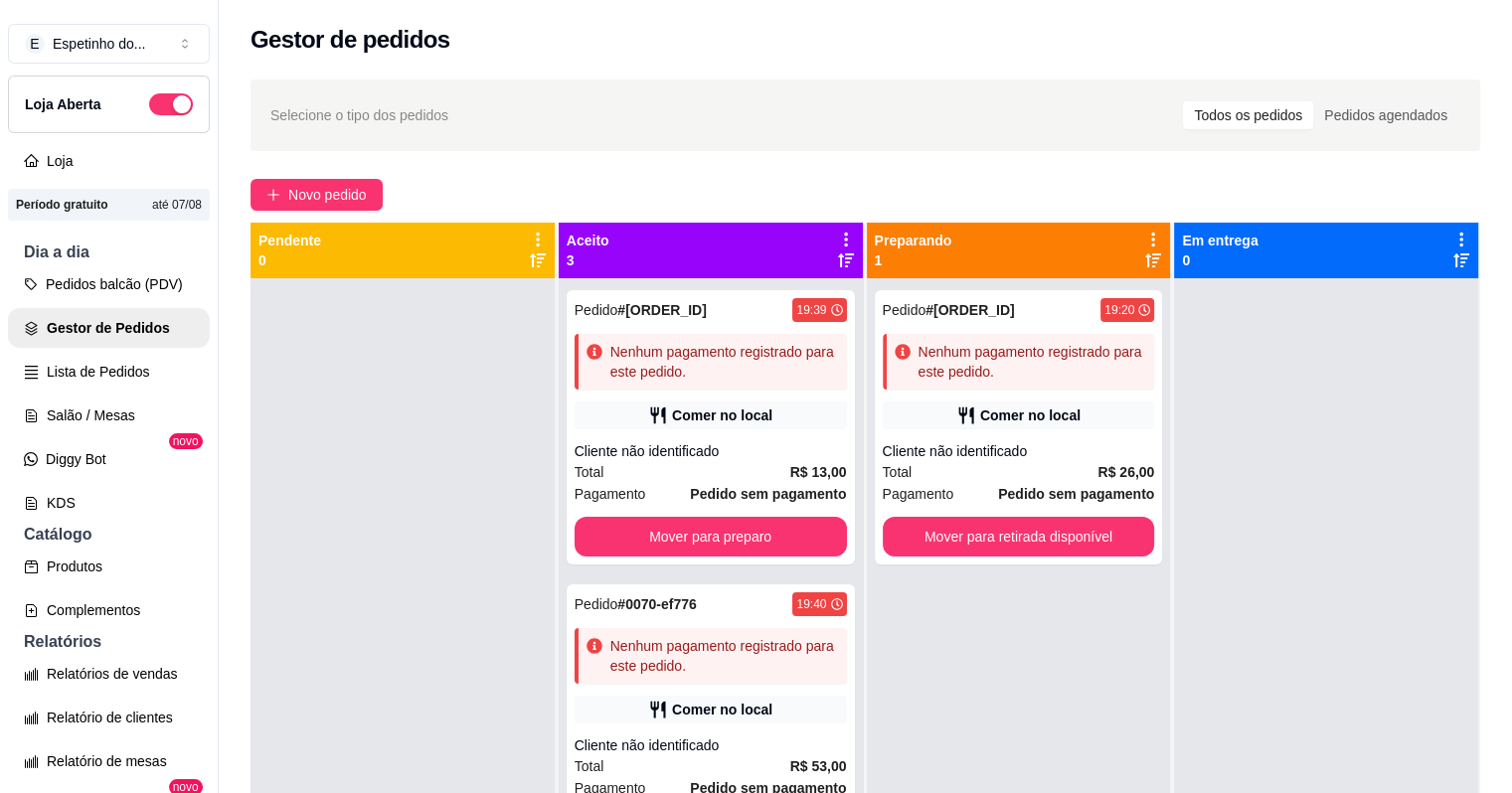 click on "Pedido  # [ORDER_ID] [TIME] Nenhum pagamento registrado para este pedido. Comer no local Cliente não identificado Total R$ 13,00 Pagamento Pedido sem pagamento Mover para preparo Pedido  # [ORDER_ID] [TIME] Nenhum pagamento registrado para este pedido. Comer no local Cliente não identificado Total R$ 53,00 Pagamento Pedido sem pagamento Mover para preparo Pedido  # [ORDER_ID] [TIME] Nenhum pagamento registrado para este pedido. Comer no local Cliente não identificado Total R$ 20,00 Pagamento Pedido sem pagamento Mover para preparo" at bounding box center [711, 675] 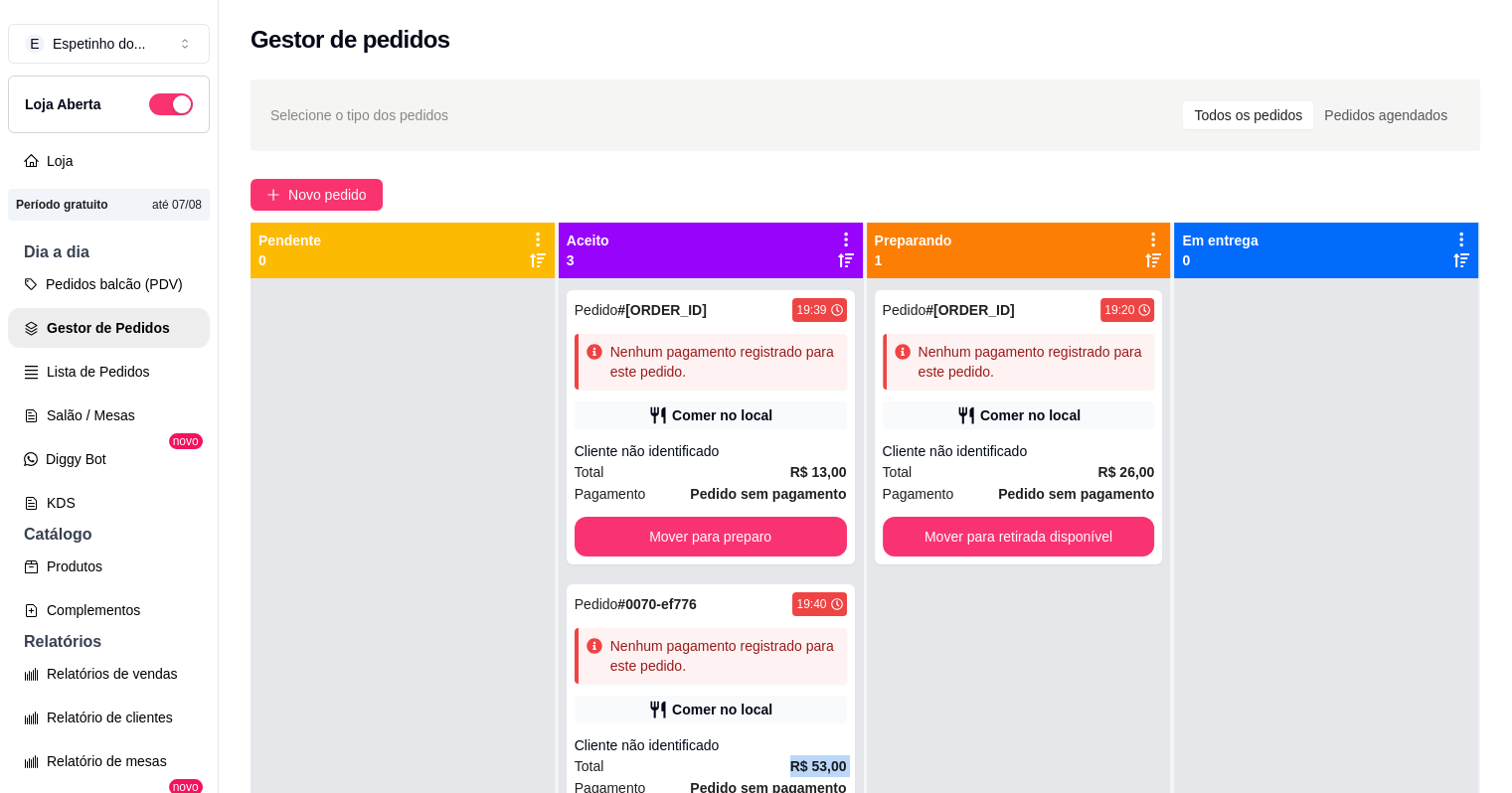 click on "Pedido  # [ORDER_ID] [TIME] Nenhum pagamento registrado para este pedido. Comer no local Cliente não identificado Total R$ 13,00 Pagamento Pedido sem pagamento Mover para preparo Pedido  # [ORDER_ID] [TIME] Nenhum pagamento registrado para este pedido. Comer no local Cliente não identificado Total R$ 53,00 Pagamento Pedido sem pagamento Mover para preparo Pedido  # [ORDER_ID] [TIME] Nenhum pagamento registrado para este pedido. Comer no local Cliente não identificado Total R$ 20,00 Pagamento Pedido sem pagamento Mover para preparo" at bounding box center [711, 675] 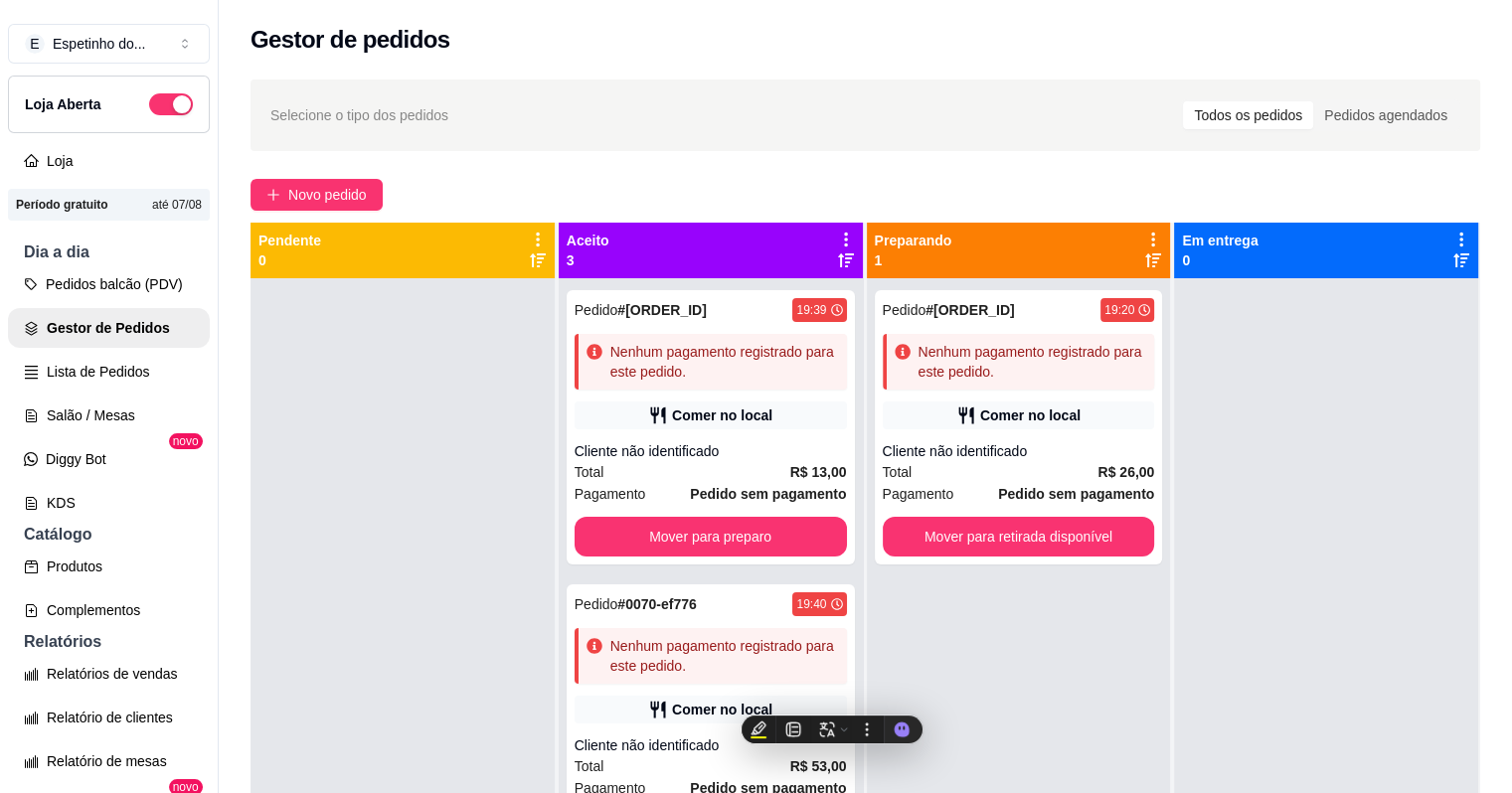 click on "Pedido  # [ORDER_ID] [TIME] Nenhum pagamento registrado para este pedido. Comer no local Cliente não identificado Total R$ 13,00 Pagamento Pedido sem pagamento Mover para preparo Pedido  # [ORDER_ID] [TIME] Nenhum pagamento registrado para este pedido. Comer no local Cliente não identificado Total R$ 53,00 Pagamento Pedido sem pagamento Mover para preparo Pedido  # [ORDER_ID] [TIME] Nenhum pagamento registrado para este pedido. Comer no local Cliente não identificado Total R$ 20,00 Pagamento Pedido sem pagamento Mover para preparo" at bounding box center (711, 675) 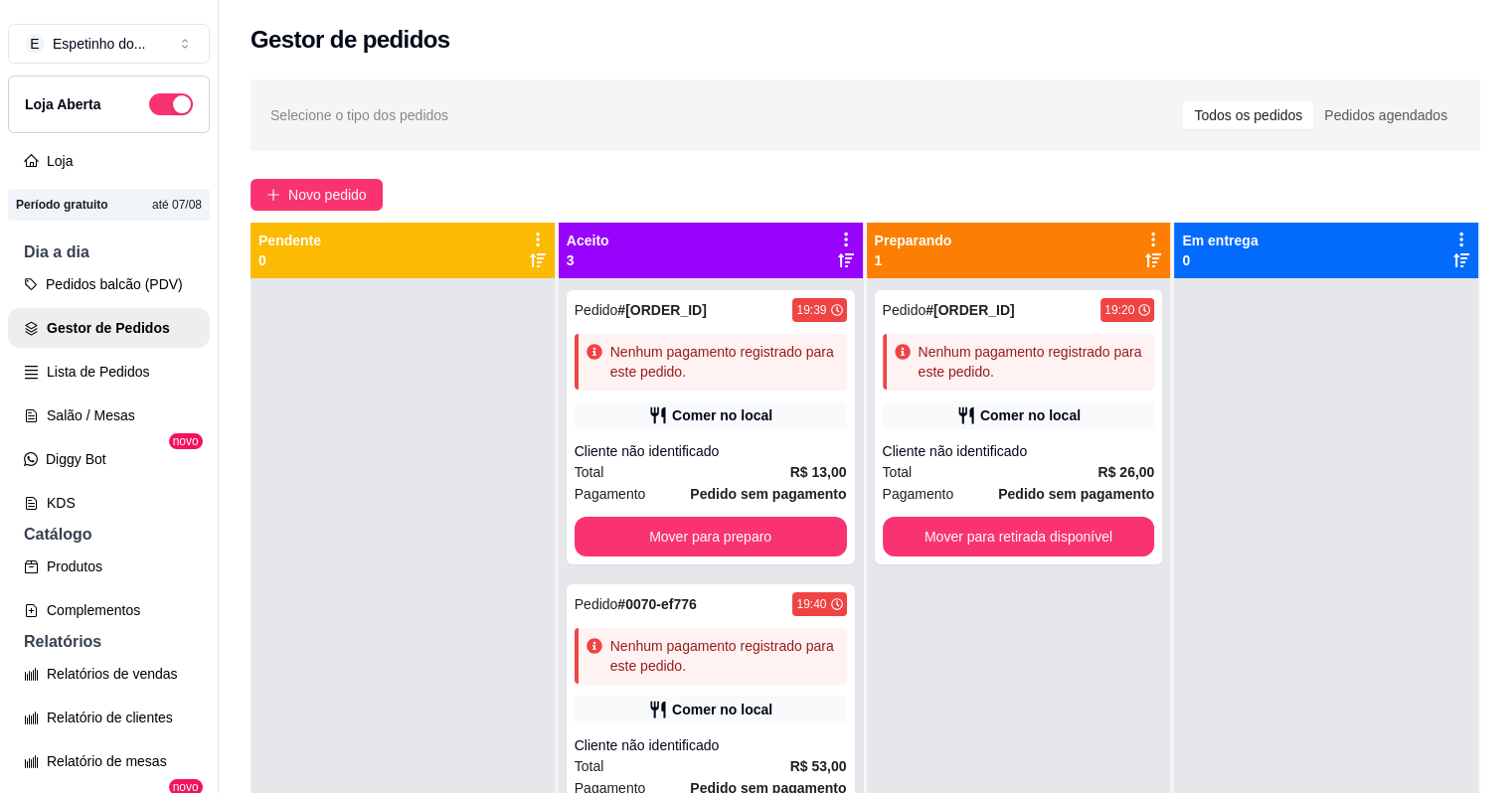 click on "Pedido  # [ORDER_ID] [TIME] Nenhum pagamento registrado para este pedido. Comer no local Cliente não identificado Total R$ 13,00 Pagamento Pedido sem pagamento Mover para preparo Pedido  # [ORDER_ID] [TIME] Nenhum pagamento registrado para este pedido. Comer no local Cliente não identificado Total R$ 53,00 Pagamento Pedido sem pagamento Mover para preparo Pedido  # [ORDER_ID] [TIME] Nenhum pagamento registrado para este pedido. Comer no local Cliente não identificado Total R$ 20,00 Pagamento Pedido sem pagamento Mover para preparo" at bounding box center (711, 675) 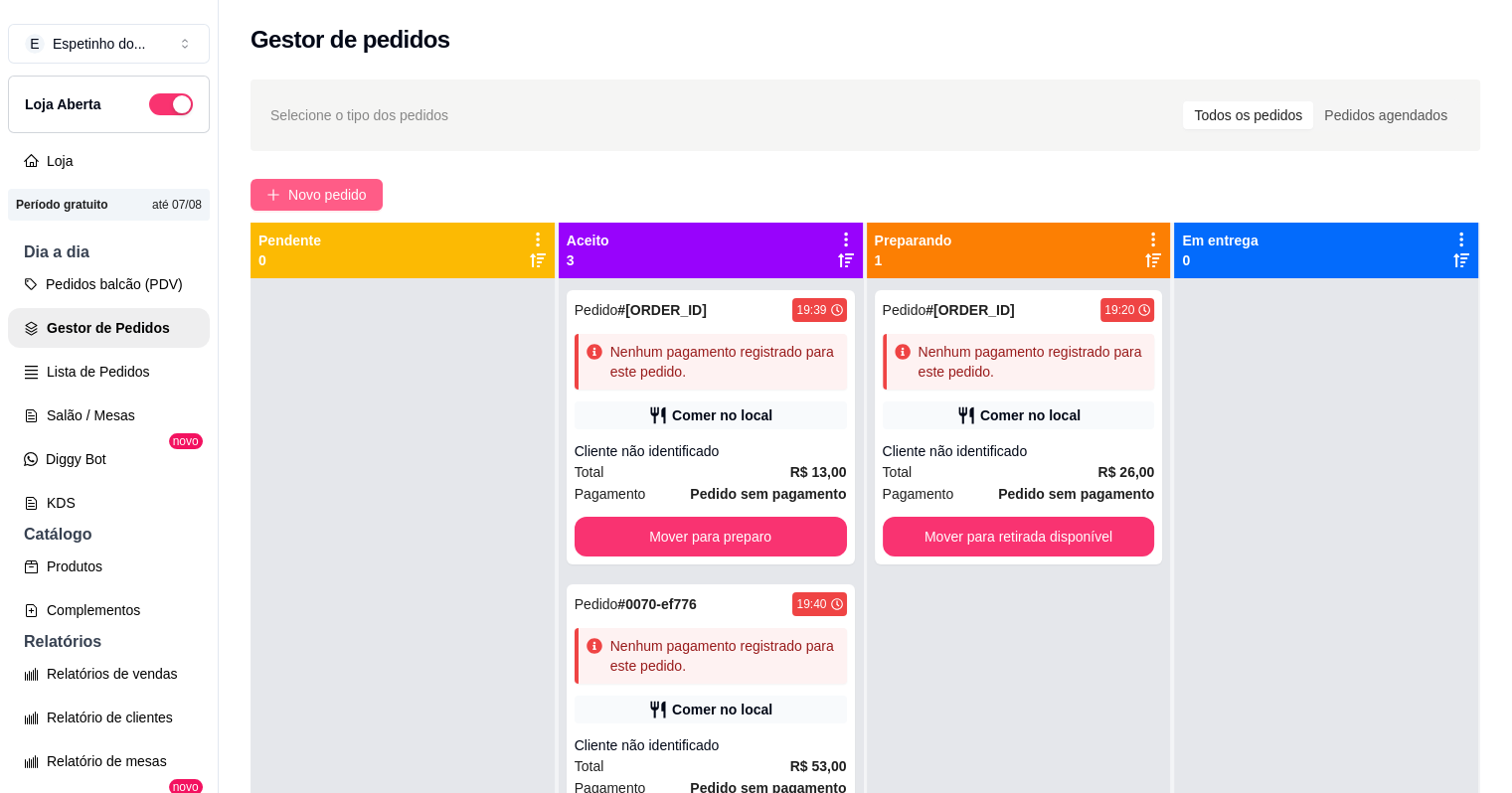 click on "Novo pedido" at bounding box center [327, 195] 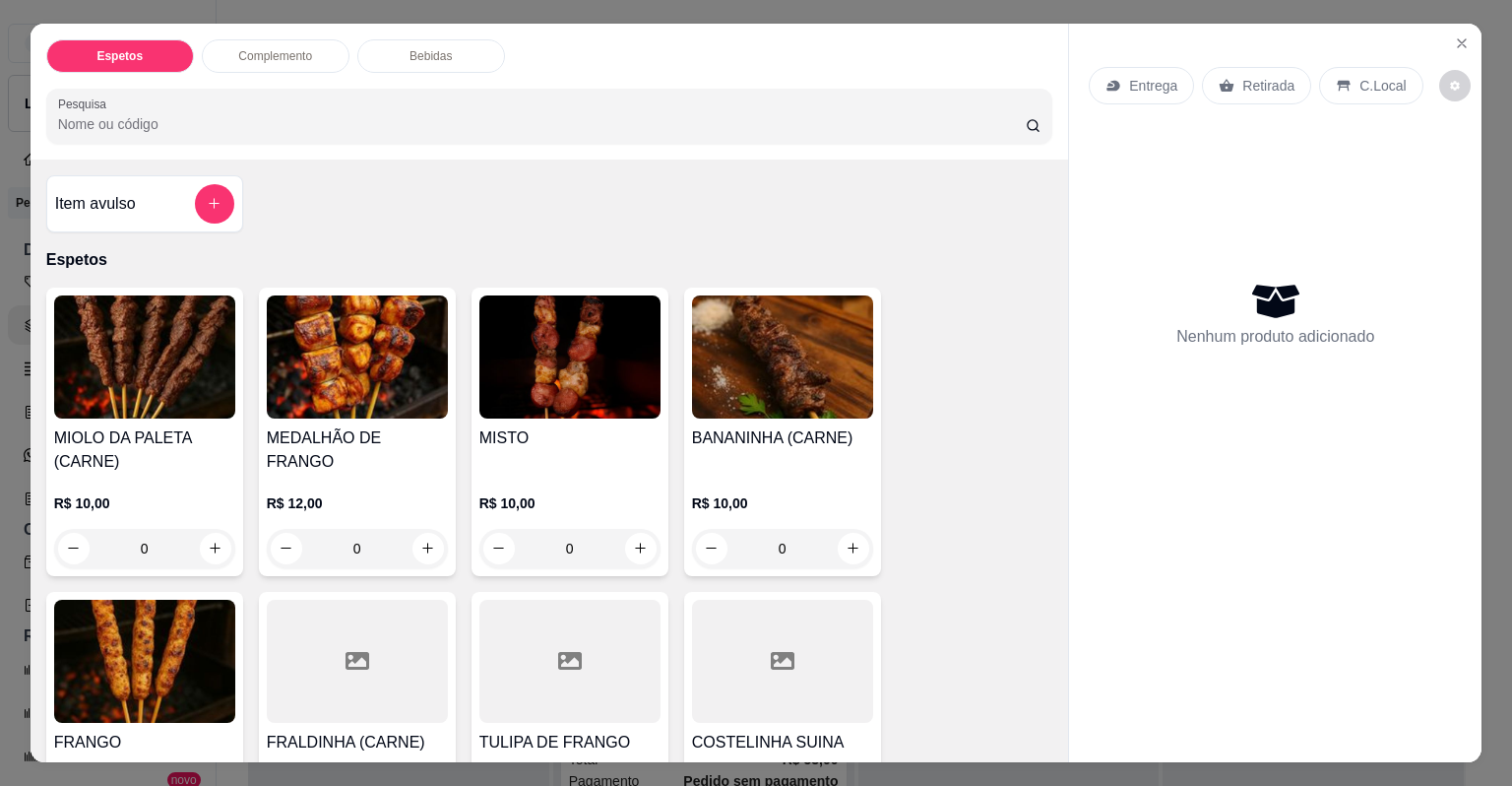 click on "MISTO" at bounding box center [570, 438] 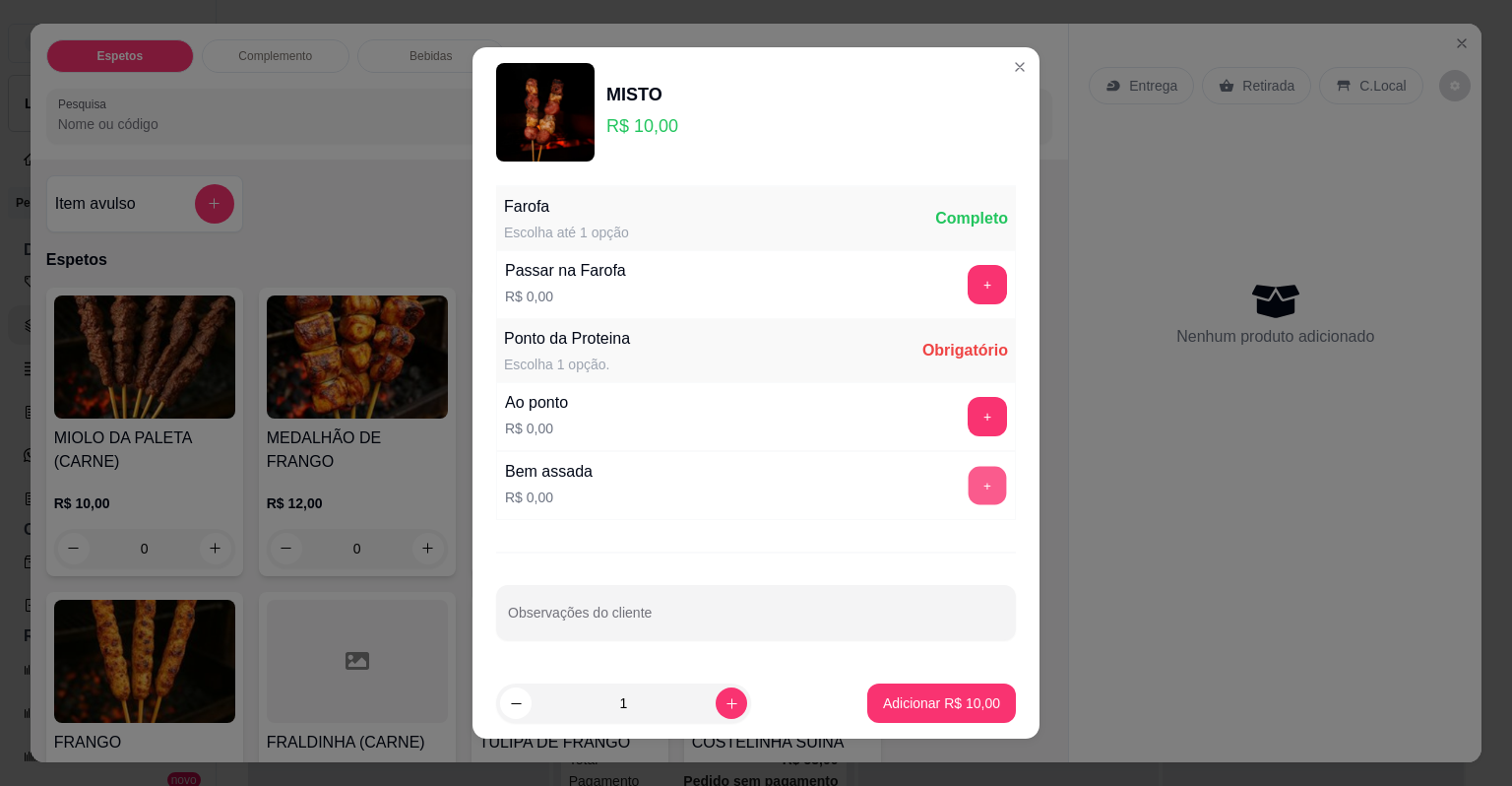 click on "+" at bounding box center (987, 486) 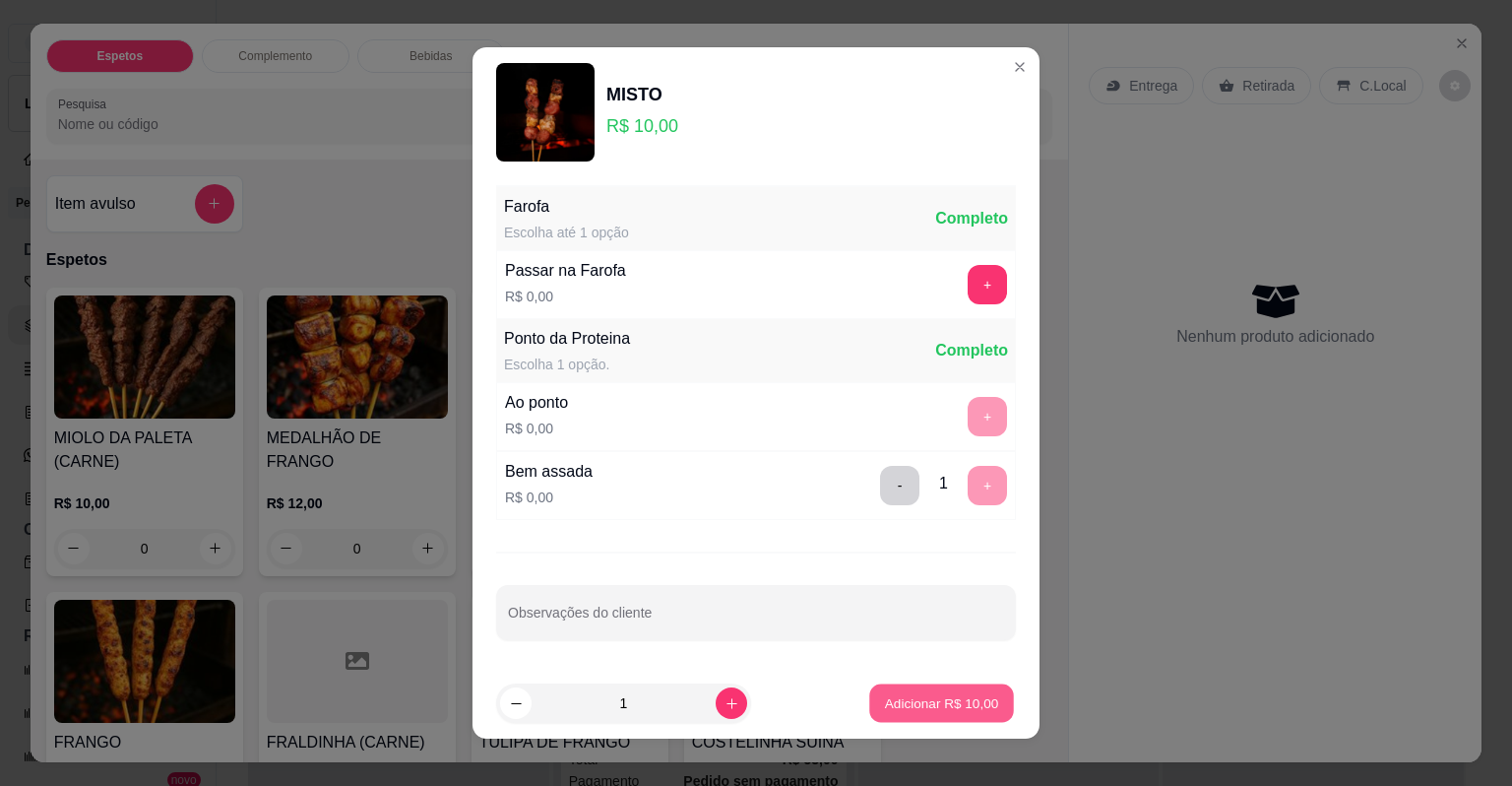 click on "Adicionar   R$ 10,00" at bounding box center [942, 702] 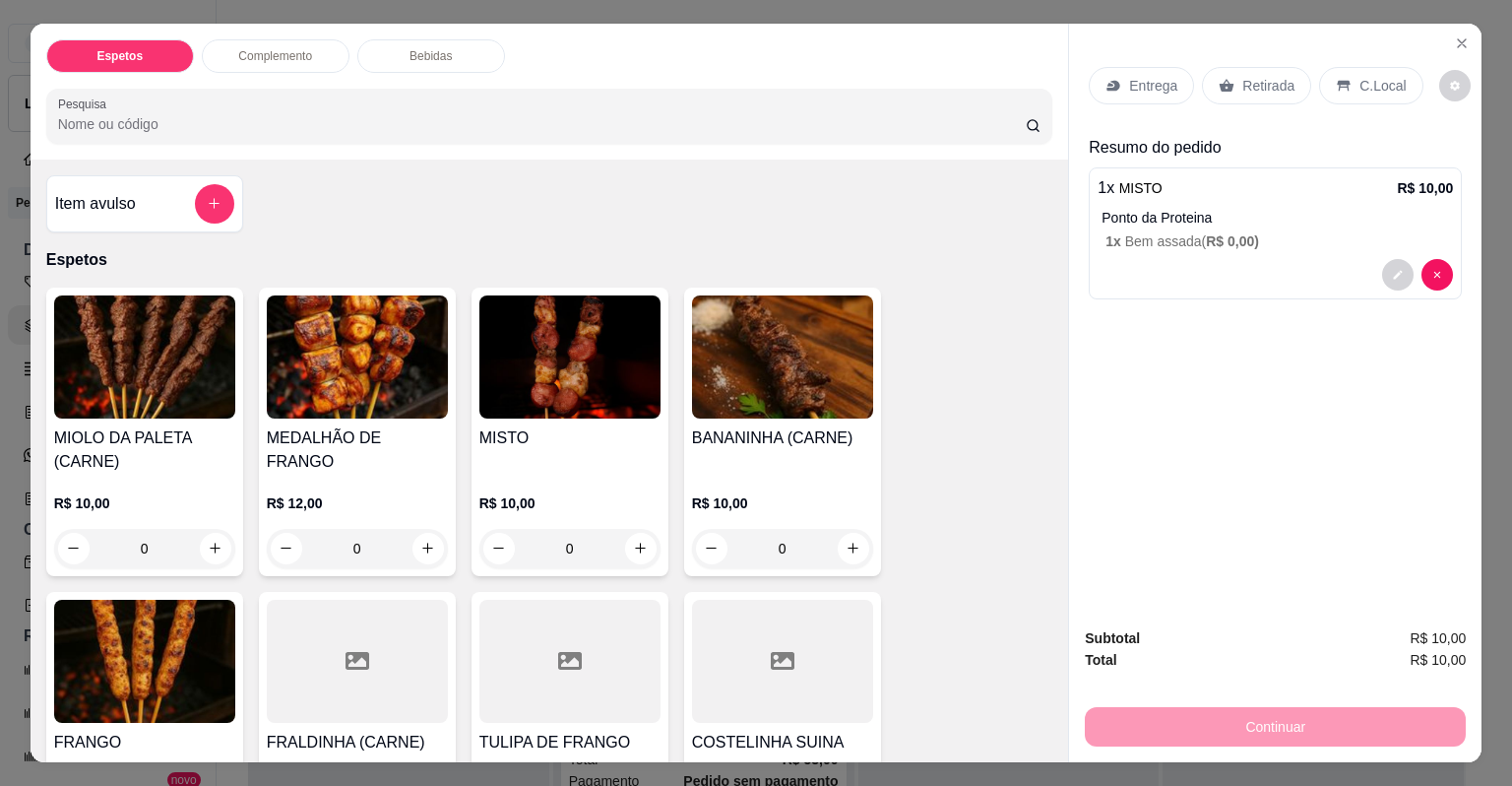 click on "BANANINHA (CARNE)" at bounding box center (783, 438) 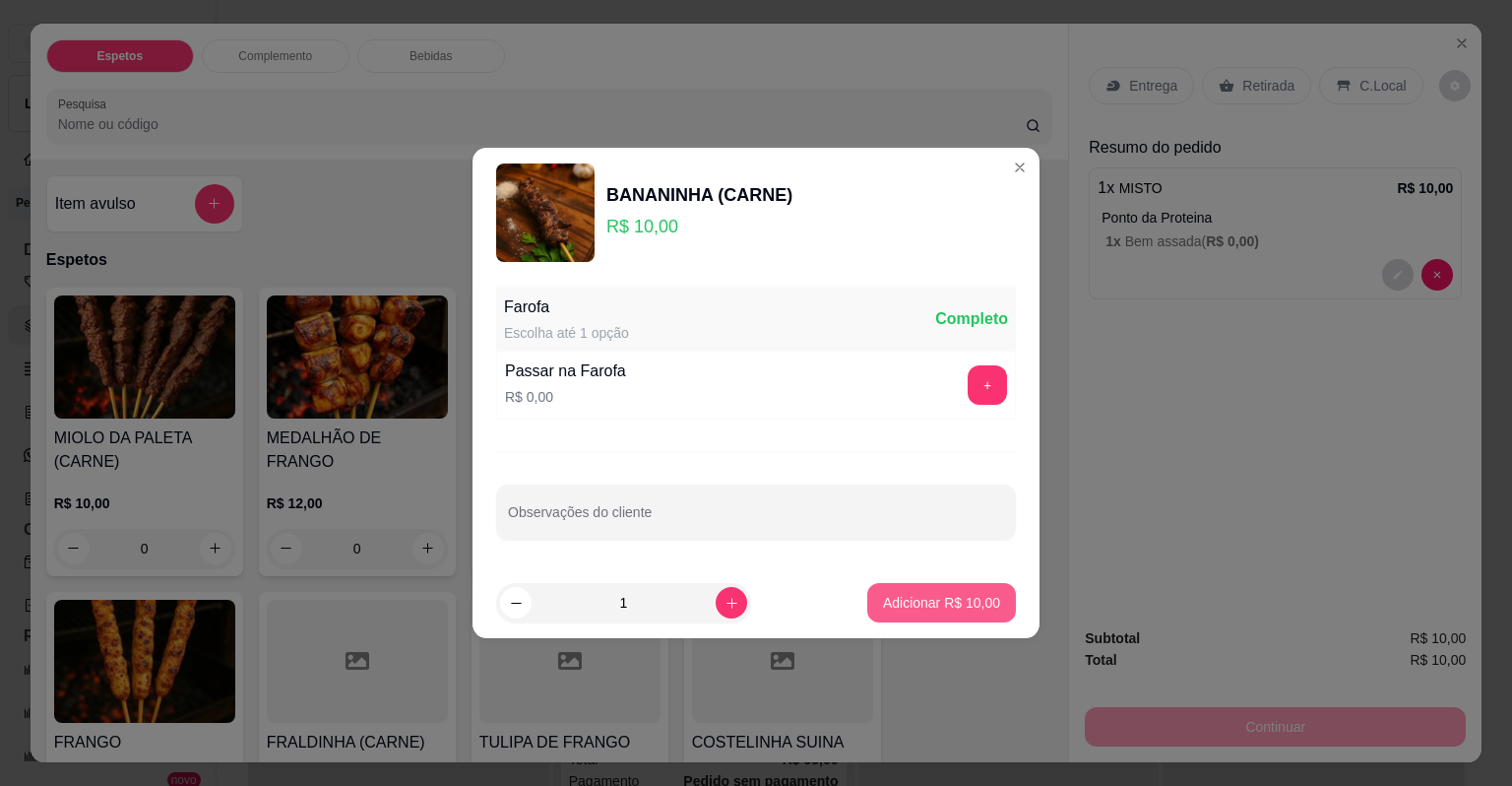click on "Adicionar   R$ 10,00" at bounding box center (941, 603) 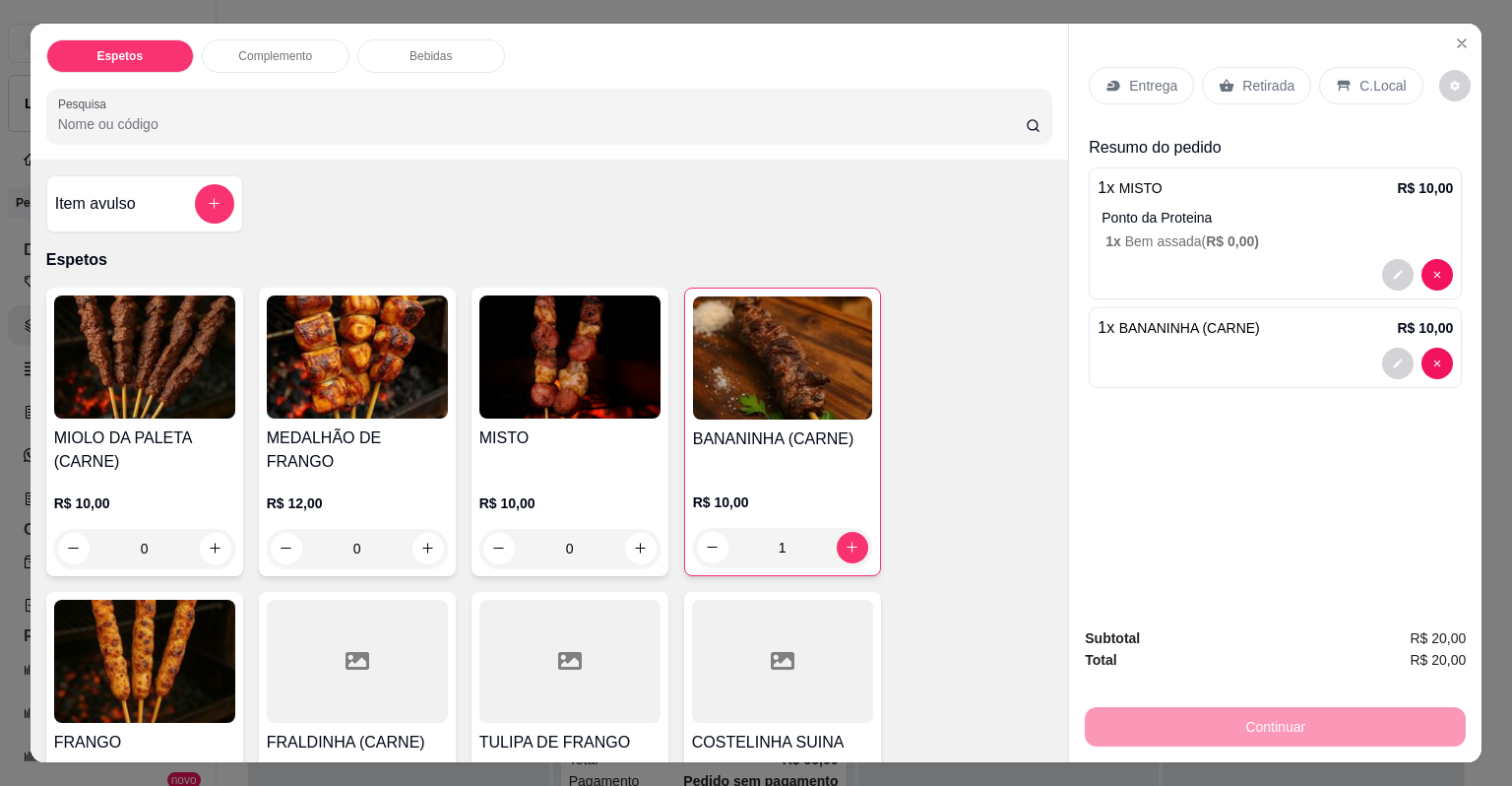click on "C.Local" at bounding box center [1382, 86] 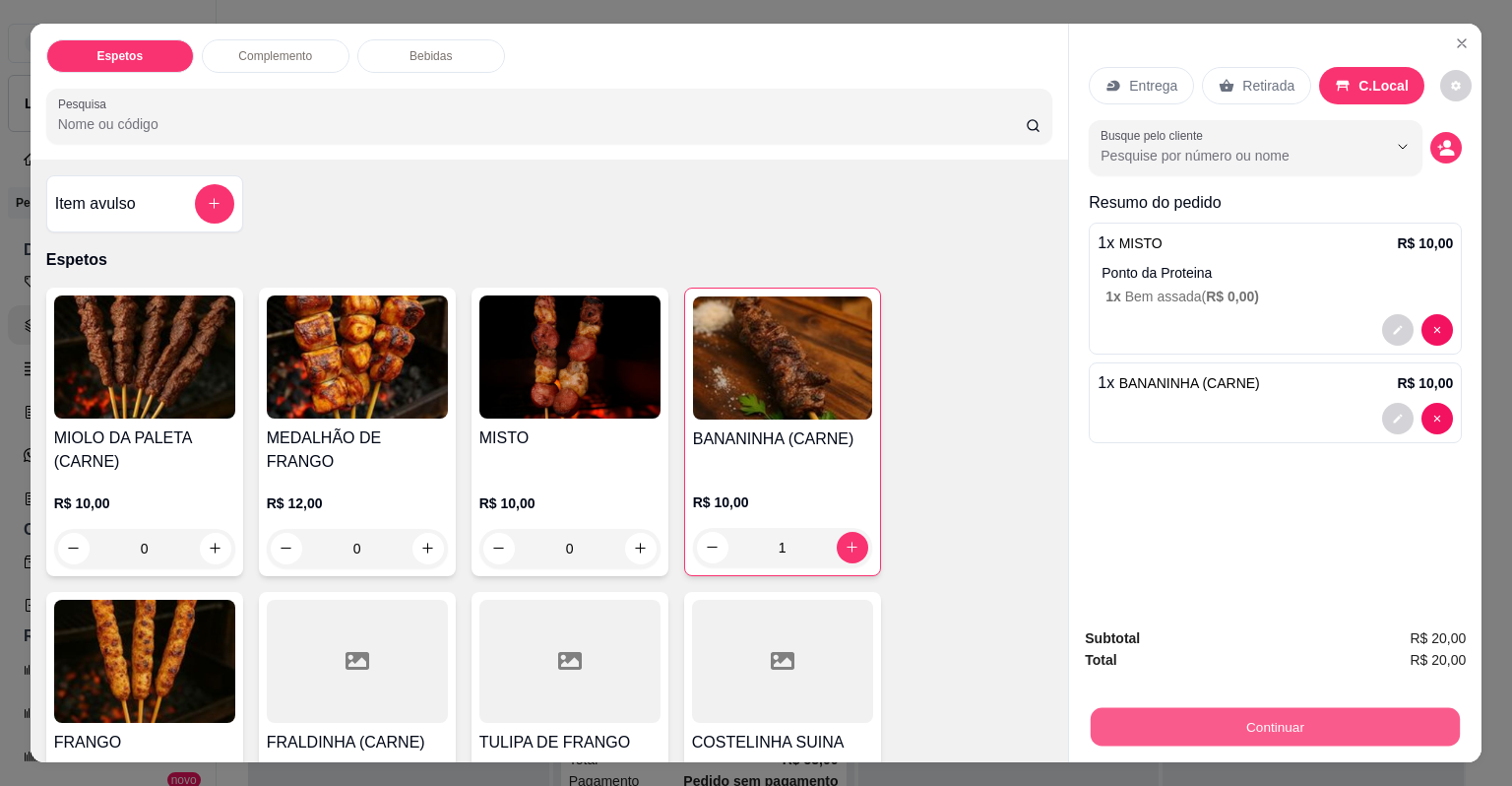 click on "Continuar" at bounding box center [1275, 727] 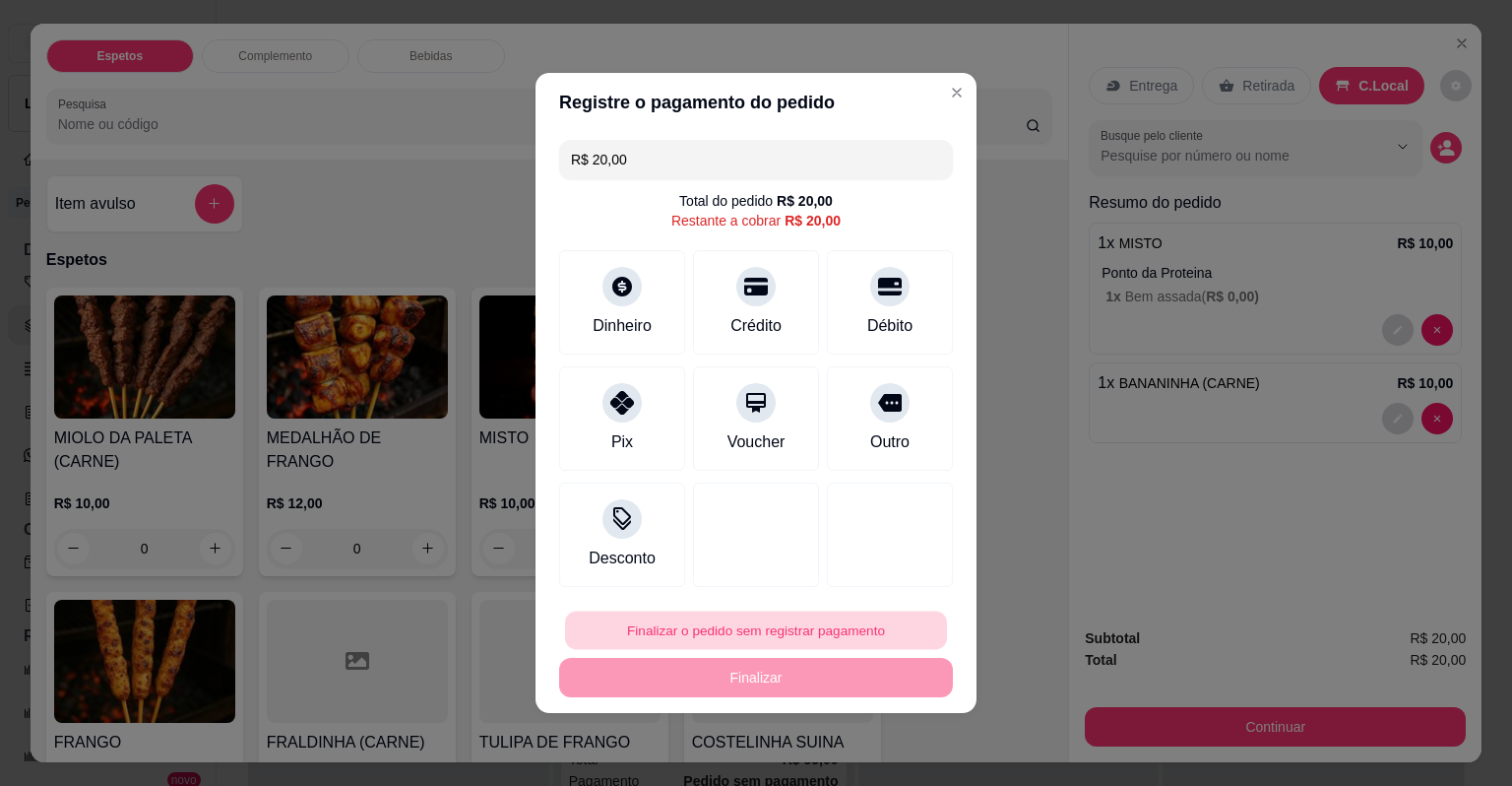 click on "Finalizar o pedido sem registrar pagamento" at bounding box center [756, 630] 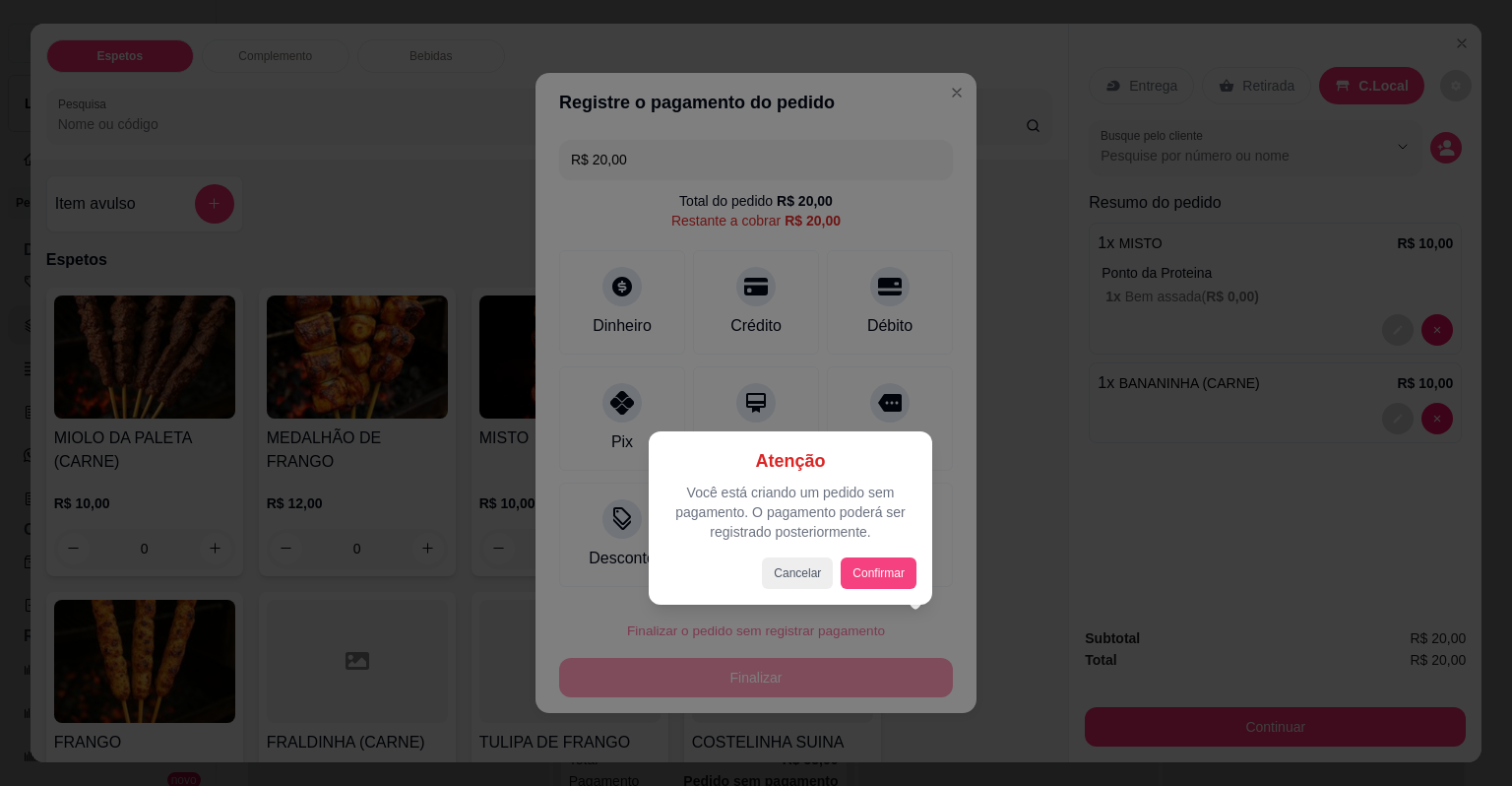 click on "Confirmar" at bounding box center (878, 573) 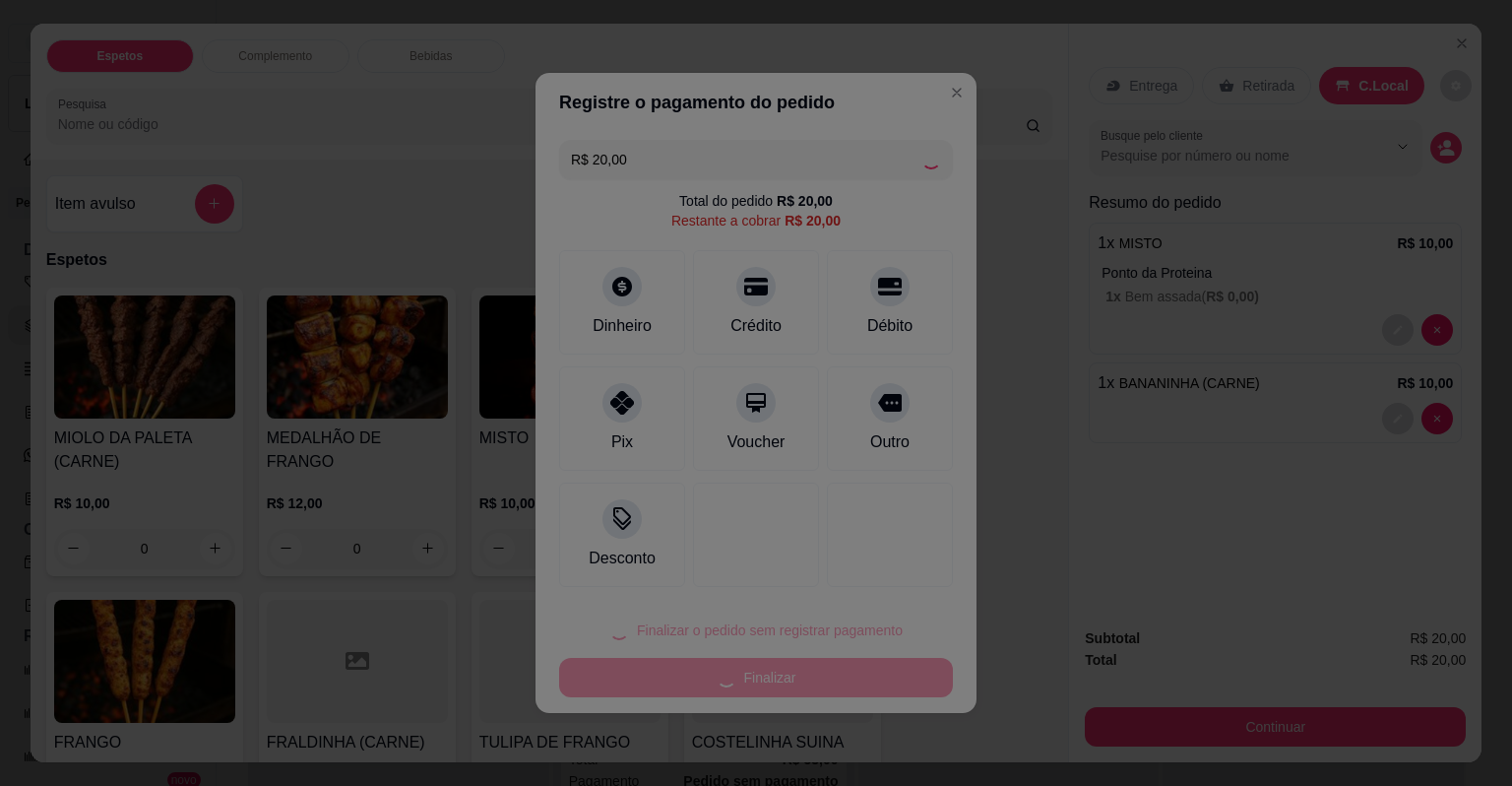 type on "0" 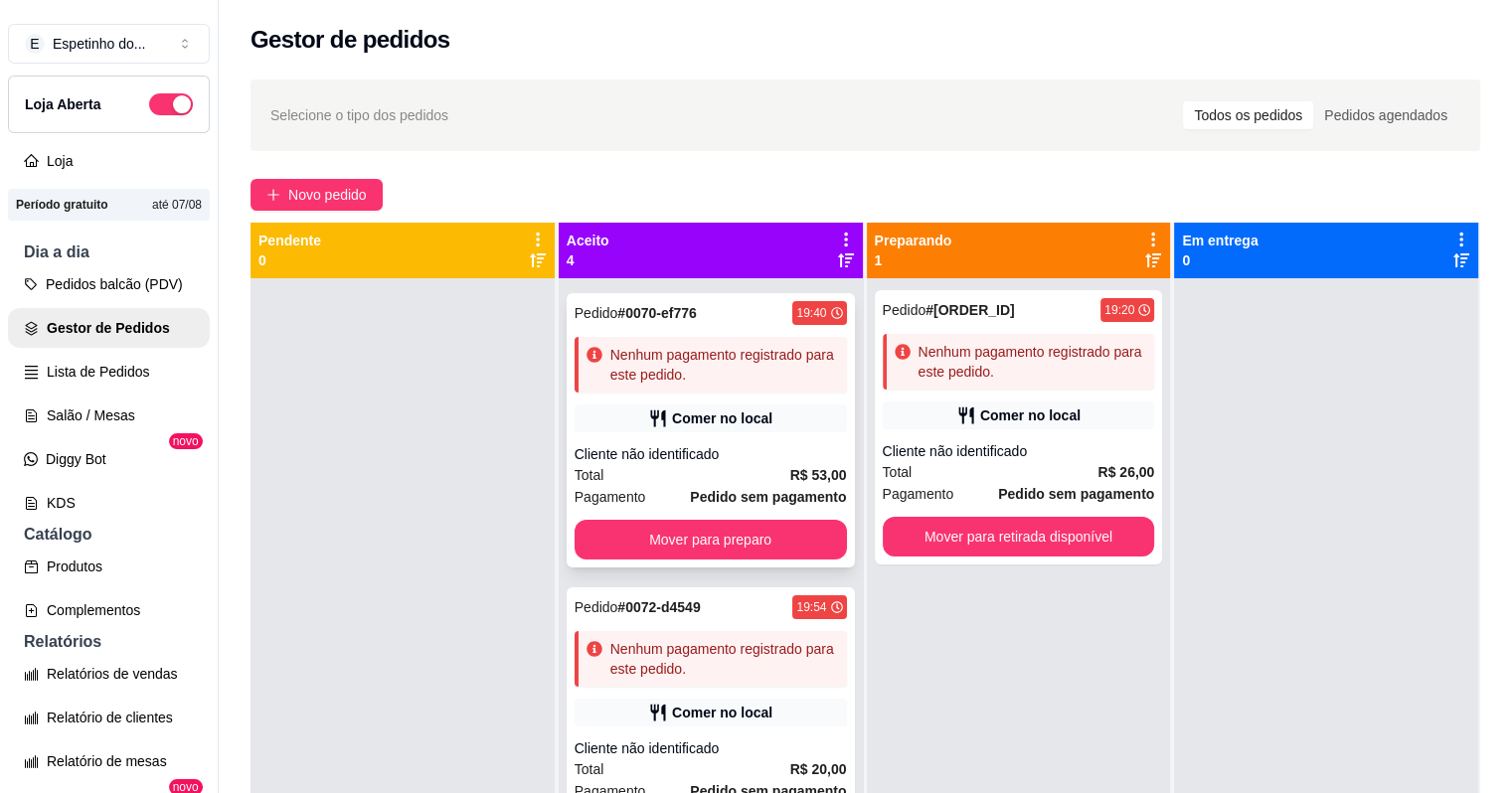 scroll, scrollTop: 404, scrollLeft: 0, axis: vertical 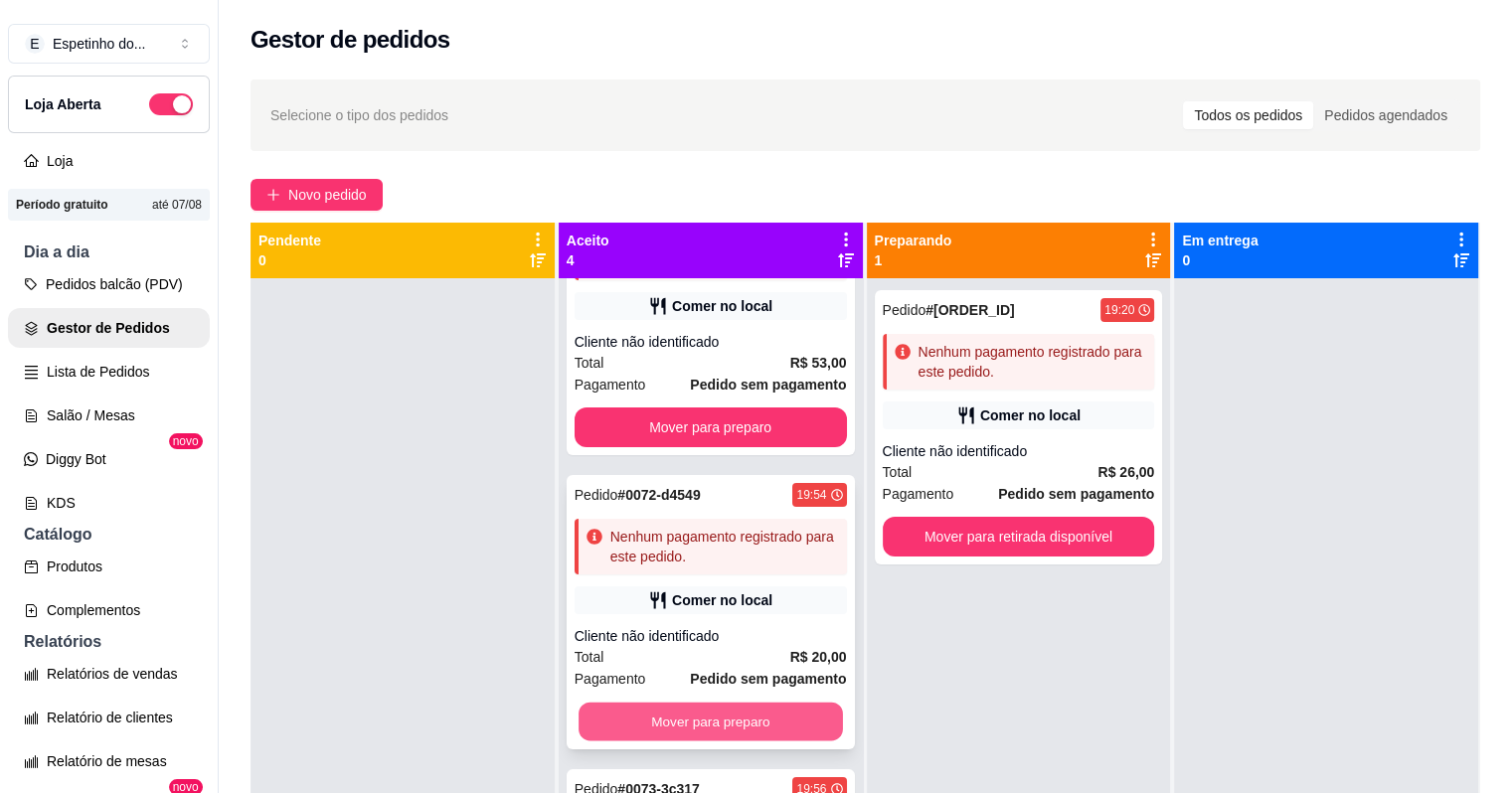 click on "Mover para preparo" at bounding box center [711, 721] 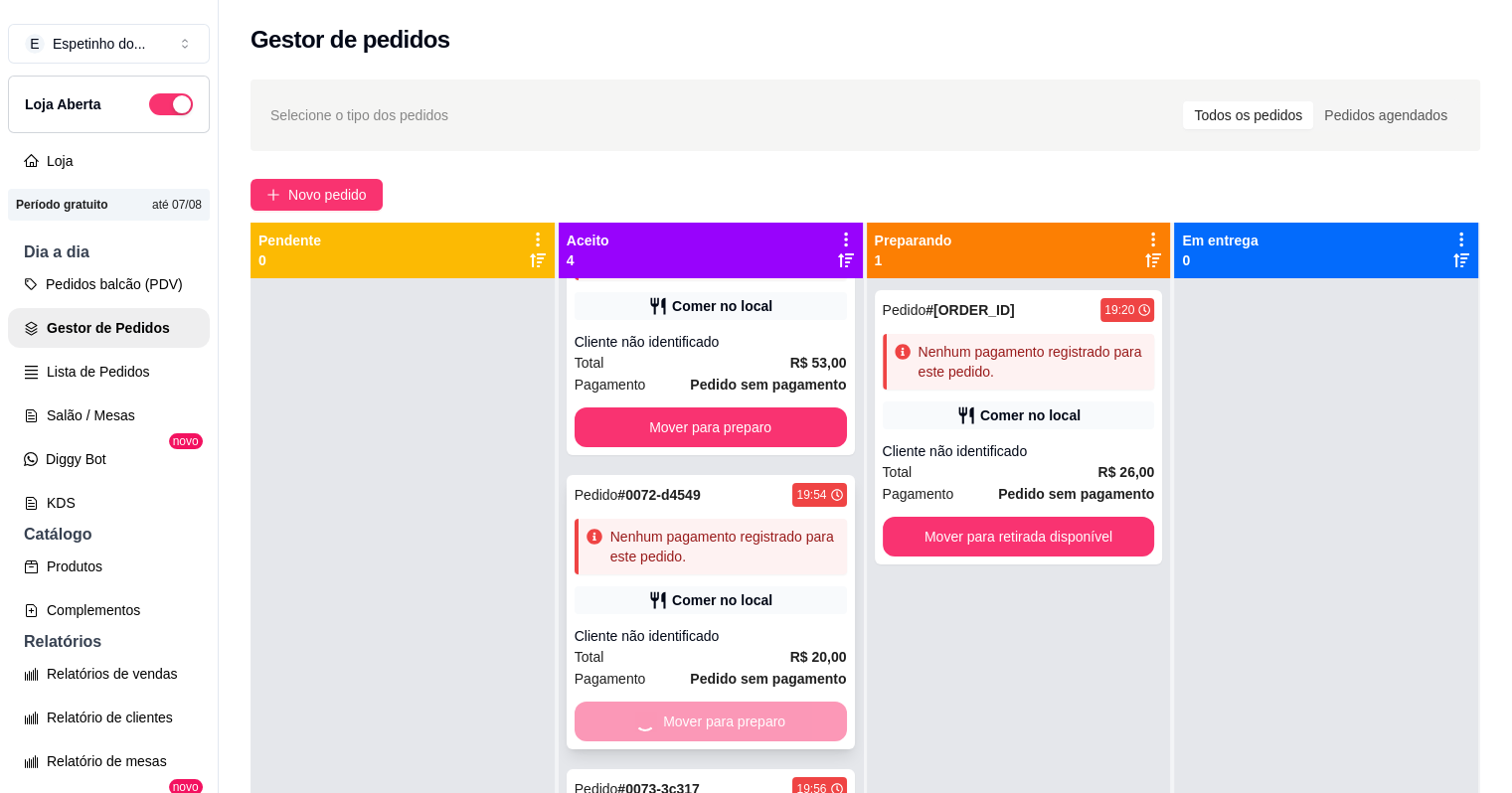 scroll, scrollTop: 110, scrollLeft: 0, axis: vertical 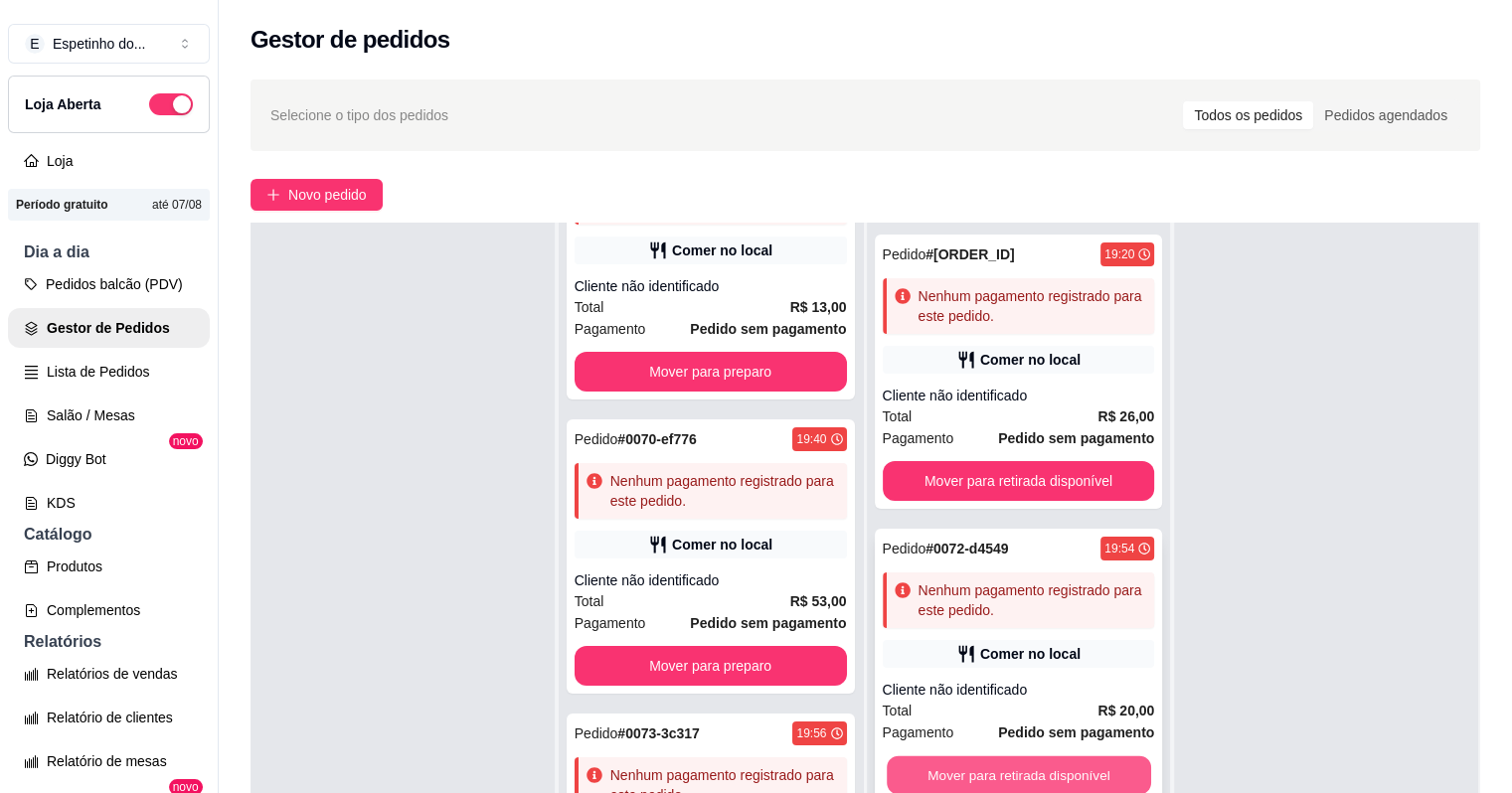 click on "Mover para retirada disponível" at bounding box center [1019, 775] 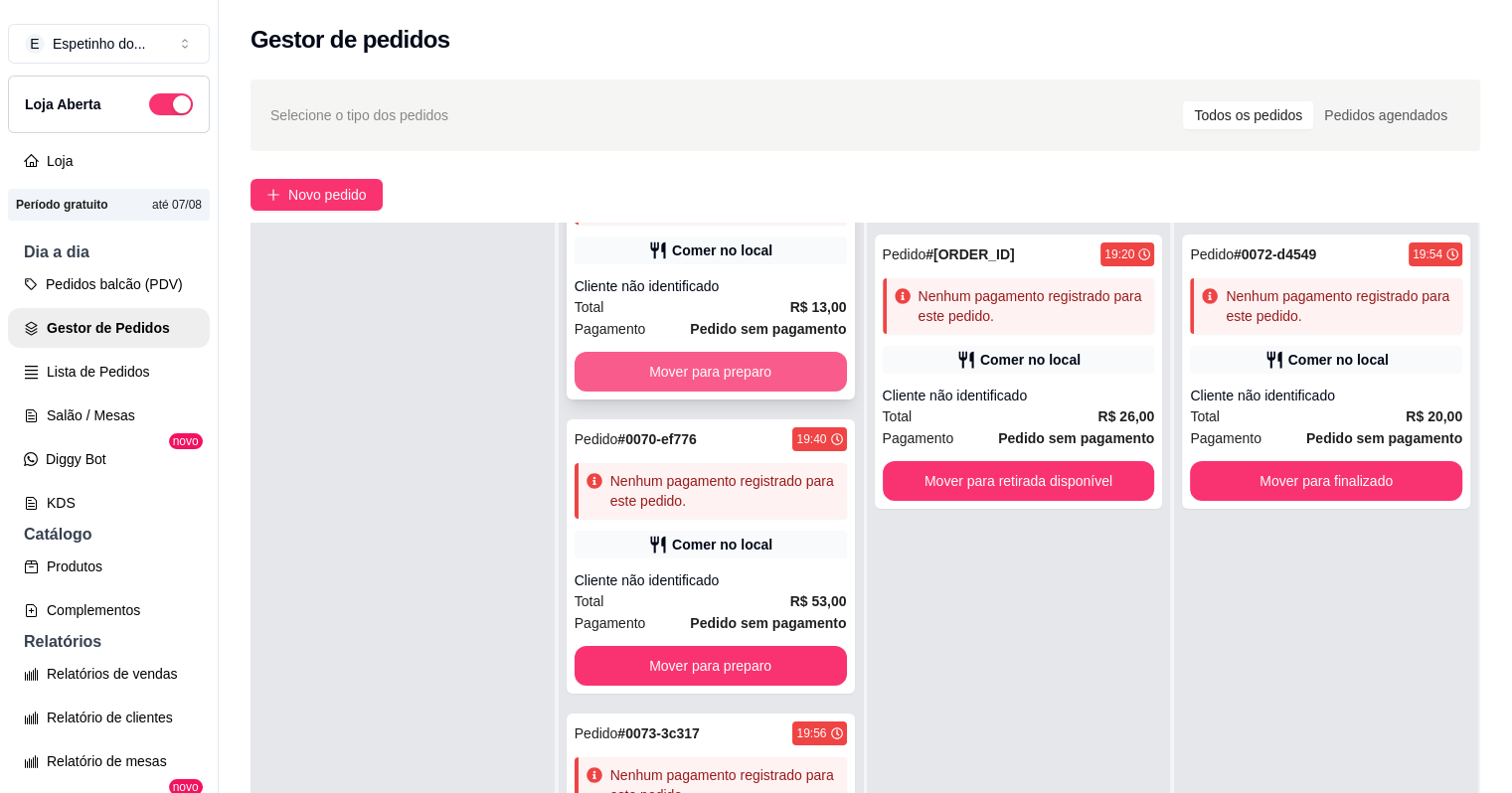 click on "Mover para preparo" at bounding box center (711, 372) 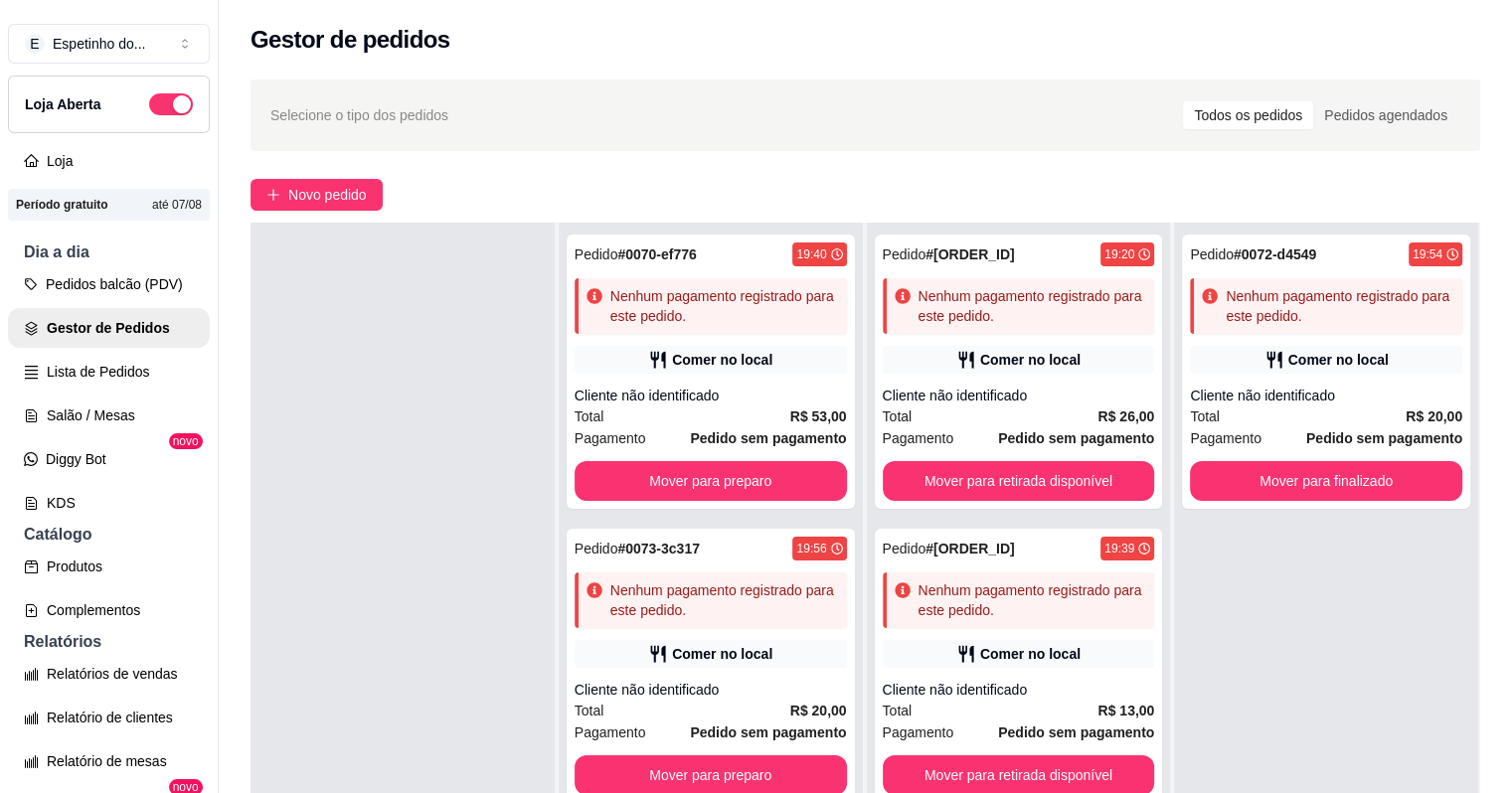 scroll, scrollTop: 0, scrollLeft: 0, axis: both 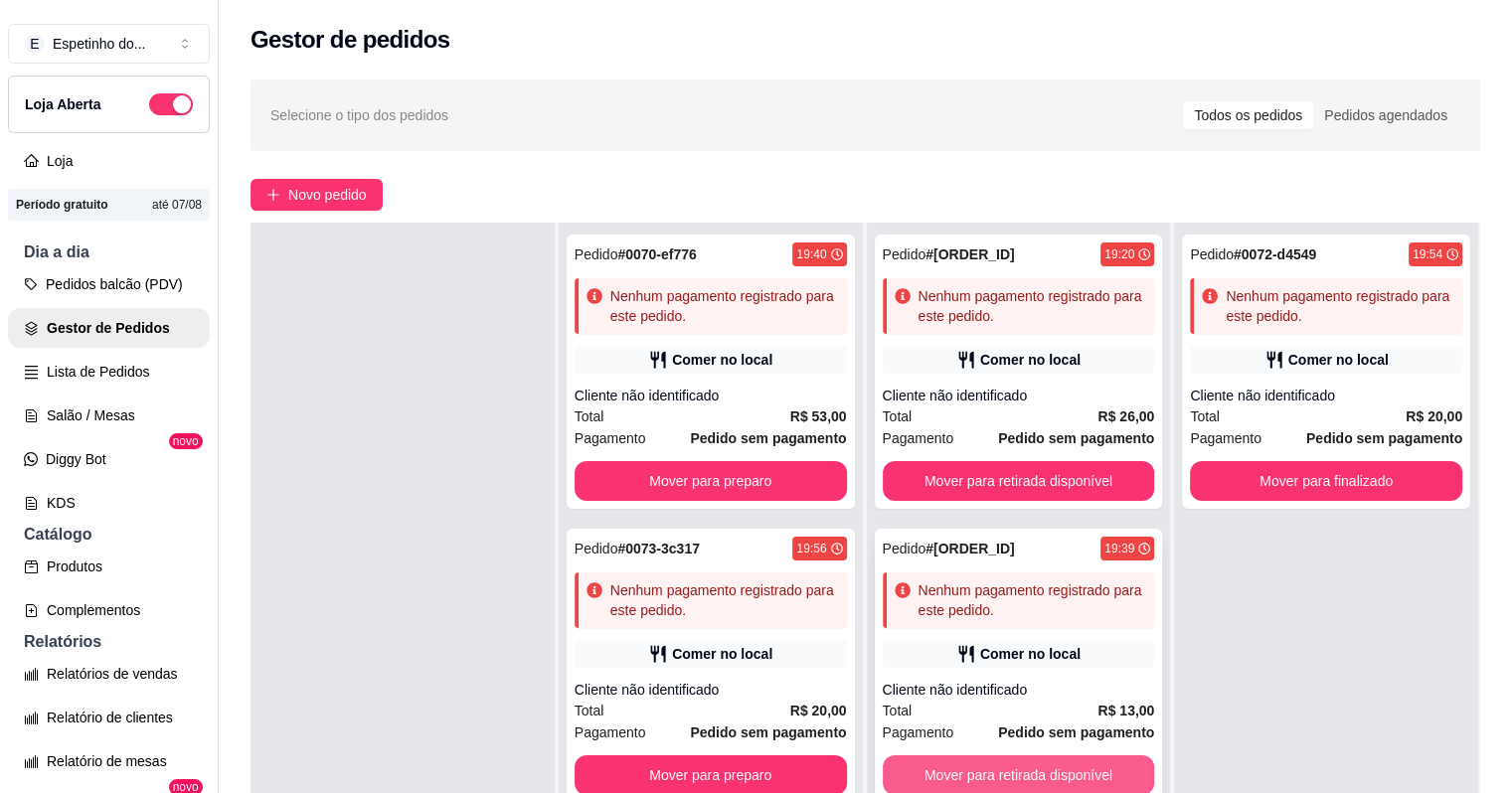 click on "Mover para retirada disponível" at bounding box center [1019, 775] 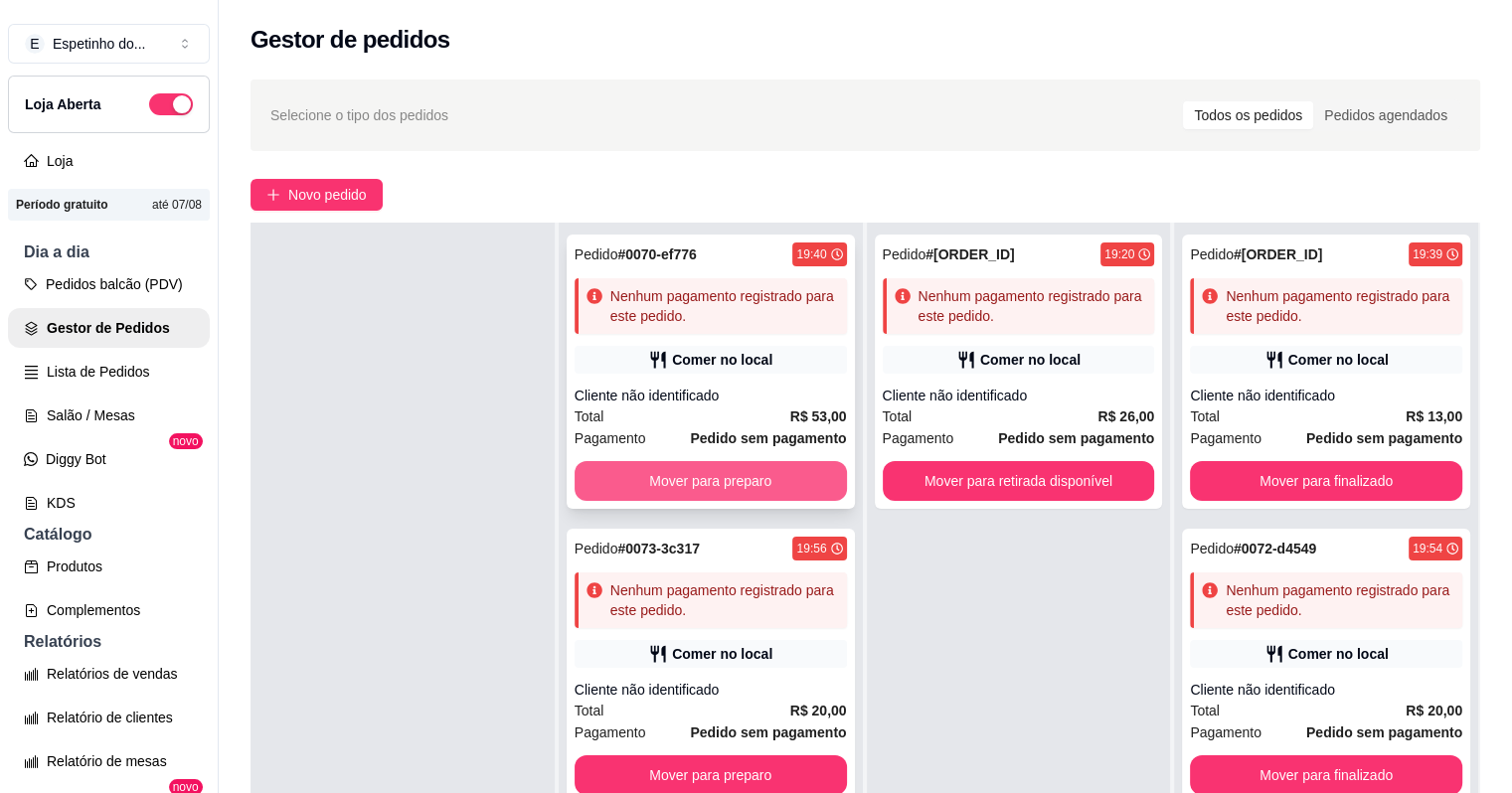 click on "Mover para preparo" at bounding box center [711, 481] 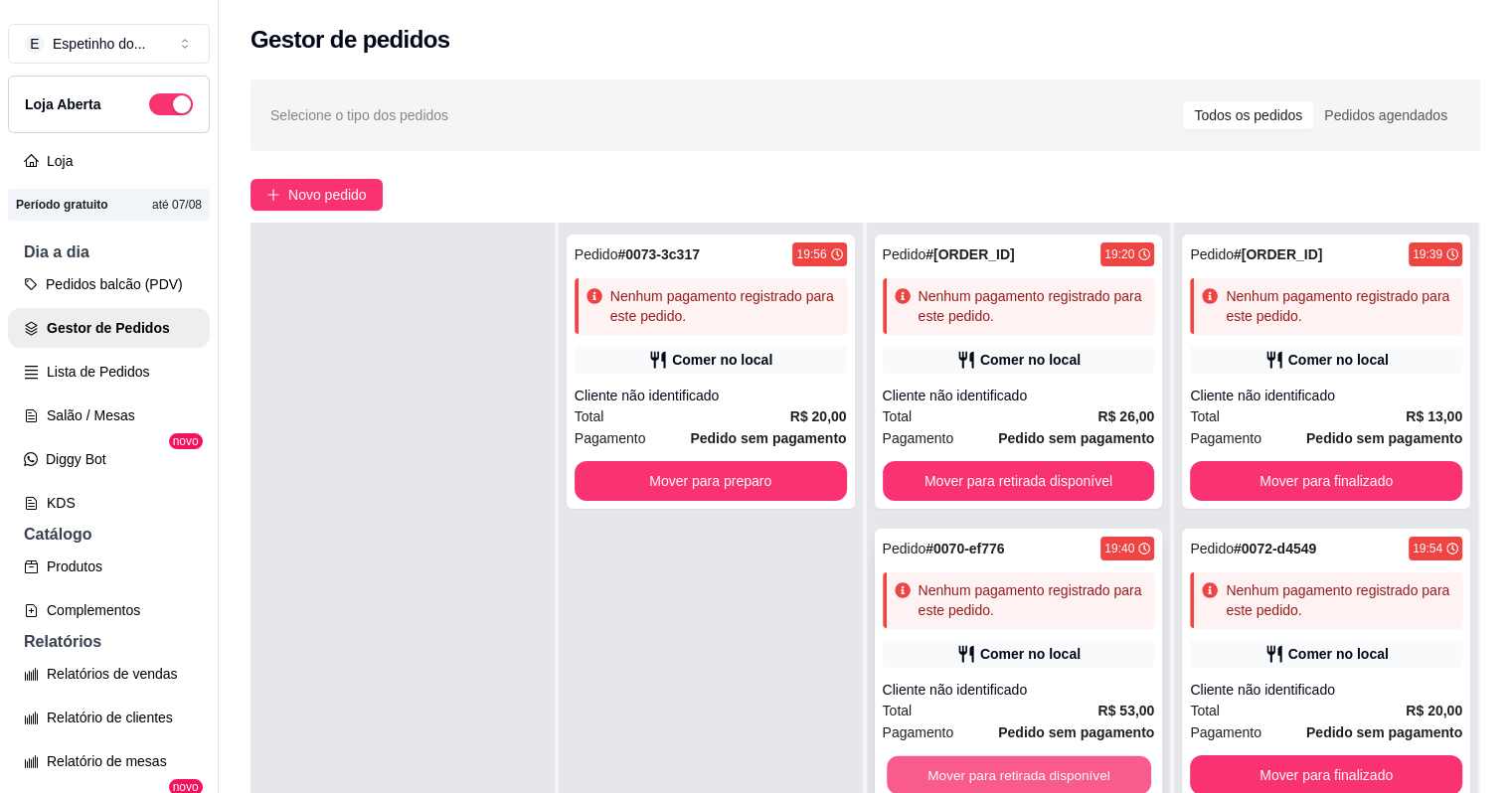 click on "Mover para retirada disponível" at bounding box center (1019, 775) 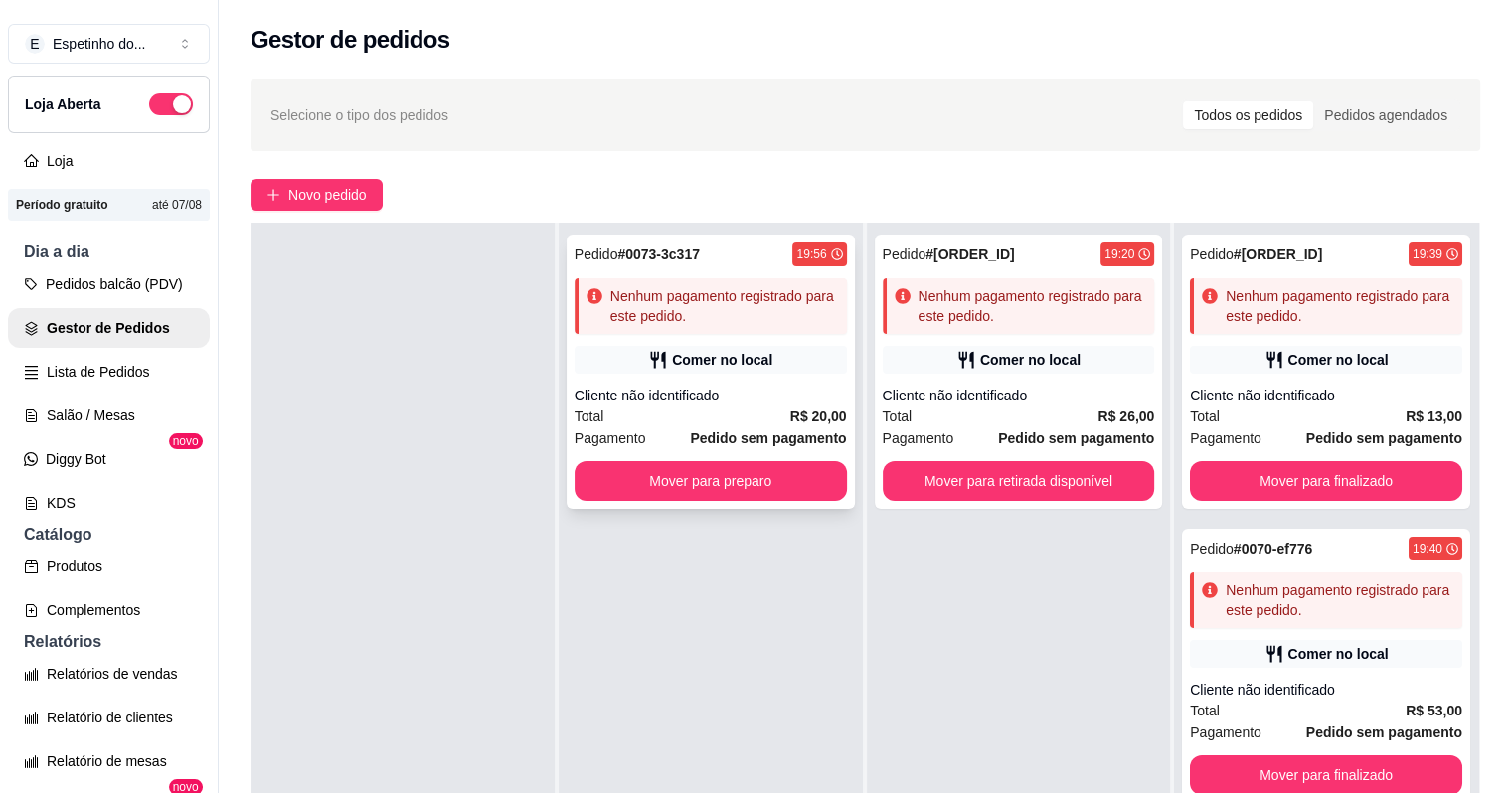 click on "Comer no local" at bounding box center (722, 360) 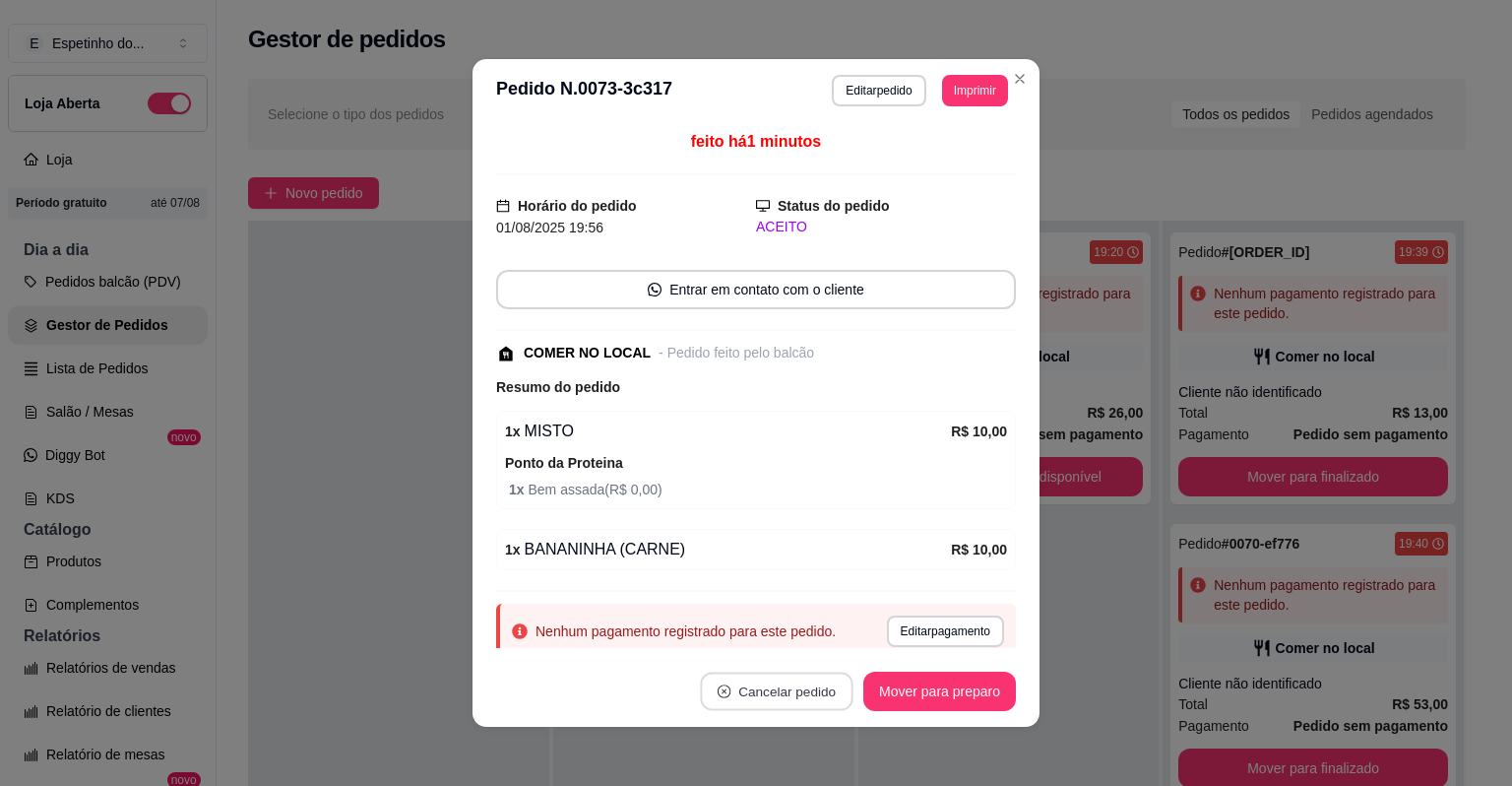 click on "Cancelar pedido" at bounding box center (776, 691) 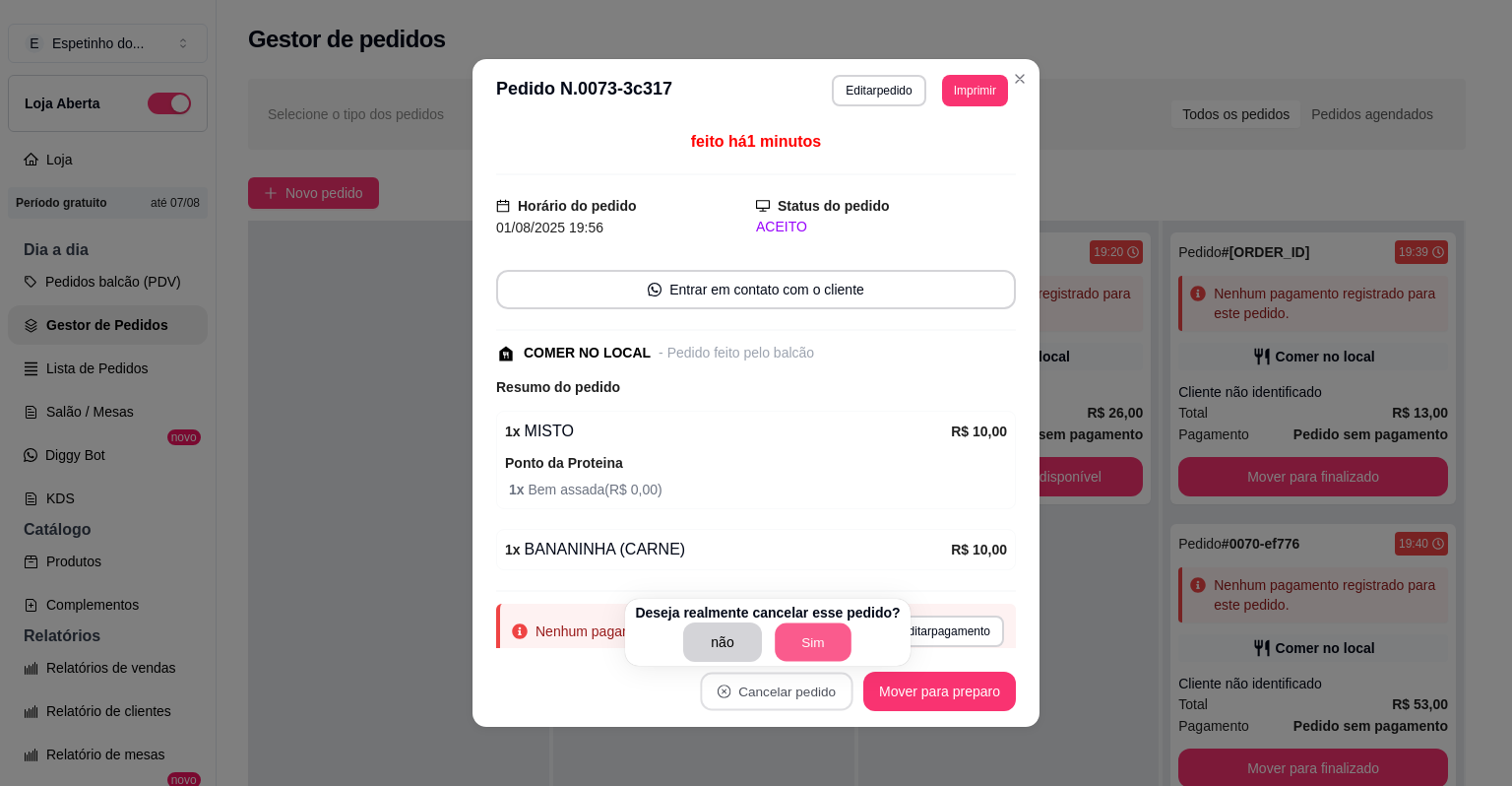click on "Sim" at bounding box center (813, 642) 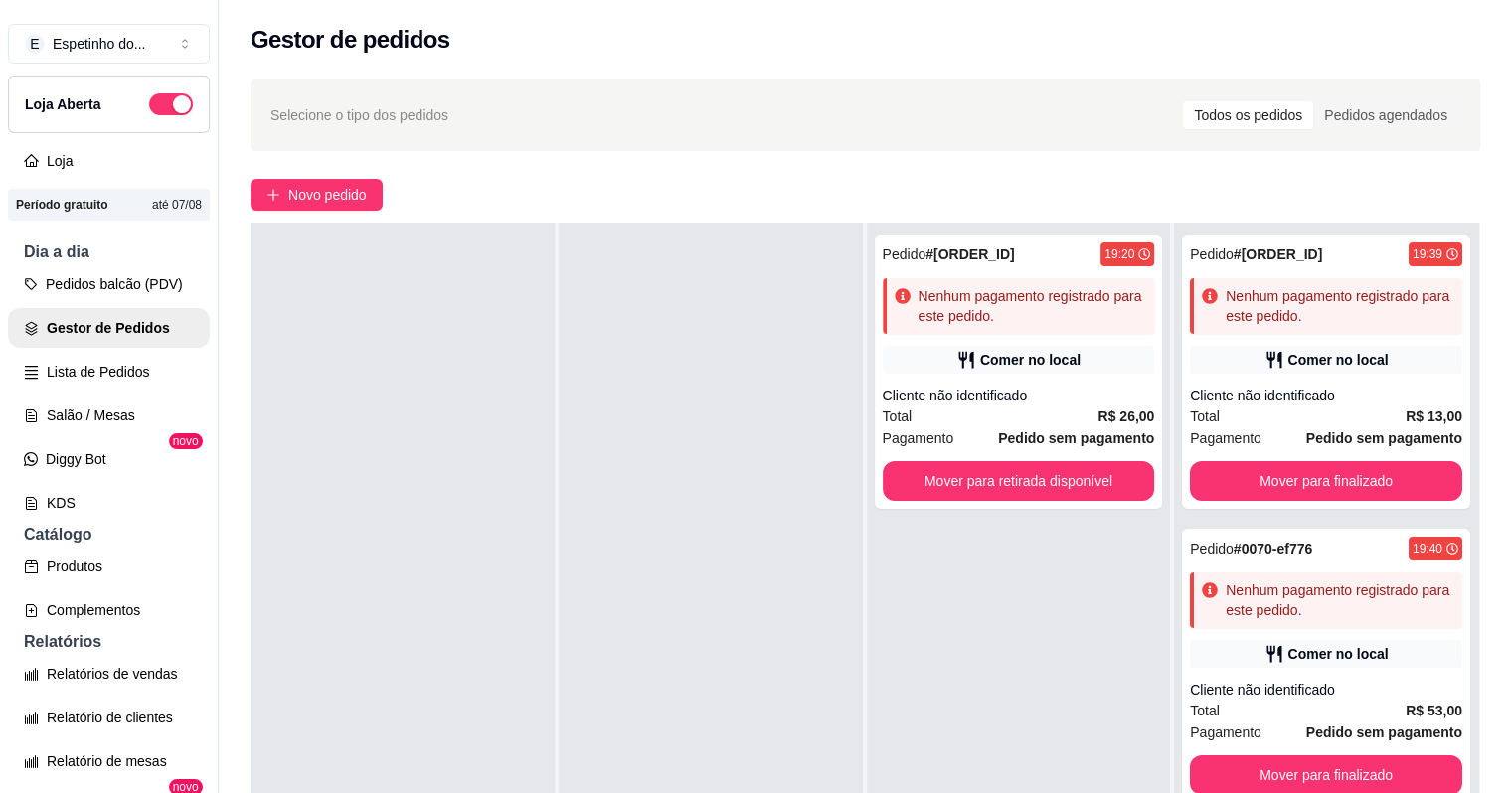 scroll, scrollTop: 16, scrollLeft: 0, axis: vertical 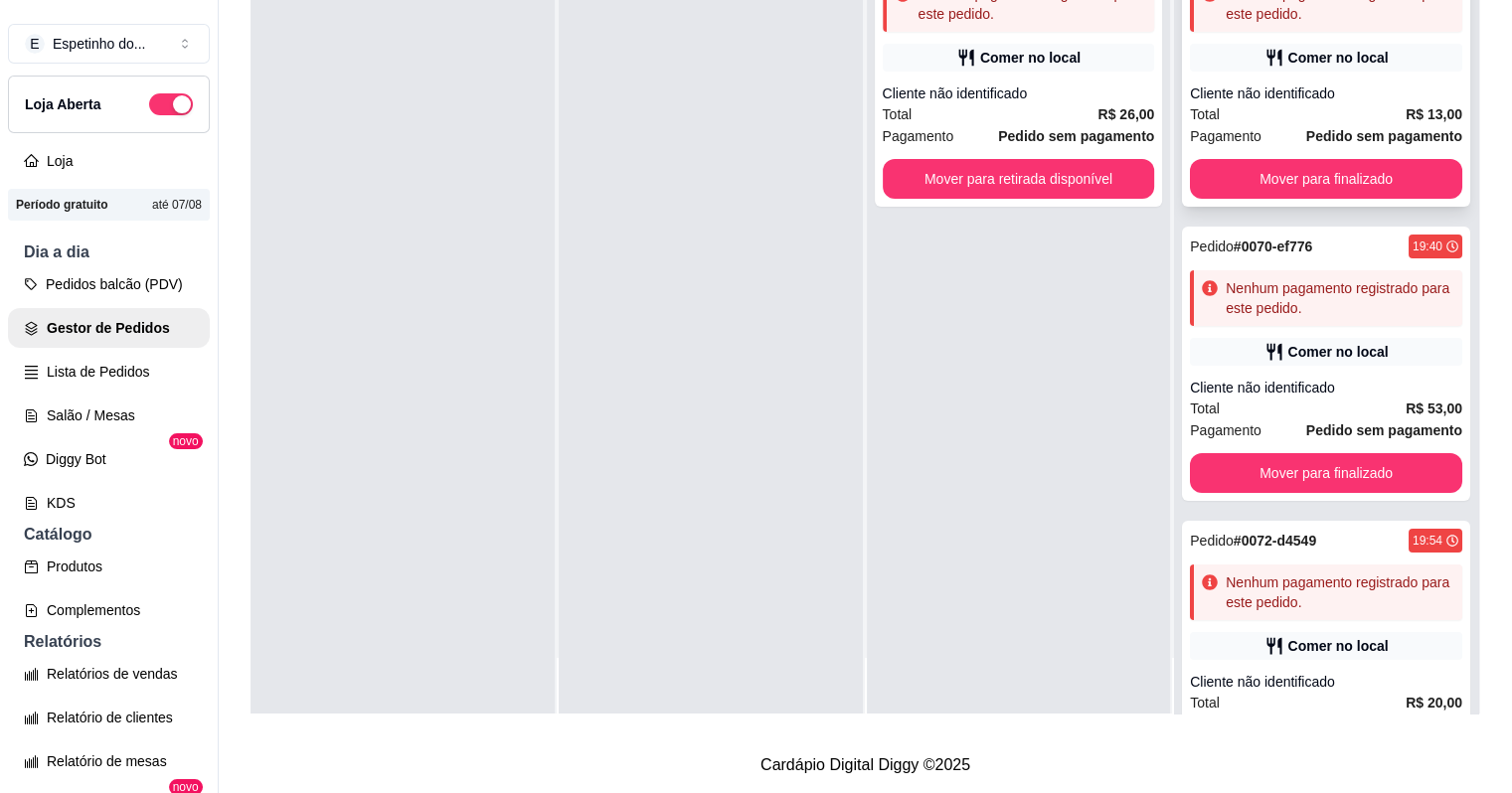 click on "Comer no local" at bounding box center [1338, 58] 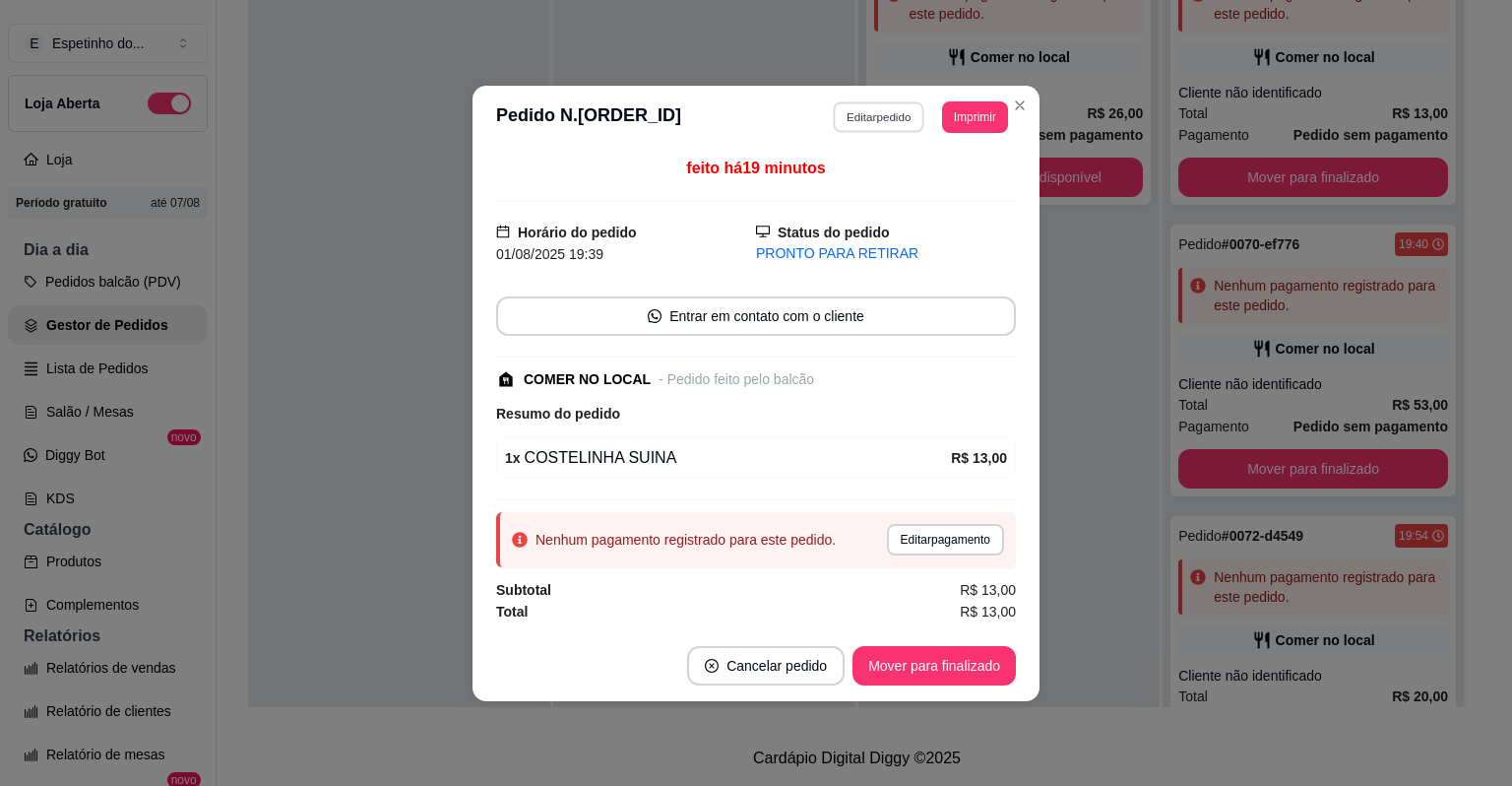 click on "Editar  pedido" at bounding box center (879, 116) 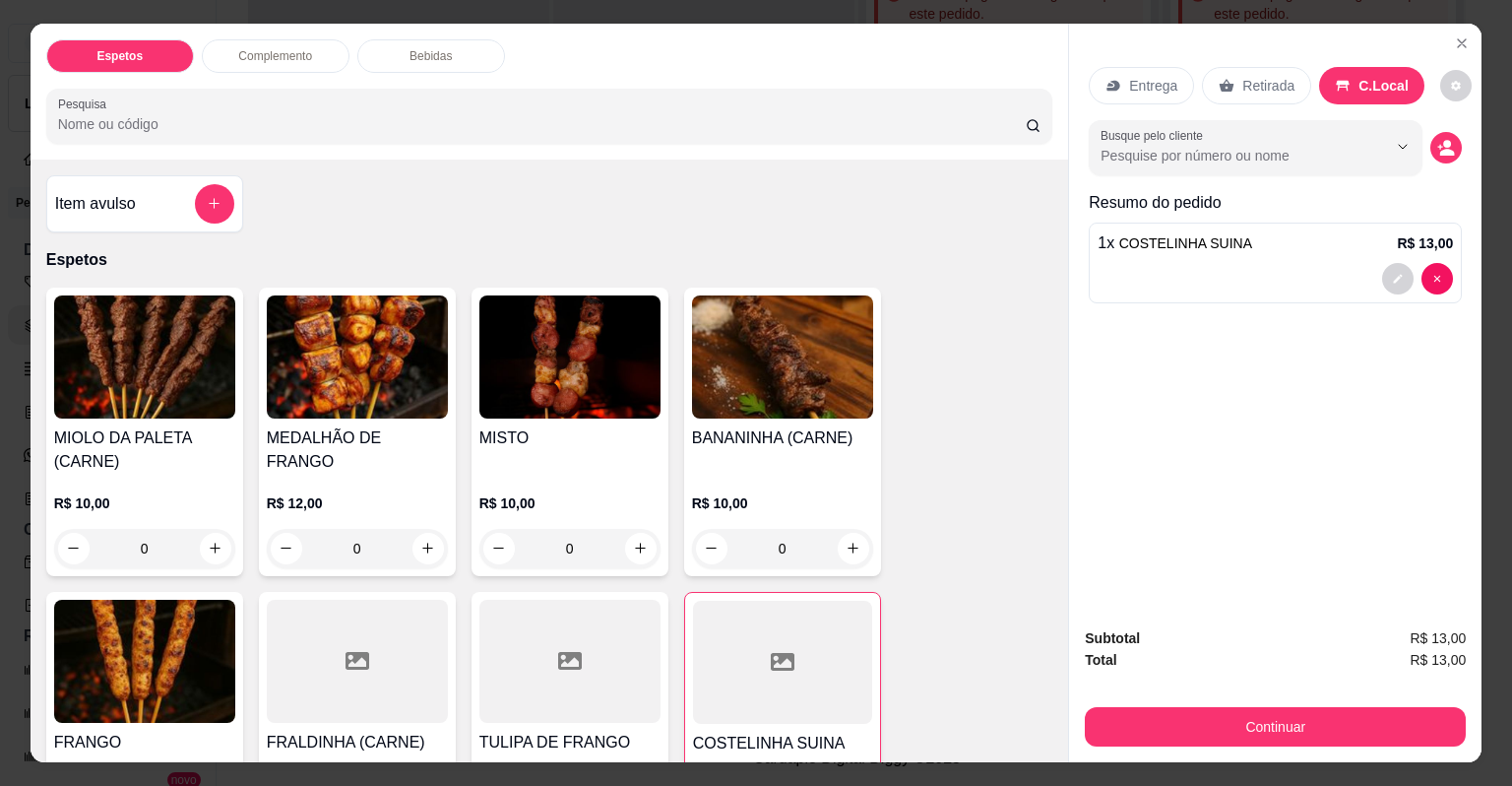 click on "R$ 10,00" at bounding box center [570, 503] 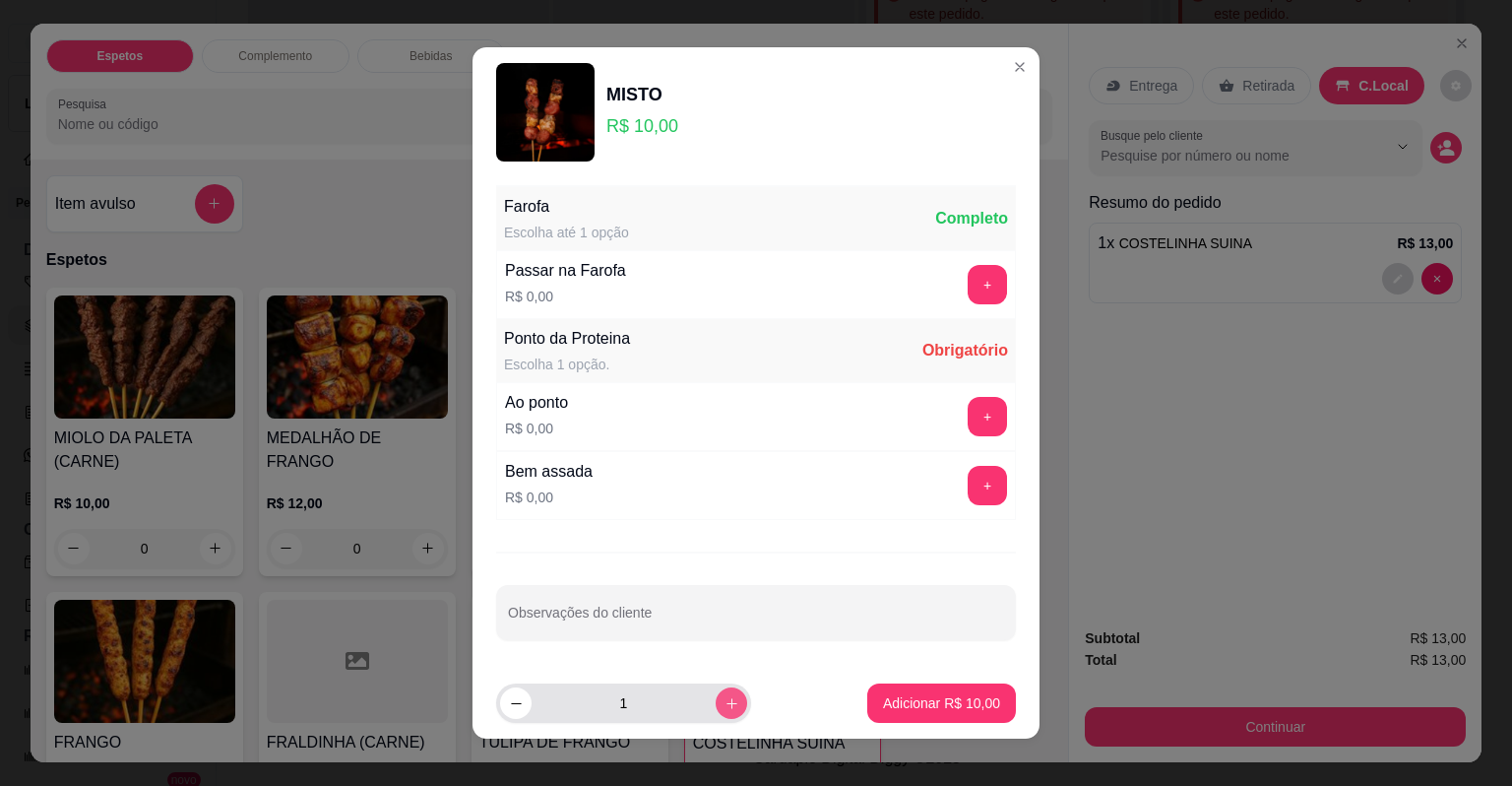 click 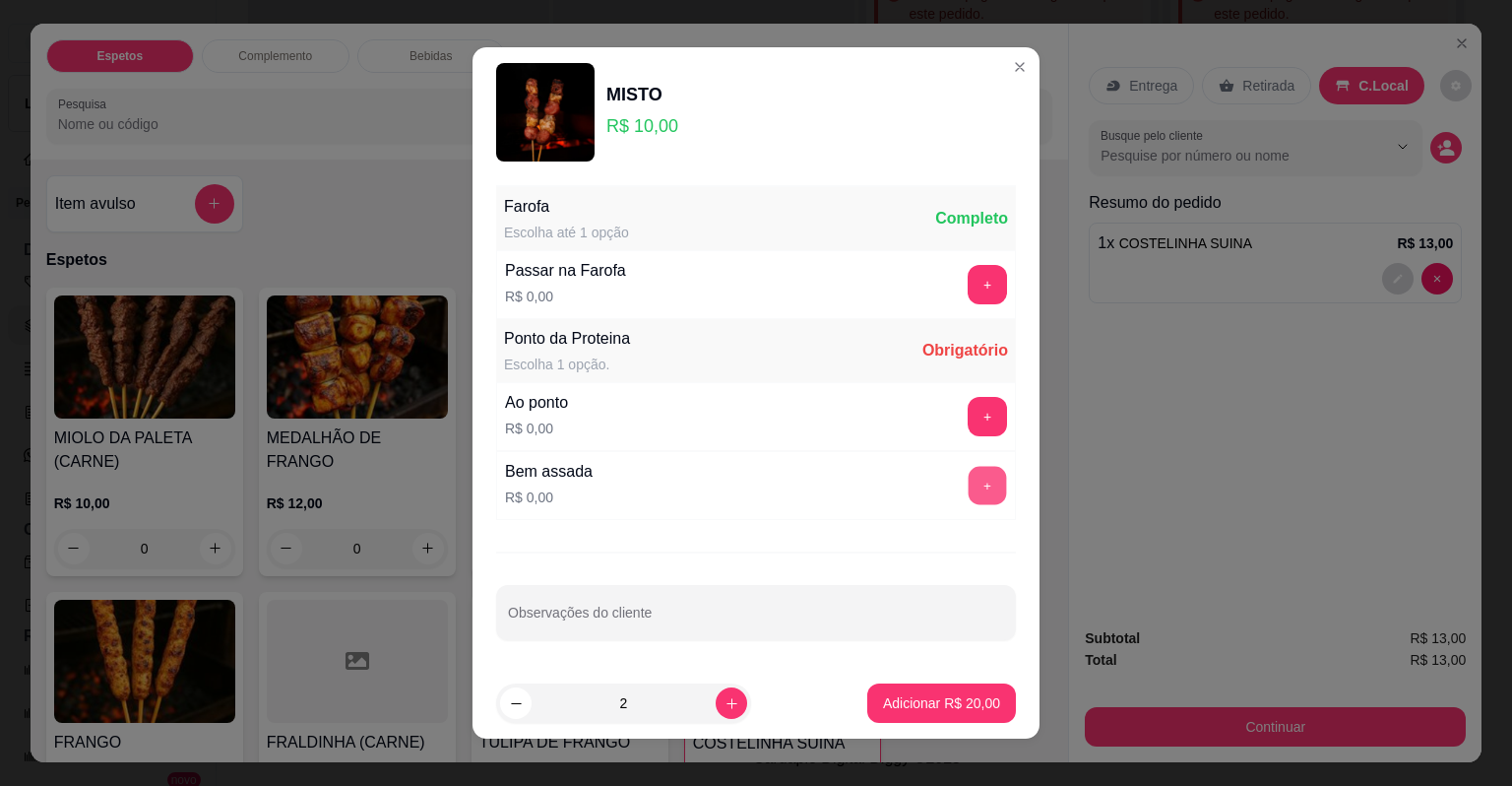 click on "+" at bounding box center [987, 486] 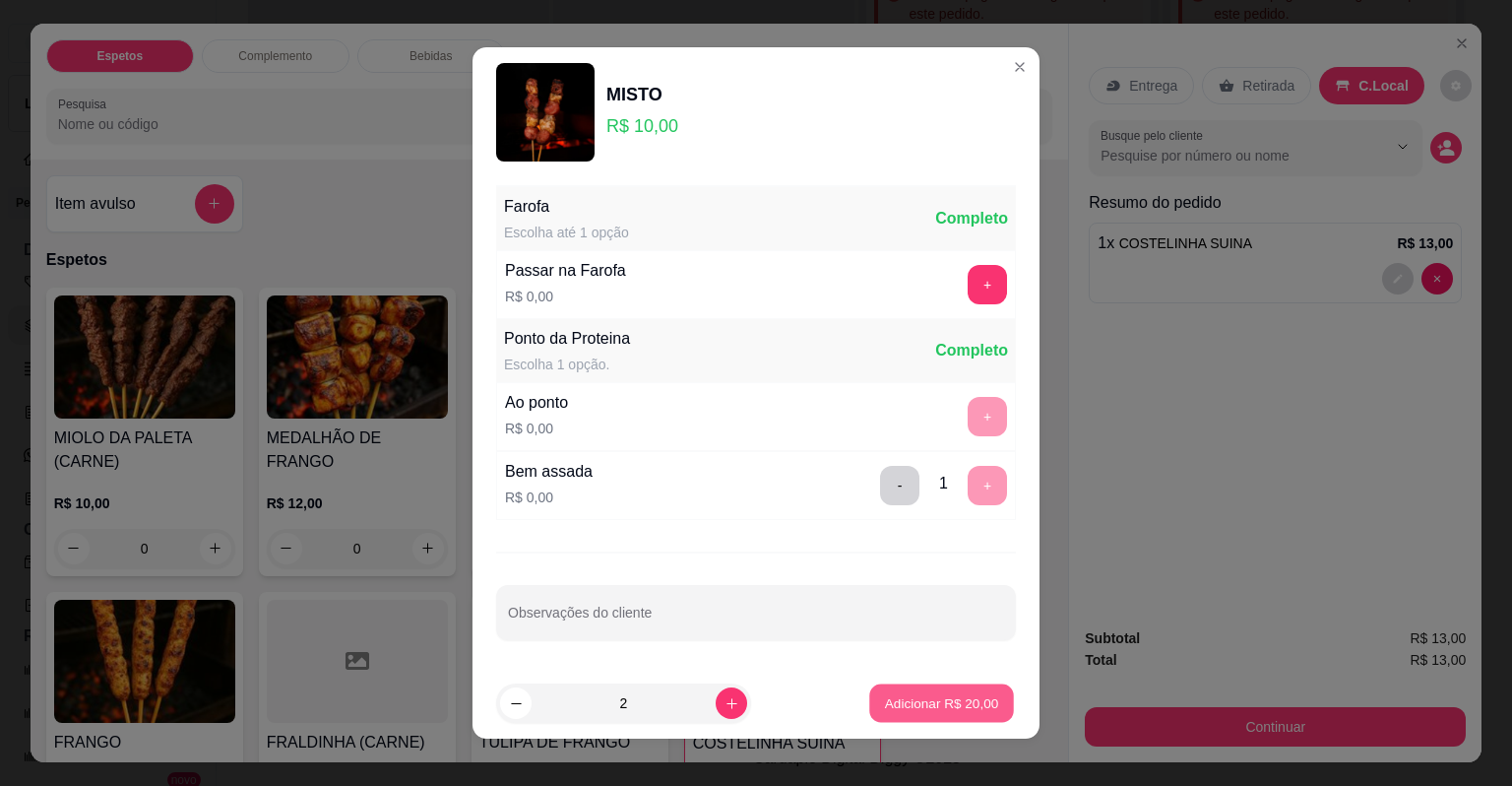 click on "Adicionar   R$ 20,00" at bounding box center [942, 702] 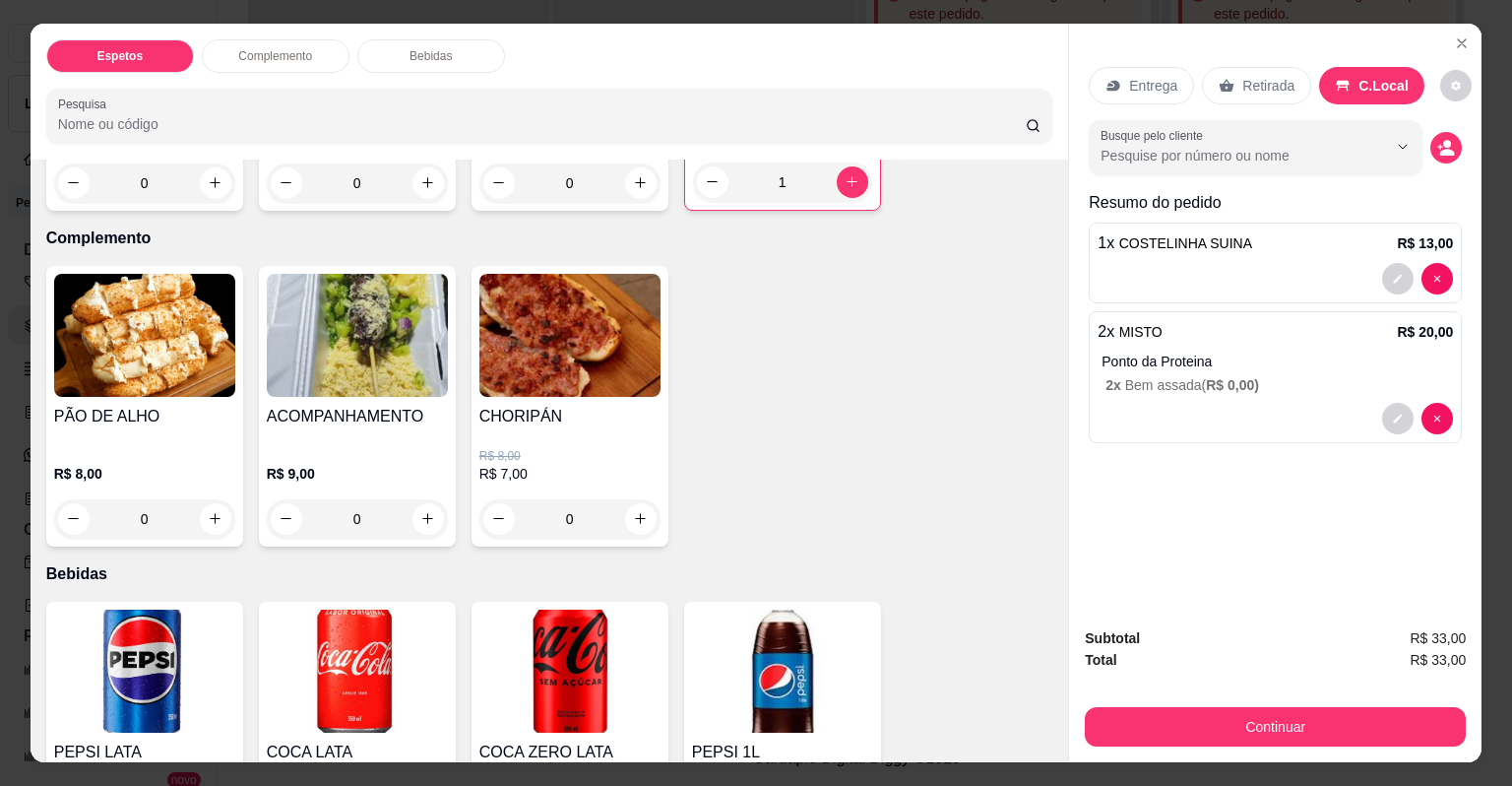 scroll, scrollTop: 678, scrollLeft: 0, axis: vertical 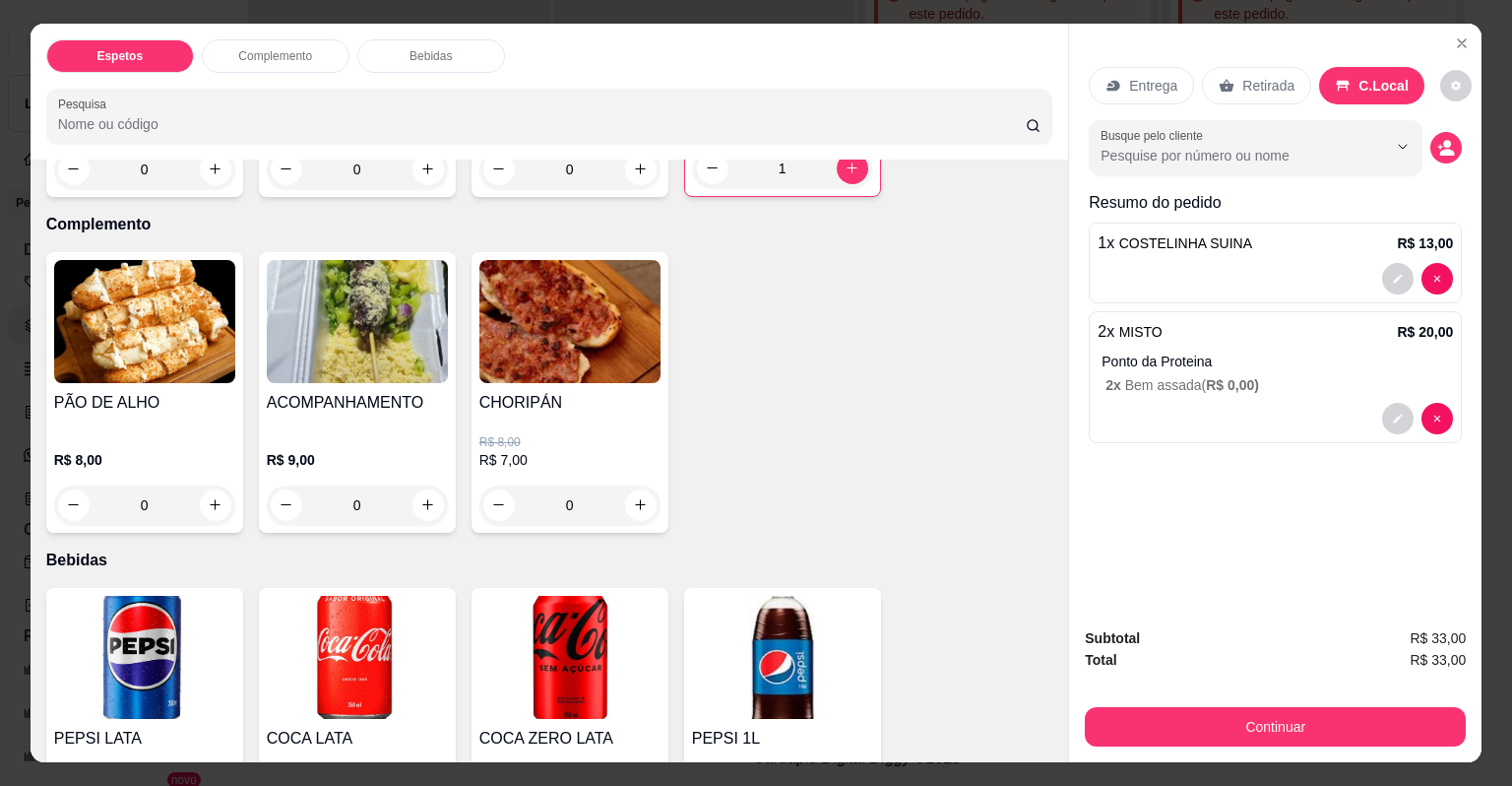 click on "PÃO DE ALHO" at bounding box center [145, 403] 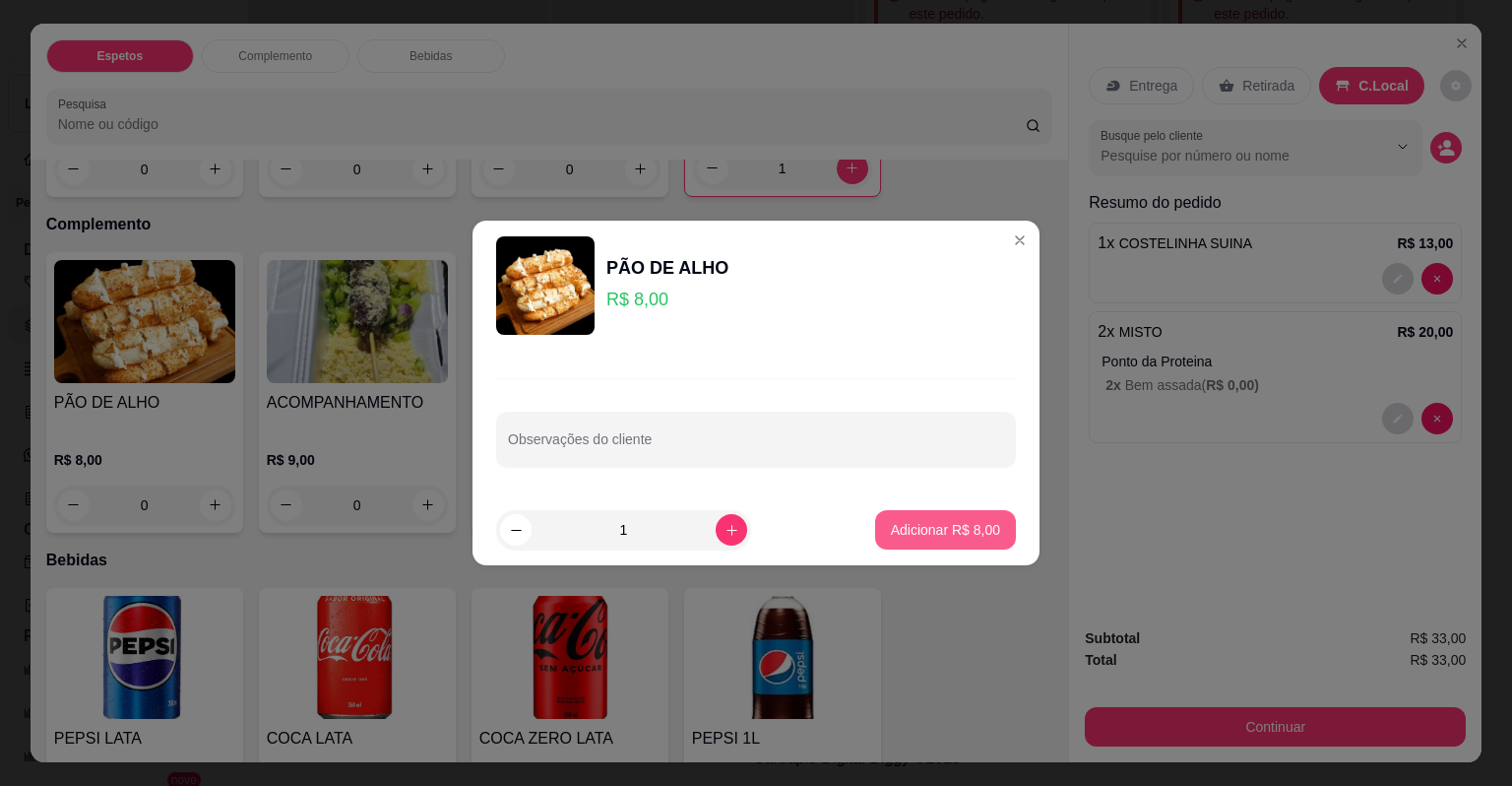 click on "Adicionar   R$ 8,00" at bounding box center [945, 530] 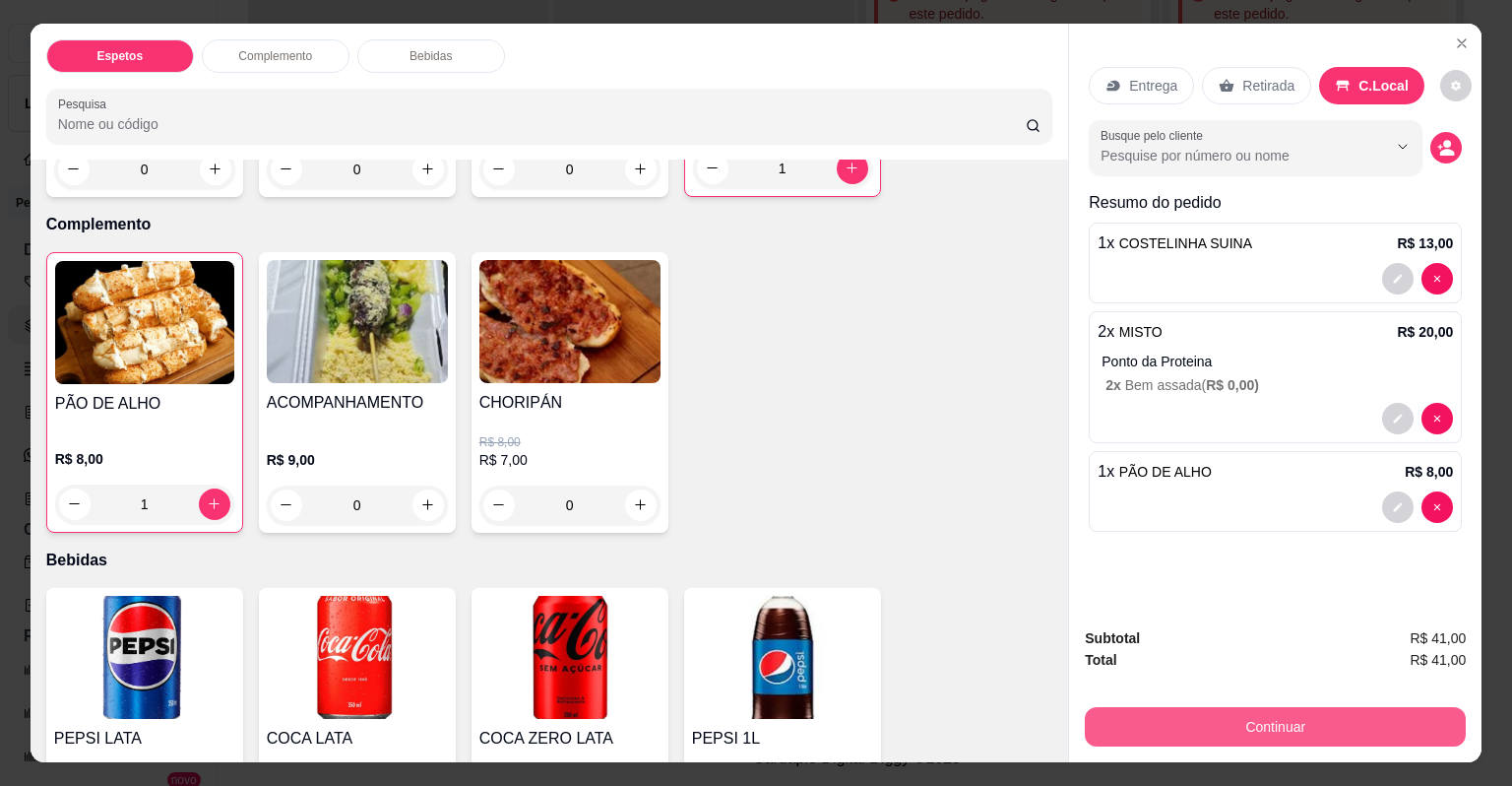 click on "Continuar" at bounding box center (1275, 727) 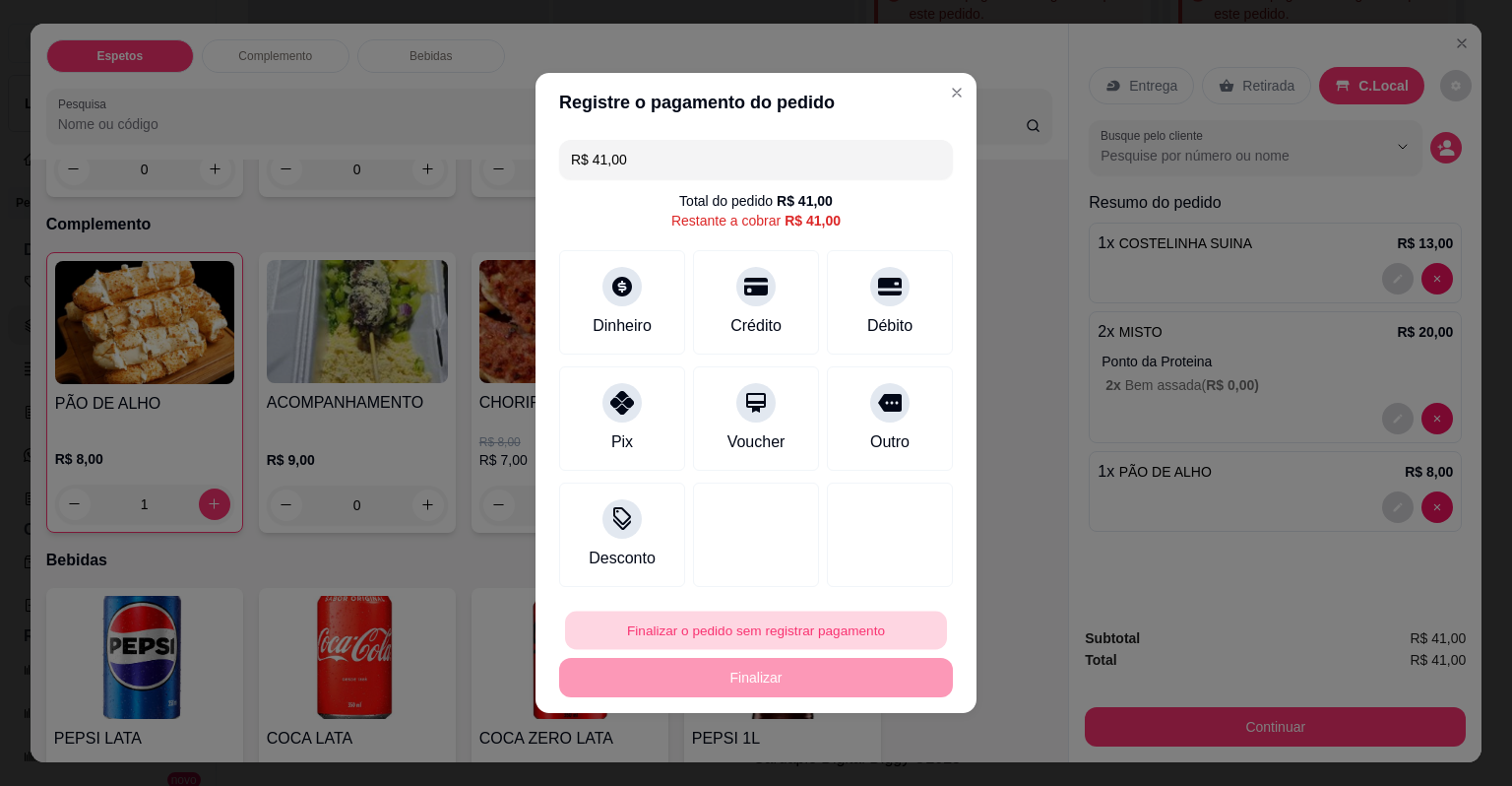 click on "Finalizar o pedido sem registrar pagamento" at bounding box center (756, 630) 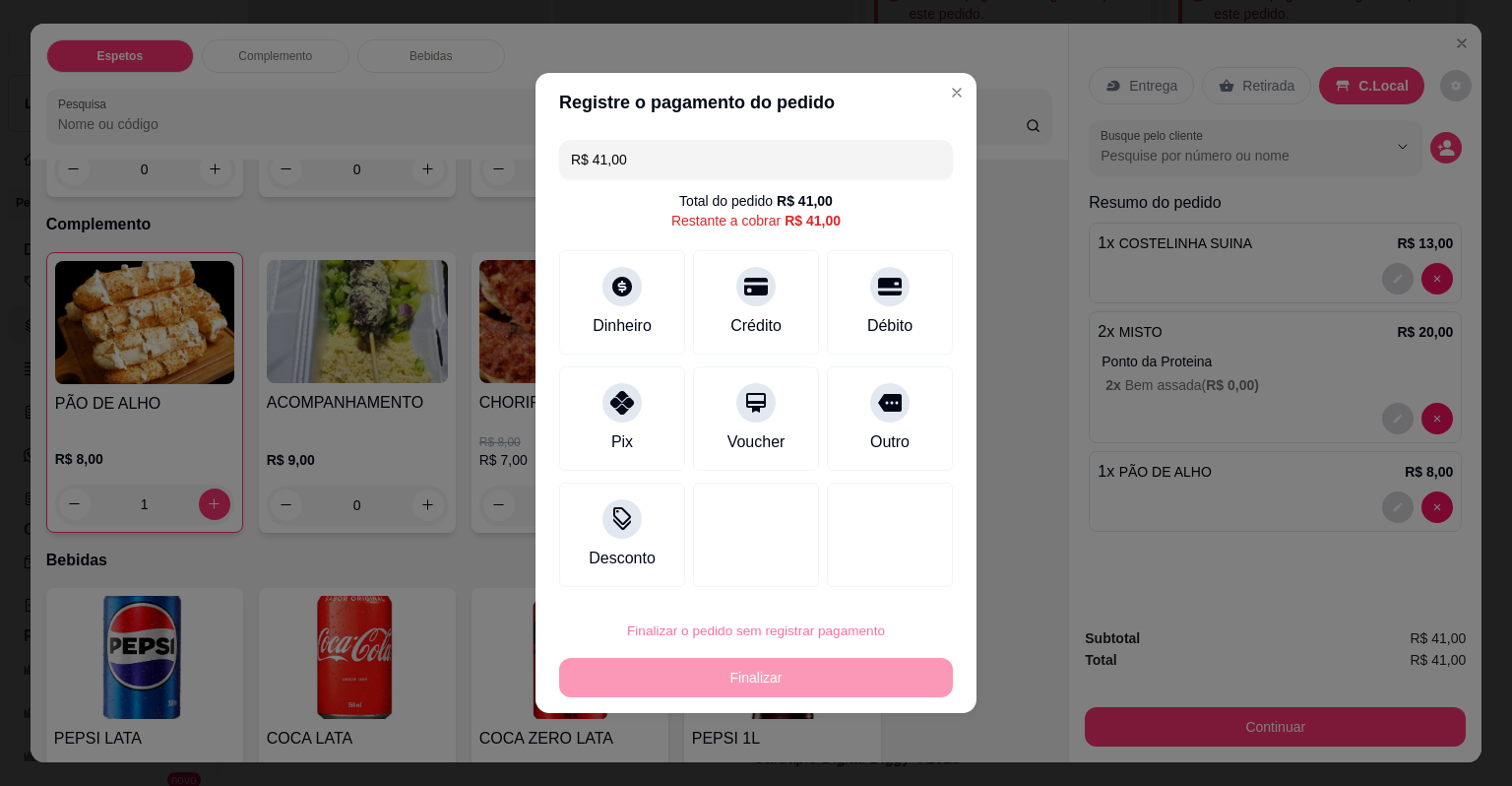 click on "Confirmar" at bounding box center [874, 574] 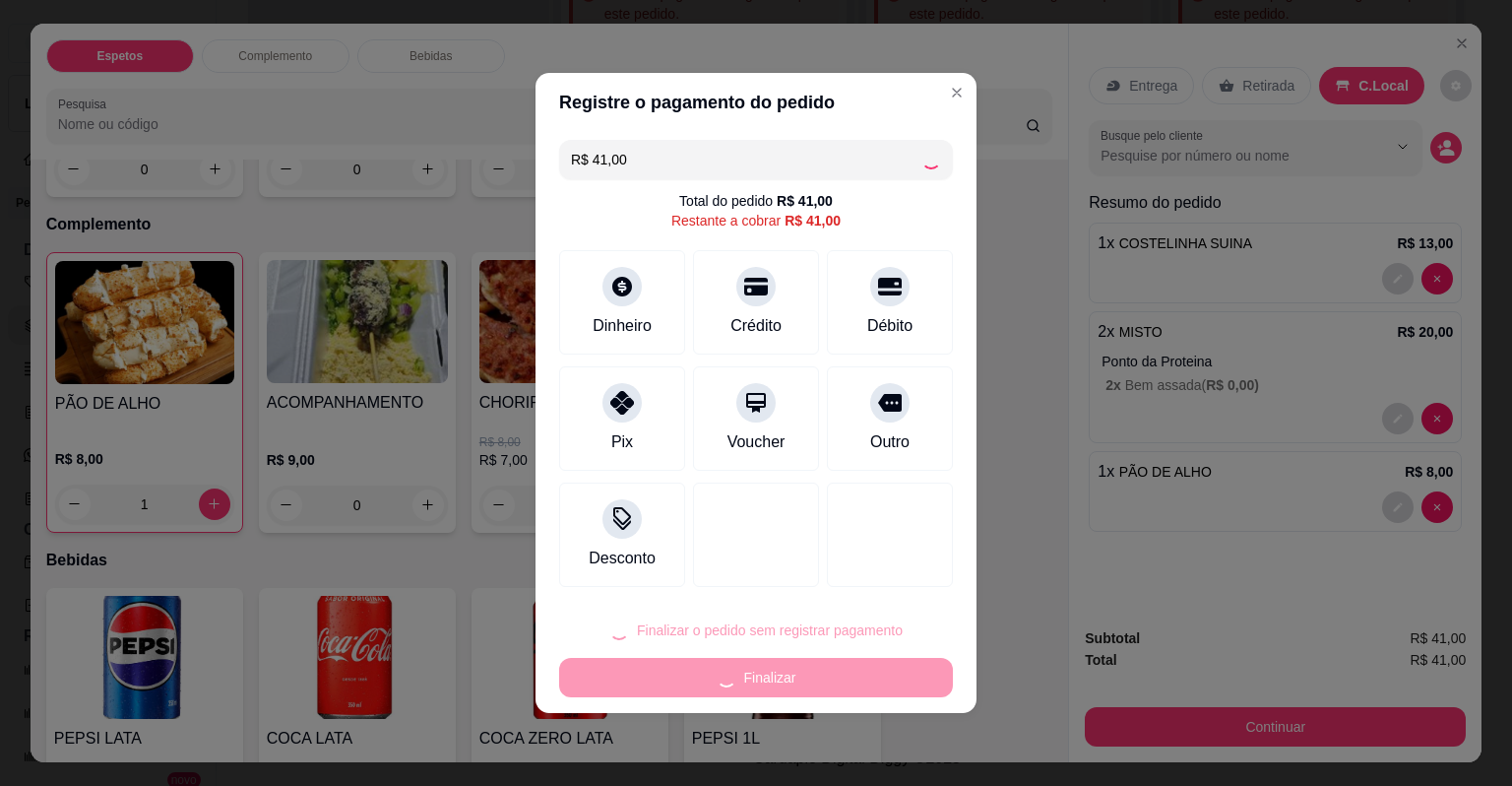 type on "0" 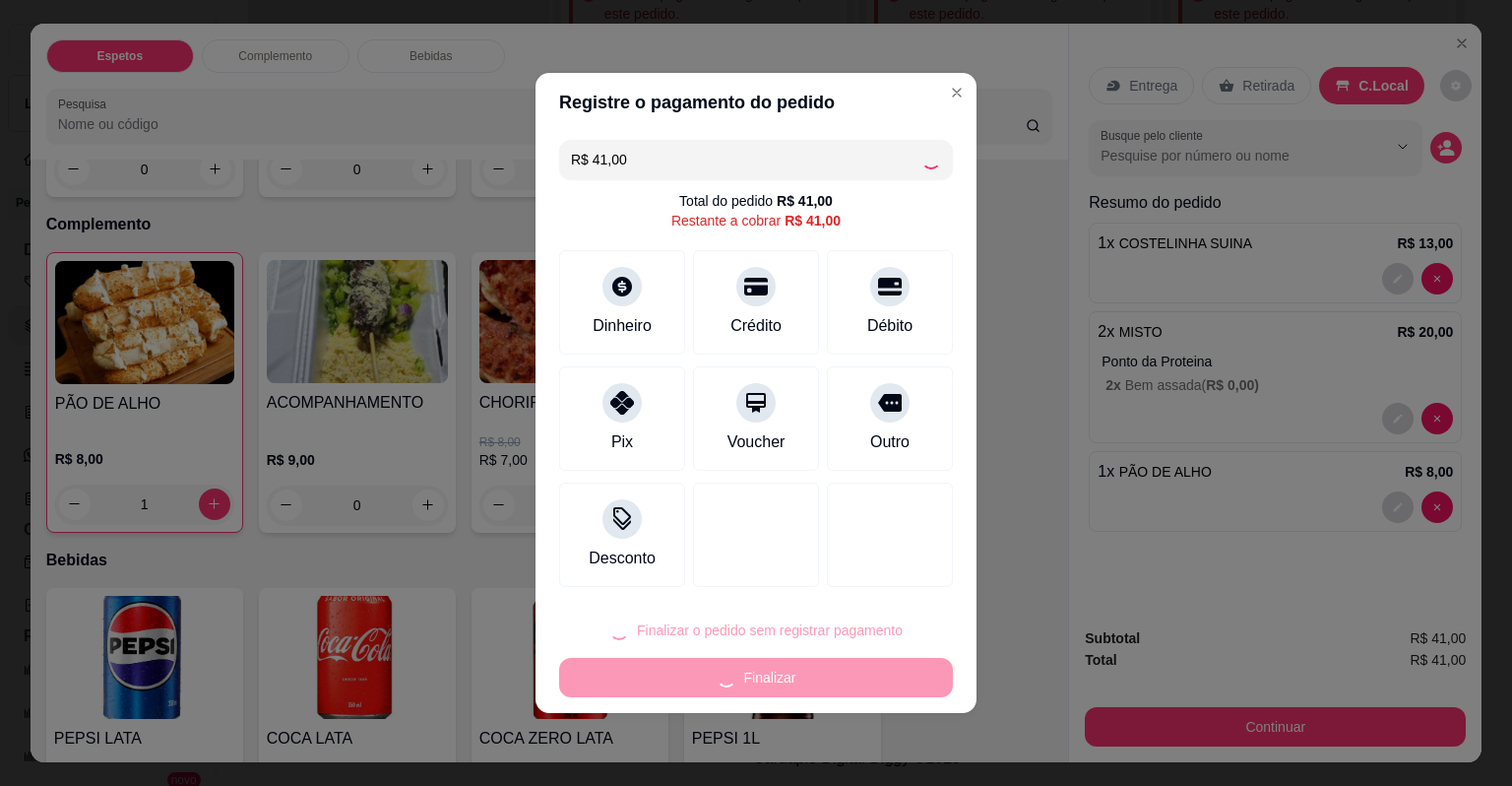 type on "0" 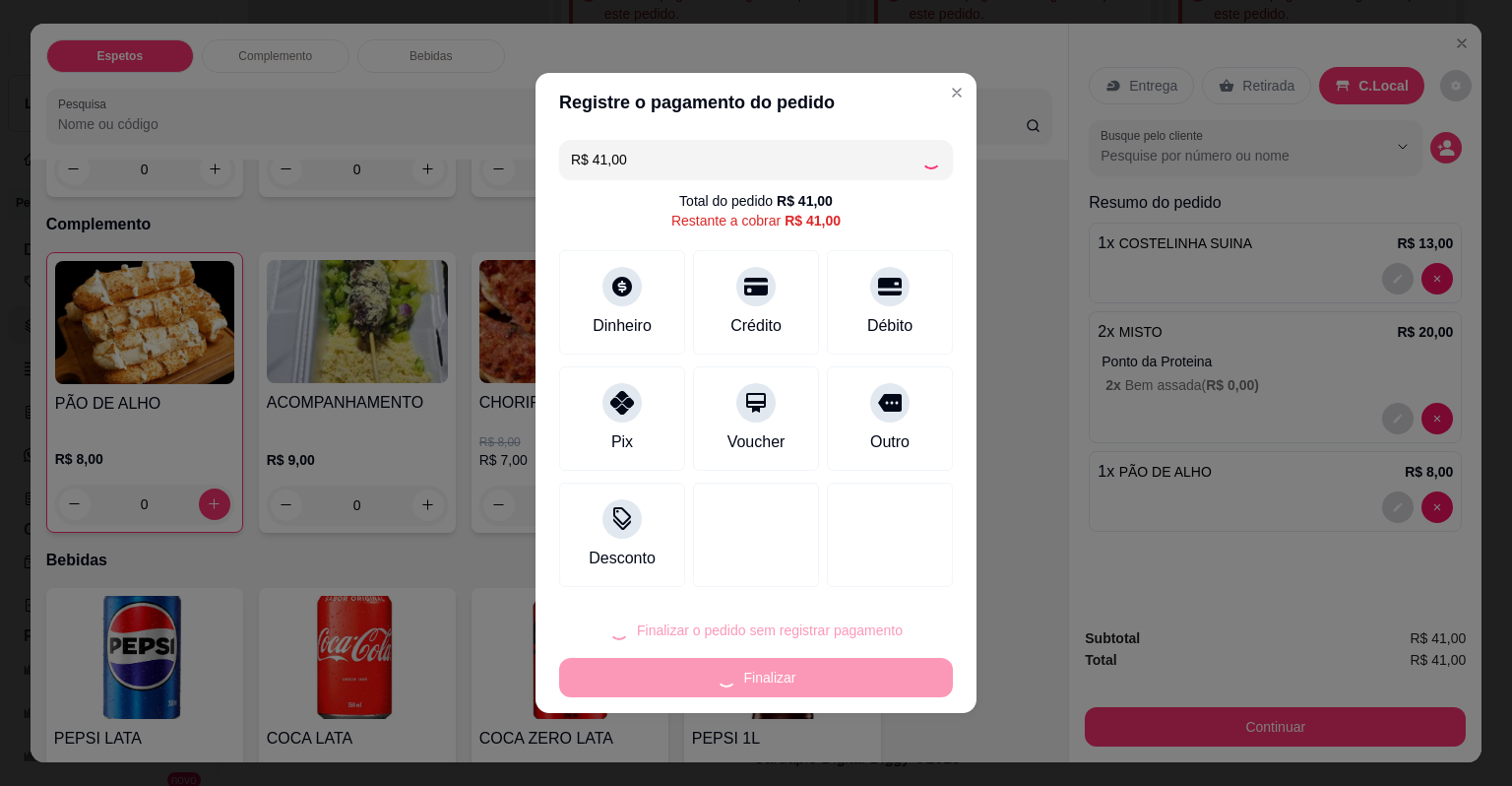 type on "R$ 0,00" 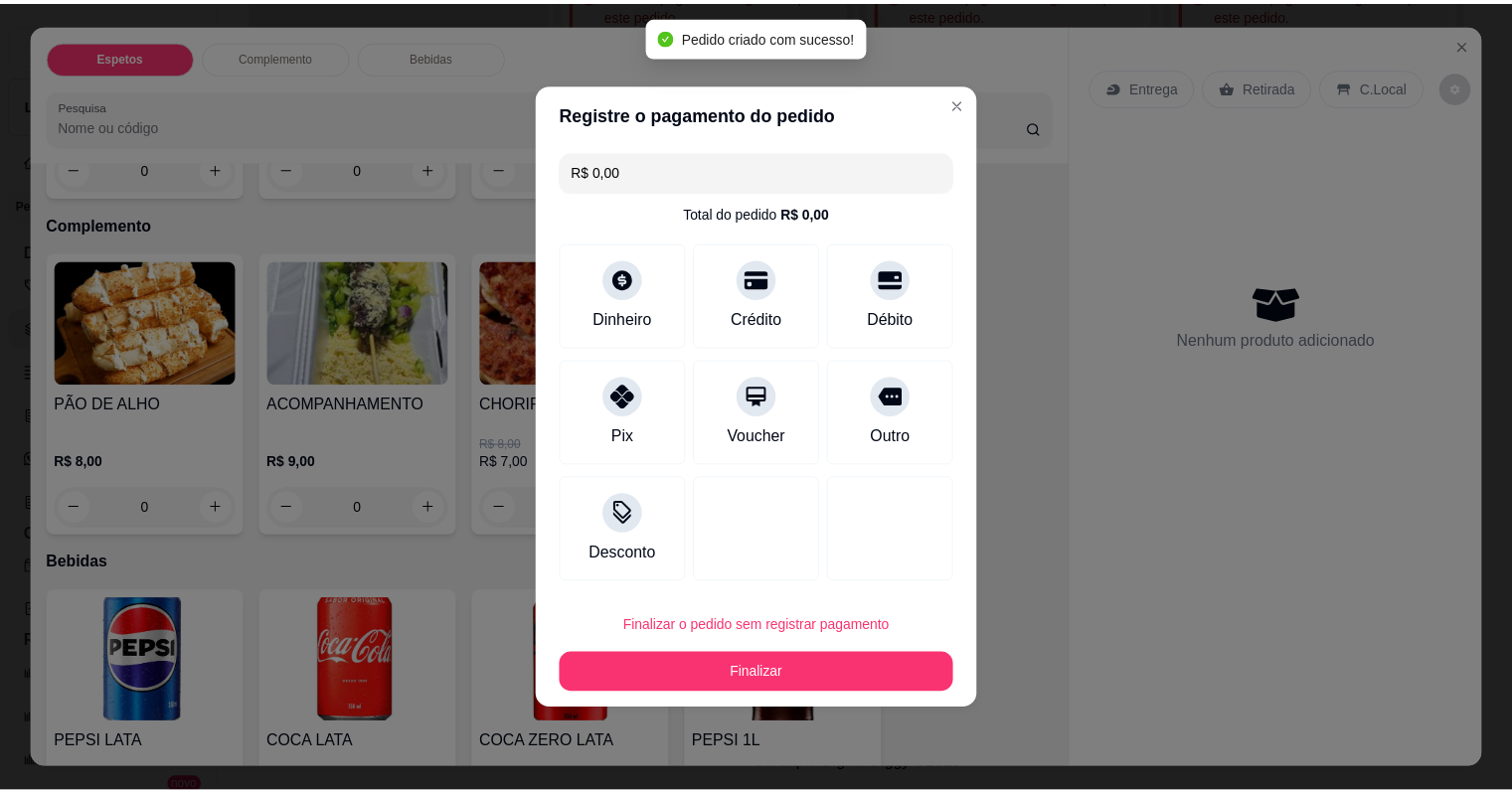 scroll, scrollTop: 683, scrollLeft: 0, axis: vertical 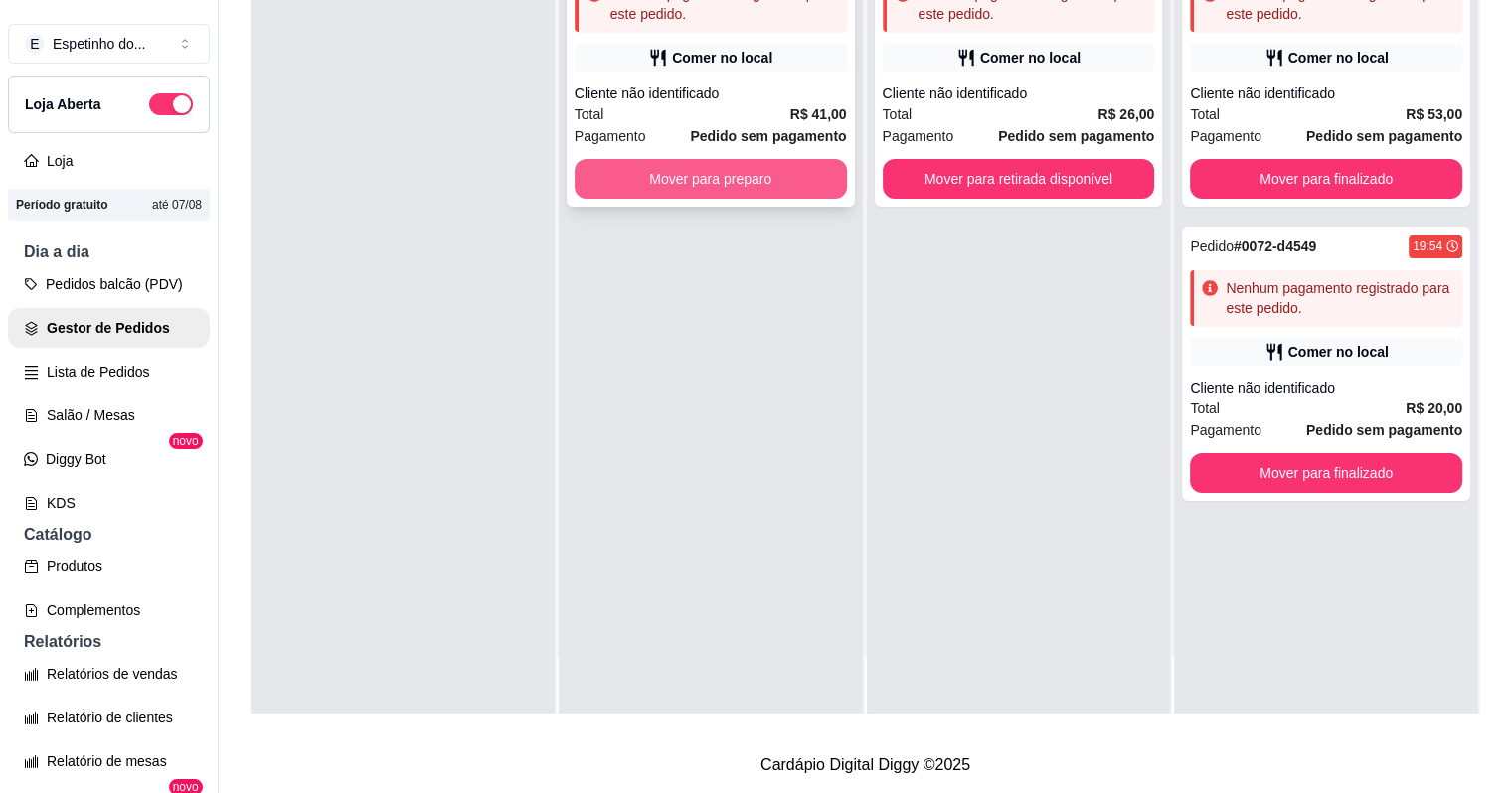 click on "Mover para preparo" at bounding box center [711, 179] 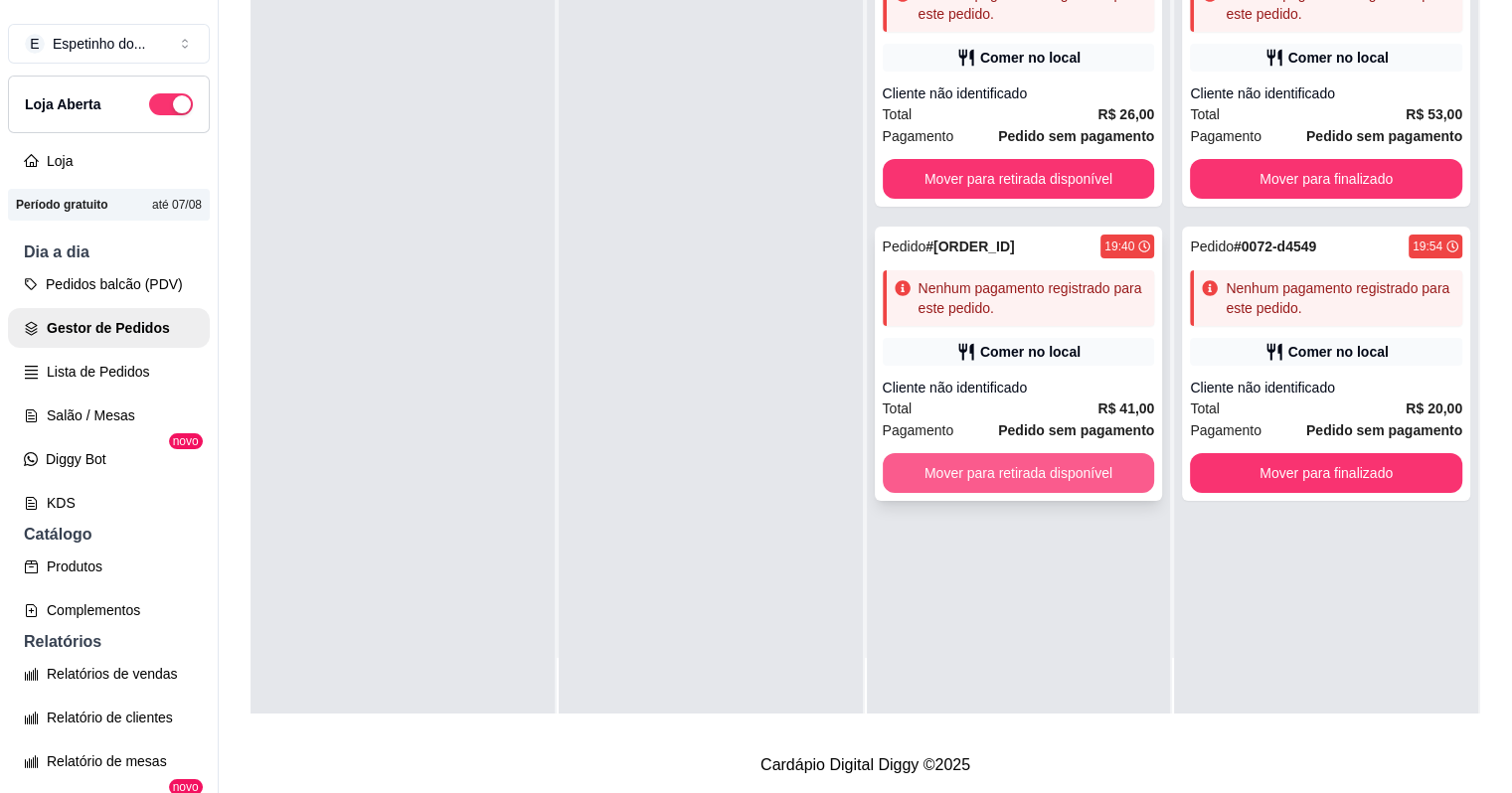 click on "Mover para retirada disponível" at bounding box center (1019, 473) 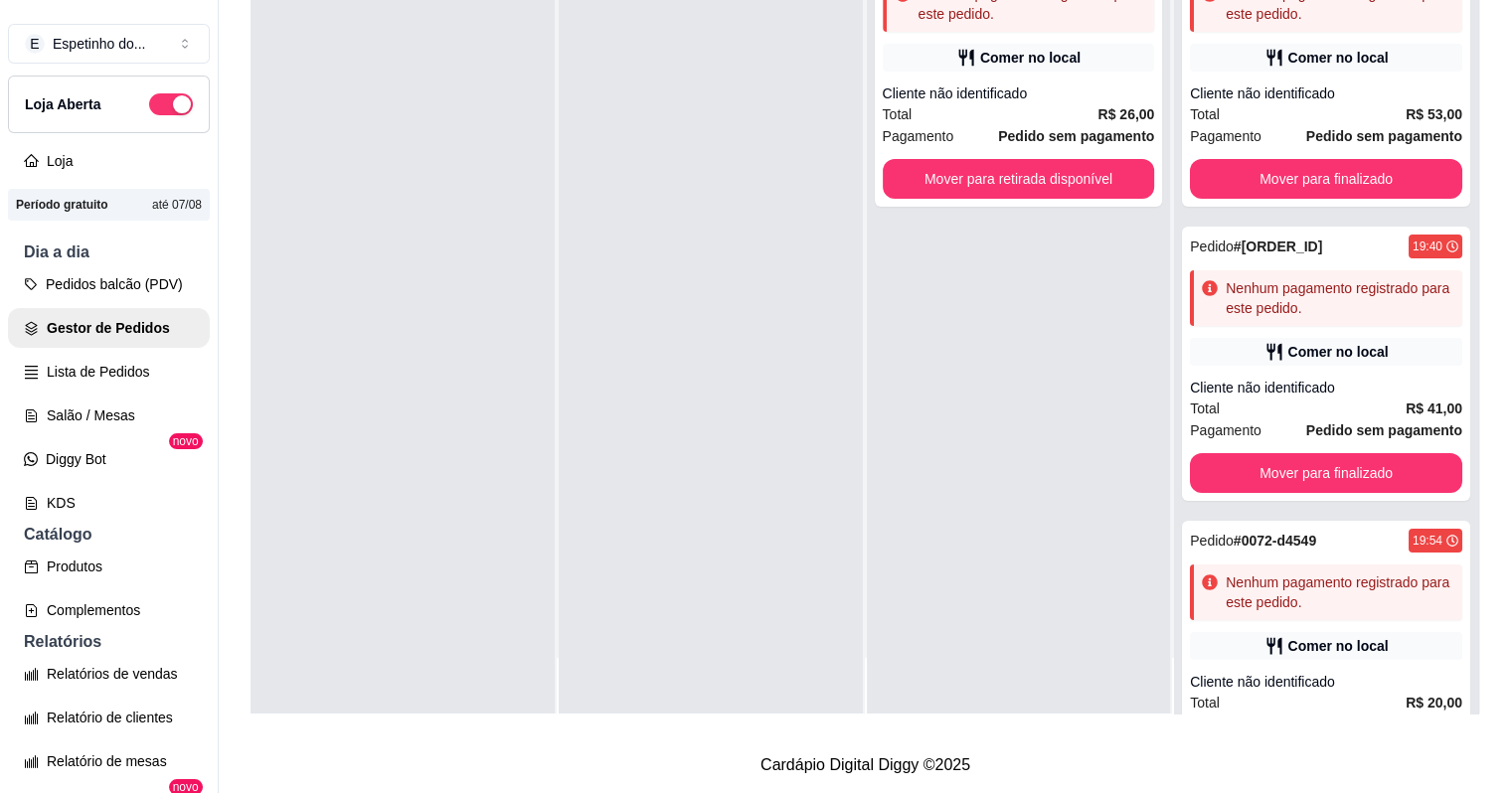 scroll, scrollTop: 110, scrollLeft: 0, axis: vertical 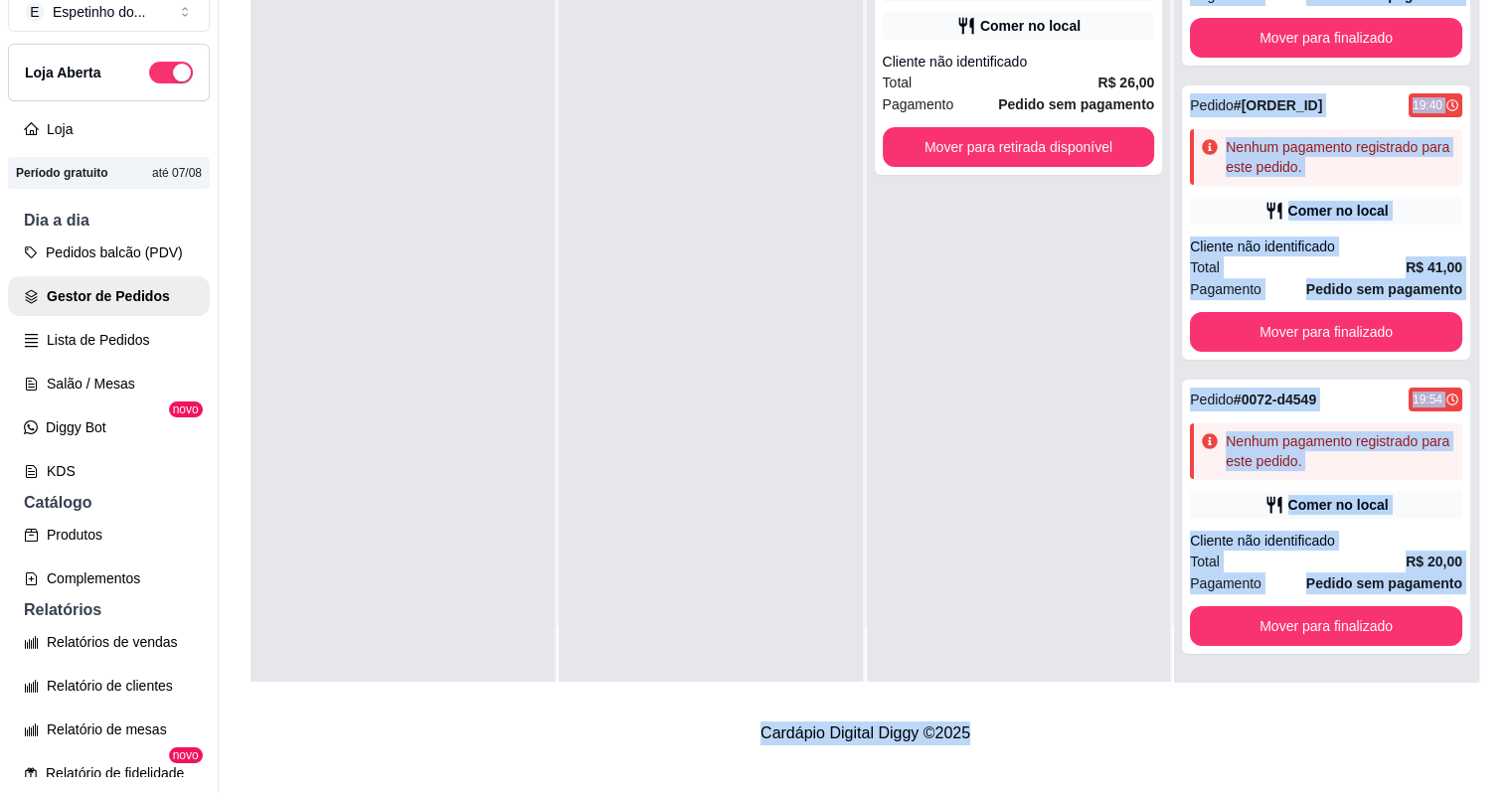 drag, startPoint x: 1320, startPoint y: 95, endPoint x: 1245, endPoint y: 792, distance: 701.0235 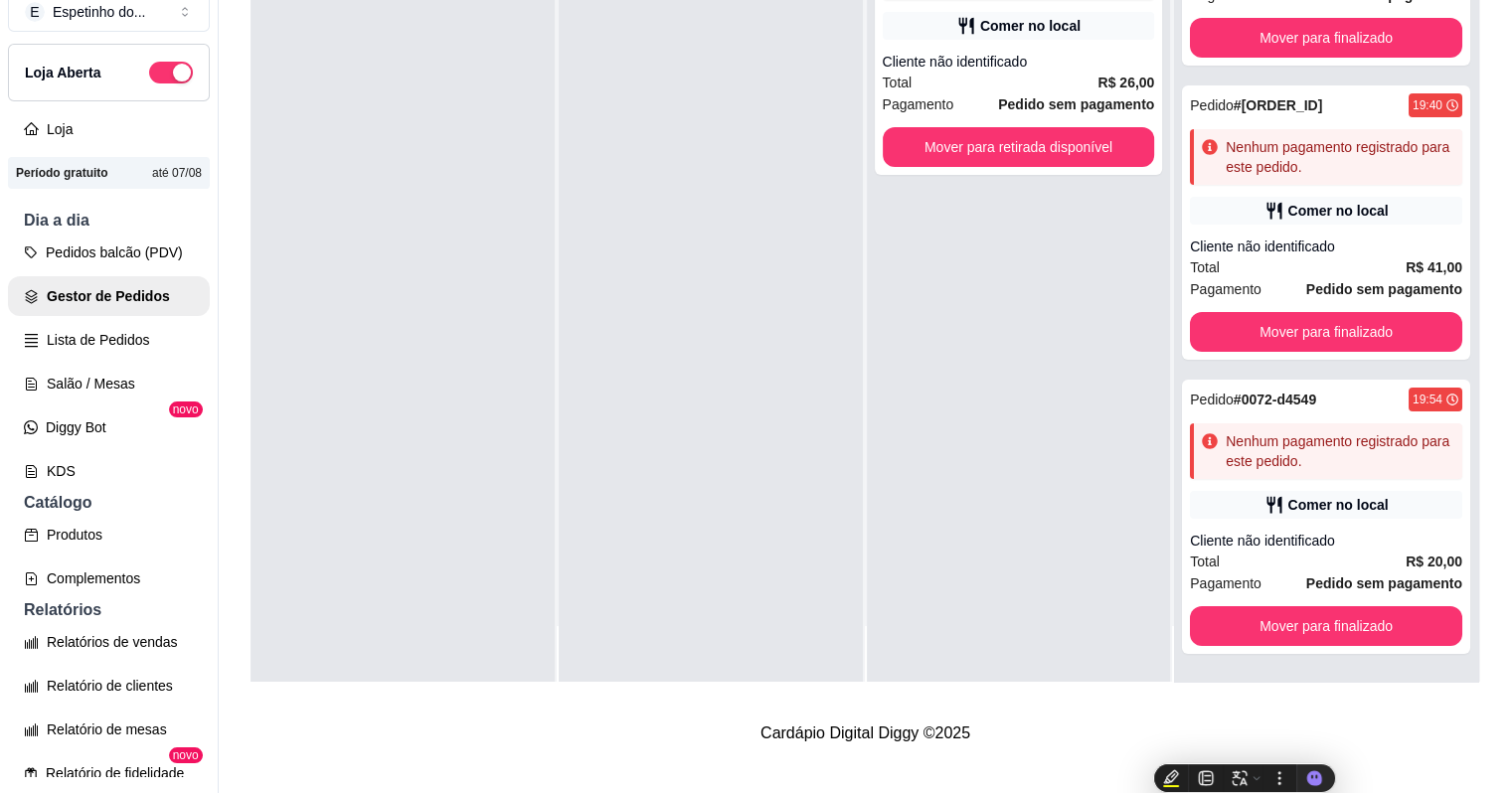 click on "Pedido  # [ORDER_ID] [TIME] Nenhum pagamento registrado para este pedido. Comer no local Cliente não identificado Total R$ 26,00 Pagamento Pedido sem pagamento Mover para retirada disponível" at bounding box center (1019, 285) 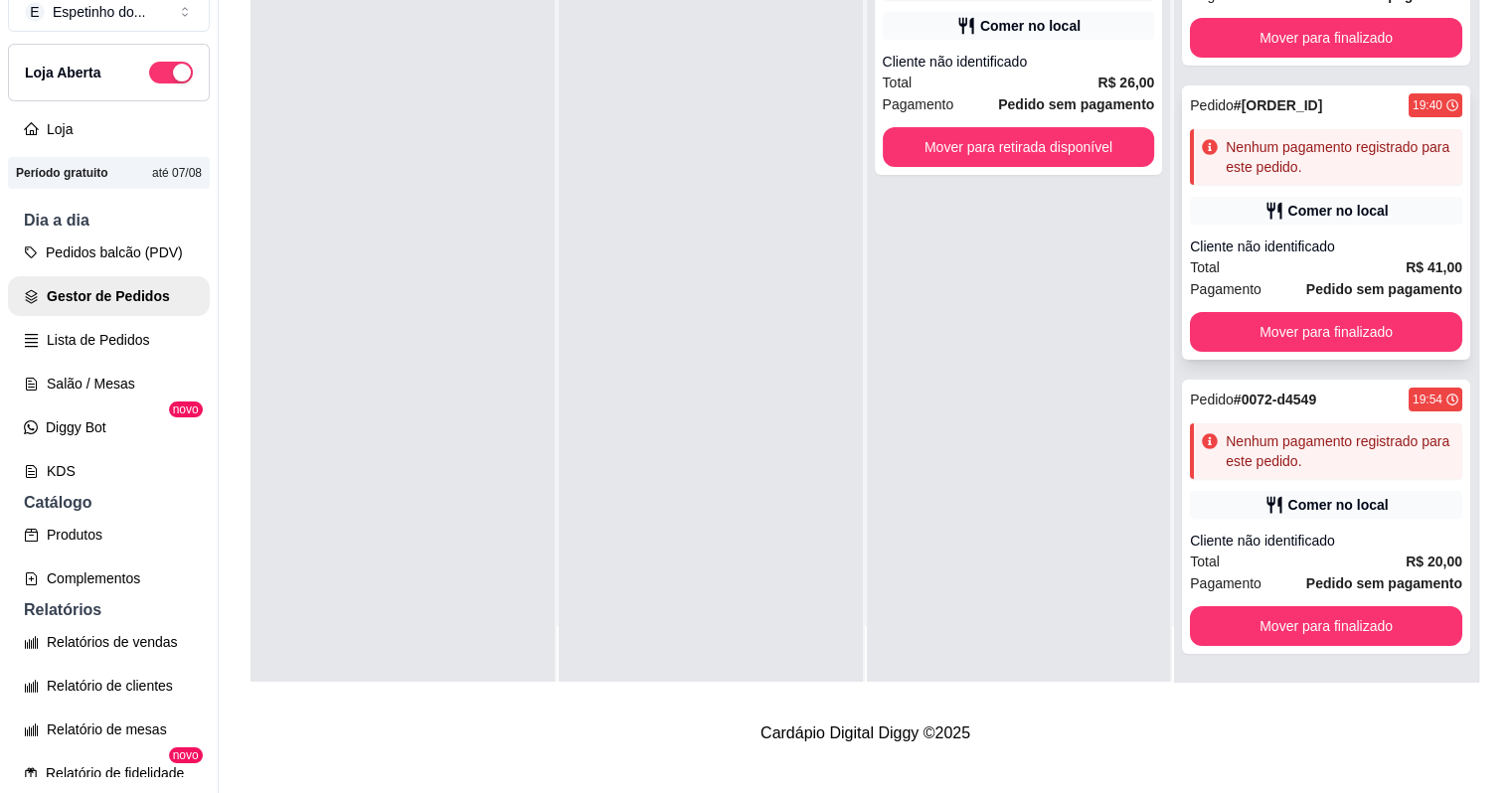 click on "Pedido  # [ORDER_ID] [TIME] Nenhum pagamento registrado para este pedido. Comer no local Cliente não identificado Total R$ 41,00 Pagamento Pedido sem pagamento Mover para finalizado" at bounding box center [1326, 223] 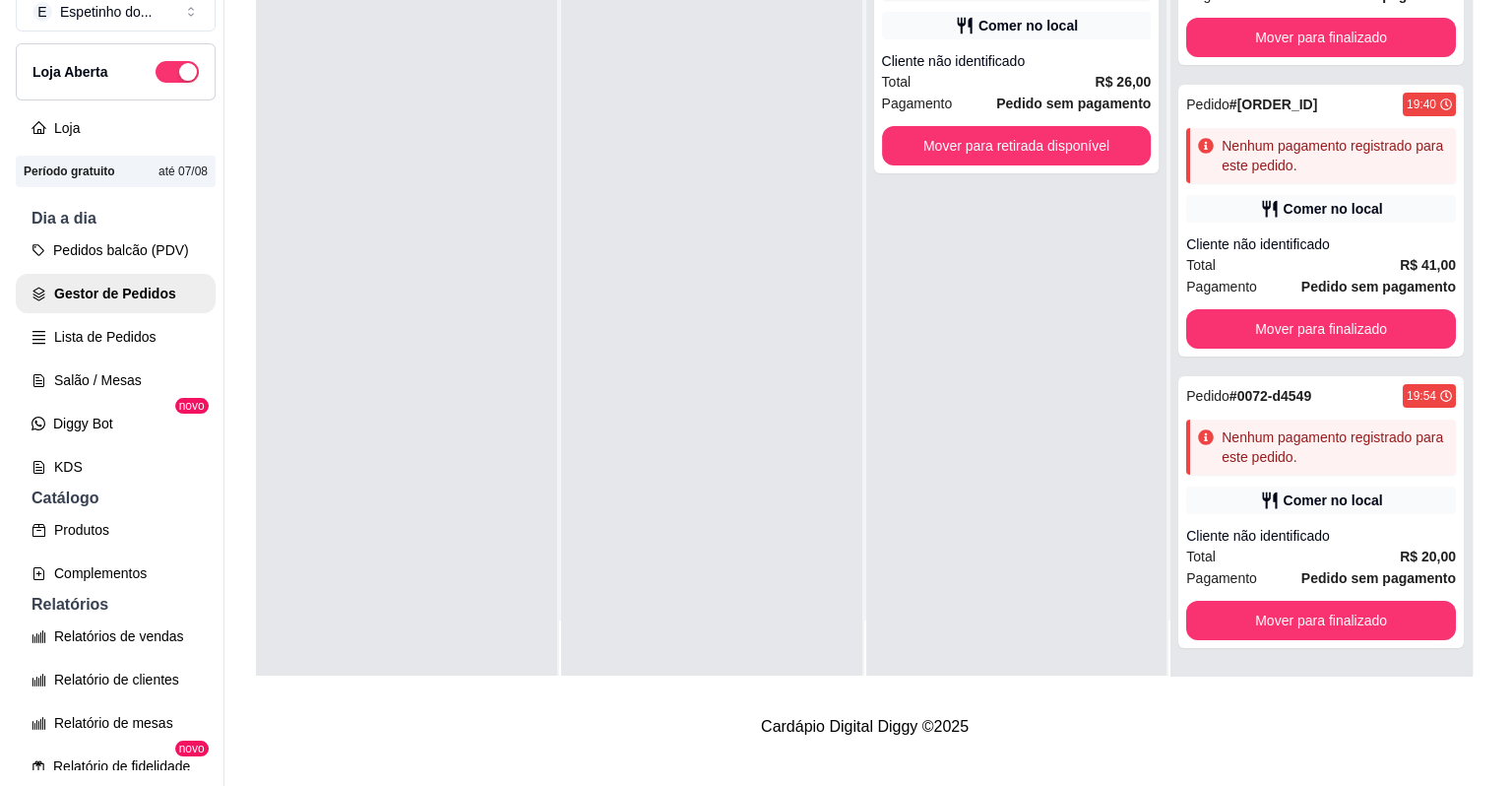 scroll, scrollTop: 0, scrollLeft: 0, axis: both 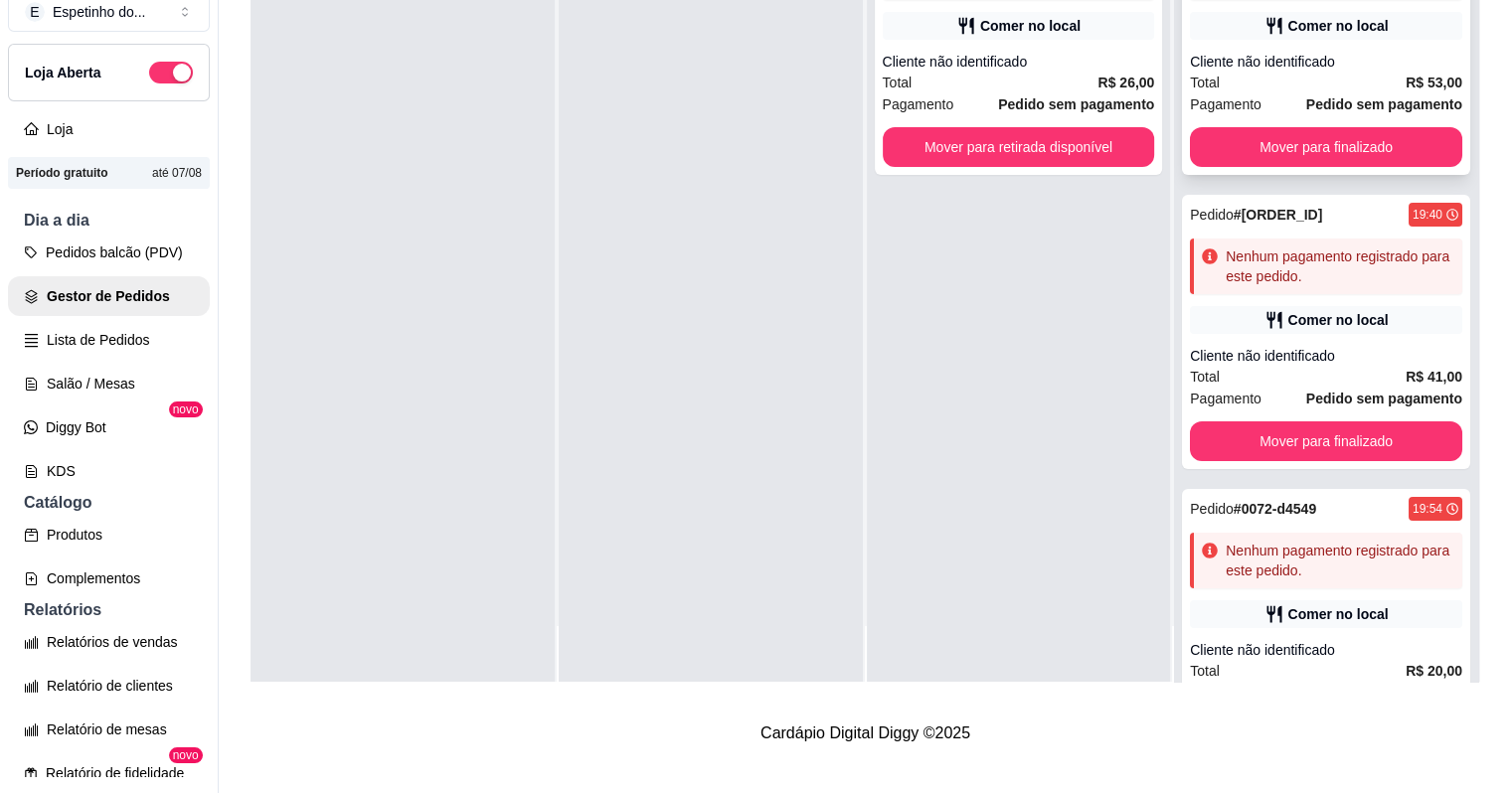 click on "Comer no local" at bounding box center (1338, 26) 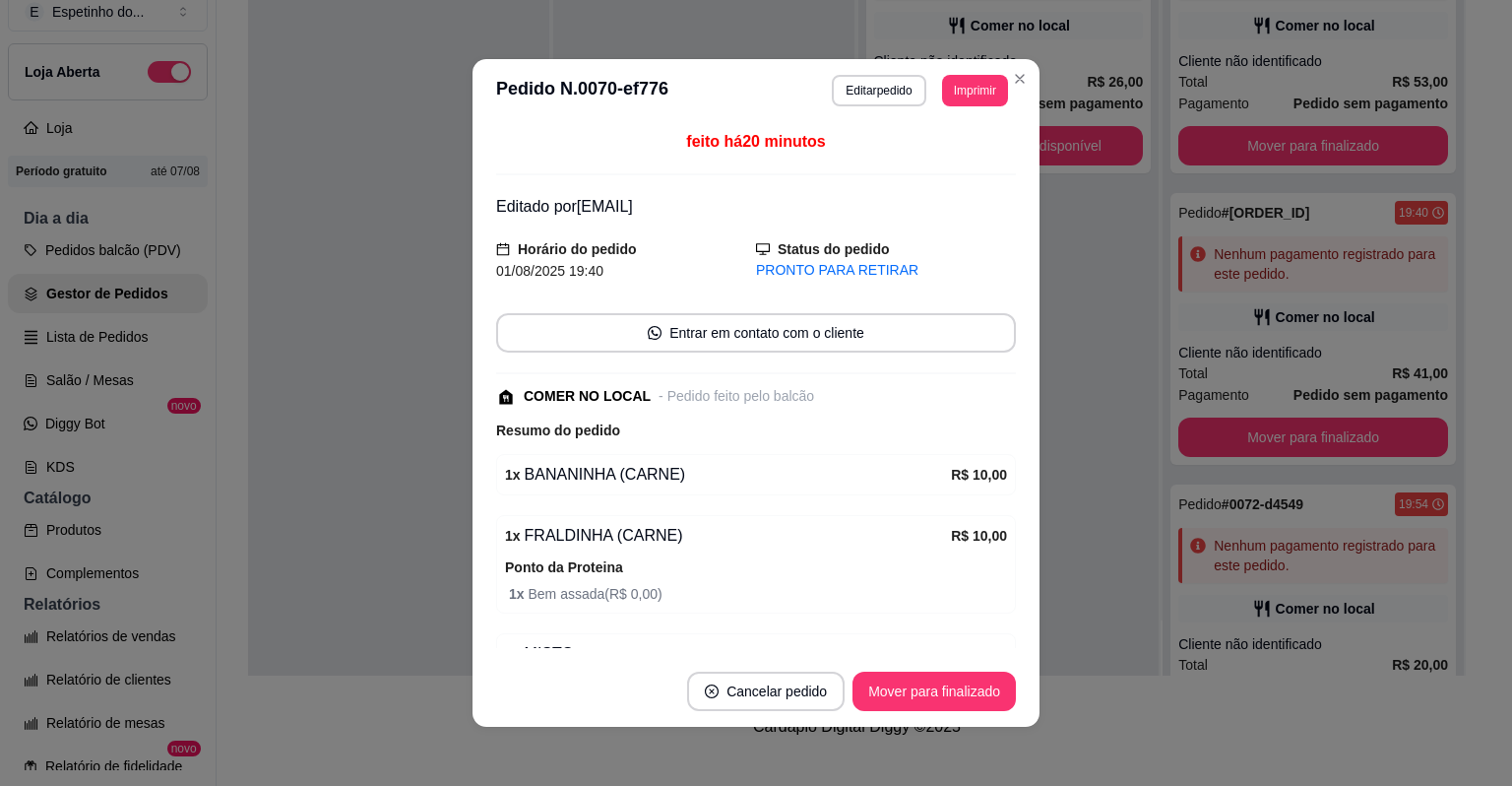 scroll, scrollTop: 39, scrollLeft: 0, axis: vertical 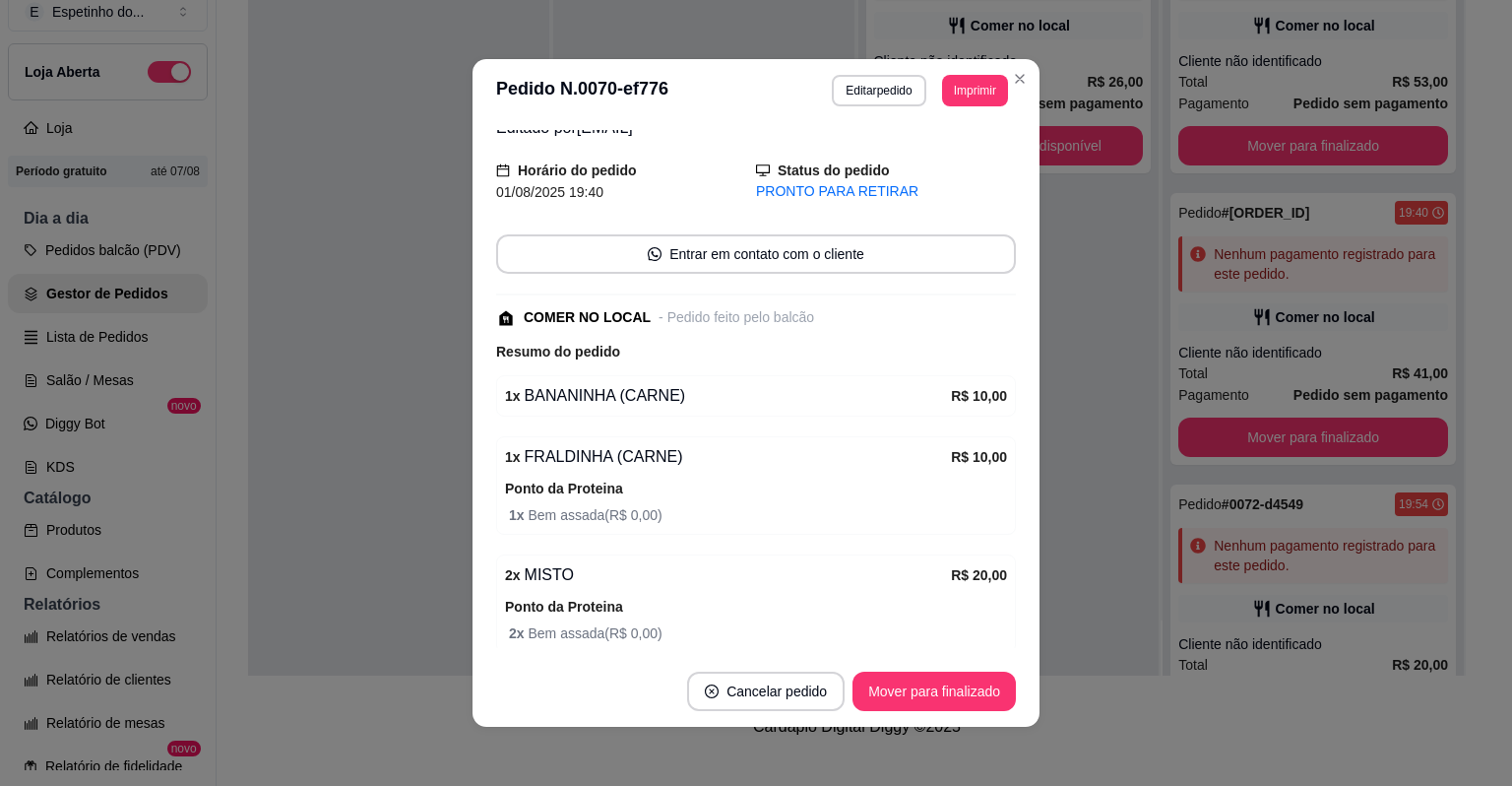 click on "2 x     MISTO R$ 20,00 Ponto da Proteina   2 x   Bem assada  ( R$ 0,00 )" at bounding box center (756, 604) 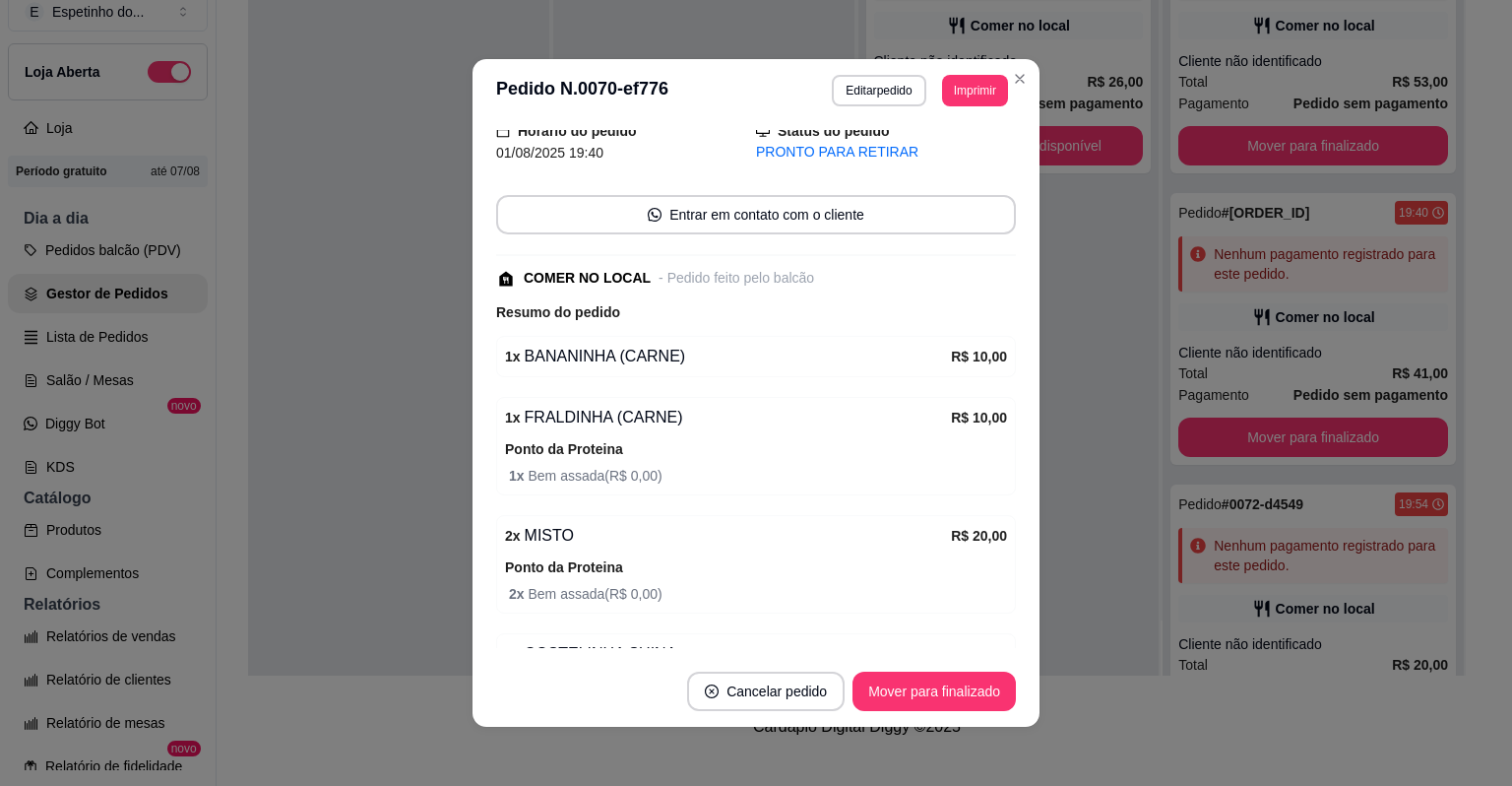 scroll, scrollTop: 158, scrollLeft: 0, axis: vertical 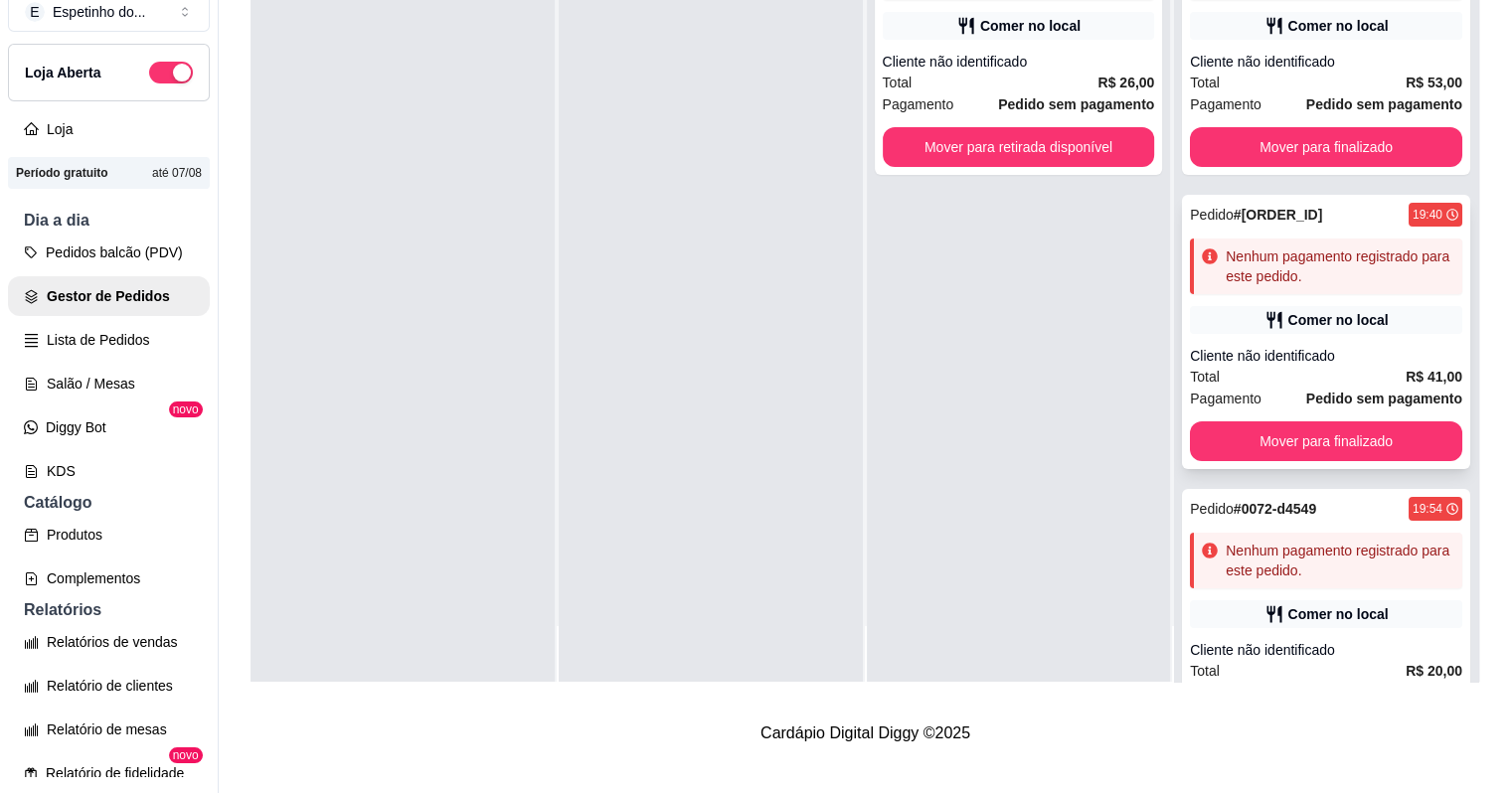 click on "Comer no local" at bounding box center (1338, 320) 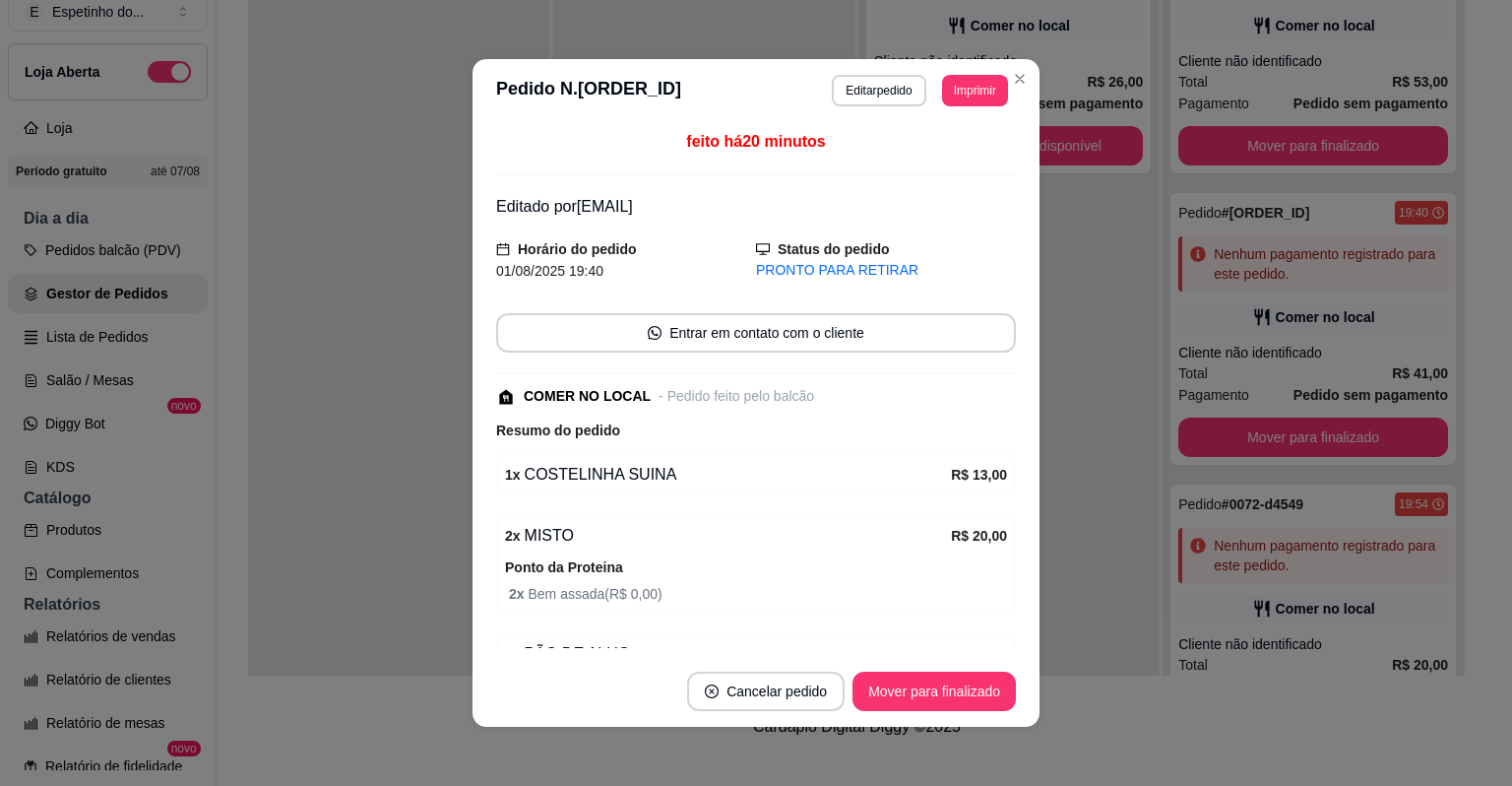 scroll, scrollTop: 169, scrollLeft: 0, axis: vertical 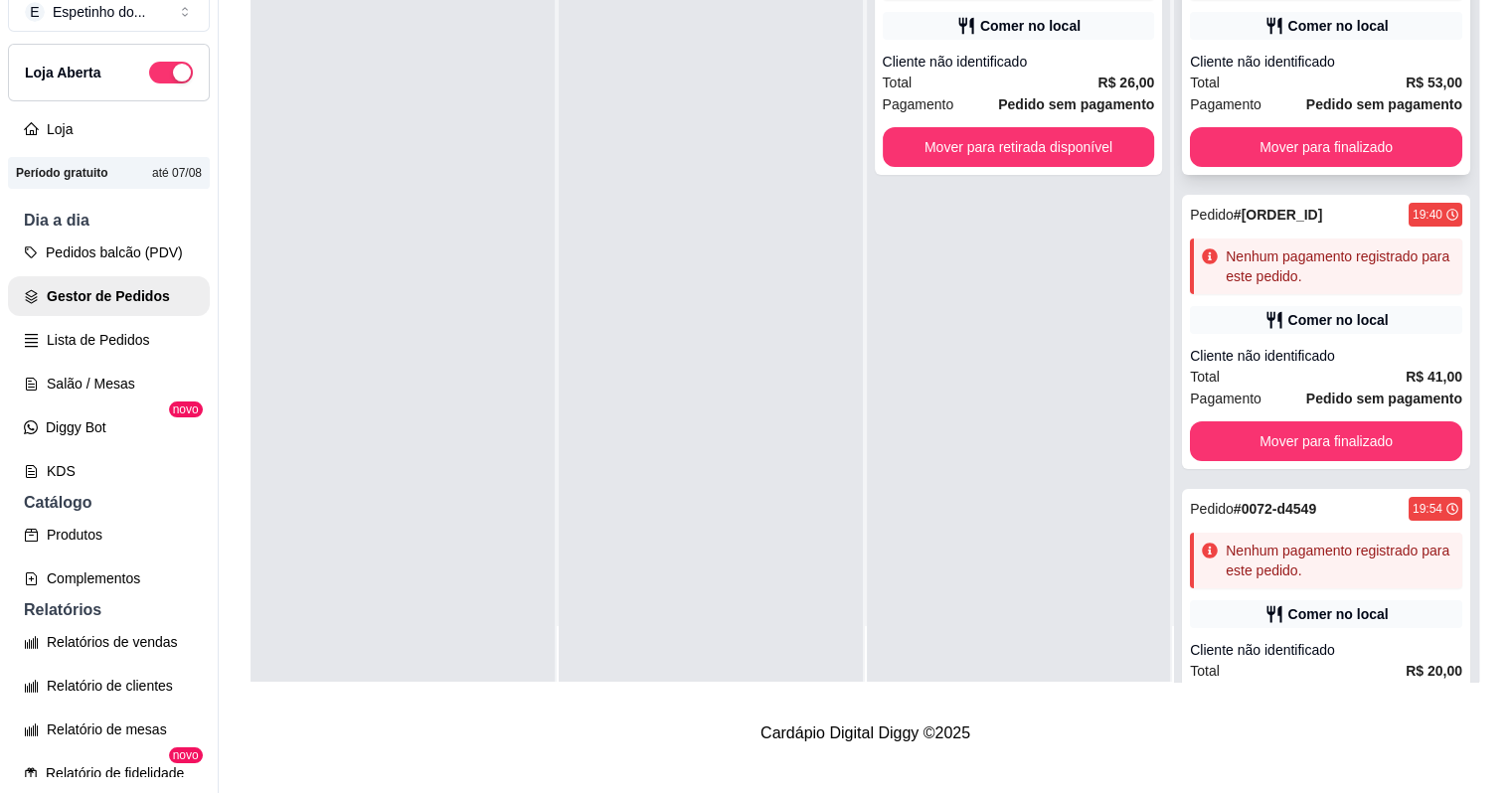 click on "Comer no local" at bounding box center (1338, 26) 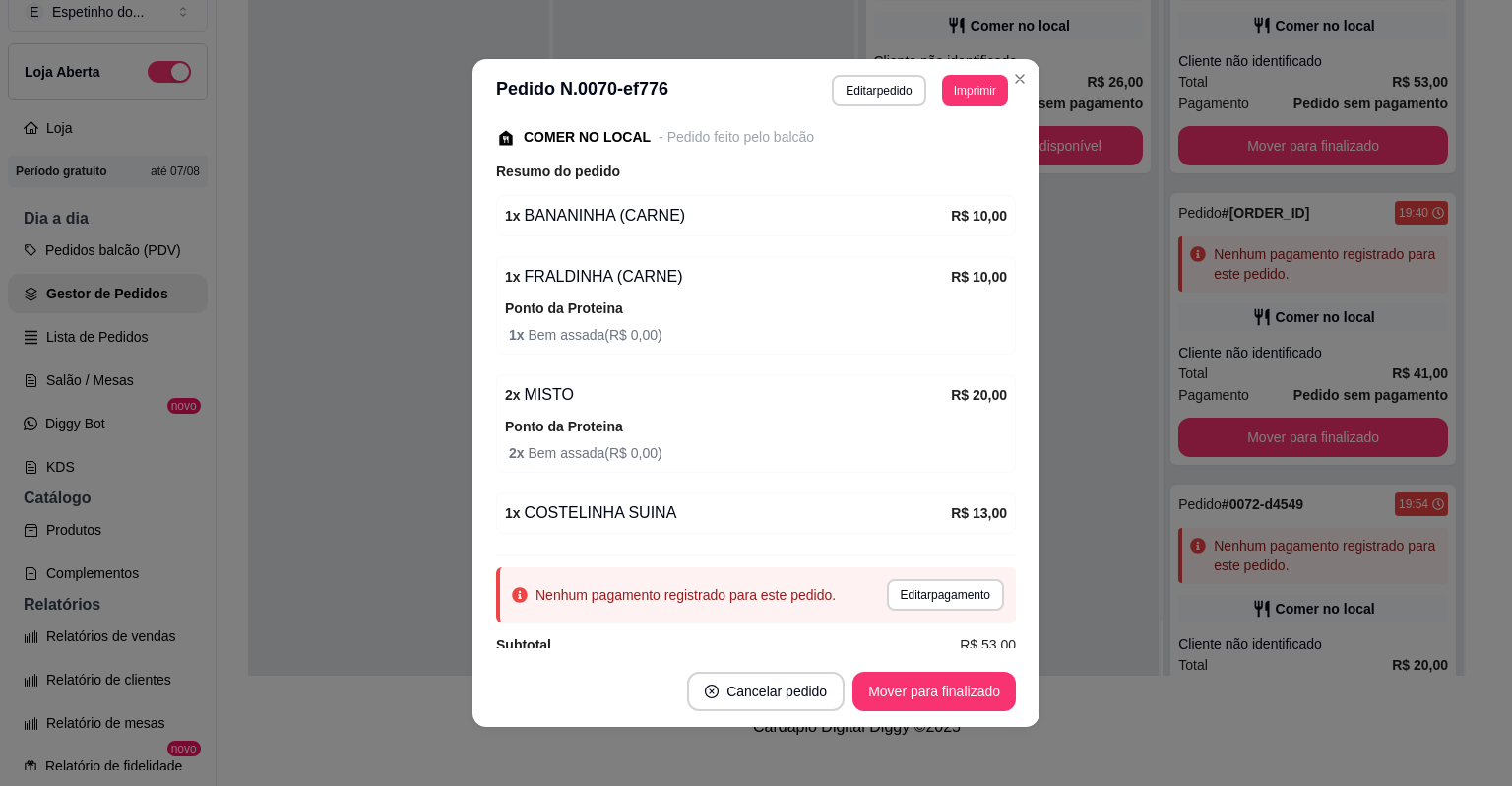 scroll, scrollTop: 262, scrollLeft: 0, axis: vertical 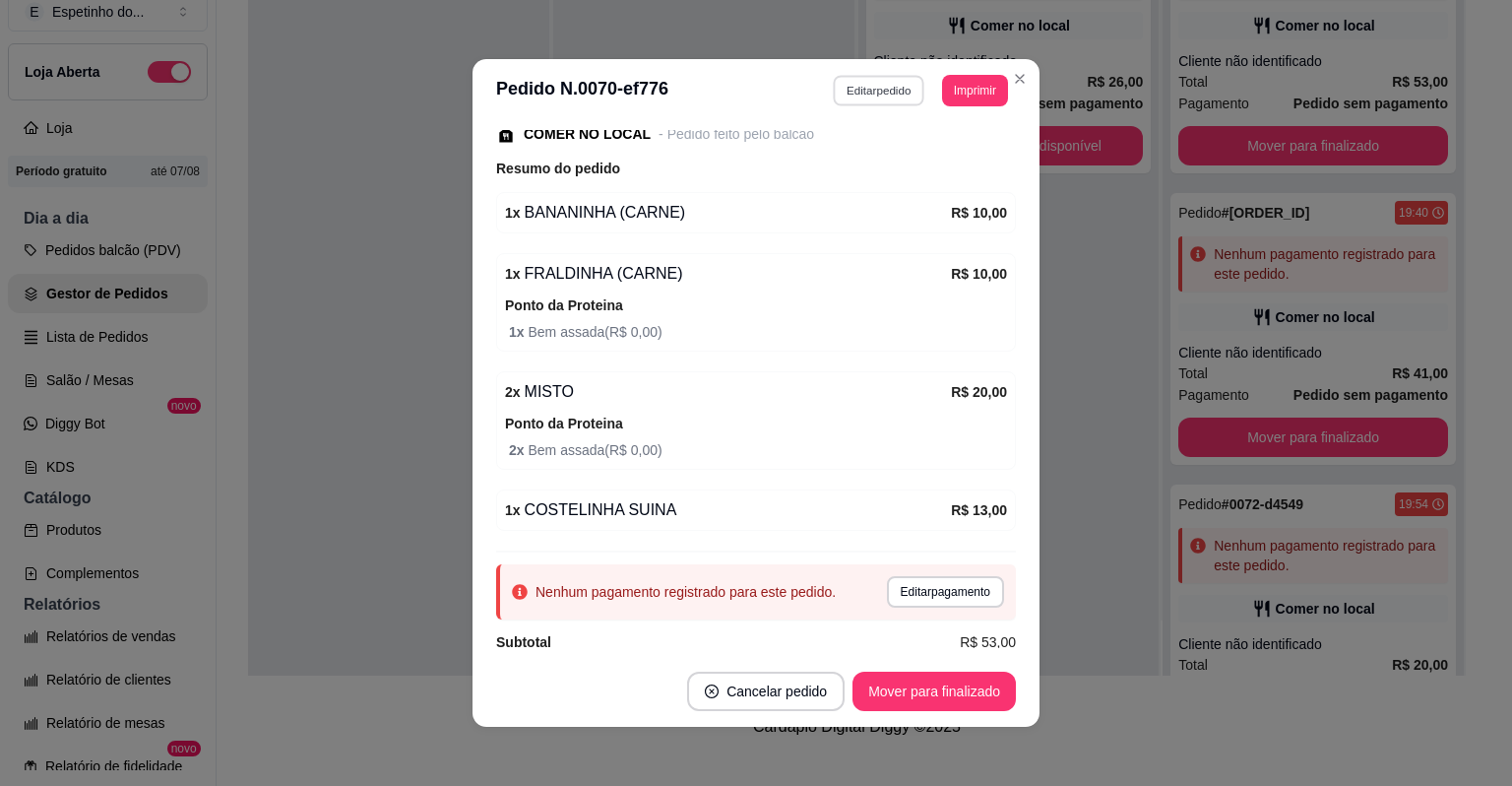 click on "Editar  pedido" at bounding box center [879, 90] 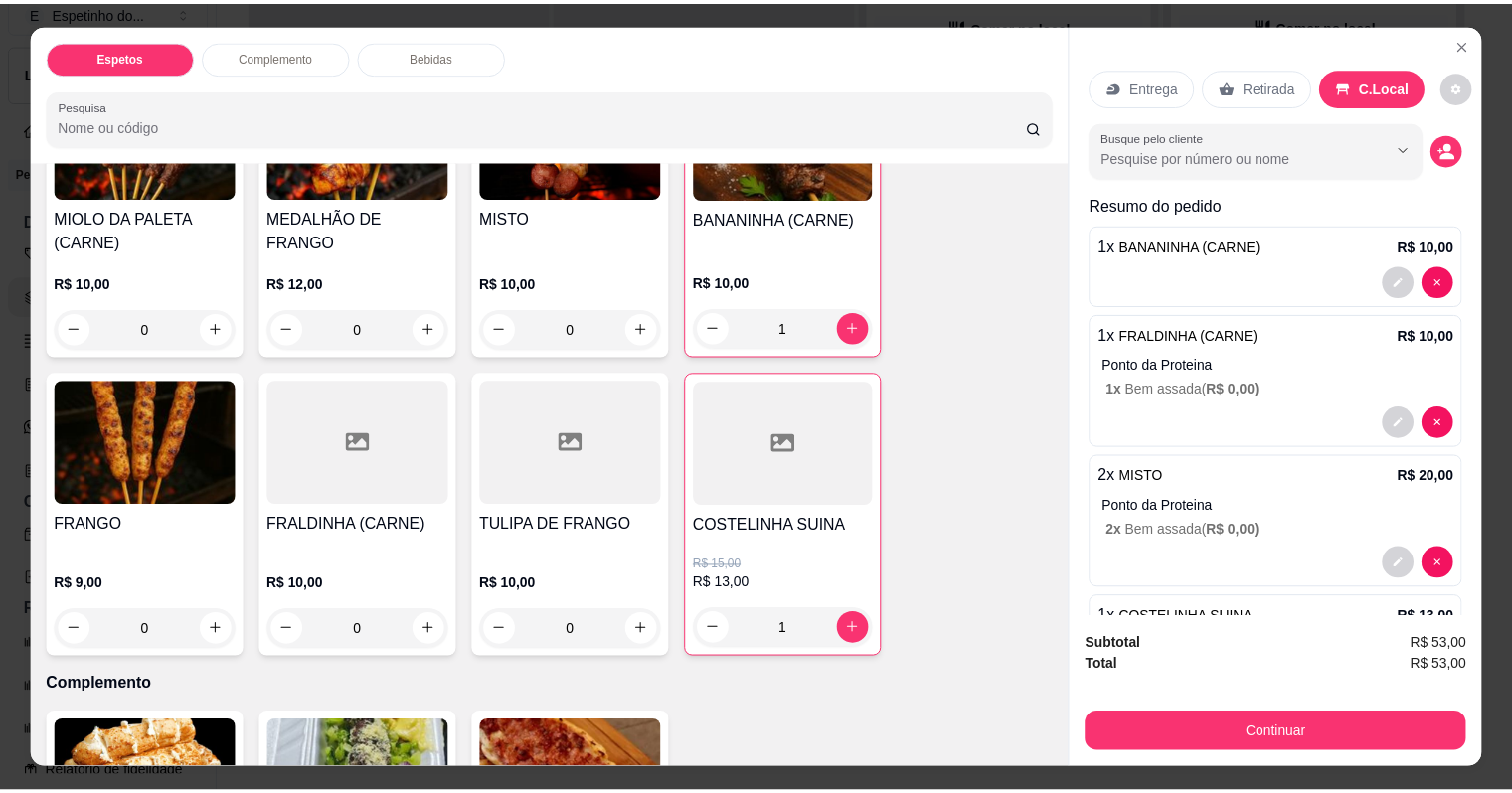 scroll, scrollTop: 233, scrollLeft: 0, axis: vertical 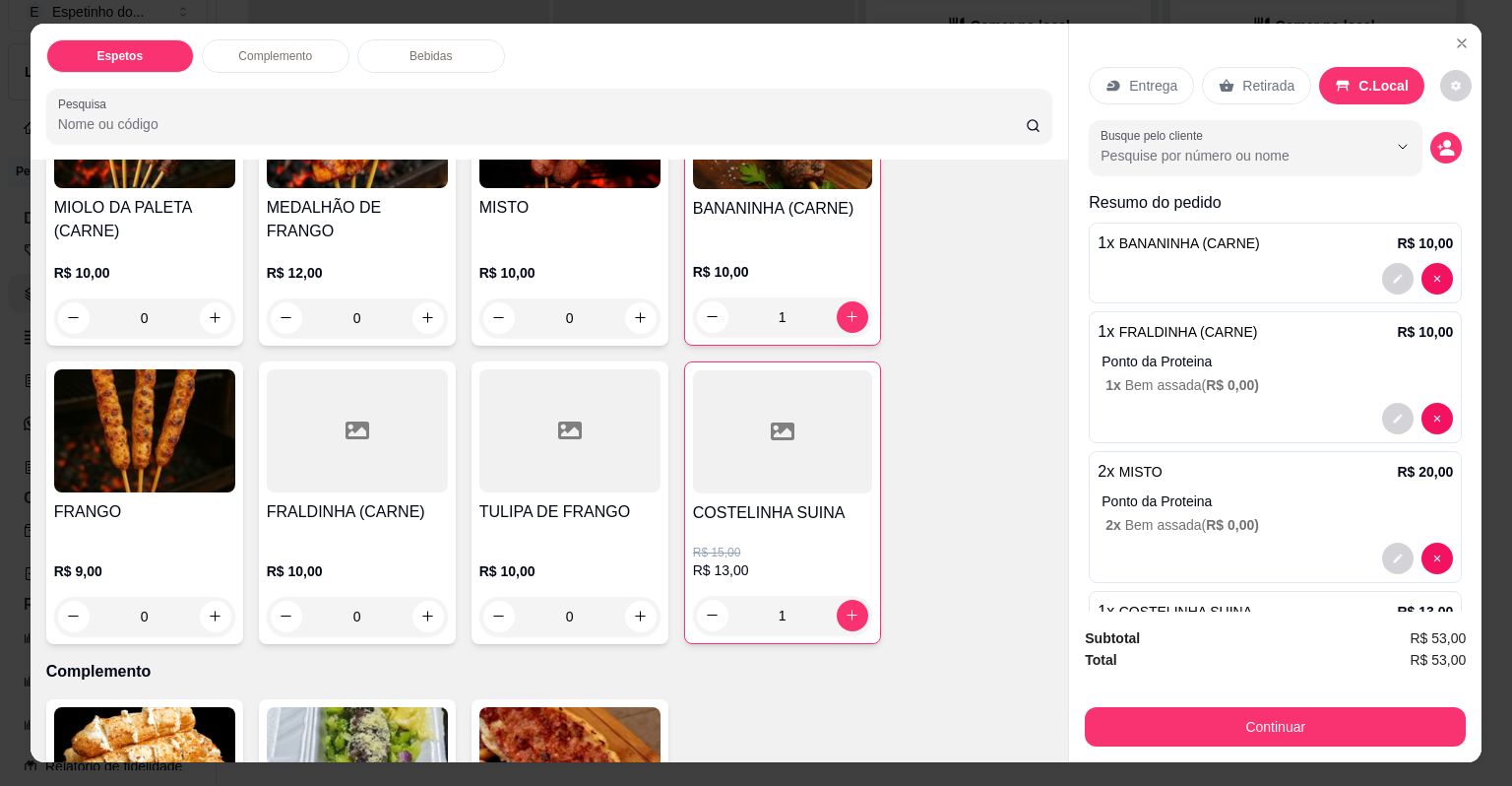 click on "1" at bounding box center [783, 616] 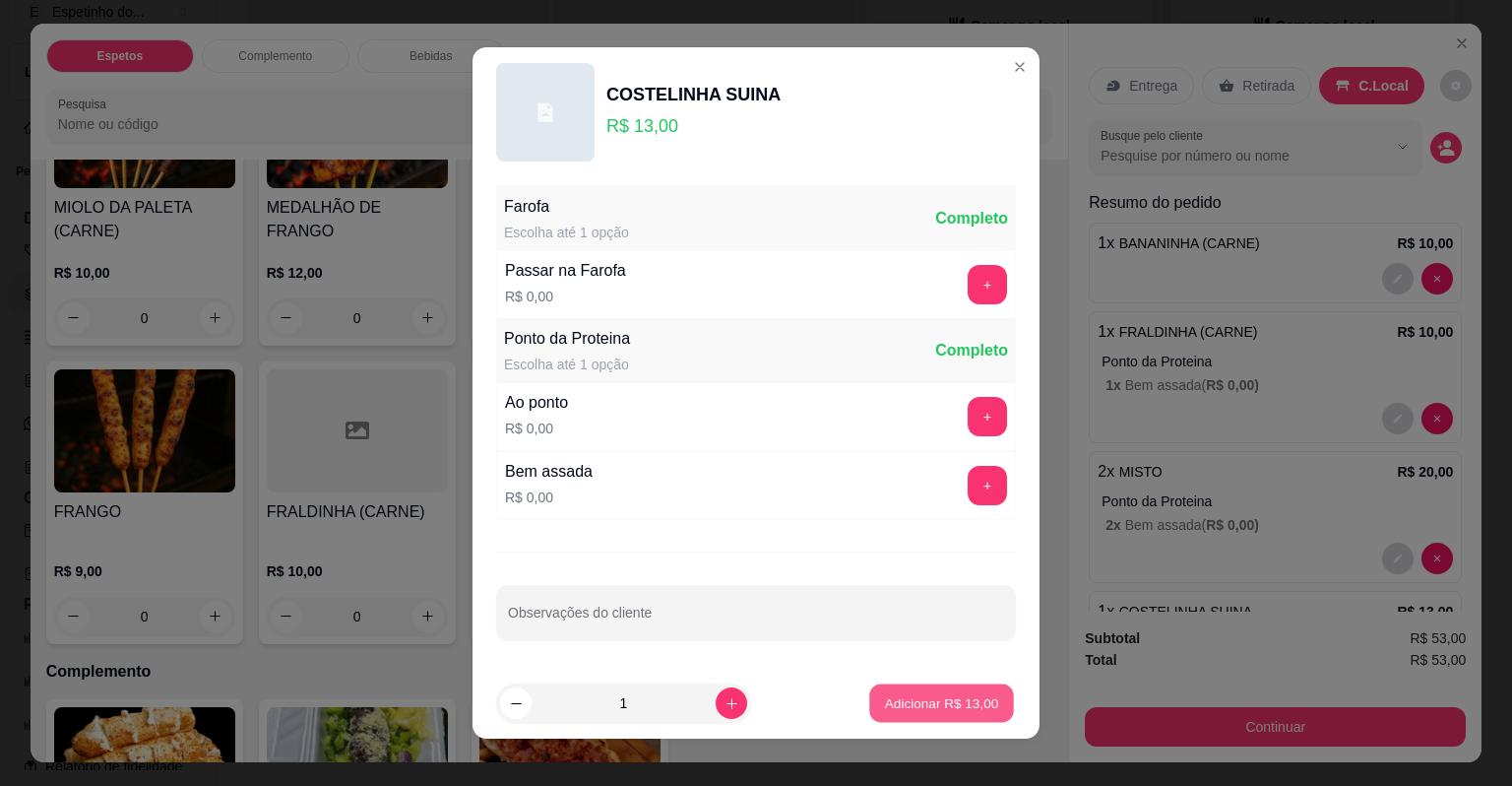 click on "Adicionar   R$ 13,00" at bounding box center (942, 702) 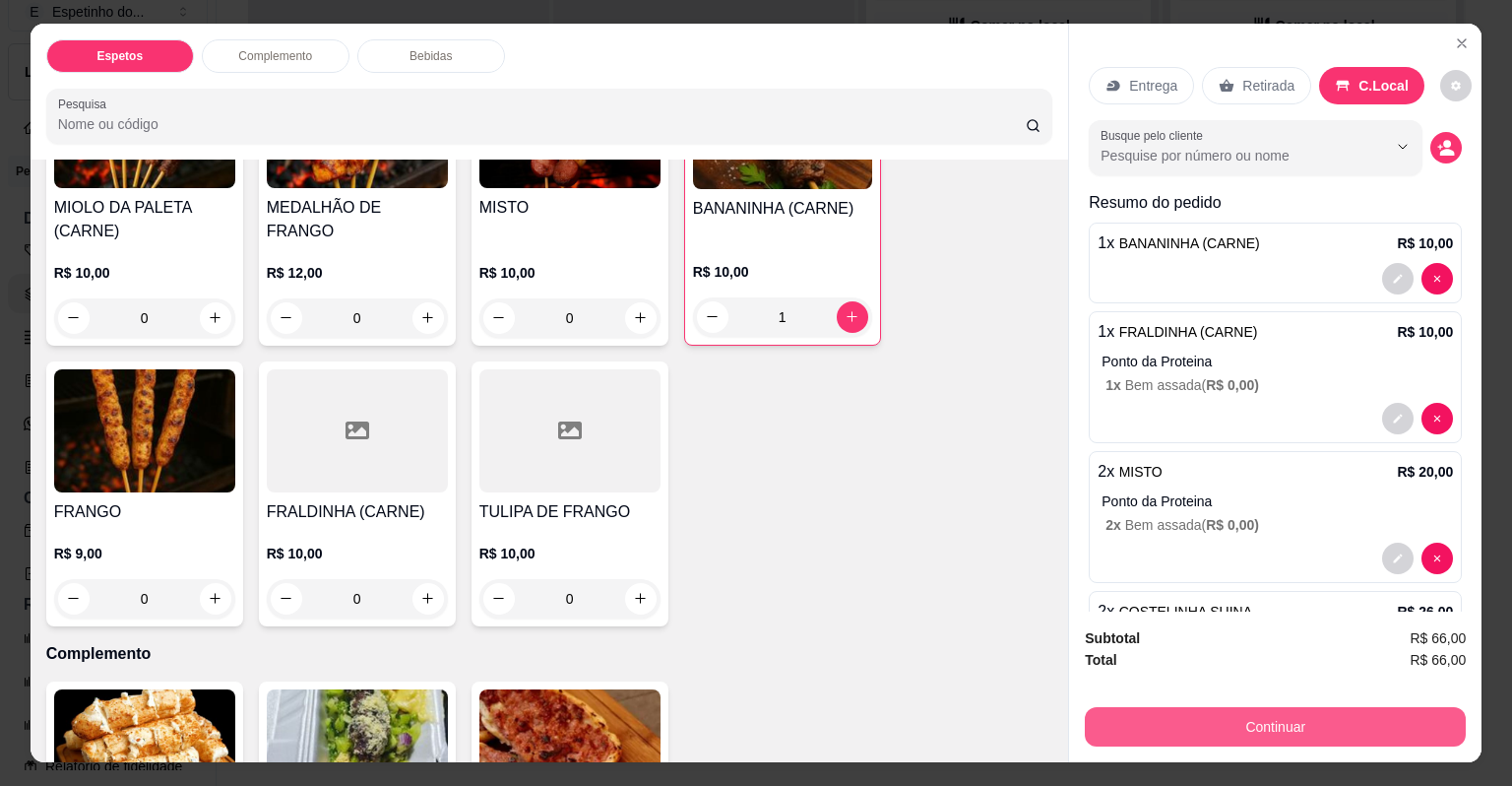 click on "Continuar" at bounding box center [1275, 727] 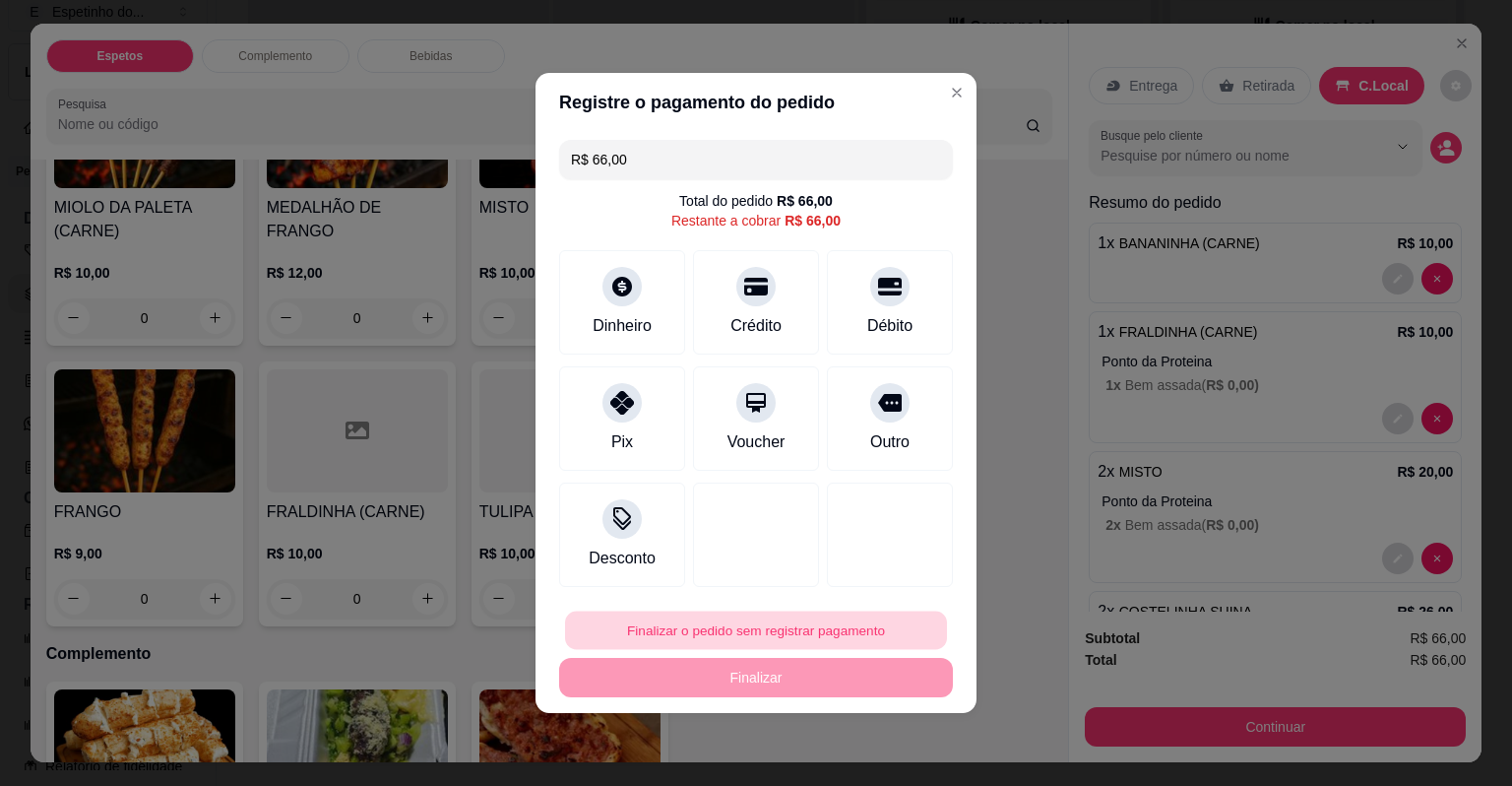 click on "Finalizar o pedido sem registrar pagamento" at bounding box center (756, 630) 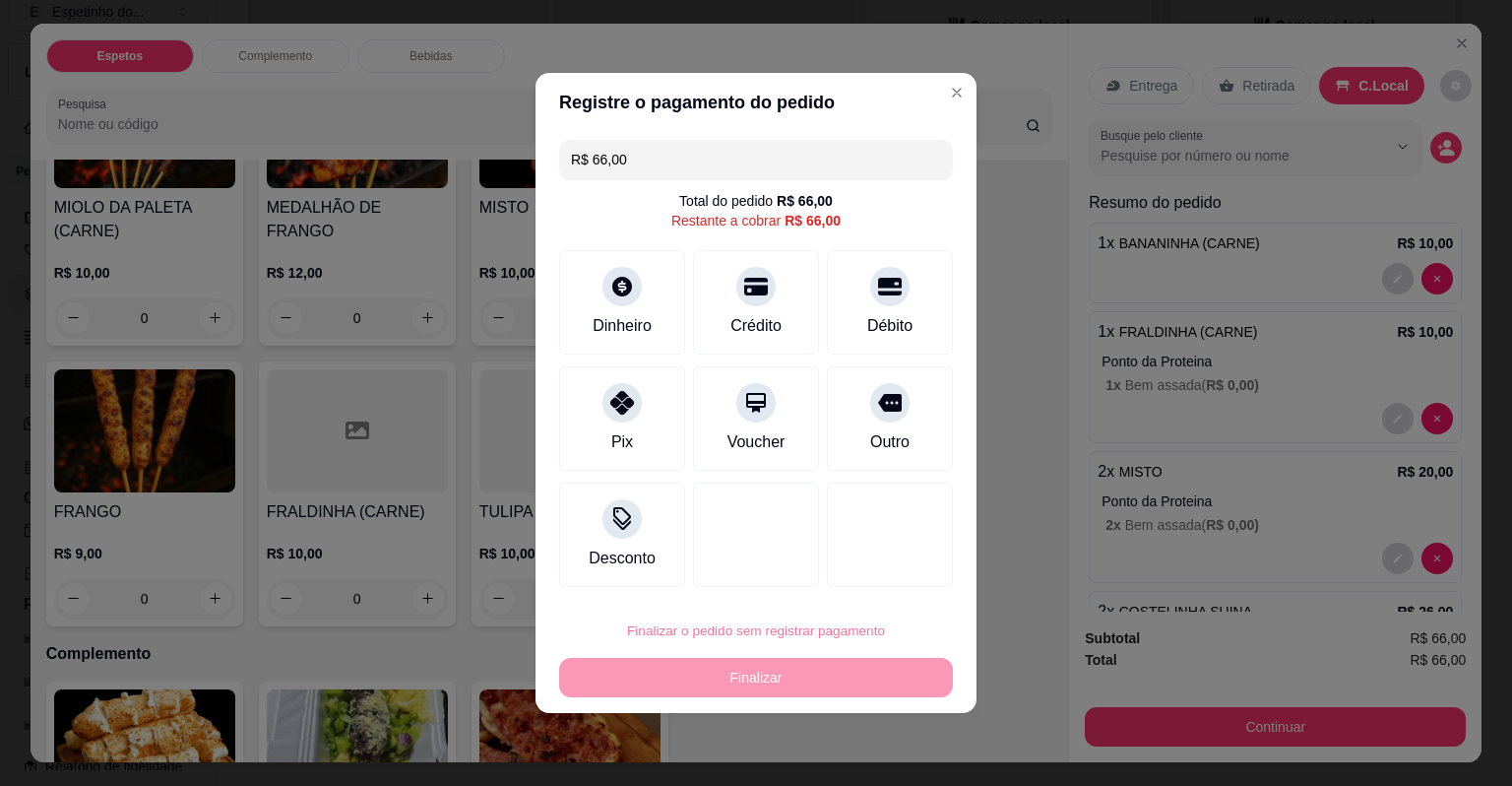 click on "Confirmar" at bounding box center [875, 574] 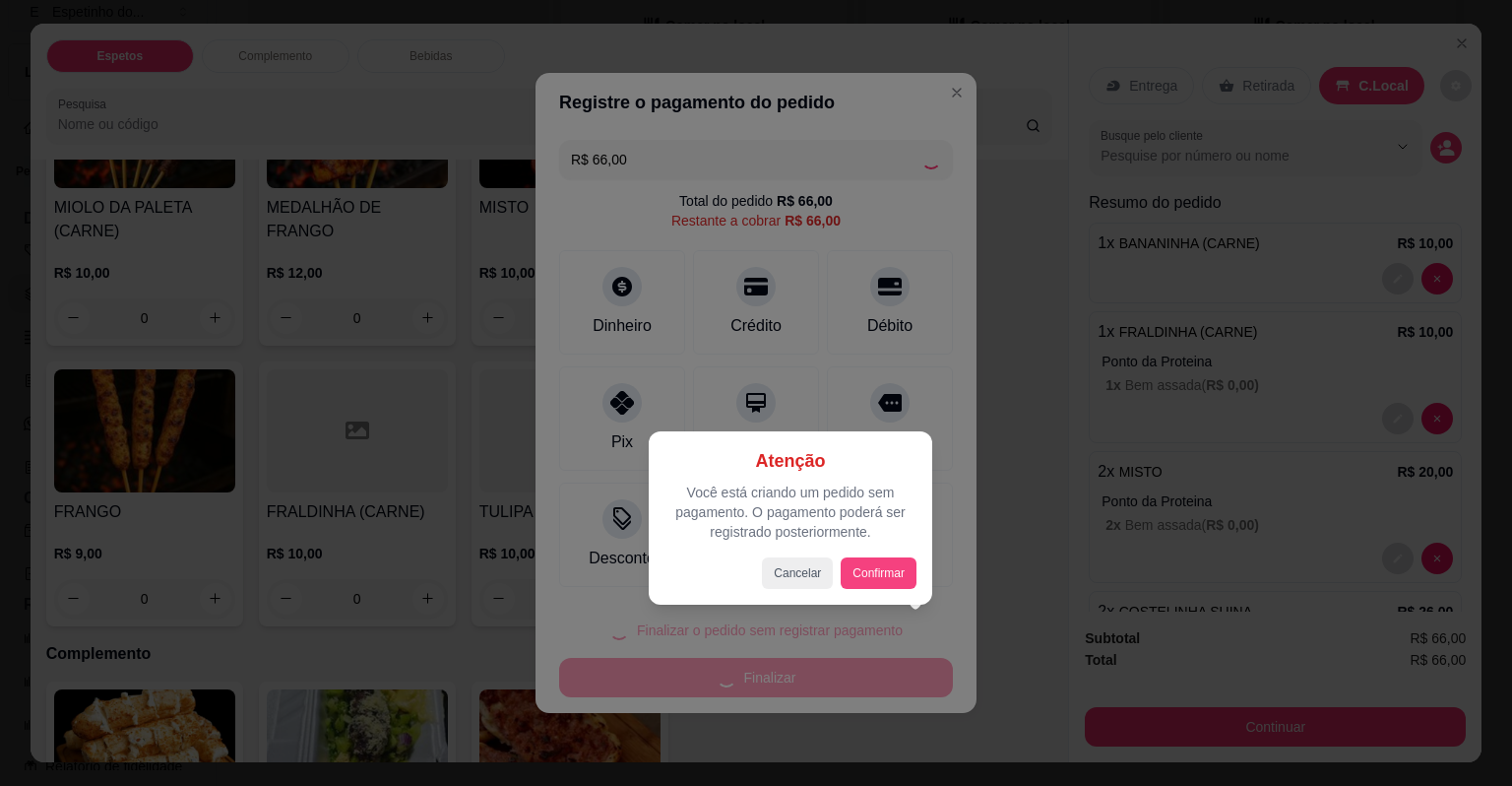 type on "0" 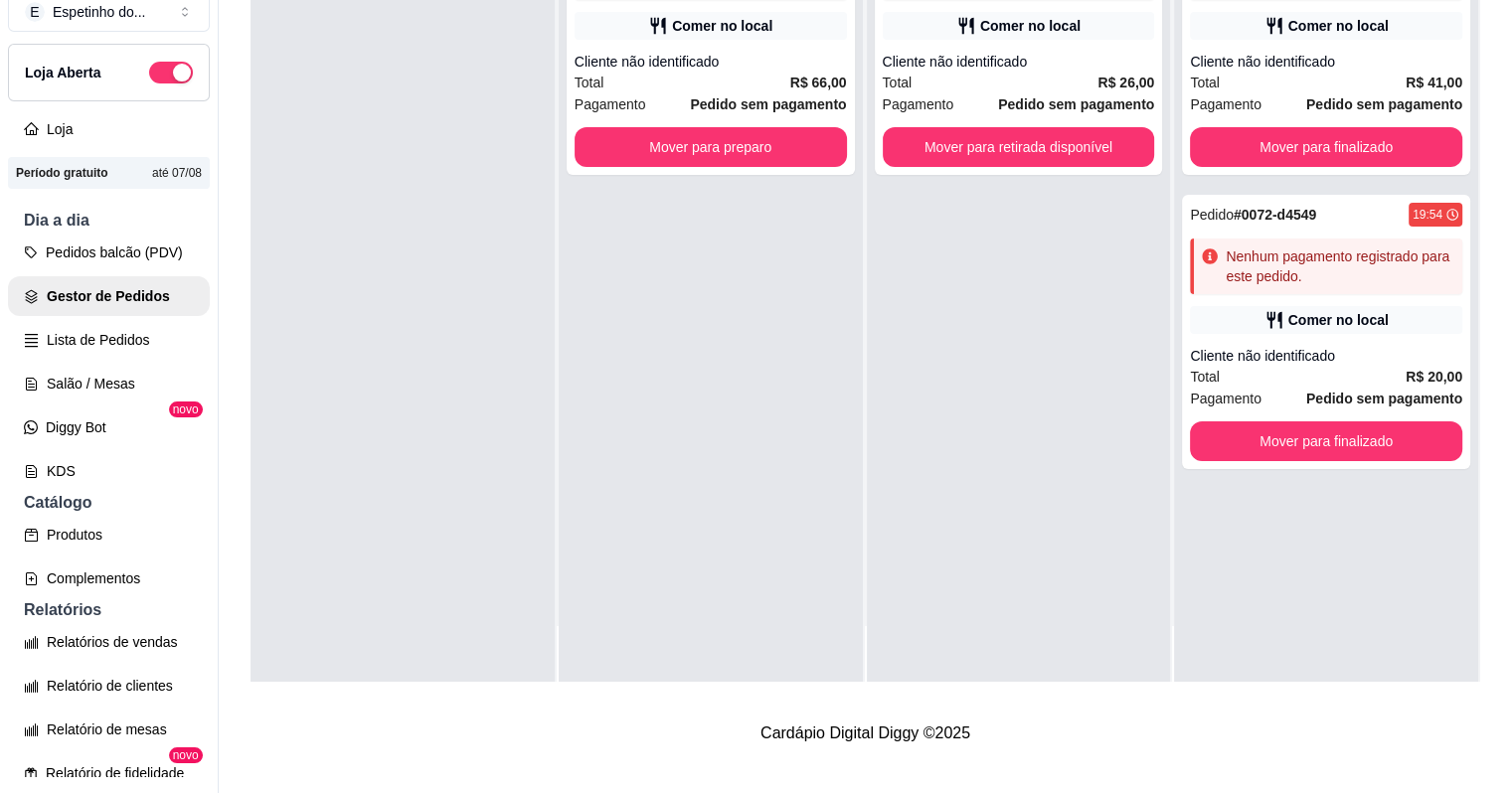 click on "Em entrega 2 Pedido  # 0071-aee9b 19:40 Nenhum pagamento registrado para este pedido. Comer no local Cliente não identificado Total R$ 41,00 Pagamento Pedido sem pagamento Mover para finalizado Pedido  # 0072-d4549 19:54 Nenhum pagamento registrado para este pedido. Comer no local Cliente não identificado Total R$ 20,00 Pagamento Pedido sem pagamento Mover para finalizado" at bounding box center (1327, 257) 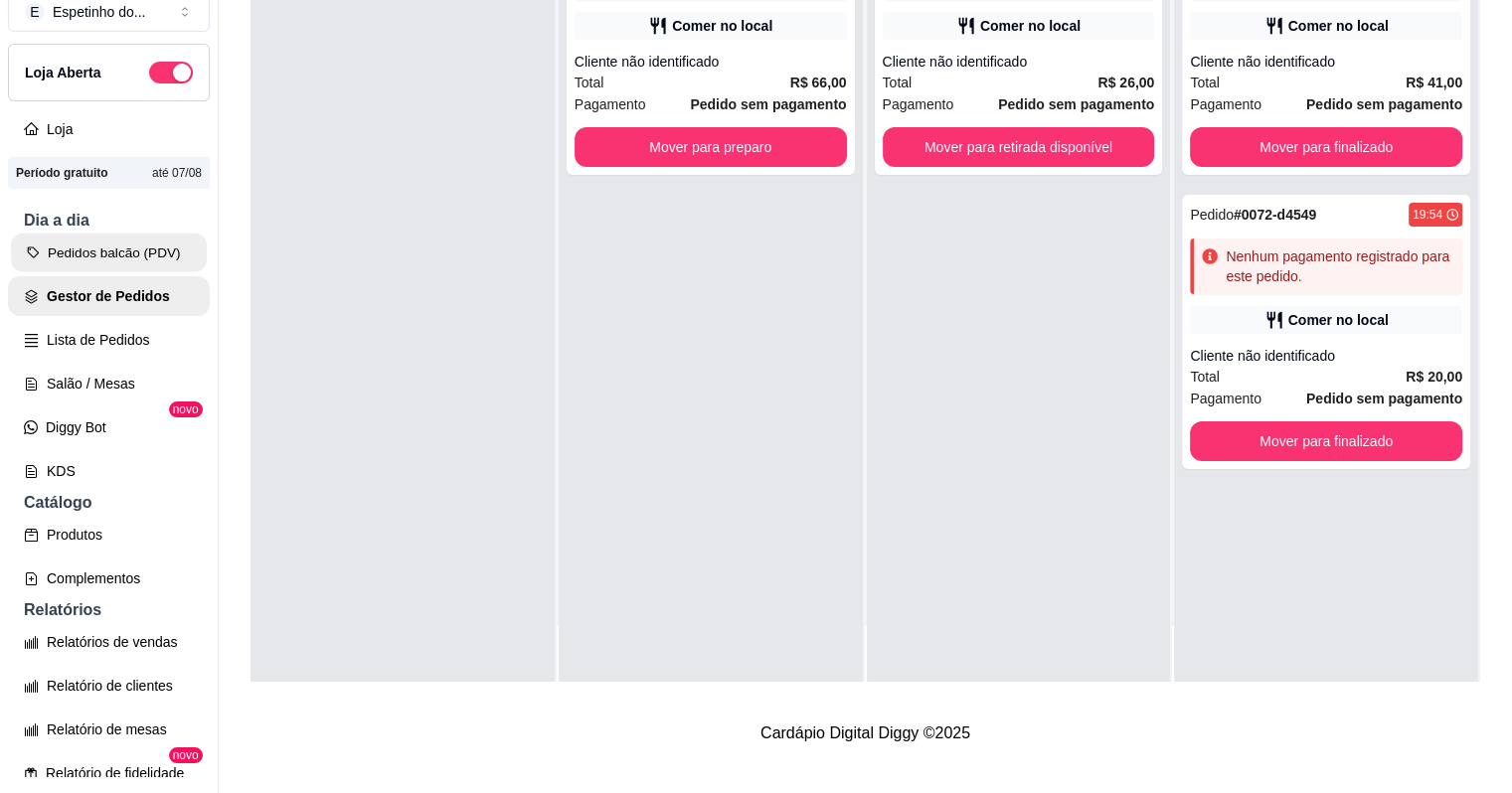 click on "Pedidos balcão (PDV)" at bounding box center (108, 252) 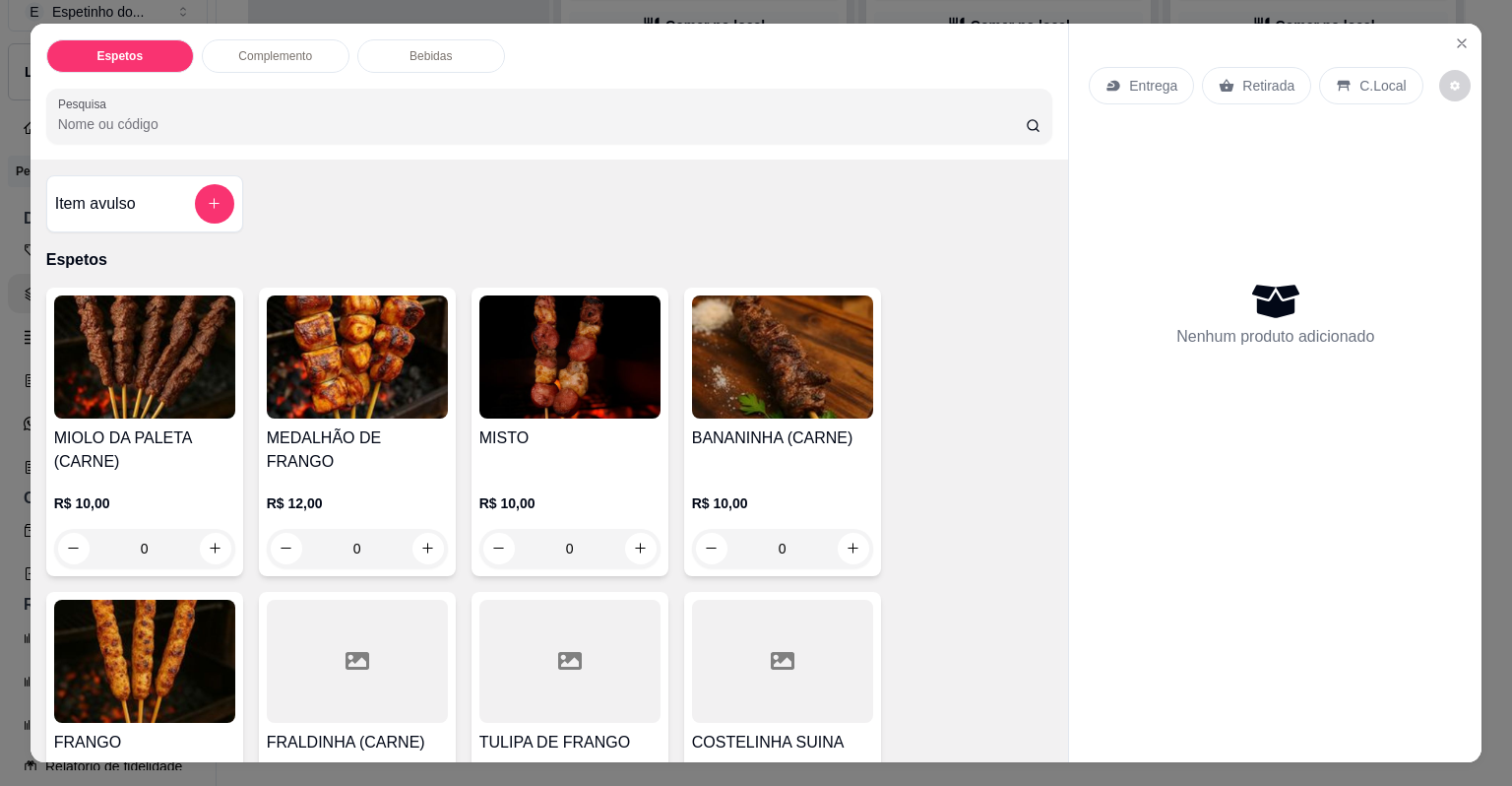 click on "MISTO" at bounding box center (570, 438) 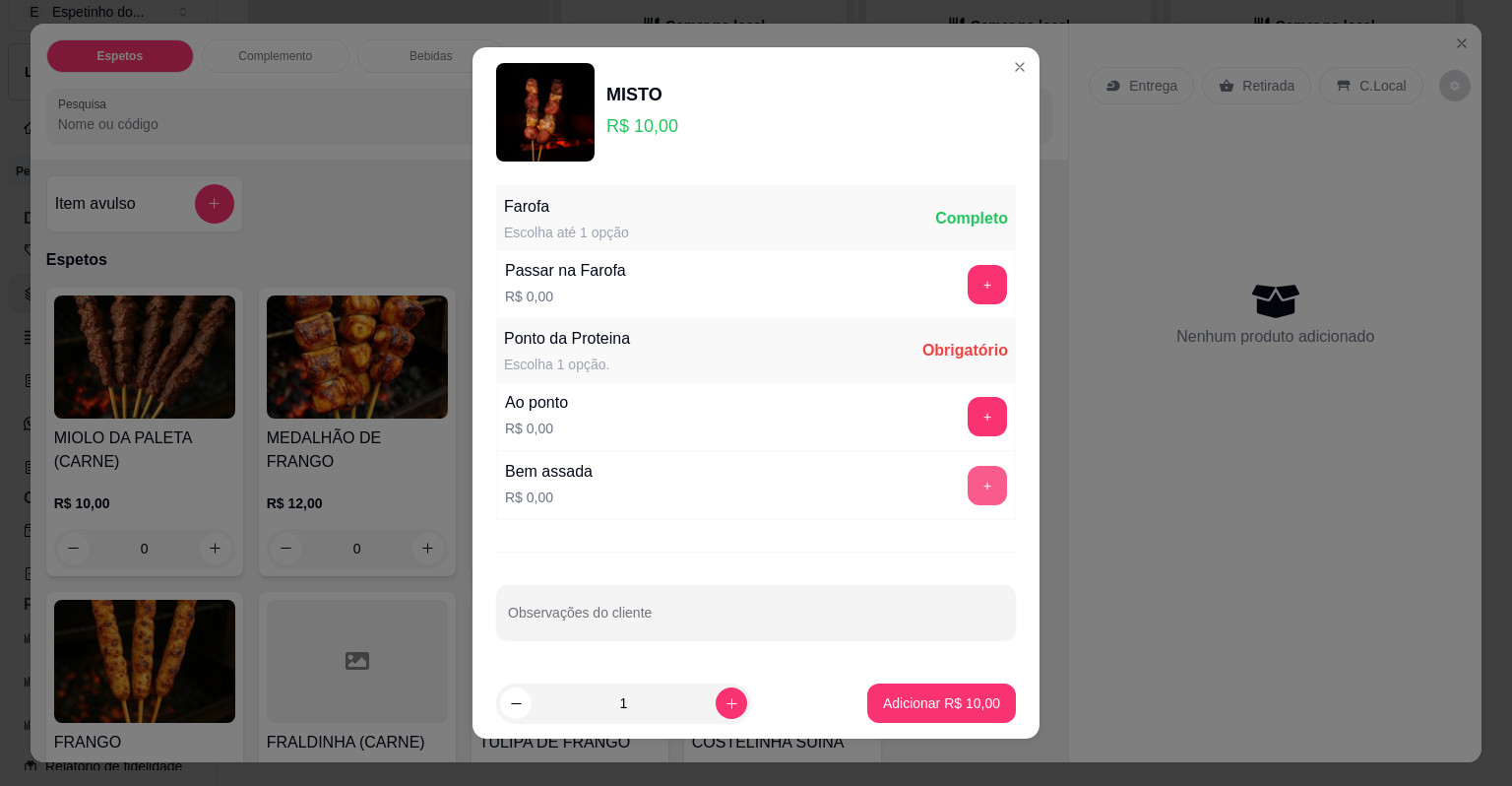 click on "+" at bounding box center [987, 486] 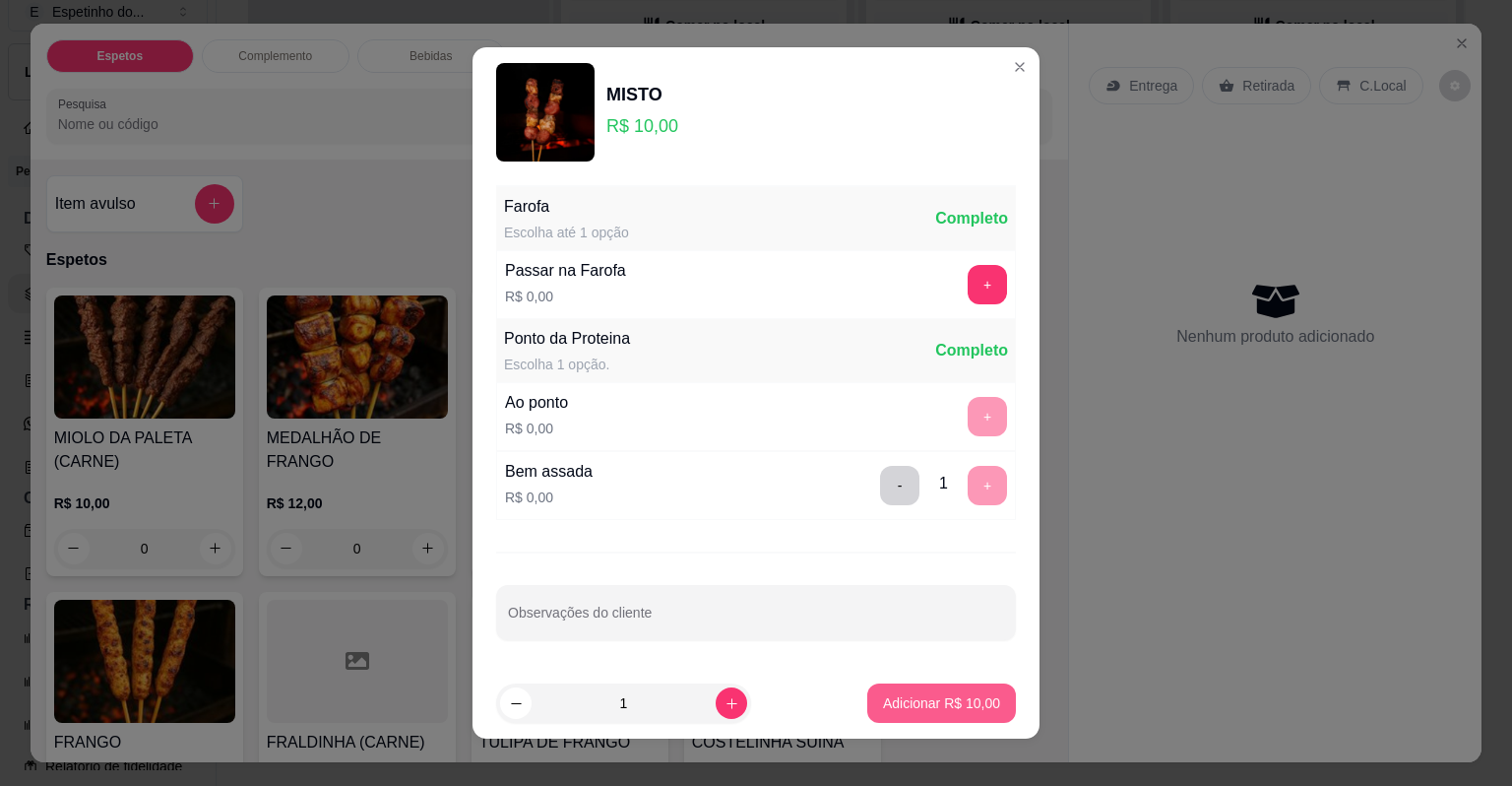 click on "Adicionar   R$ 10,00" at bounding box center [941, 703] 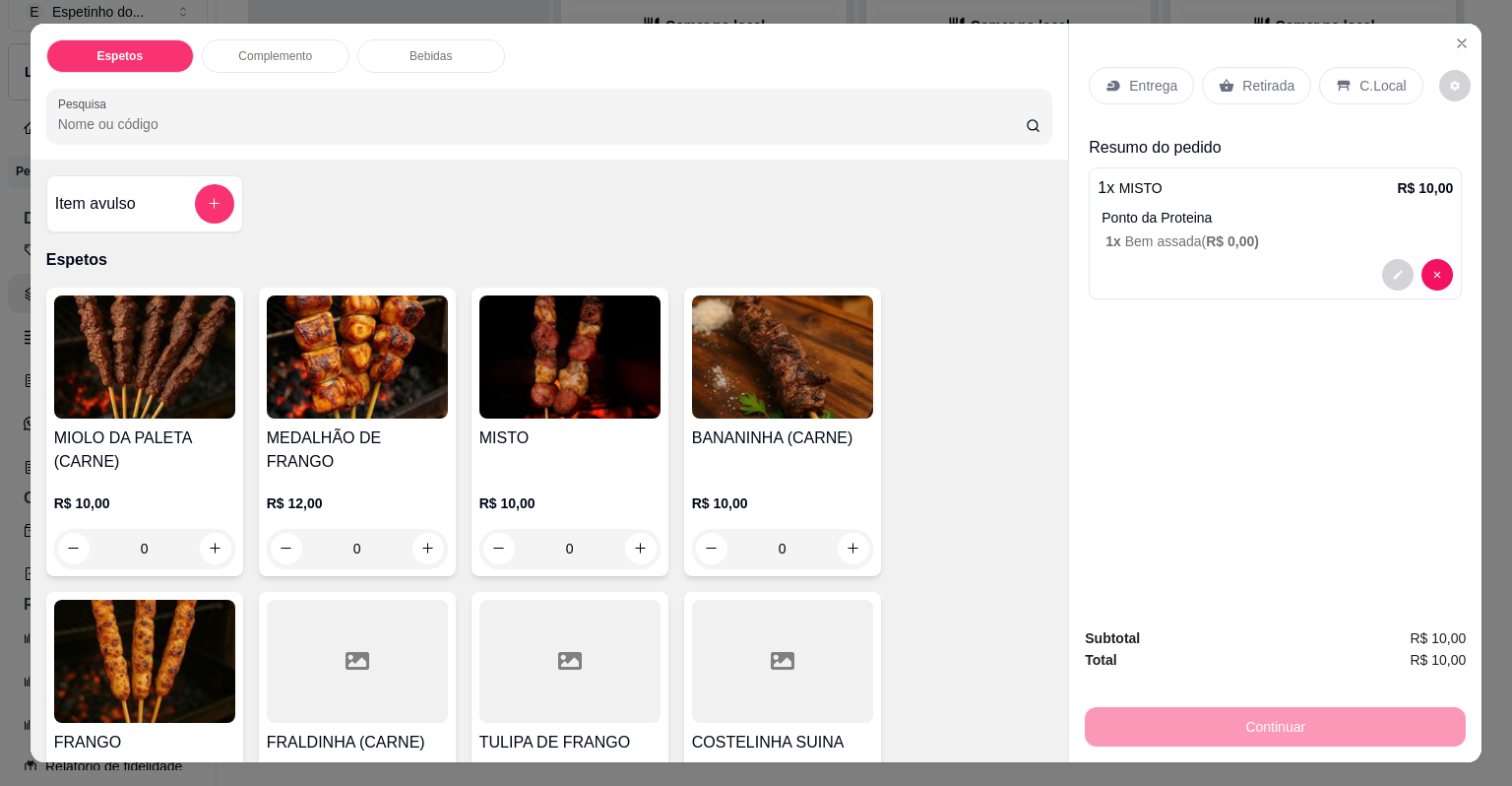 click at bounding box center (357, 661) 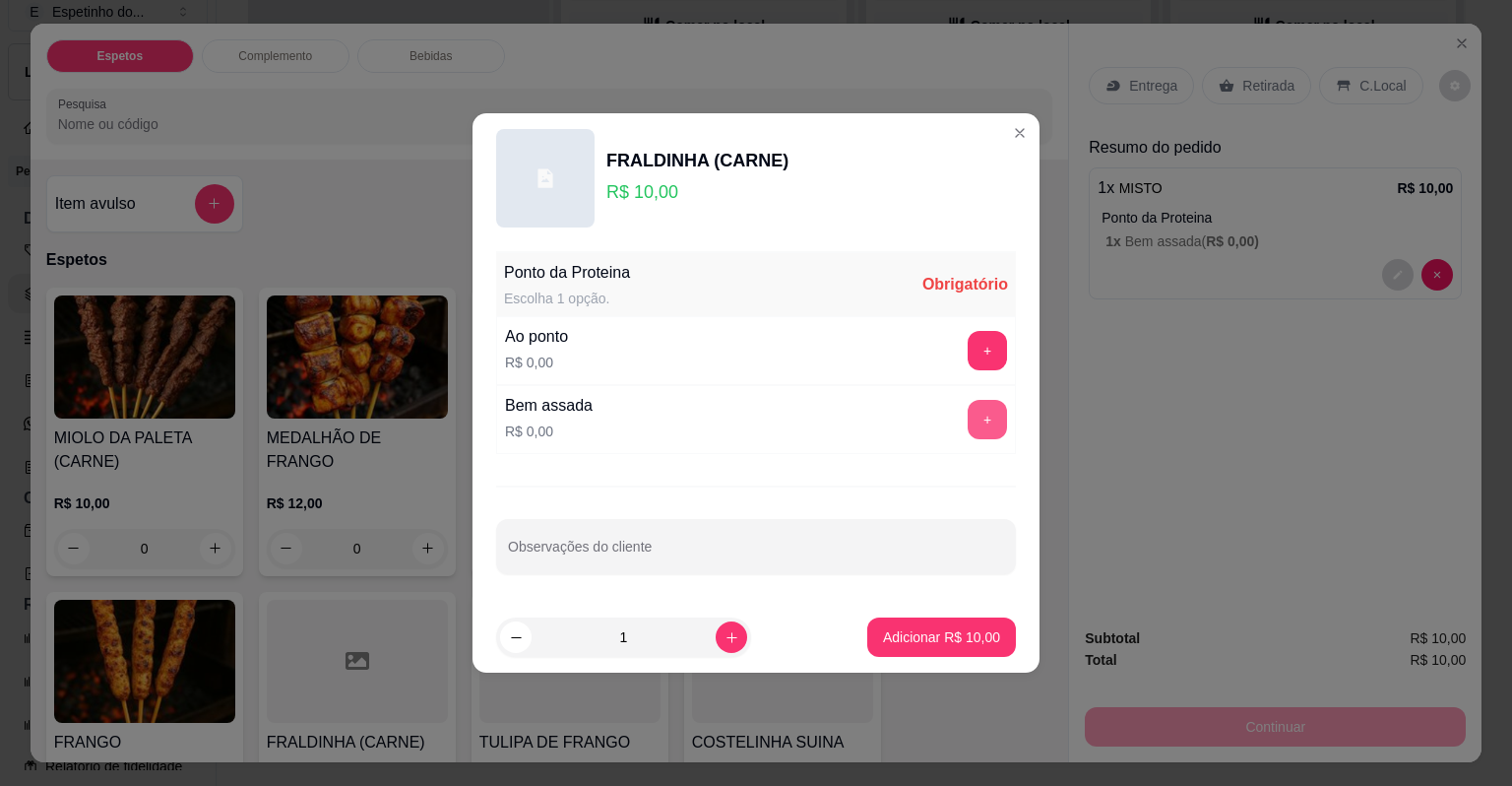 click on "+" at bounding box center (987, 420) 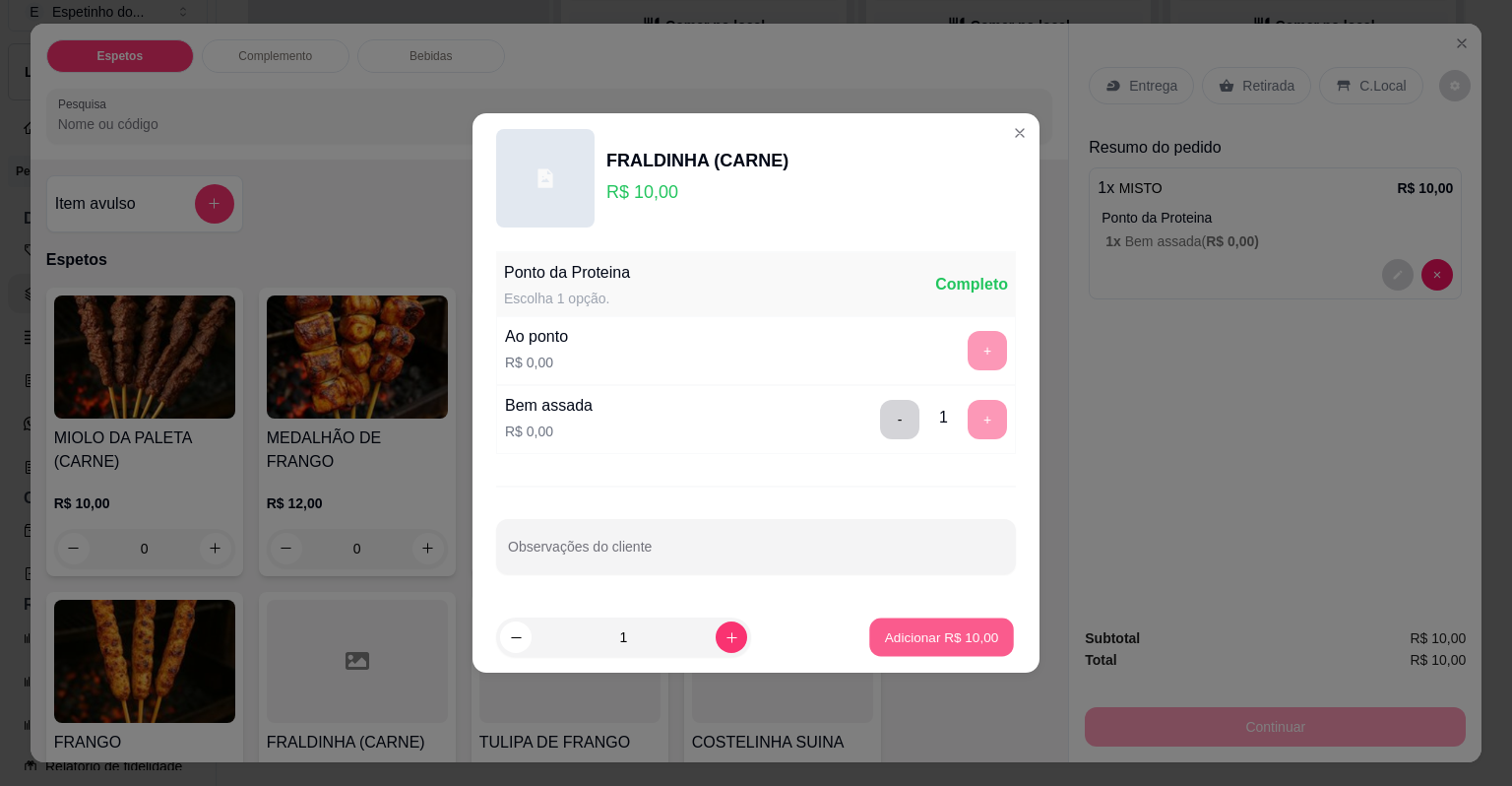 click on "Adicionar   R$ 10,00" at bounding box center [942, 636] 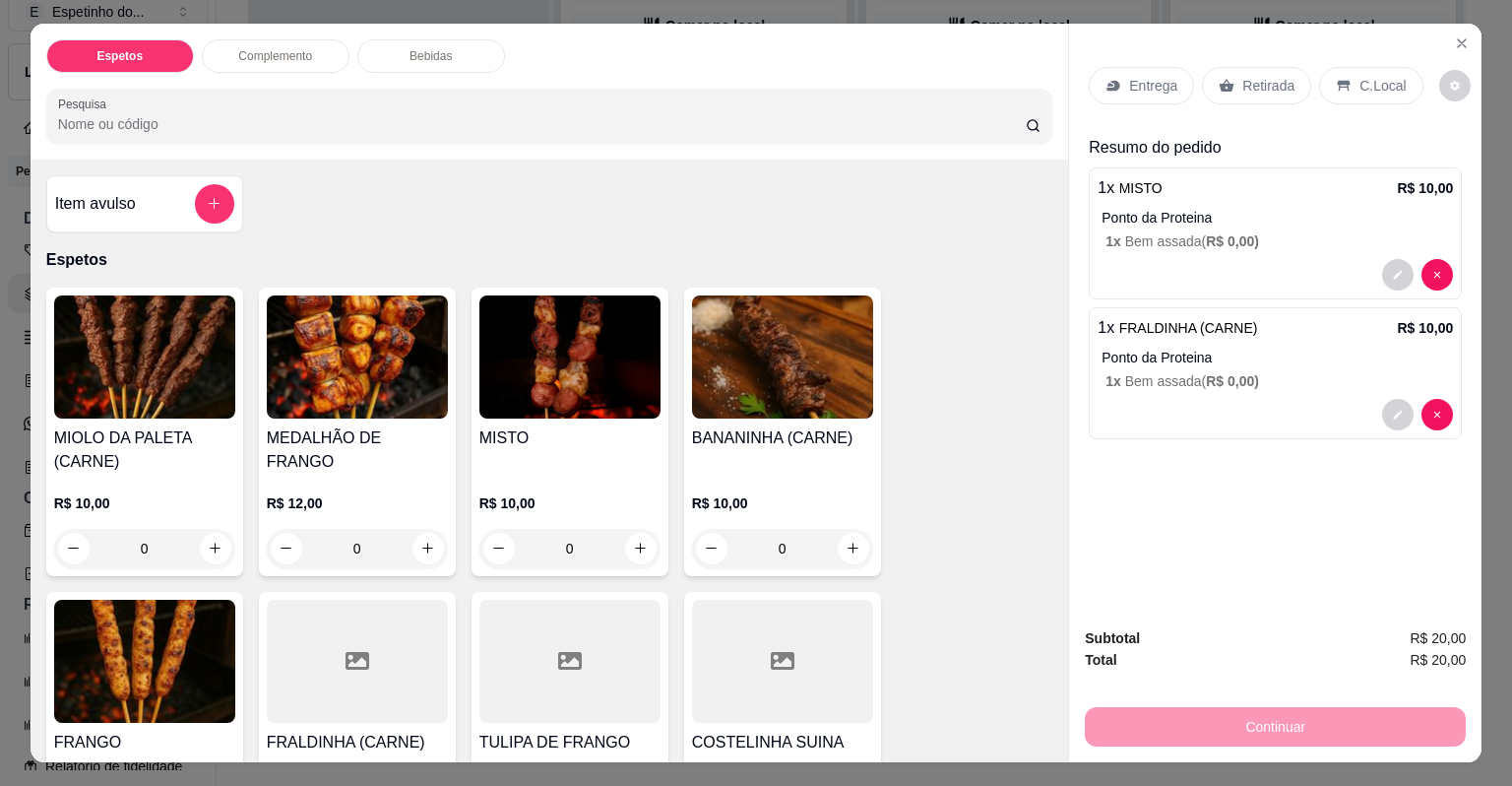 click on "C.Local" at bounding box center [1382, 86] 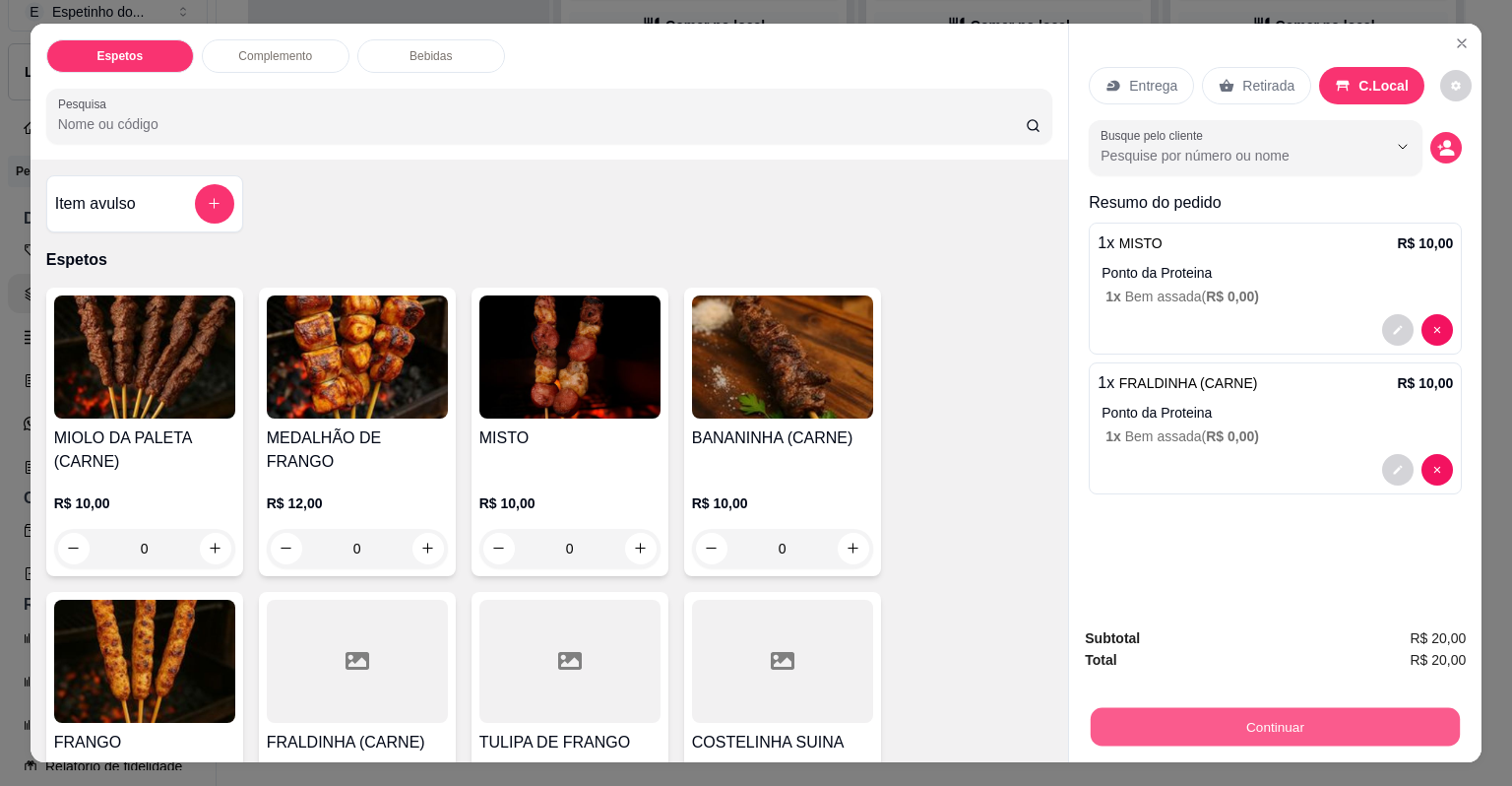 click on "Continuar" at bounding box center [1275, 727] 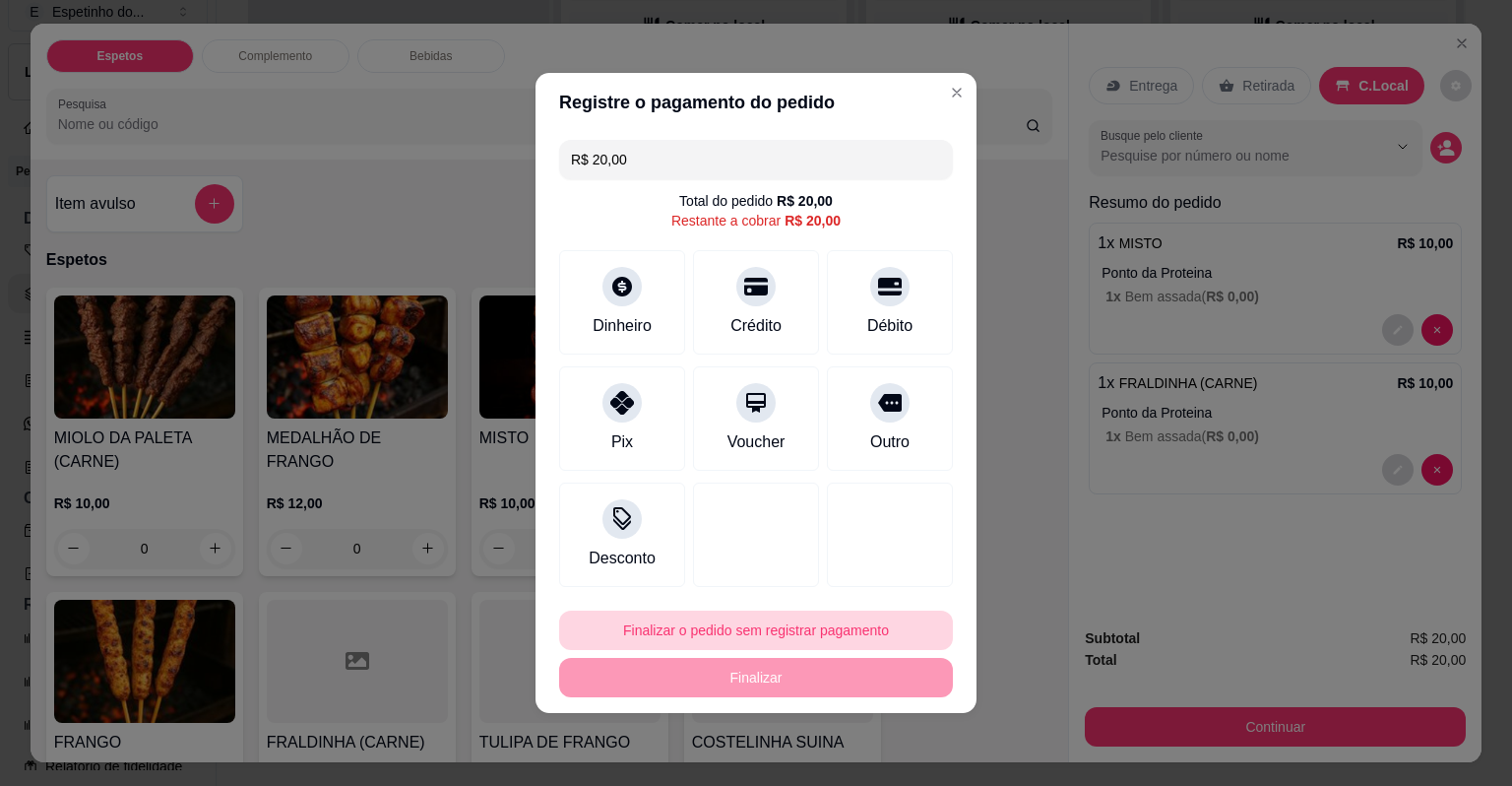 click on "Finalizar o pedido sem registrar pagamento" at bounding box center (756, 630) 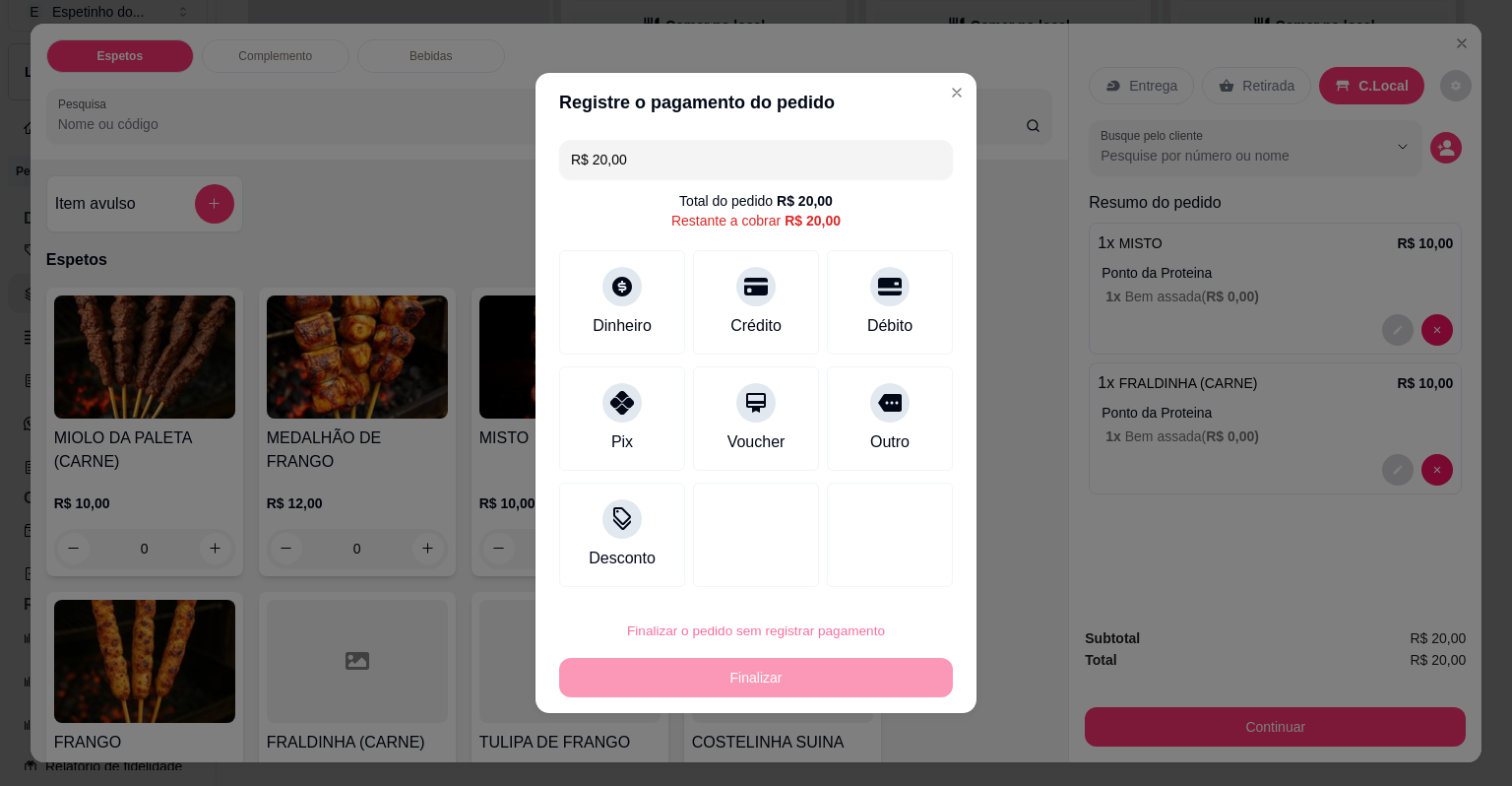 click on "Confirmar" at bounding box center [875, 574] 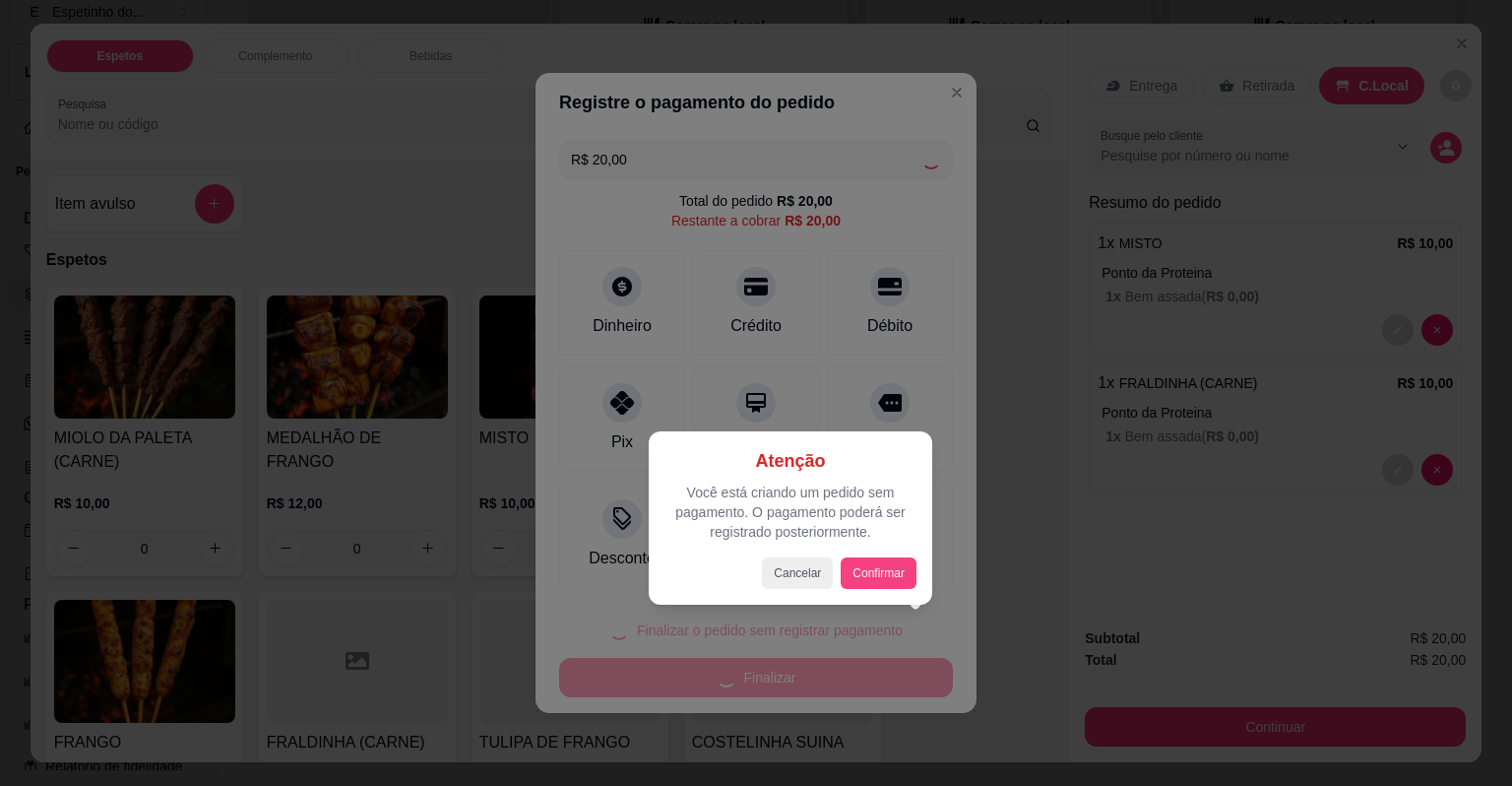 type on "R$ 0,00" 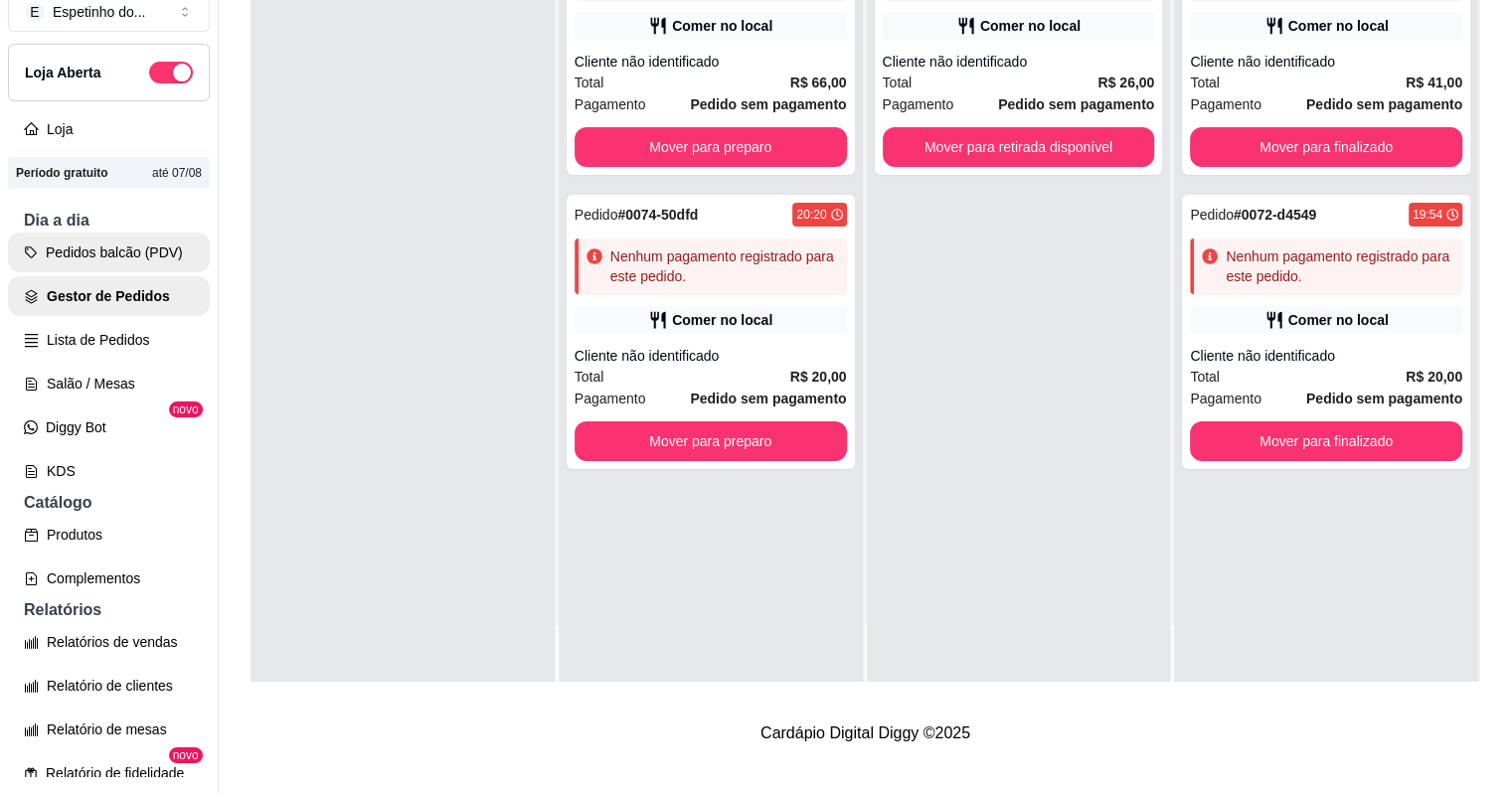 click on "Pedidos balcão (PDV)" at bounding box center [108, 252] 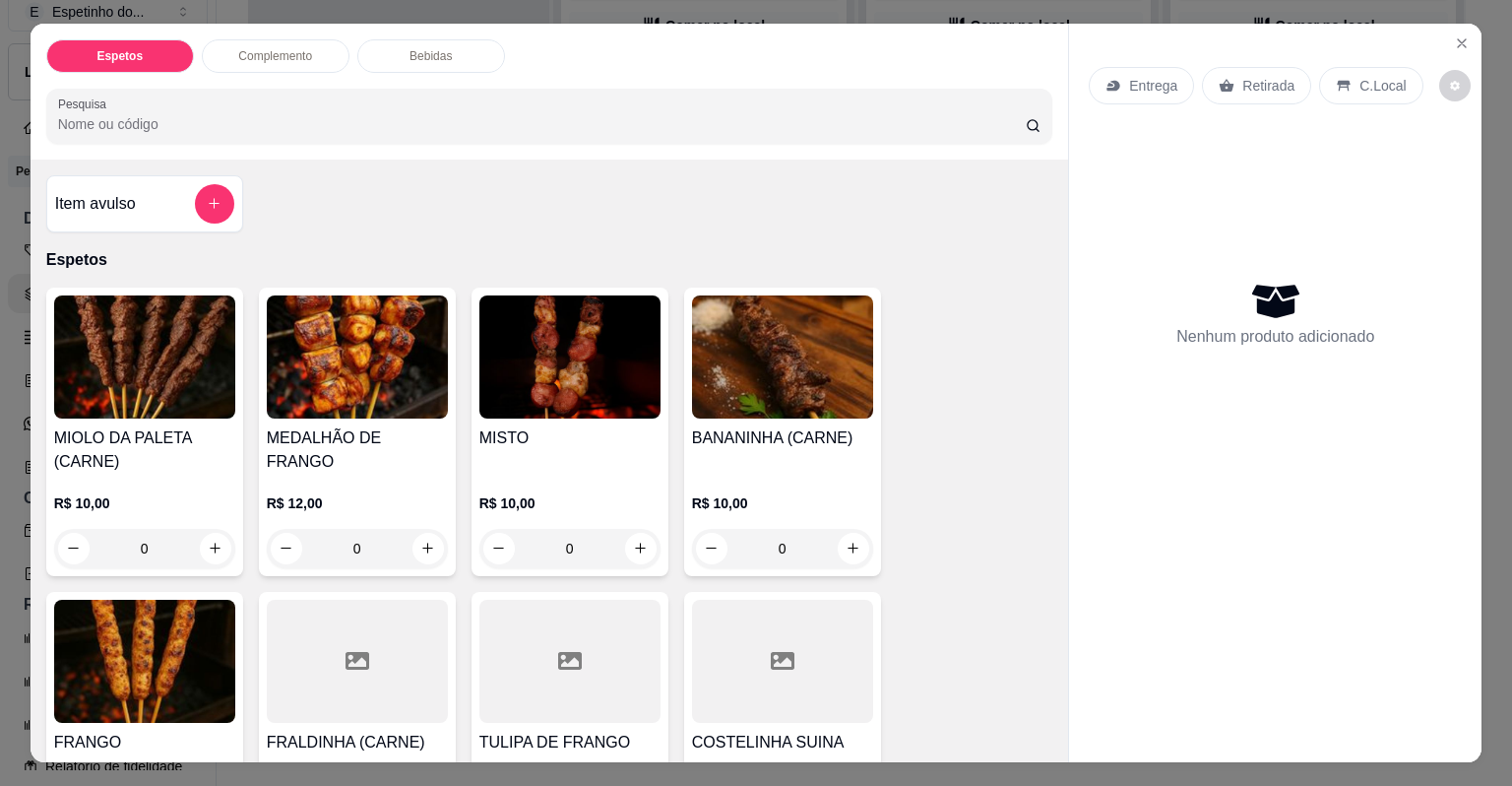 click on "MISTO" at bounding box center (570, 438) 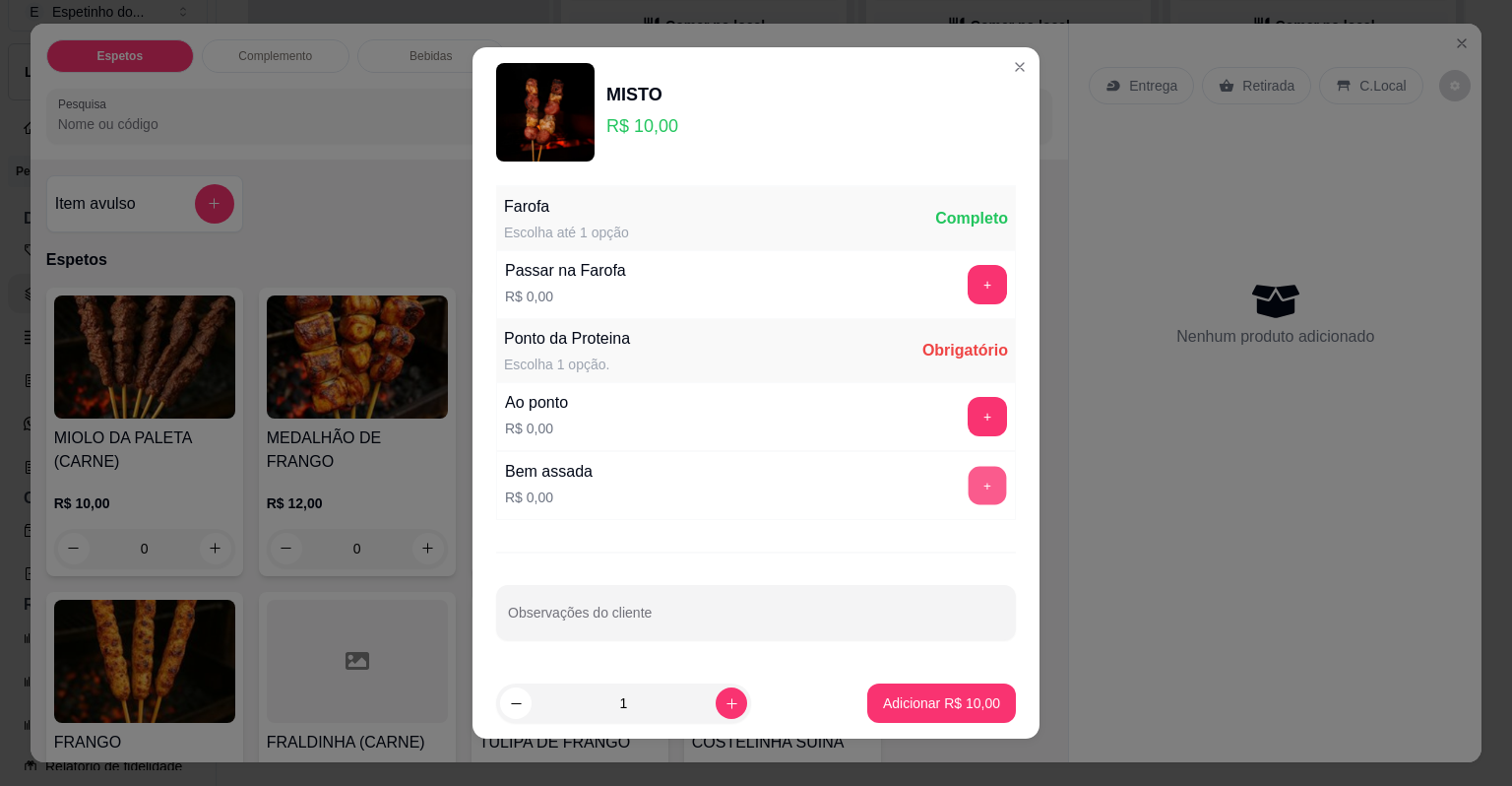 click on "+" at bounding box center [987, 486] 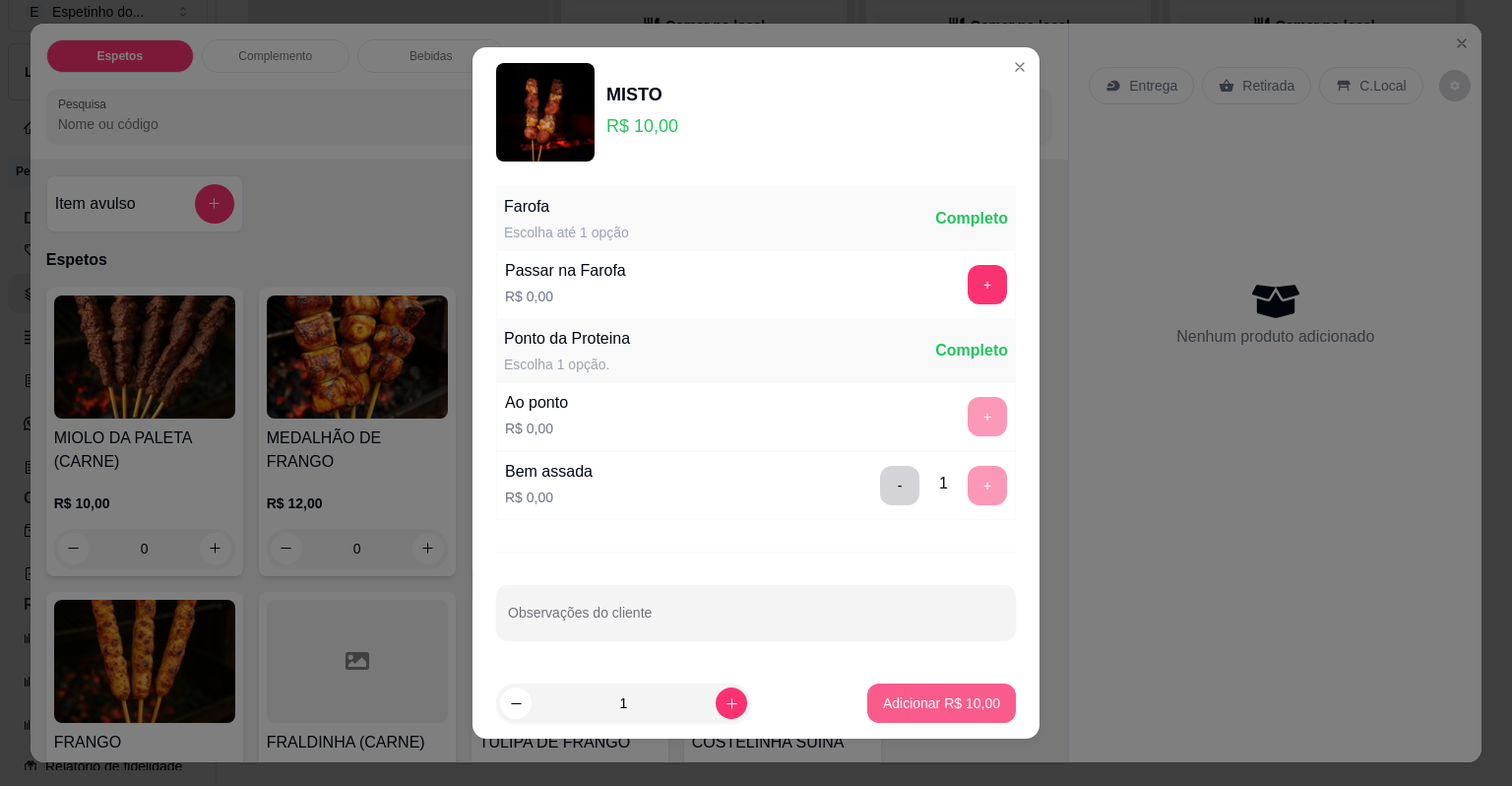 click on "Adicionar   R$ 10,00" at bounding box center [941, 703] 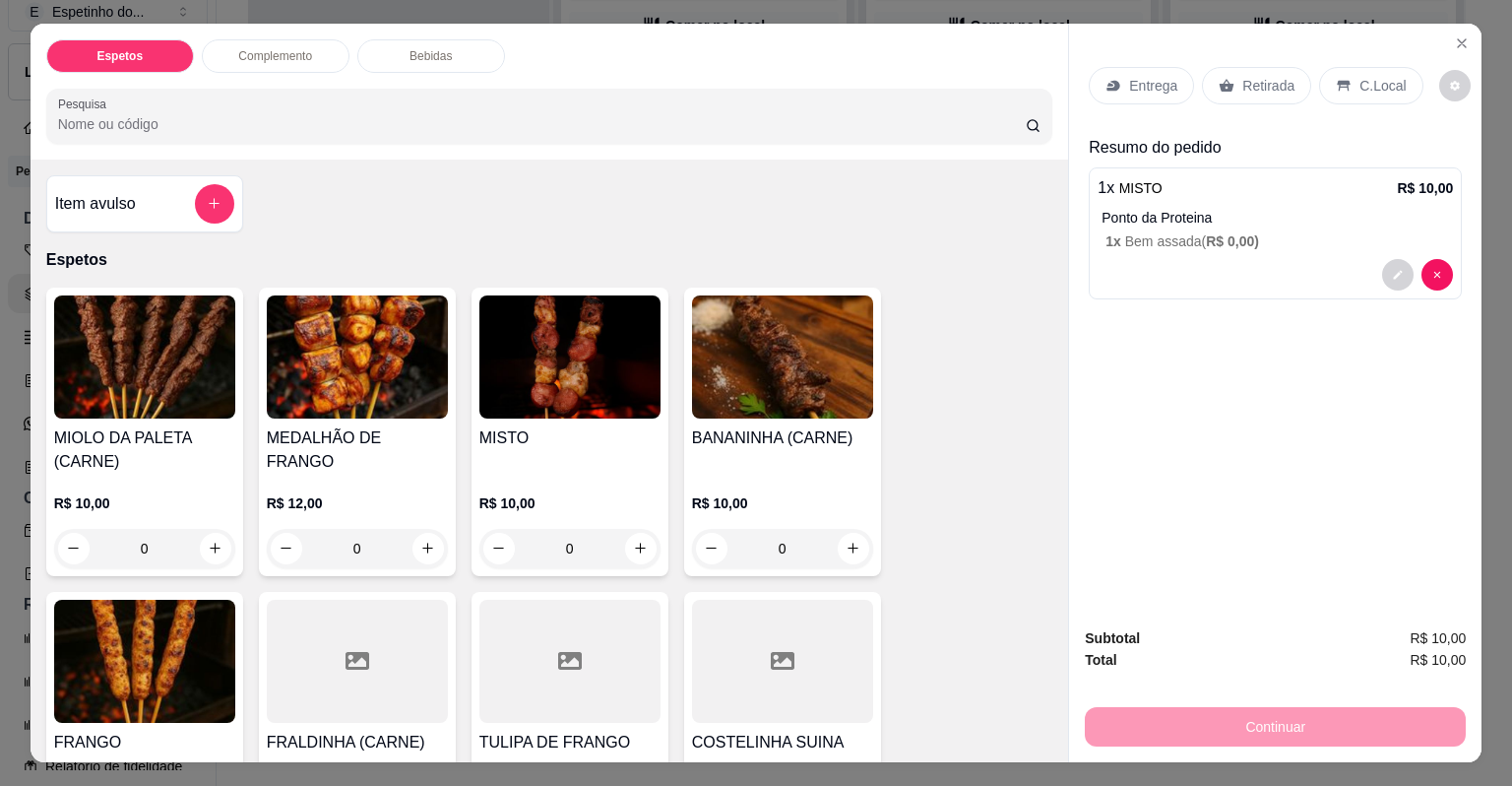 click on "C.Local" at bounding box center [1382, 86] 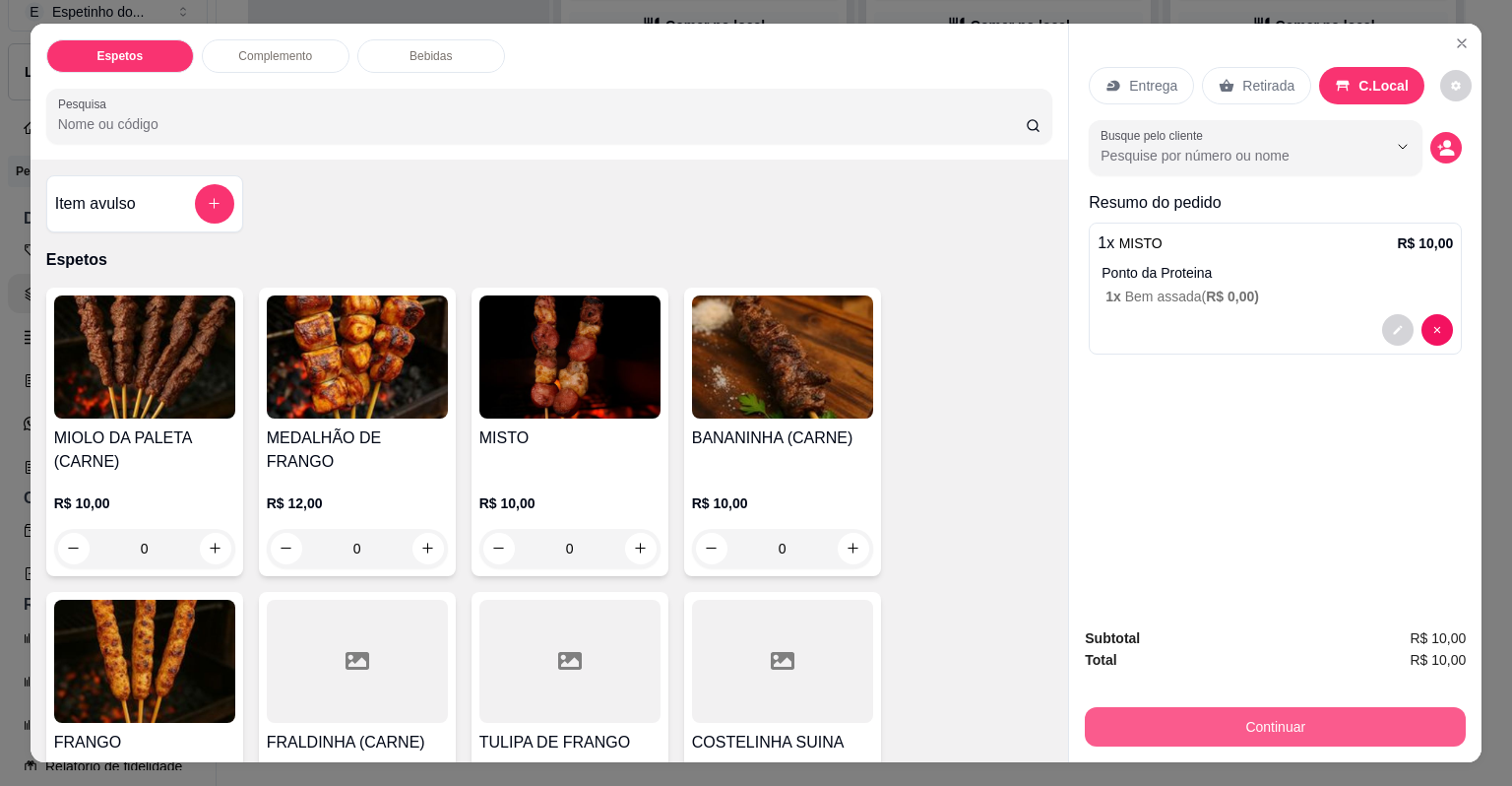 click on "Continuar" at bounding box center (1275, 727) 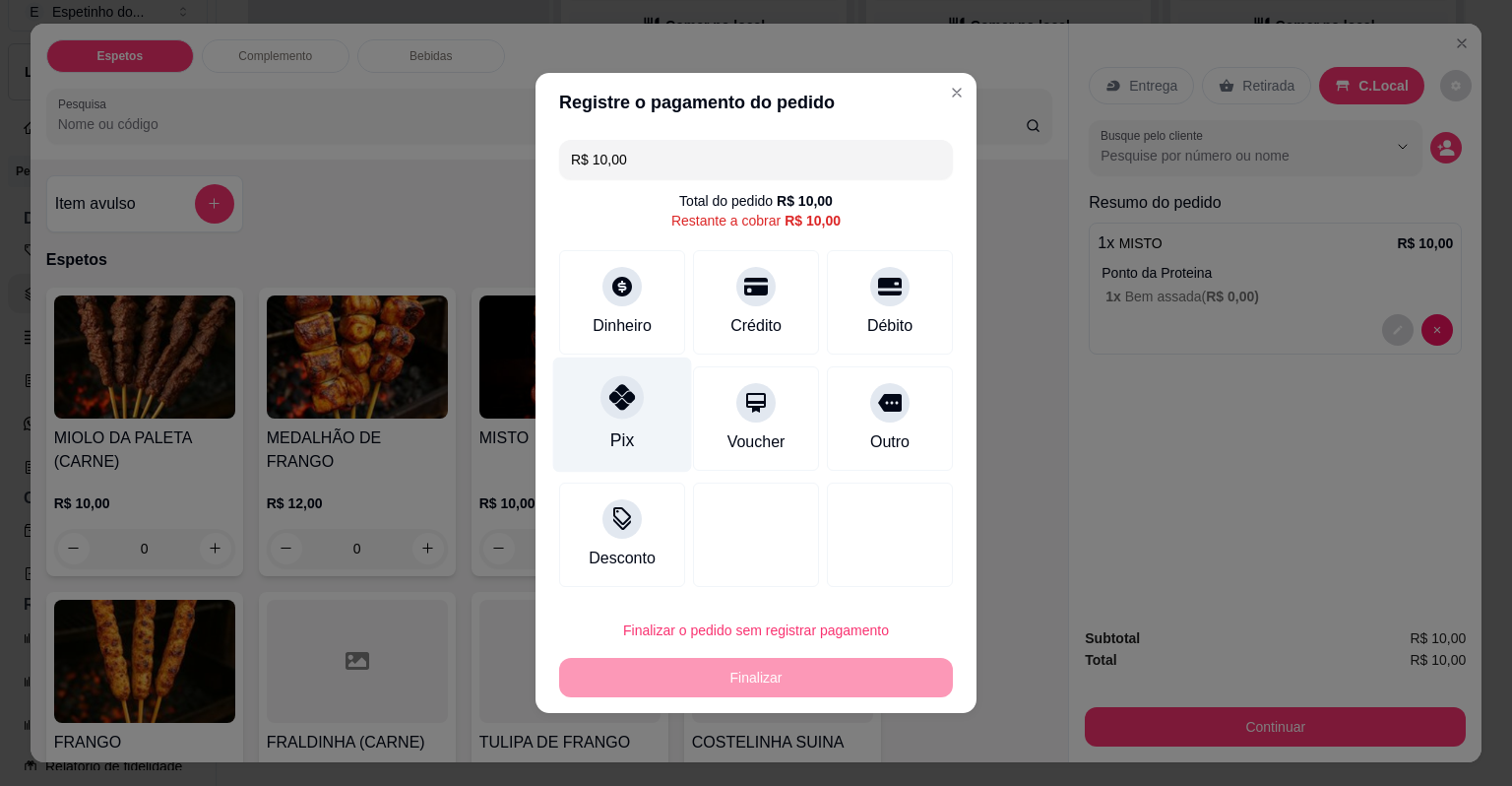 click at bounding box center [622, 397] 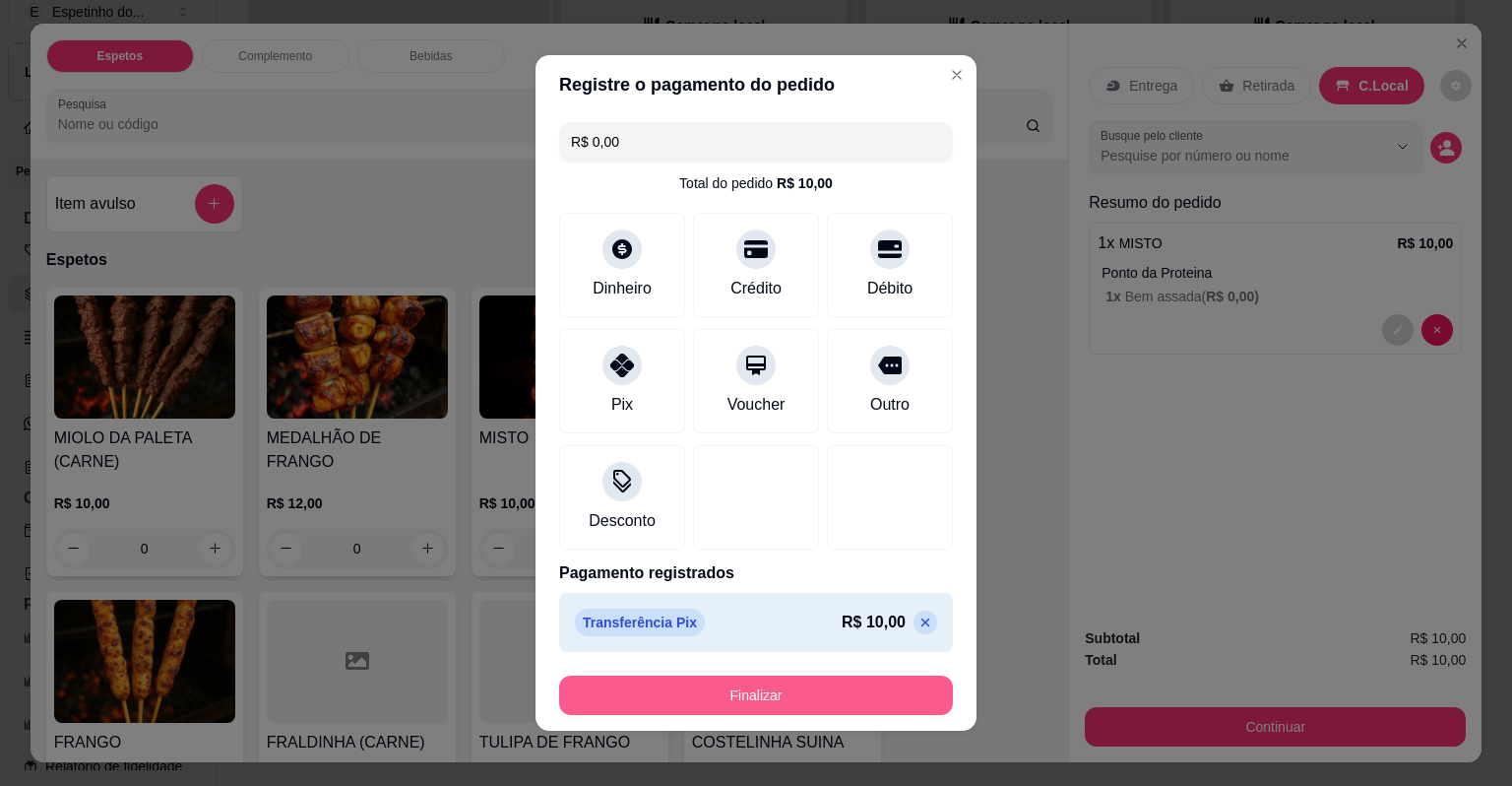 click on "Finalizar" at bounding box center [756, 695] 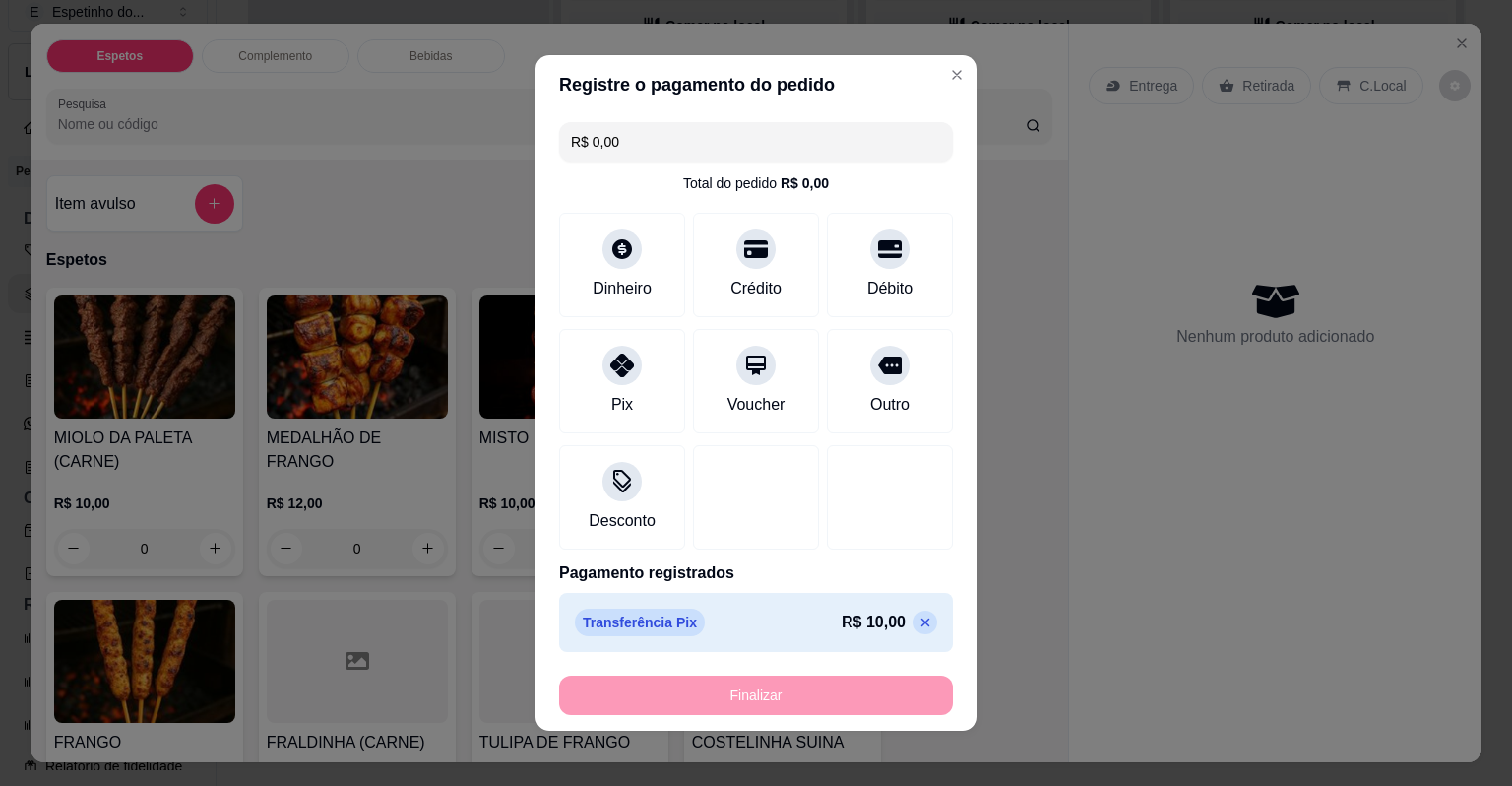type on "-R$ 10,00" 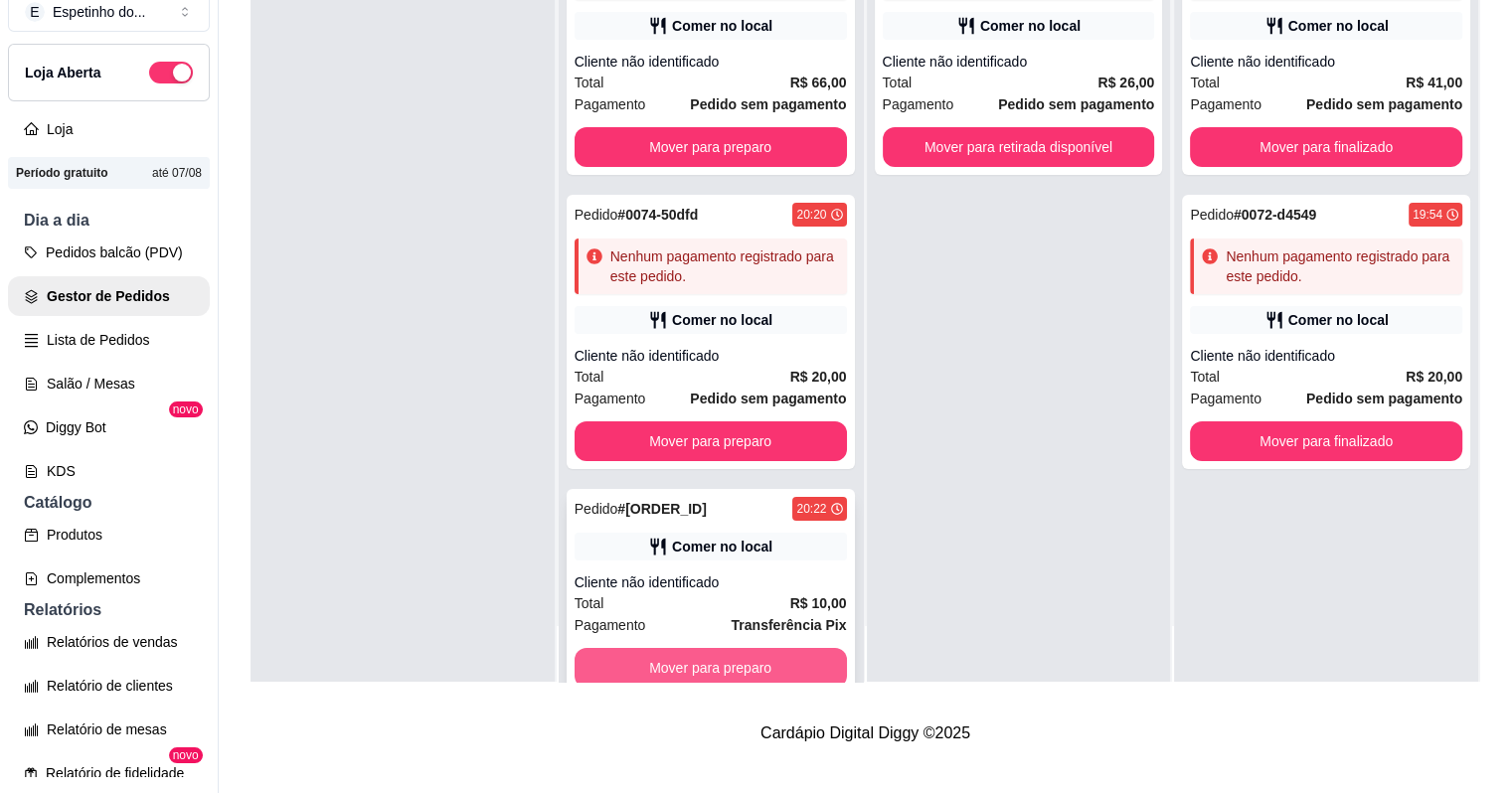 click on "Mover para preparo" at bounding box center [711, 668] 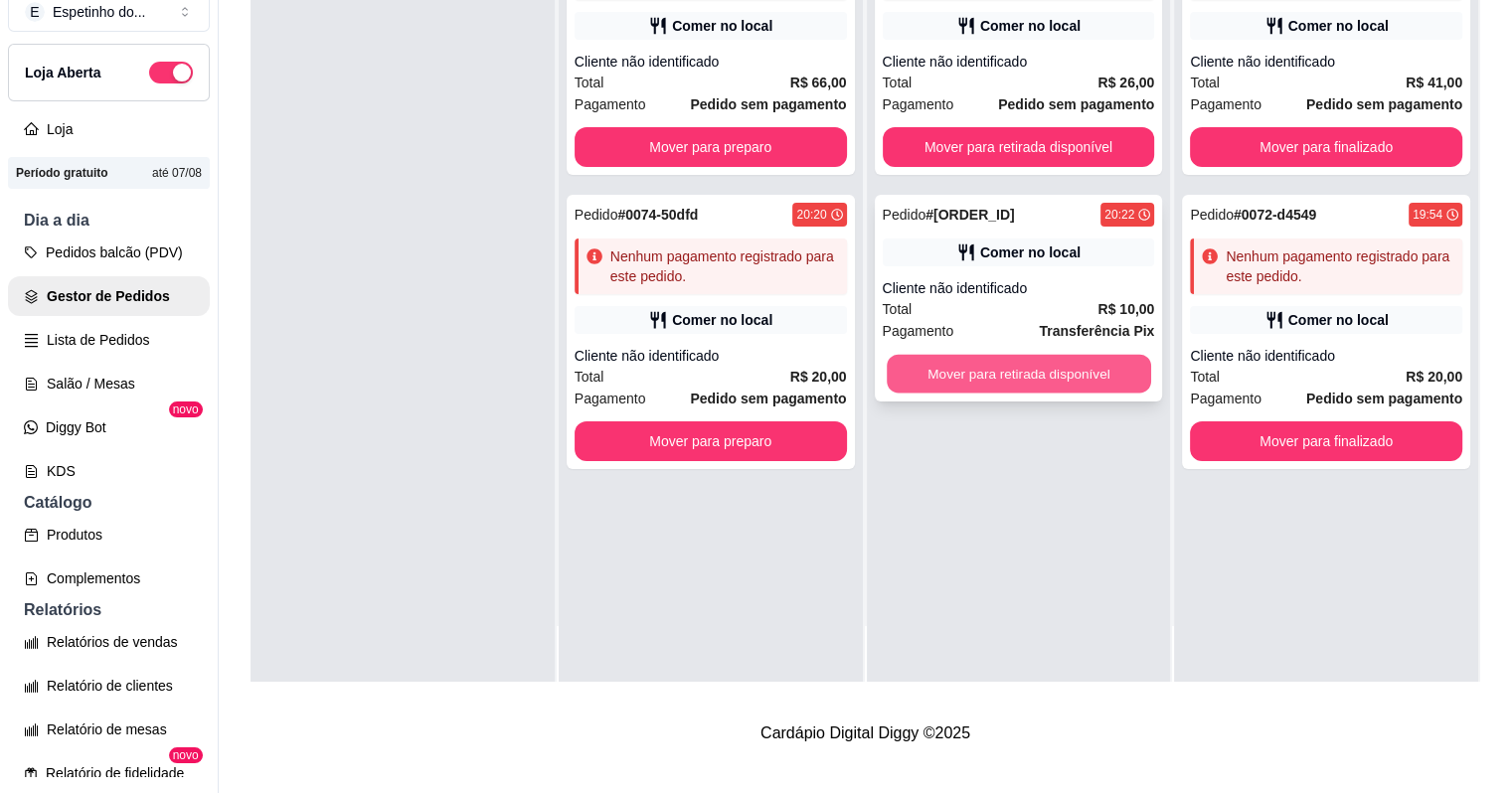 click on "Mover para retirada disponível" at bounding box center [1019, 374] 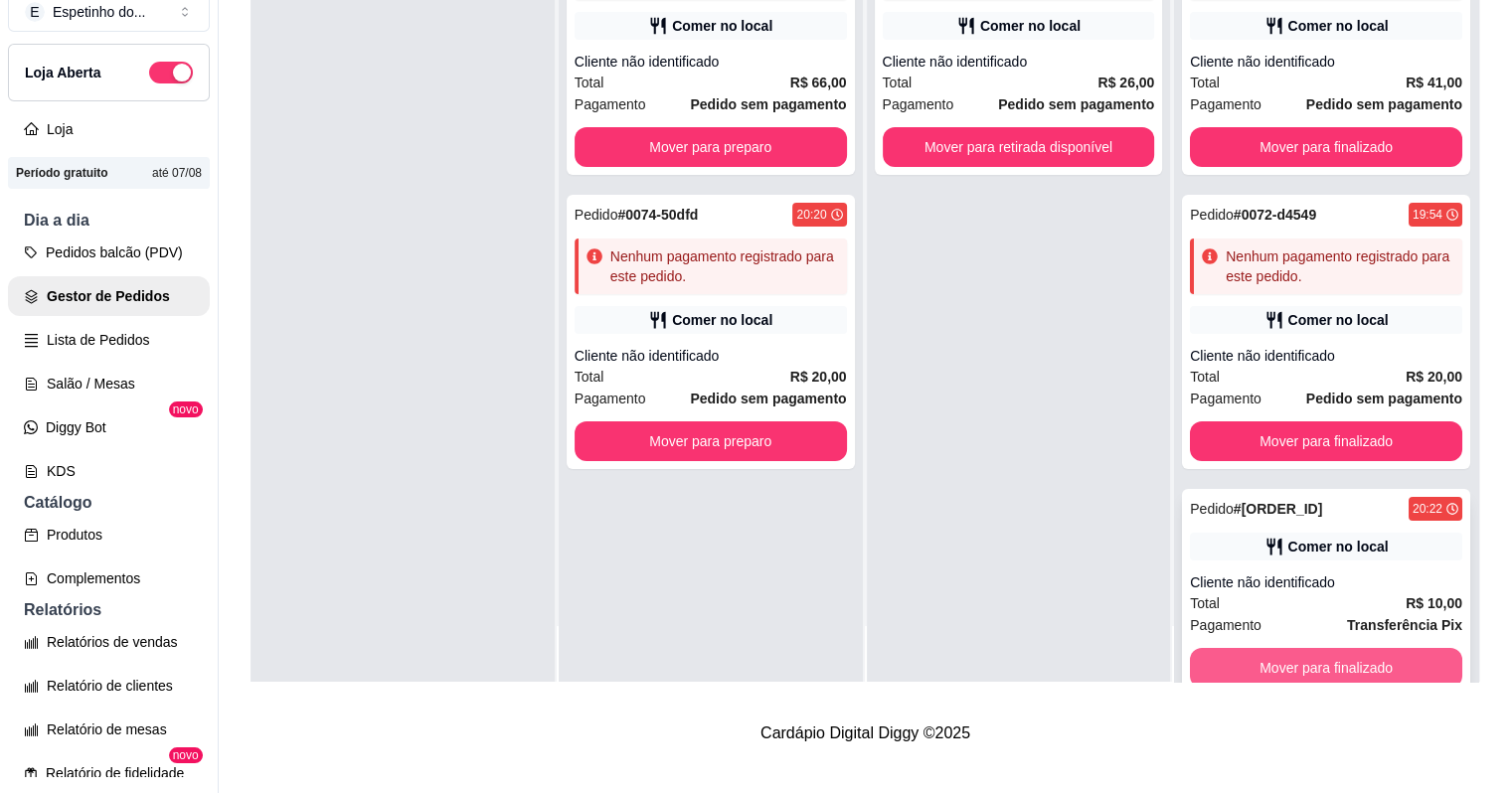 click on "Mover para finalizado" at bounding box center (1326, 668) 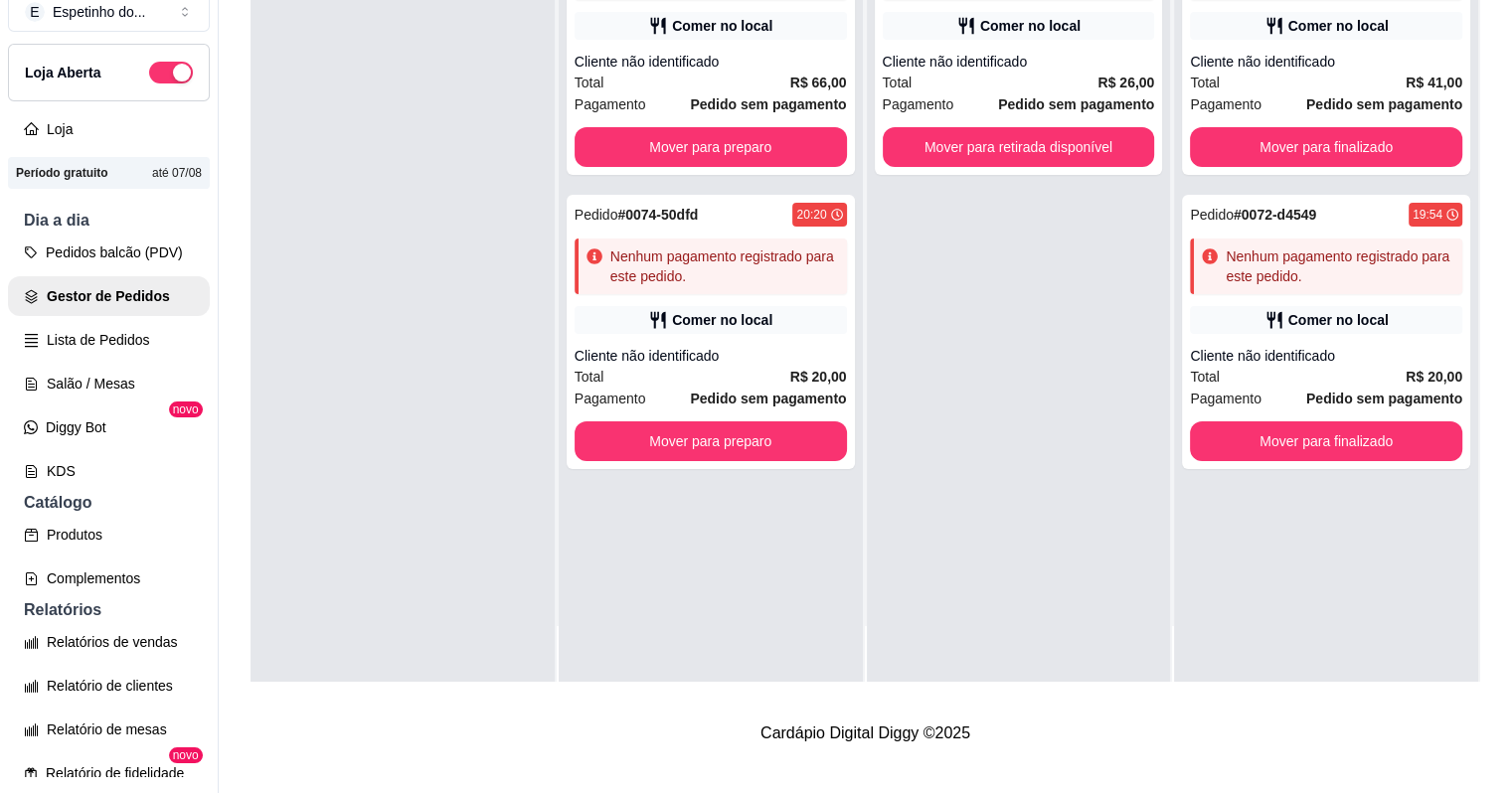 scroll, scrollTop: 0, scrollLeft: 0, axis: both 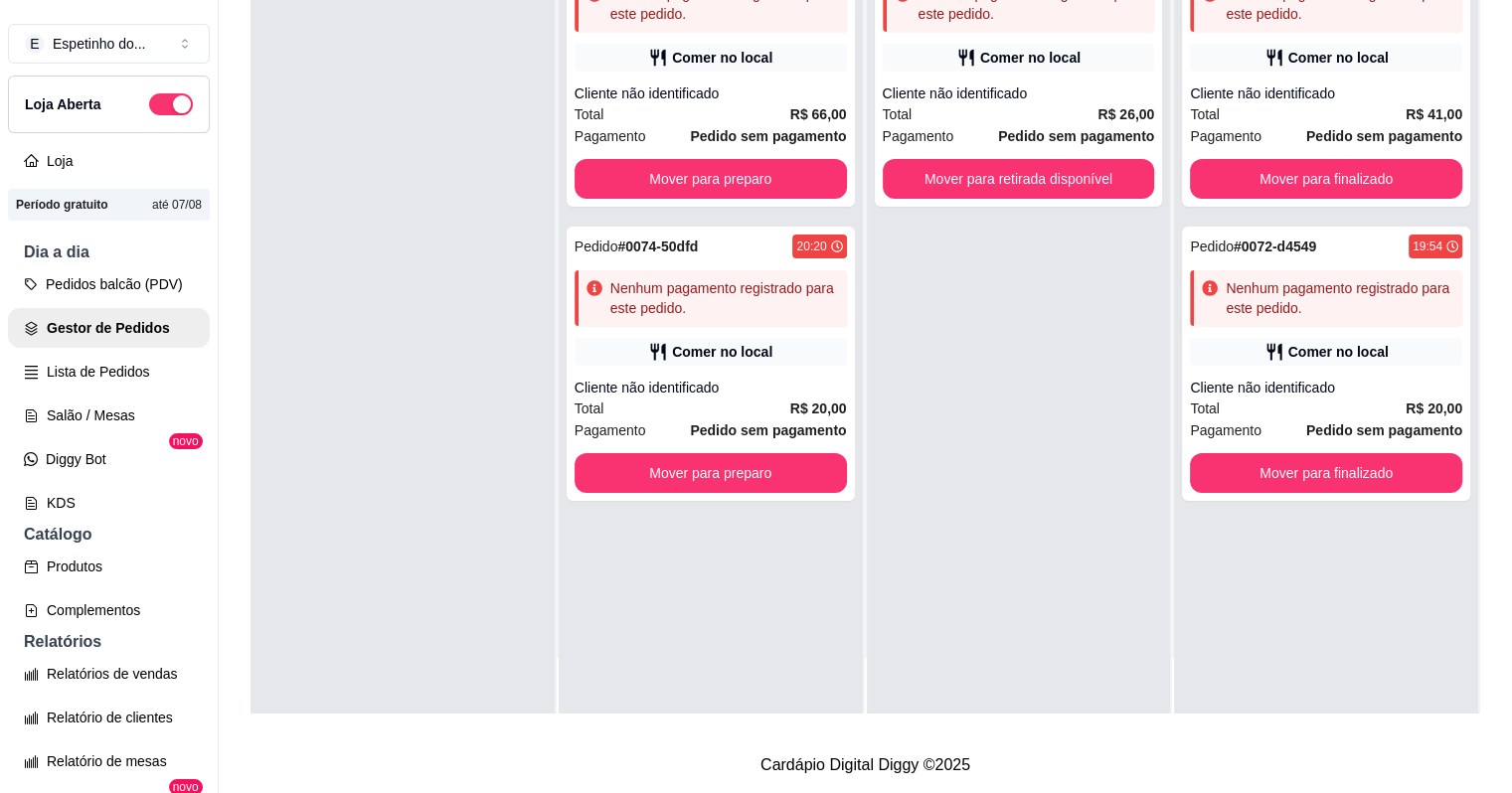 click on "Pedido  # [ORDER_ID] [TIME] Nenhum pagamento registrado para este pedido. Comer no local Cliente não identificado Total R$ 26,00 Pagamento Pedido sem pagamento Mover para retirada disponível" at bounding box center [1019, 317] 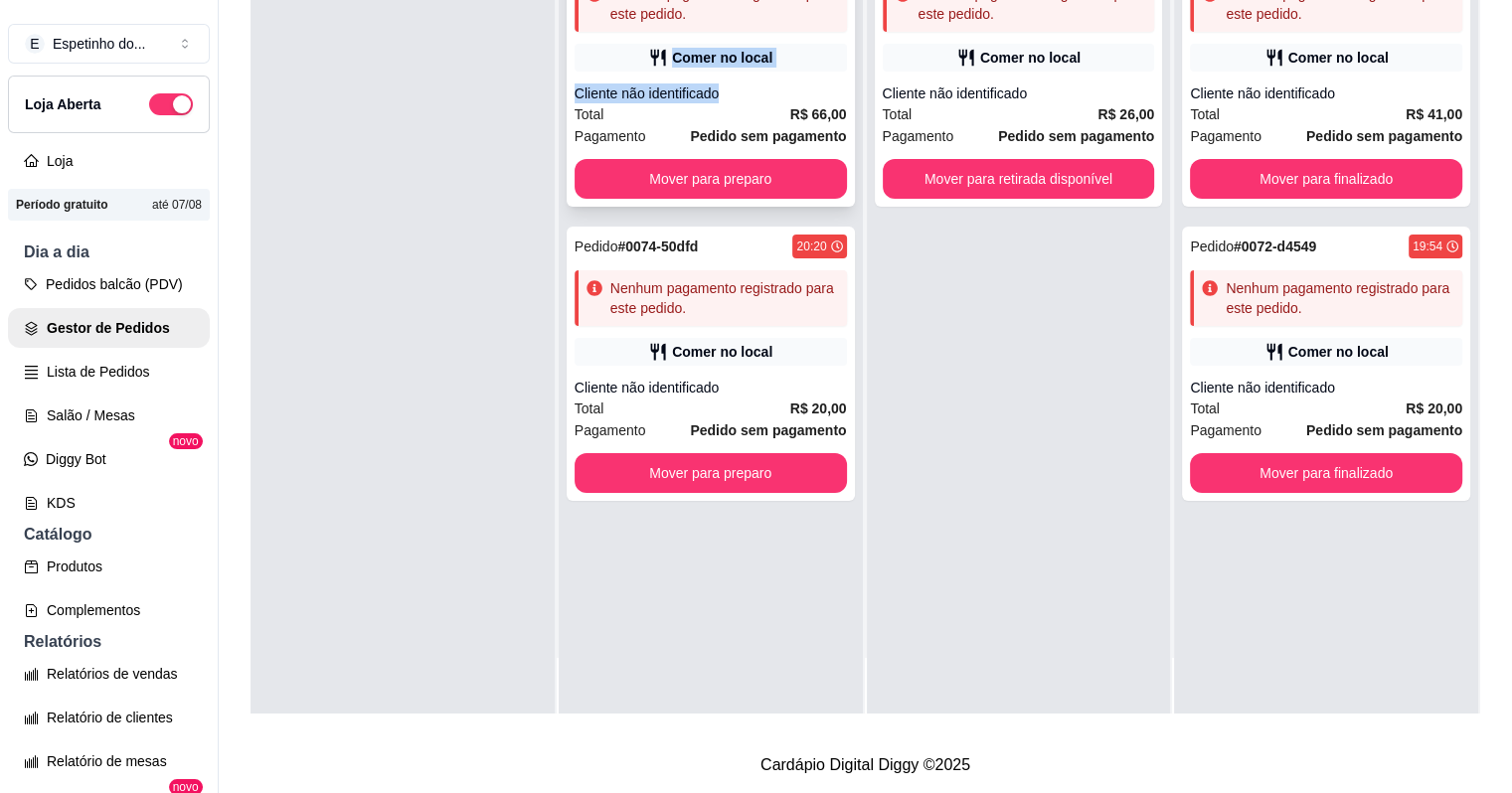 drag, startPoint x: 842, startPoint y: 16, endPoint x: 836, endPoint y: 60, distance: 44.407207 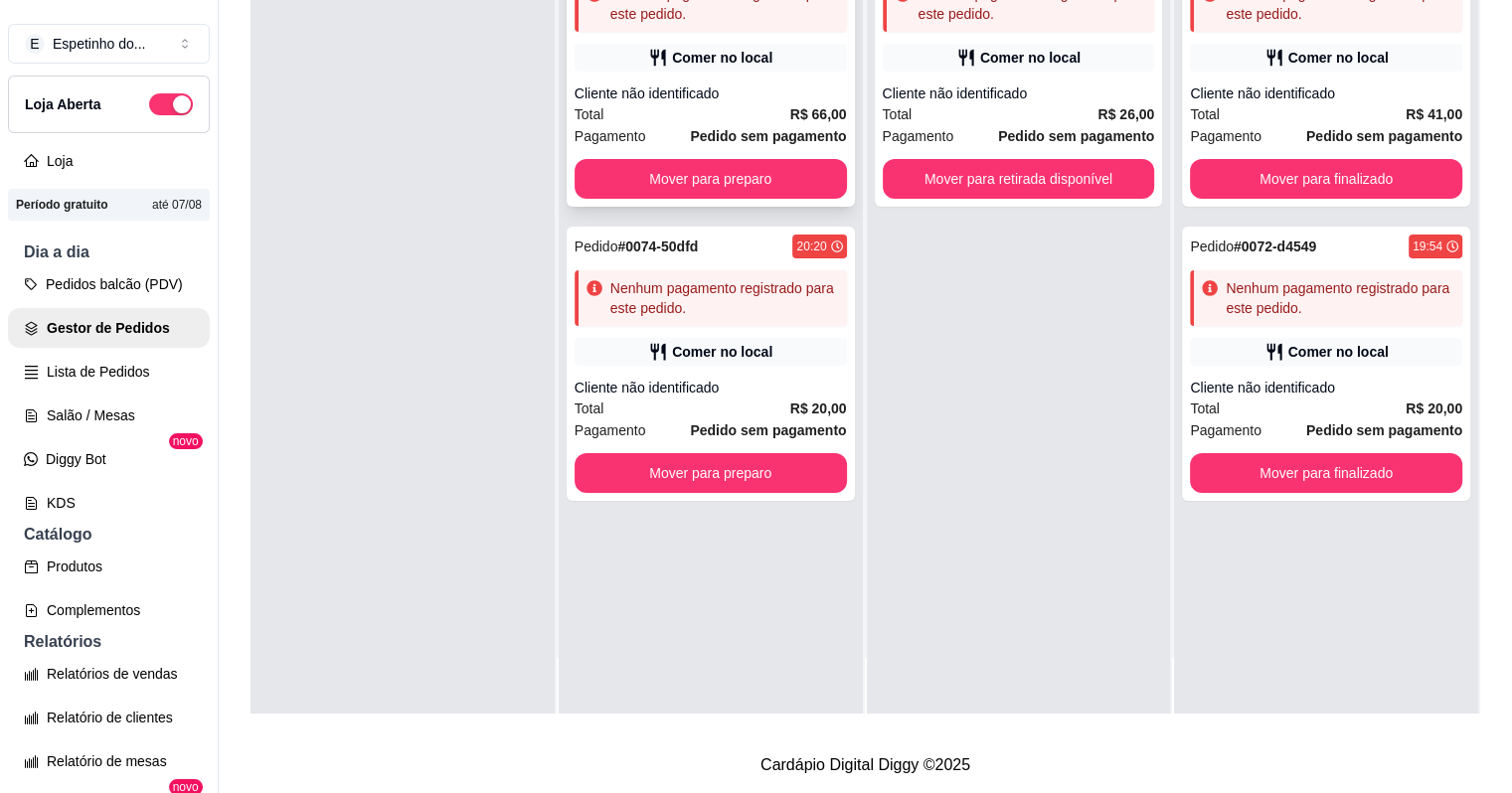 scroll, scrollTop: 0, scrollLeft: 0, axis: both 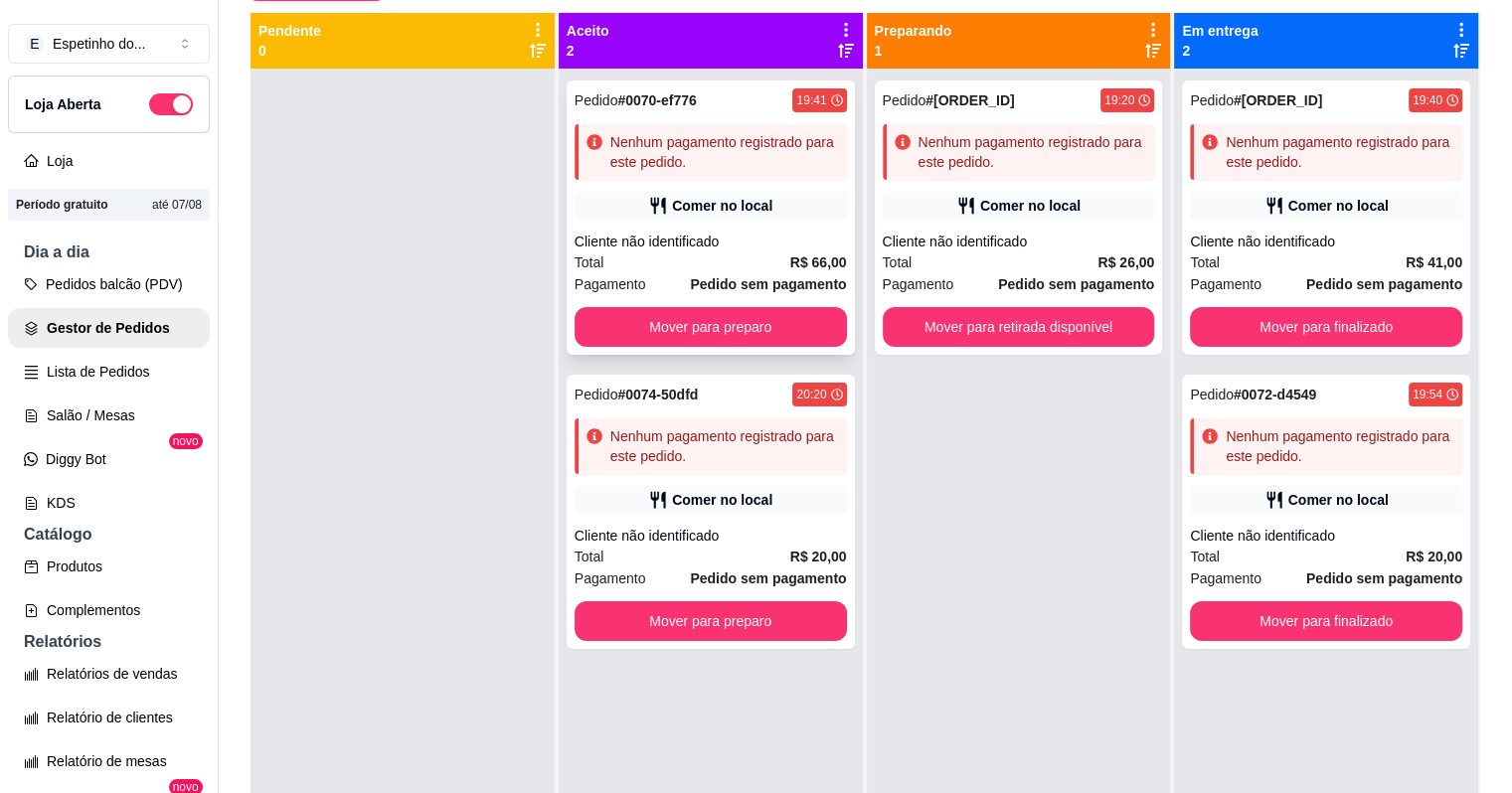 click on "Comer no local" at bounding box center [722, 206] 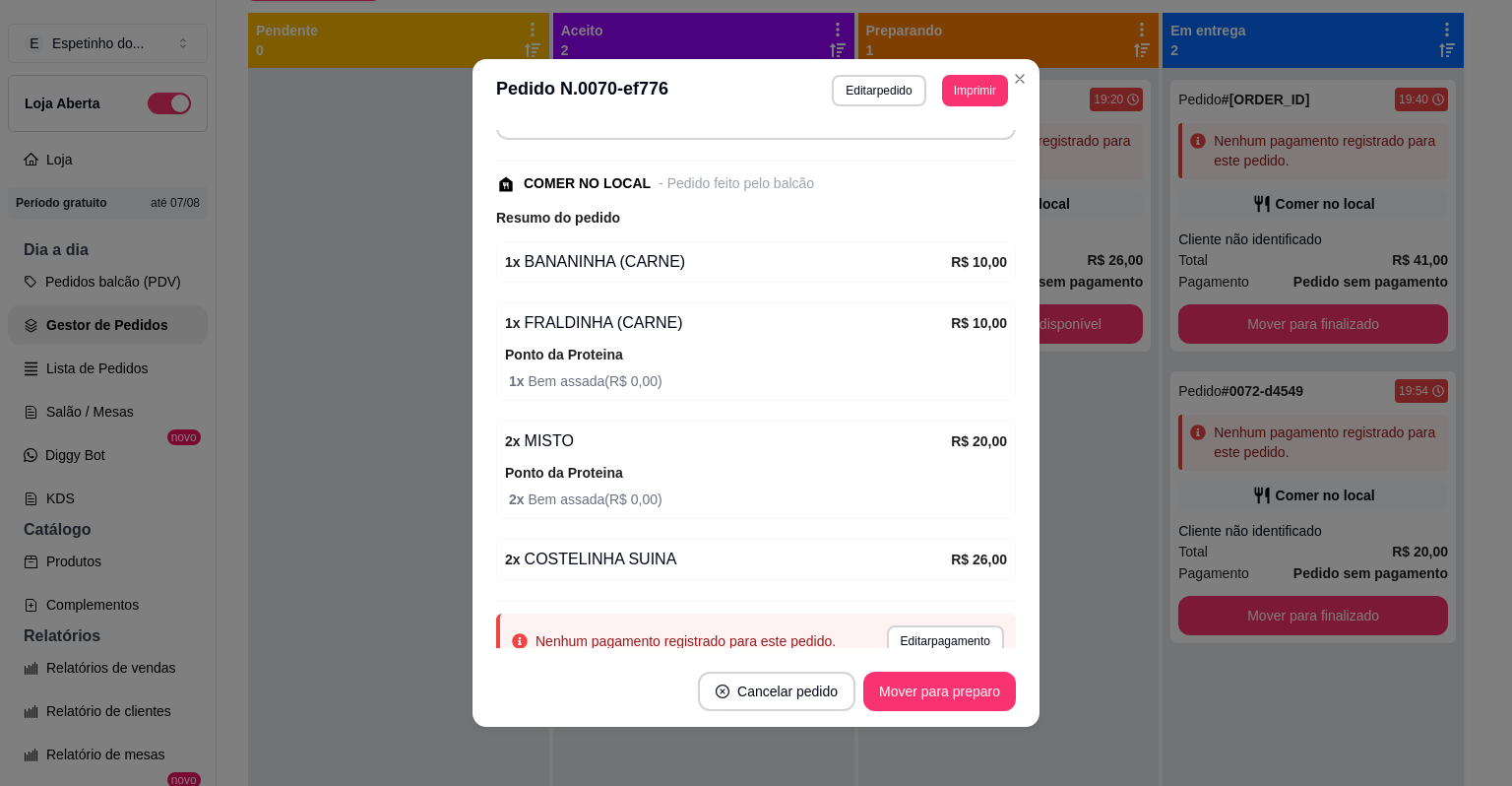 scroll, scrollTop: 225, scrollLeft: 0, axis: vertical 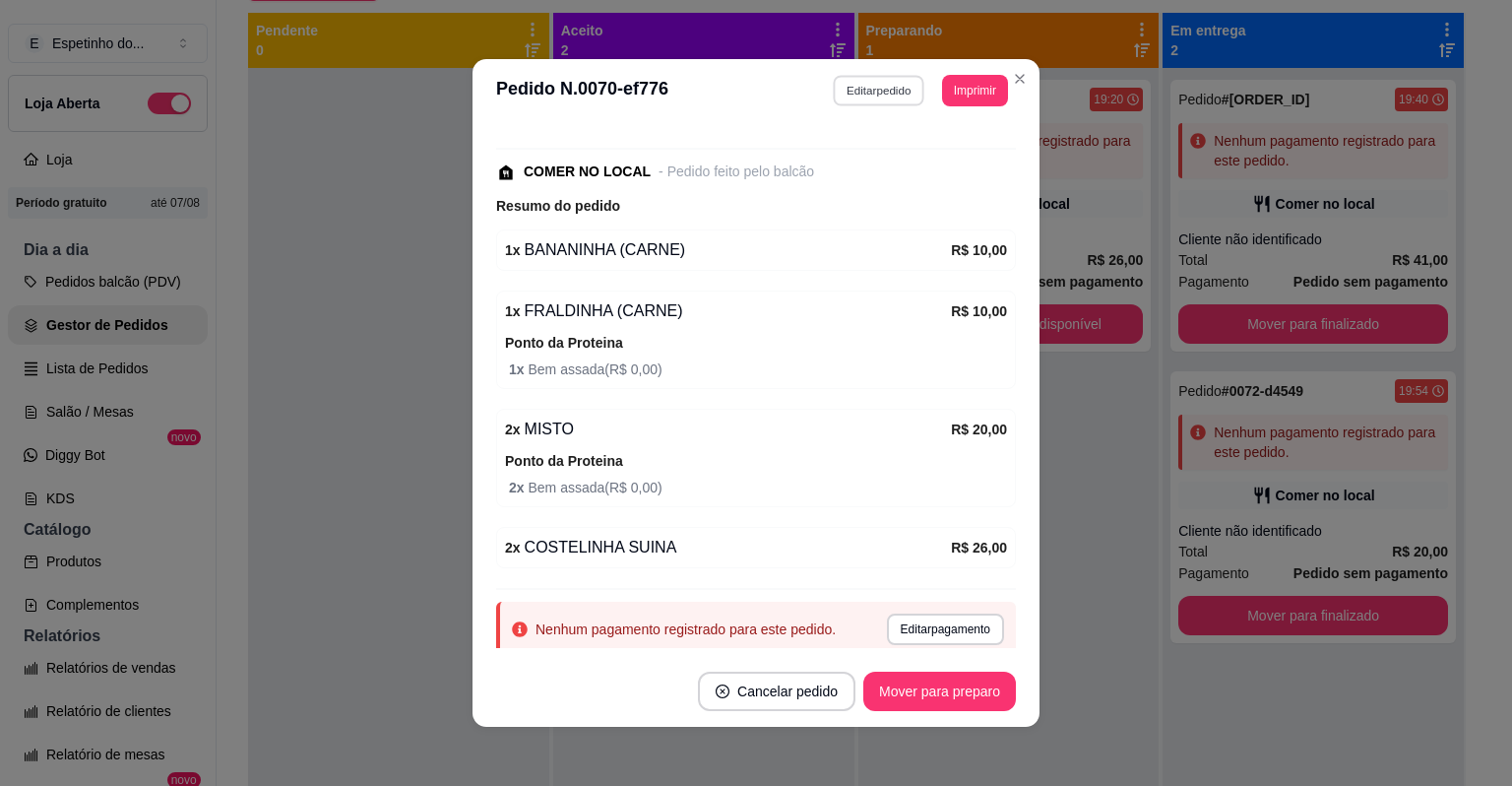 click on "Editar  pedido" at bounding box center (879, 90) 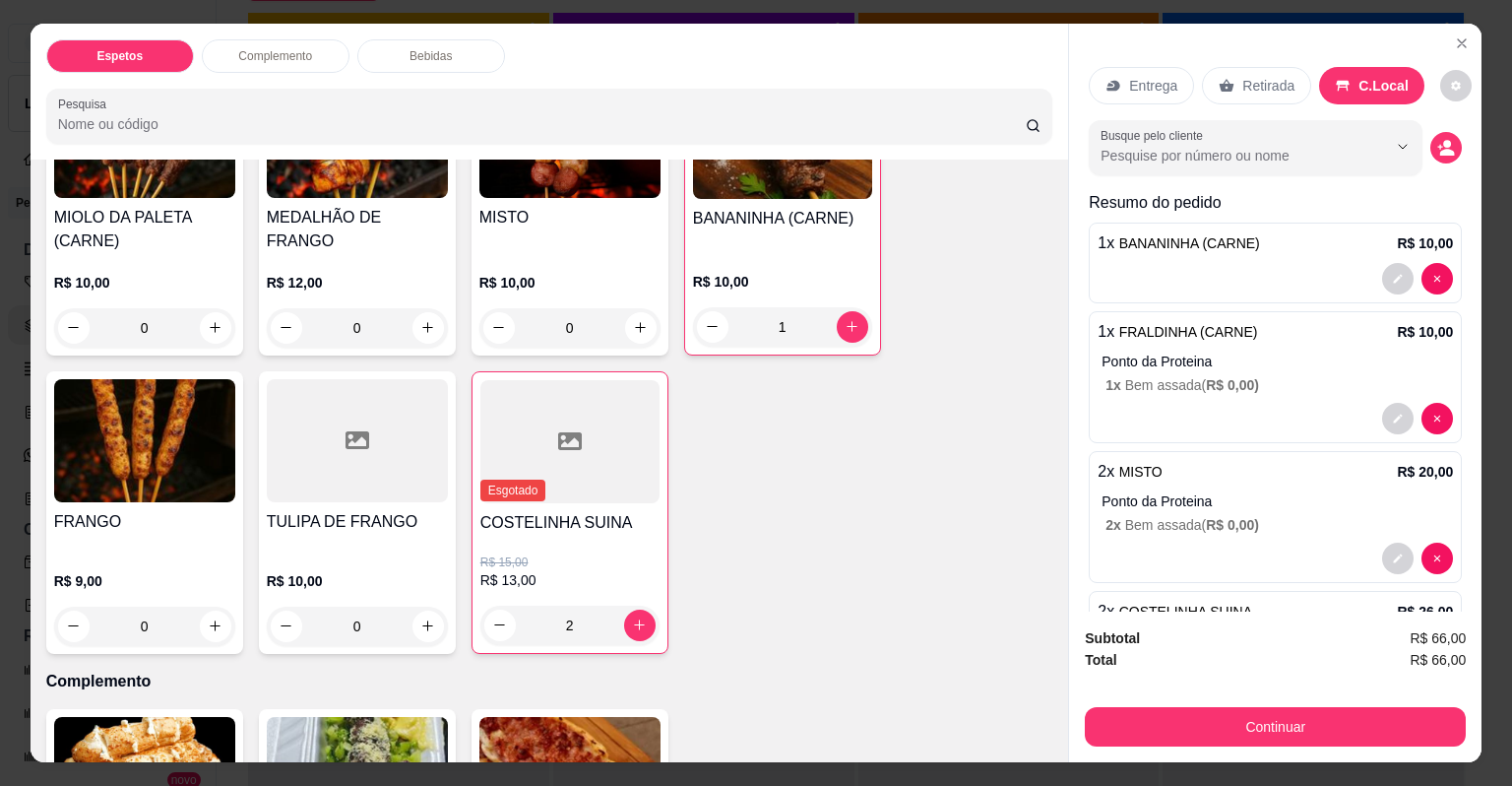 scroll, scrollTop: 221, scrollLeft: 0, axis: vertical 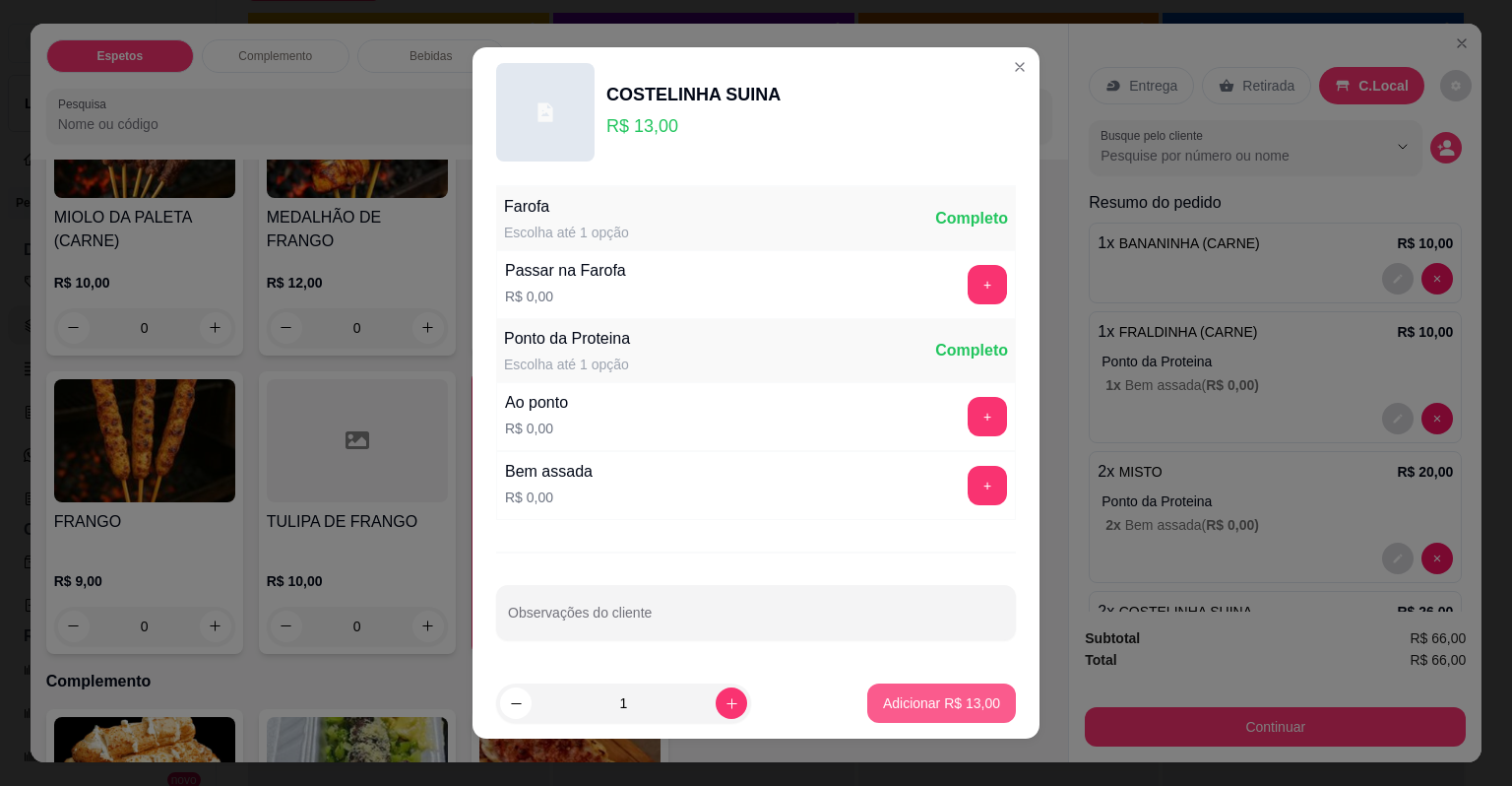 click on "Adicionar   R$ 13,00" at bounding box center [941, 703] 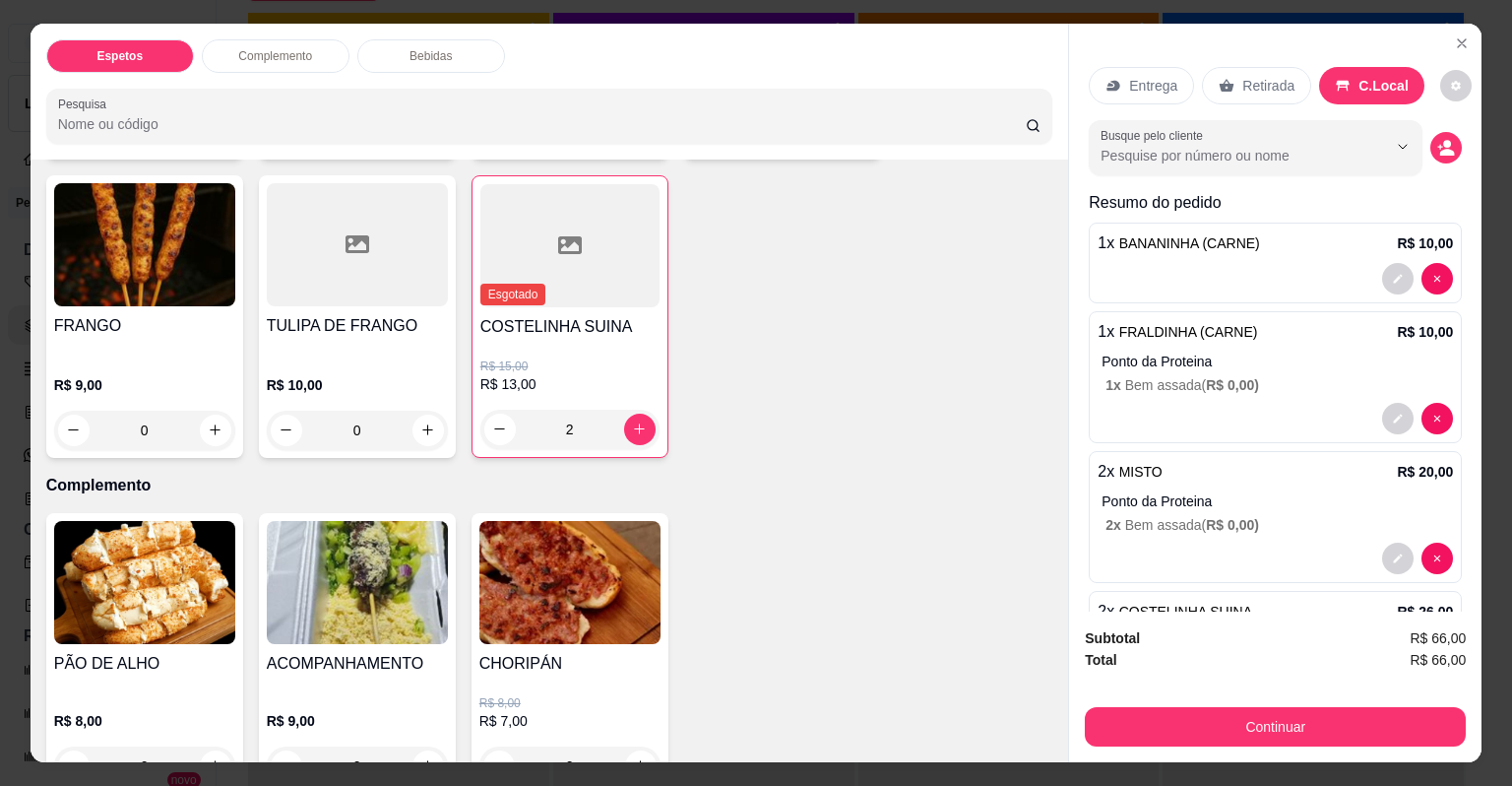 scroll, scrollTop: 439, scrollLeft: 0, axis: vertical 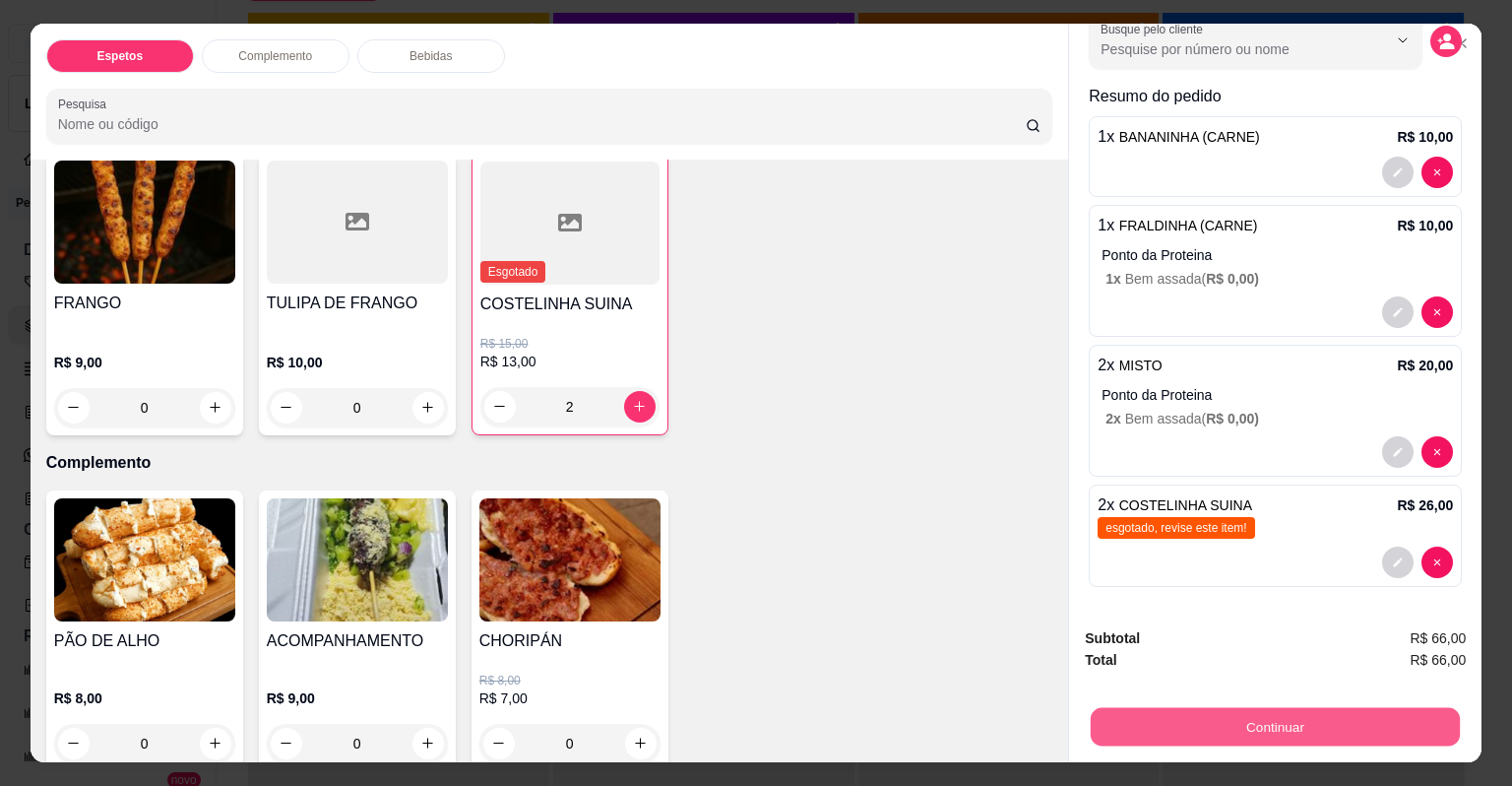 click on "Continuar" at bounding box center (1275, 727) 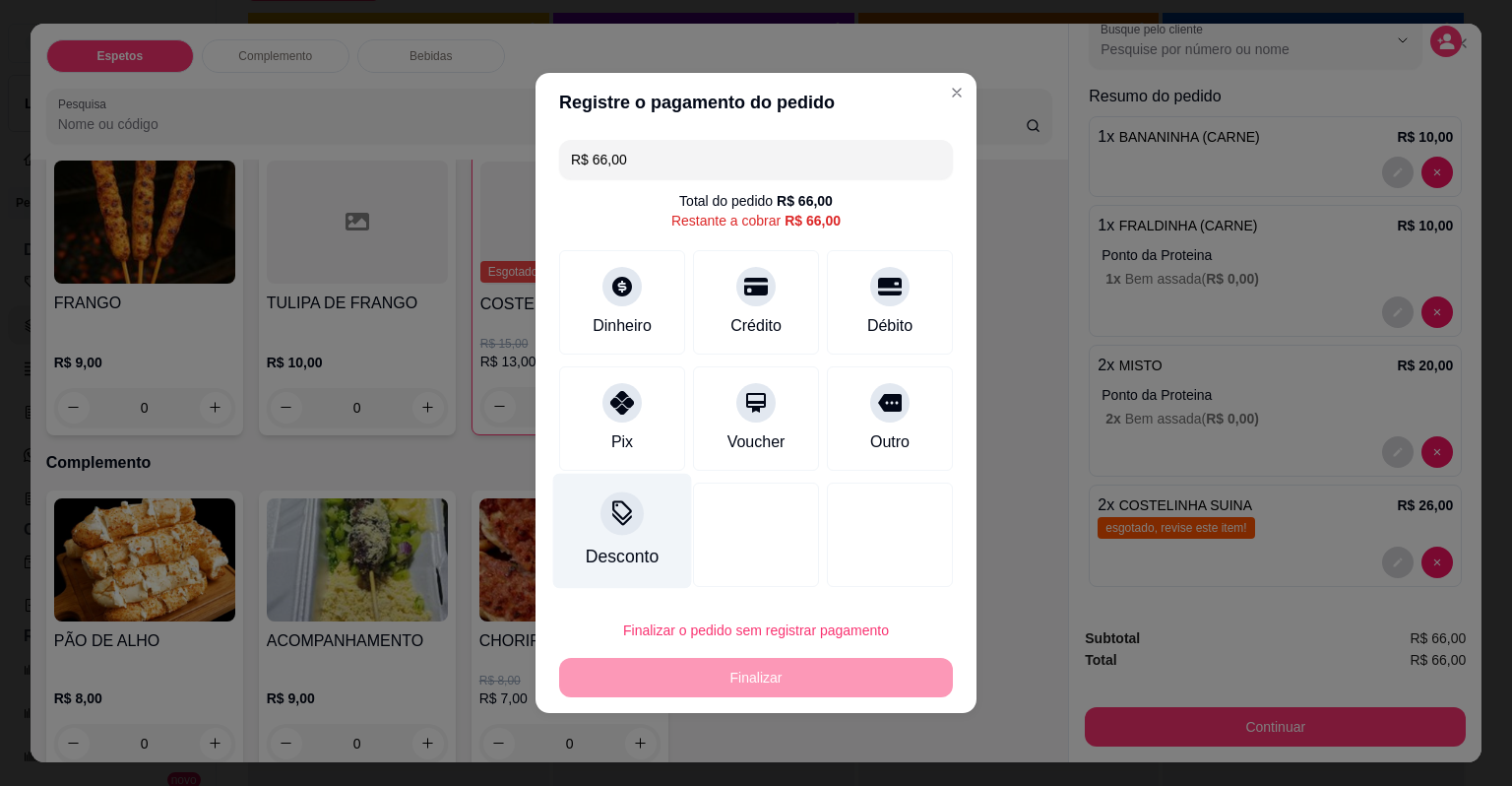 click 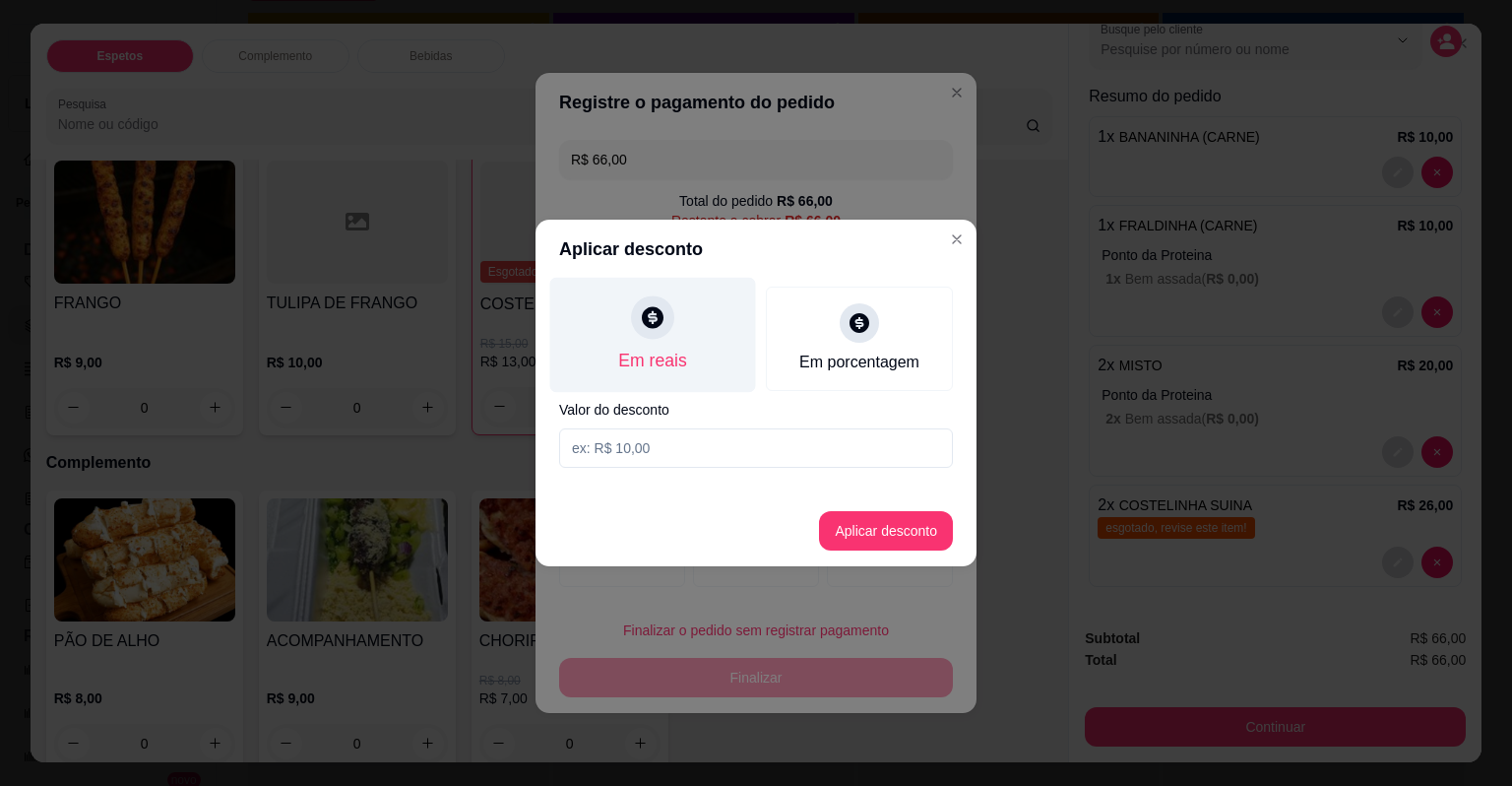 click at bounding box center (653, 317) 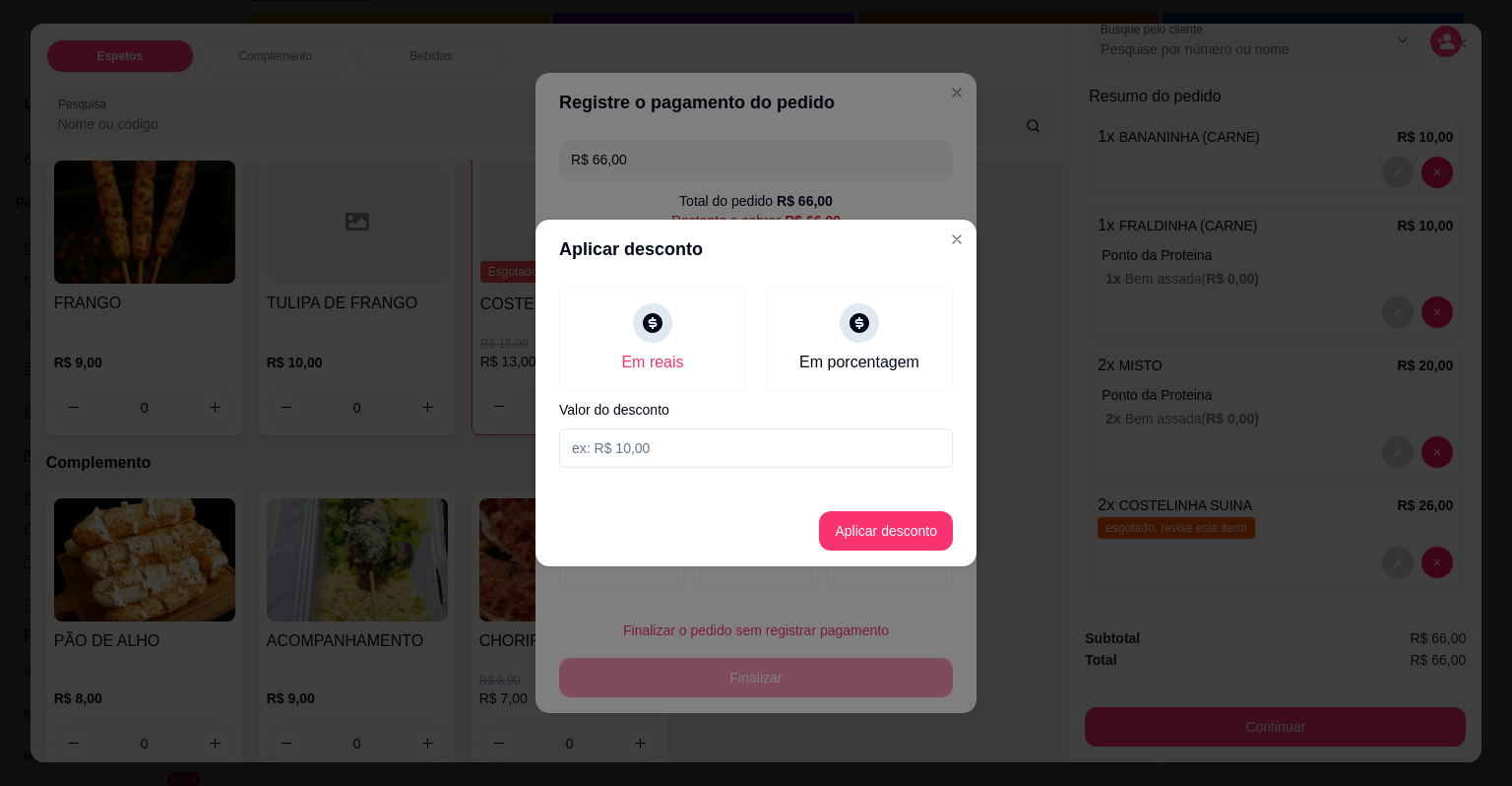 click at bounding box center (756, 448) 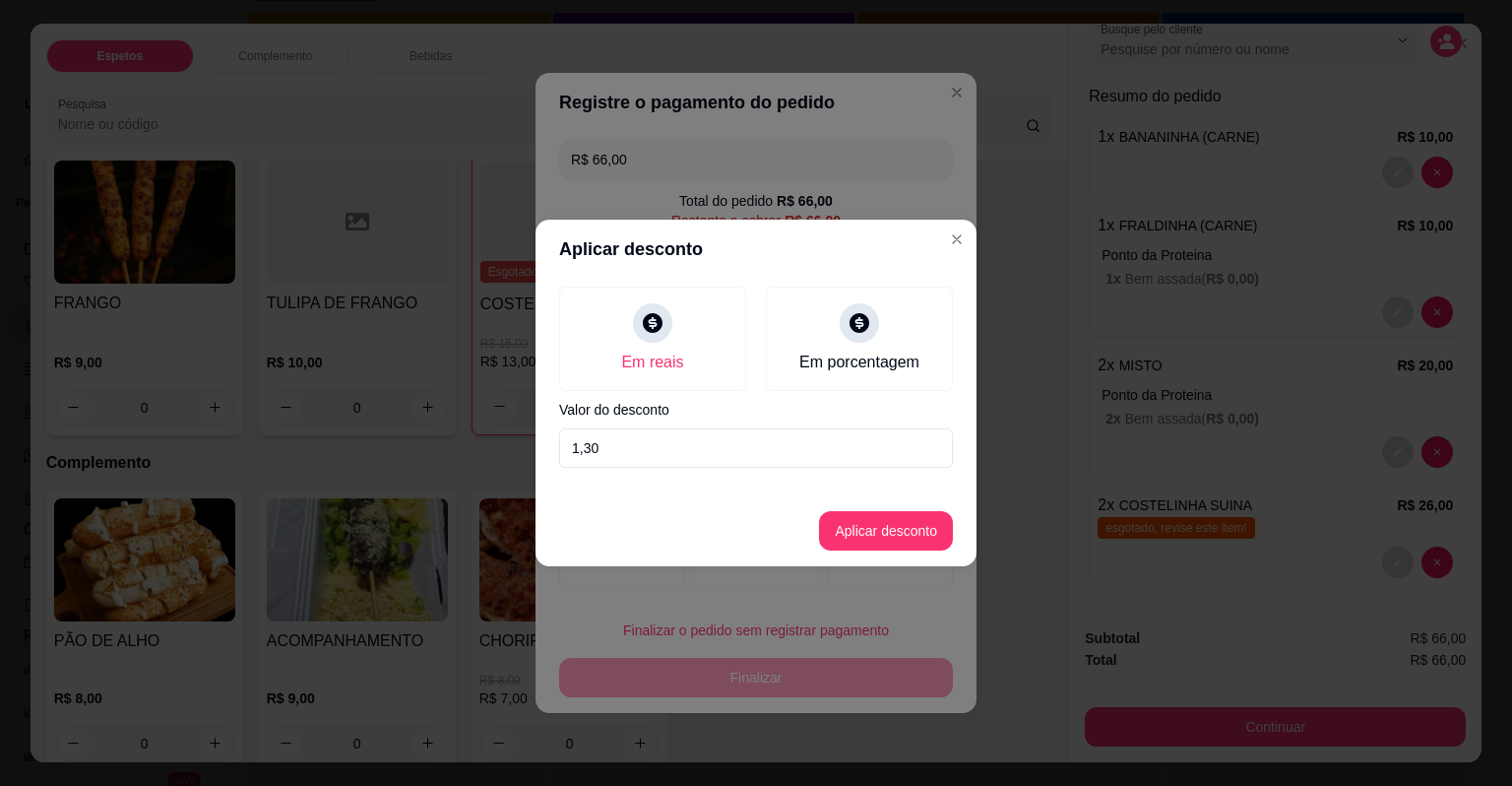 type on "13,00" 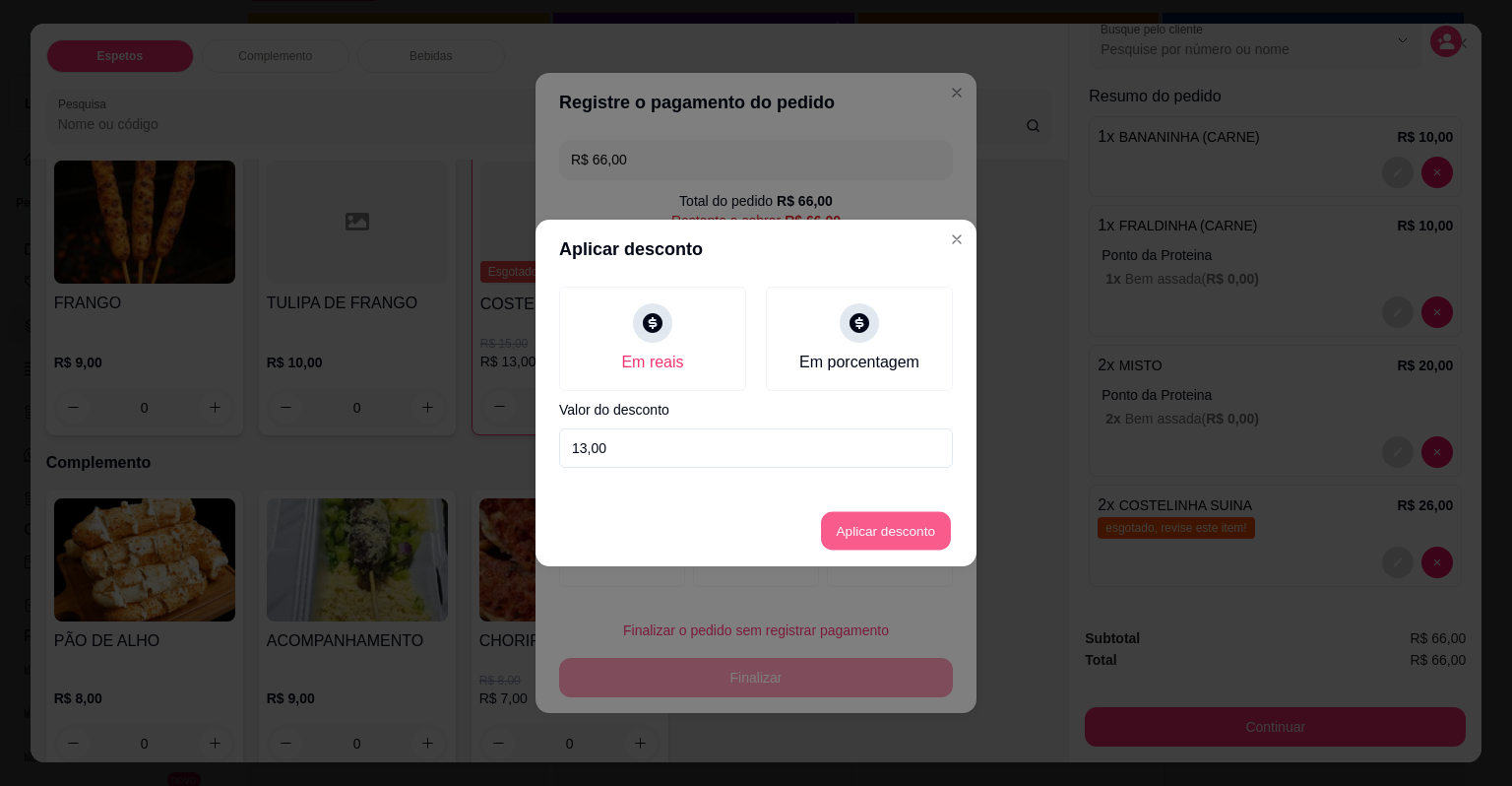 click on "Aplicar desconto" at bounding box center [886, 531] 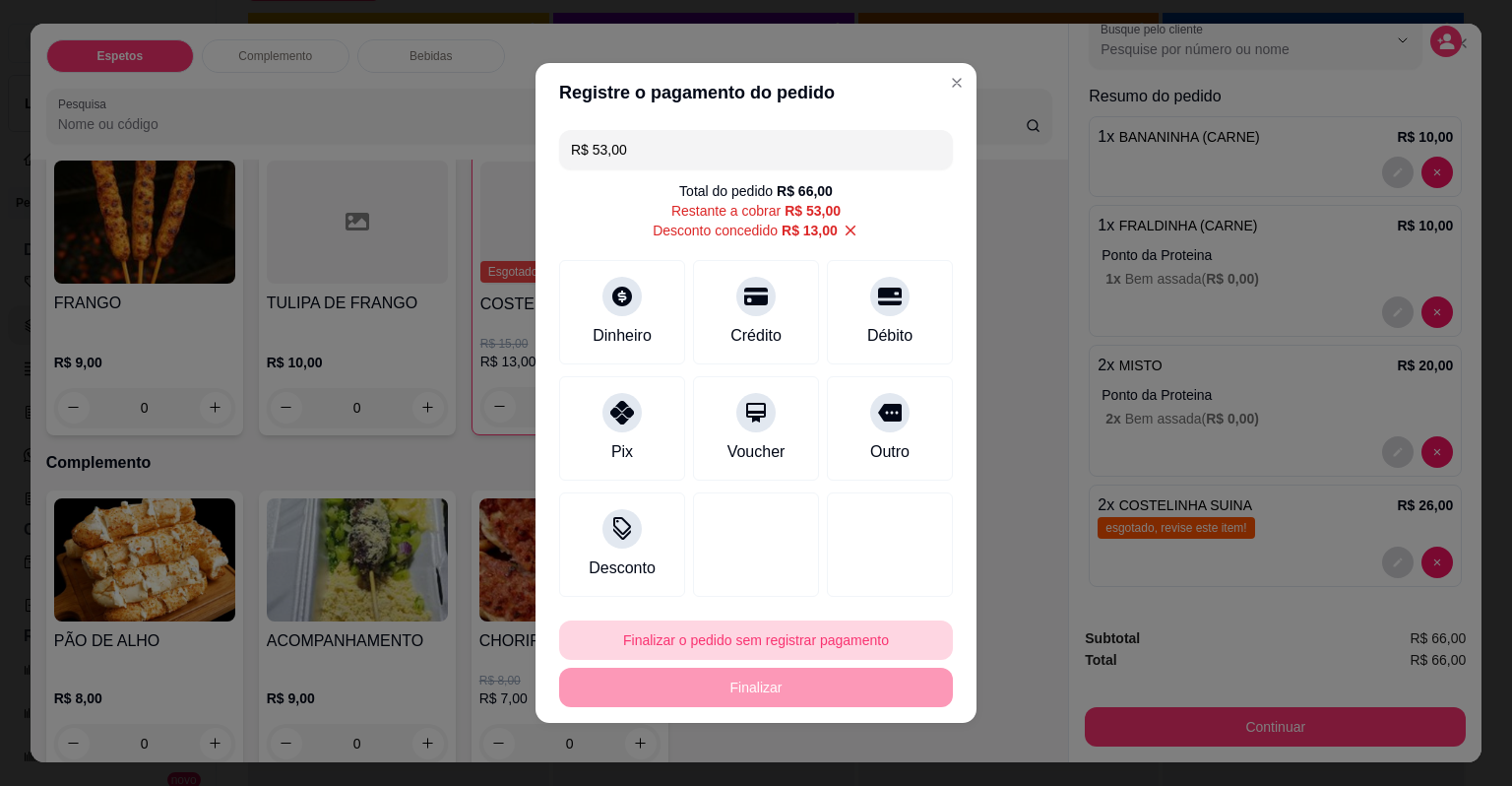 click on "Finalizar o pedido sem registrar pagamento" at bounding box center (756, 640) 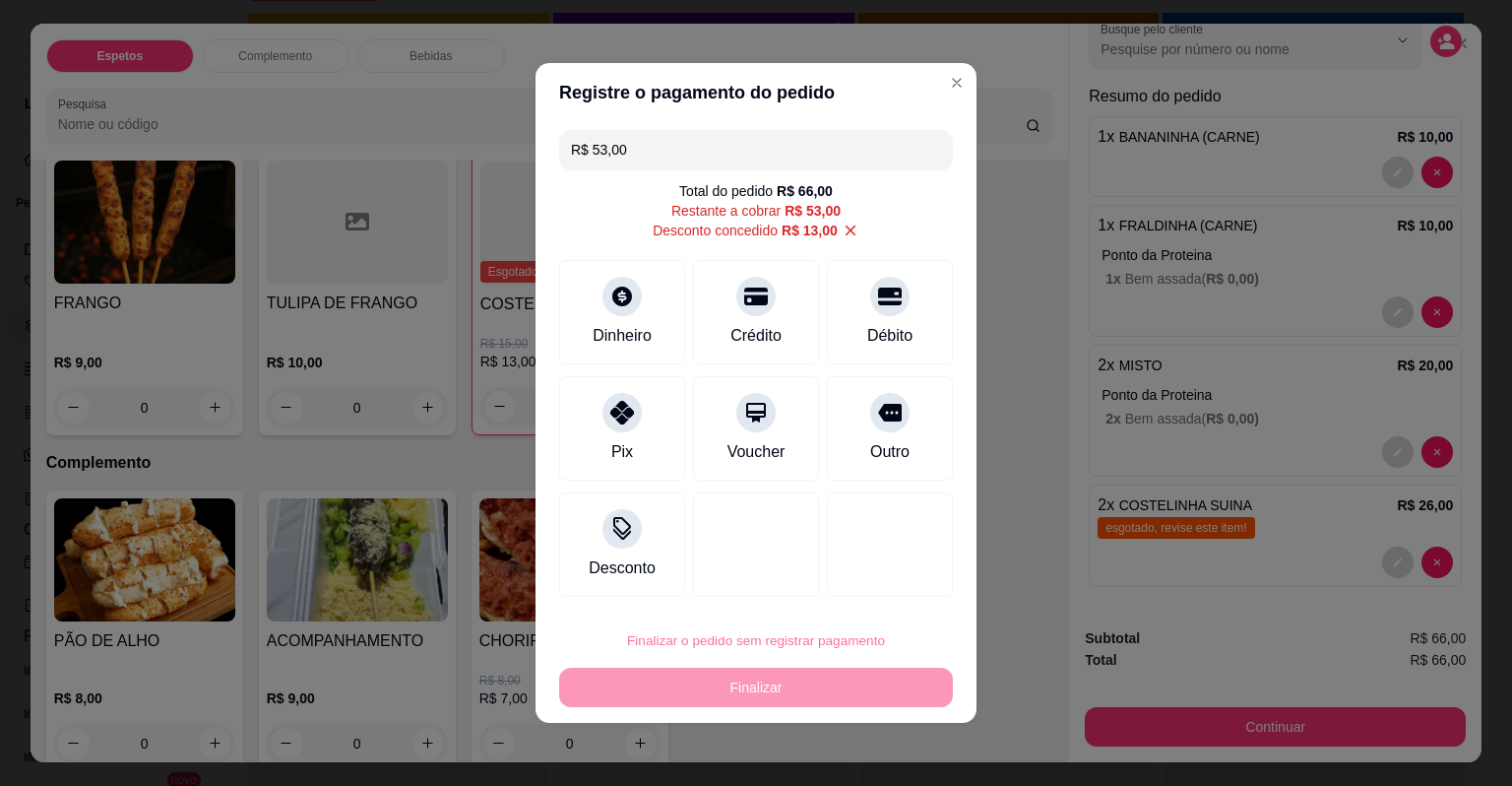 click on "Confirmar" at bounding box center [875, 584] 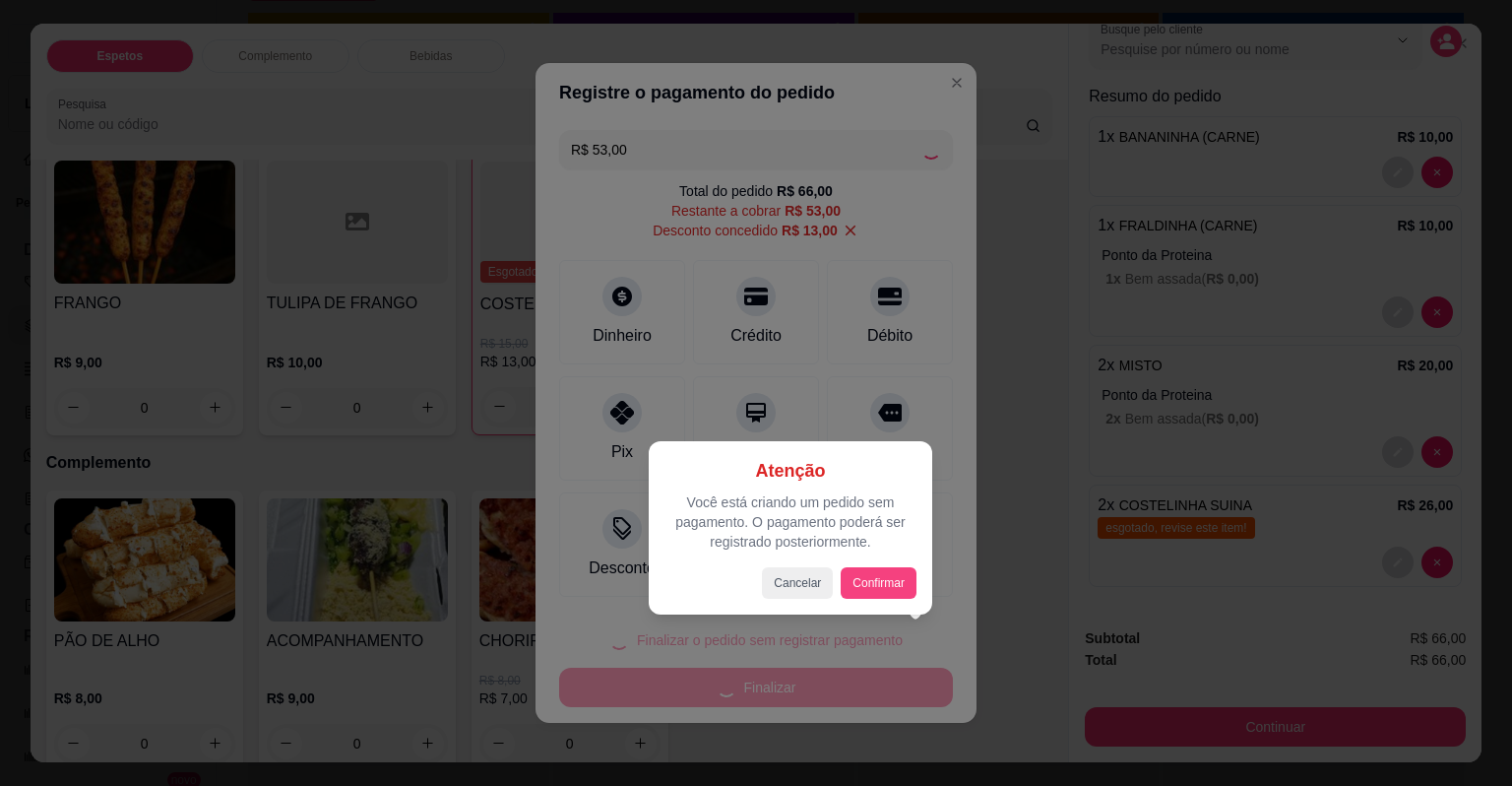type on "0" 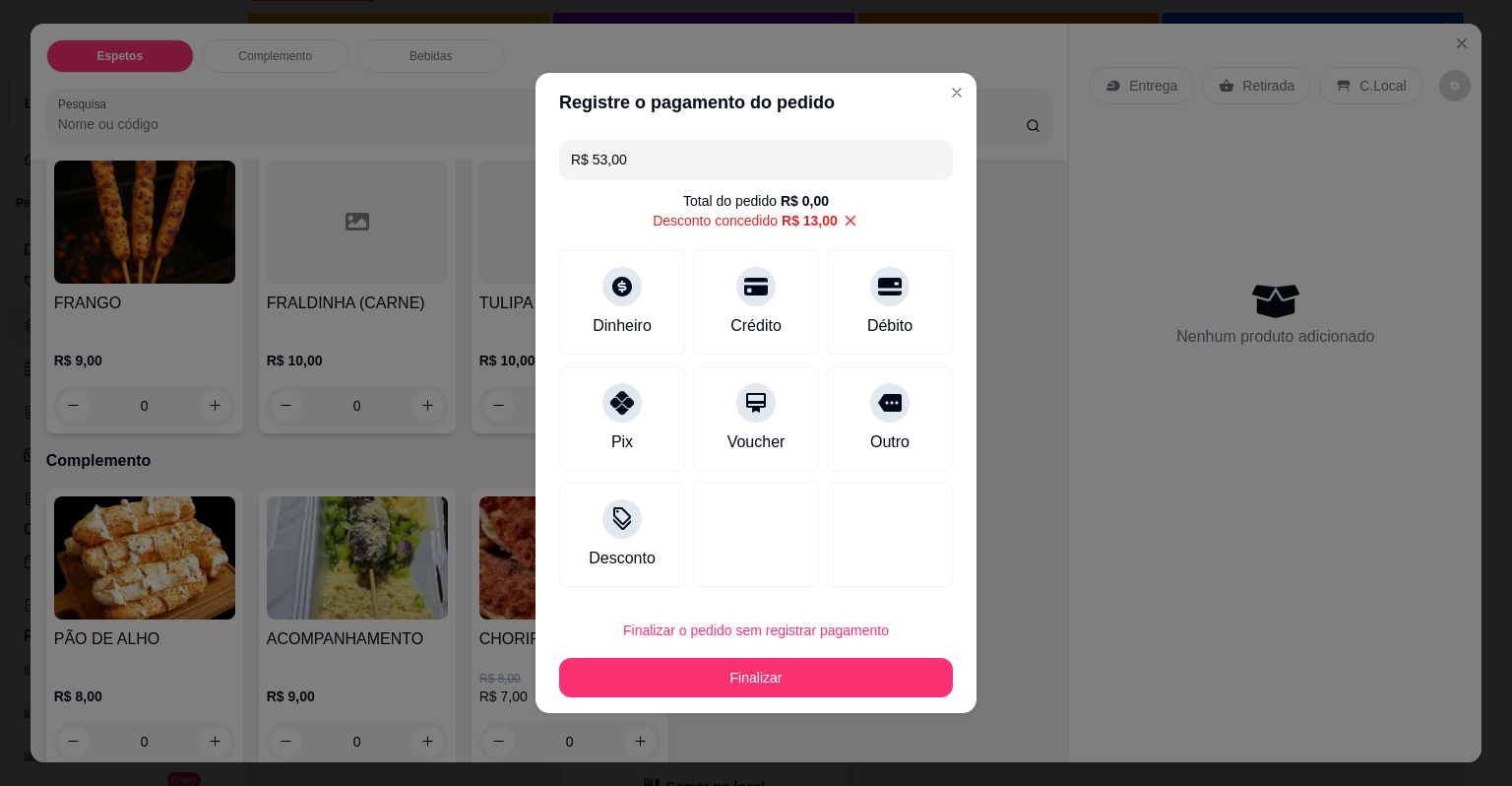 type on "-R$ 13,00" 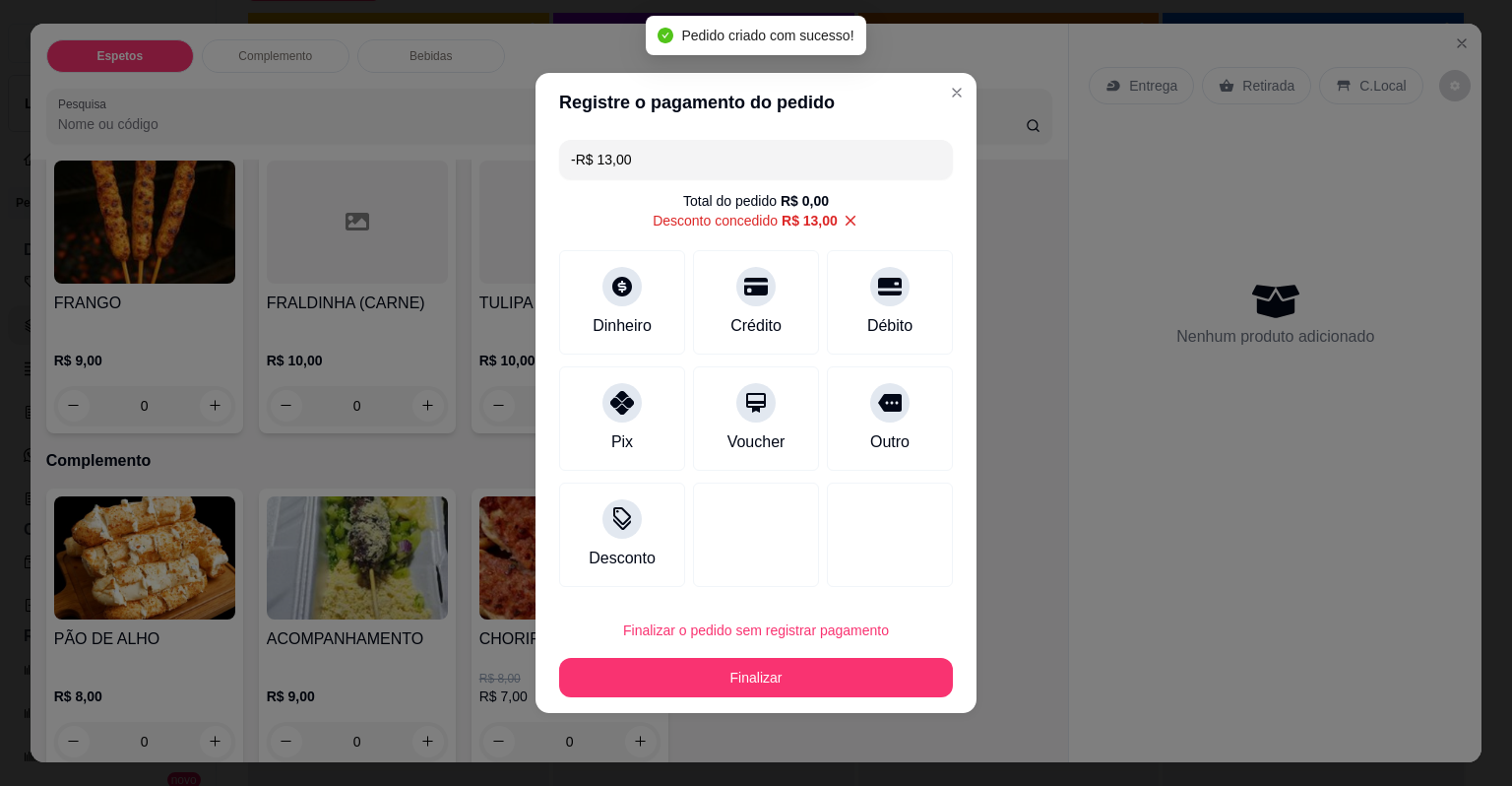 scroll, scrollTop: 0, scrollLeft: 0, axis: both 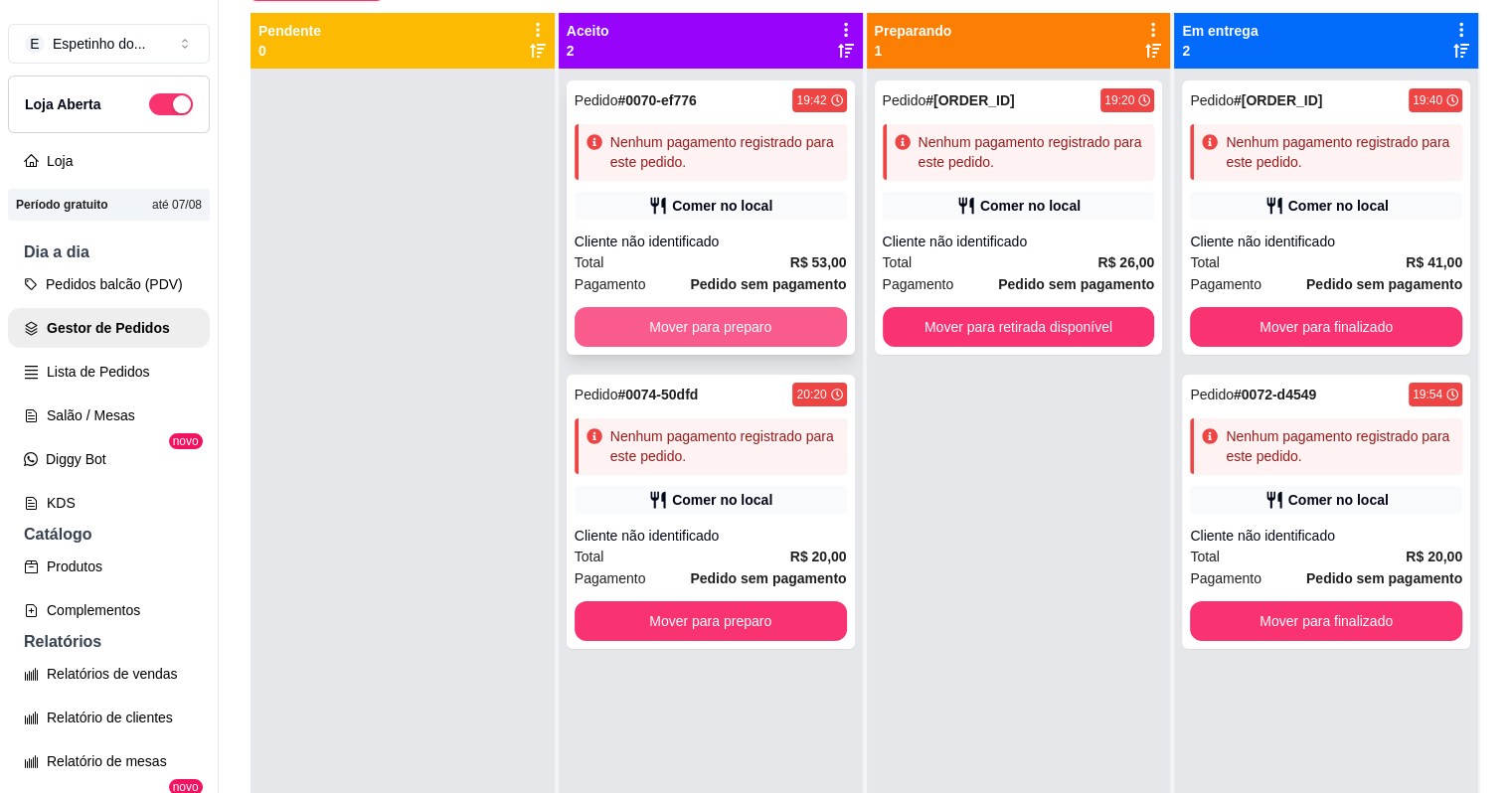 click on "Mover para preparo" at bounding box center (711, 327) 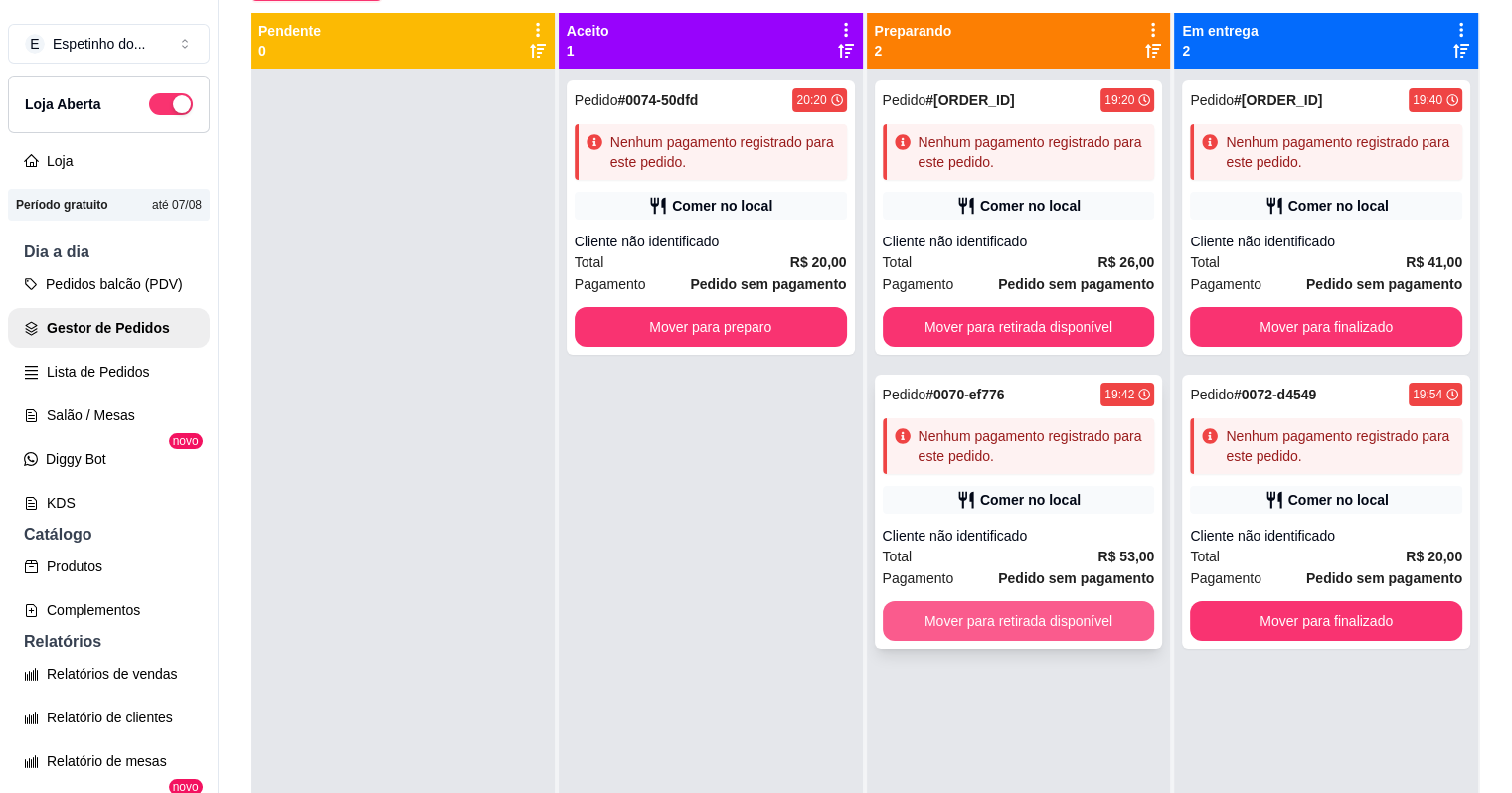 click on "Mover para retirada disponível" at bounding box center (1019, 621) 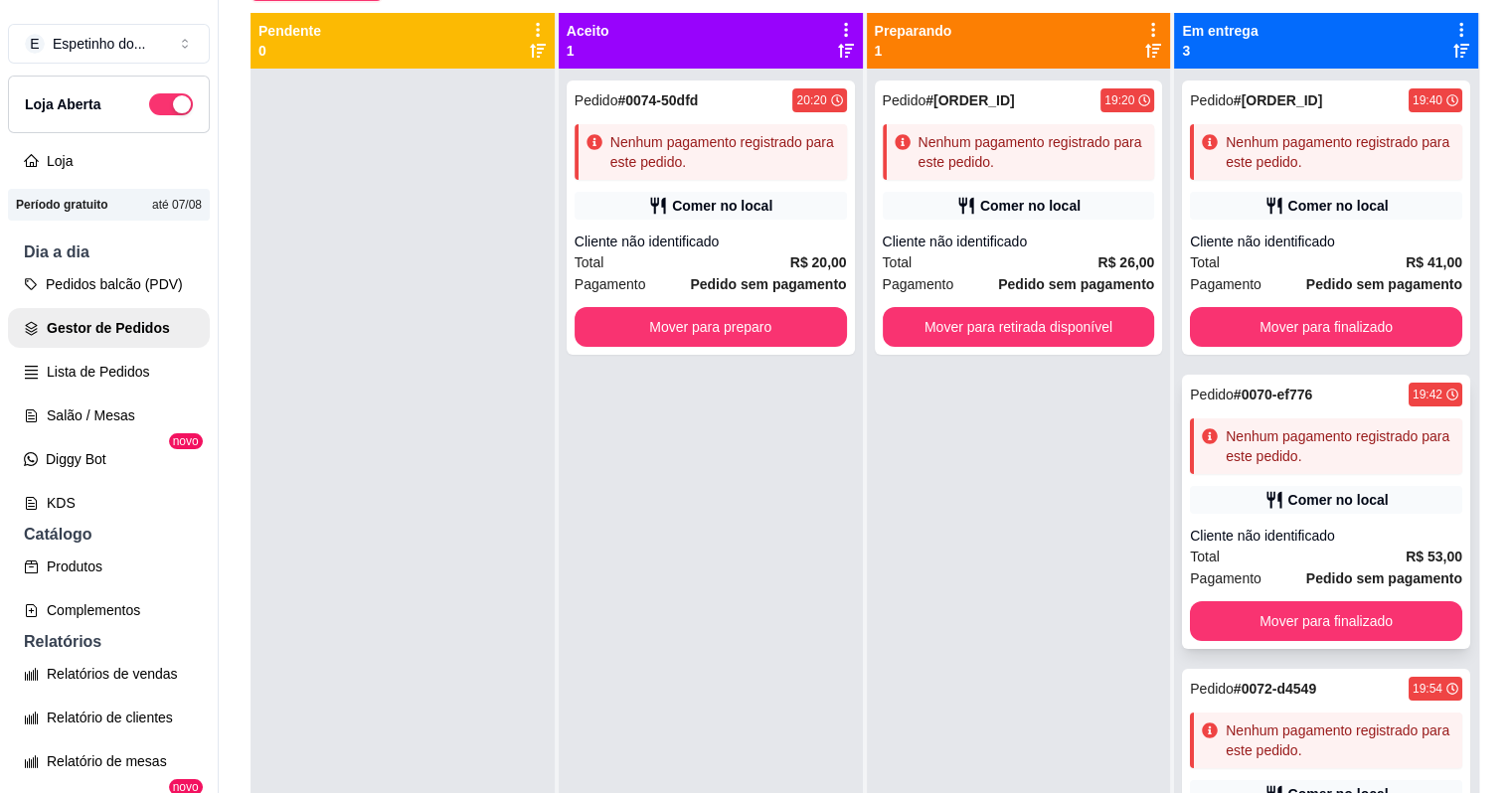 click on "Comer no local" at bounding box center [1338, 500] 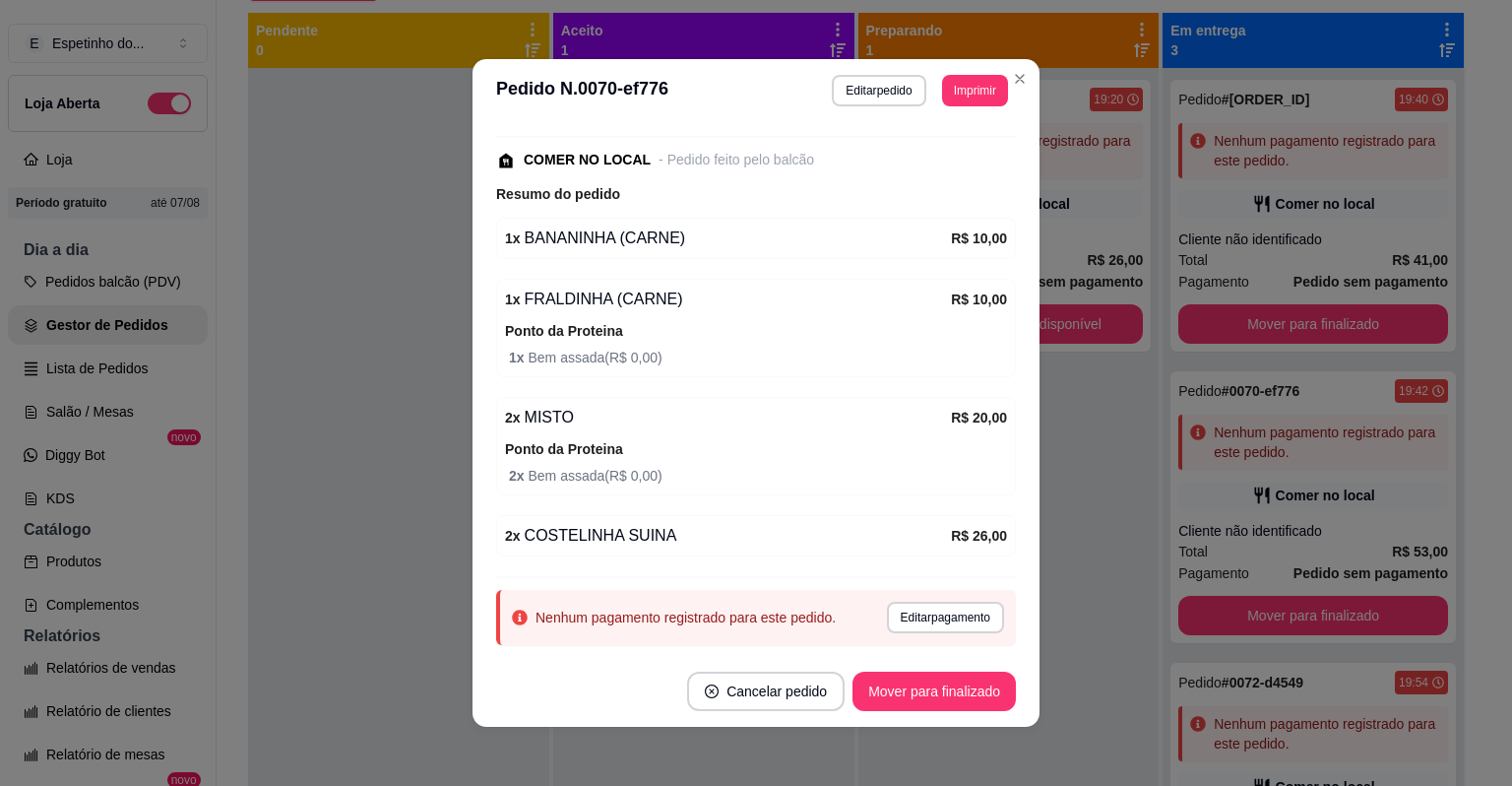 scroll, scrollTop: 310, scrollLeft: 0, axis: vertical 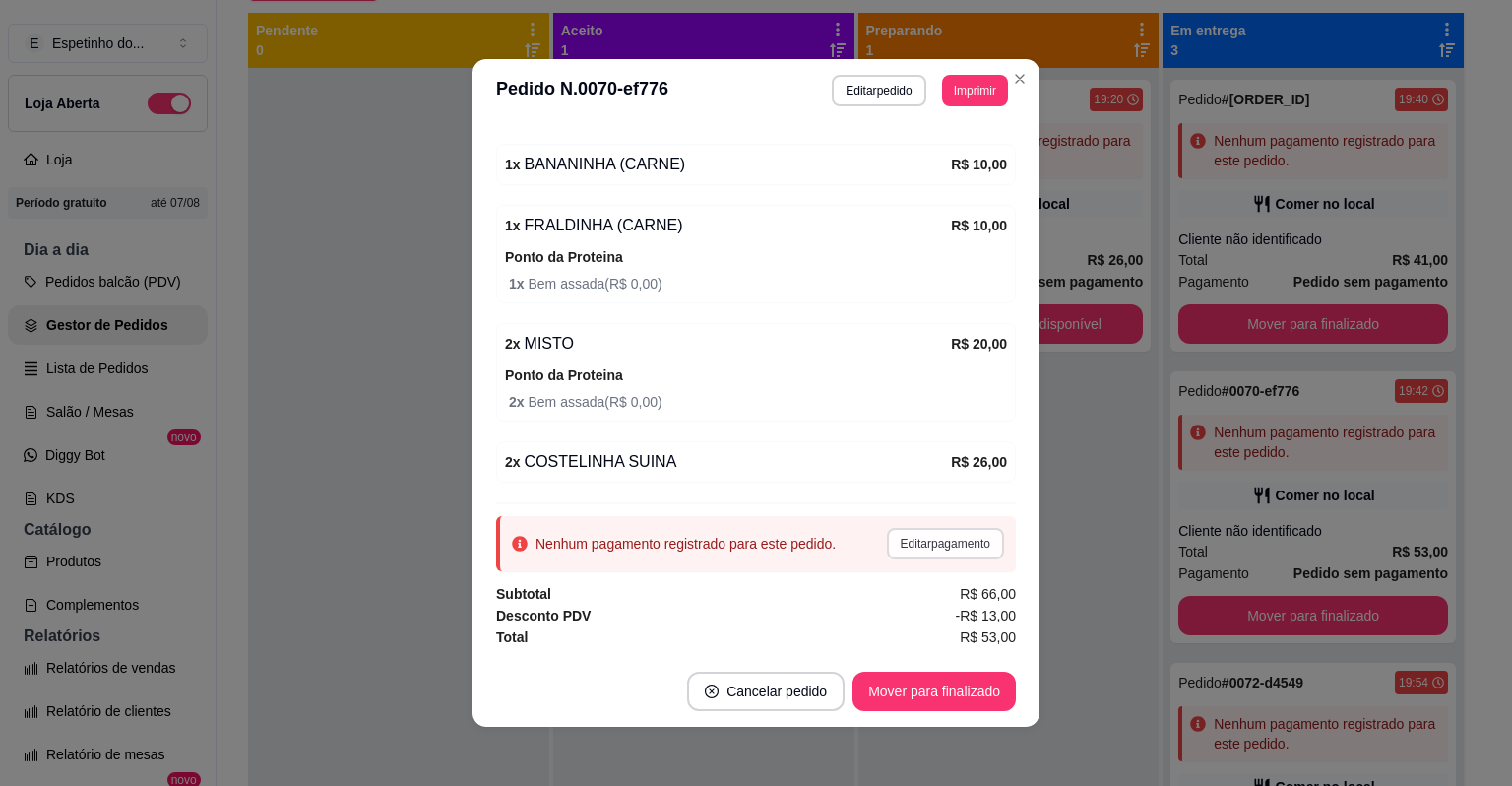 click on "Editar  pagamento" at bounding box center [945, 544] 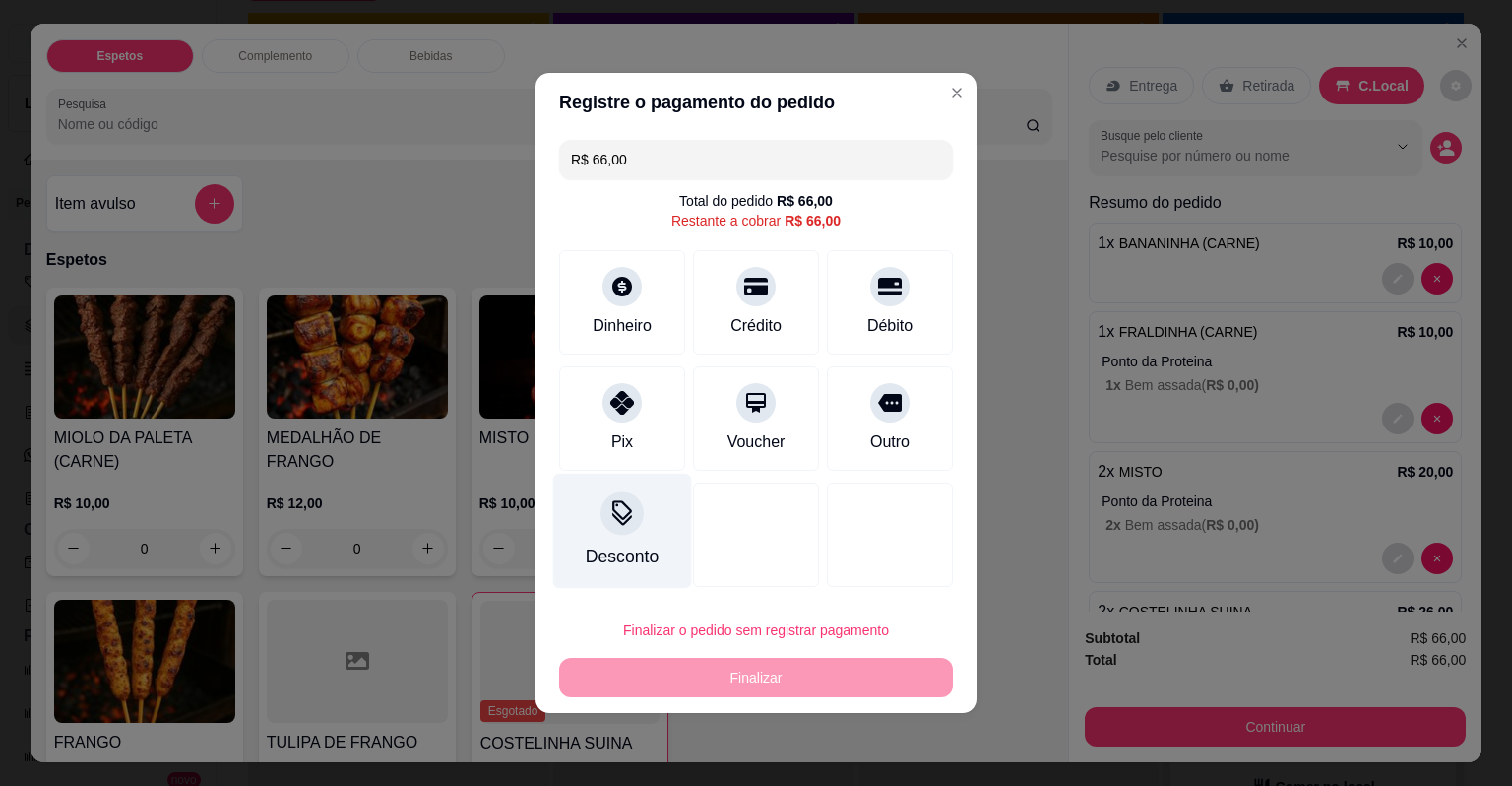 click at bounding box center (622, 513) 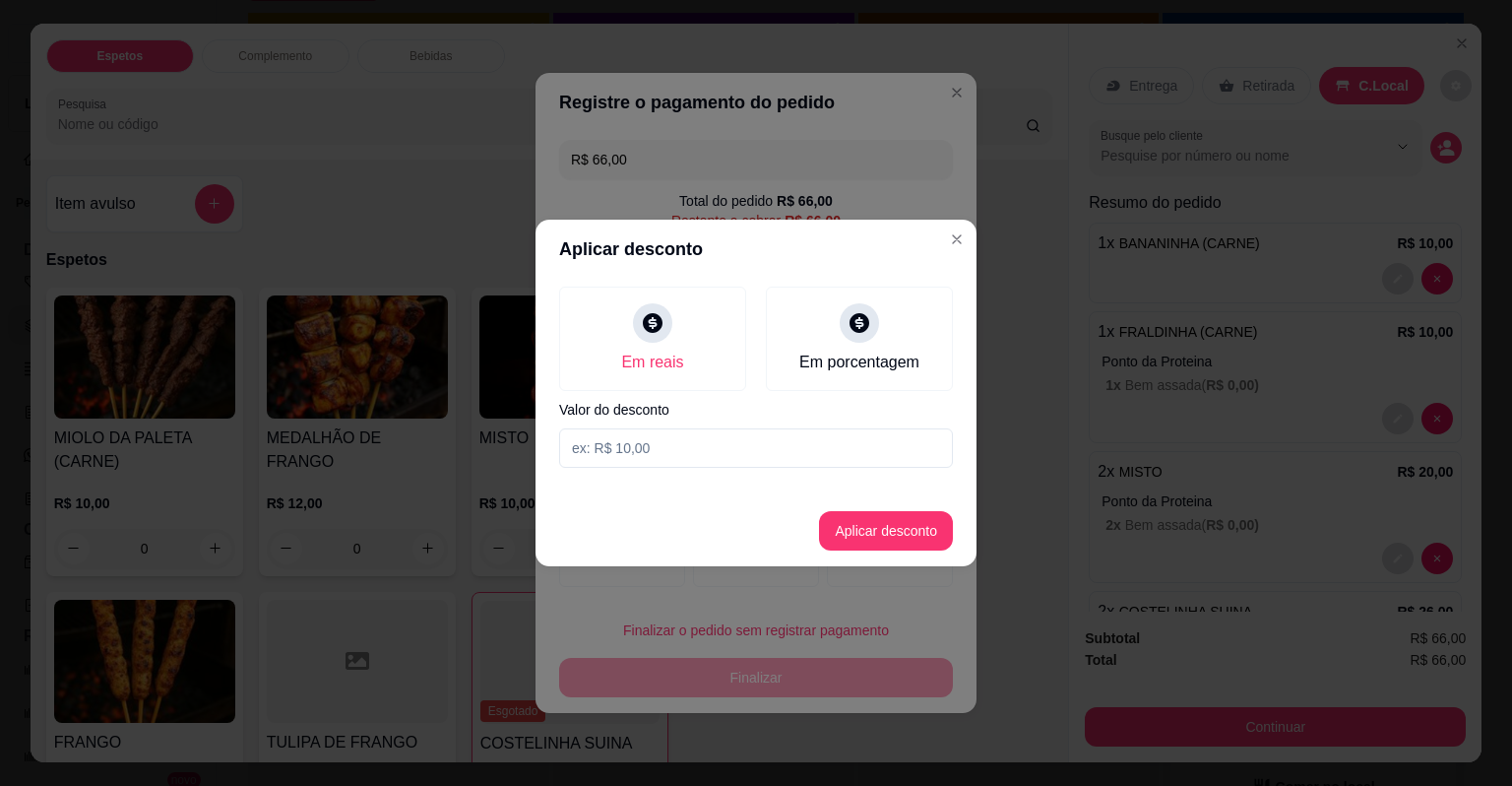click at bounding box center (756, 448) 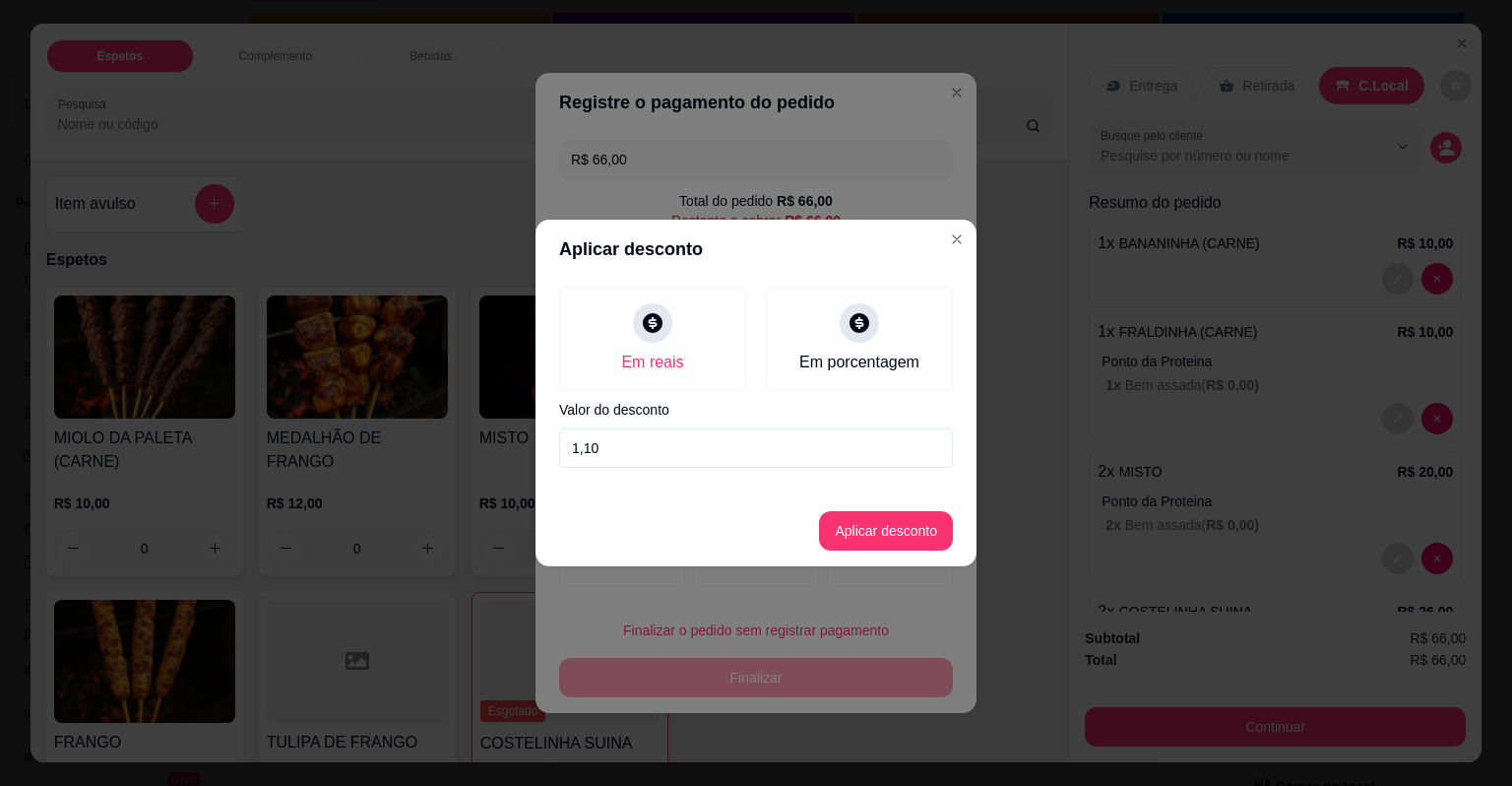 type on "11,00" 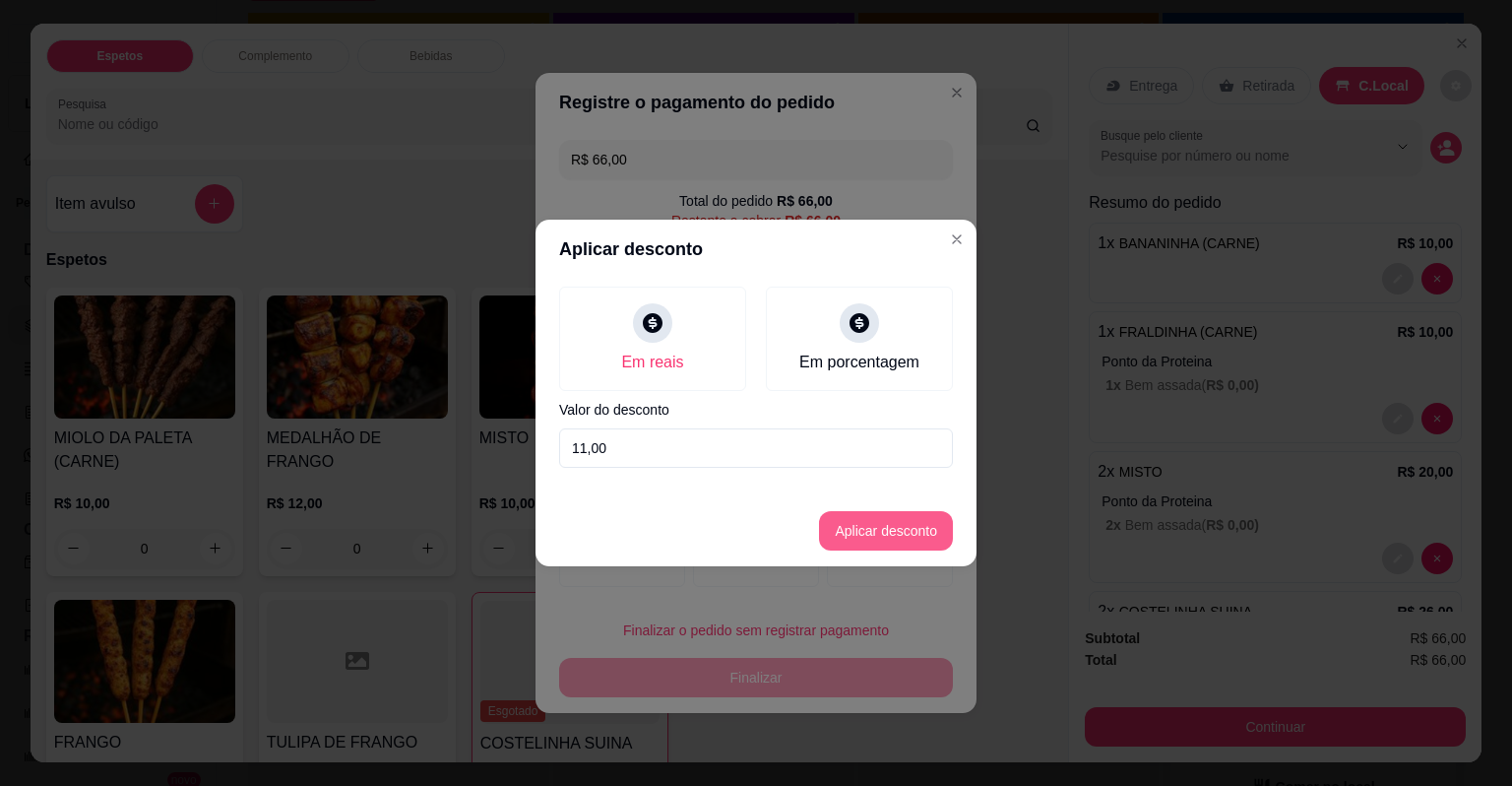 click on "Aplicar desconto" at bounding box center (886, 531) 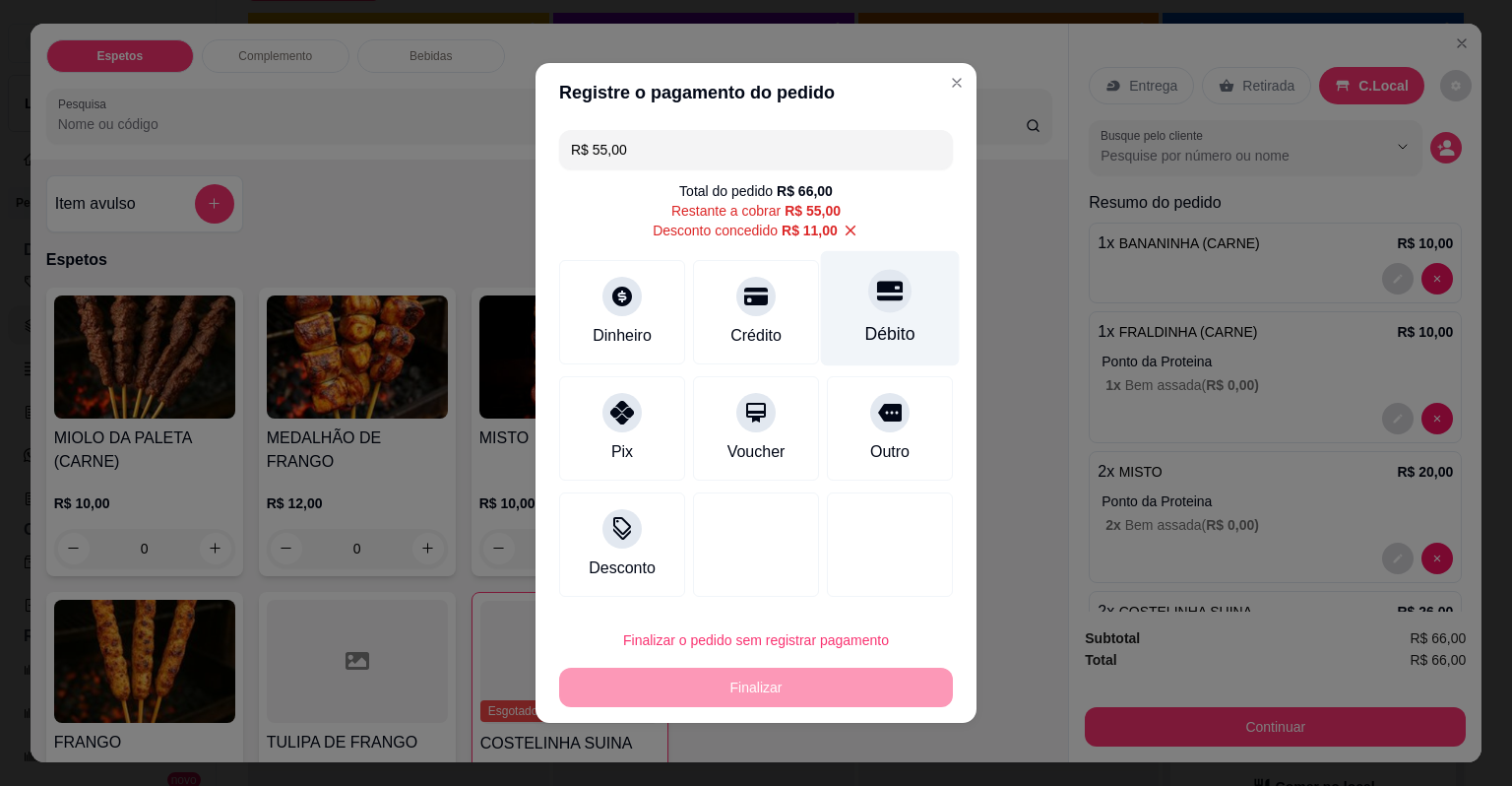 click on "Débito" at bounding box center [890, 308] 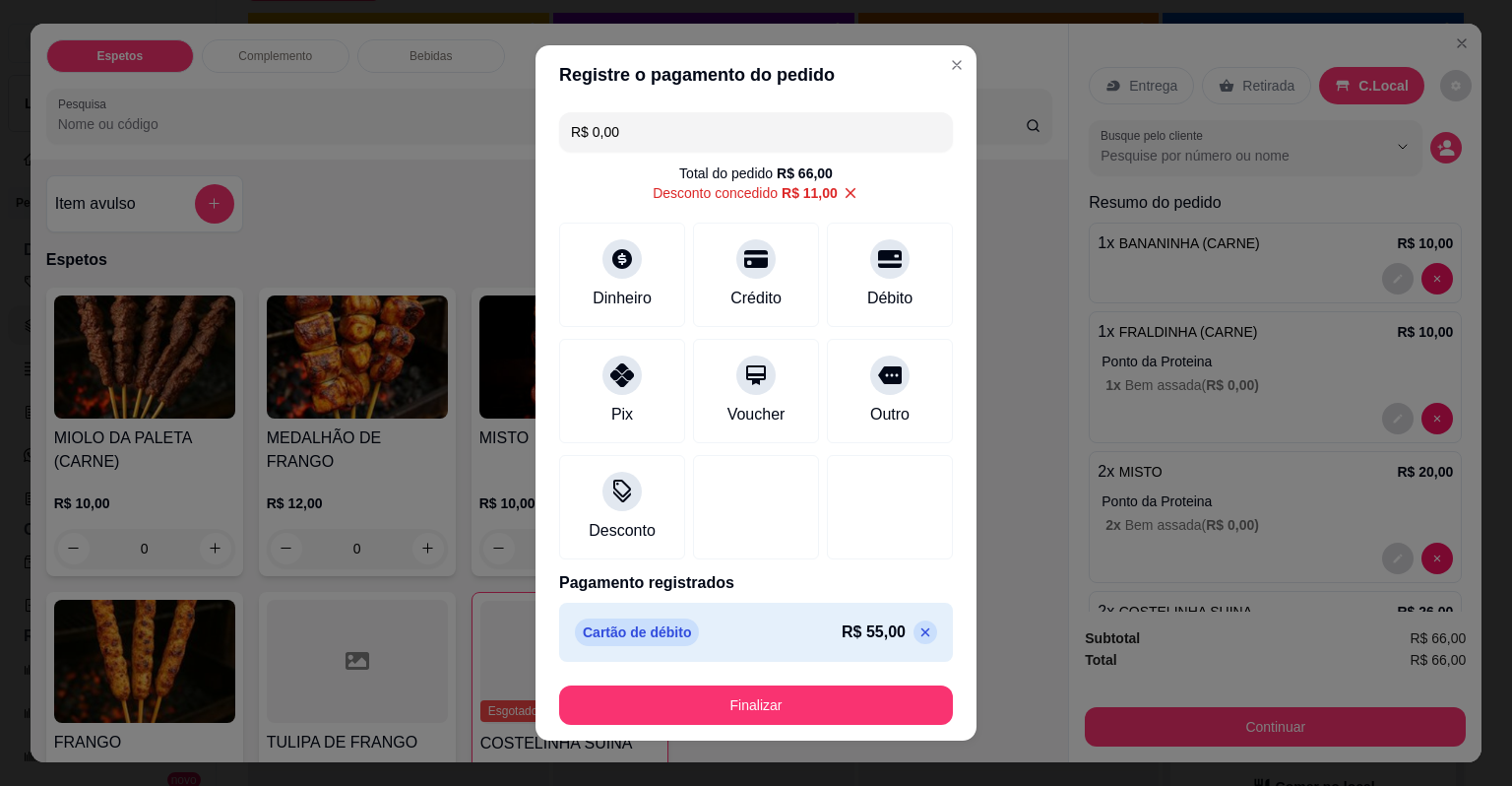 click on "Finalizar" at bounding box center (756, 705) 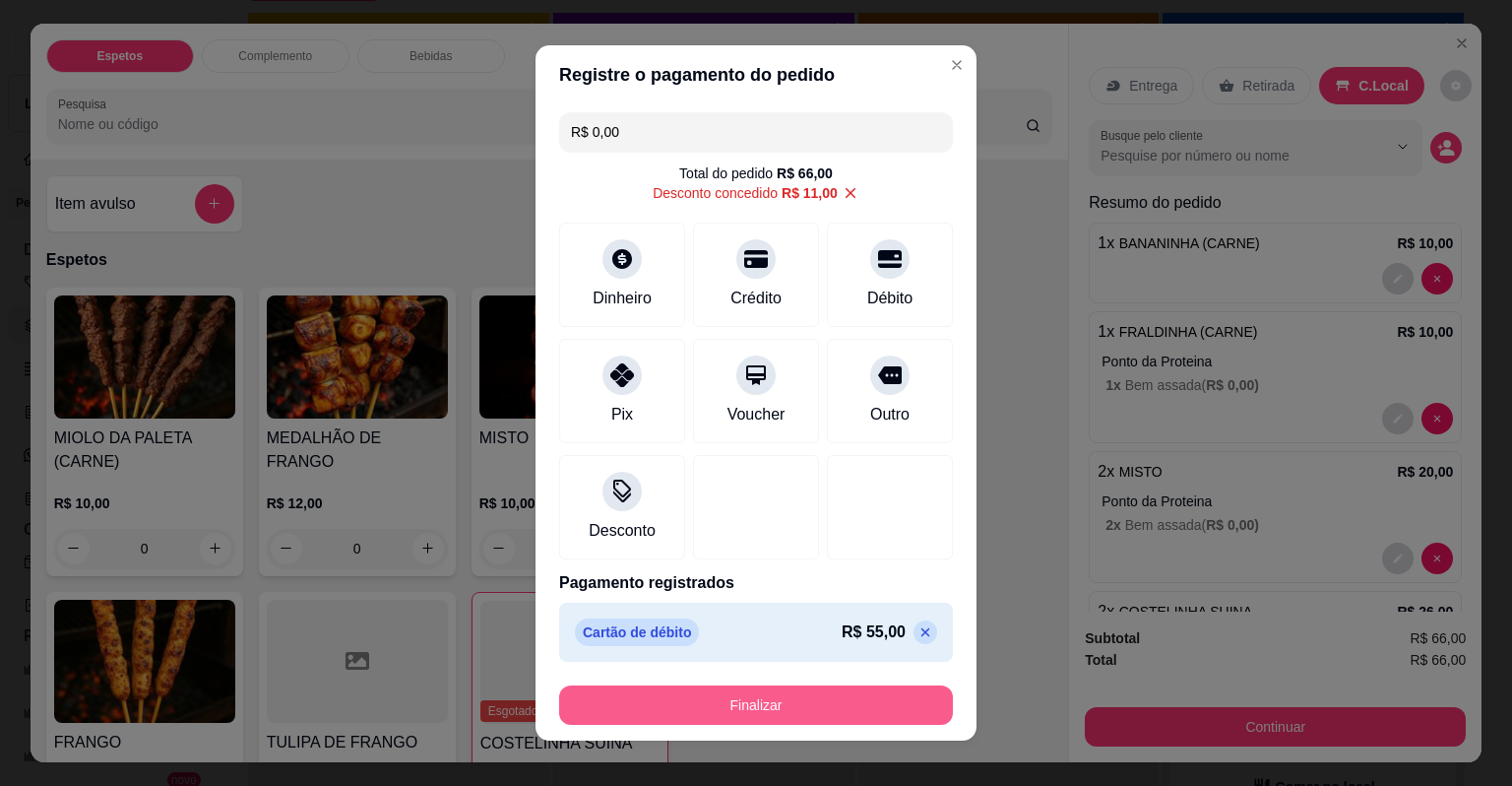 click on "Finalizar" at bounding box center (756, 705) 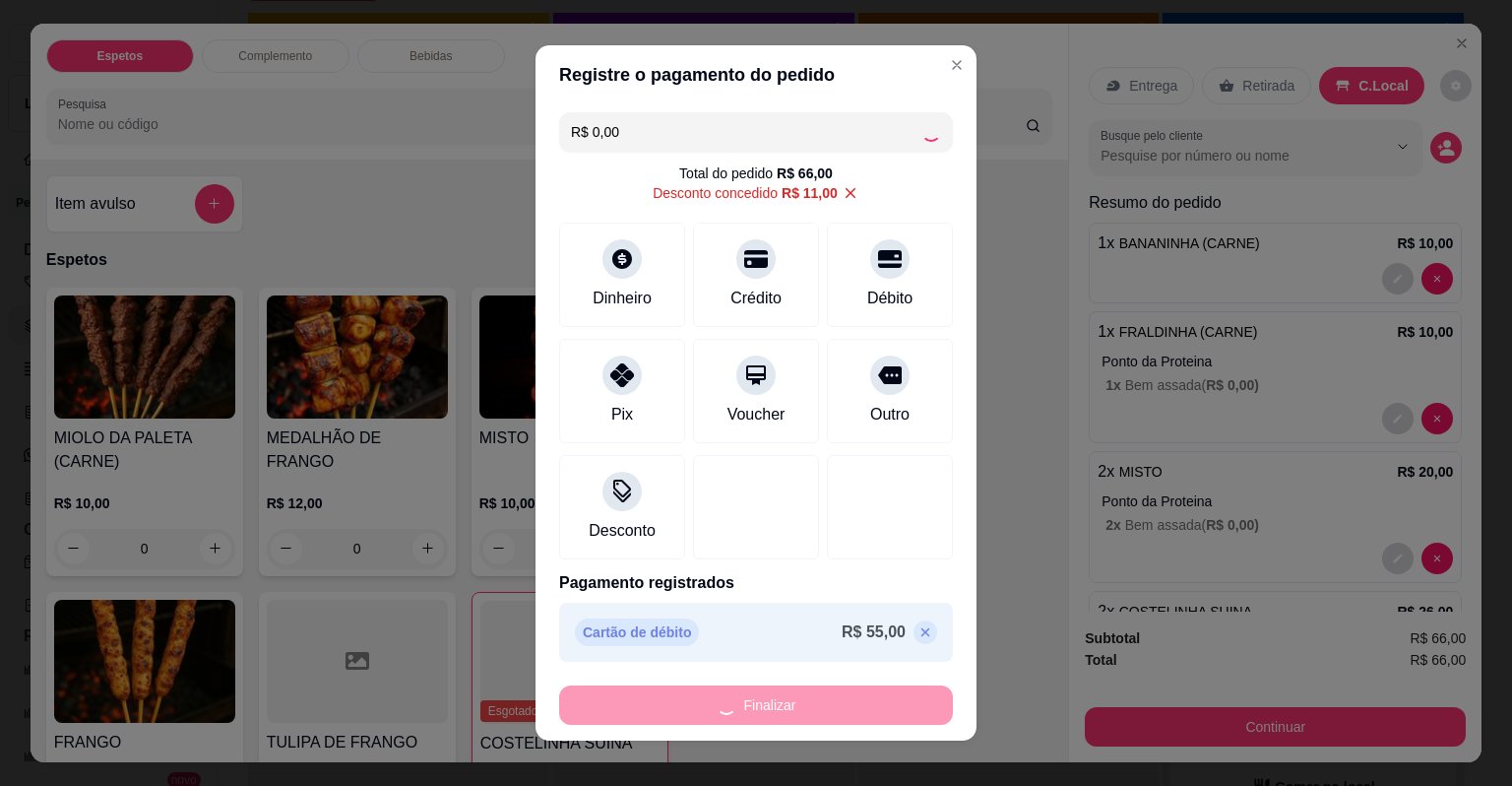 type on "0" 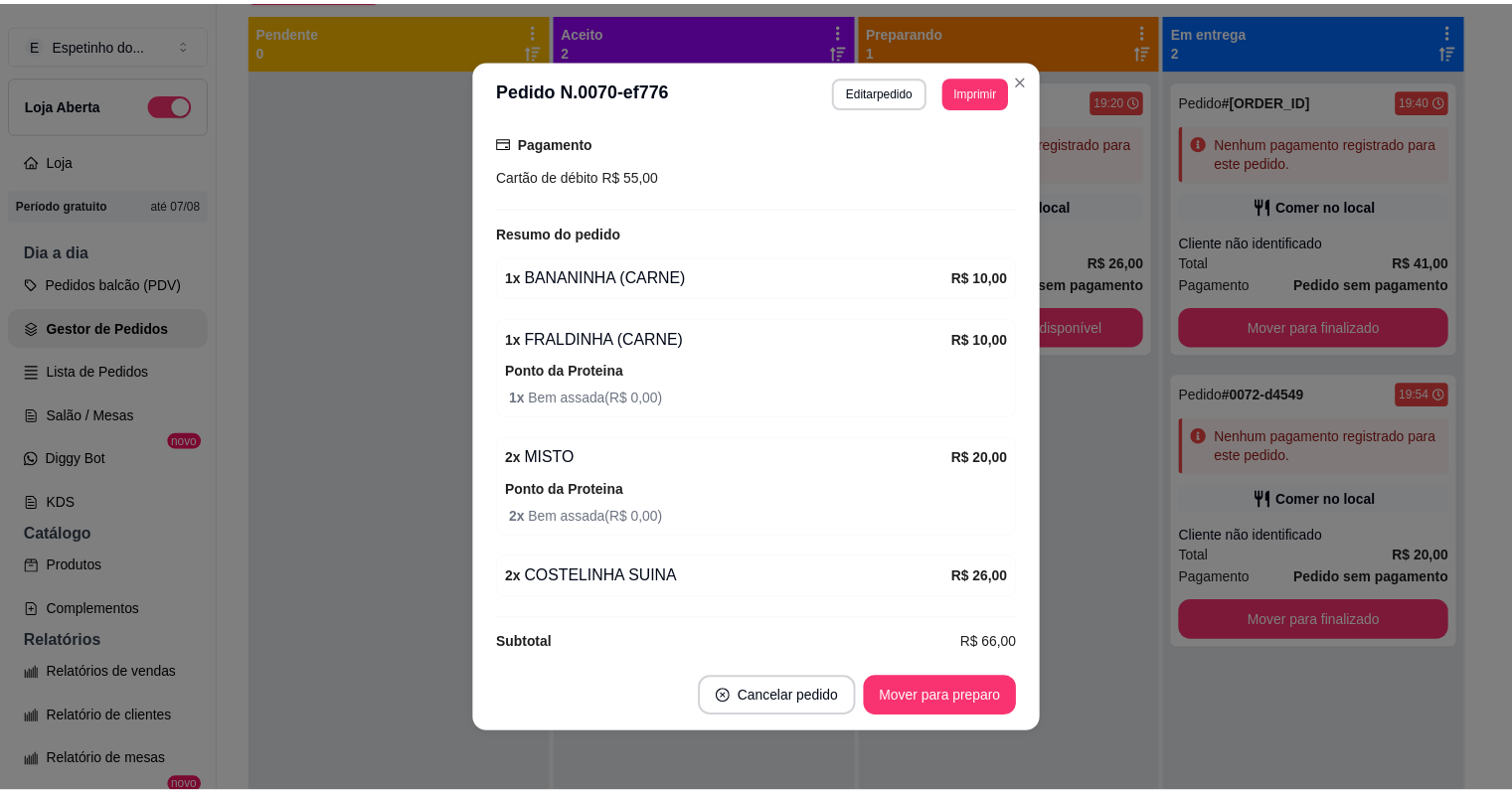 scroll, scrollTop: 356, scrollLeft: 0, axis: vertical 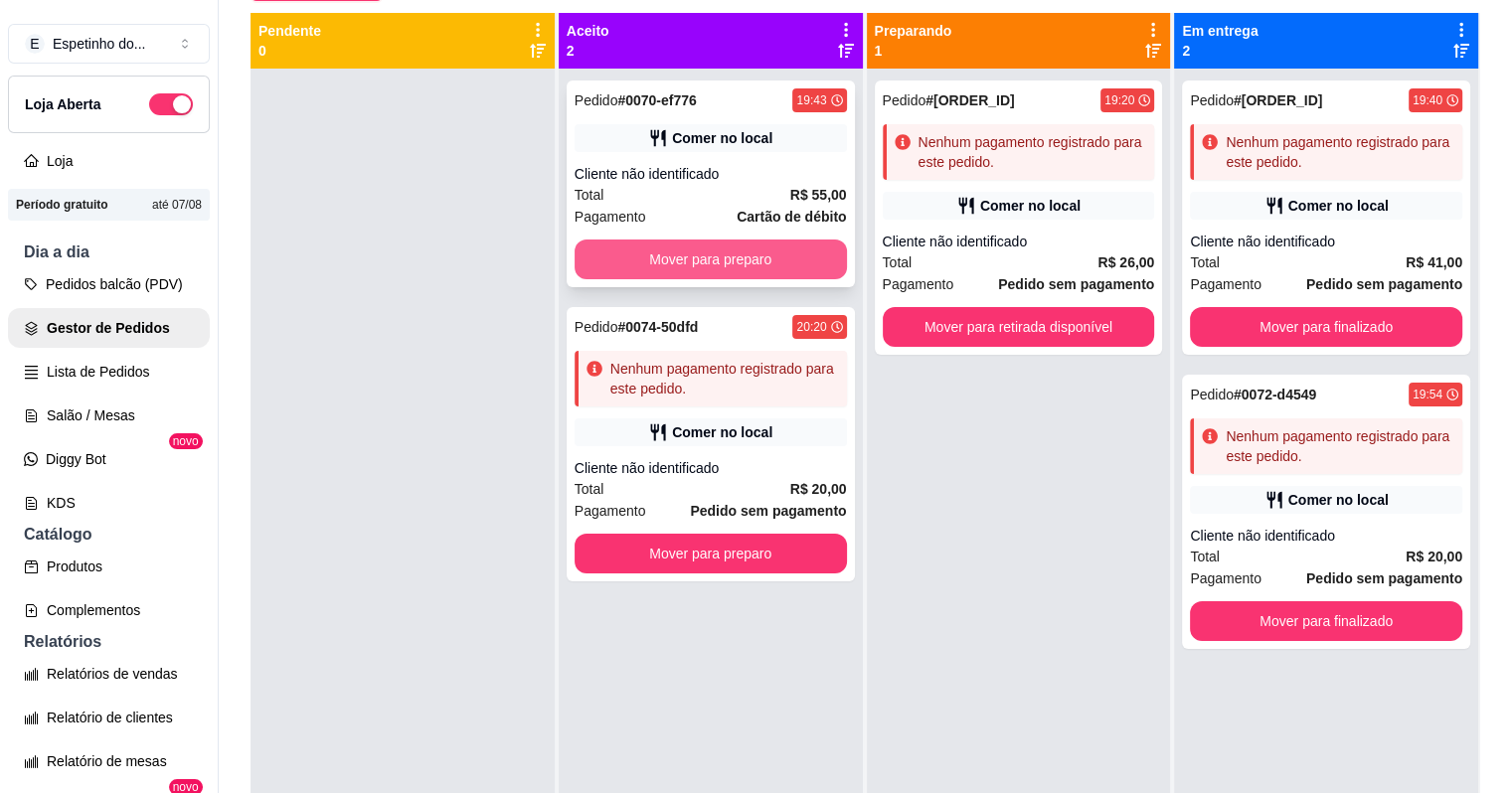 click on "Mover para preparo" at bounding box center (711, 259) 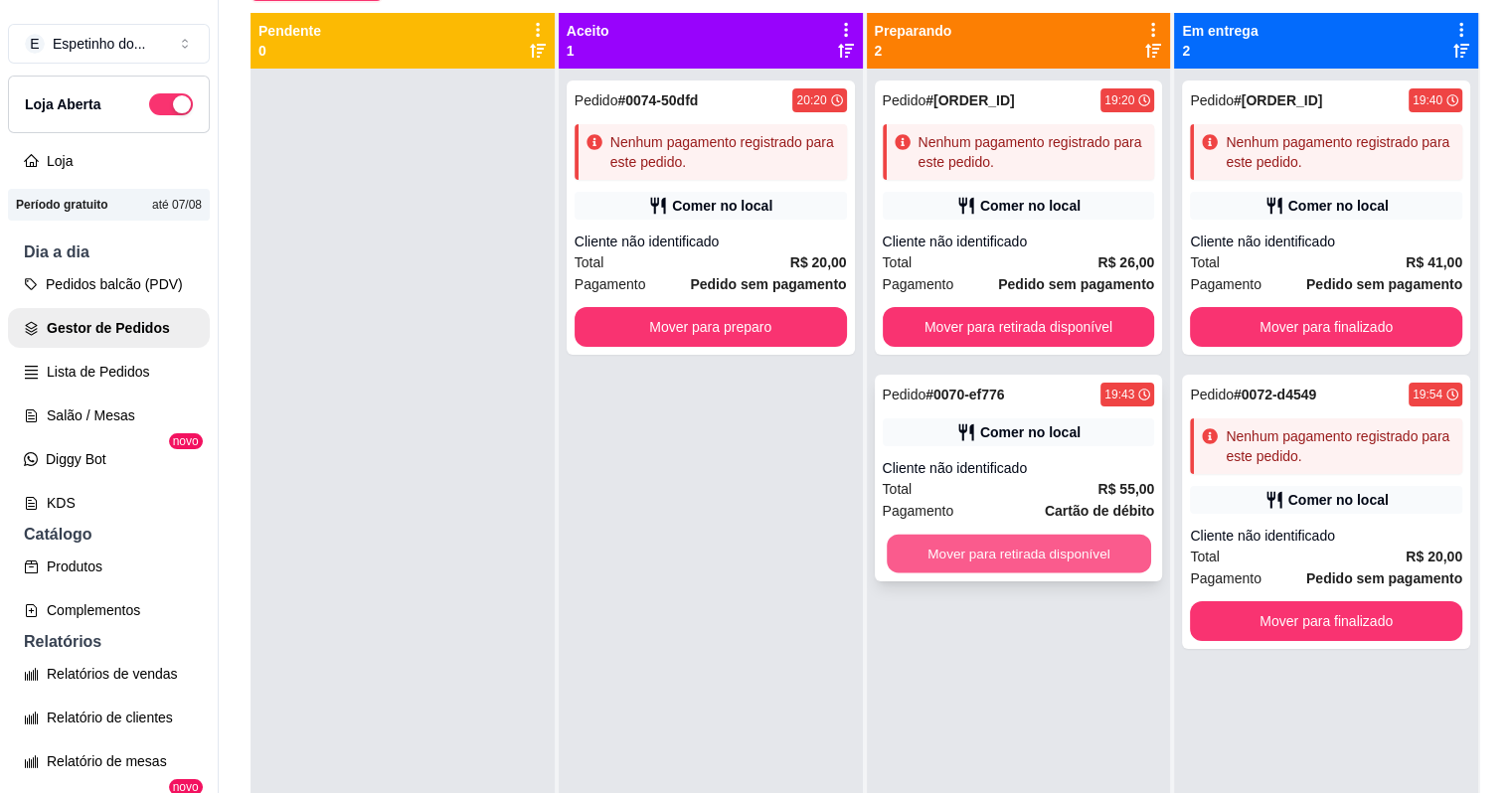 click on "Mover para retirada disponível" at bounding box center (1019, 554) 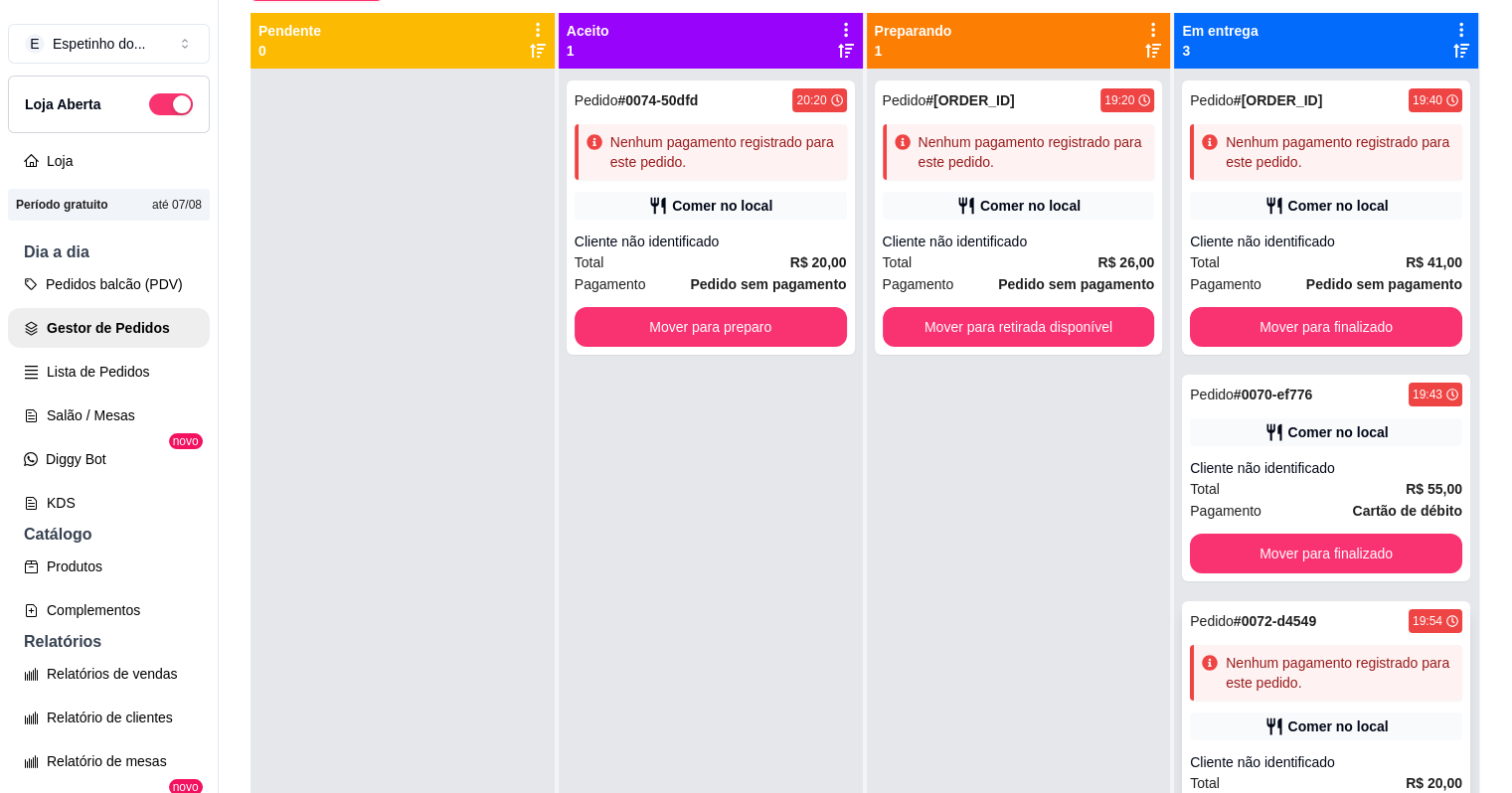 scroll, scrollTop: 43, scrollLeft: 0, axis: vertical 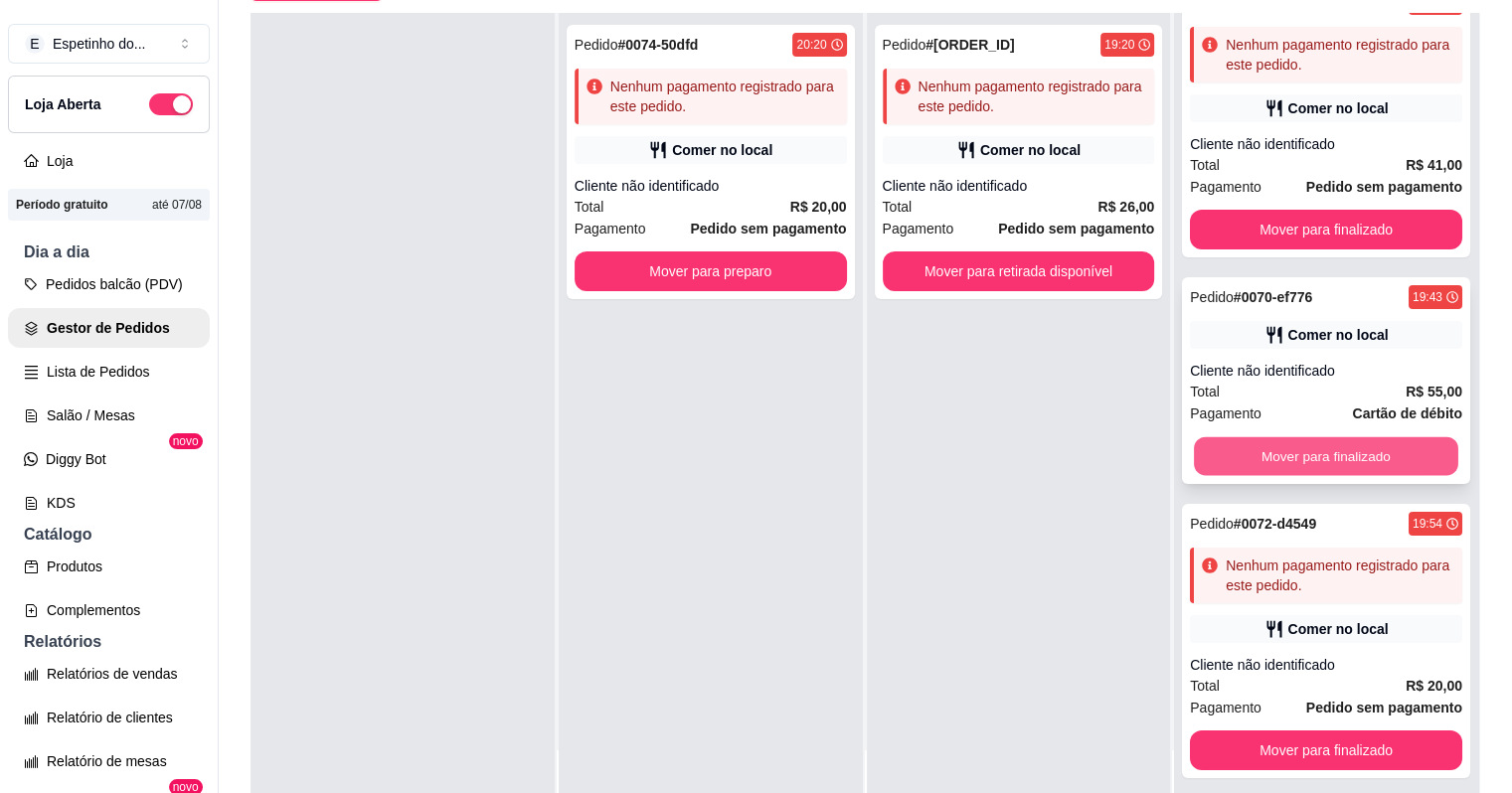click on "Mover para finalizado" at bounding box center [1326, 456] 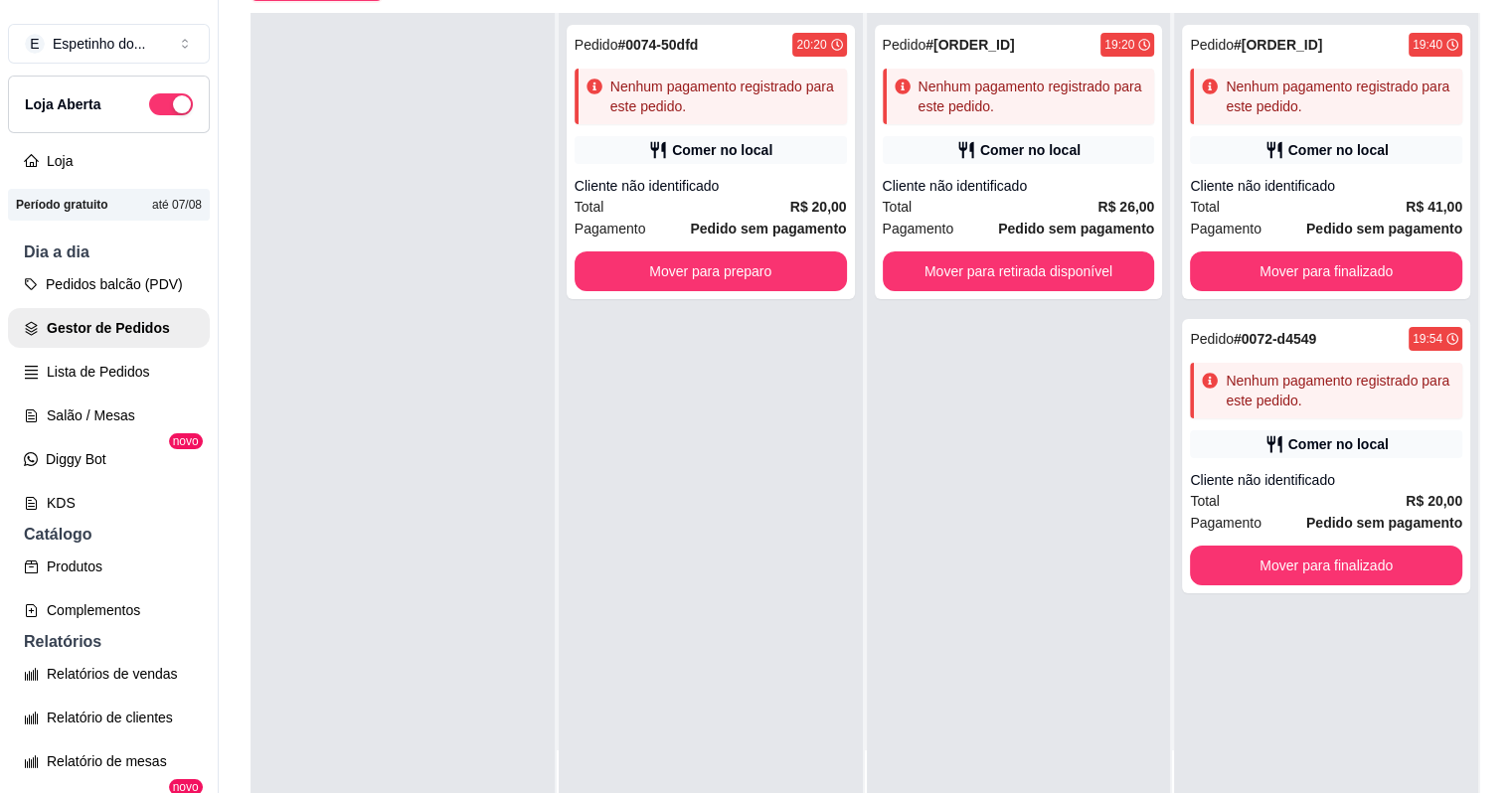 scroll, scrollTop: 0, scrollLeft: 0, axis: both 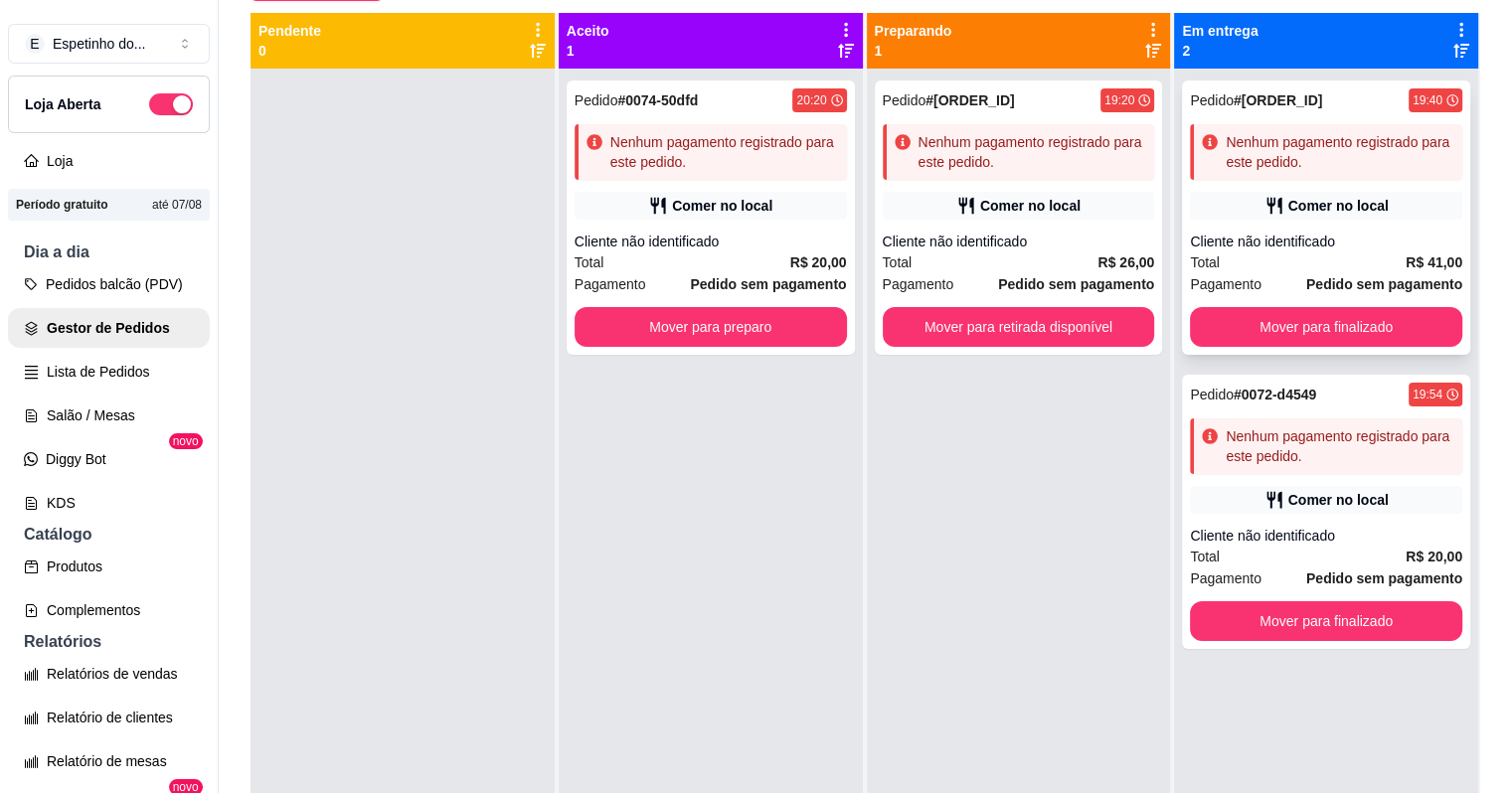 click on "Pedido  # [ORDER_ID] [TIME] Nenhum pagamento registrado para este pedido. Comer no local Cliente não identificado Total R$ 41,00 Pagamento Pedido sem pagamento Mover para finalizado" at bounding box center (1326, 218) 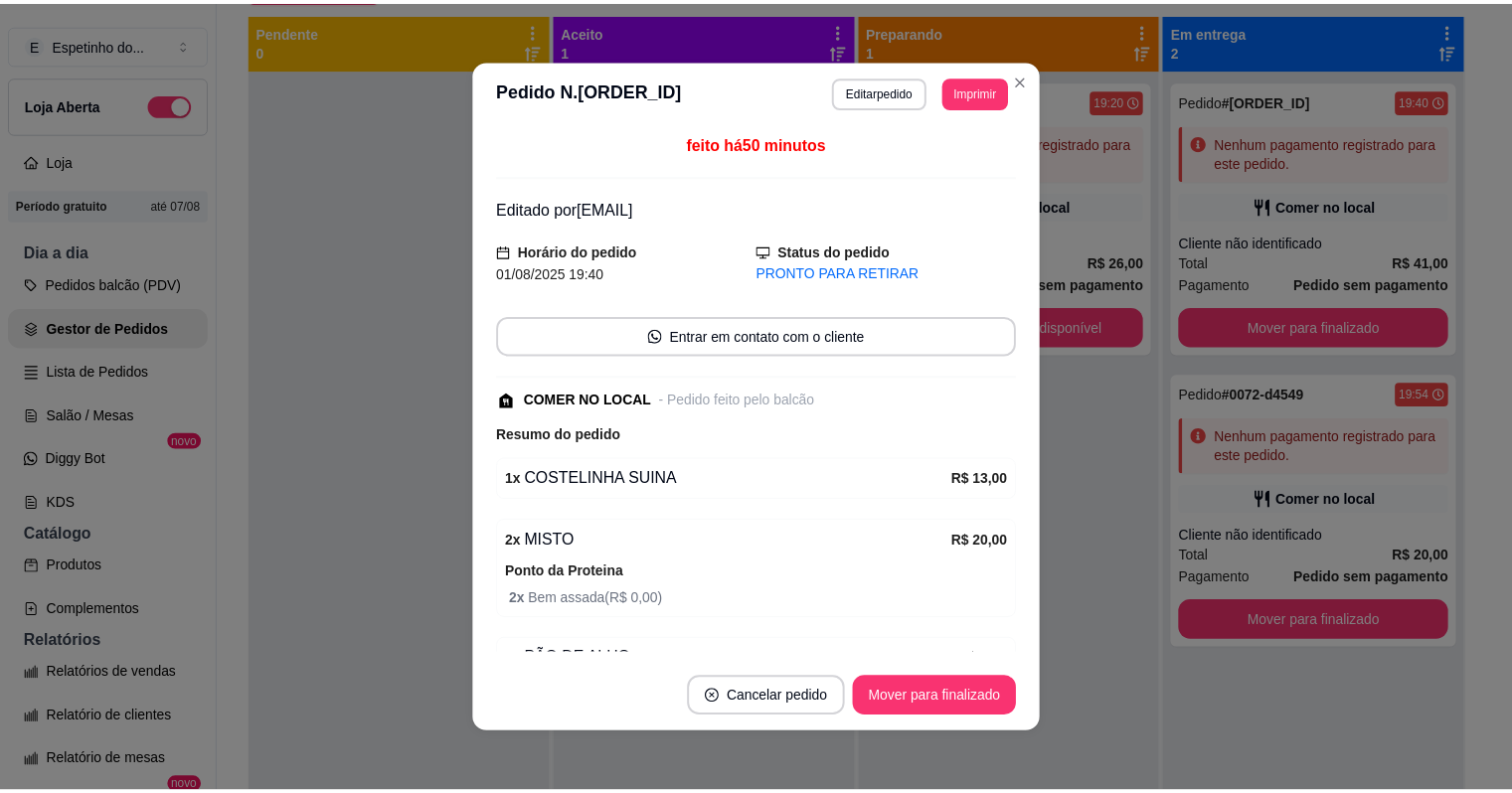 scroll, scrollTop: 171, scrollLeft: 0, axis: vertical 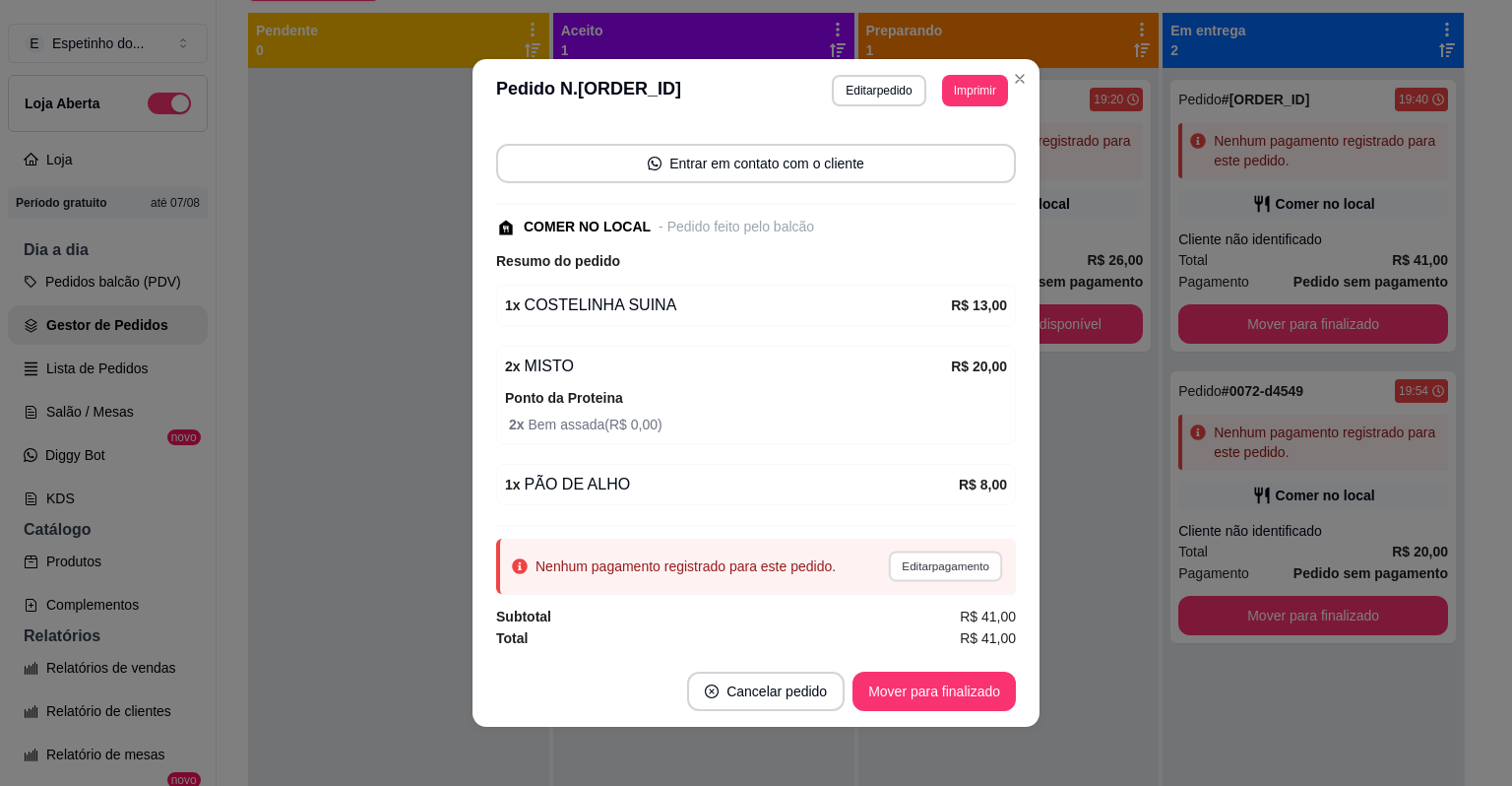 click on "Editar  pagamento" at bounding box center (945, 565) 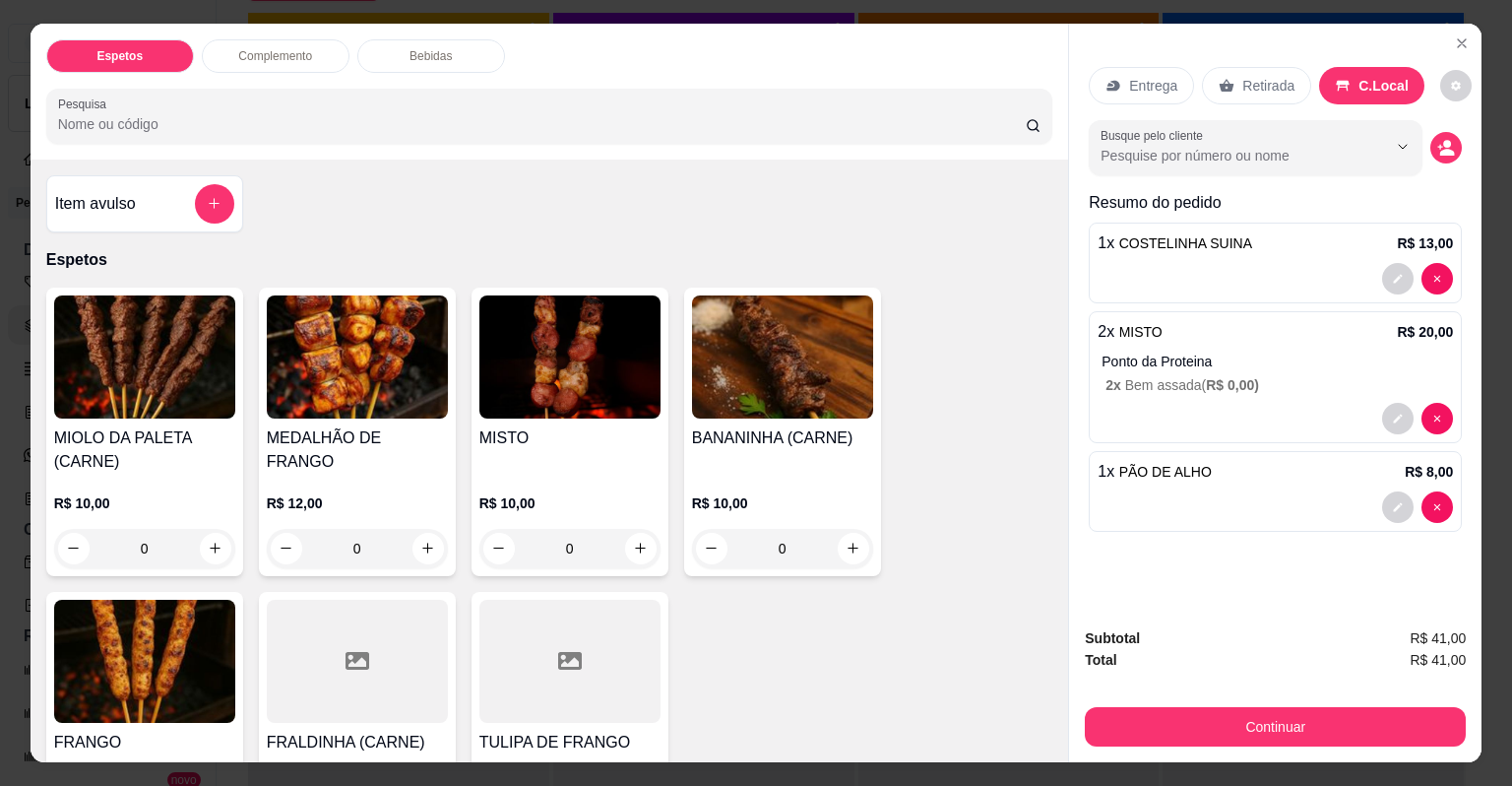 click on "0" at bounding box center (570, 549) 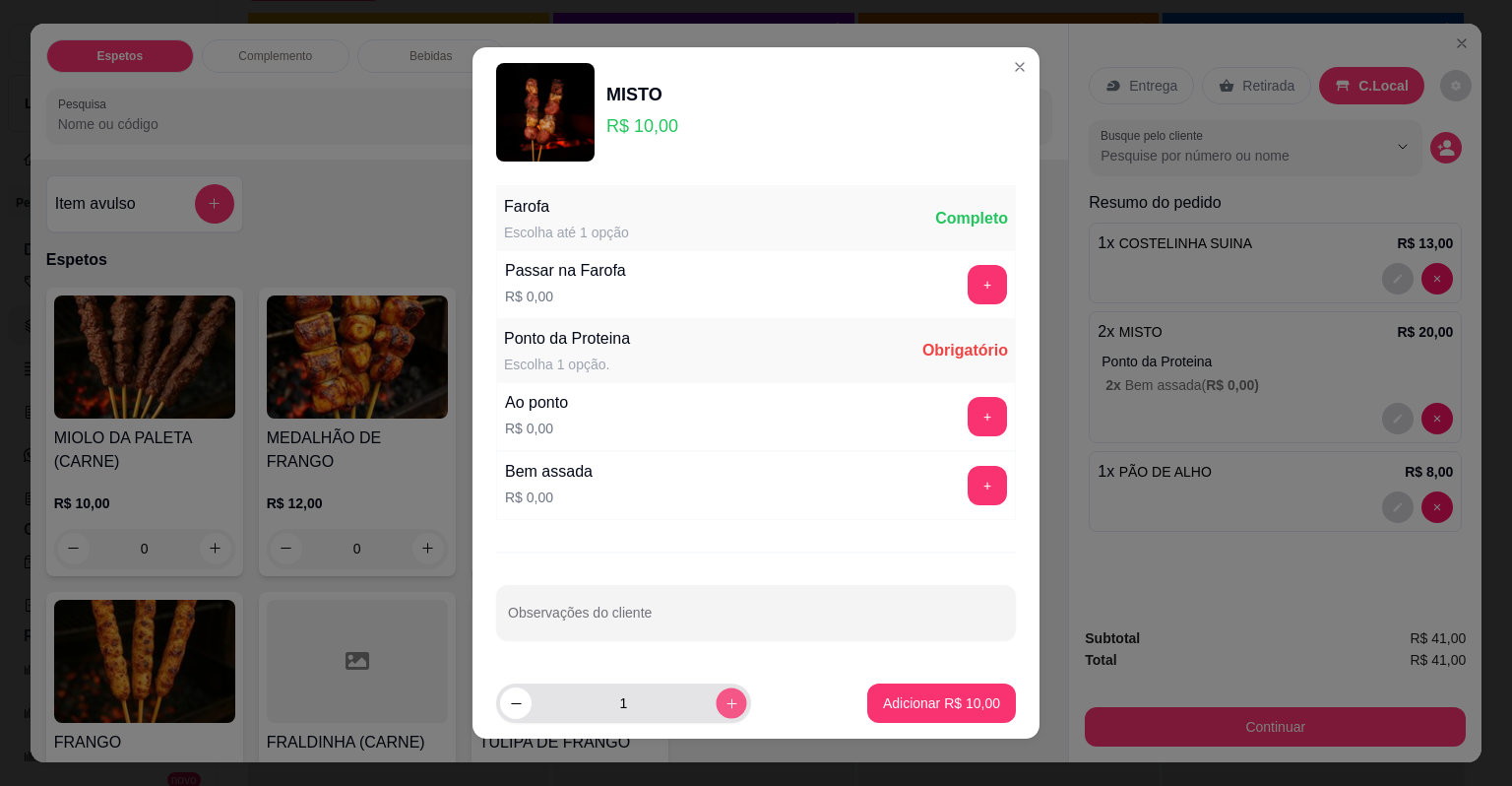 click 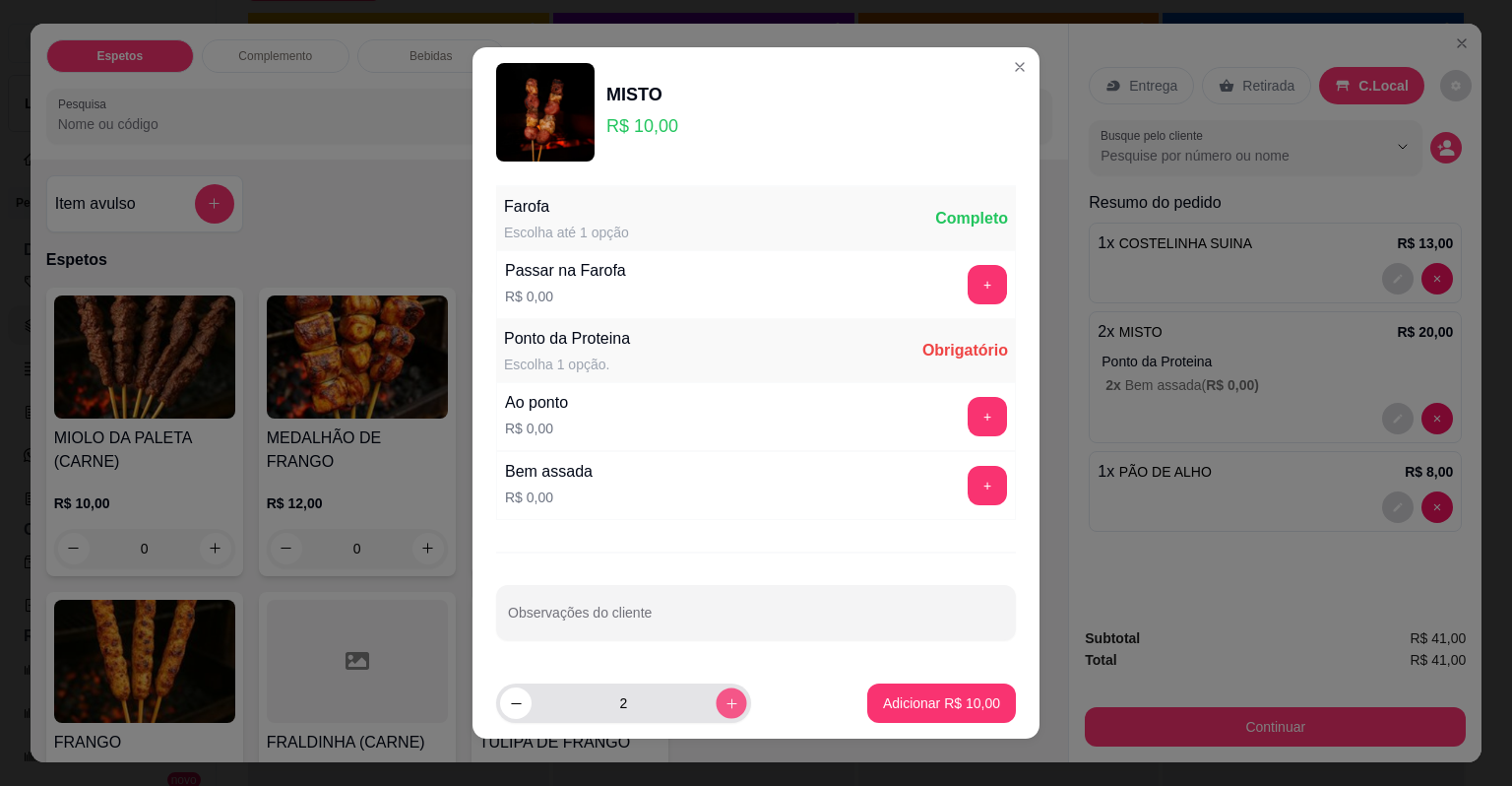 click 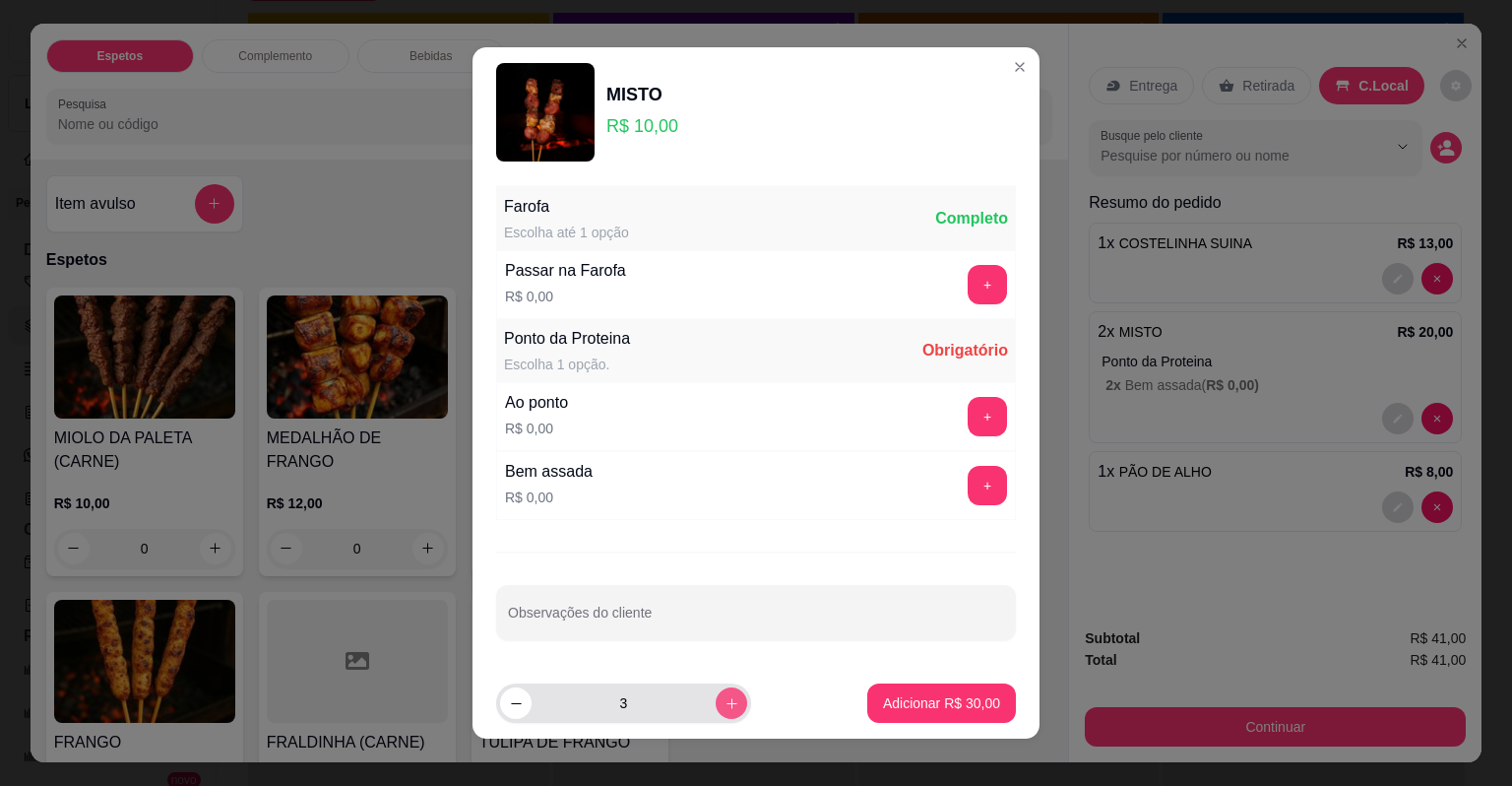 click 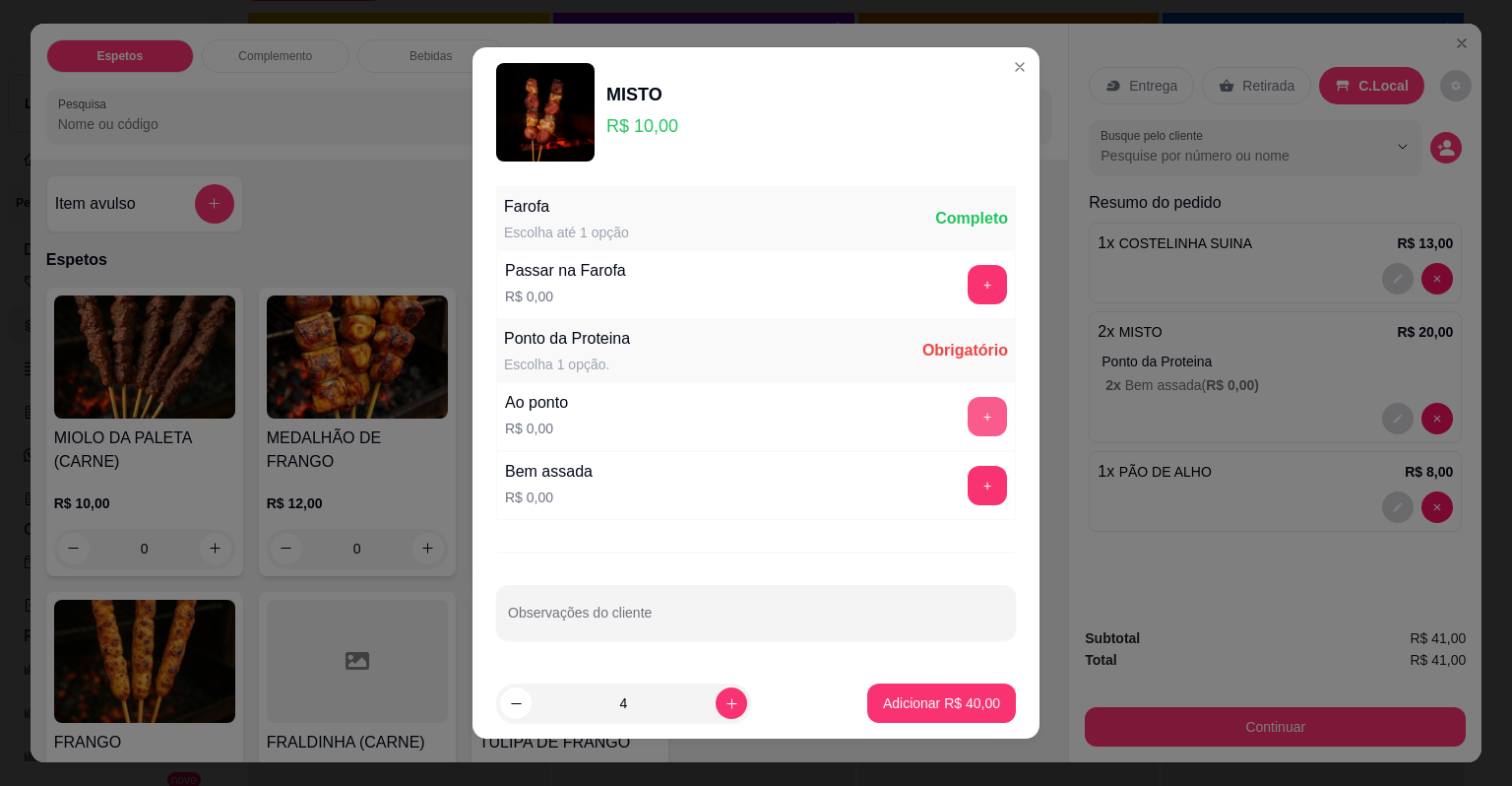 click on "+" at bounding box center (987, 417) 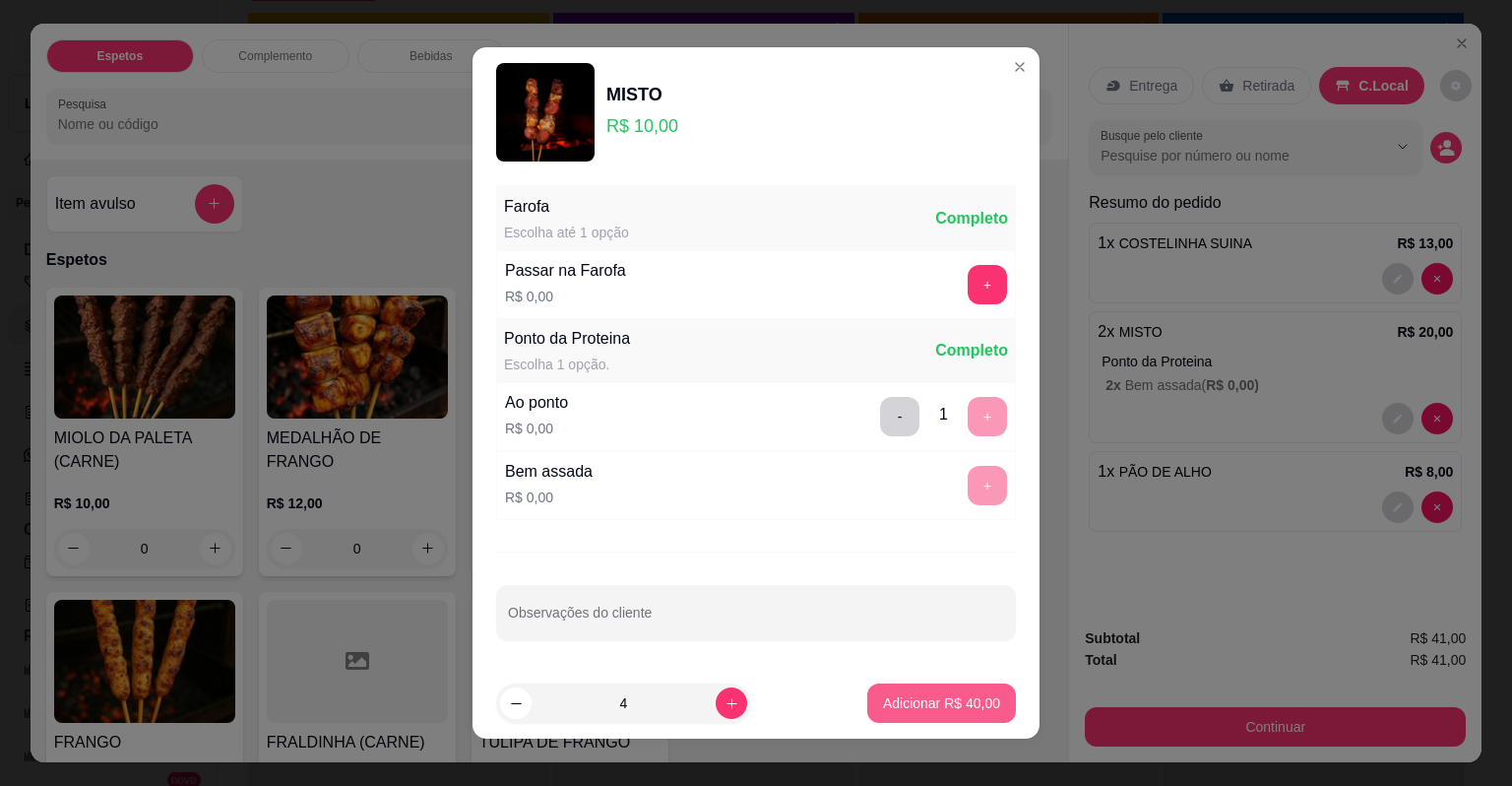 click on "Adicionar   R$ 40,00" at bounding box center [941, 703] 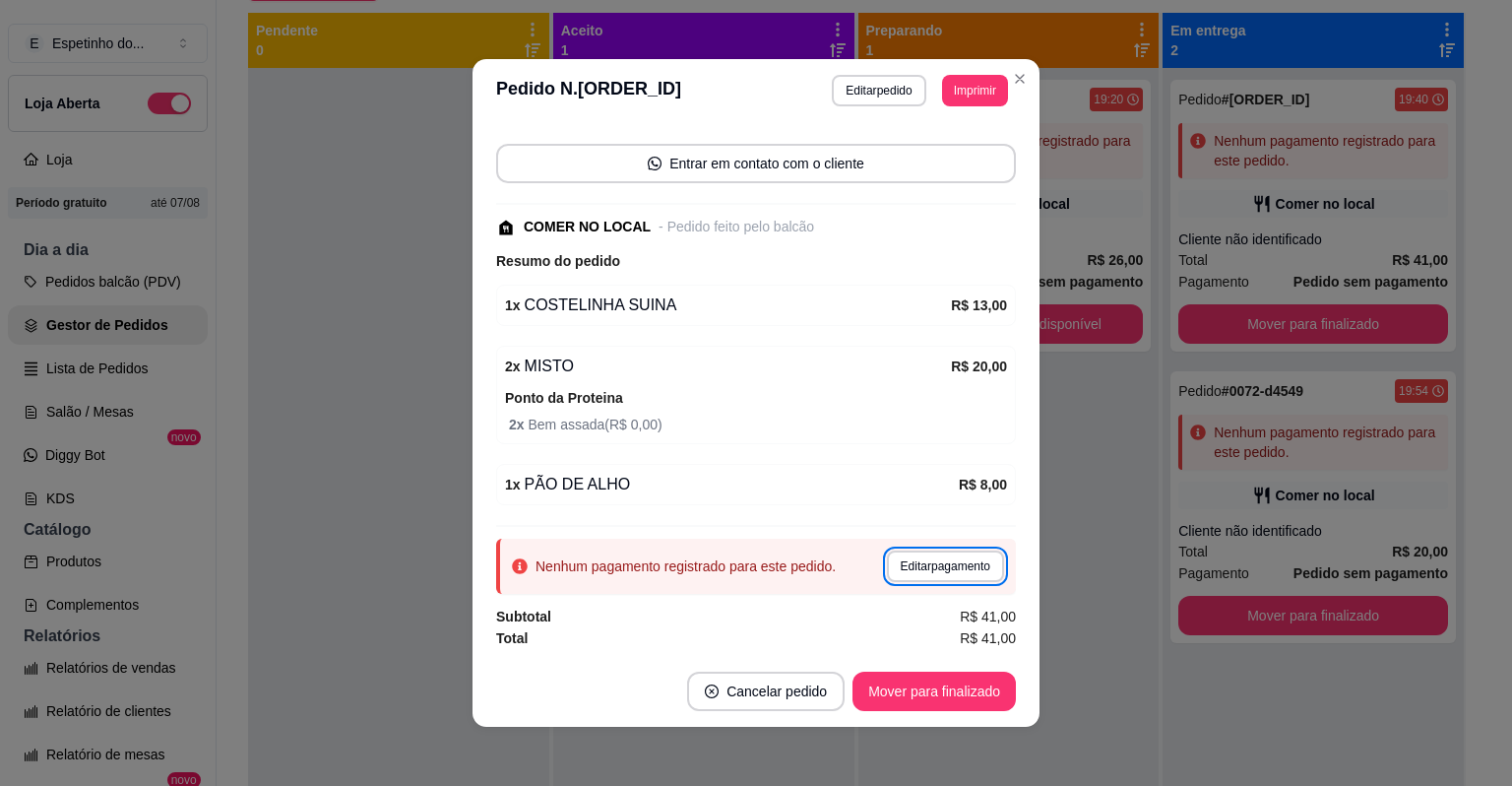 type 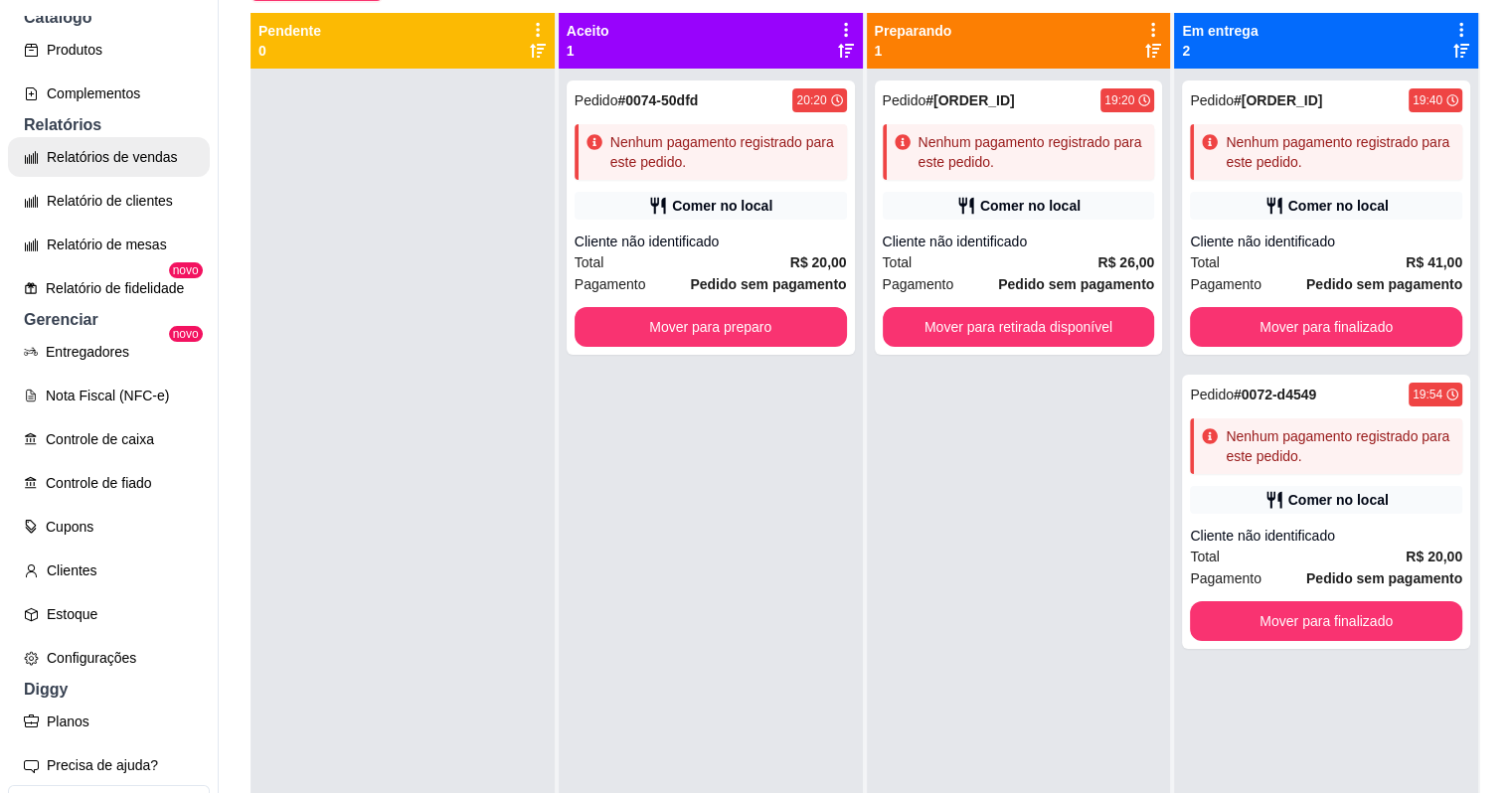 scroll, scrollTop: 519, scrollLeft: 0, axis: vertical 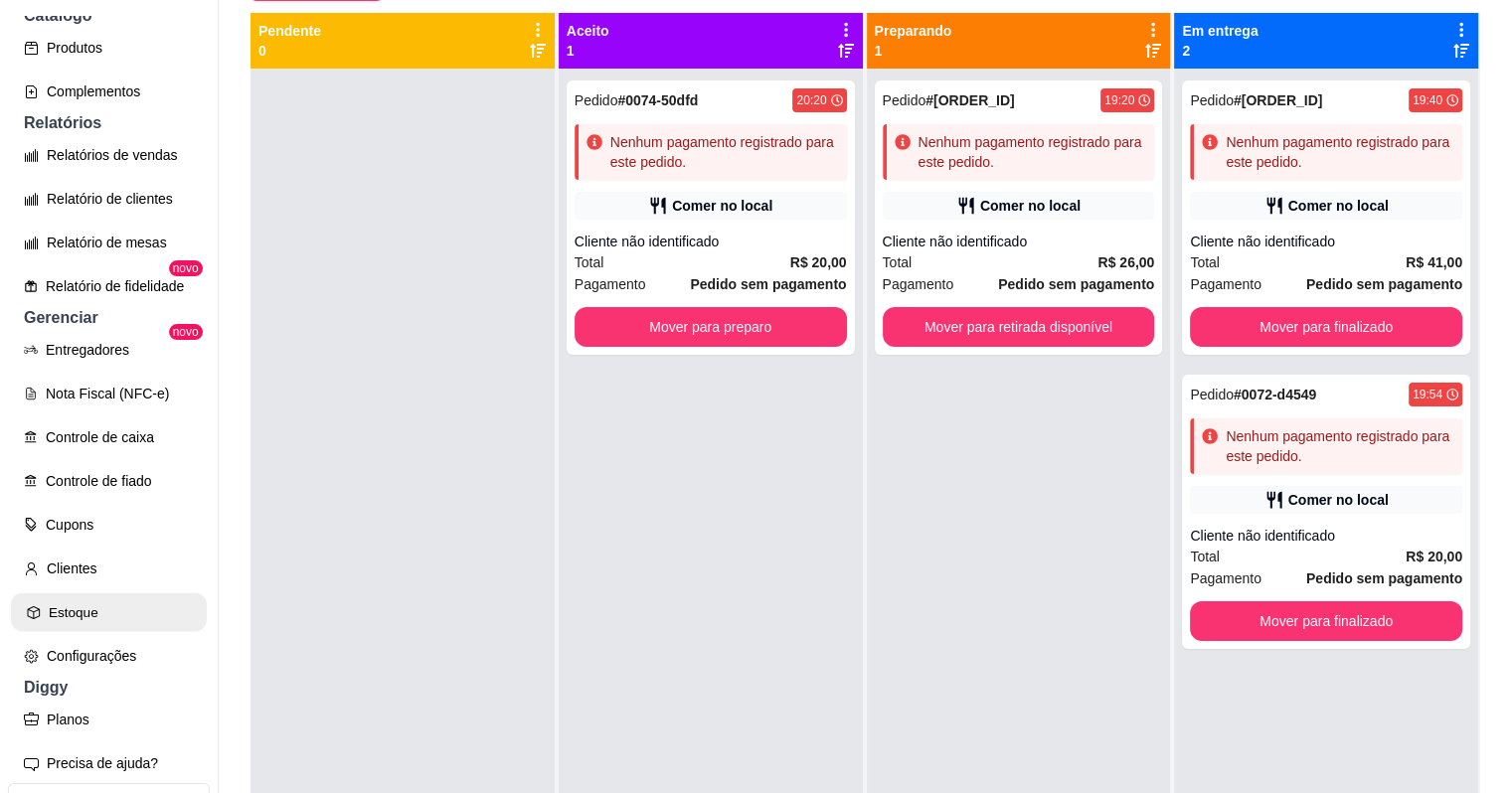 click on "Estoque" at bounding box center [108, 612] 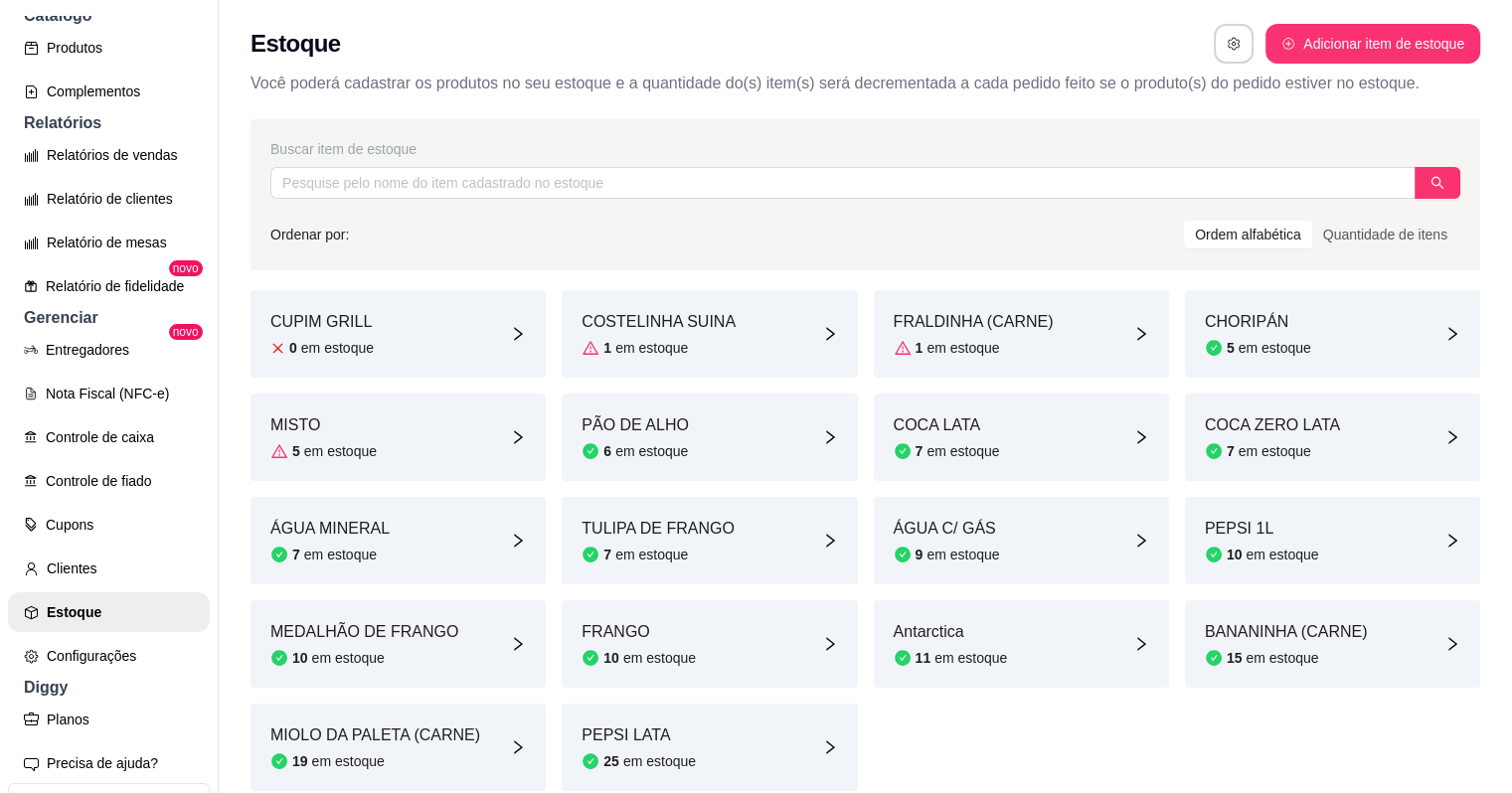 click on "MISTO 5 em estoque" at bounding box center [398, 437] 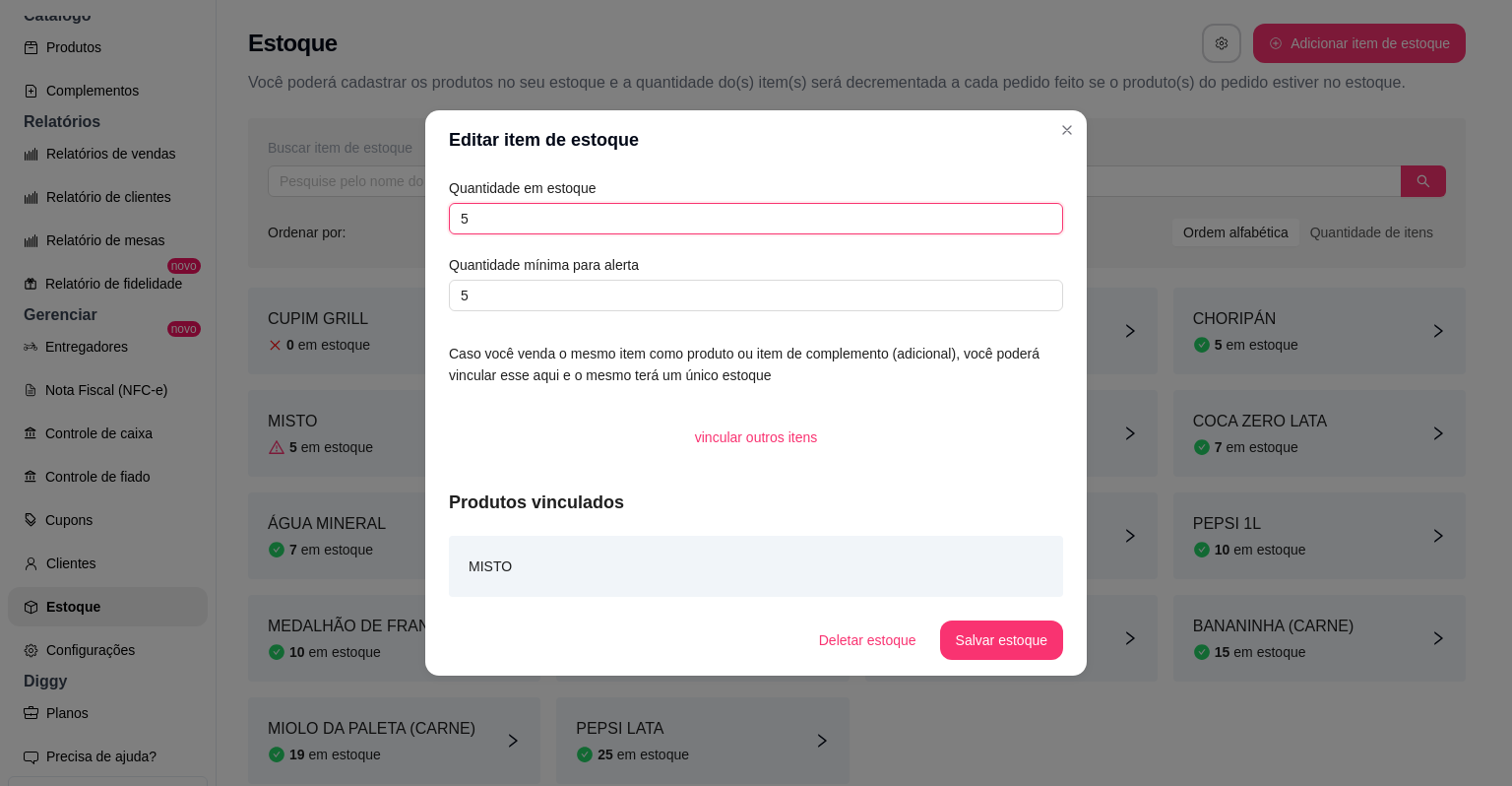 drag, startPoint x: 600, startPoint y: 229, endPoint x: 210, endPoint y: 259, distance: 391.1521 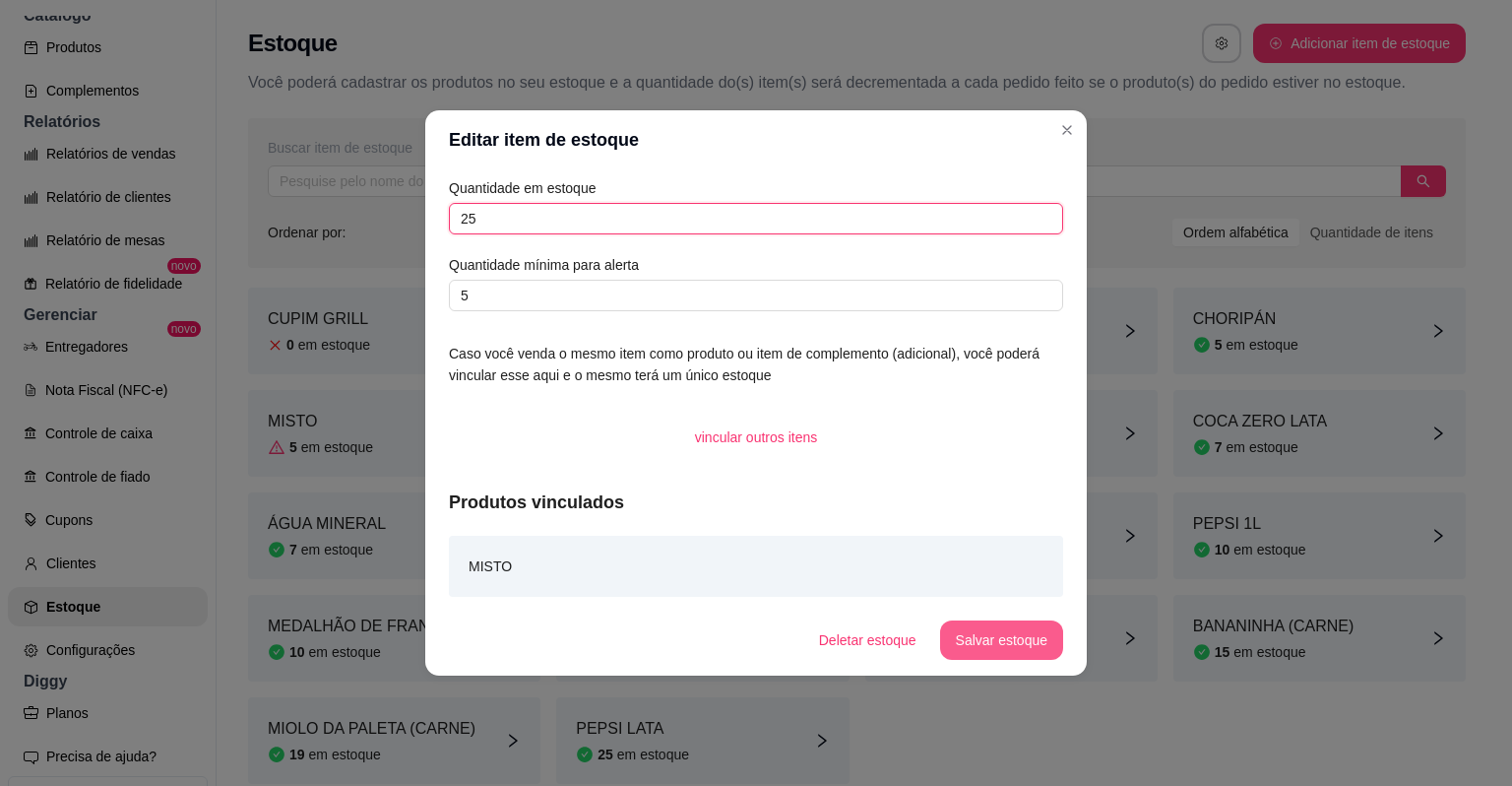 type on "25" 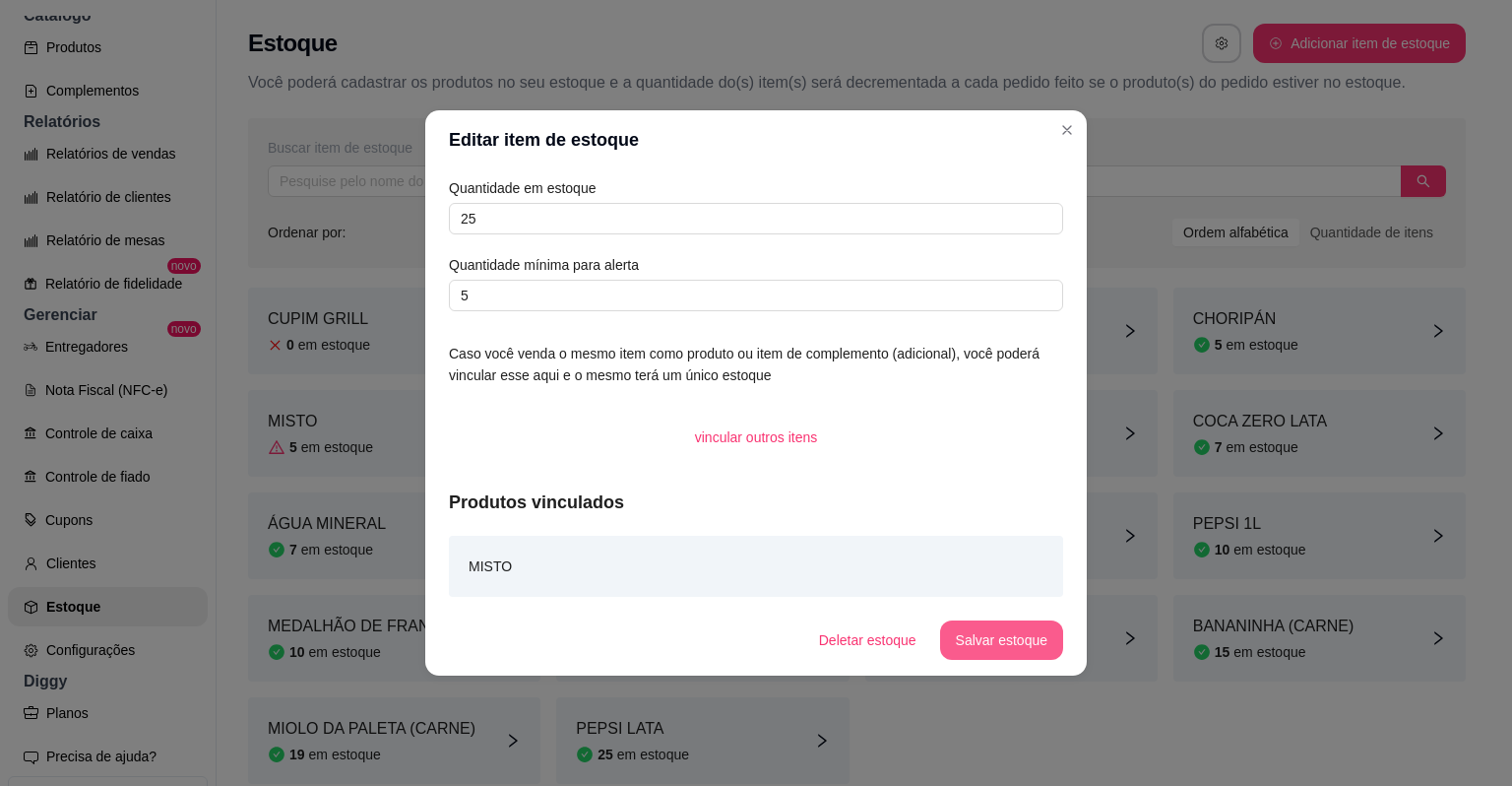 click on "Salvar estoque" at bounding box center [1001, 640] 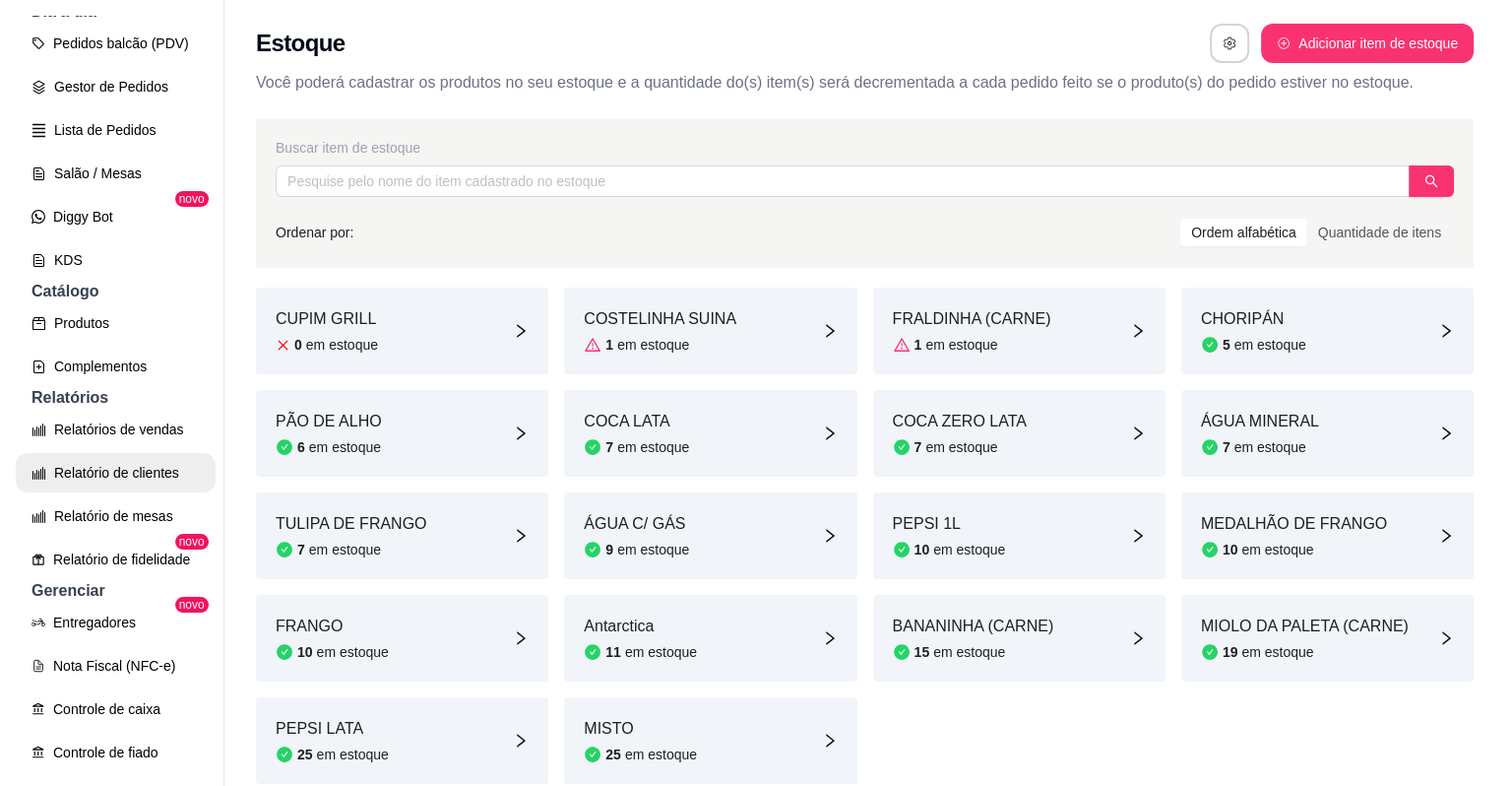 scroll, scrollTop: 236, scrollLeft: 0, axis: vertical 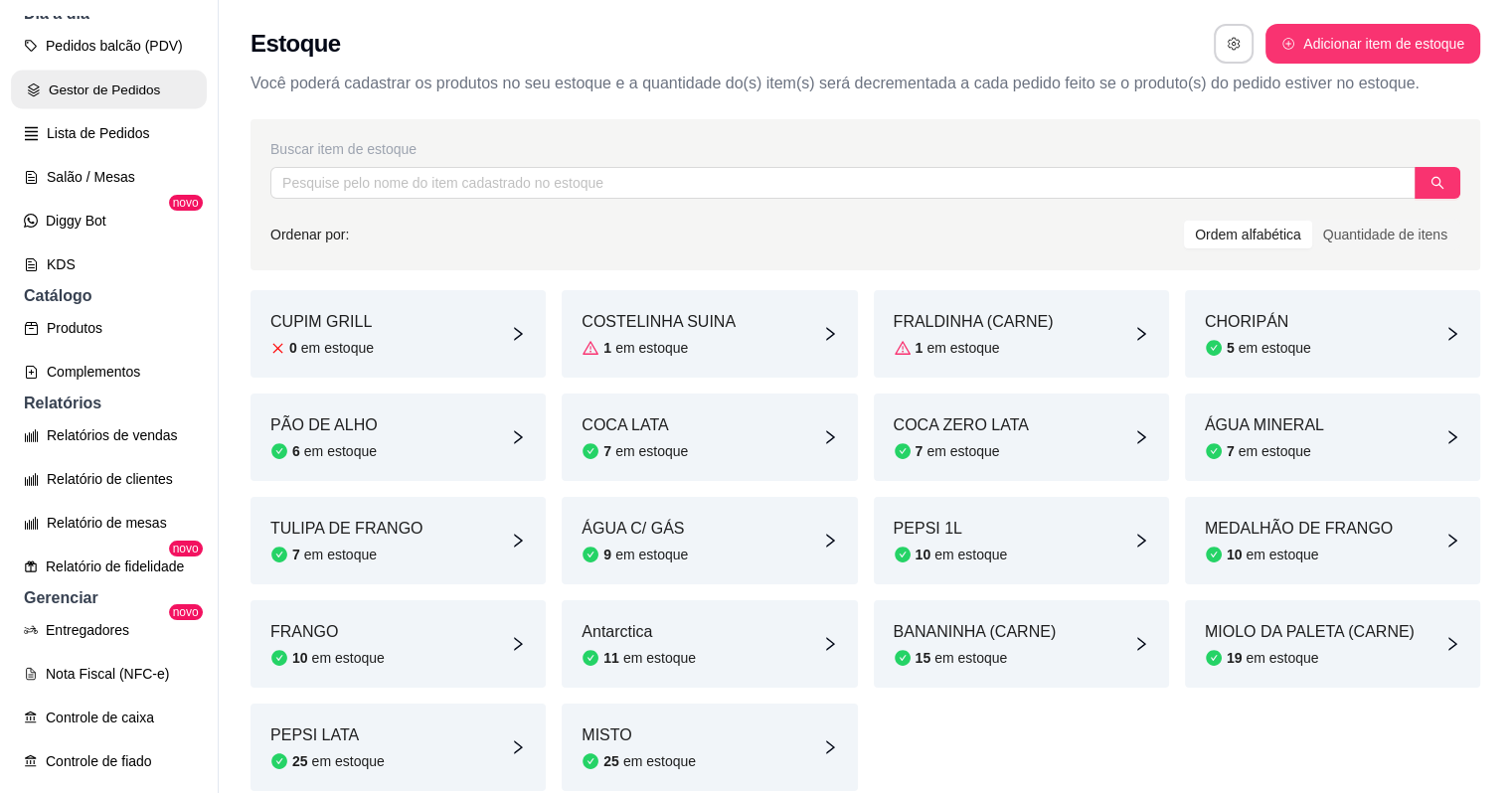 click on "Gestor de Pedidos" at bounding box center [108, 89] 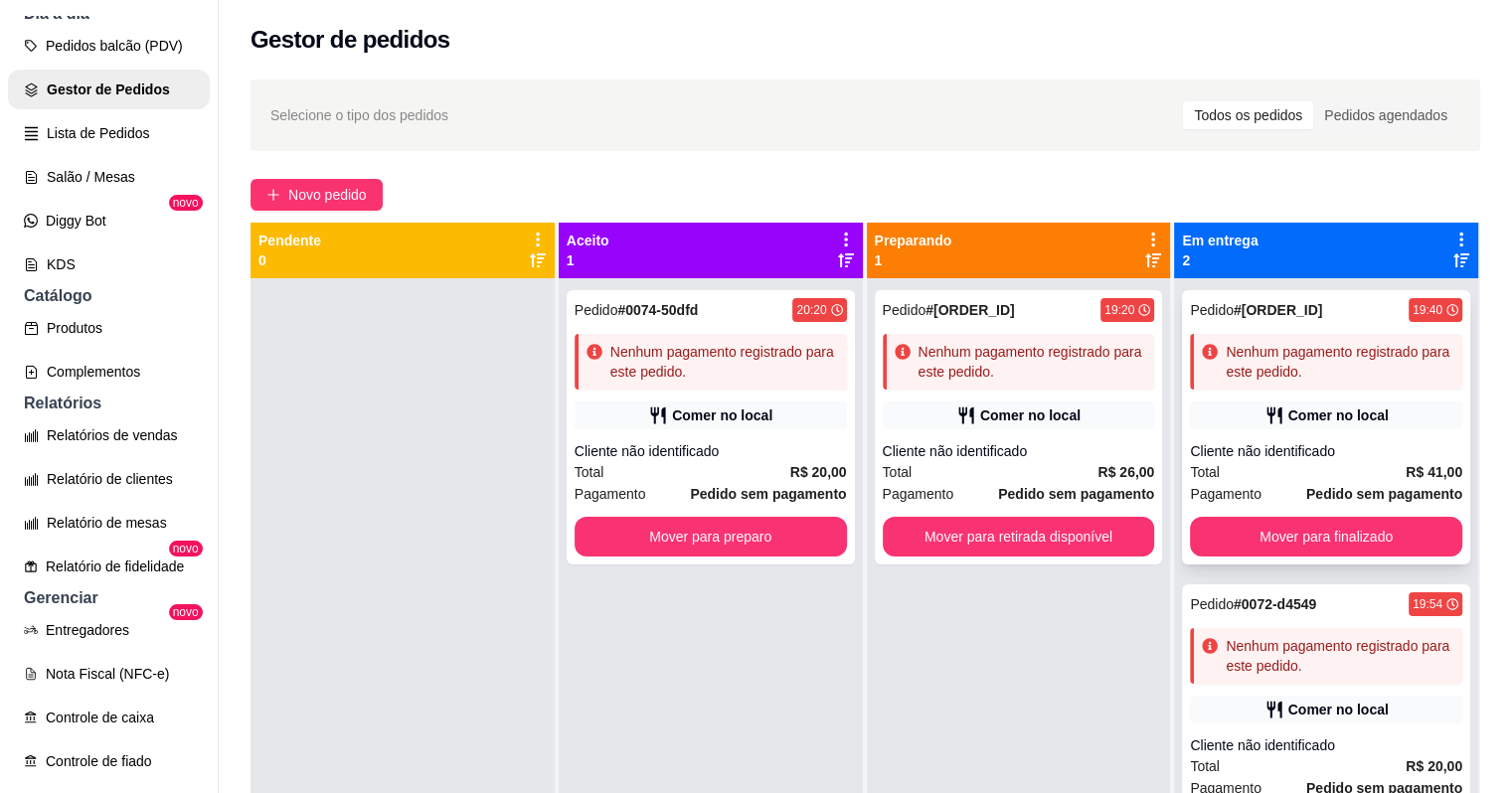 click on "Nenhum pagamento registrado para este pedido." at bounding box center [1326, 362] 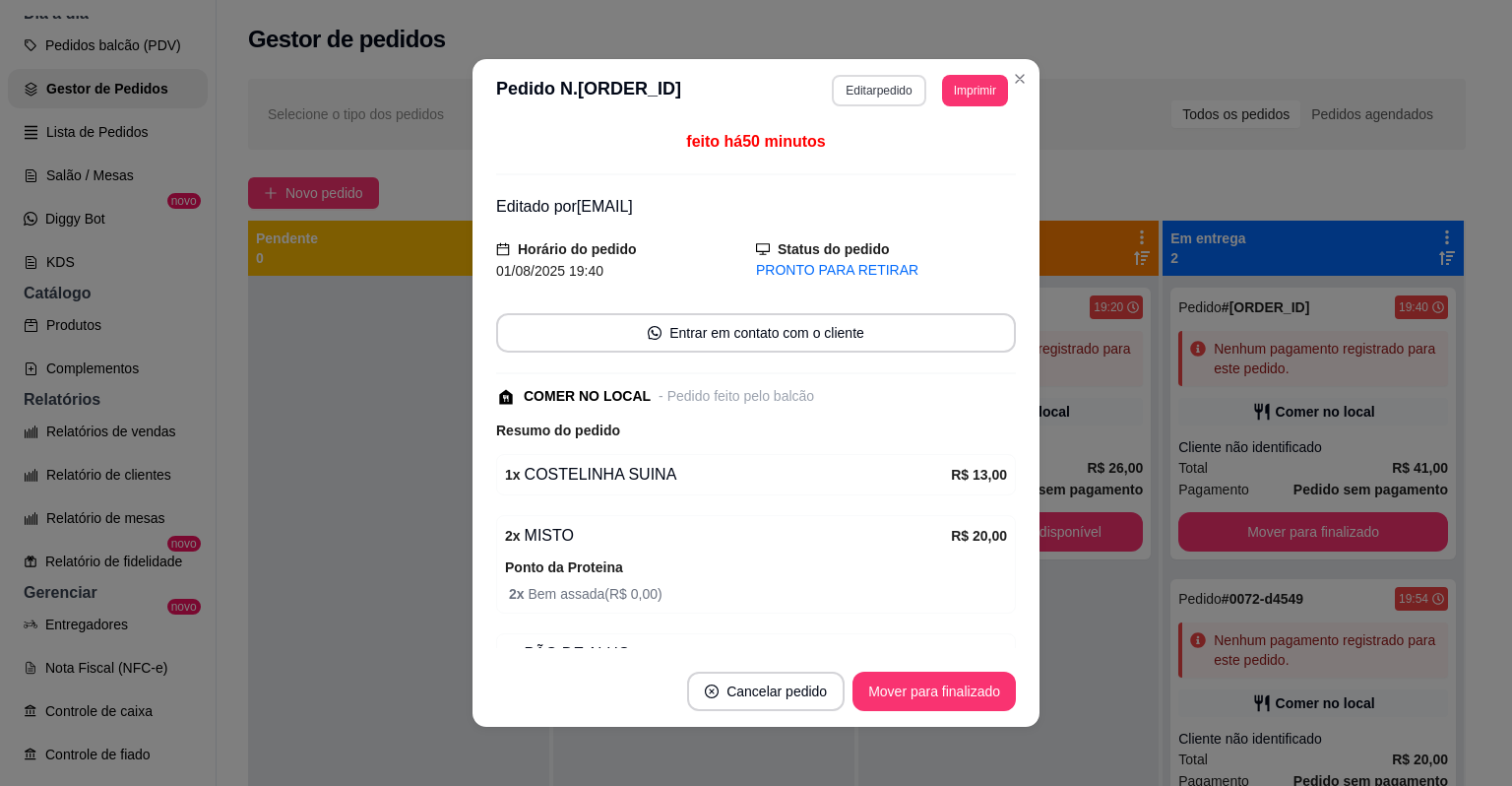 click on "Editar  pedido" at bounding box center [878, 91] 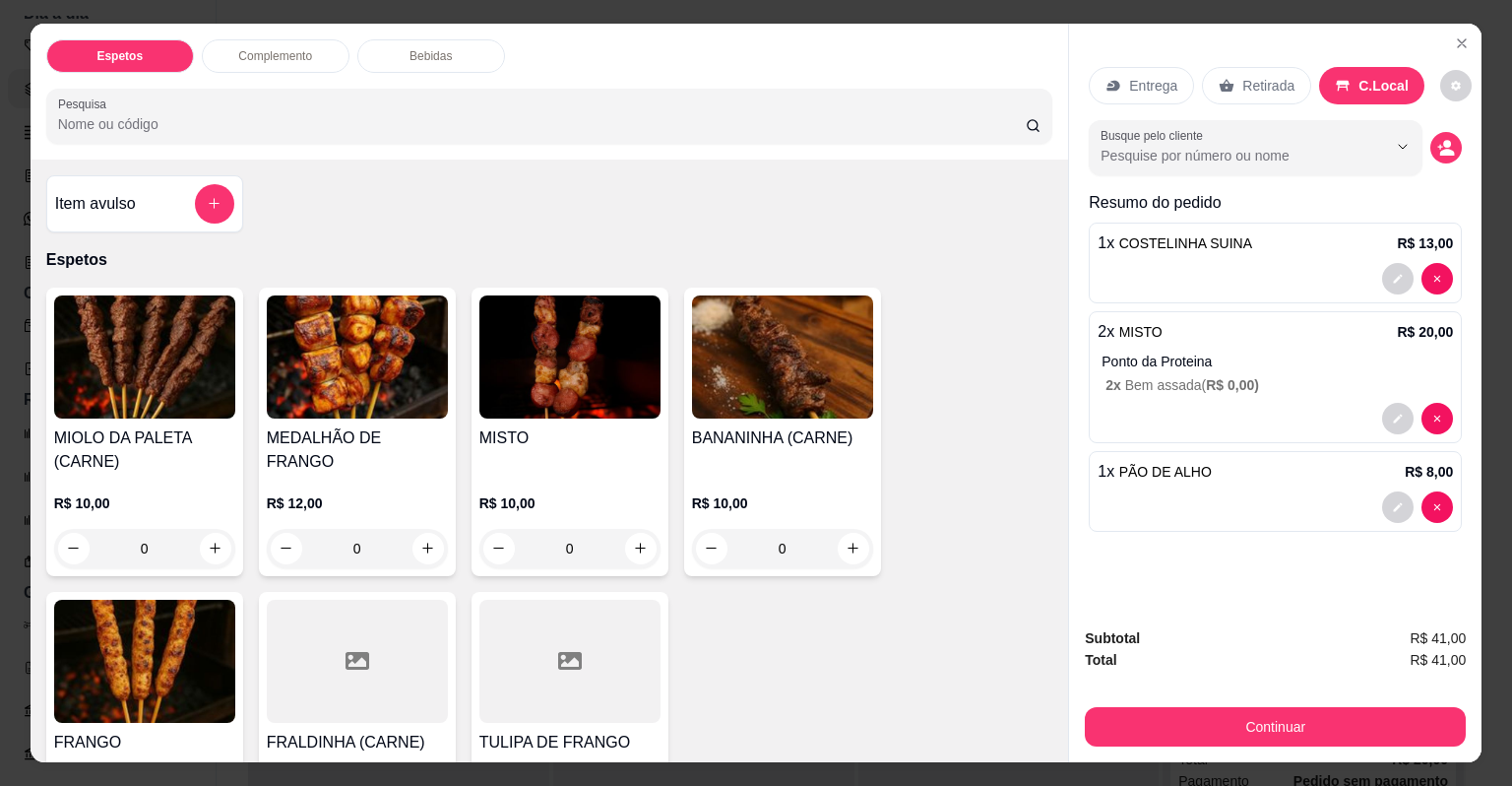 click on "0" at bounding box center [570, 549] 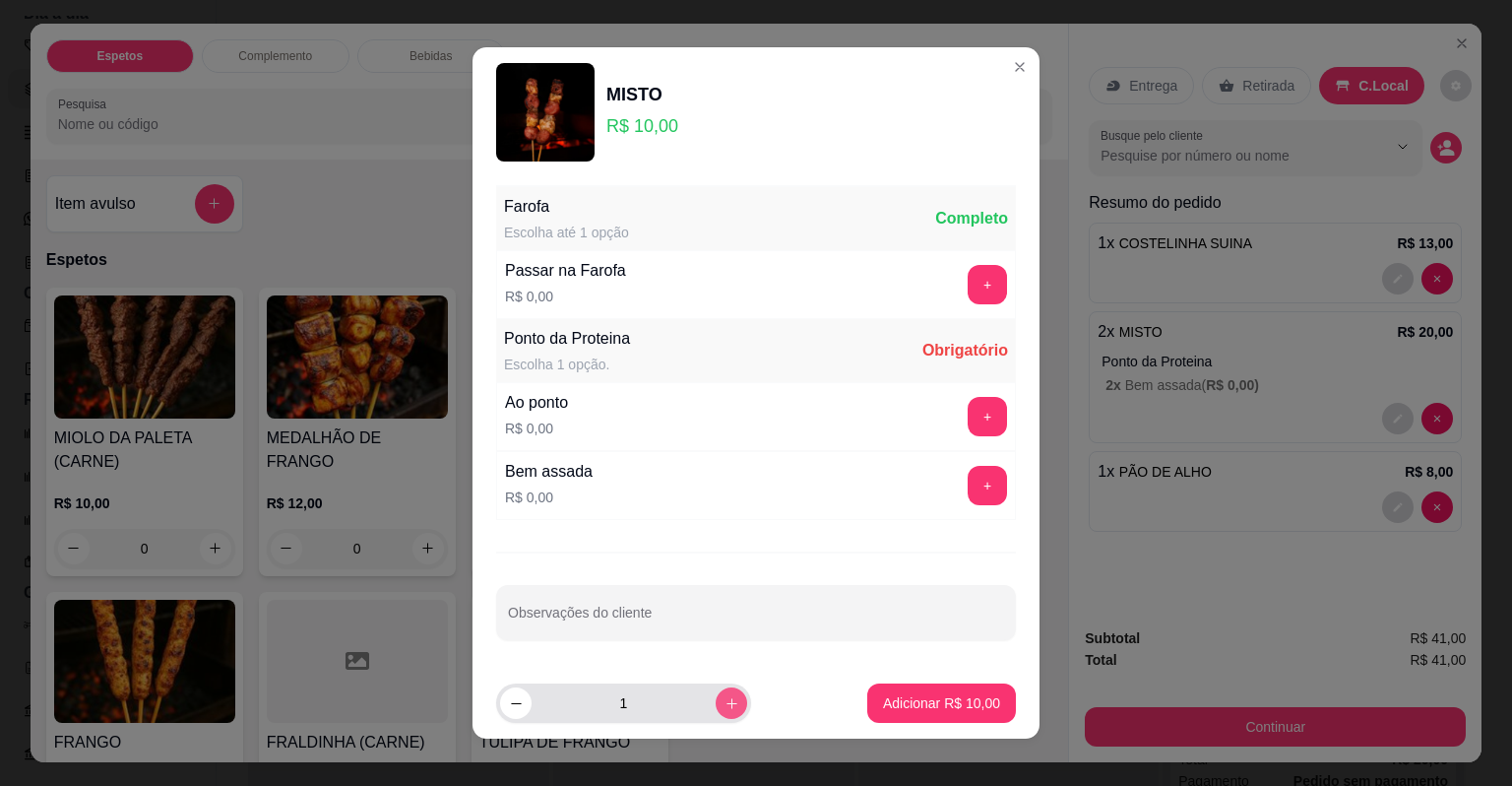 click 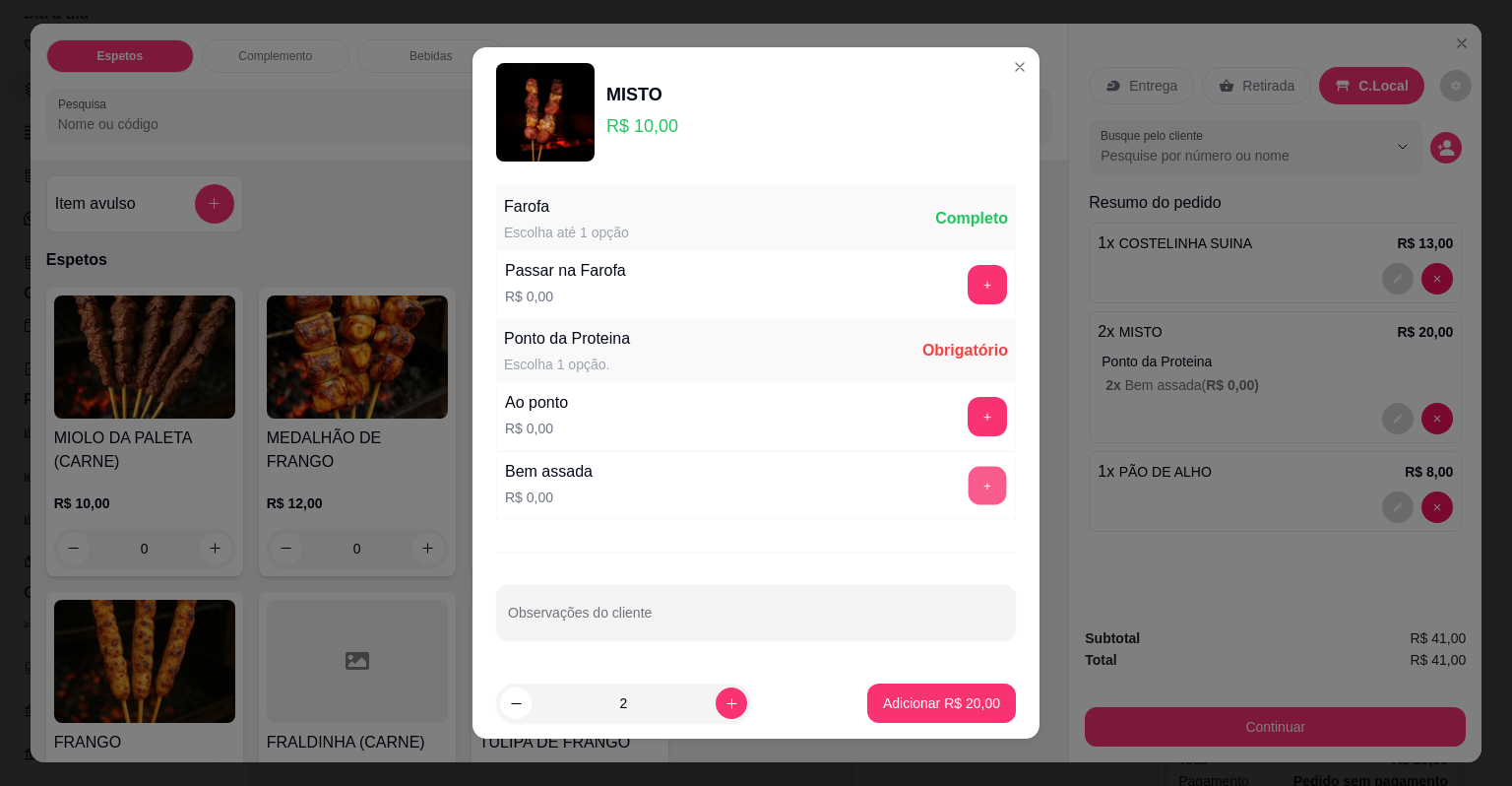 click on "+" at bounding box center [987, 486] 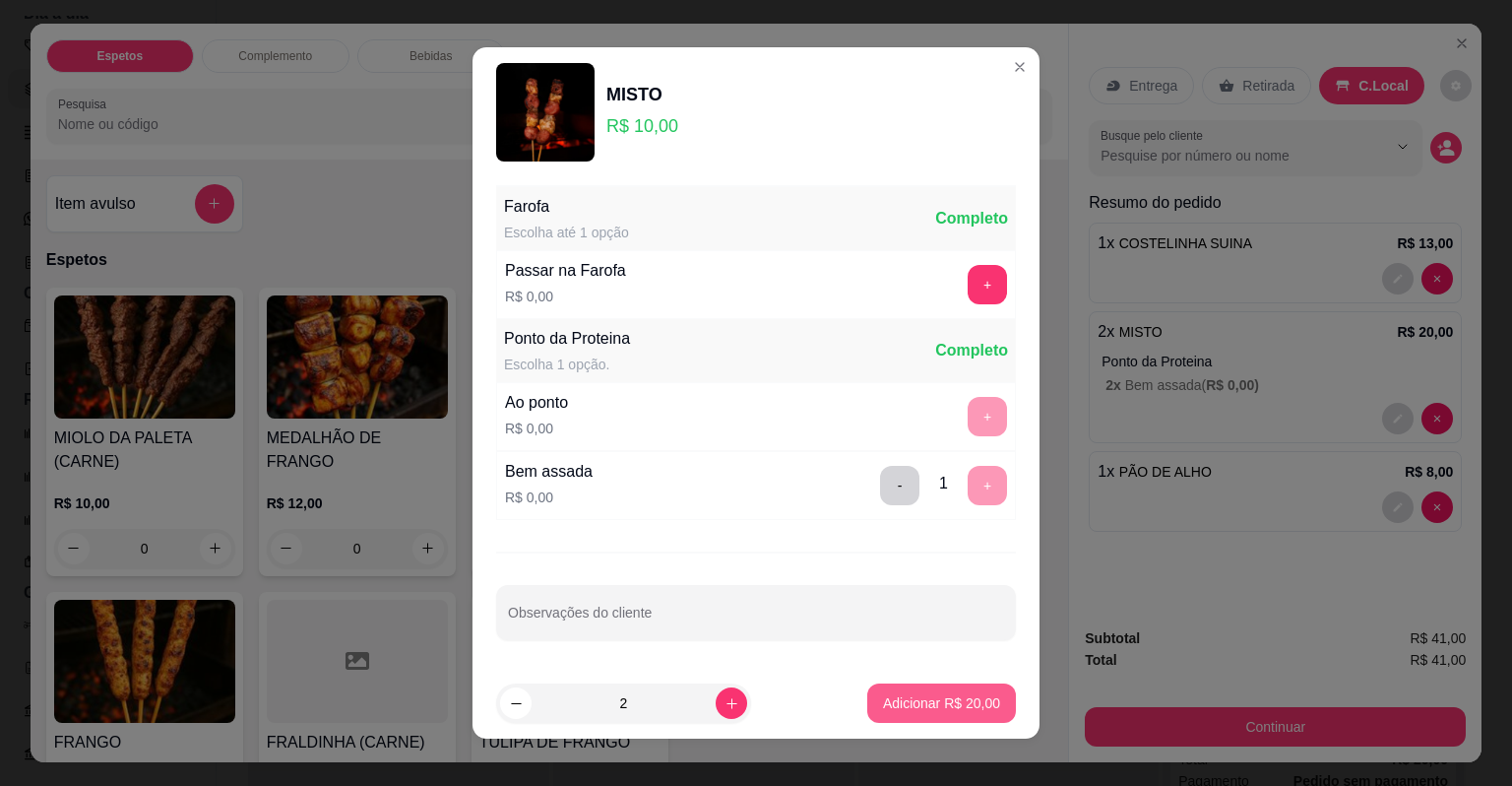 click on "Adicionar   R$ 20,00" at bounding box center [941, 703] 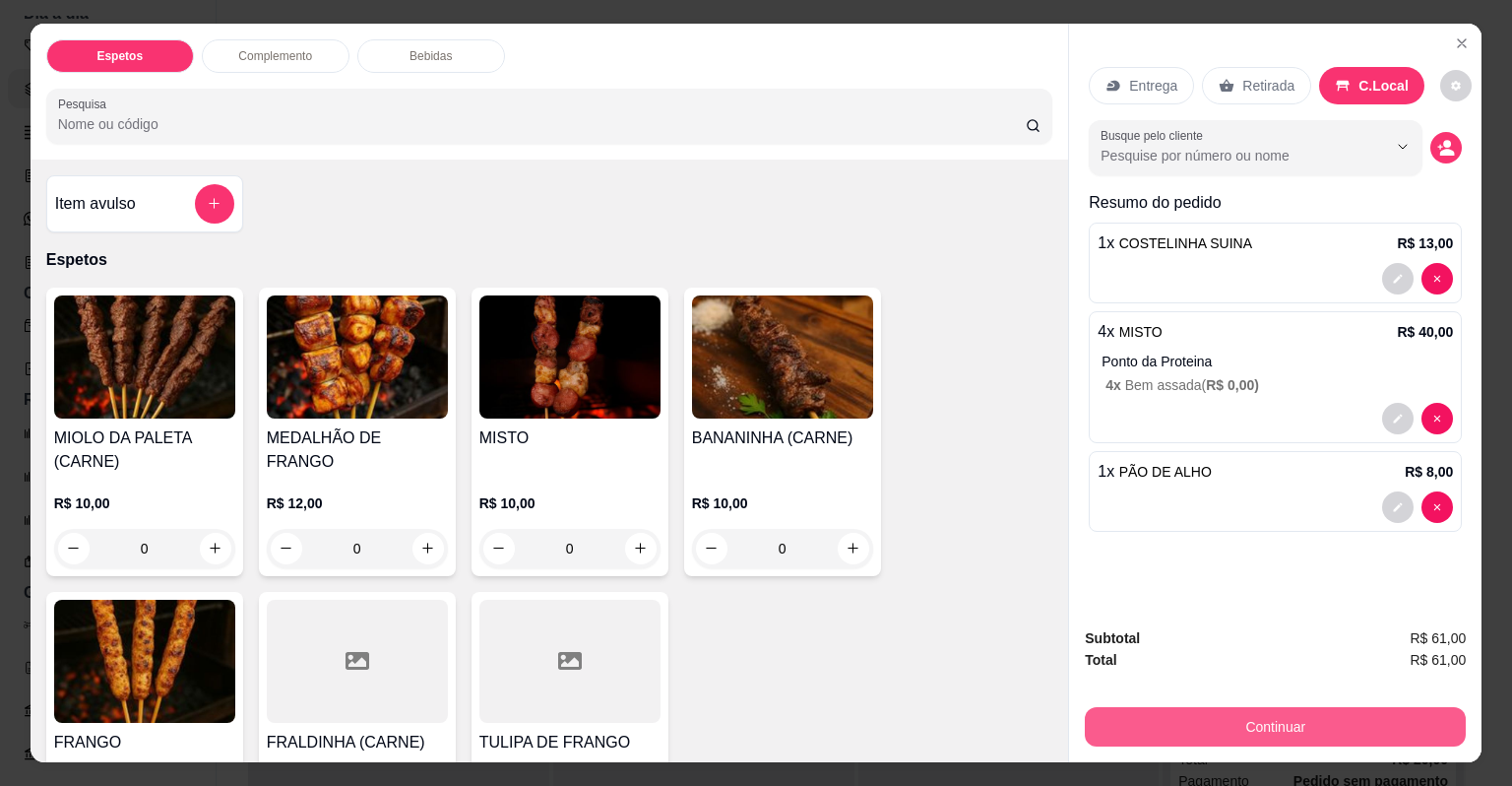 click on "Continuar" at bounding box center [1275, 727] 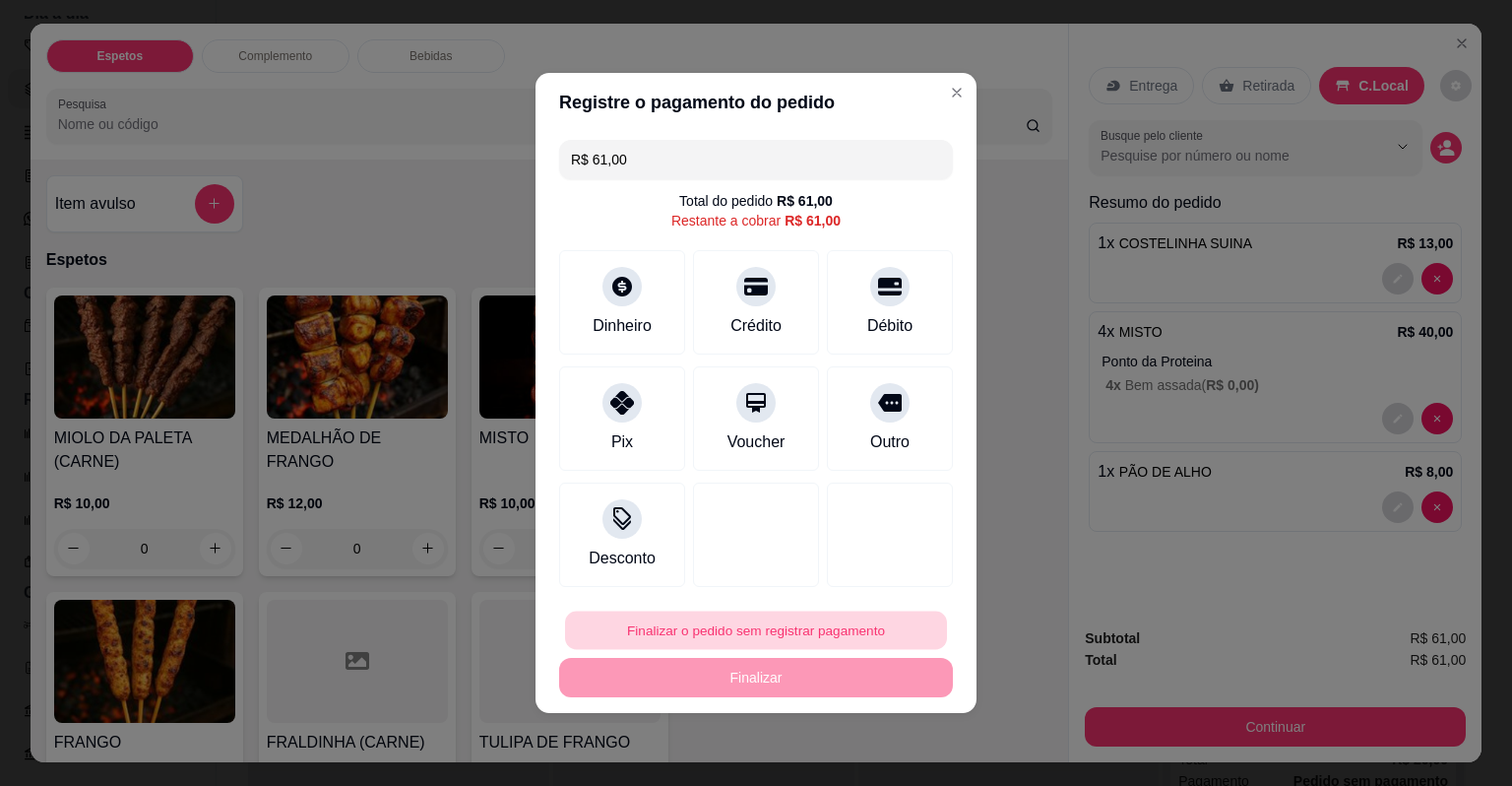 click on "Finalizar o pedido sem registrar pagamento" at bounding box center (756, 630) 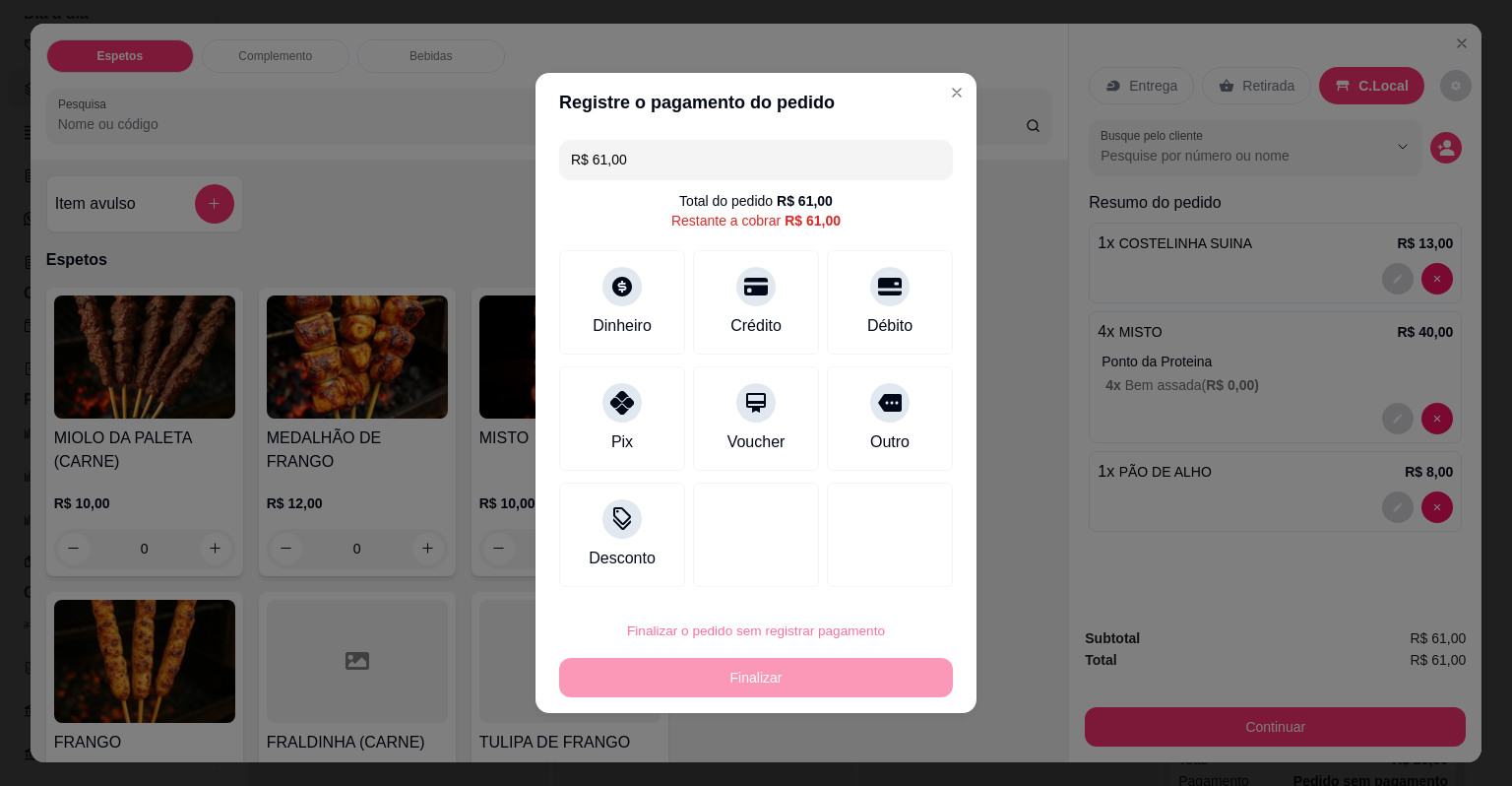 click on "Confirmar" at bounding box center [875, 574] 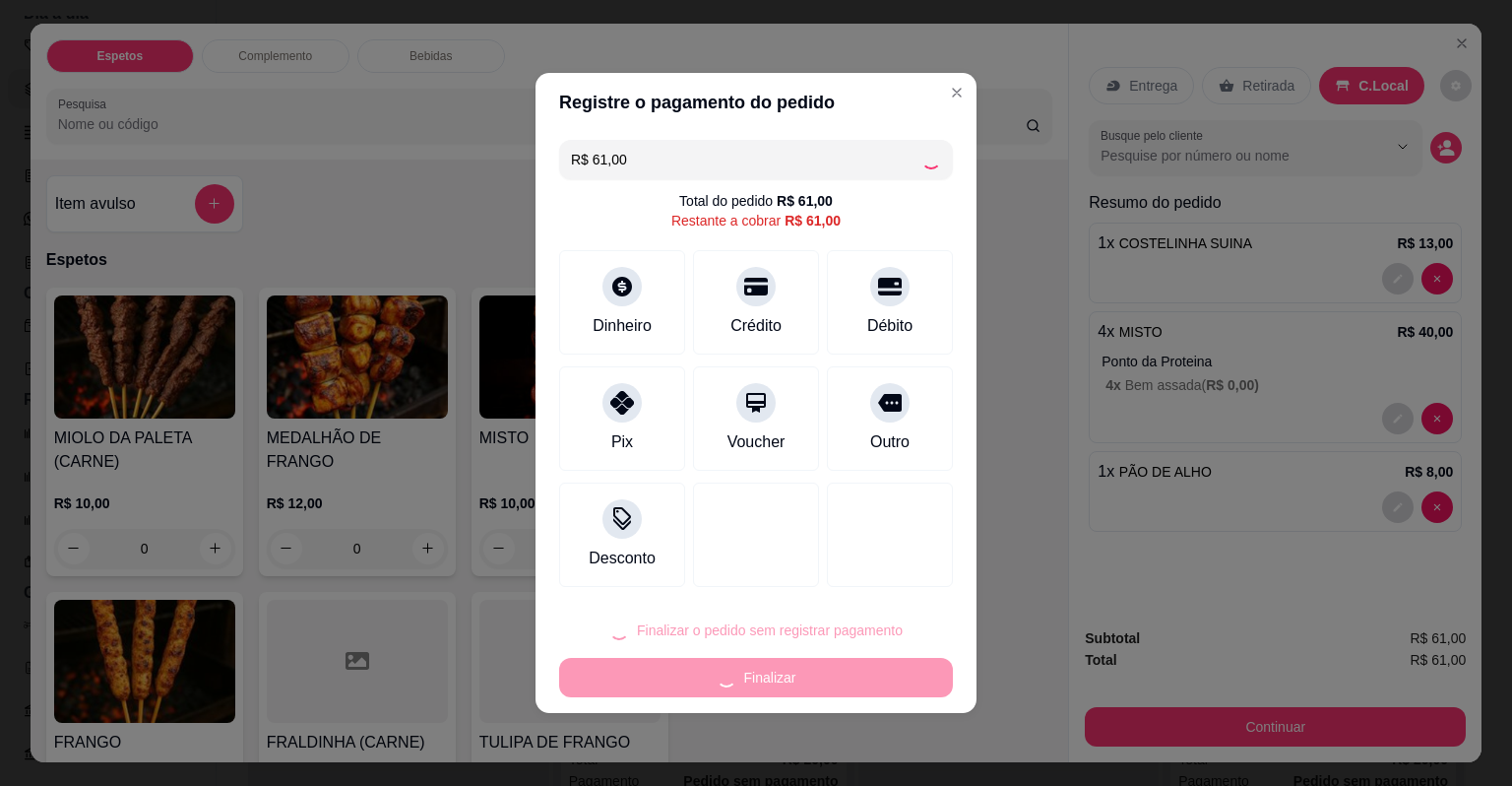 type on "0" 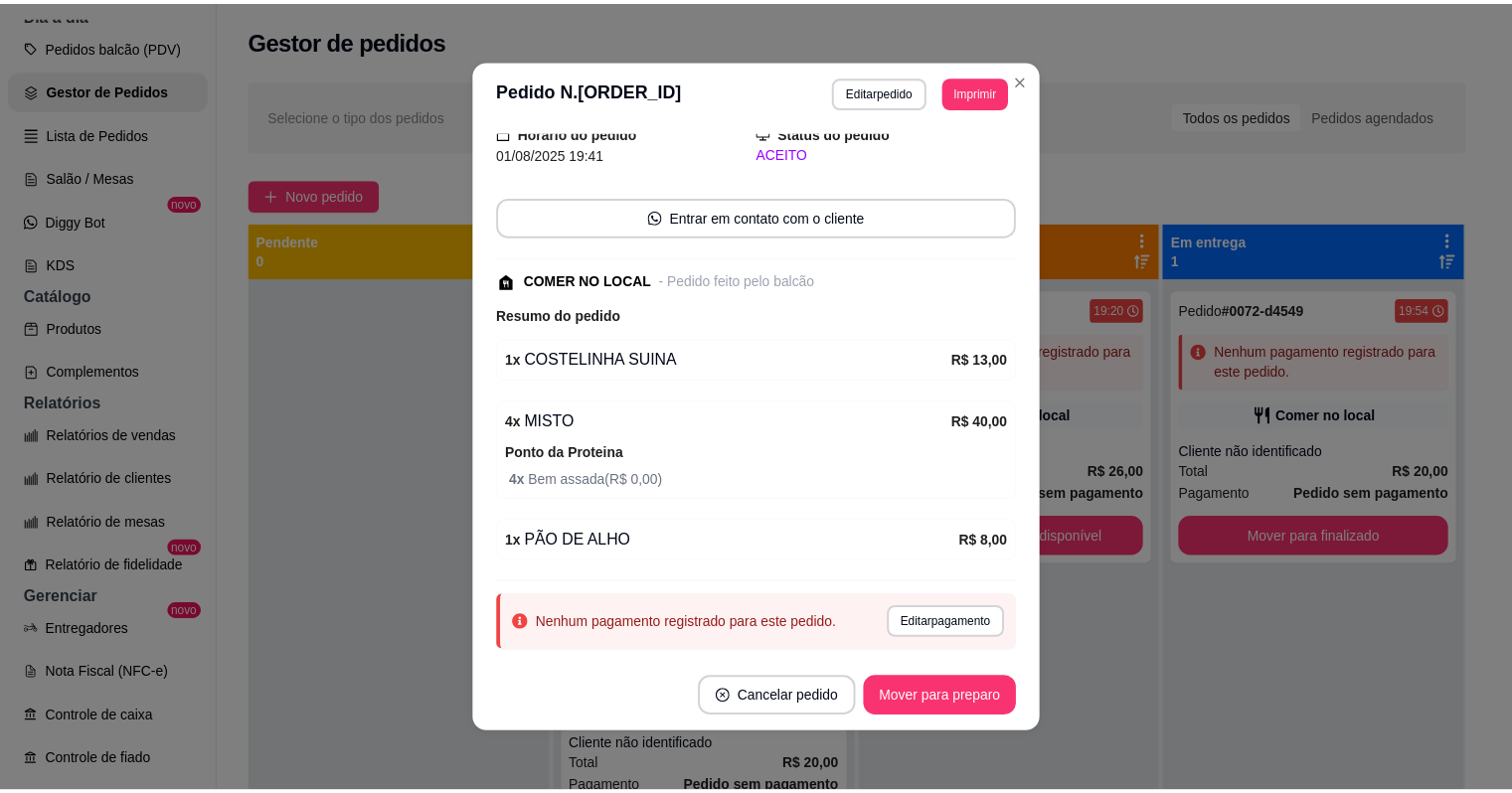 scroll, scrollTop: 171, scrollLeft: 0, axis: vertical 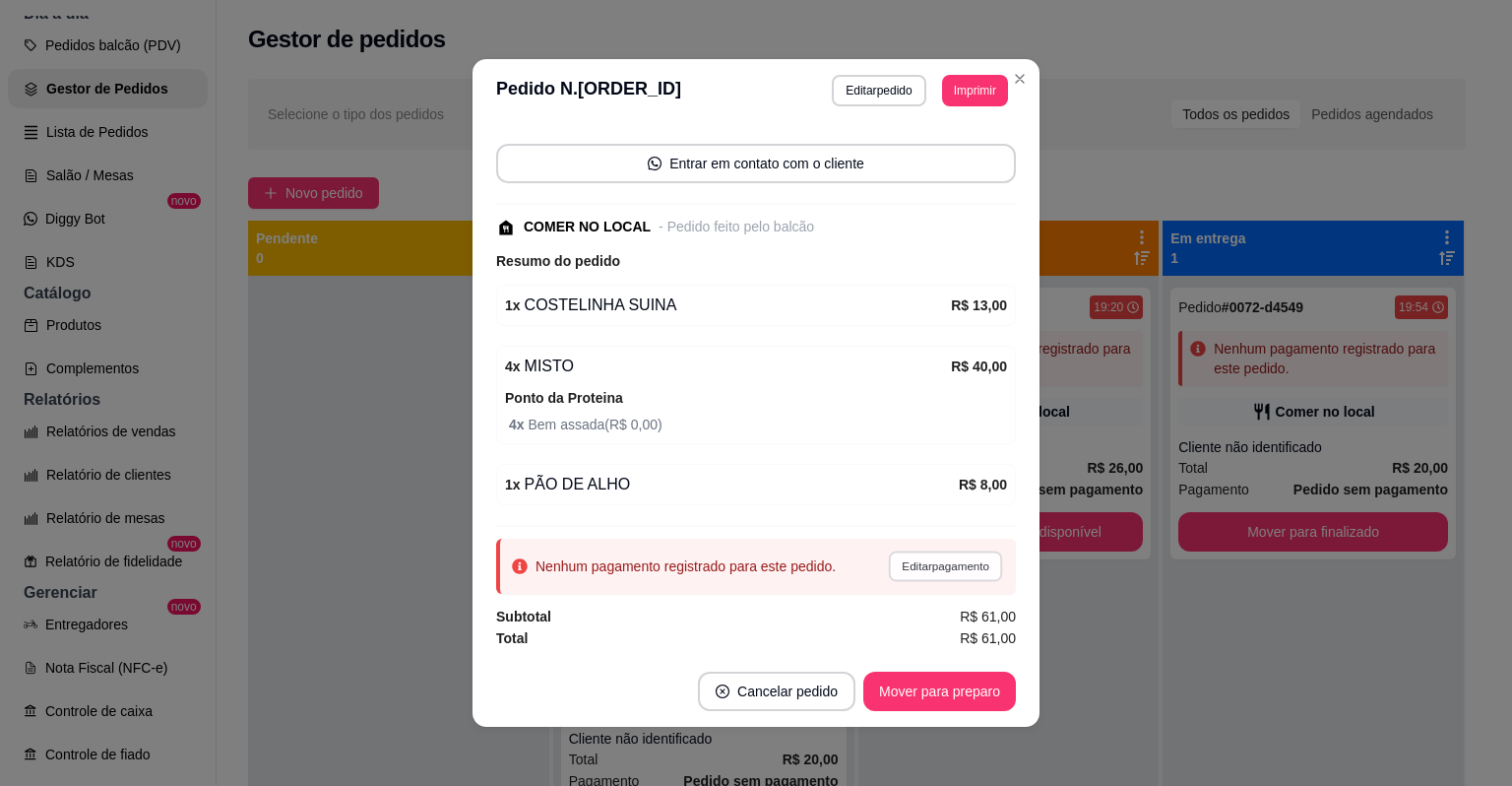 click on "Editar  pagamento" at bounding box center [945, 565] 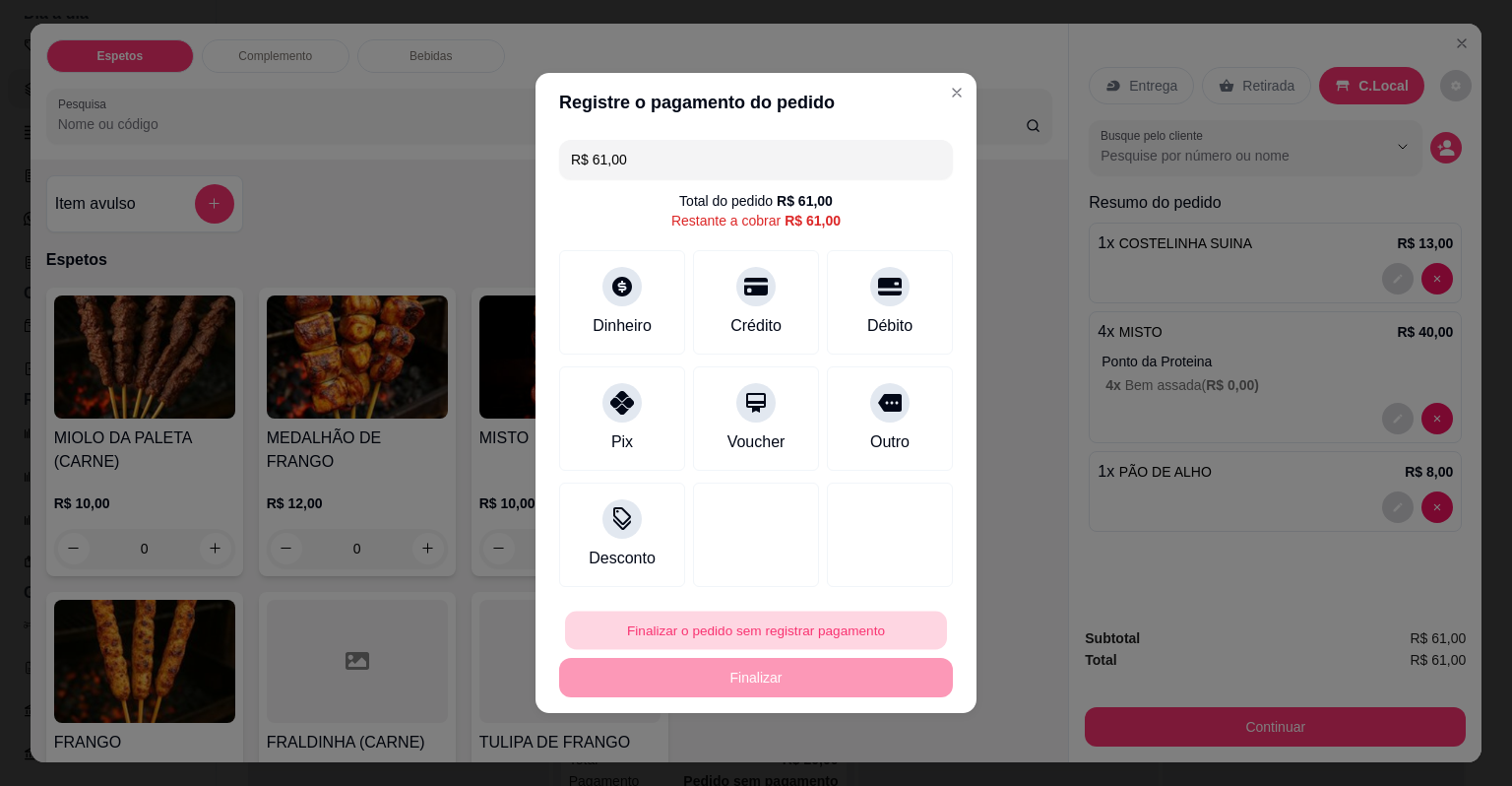 click on "Finalizar o pedido sem registrar pagamento" at bounding box center (756, 630) 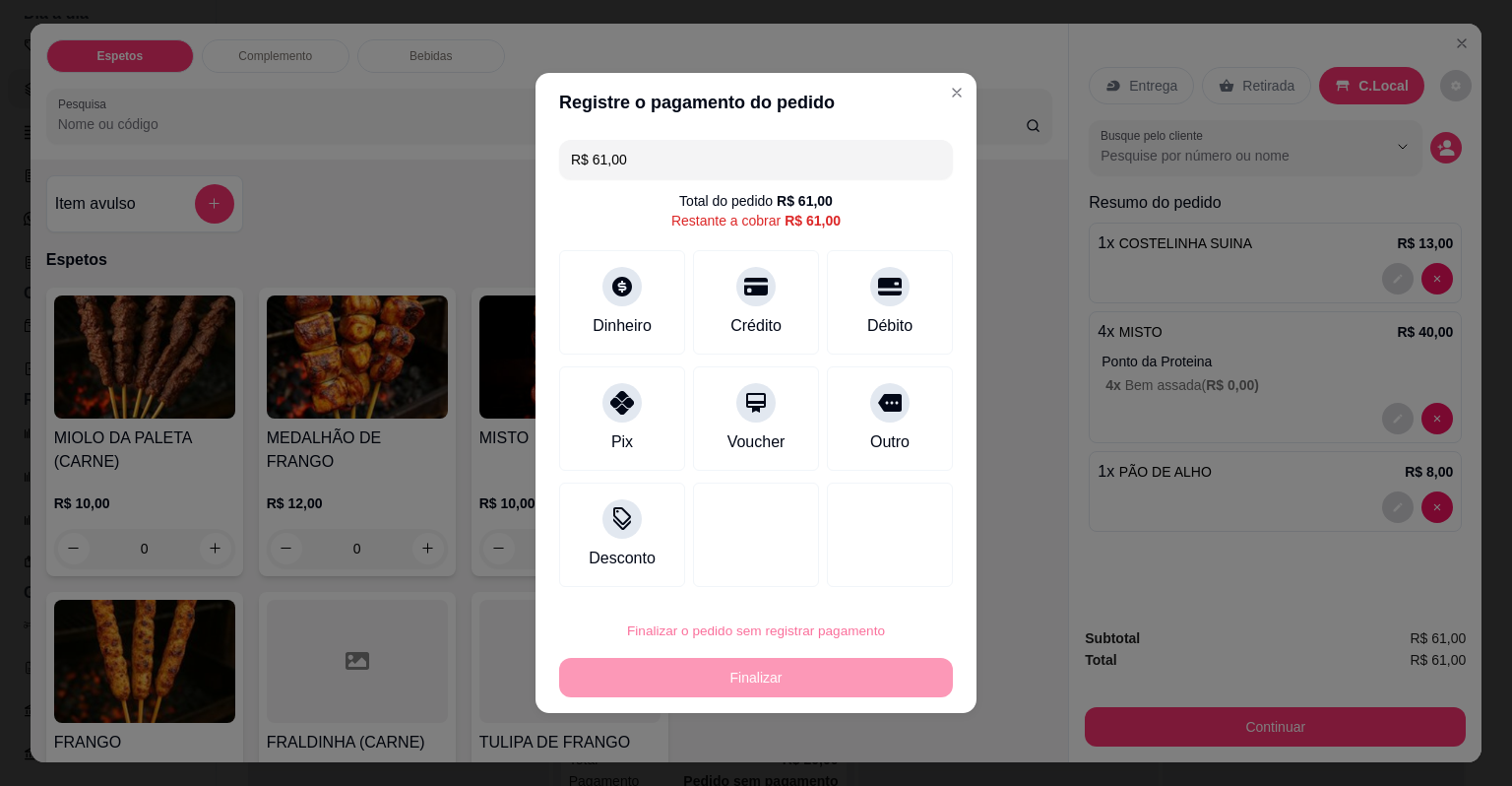 click on "Confirmar" at bounding box center [874, 574] 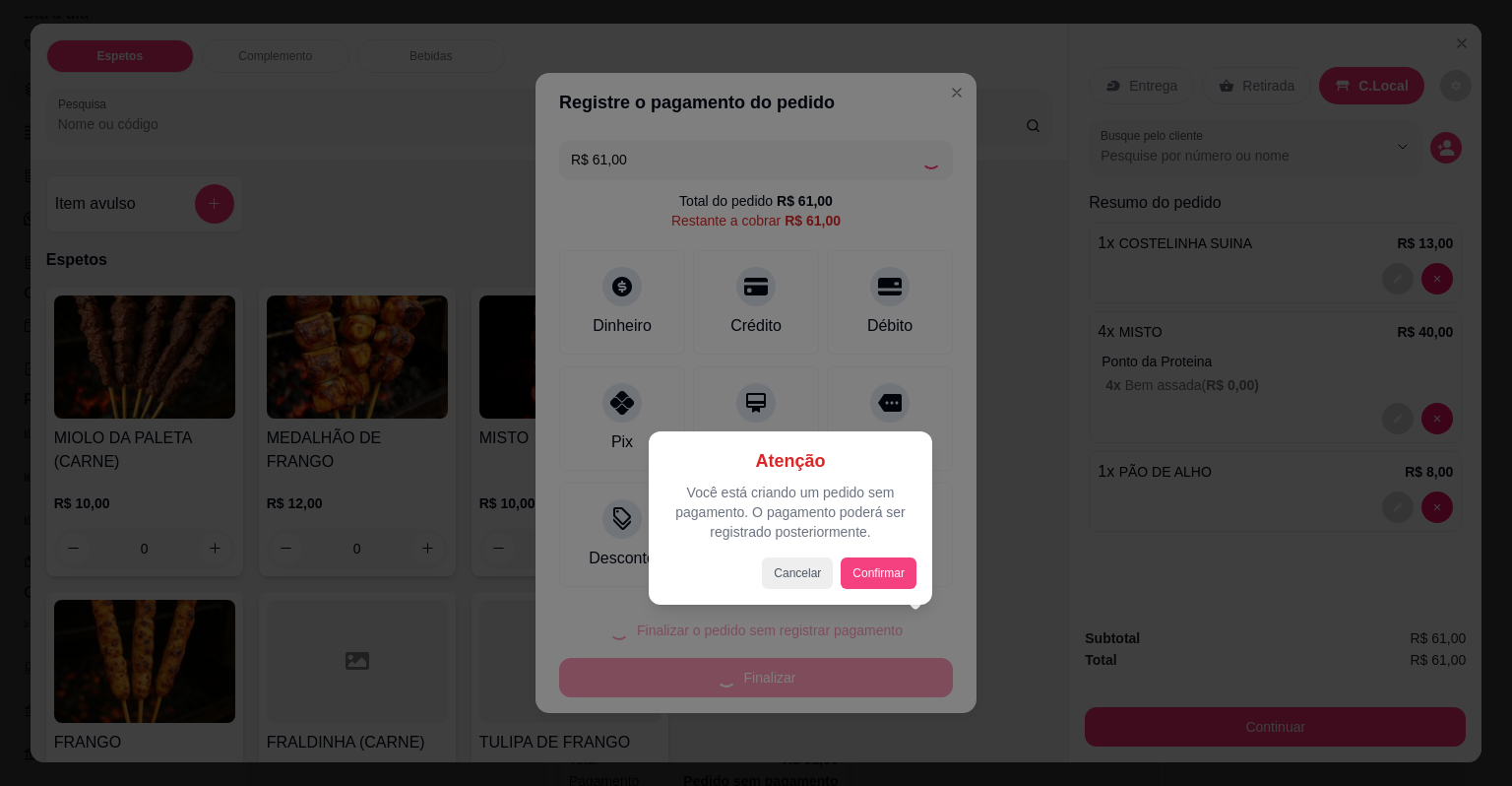 type on "0" 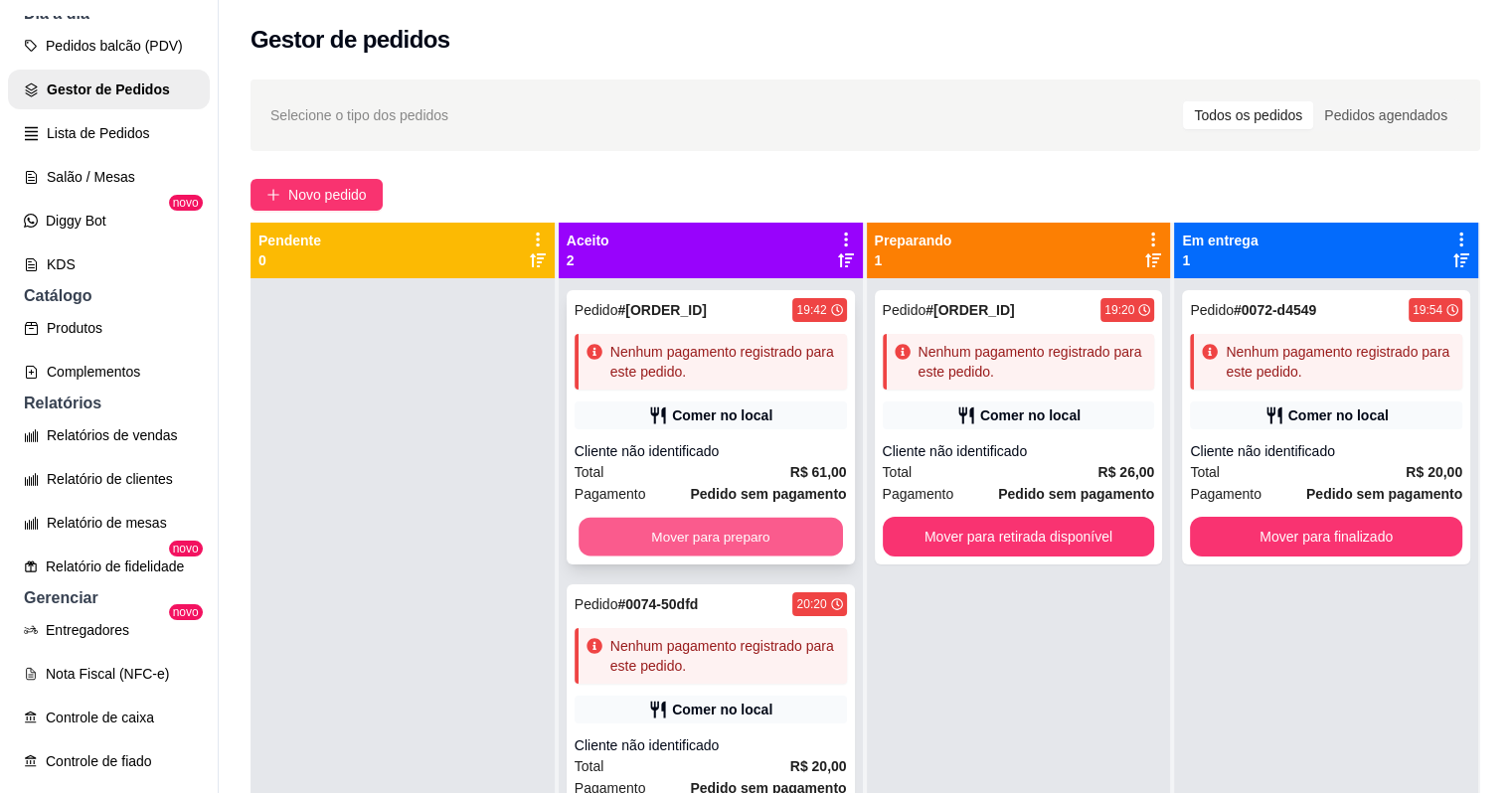 click on "Mover para preparo" at bounding box center [711, 537] 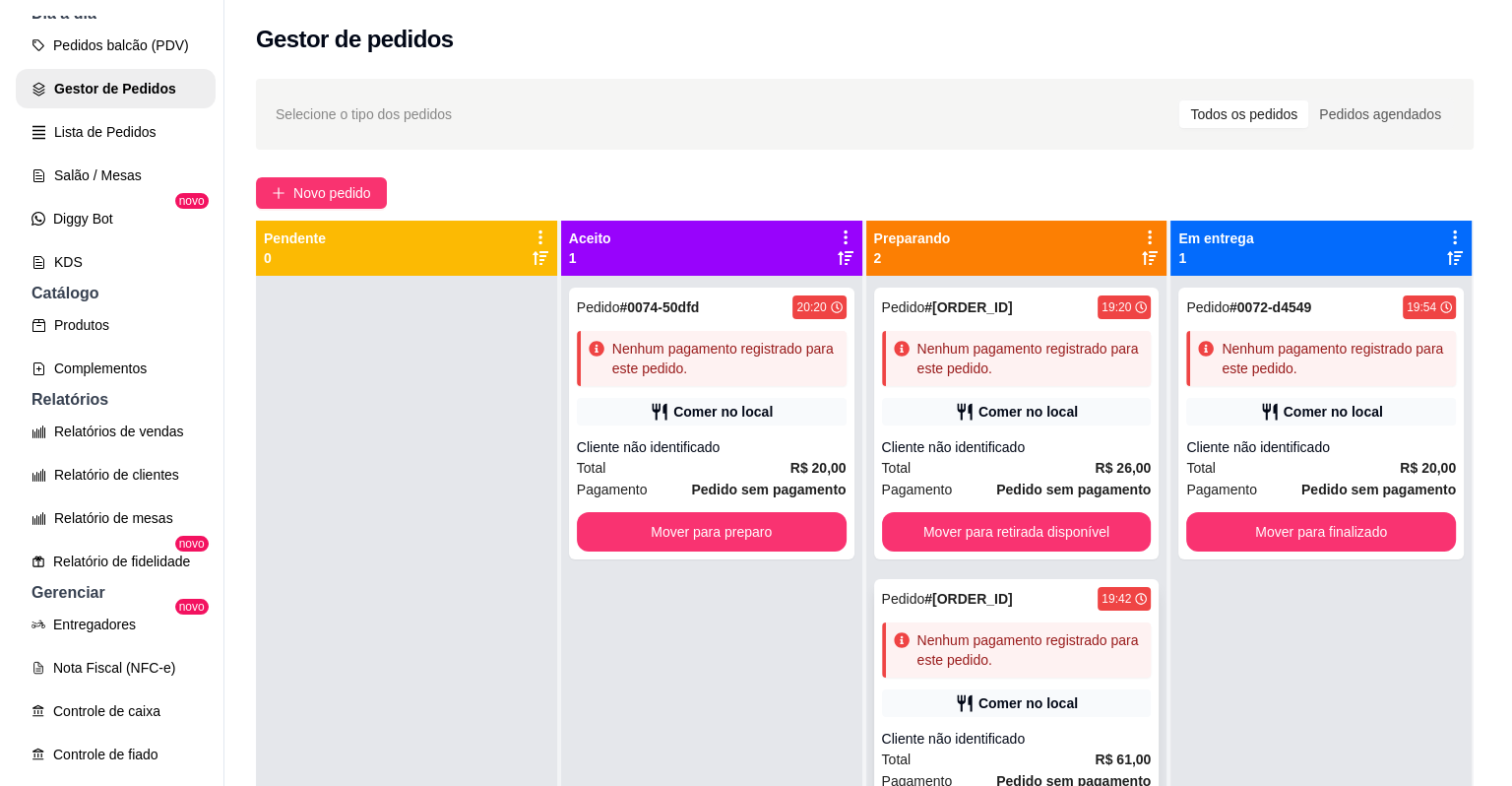 scroll, scrollTop: 55, scrollLeft: 0, axis: vertical 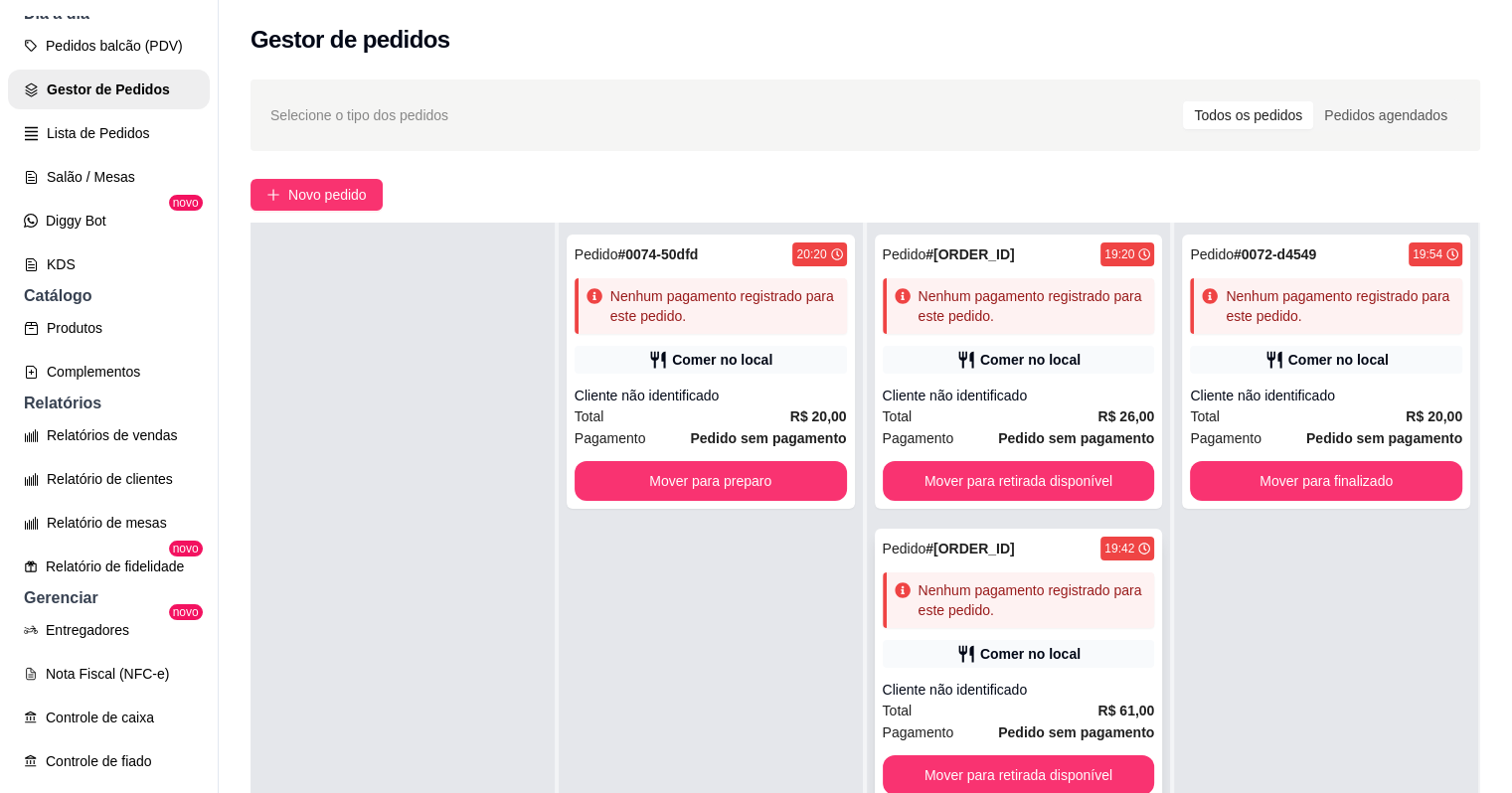 click on "Comer no local" at bounding box center [1030, 654] 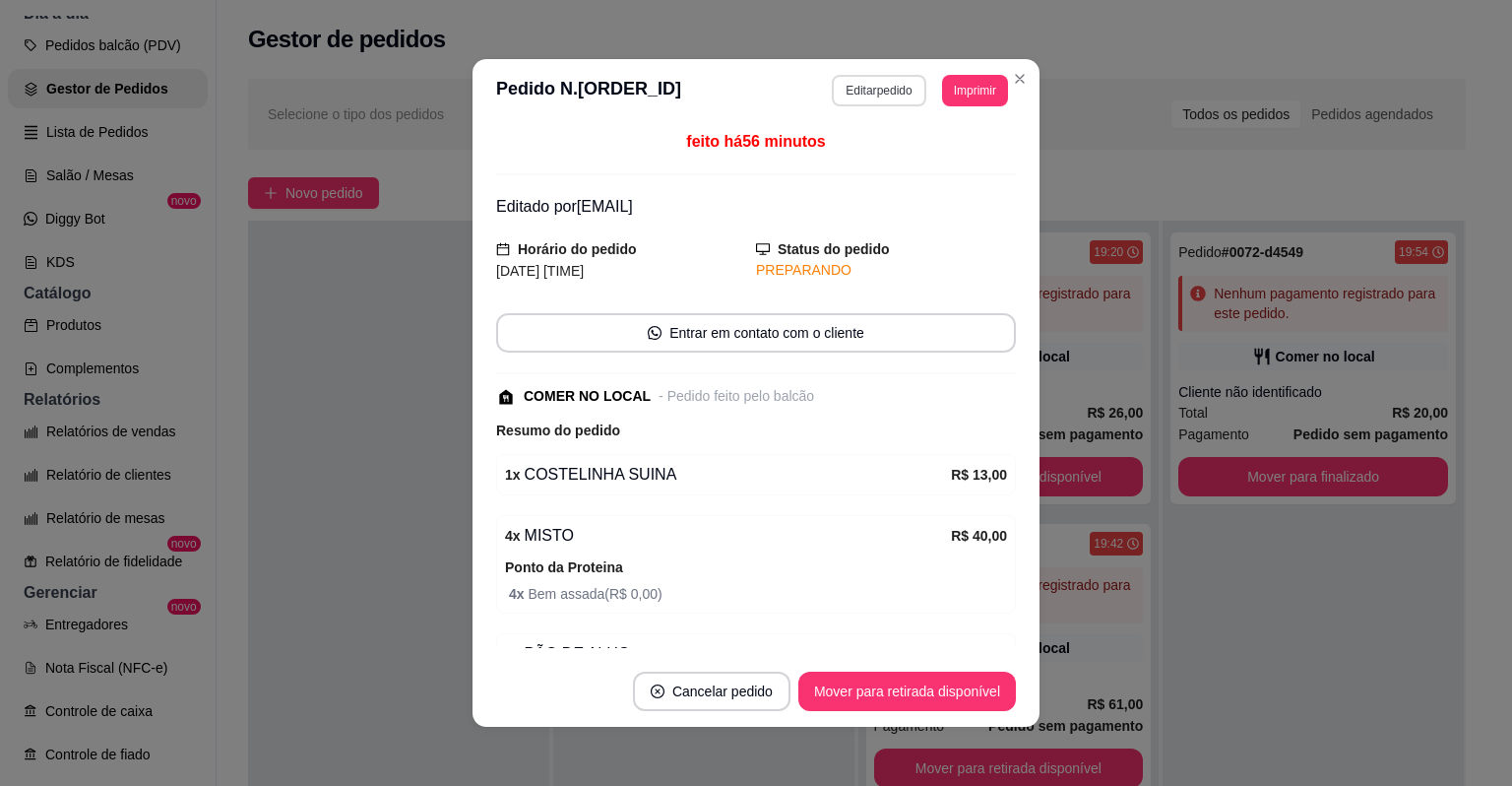 click on "Editar  pedido" at bounding box center (878, 91) 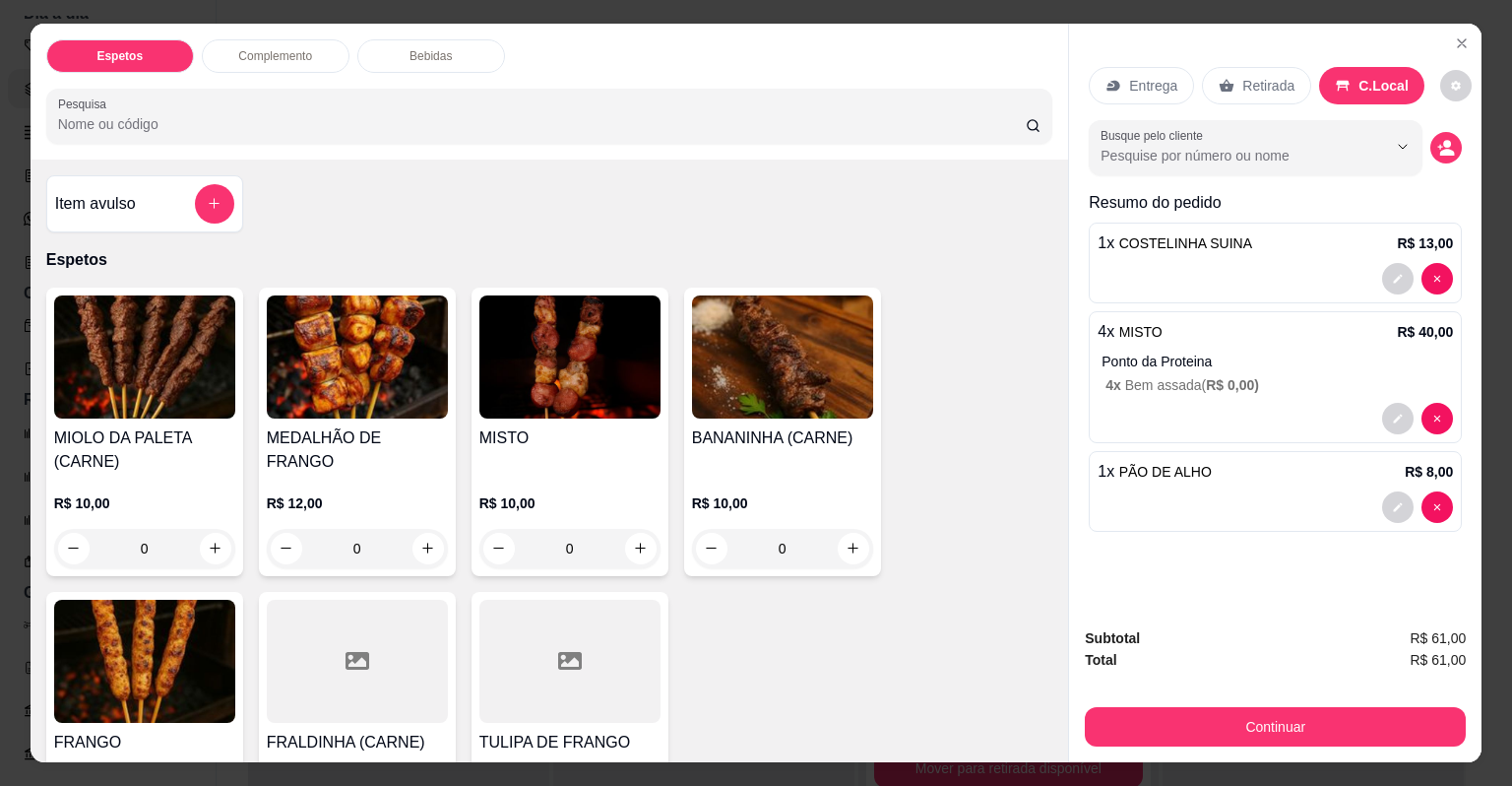 scroll, scrollTop: 79, scrollLeft: 0, axis: vertical 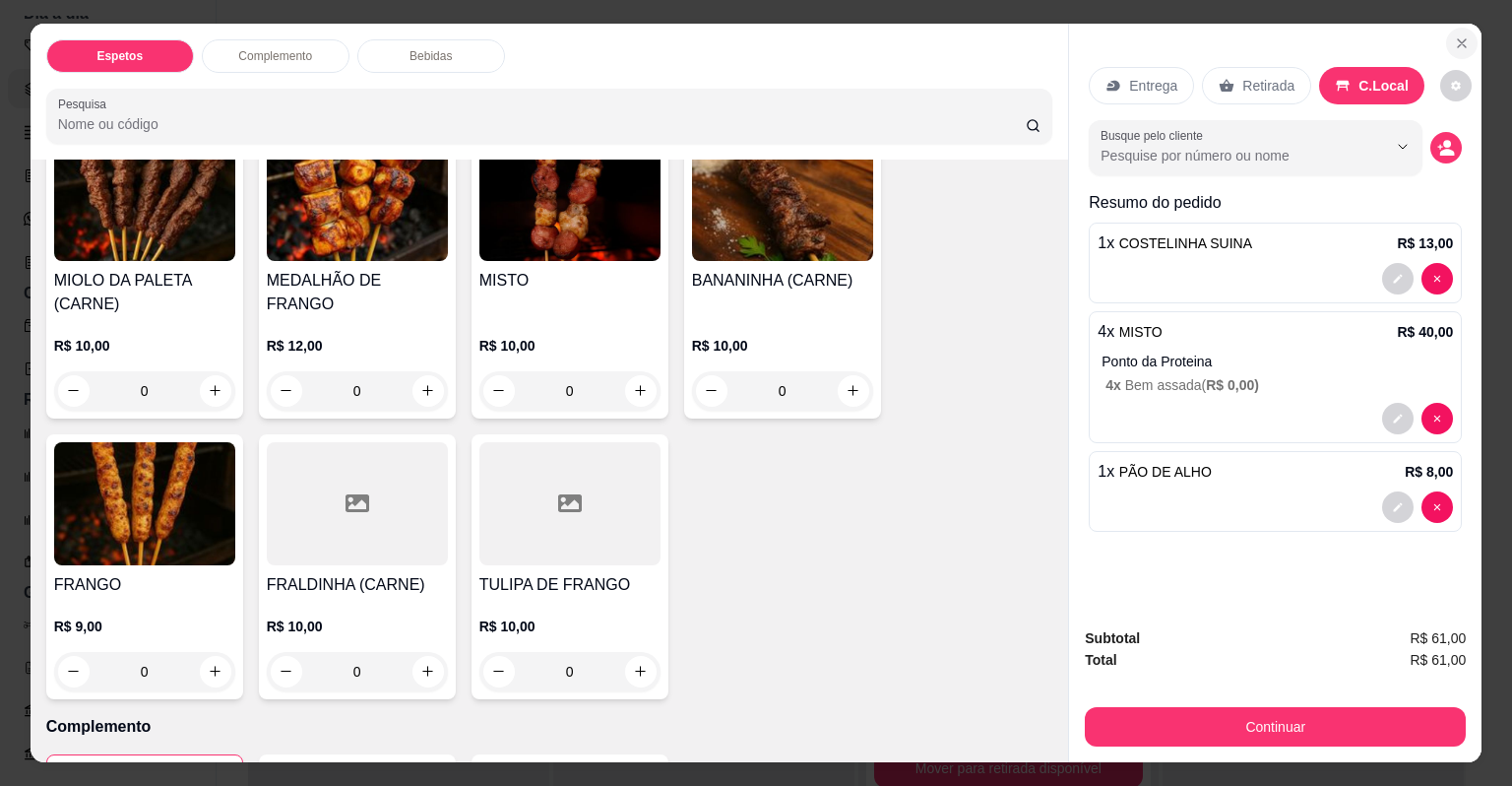 click 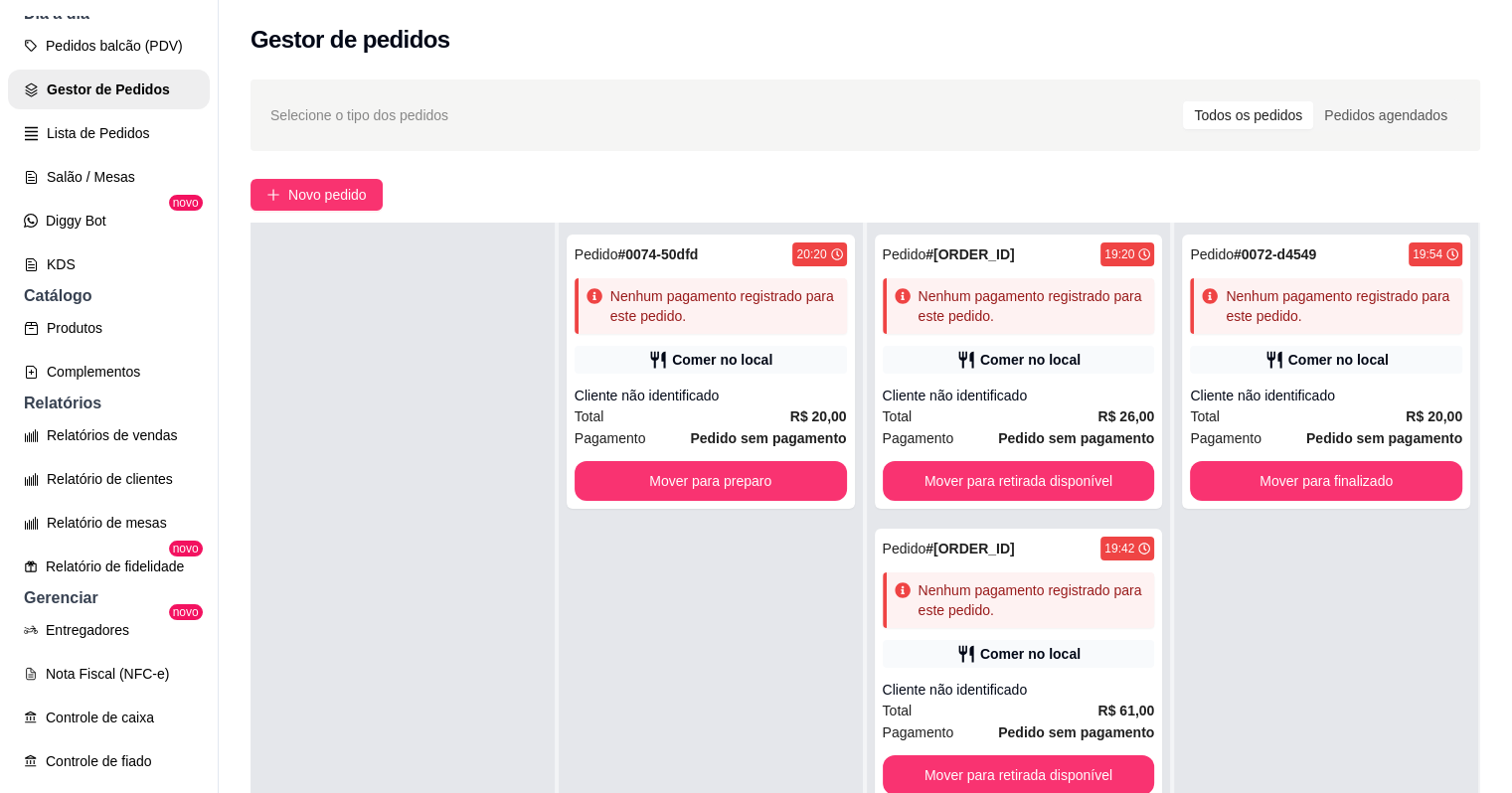 scroll, scrollTop: 611, scrollLeft: 0, axis: vertical 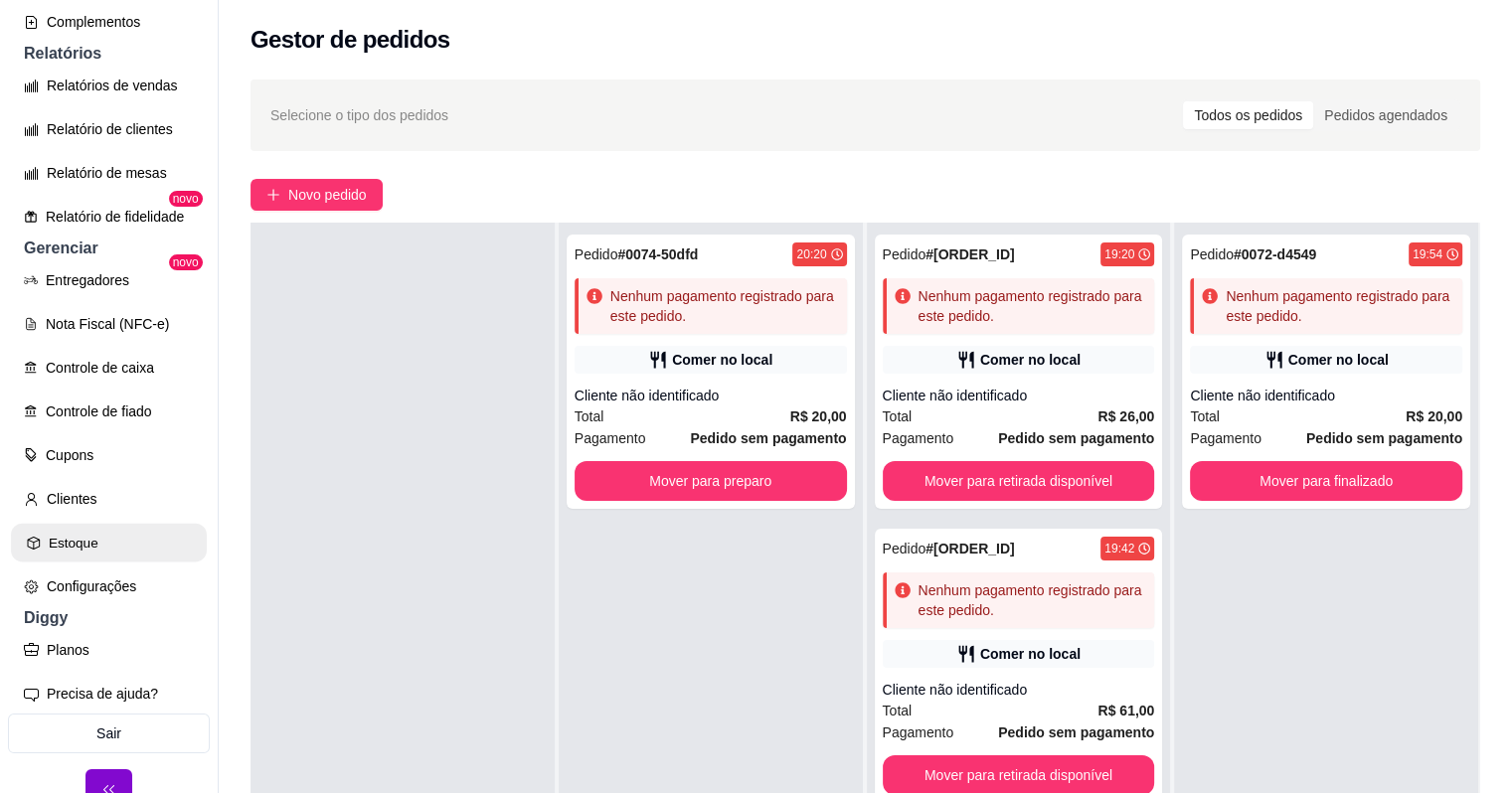 click on "Estoque" at bounding box center (108, 543) 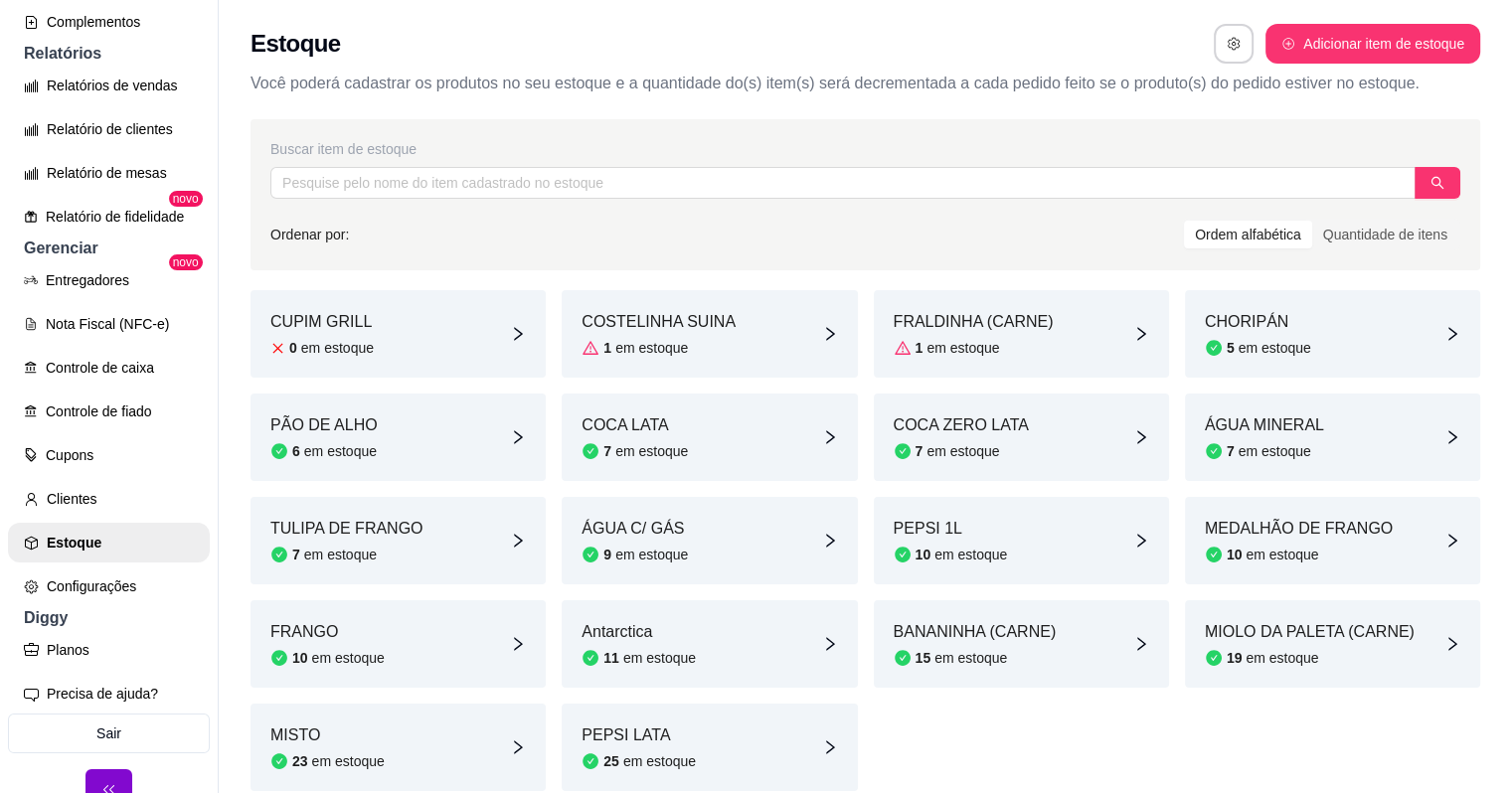 click on "em estoque" at bounding box center [651, 348] 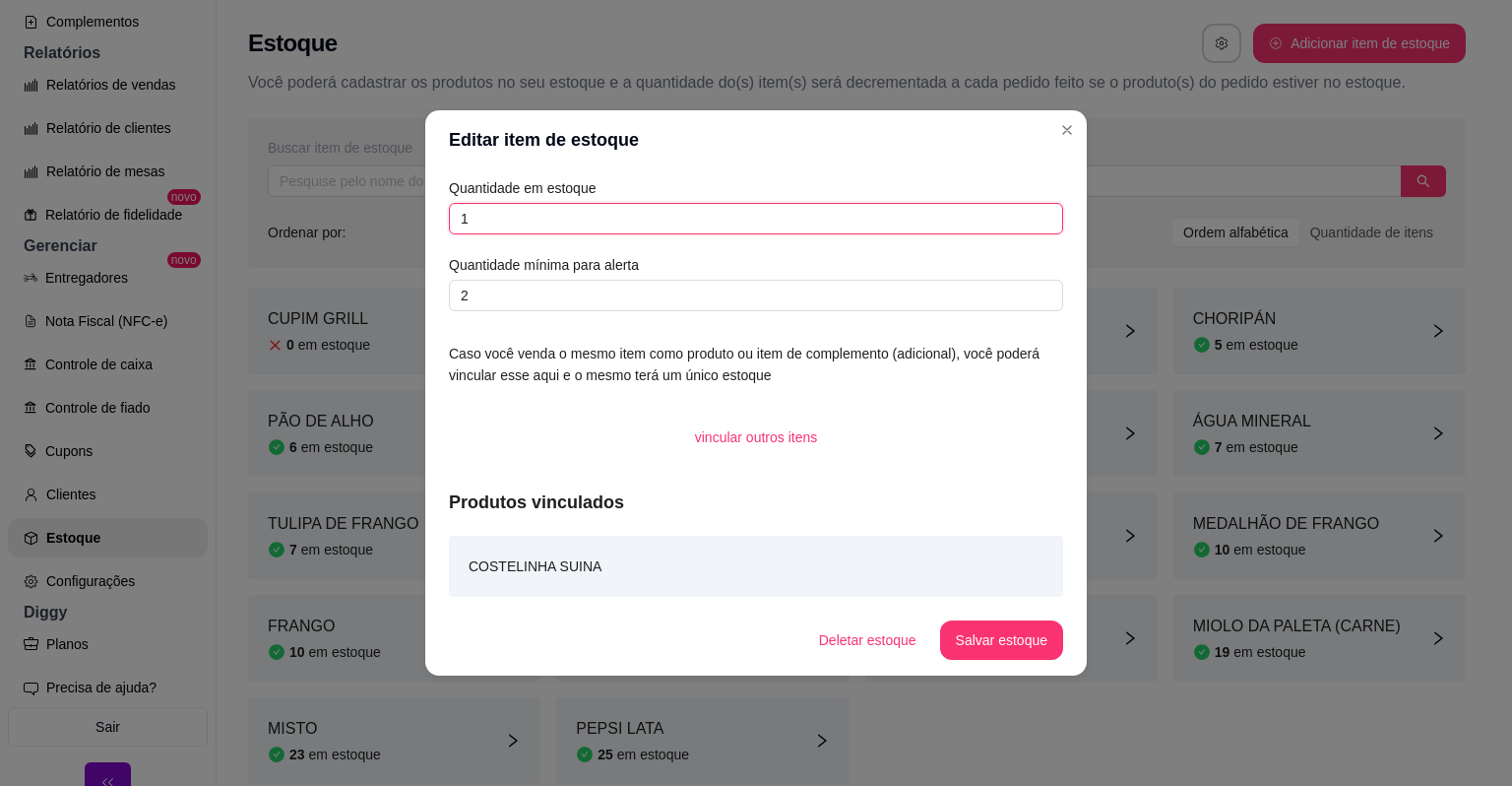 click on "1" at bounding box center (756, 219) 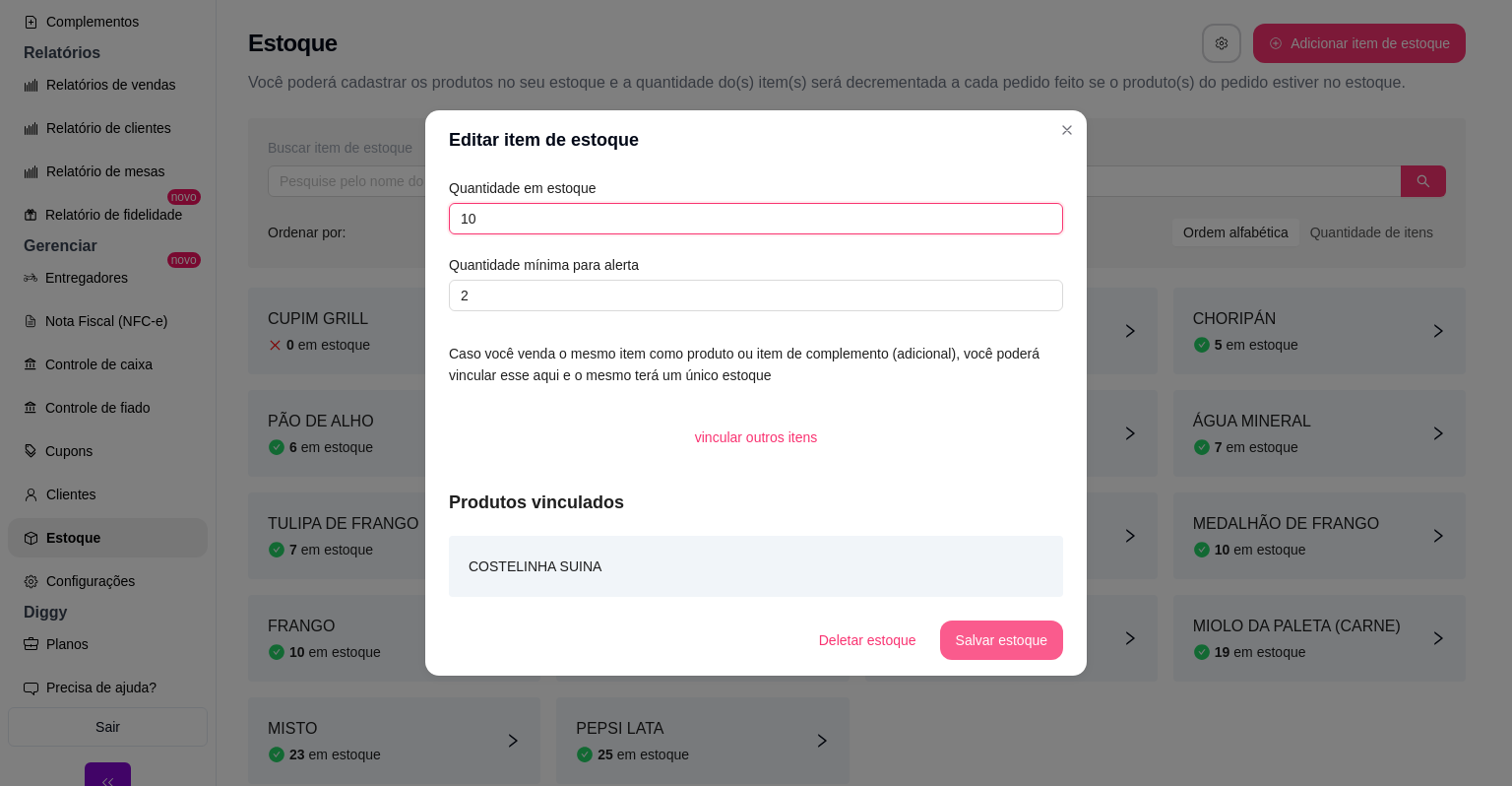 type on "10" 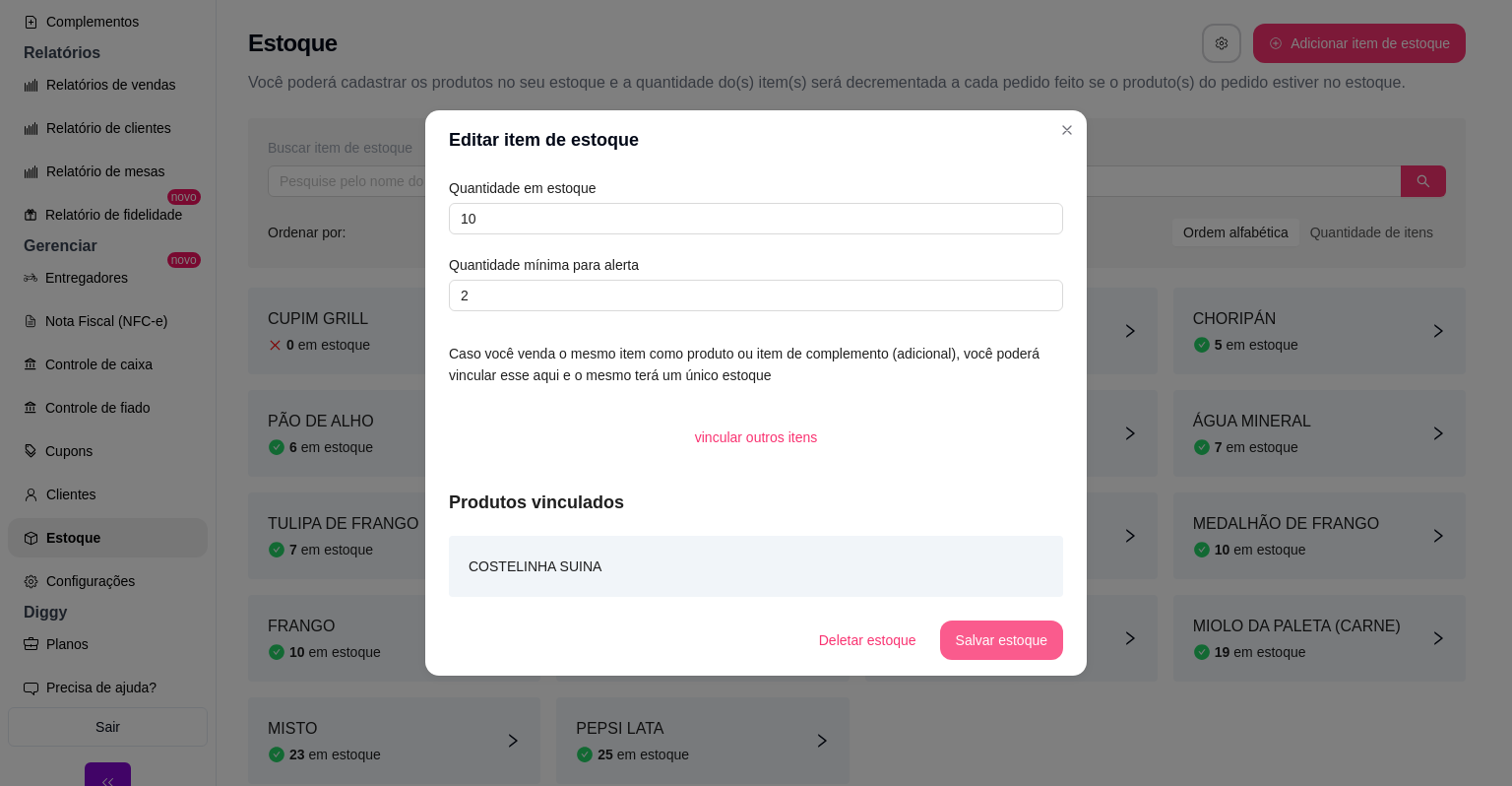 click on "Salvar estoque" at bounding box center [1001, 640] 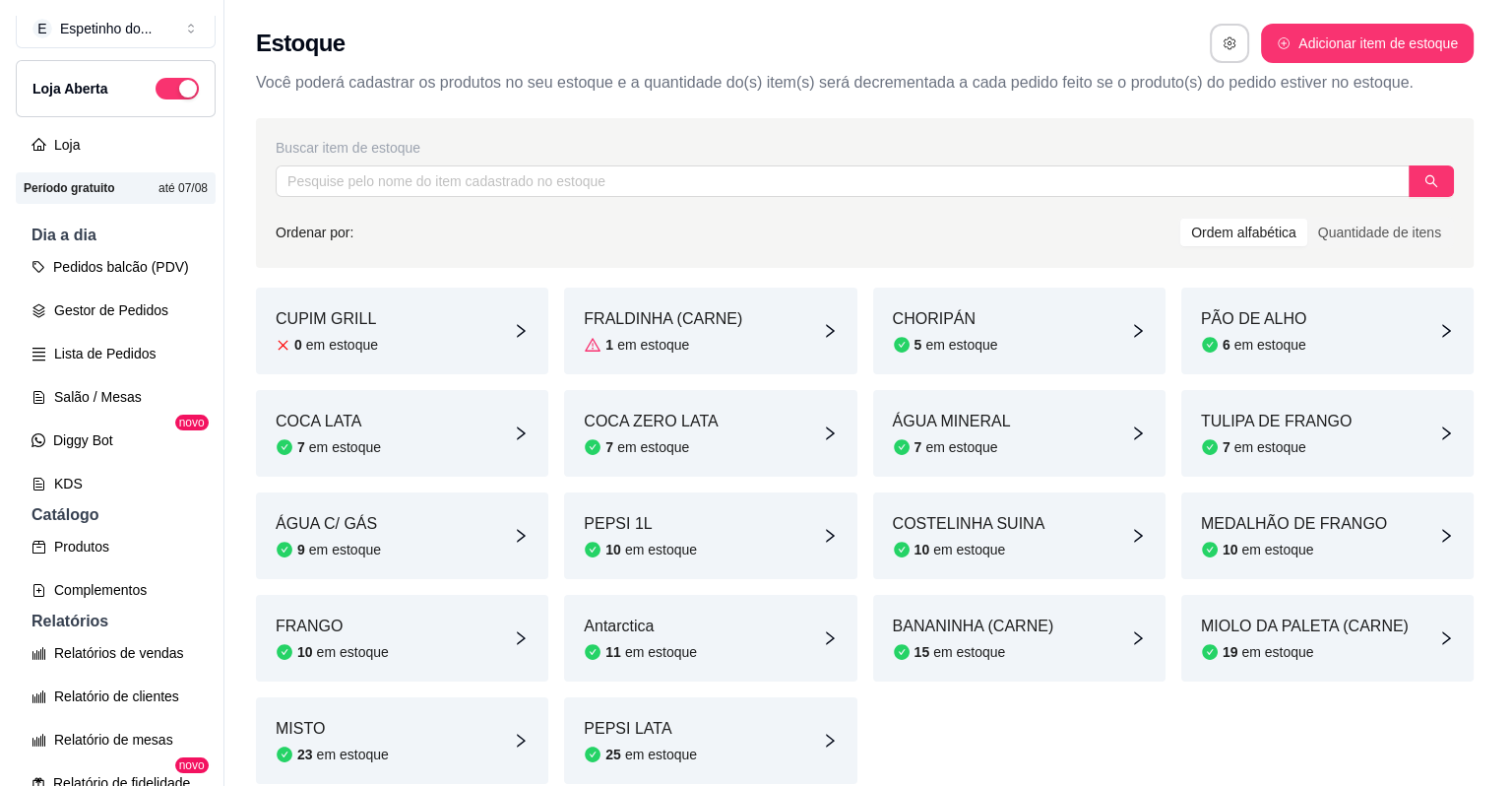 scroll, scrollTop: 0, scrollLeft: 0, axis: both 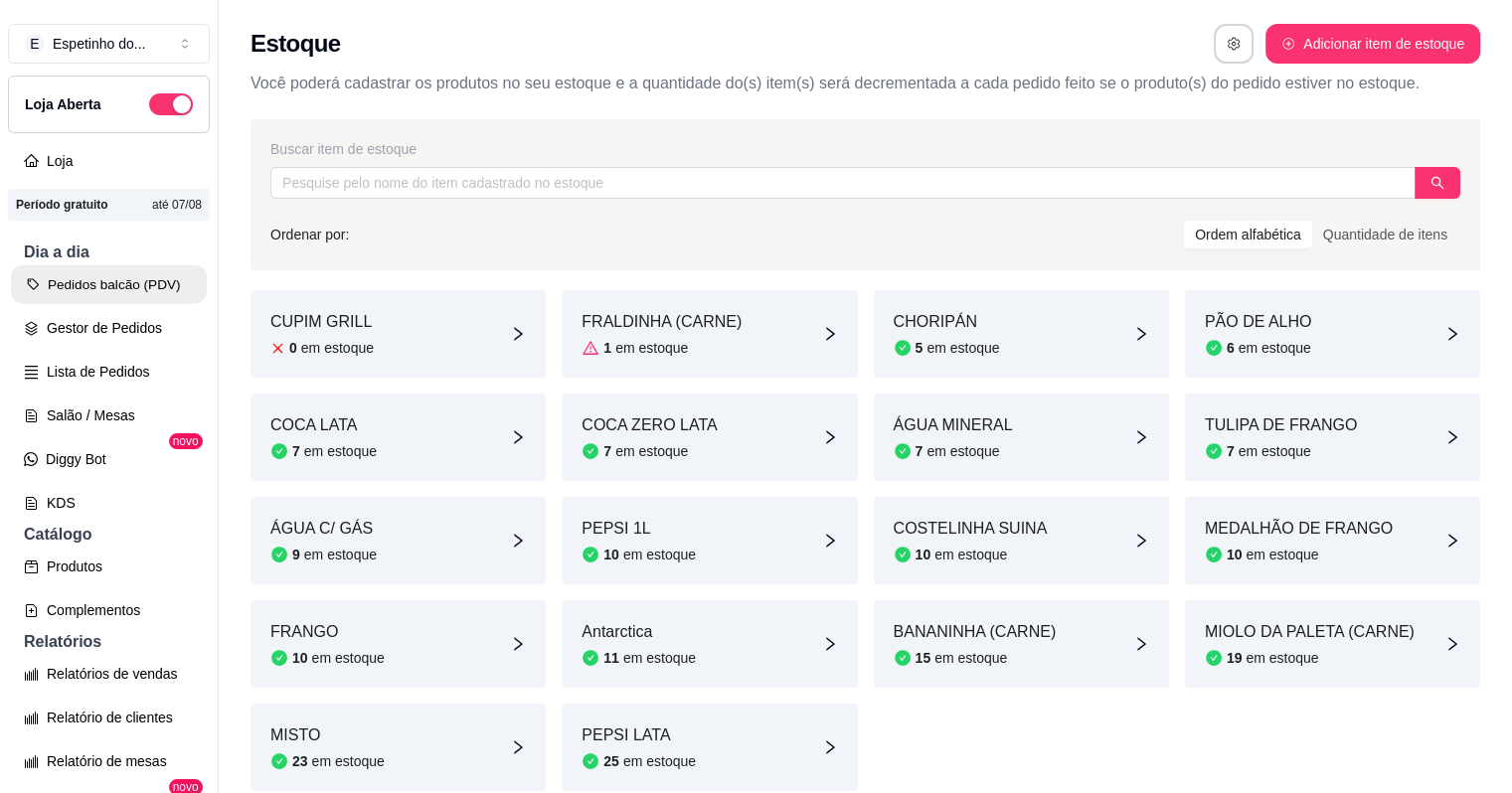 click on "Pedidos balcão (PDV)" at bounding box center (108, 284) 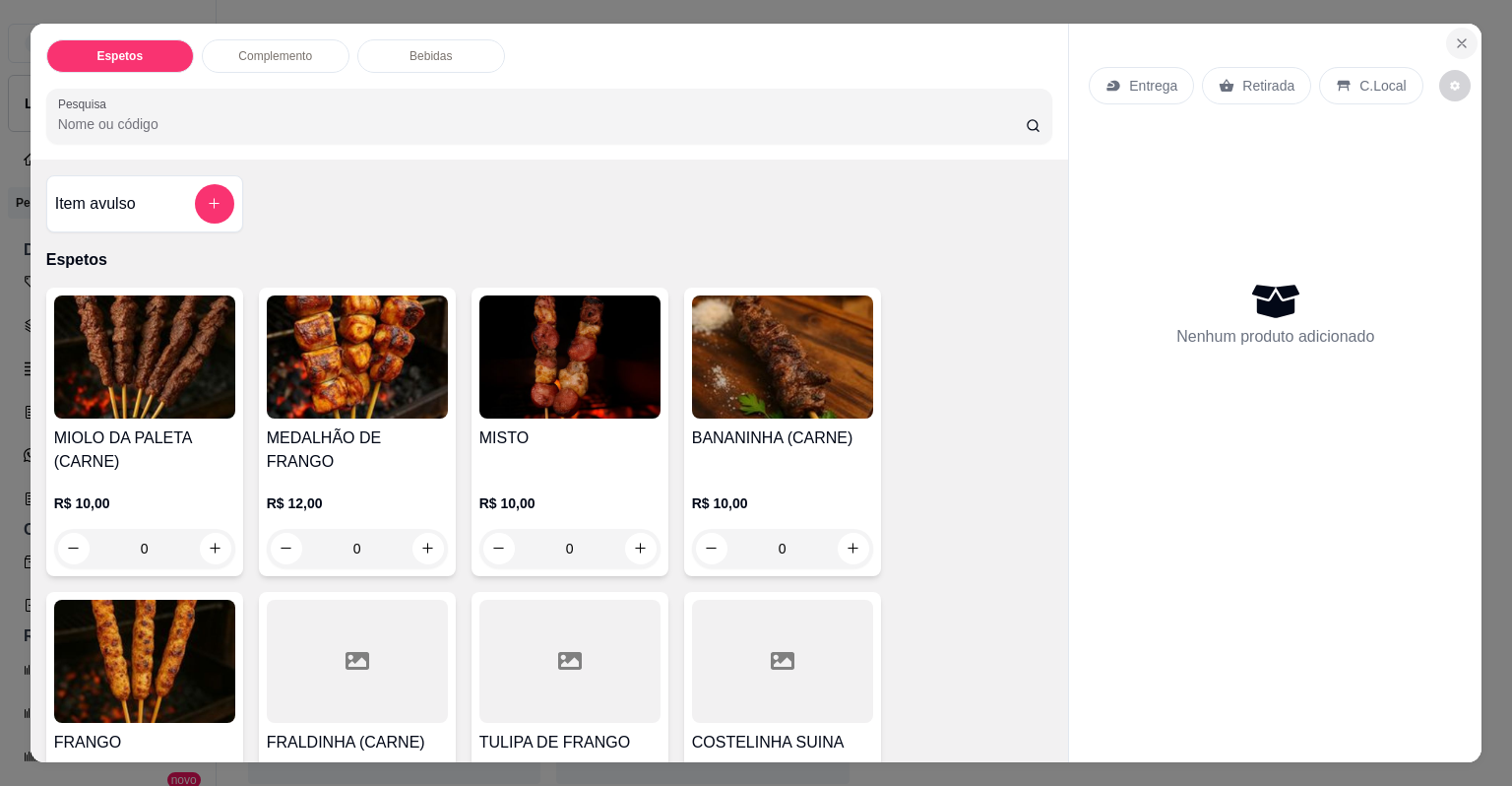 click 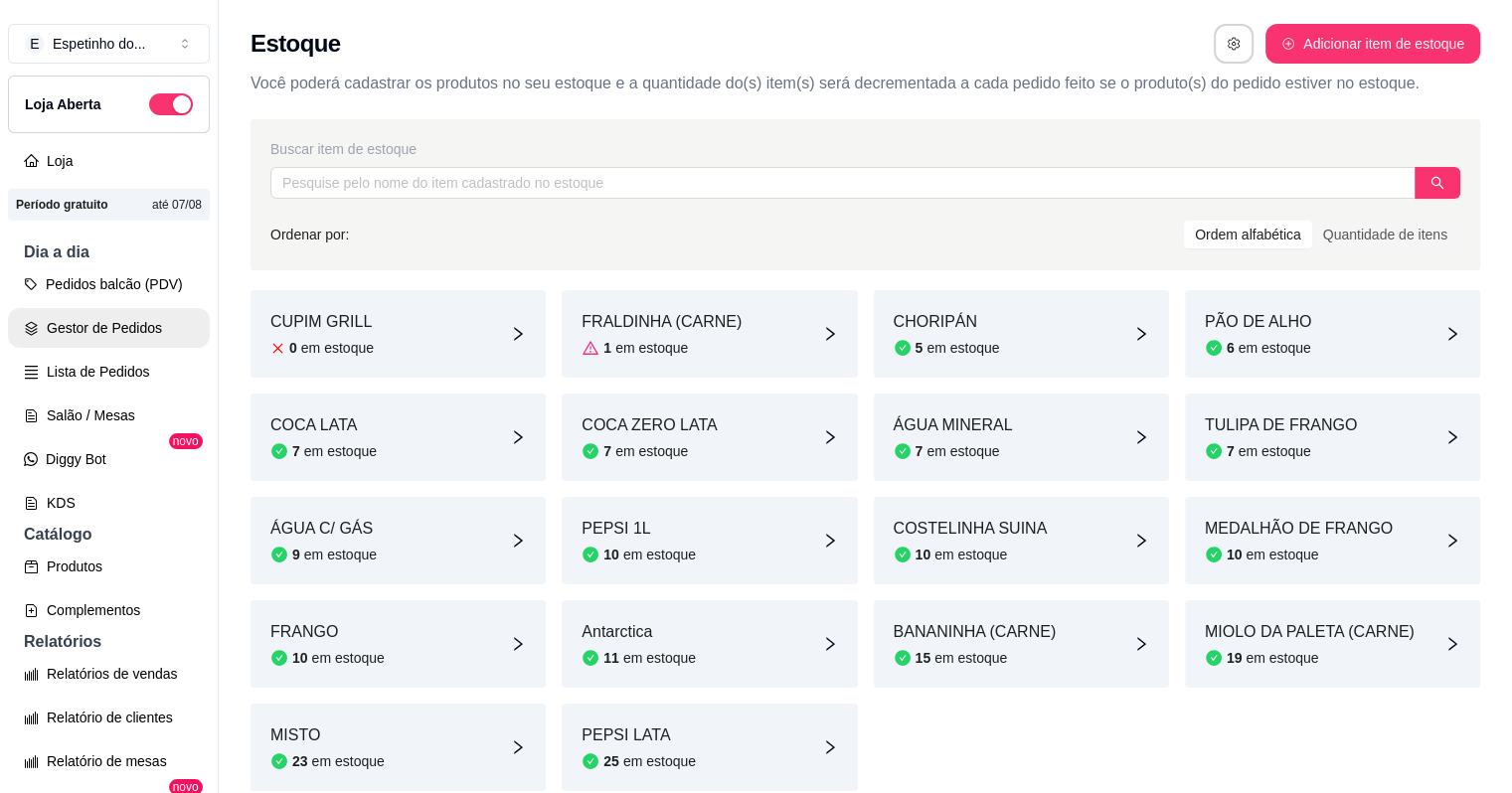 click on "Gestor de Pedidos" at bounding box center [108, 328] 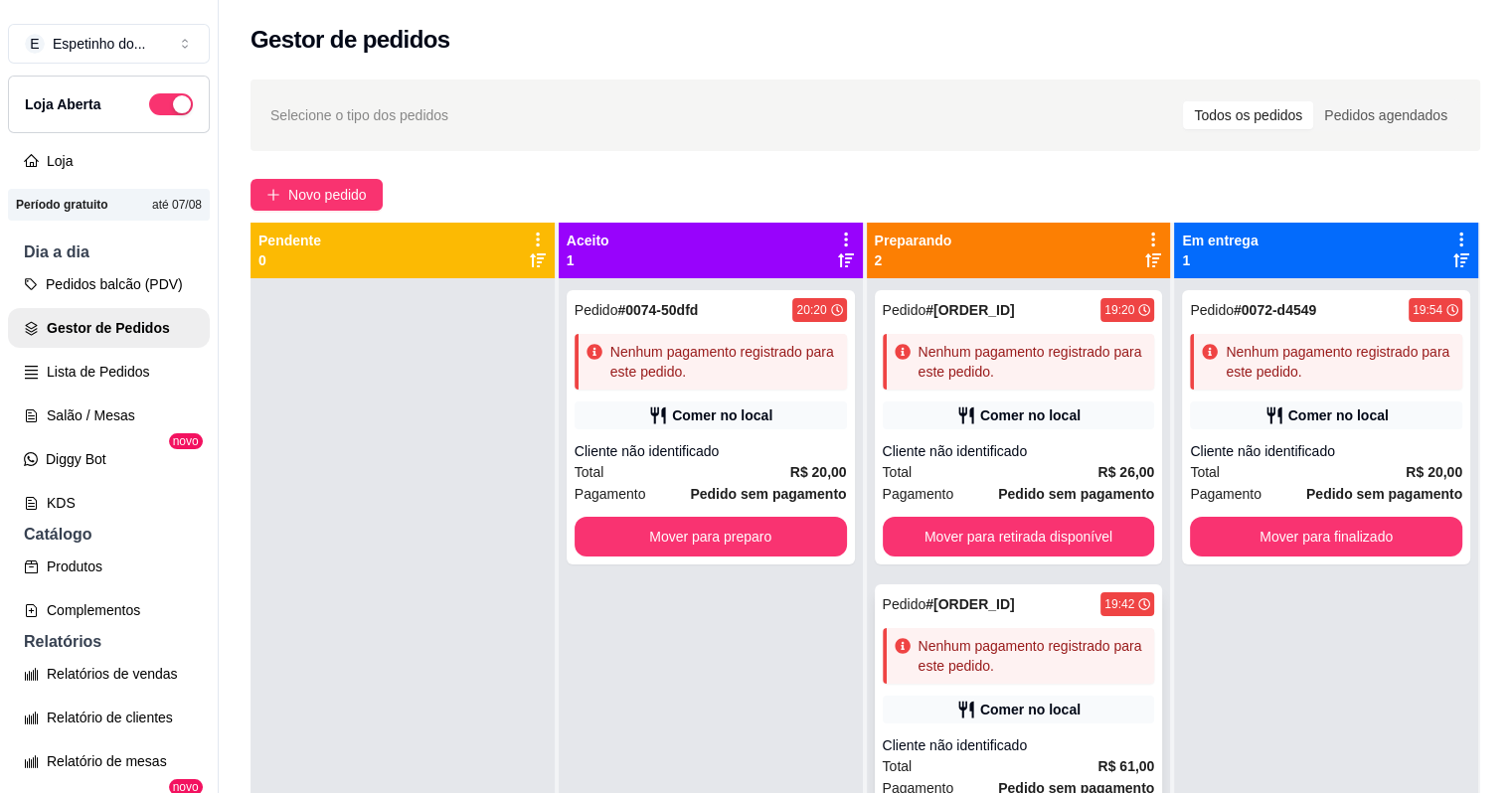 click on "Comer no local" at bounding box center [1030, 710] 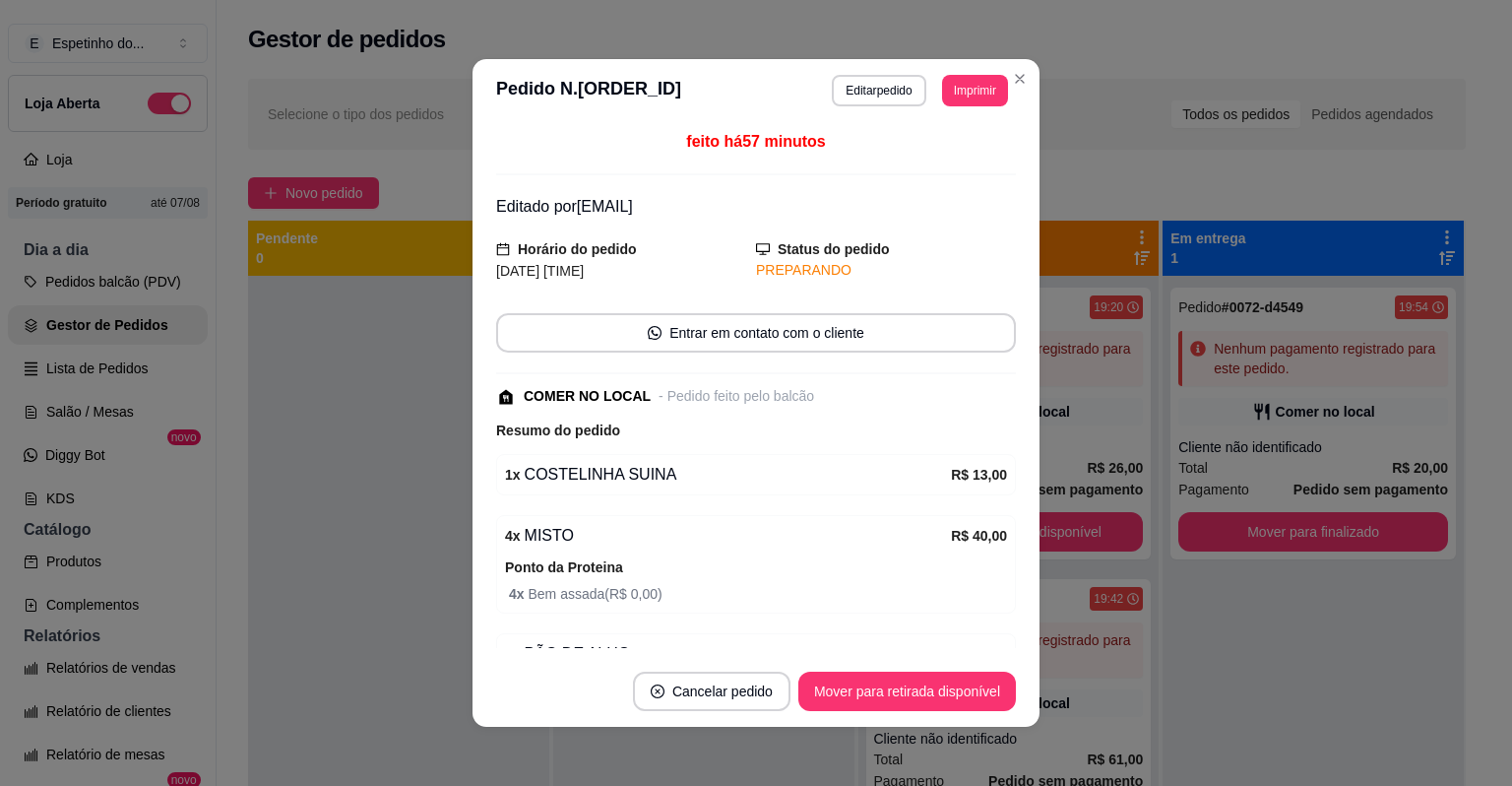 scroll, scrollTop: 39, scrollLeft: 0, axis: vertical 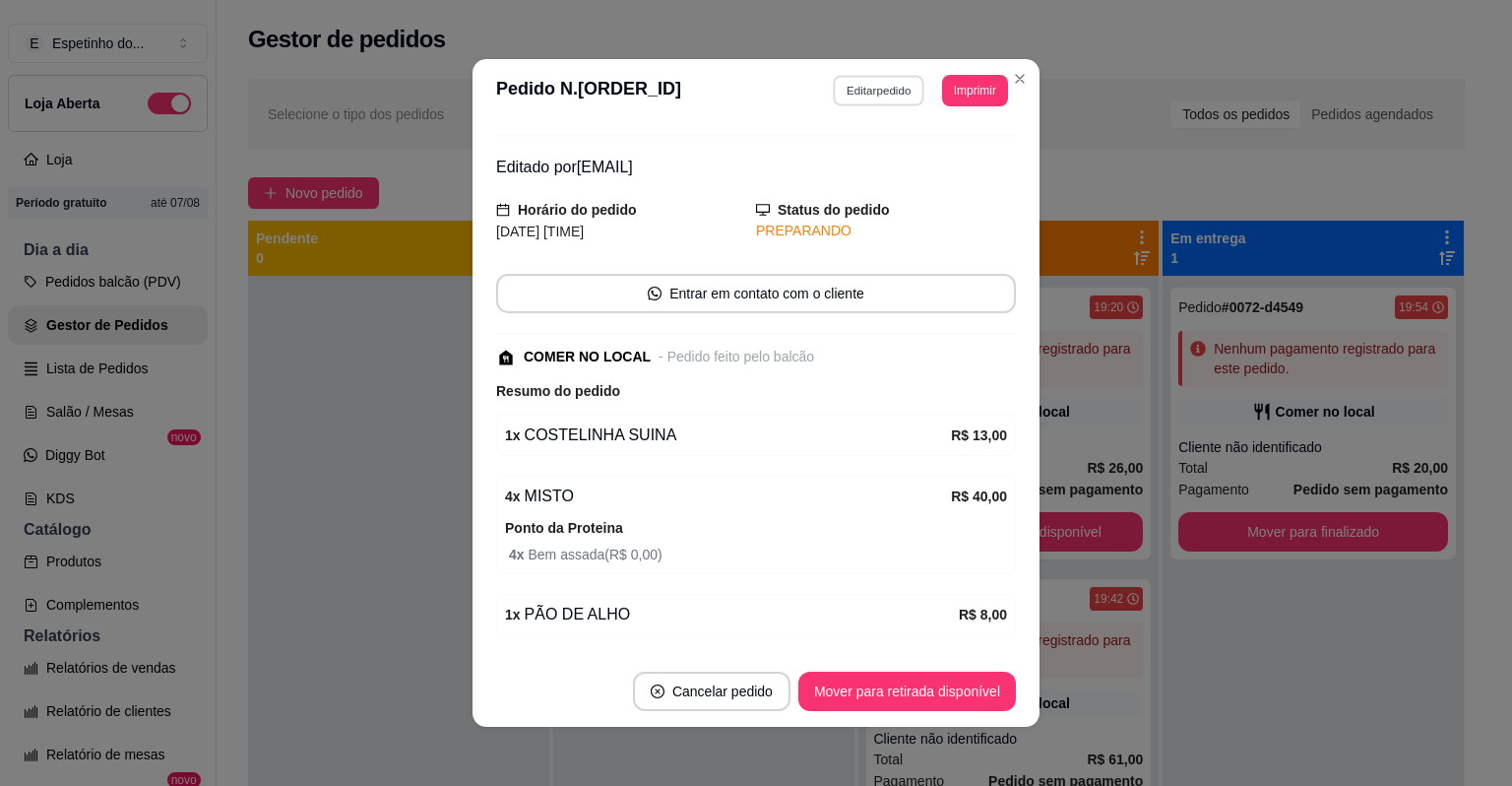 click on "Editar  pedido" at bounding box center (879, 90) 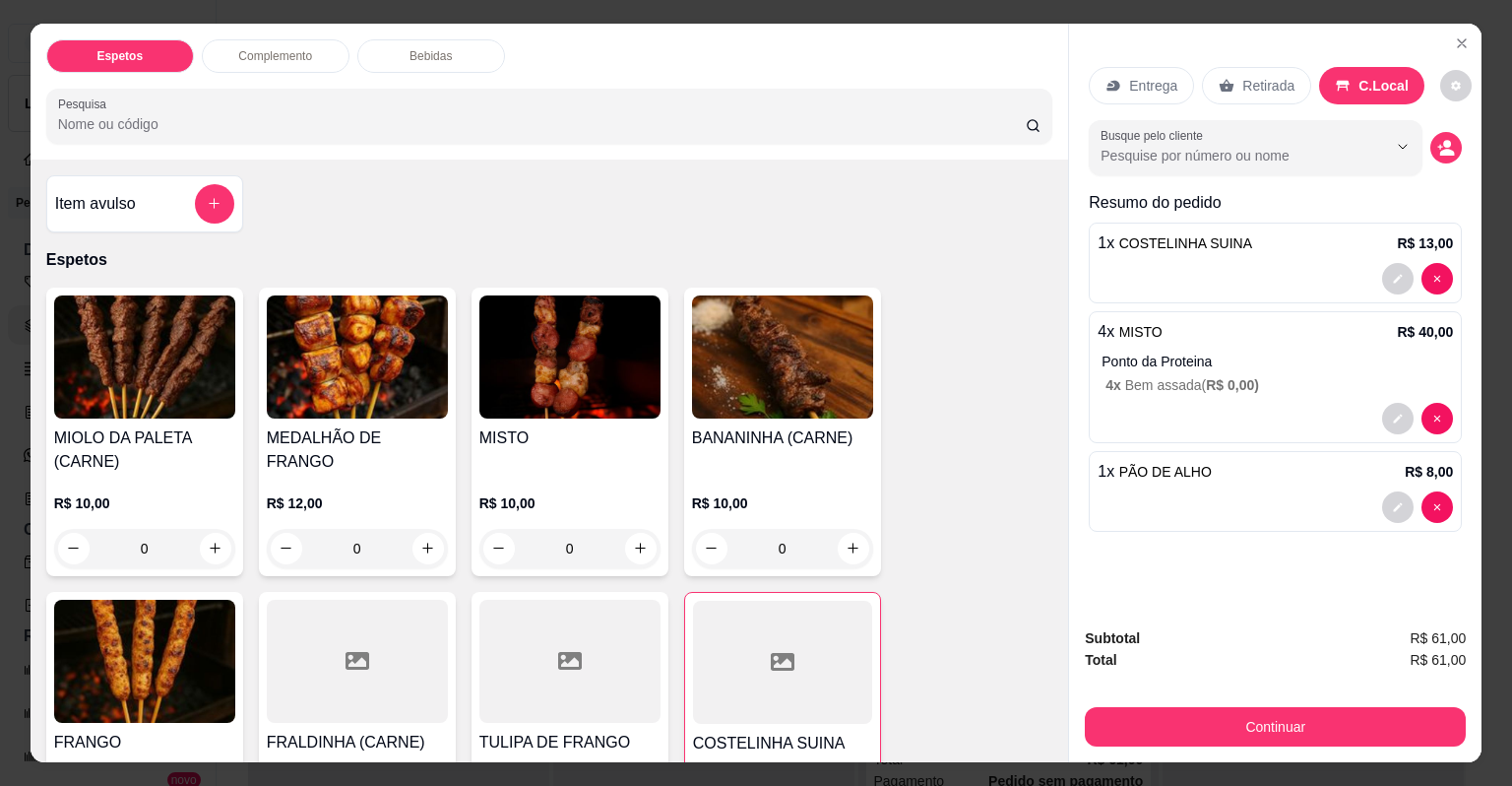 click at bounding box center [783, 662] 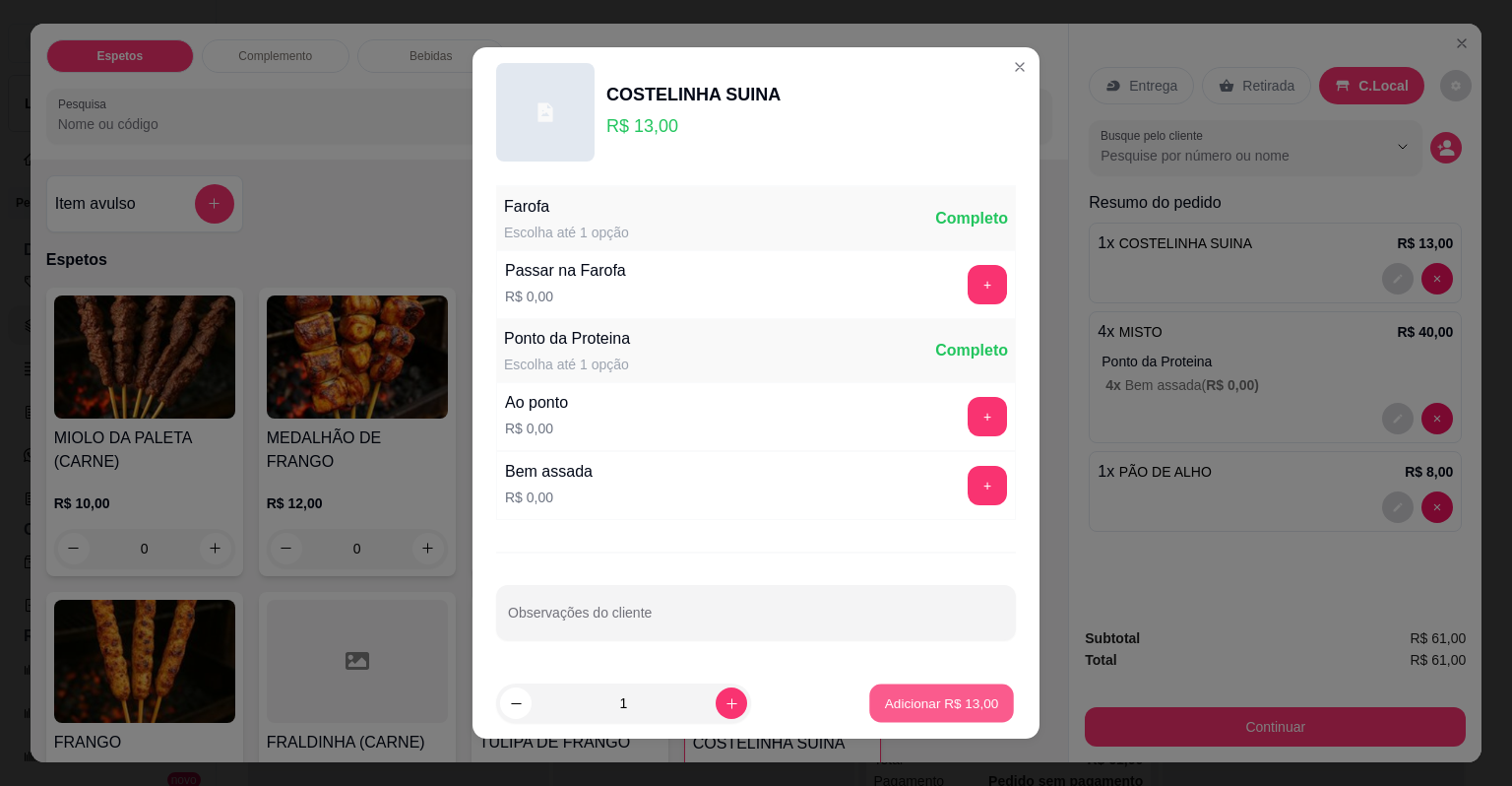 click on "Adicionar   R$ 13,00" at bounding box center (942, 702) 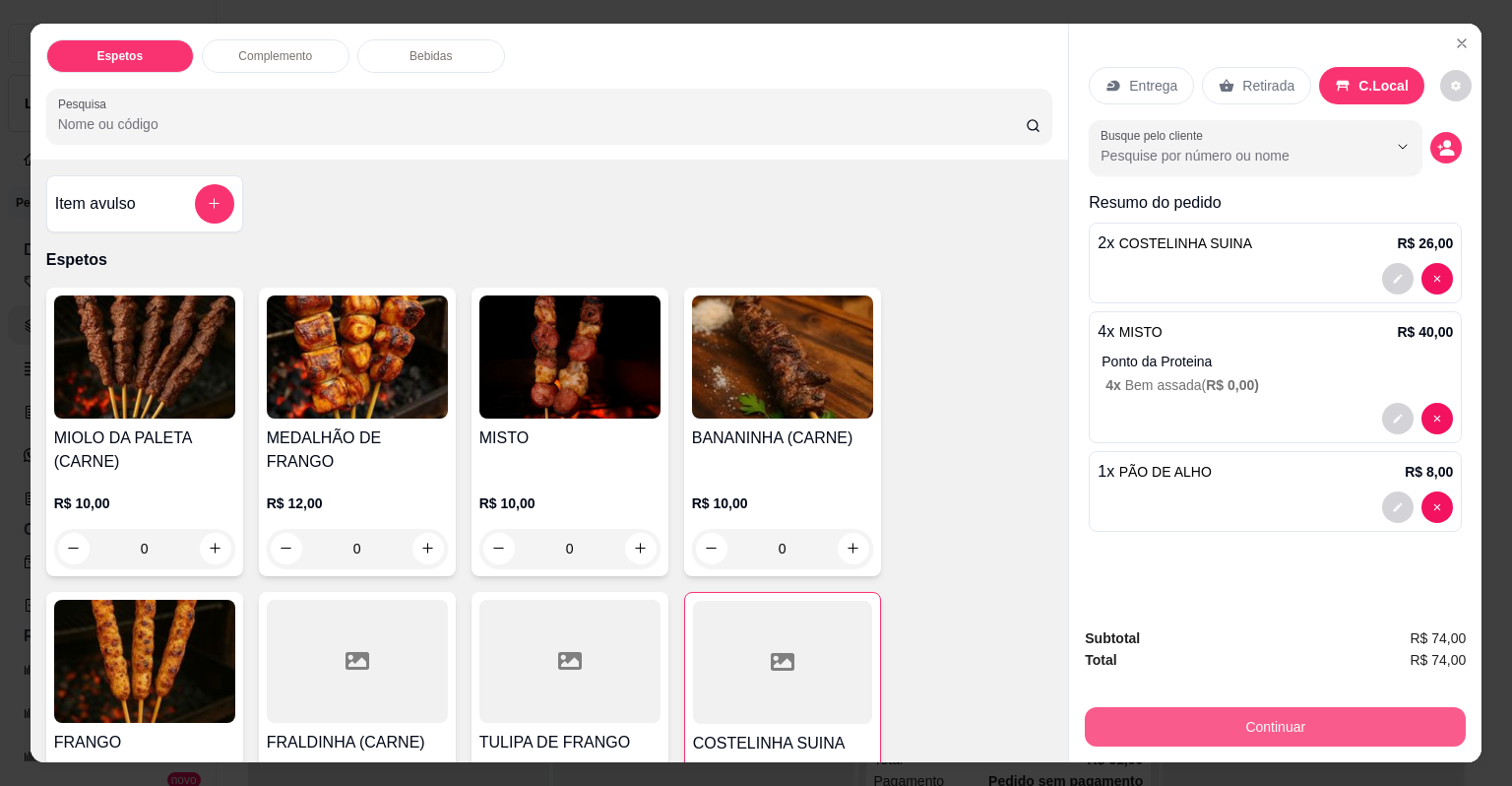 click on "Continuar" at bounding box center (1275, 727) 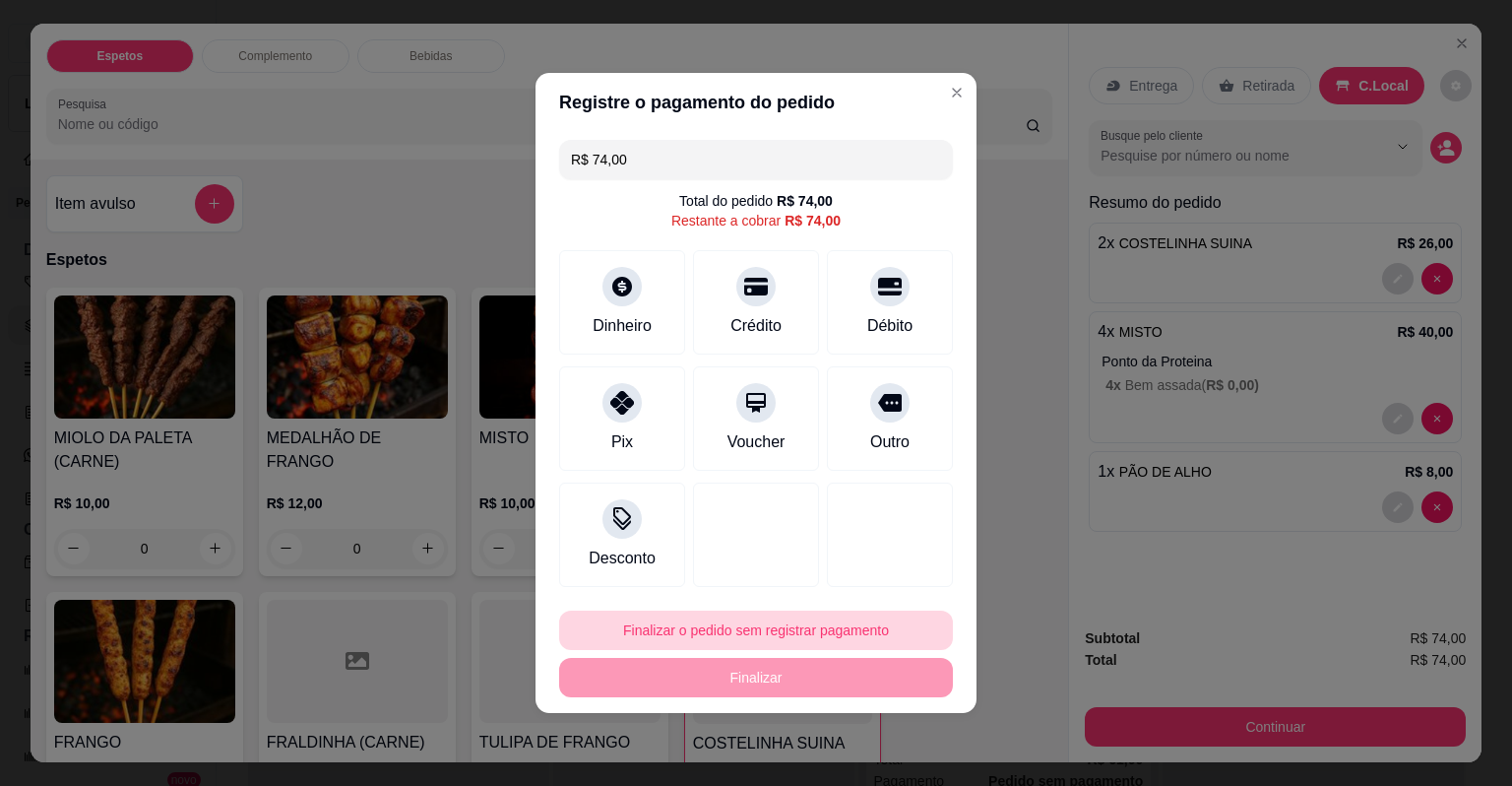 click on "Finalizar o pedido sem registrar pagamento" at bounding box center [756, 630] 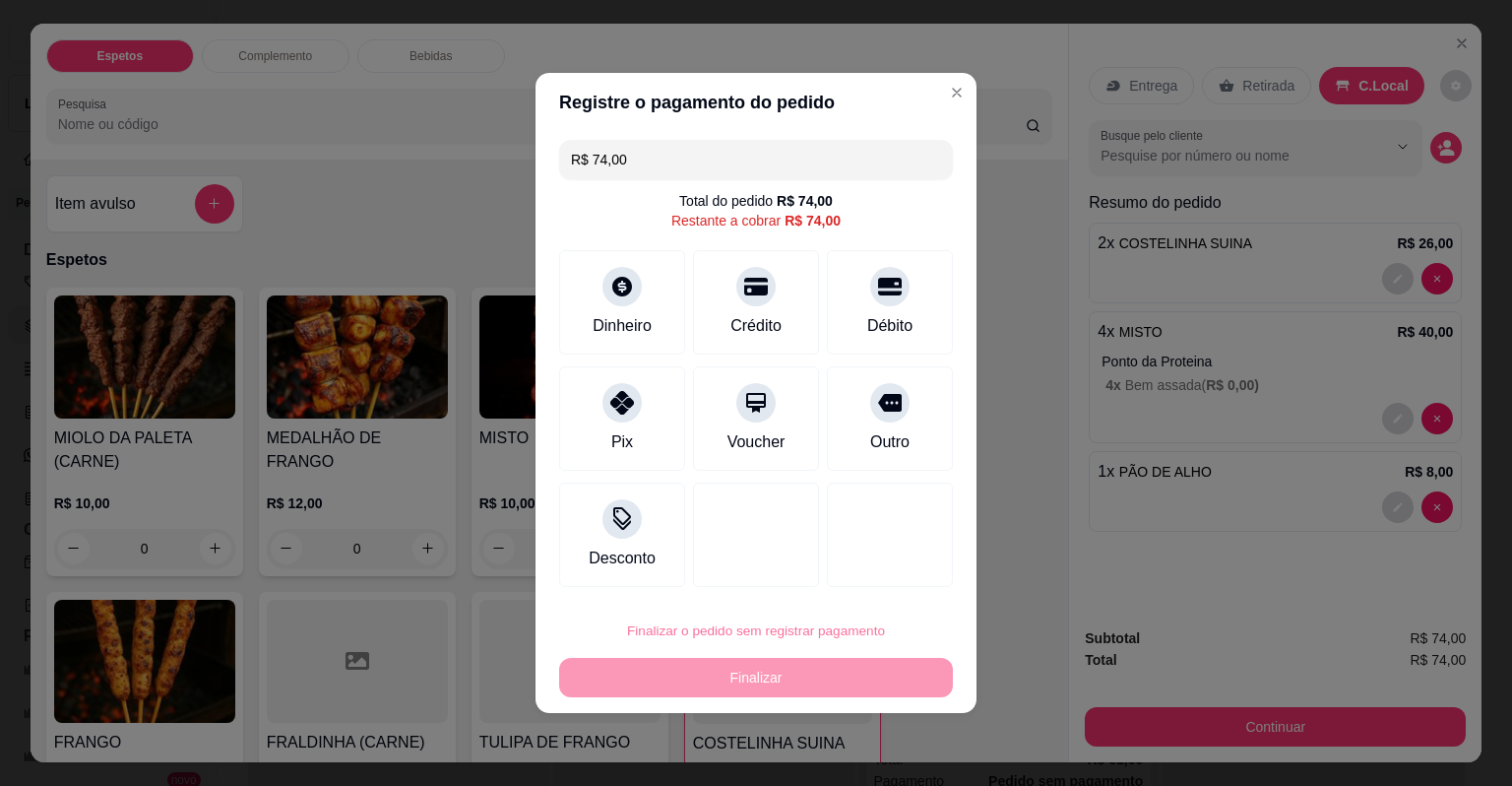 click on "Confirmar" at bounding box center (875, 574) 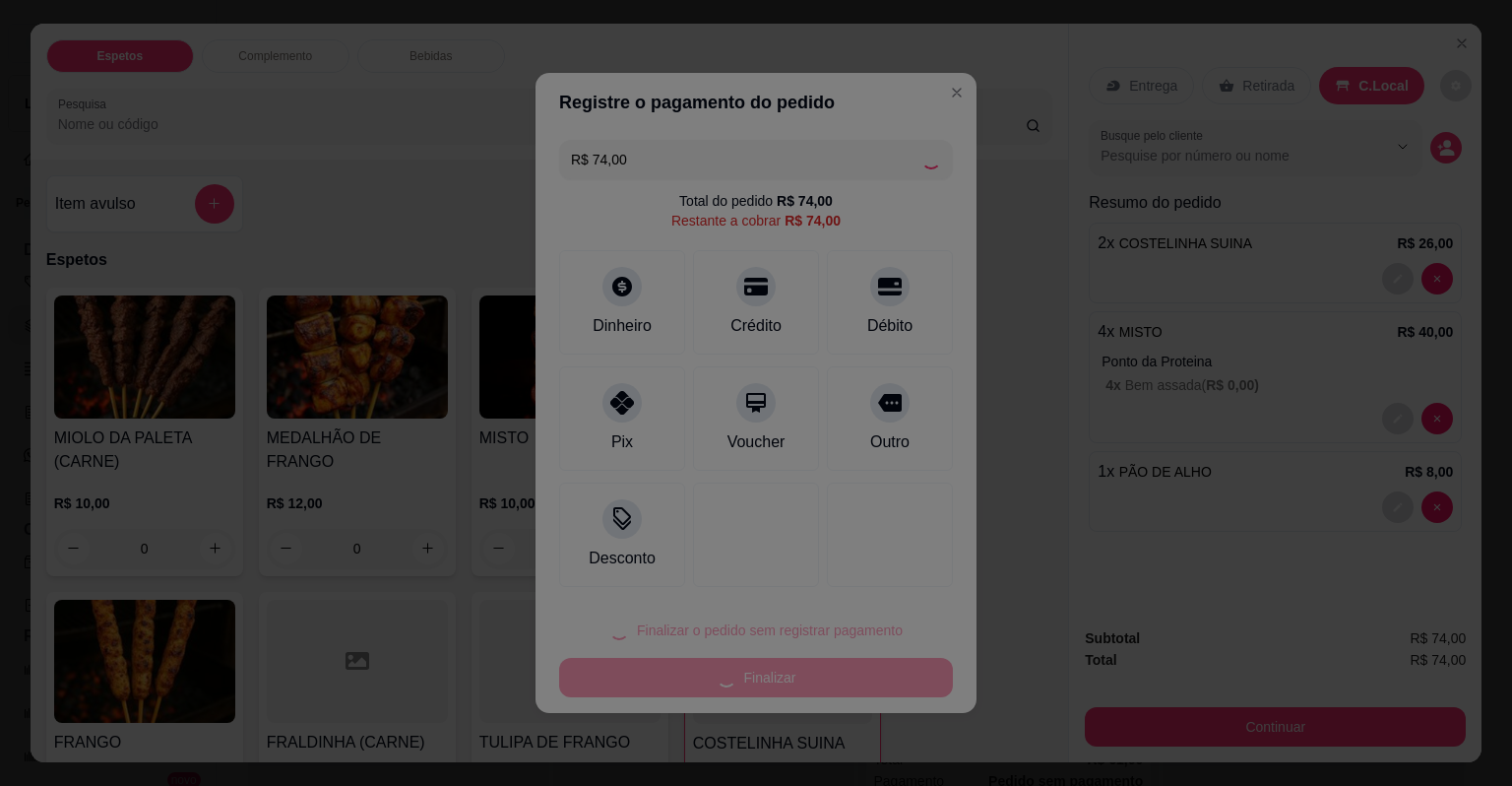 type on "0" 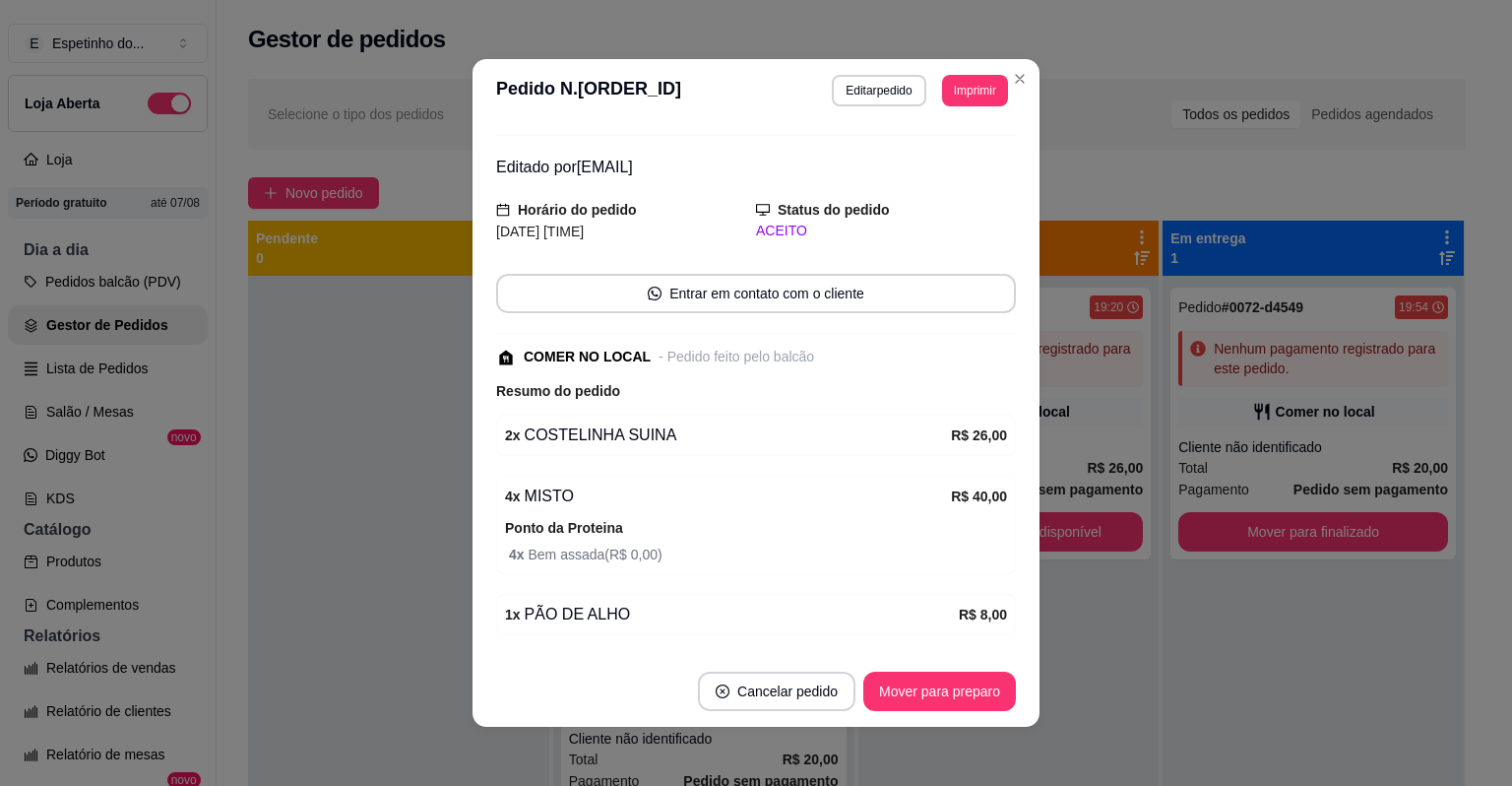 scroll, scrollTop: 169, scrollLeft: 0, axis: vertical 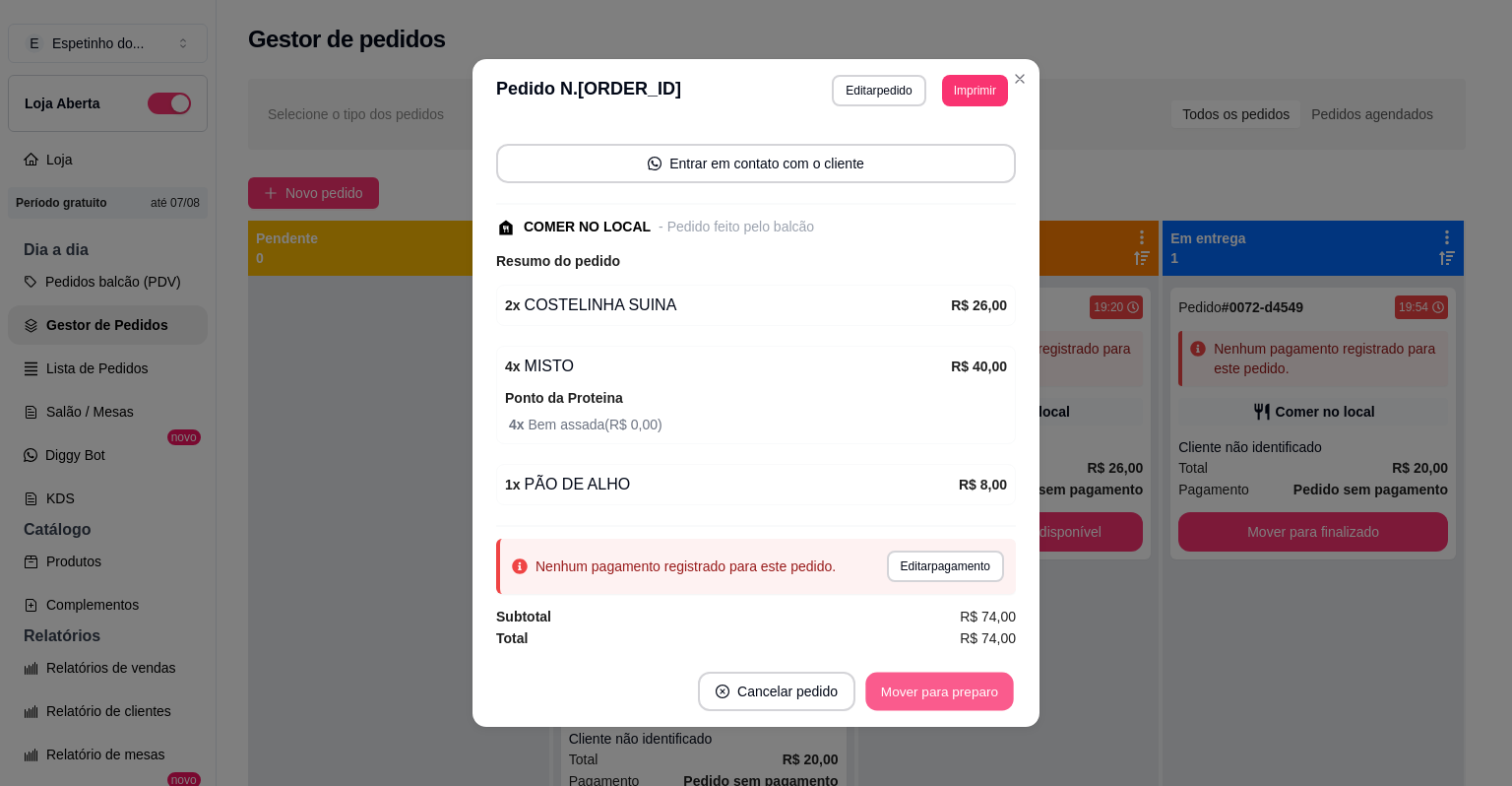 click on "Mover para preparo" at bounding box center [939, 691] 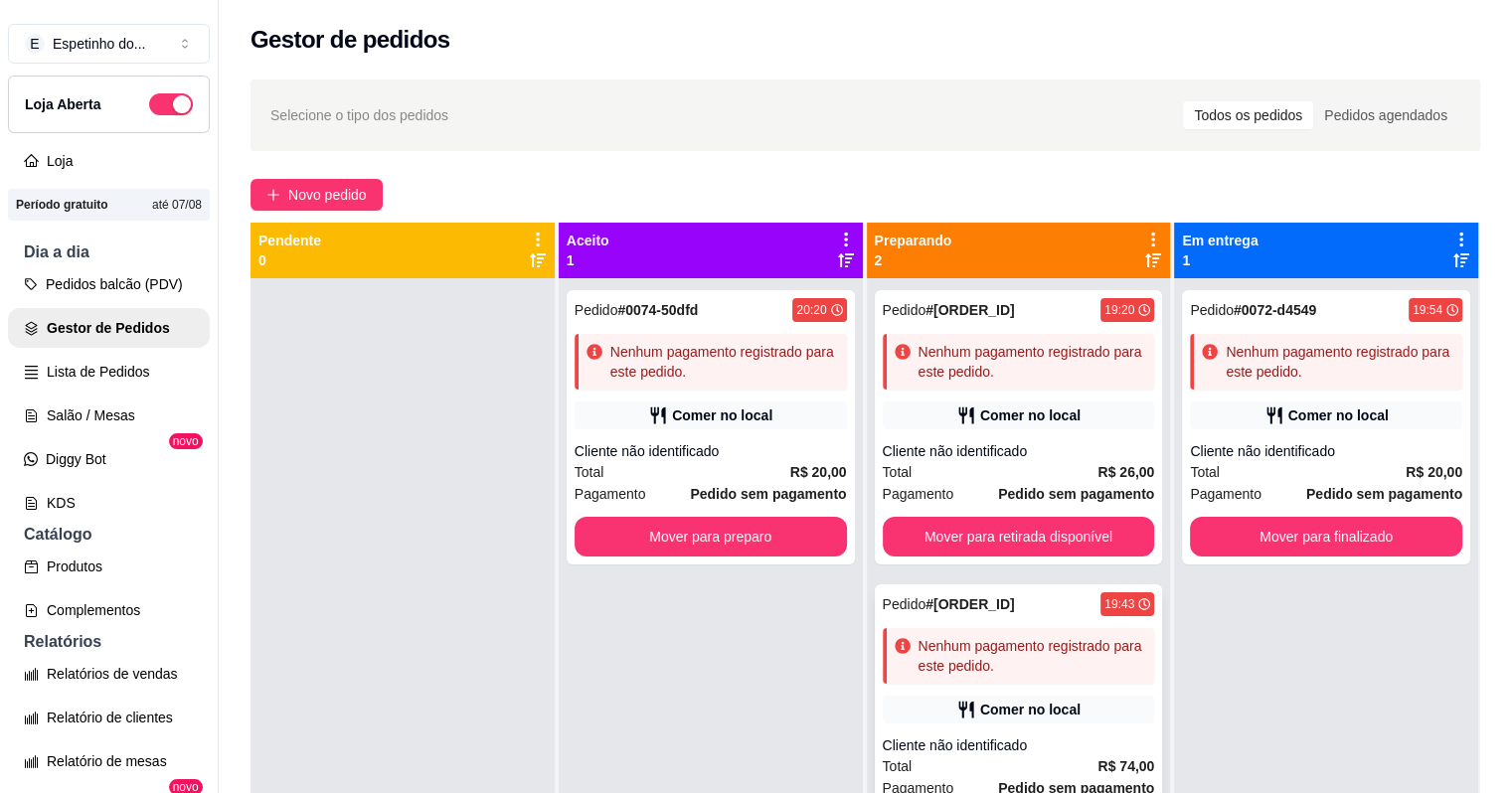 click on "Comer no local" at bounding box center [1030, 710] 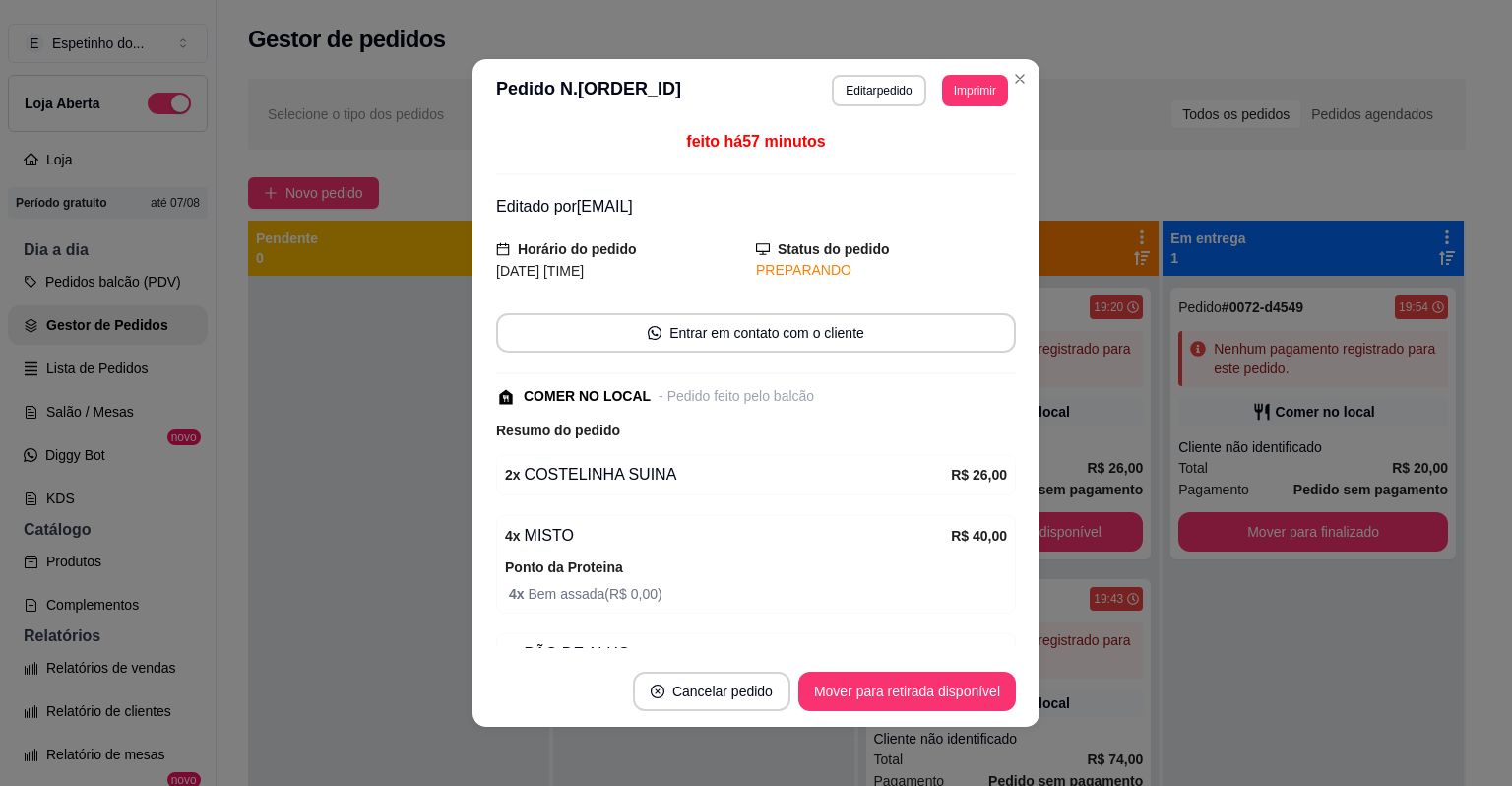 scroll, scrollTop: 169, scrollLeft: 0, axis: vertical 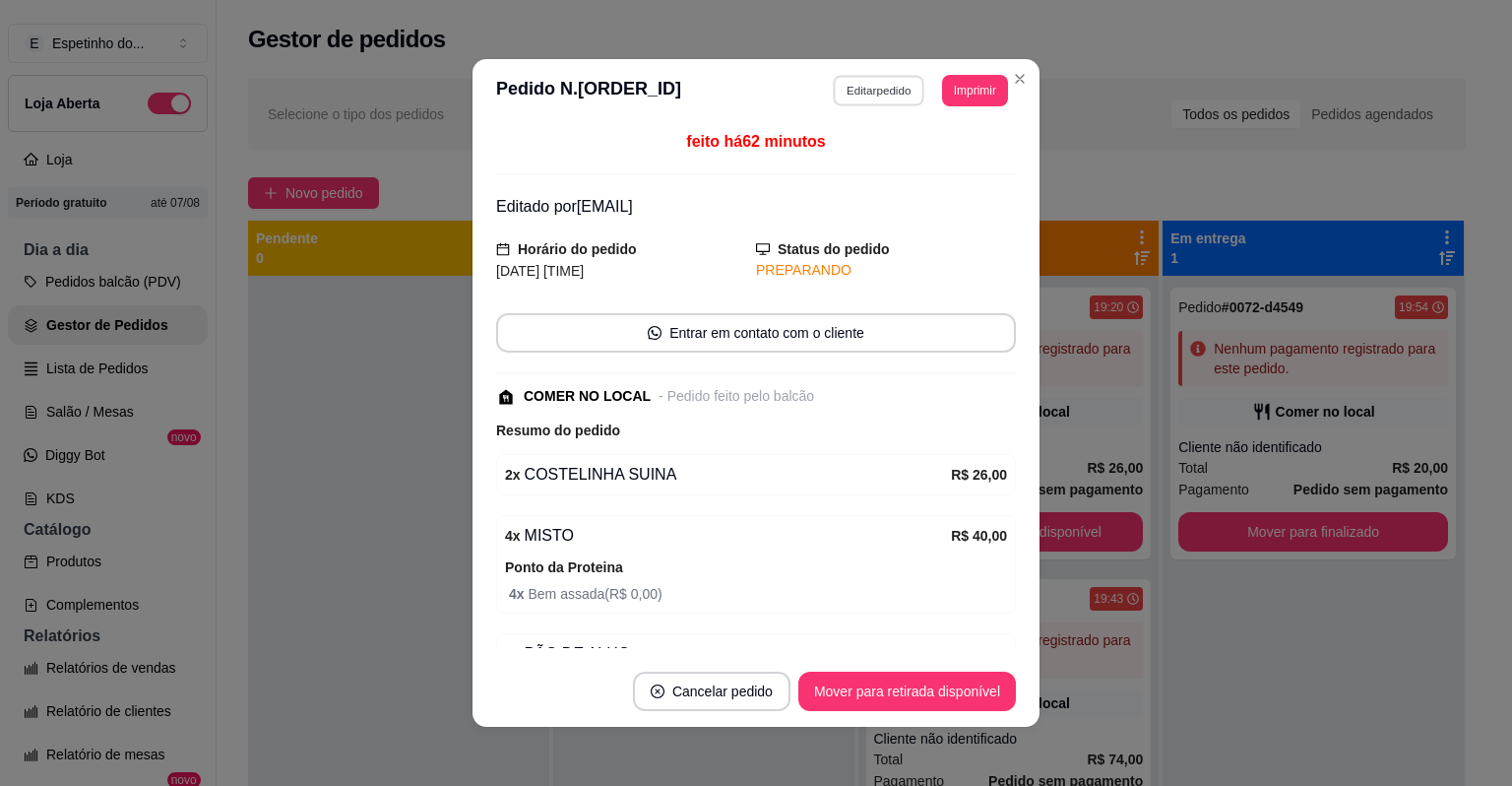 click on "Editar  pedido" at bounding box center [879, 90] 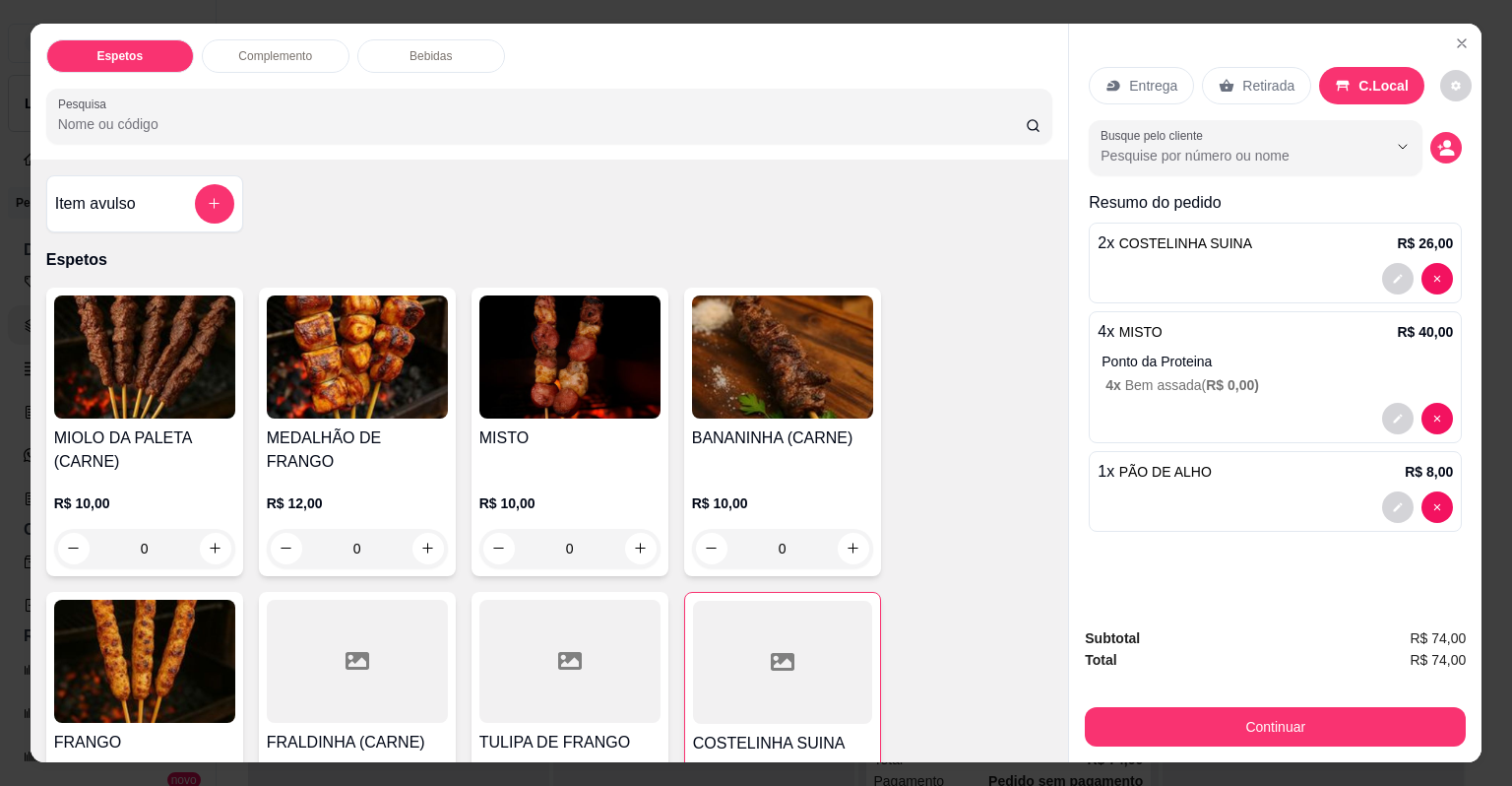 click on "0" at bounding box center (783, 549) 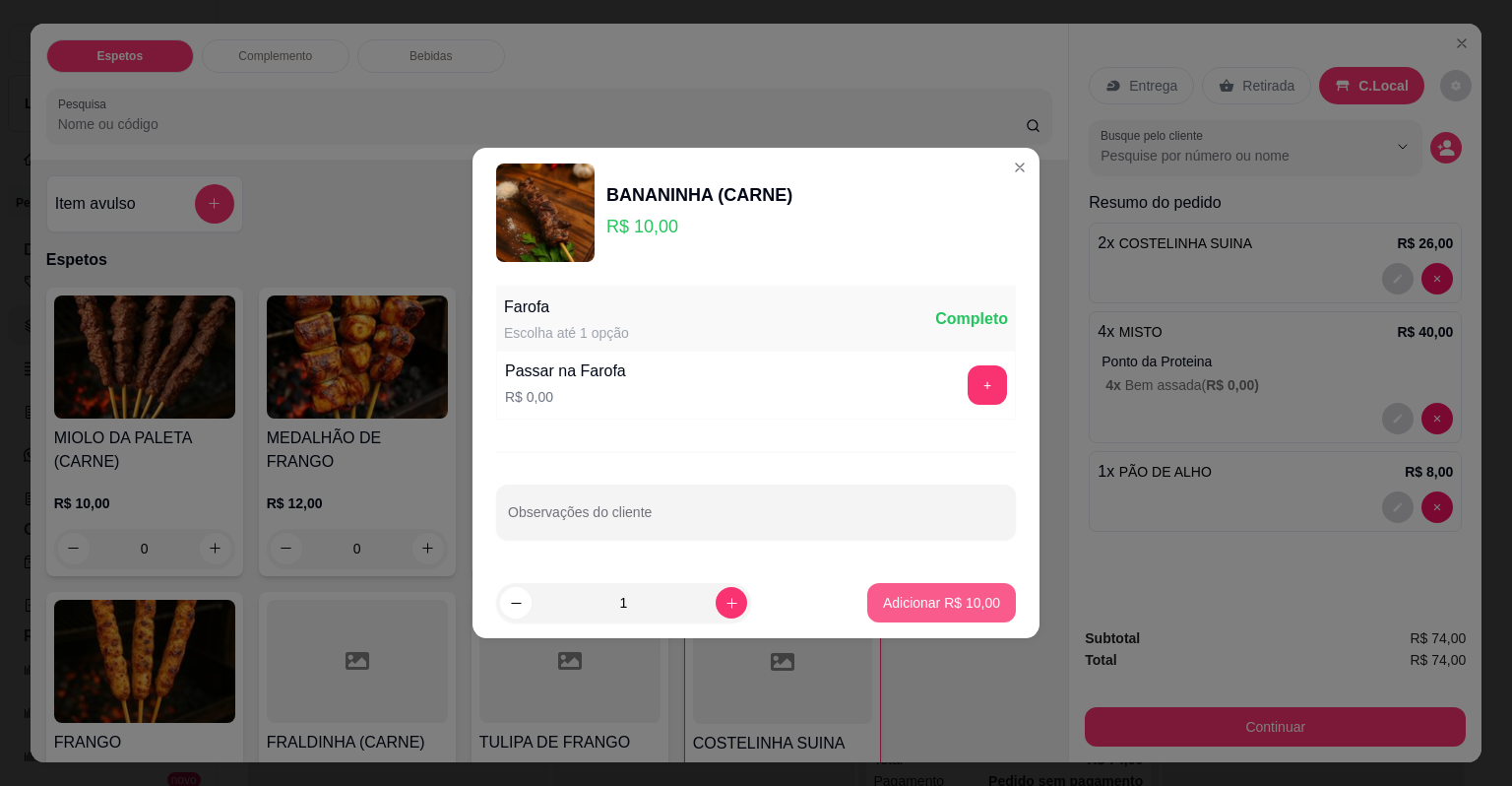 click on "Adicionar   R$ 10,00" at bounding box center [941, 603] 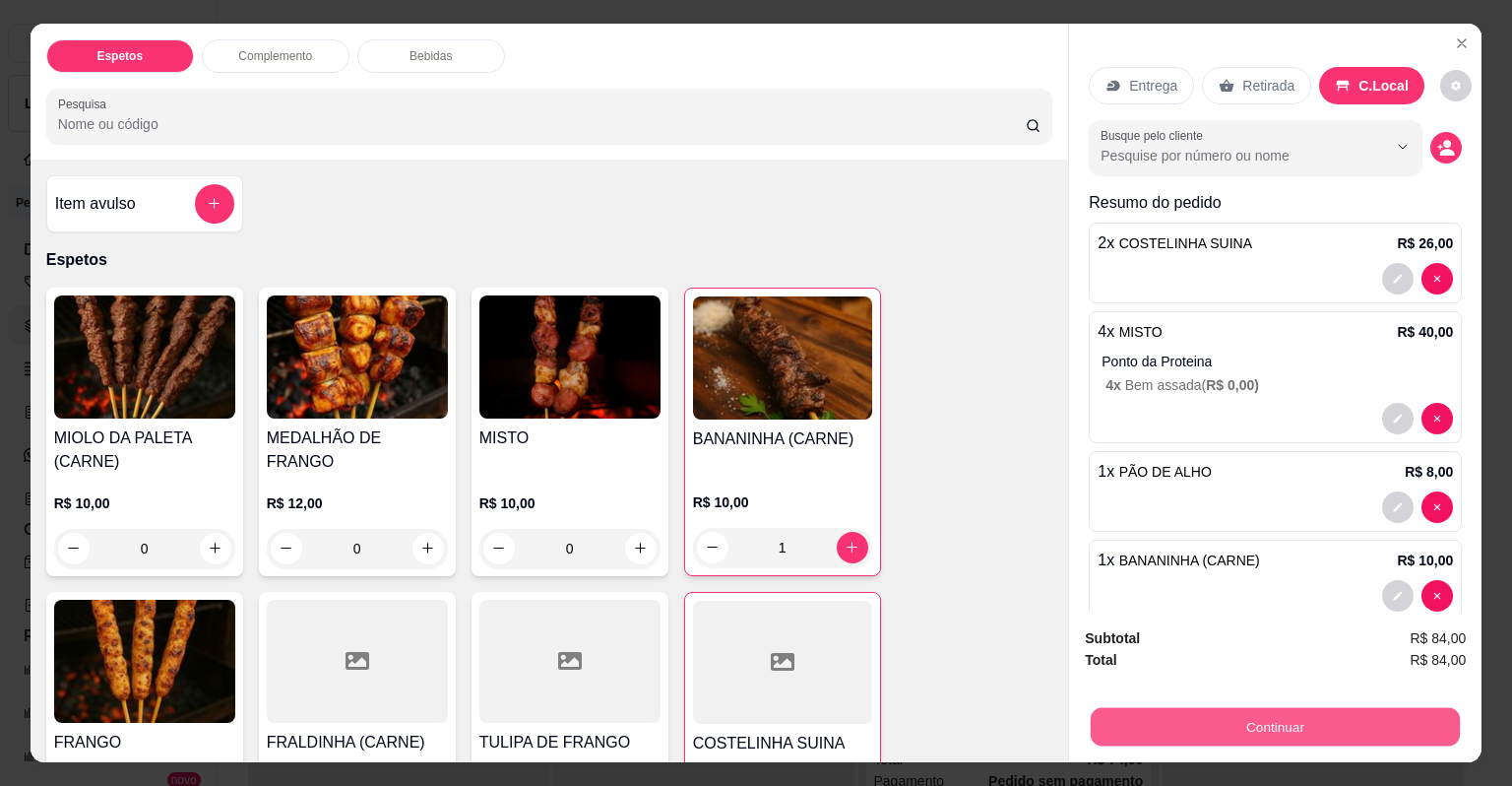 click on "Continuar" at bounding box center (1275, 727) 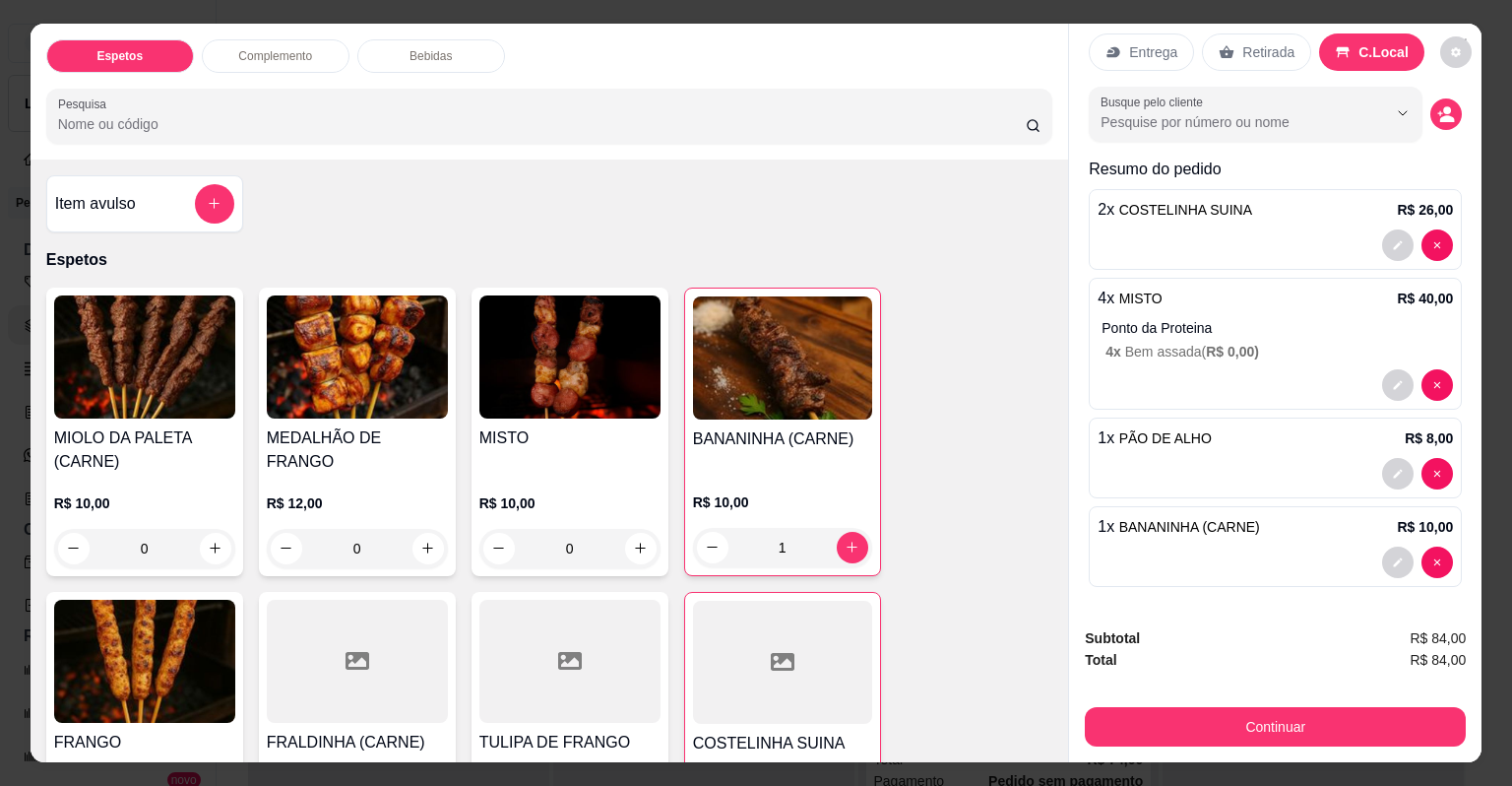 scroll, scrollTop: 0, scrollLeft: 0, axis: both 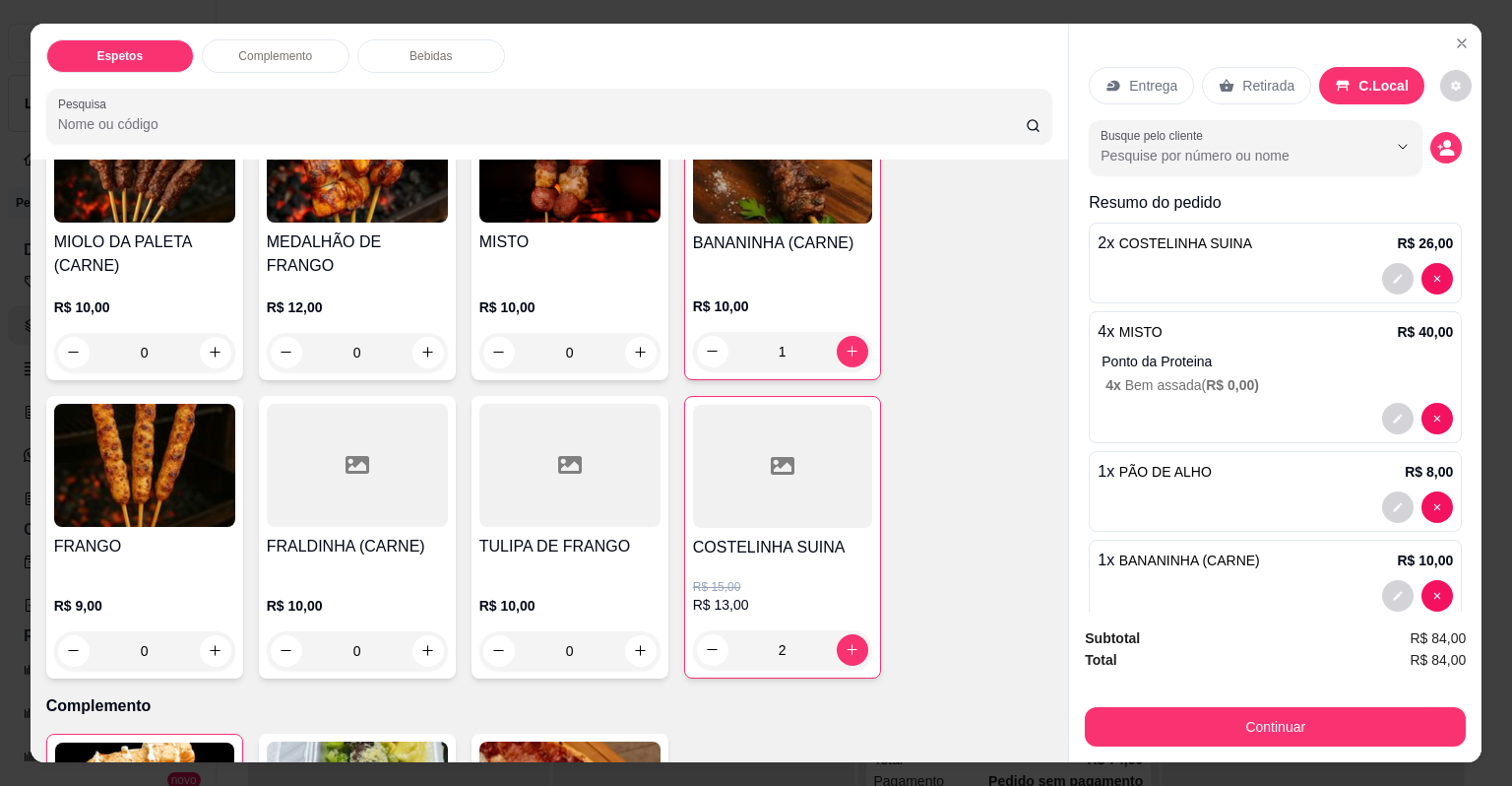 click on "0" at bounding box center (570, 353) 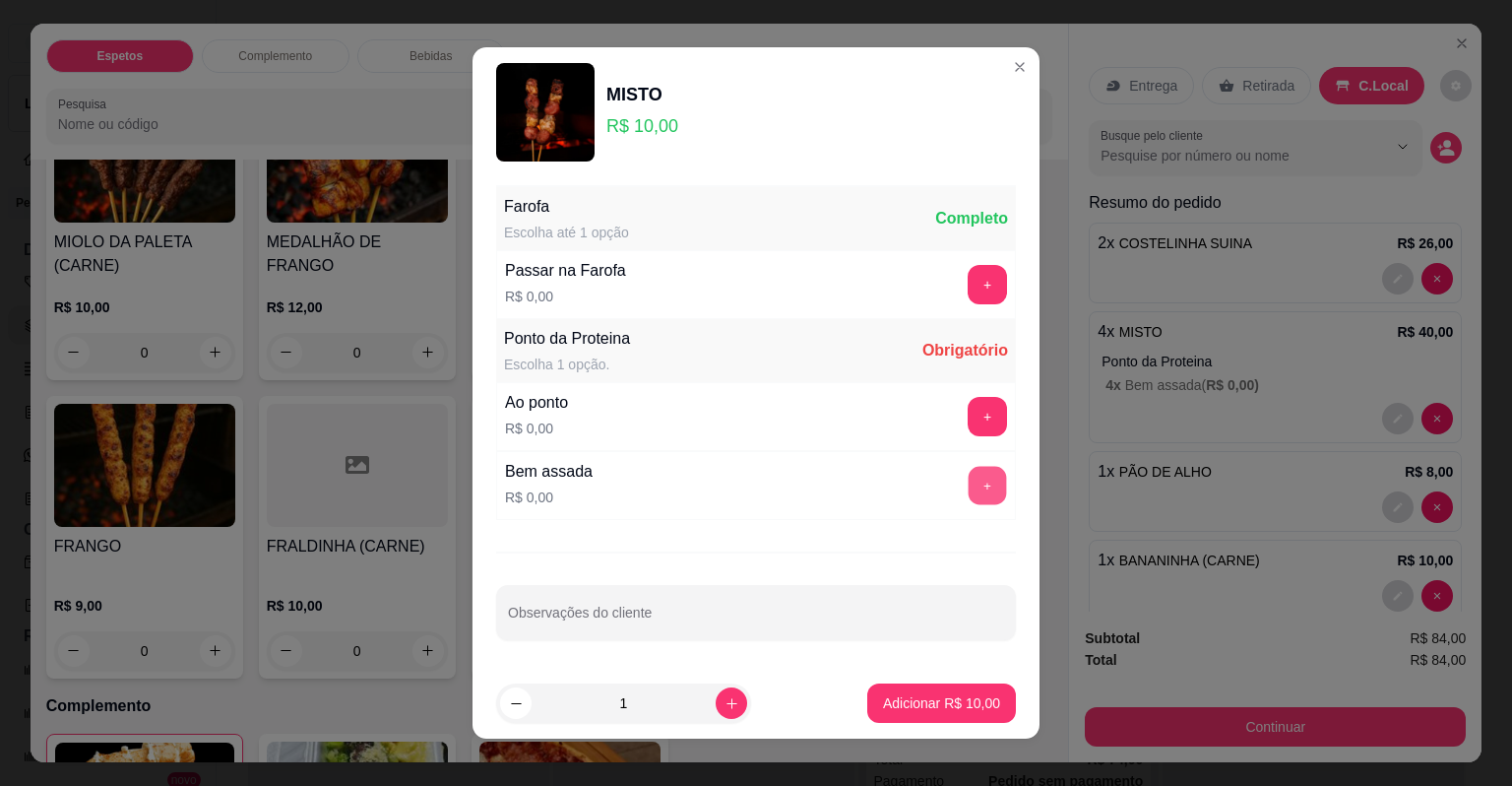 click on "+" at bounding box center [987, 486] 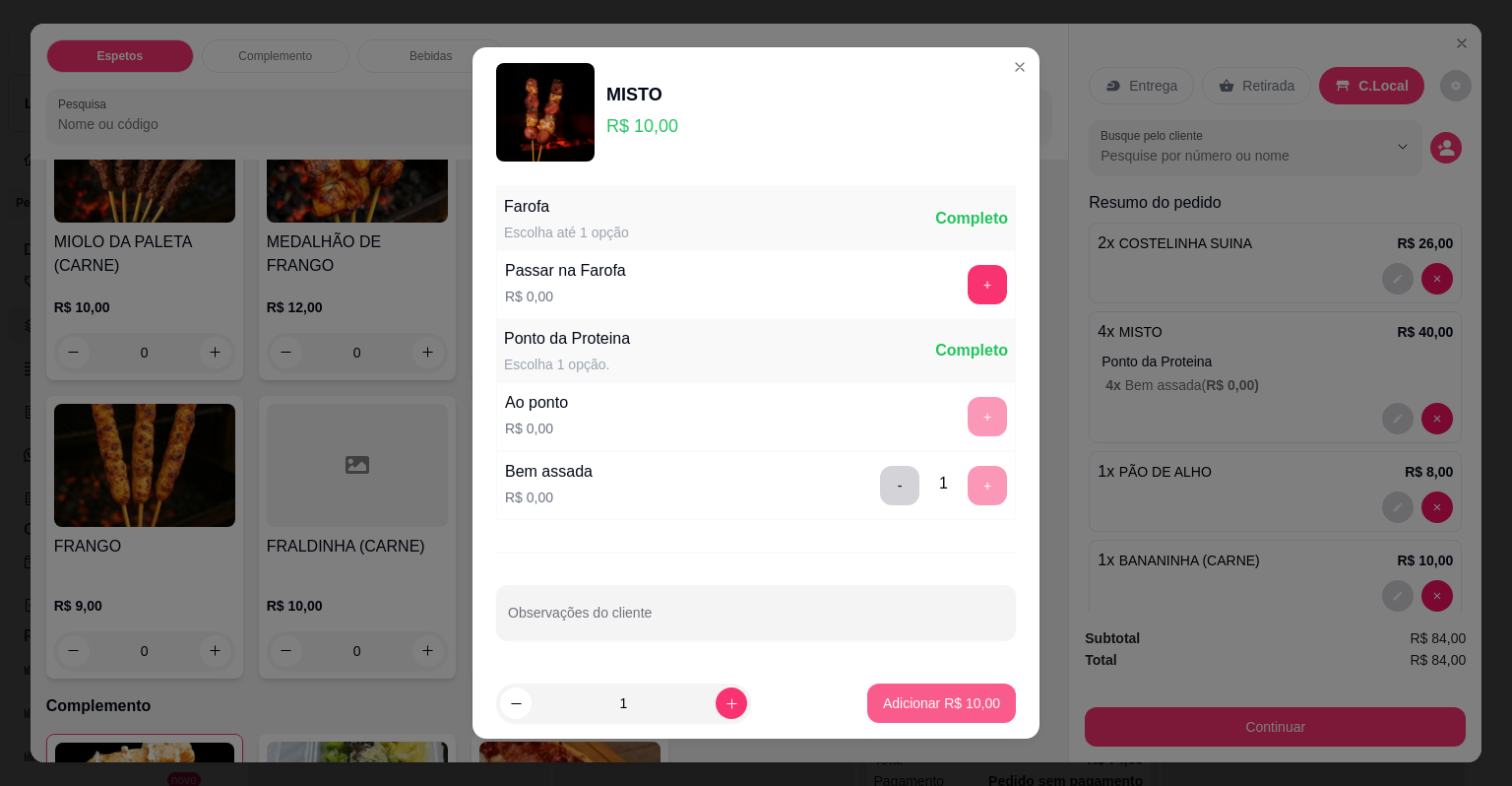 click on "Adicionar   R$ 10,00" at bounding box center [941, 703] 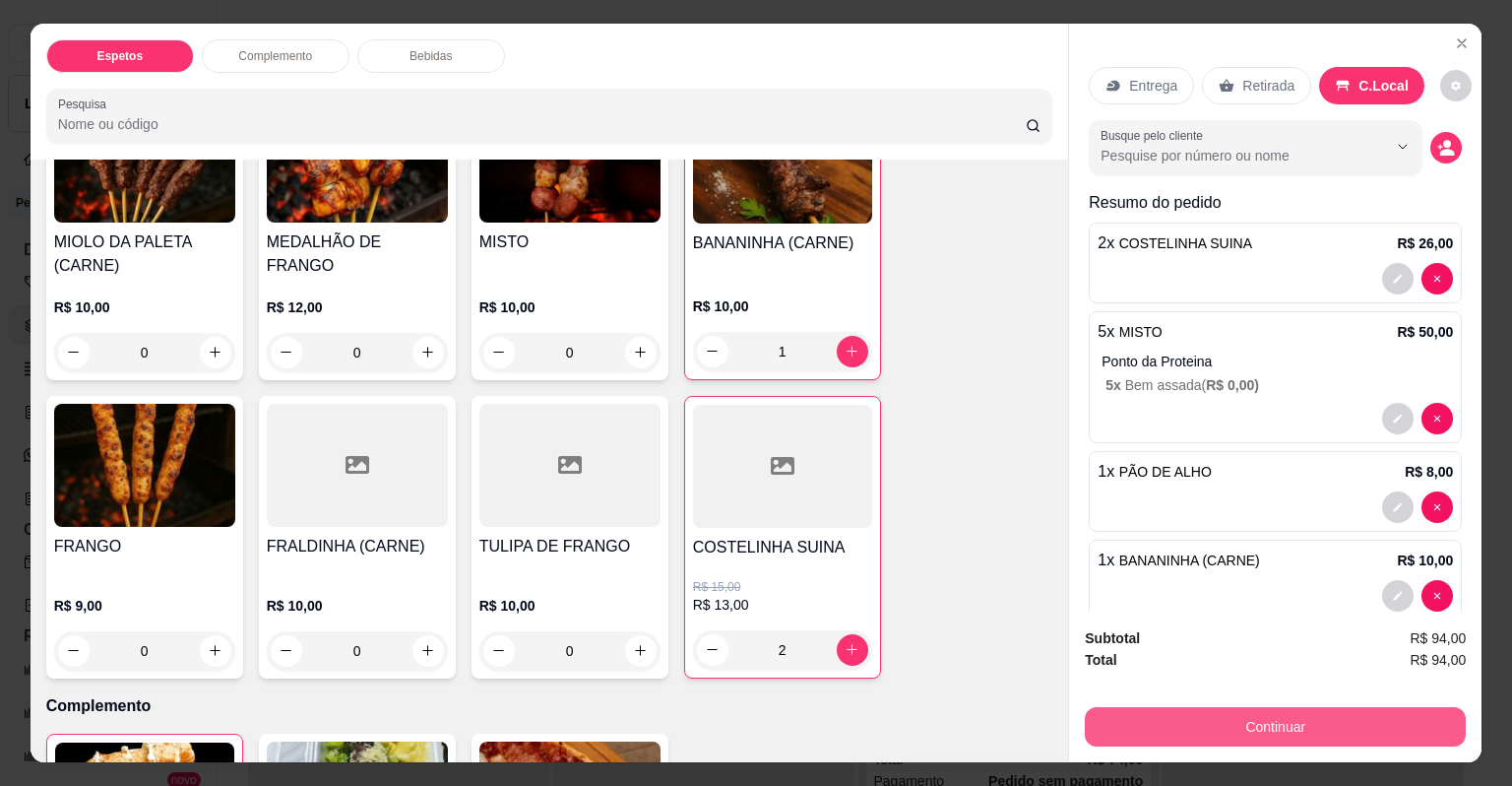 click on "Continuar" at bounding box center [1275, 727] 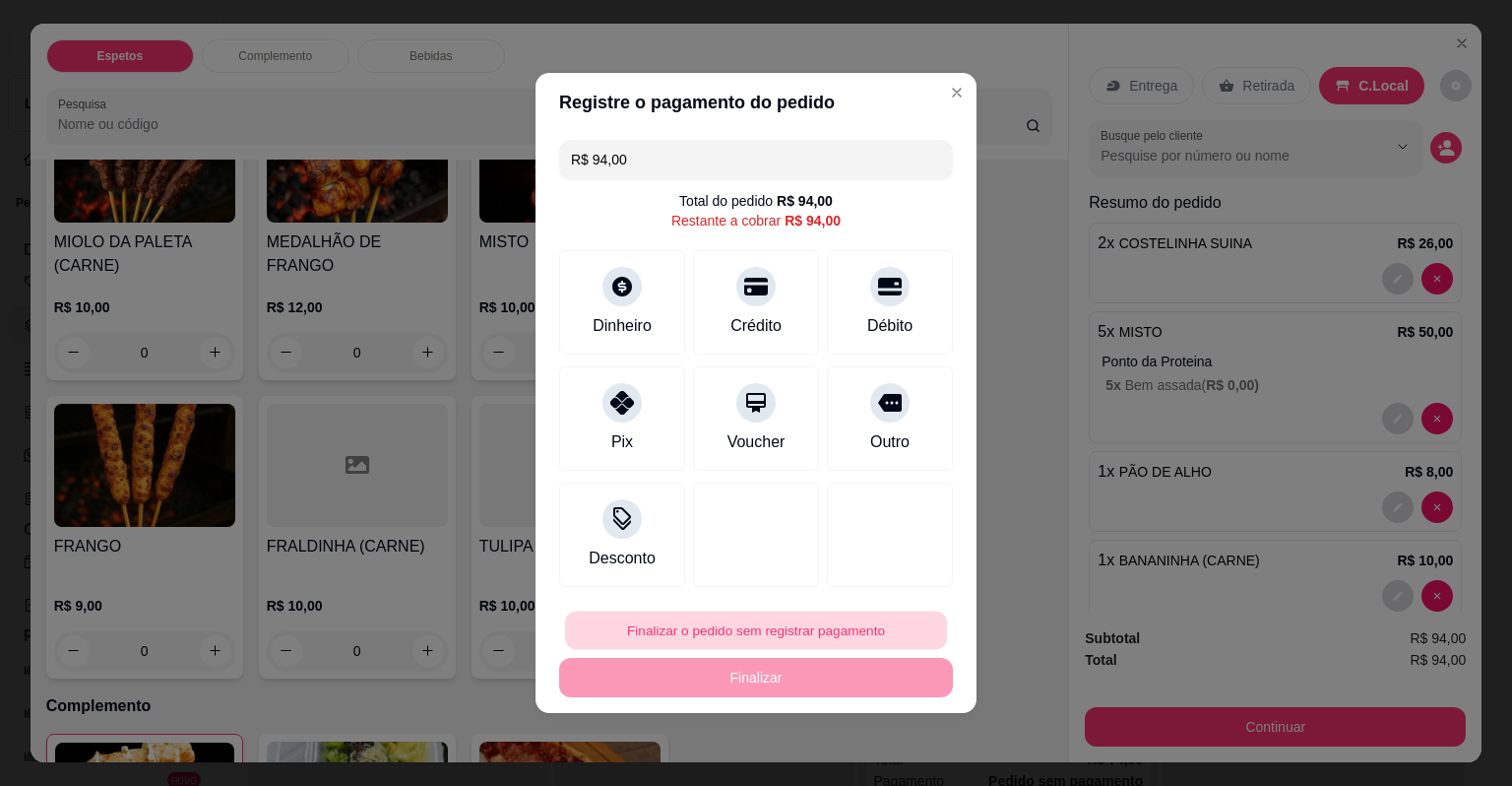 click on "Finalizar o pedido sem registrar pagamento" at bounding box center [756, 630] 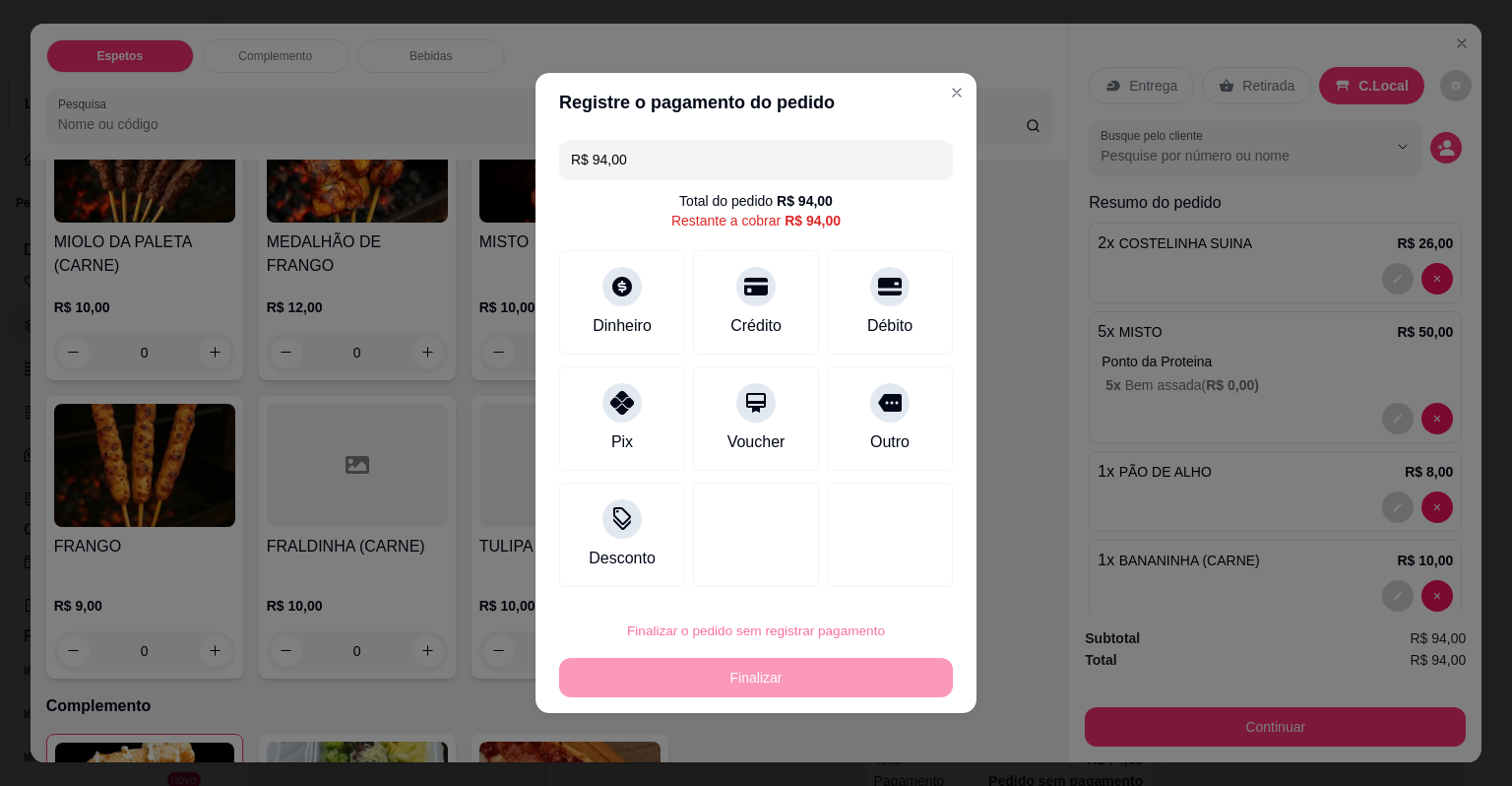 click on "Confirmar" at bounding box center [875, 574] 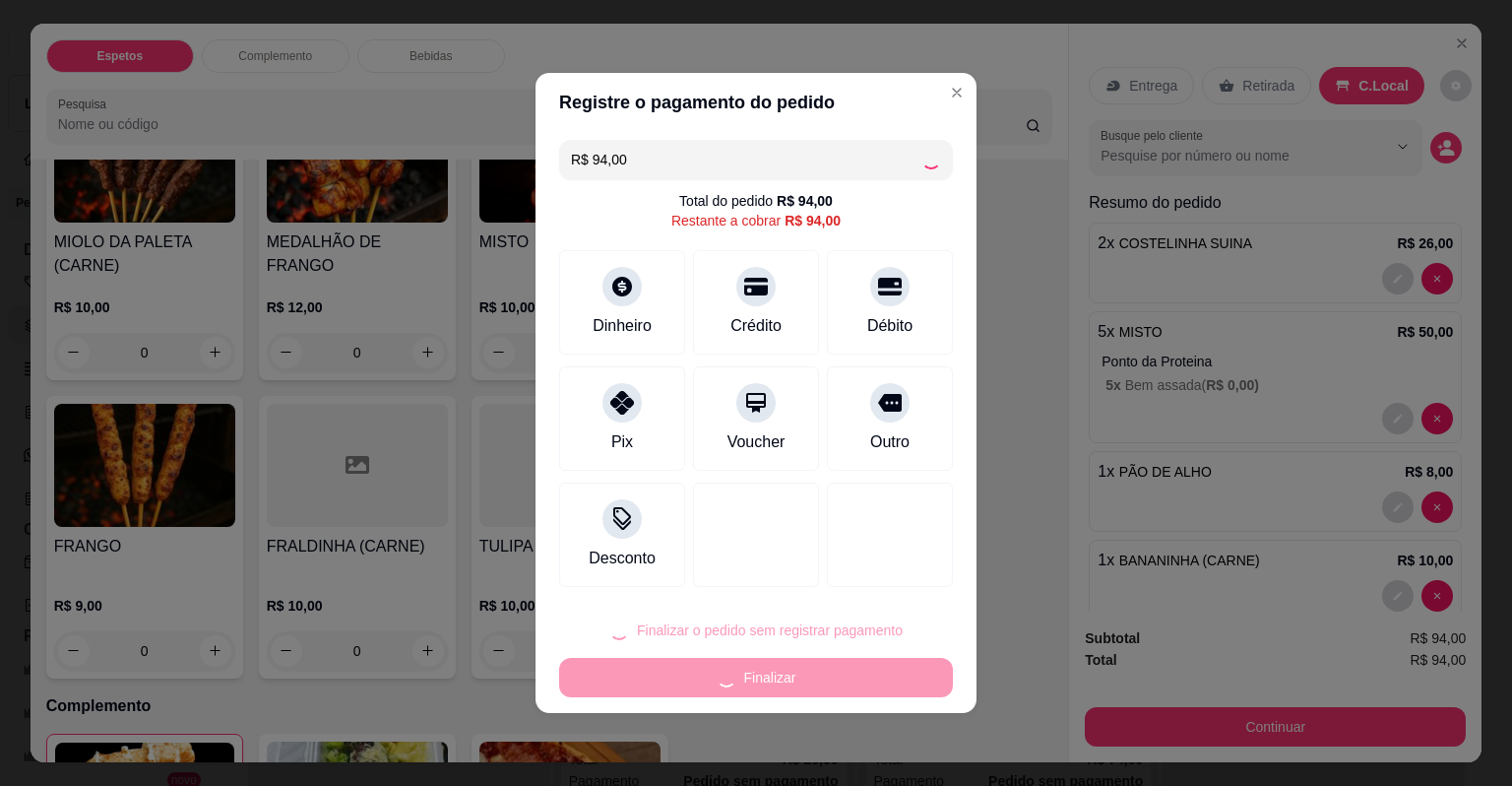 type on "0" 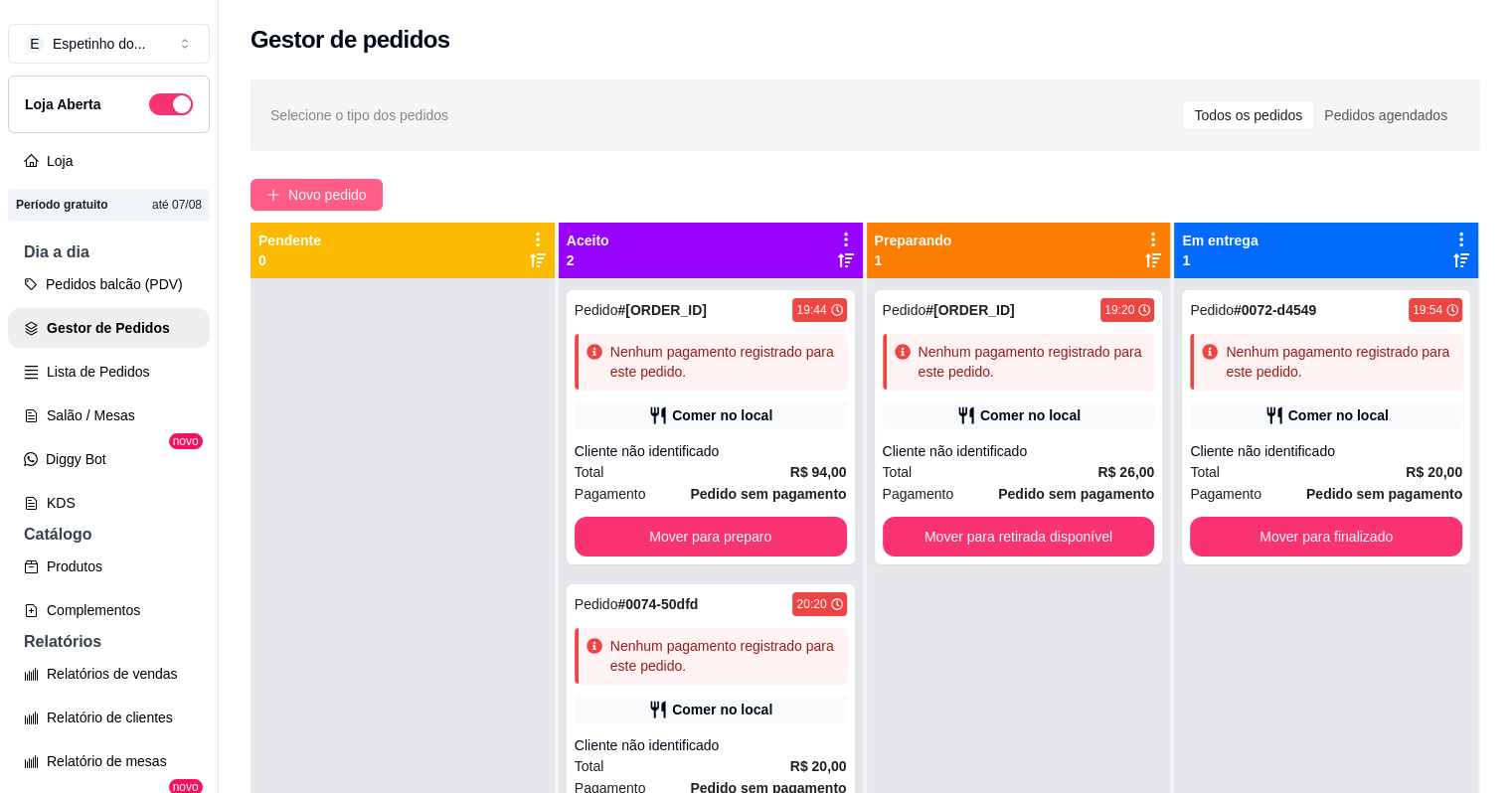 click on "Novo pedido" at bounding box center [327, 195] 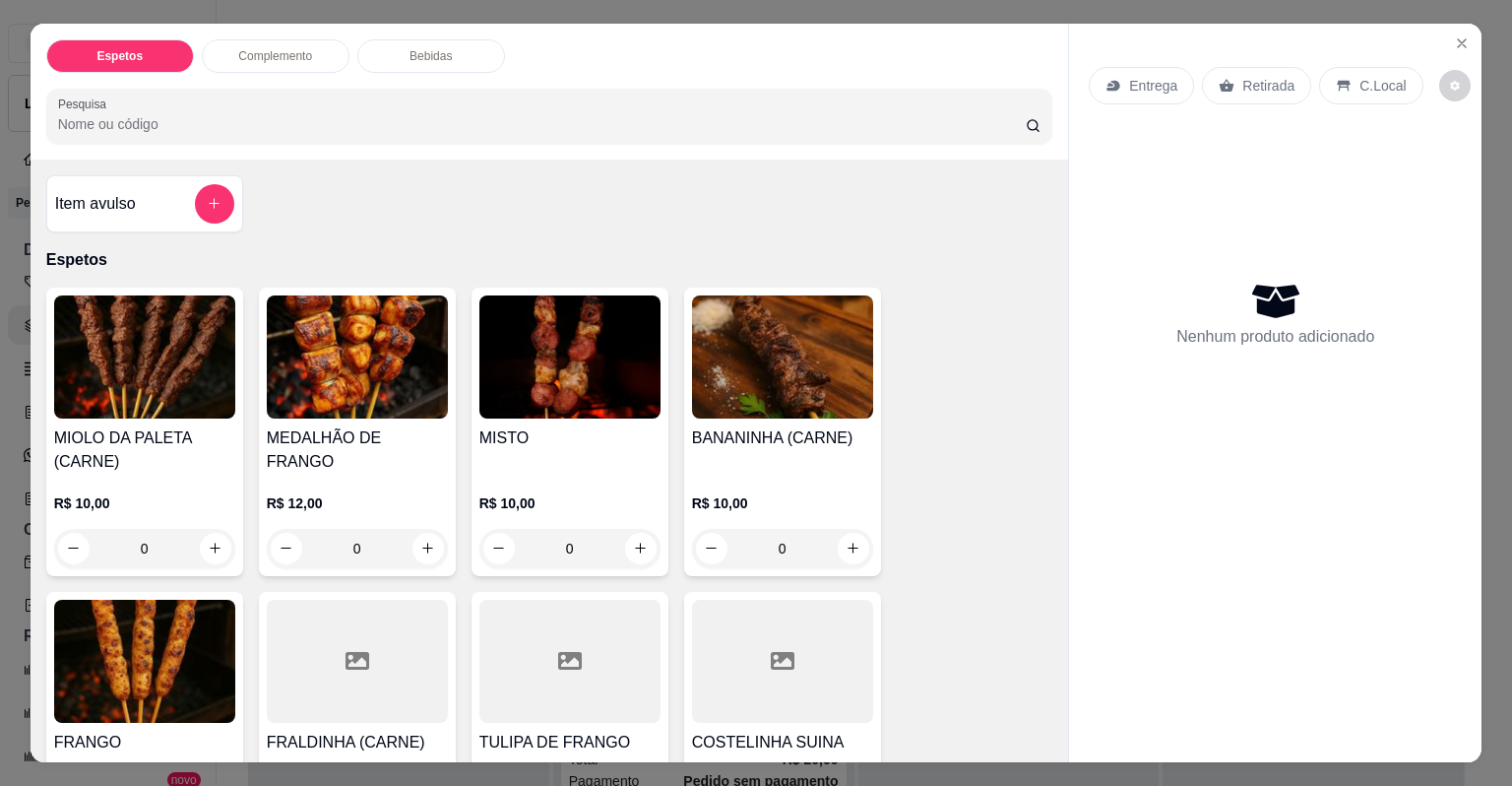 click on "MIOLO DA PALETA (CARNE)" at bounding box center [145, 450] 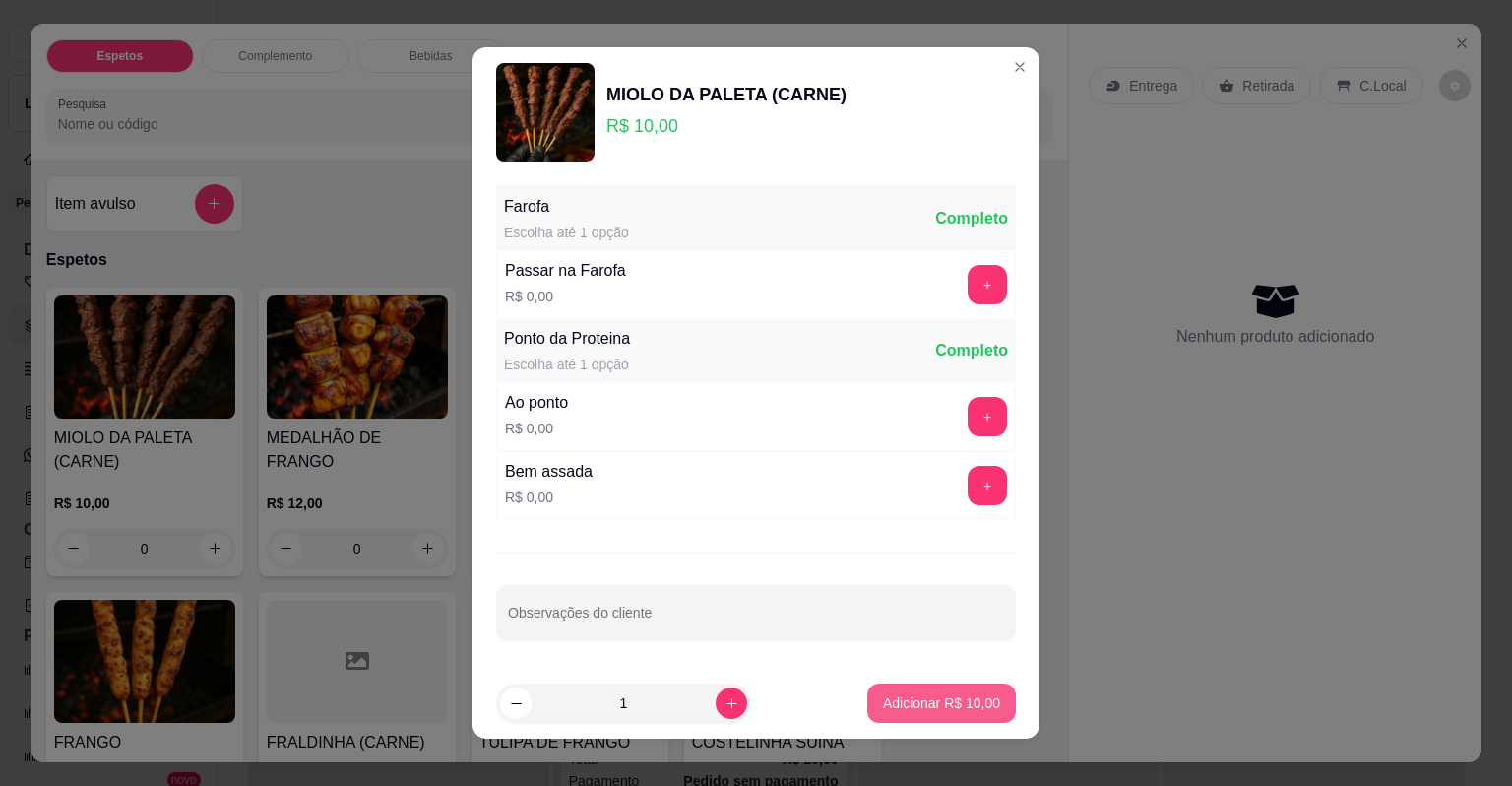 click on "Adicionar   R$ 10,00" at bounding box center [941, 703] 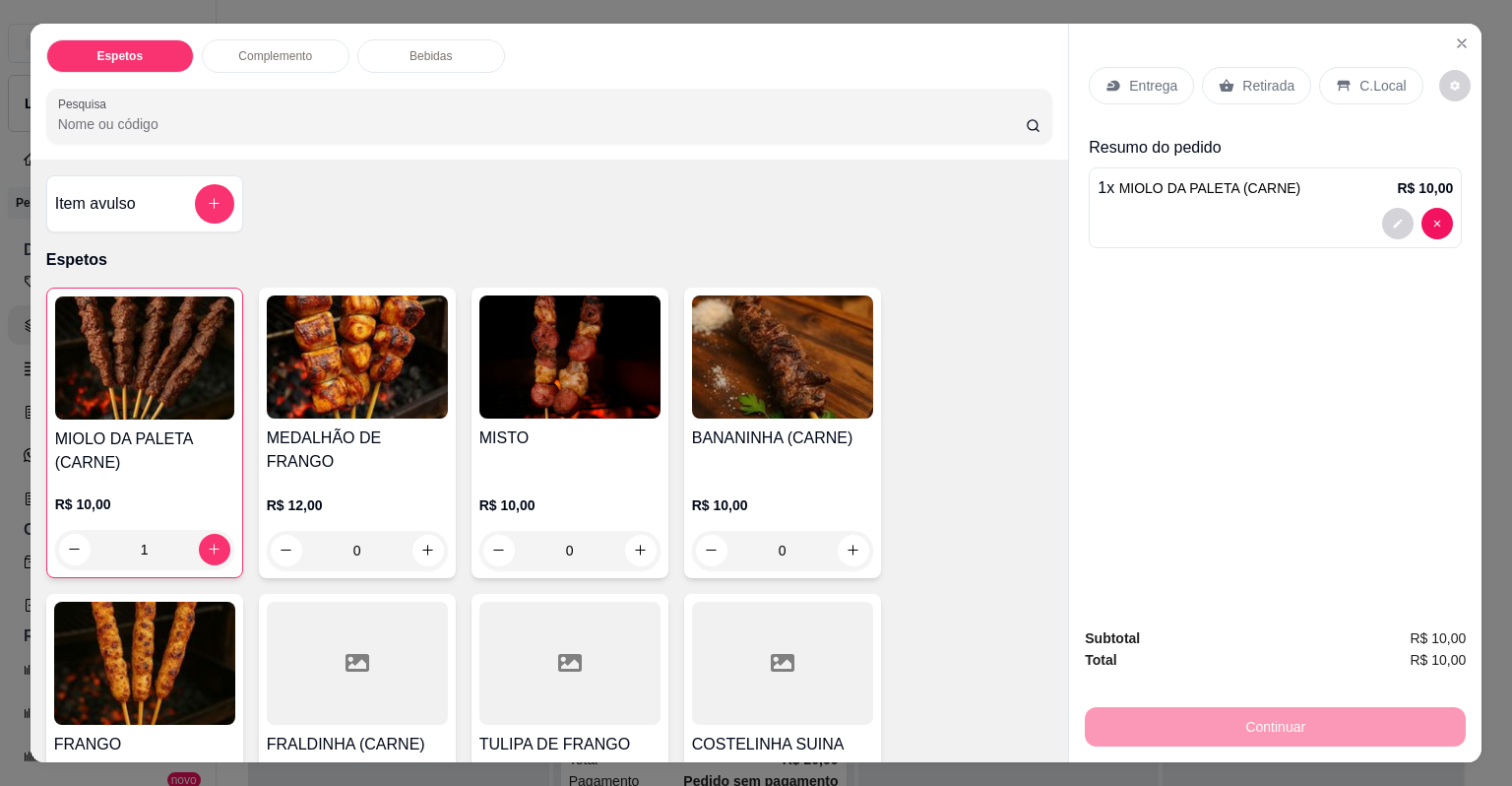 click on "1" at bounding box center (145, 550) 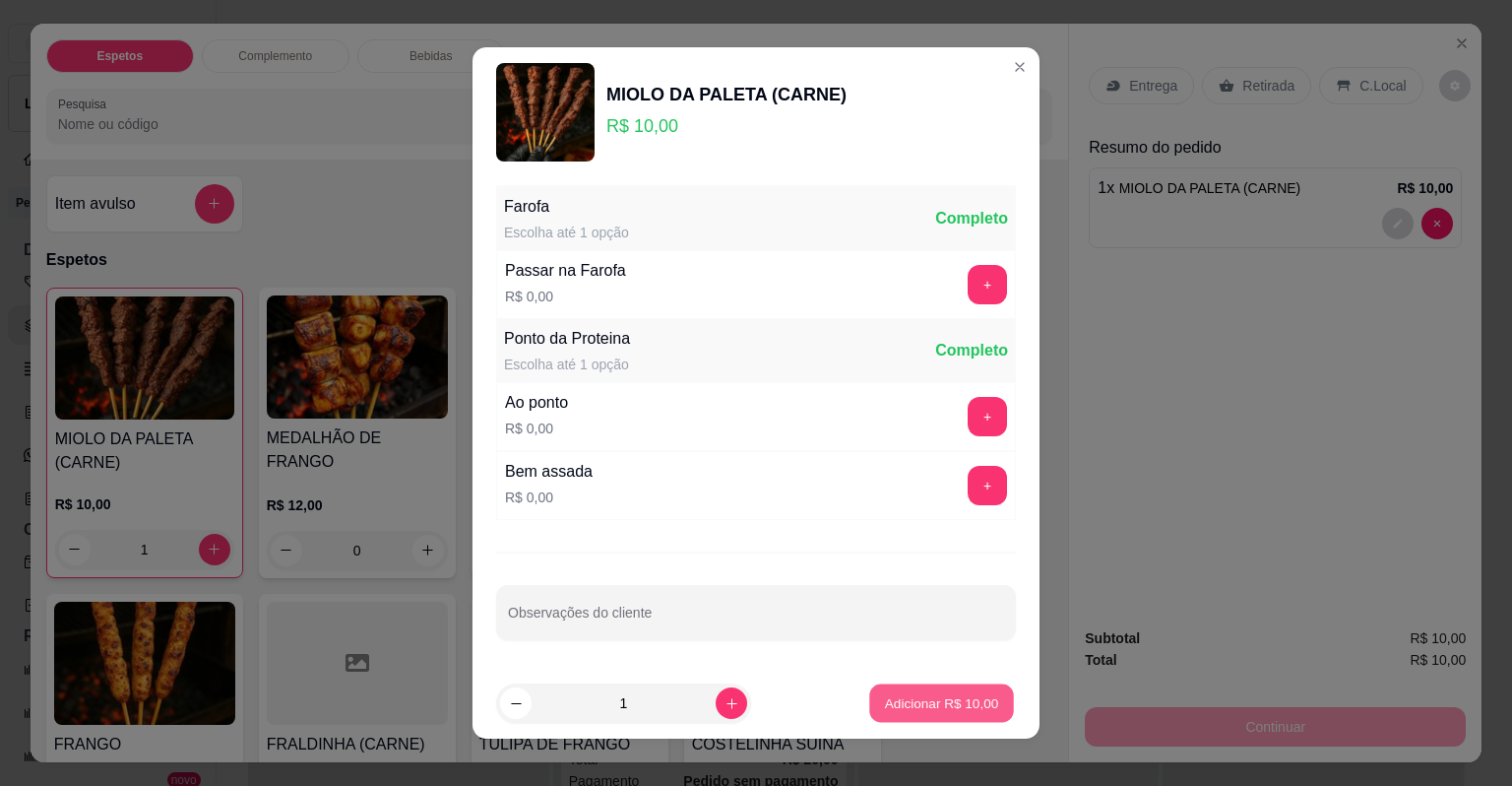 click on "Adicionar   R$ 10,00" at bounding box center (942, 702) 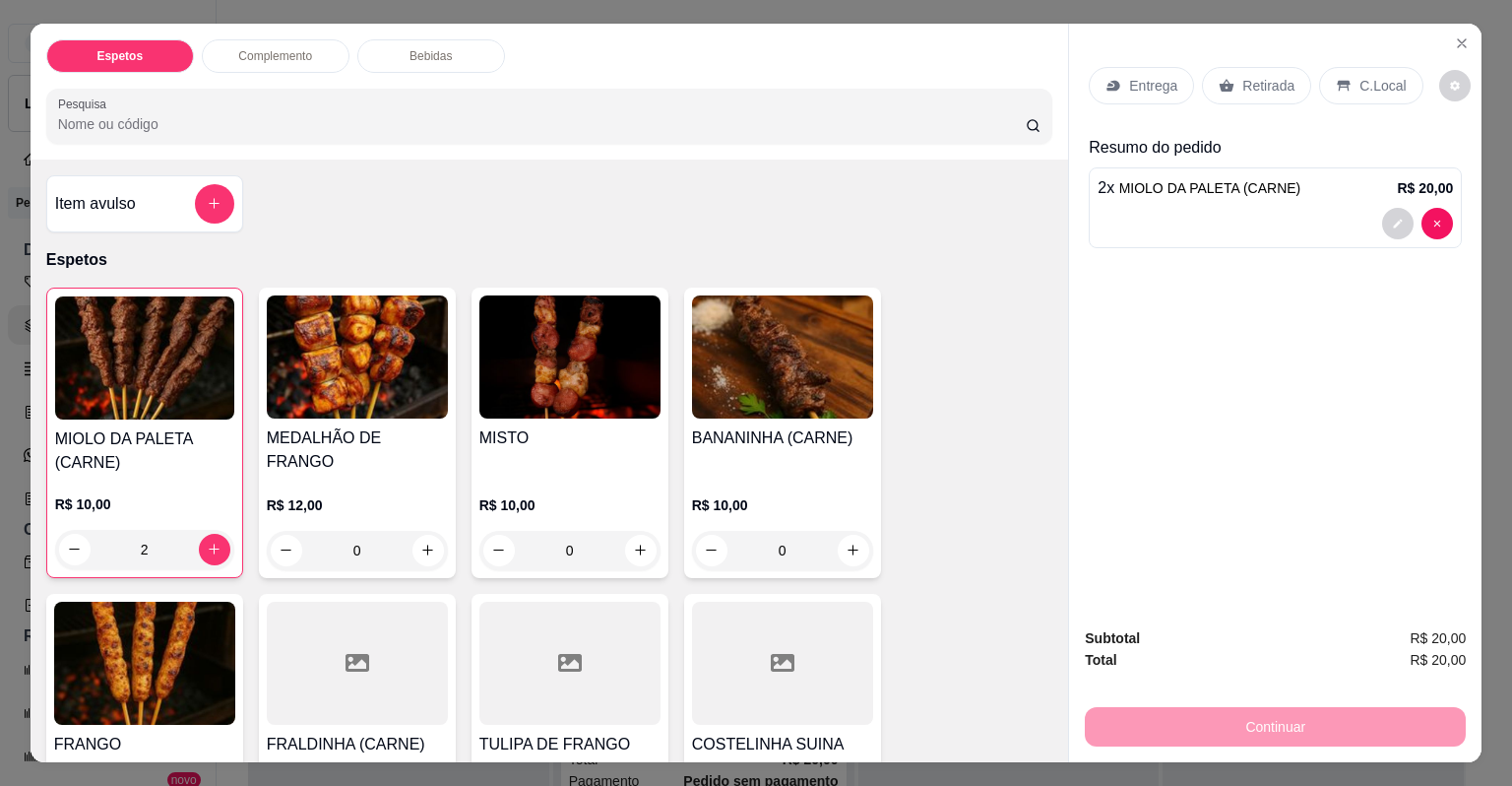 click at bounding box center [357, 663] 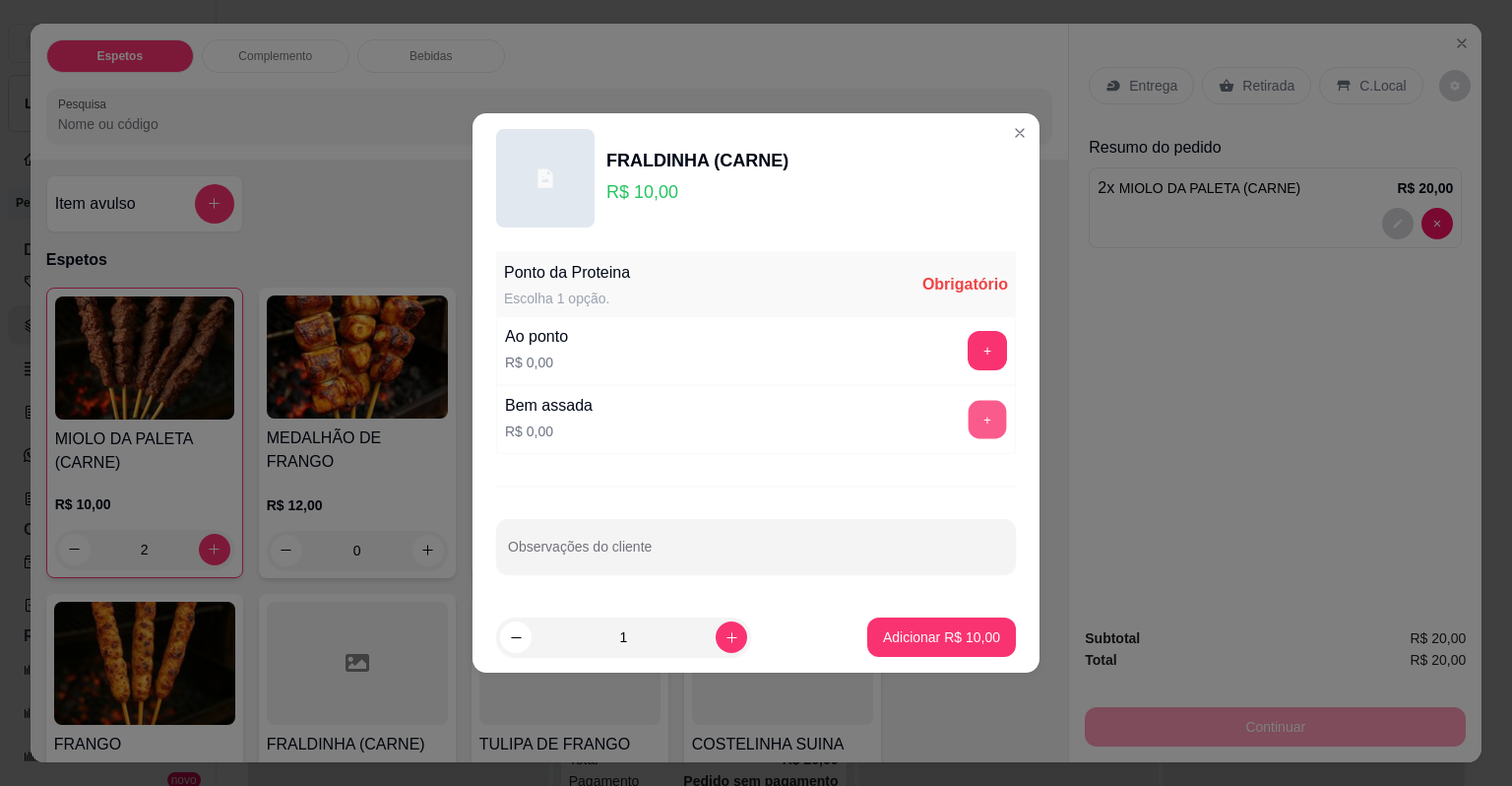 click on "+" at bounding box center [987, 420] 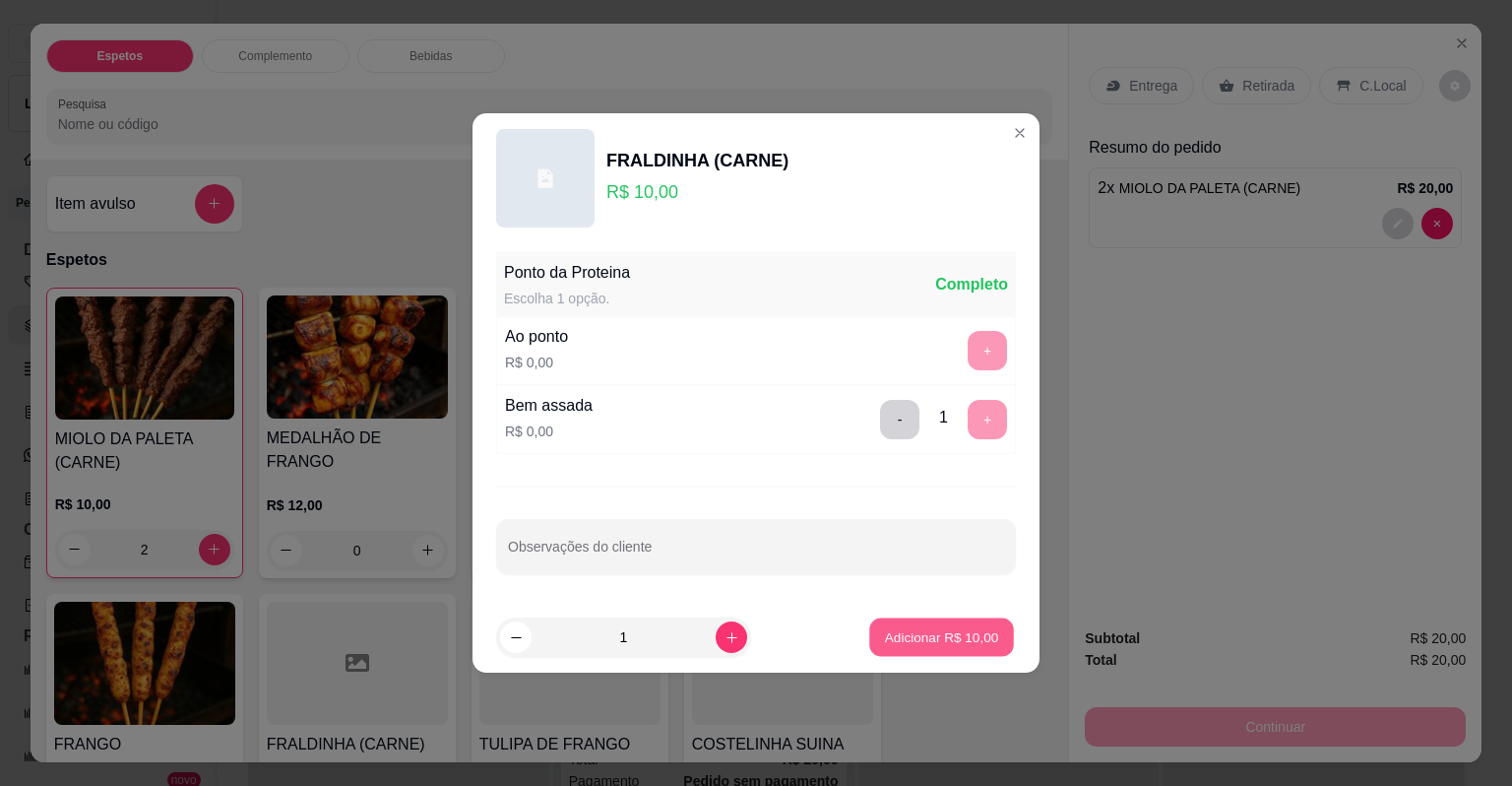 click on "Adicionar   R$ 10,00" at bounding box center (942, 636) 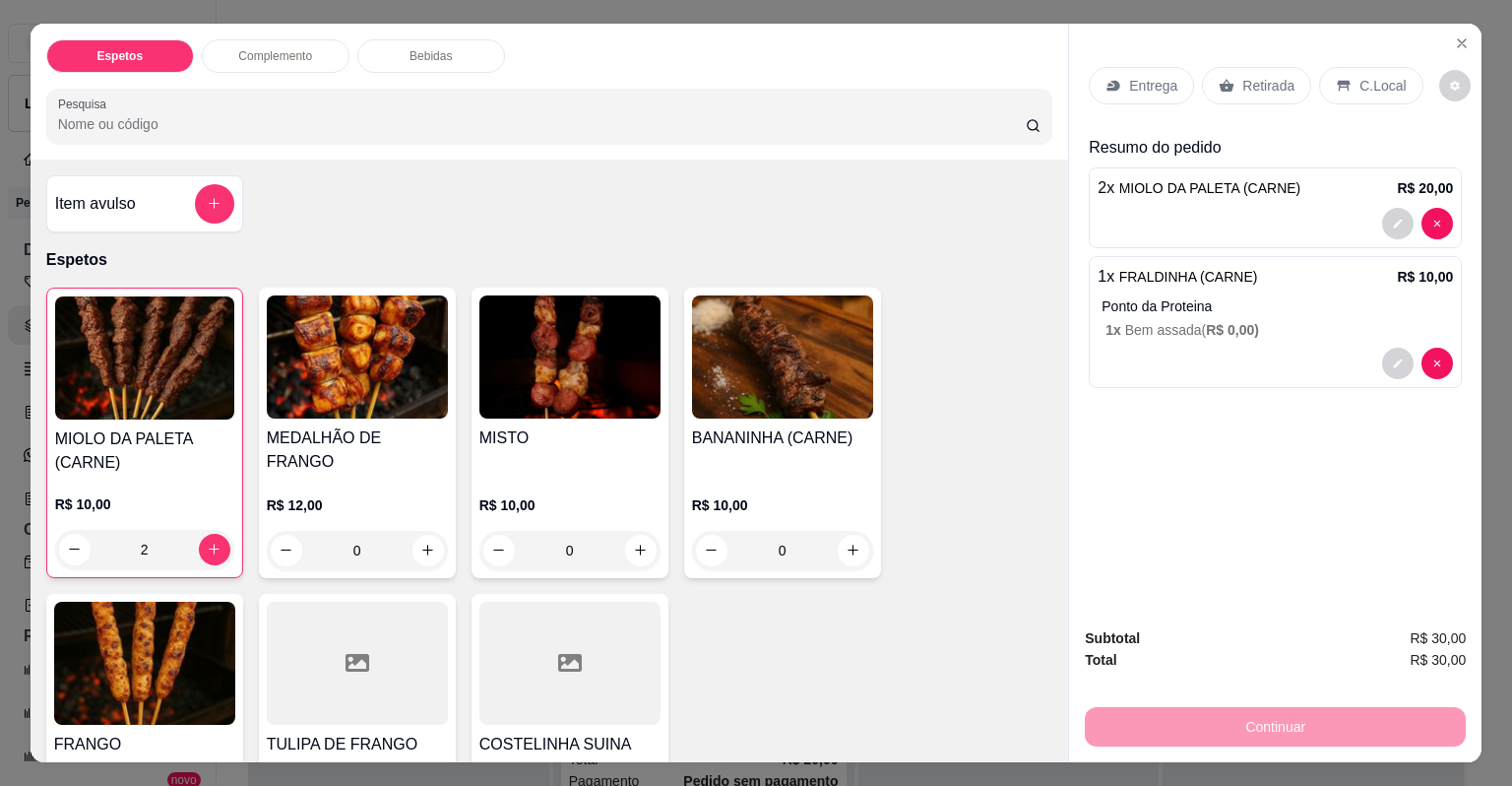click on "C.Local" at bounding box center (1382, 86) 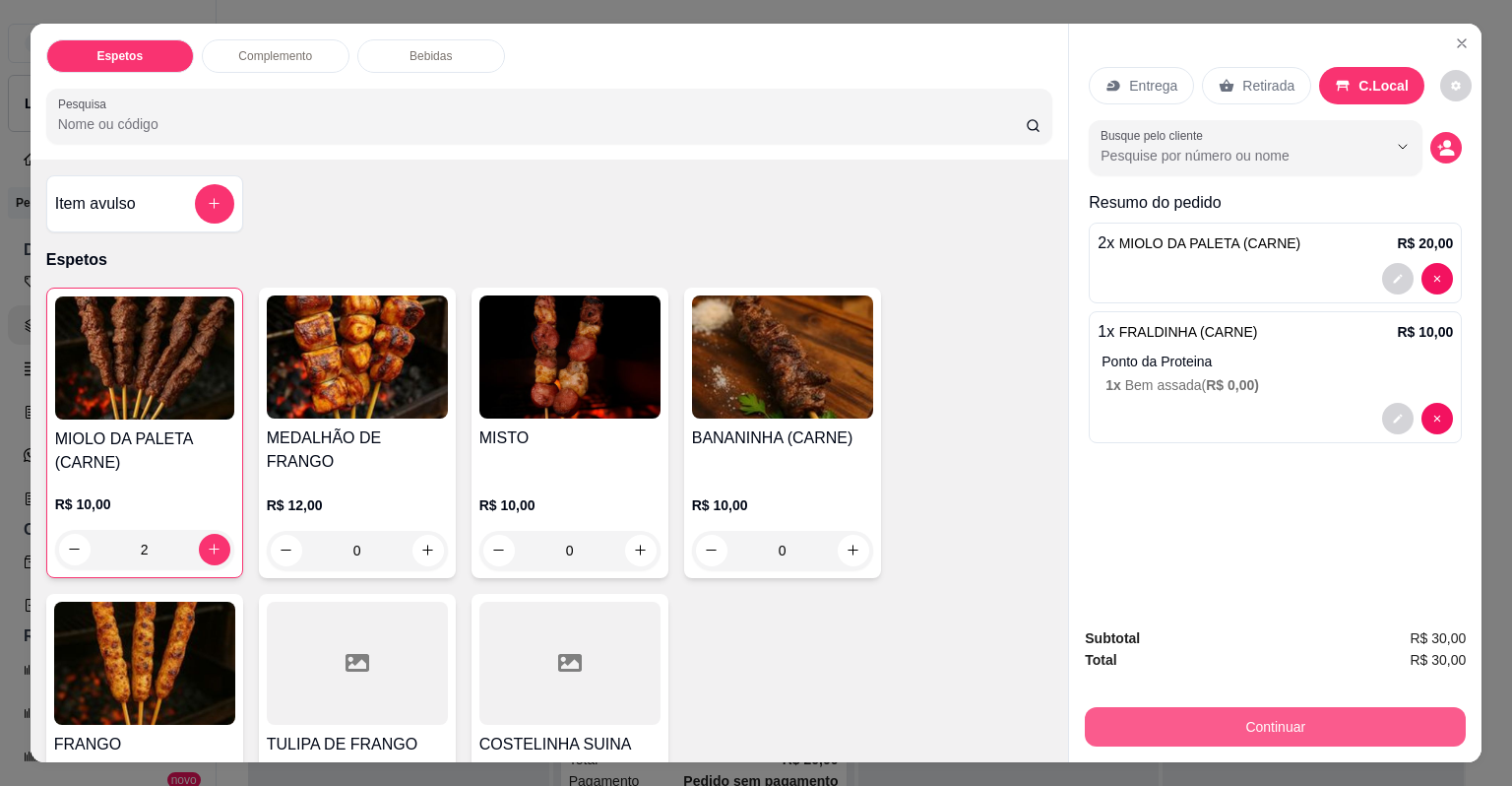 click on "Continuar" at bounding box center (1275, 727) 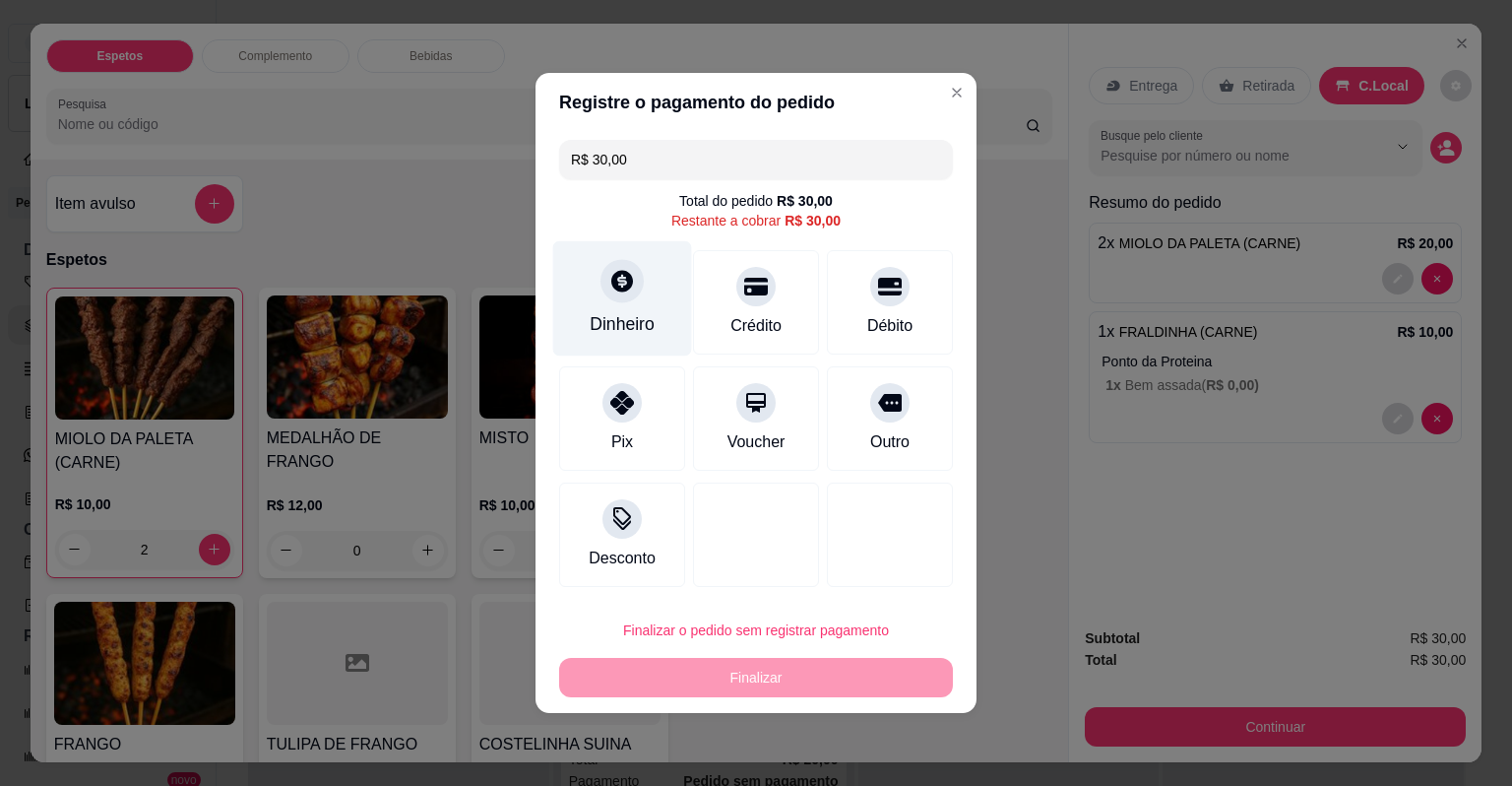 click at bounding box center [622, 281] 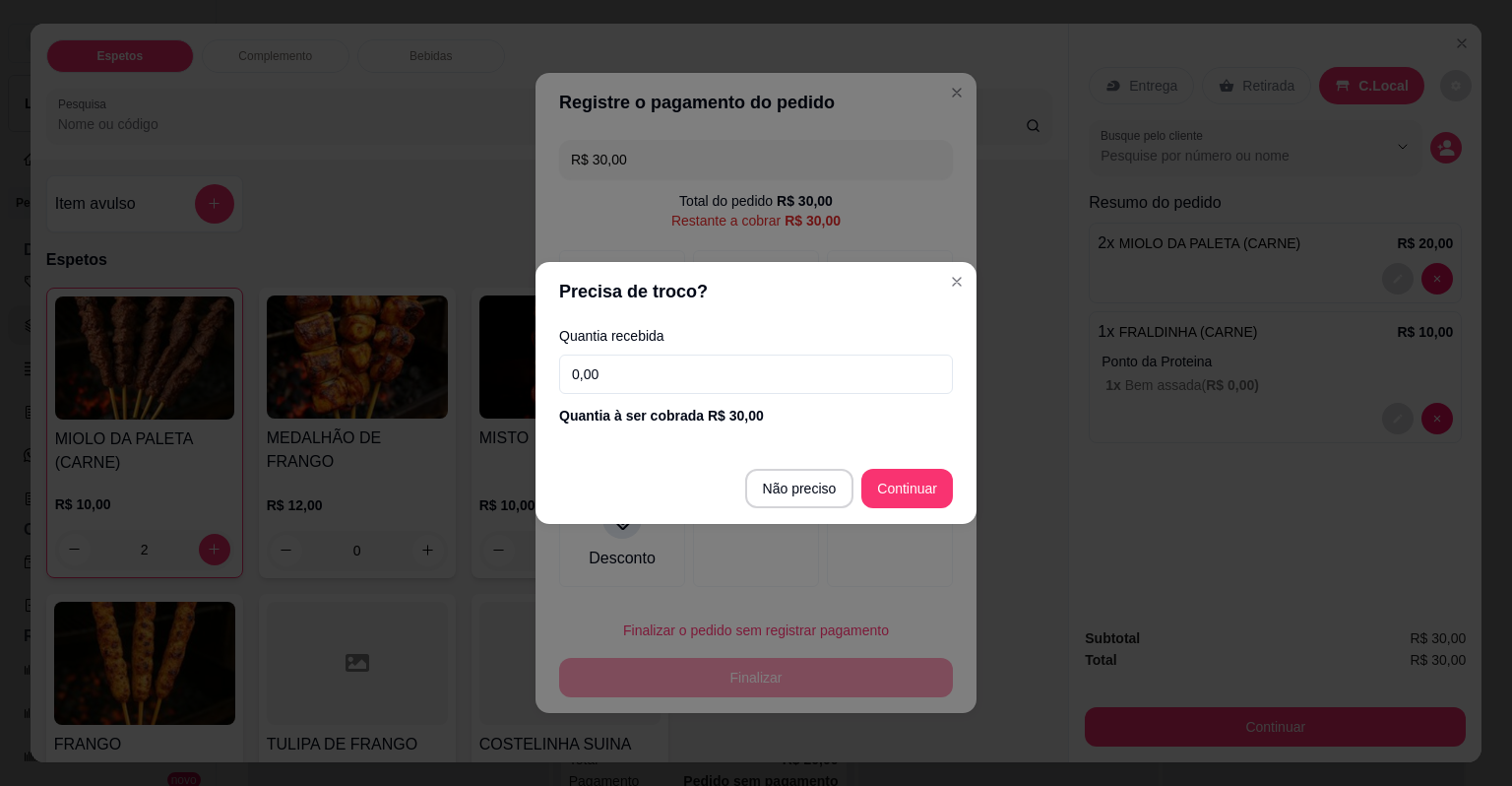 click on "0,00" at bounding box center [756, 374] 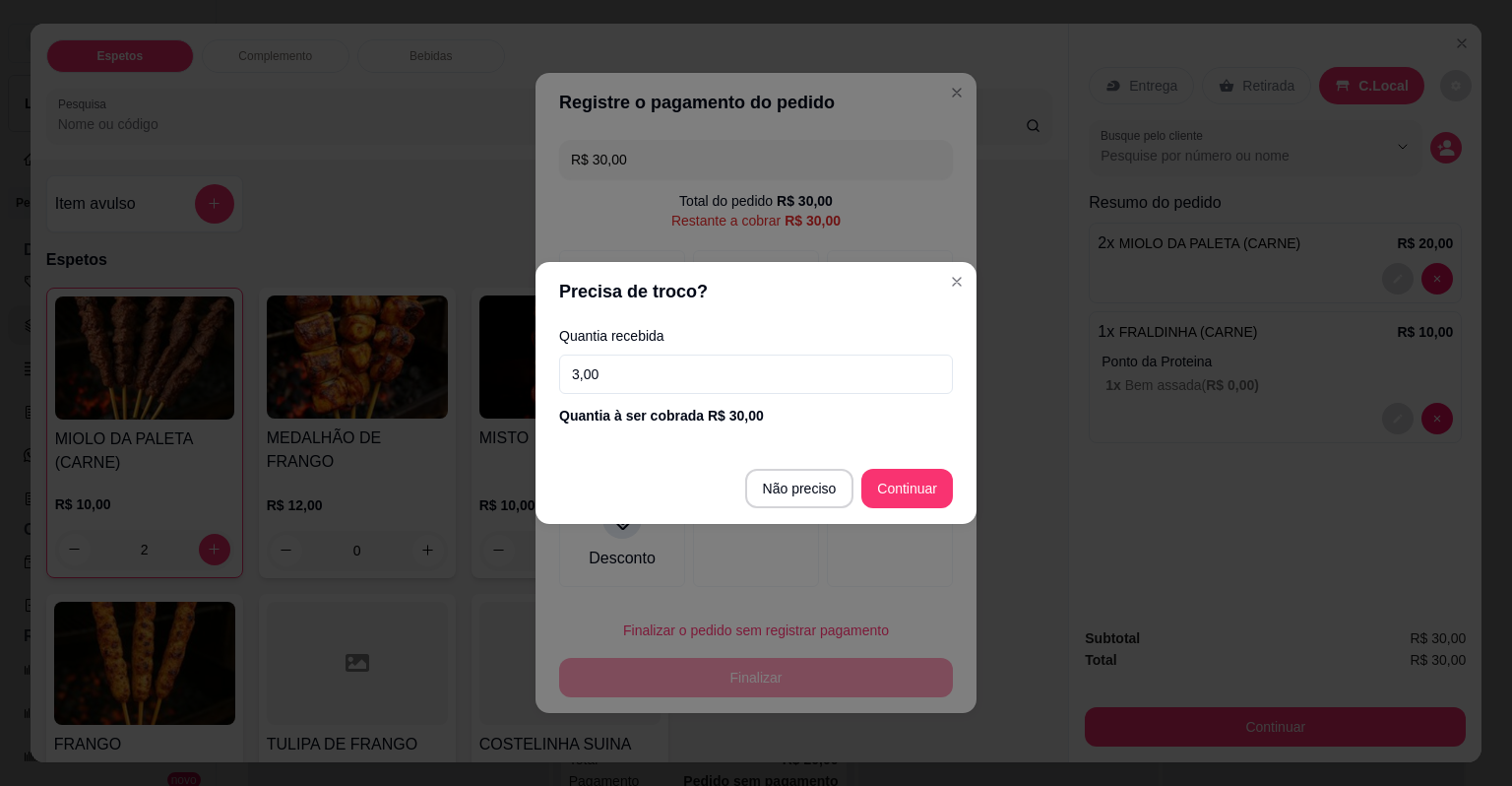 type on "30,00" 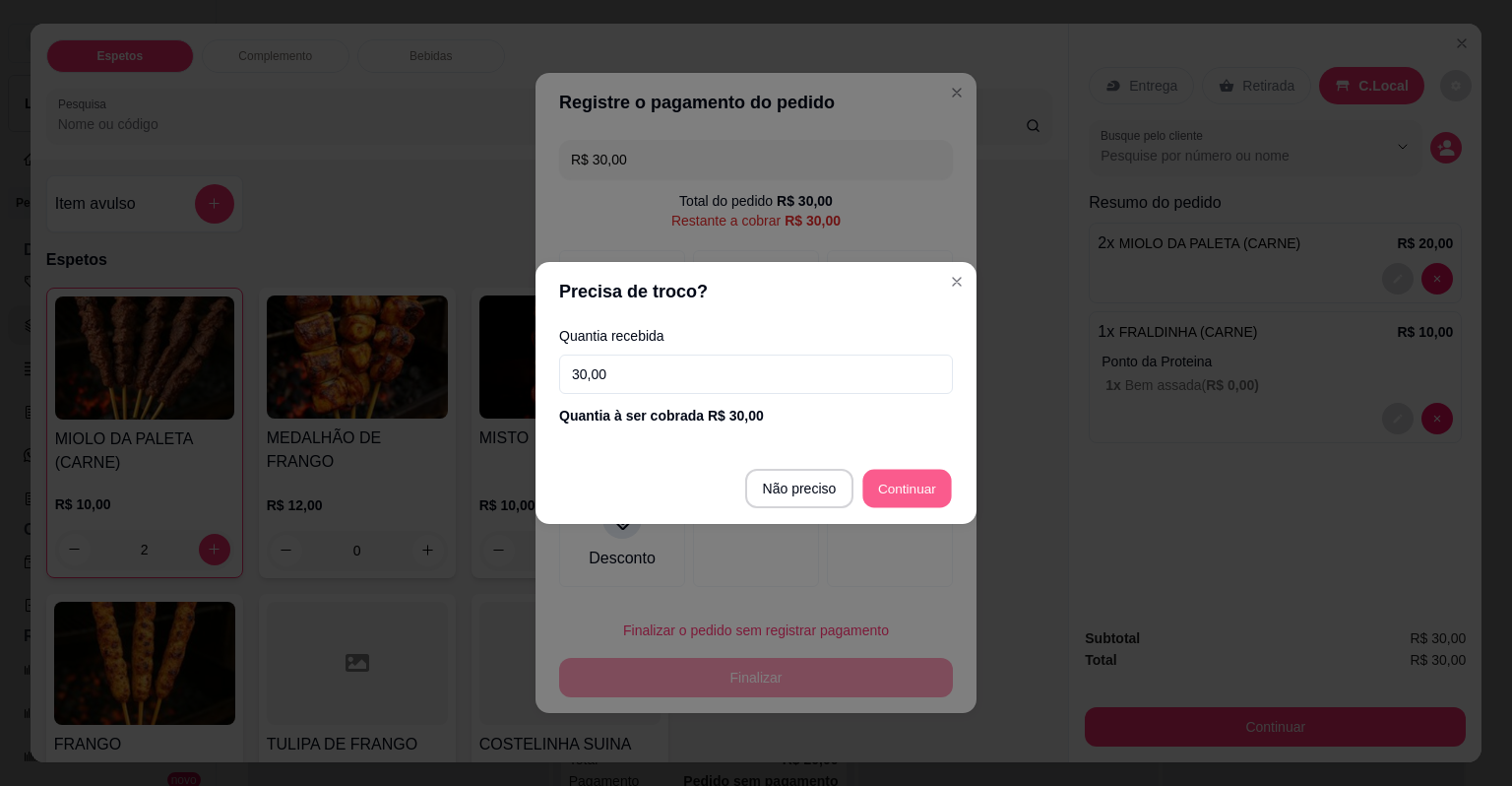 type on "R$ 0,00" 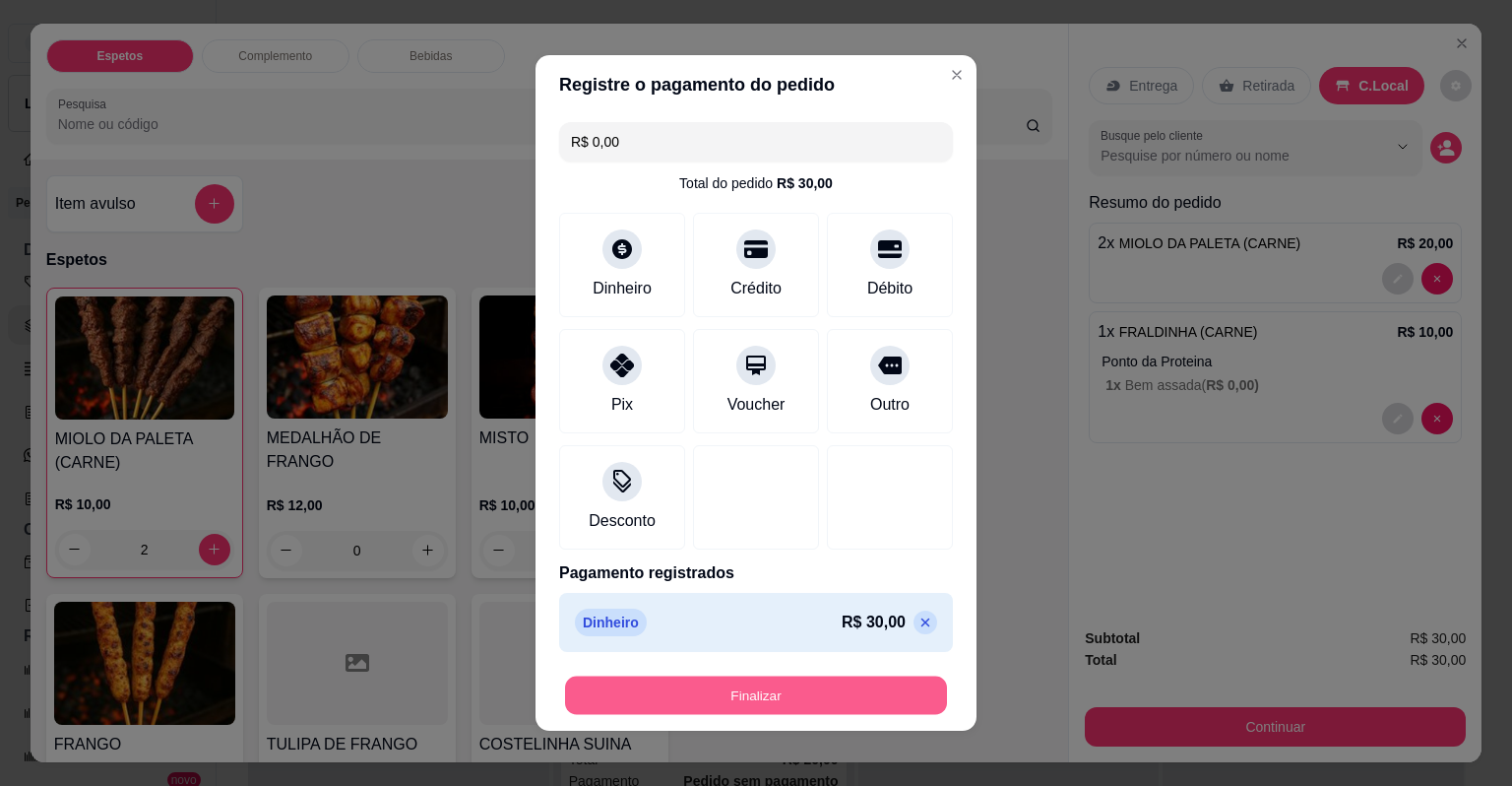 click on "Finalizar" at bounding box center [756, 695] 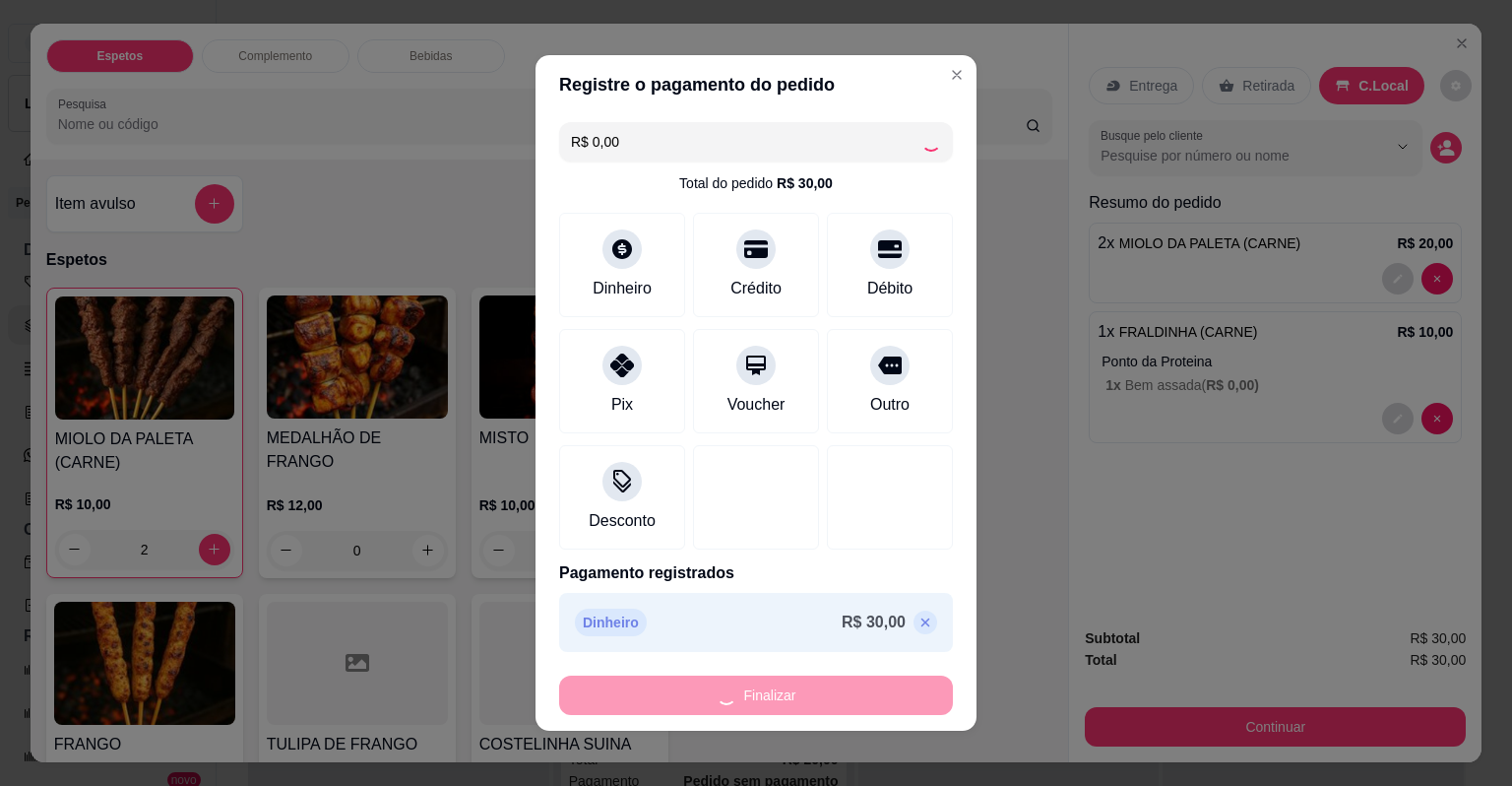 type on "0" 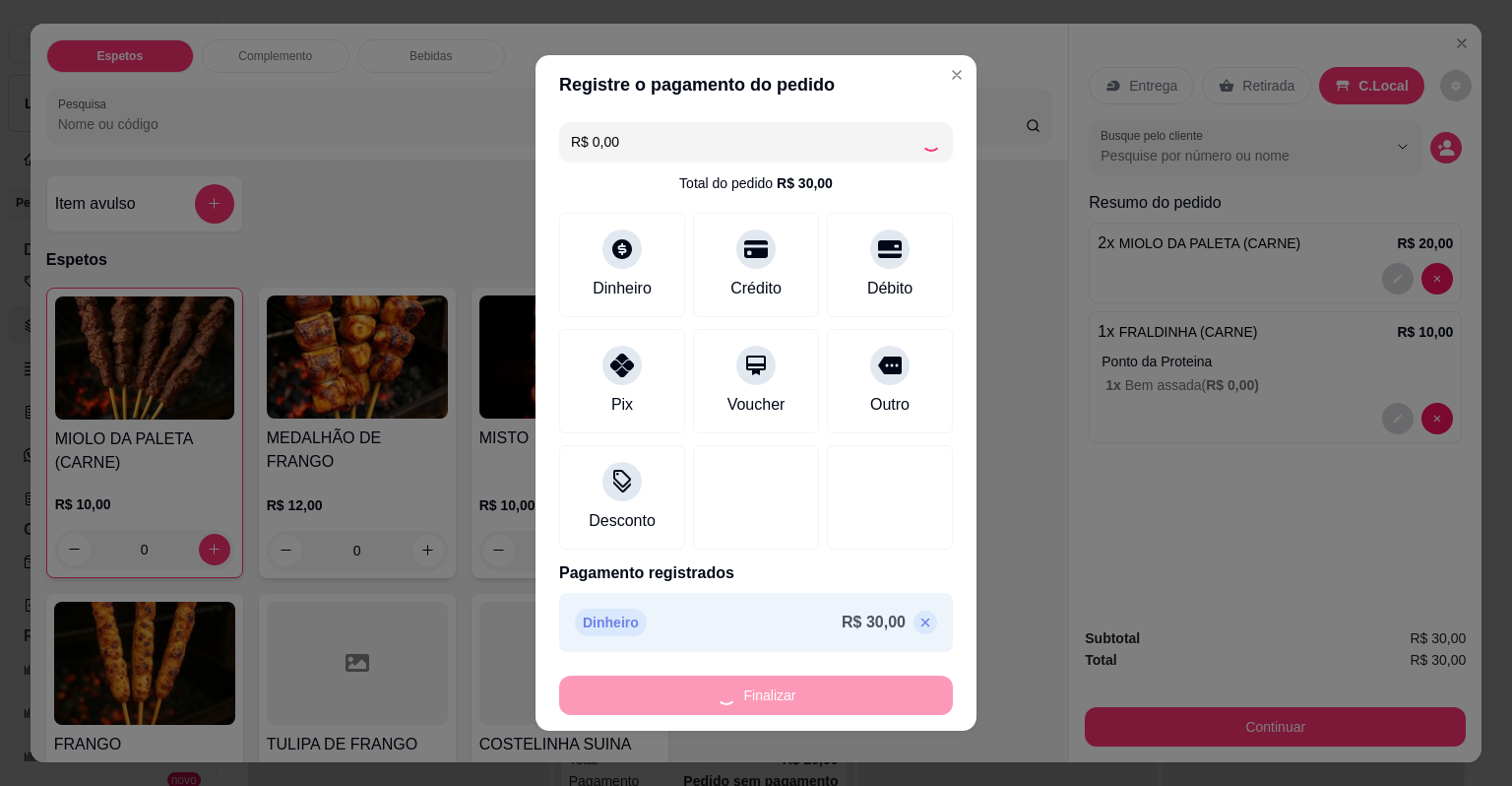 type on "-R$ 30,00" 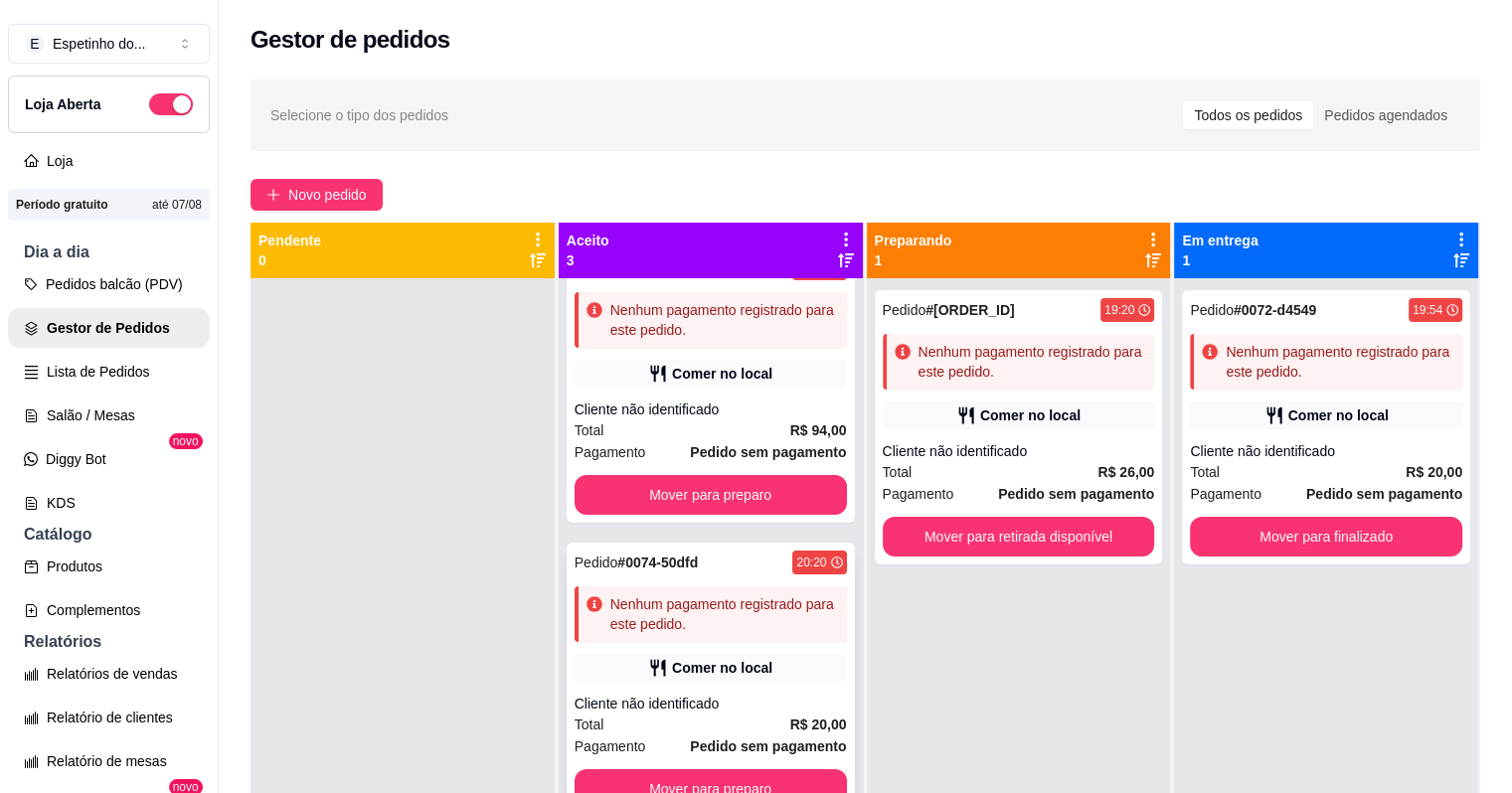 scroll, scrollTop: 0, scrollLeft: 0, axis: both 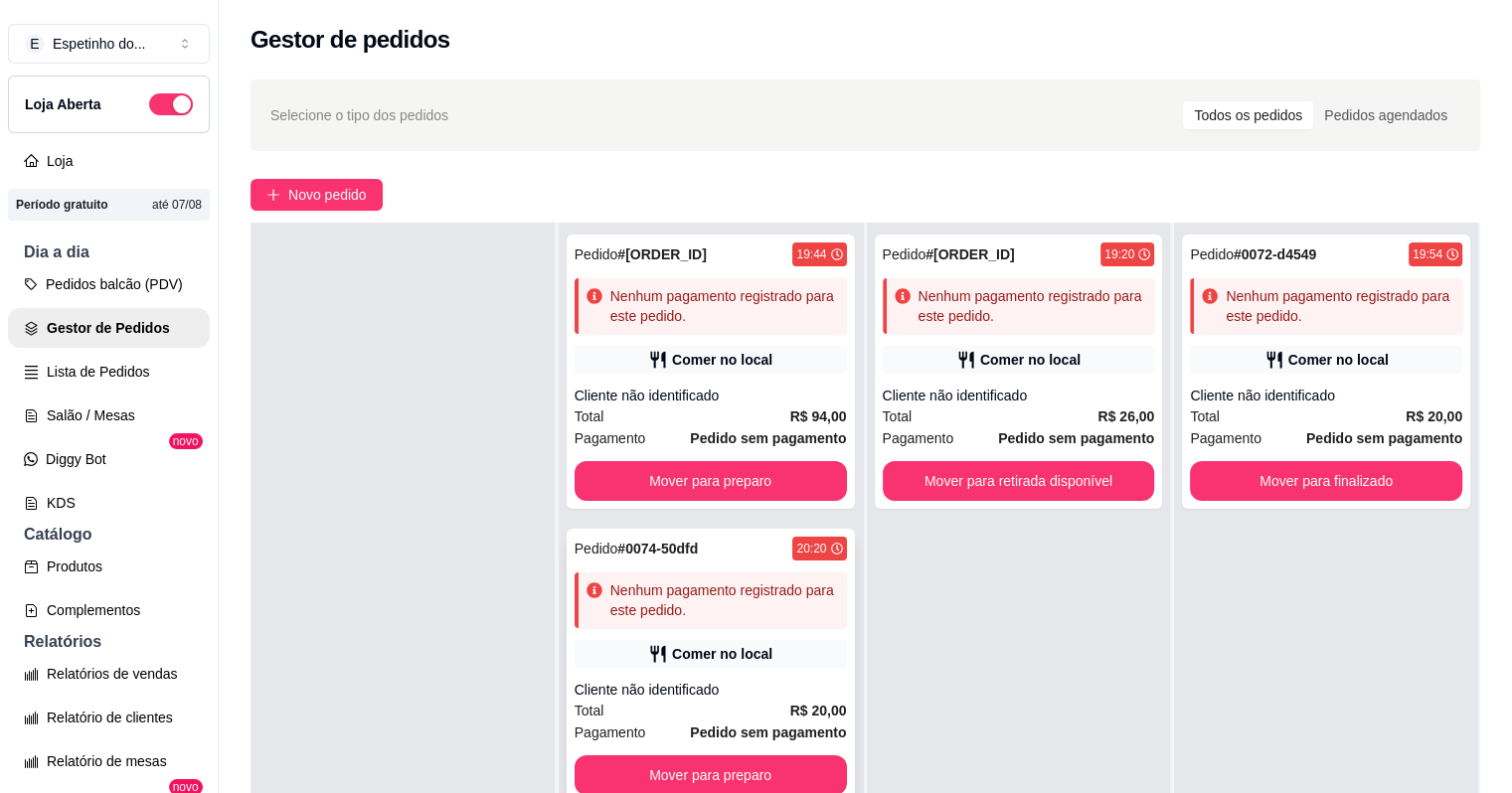 click on "Nenhum pagamento registrado para este pedido." at bounding box center [725, 600] 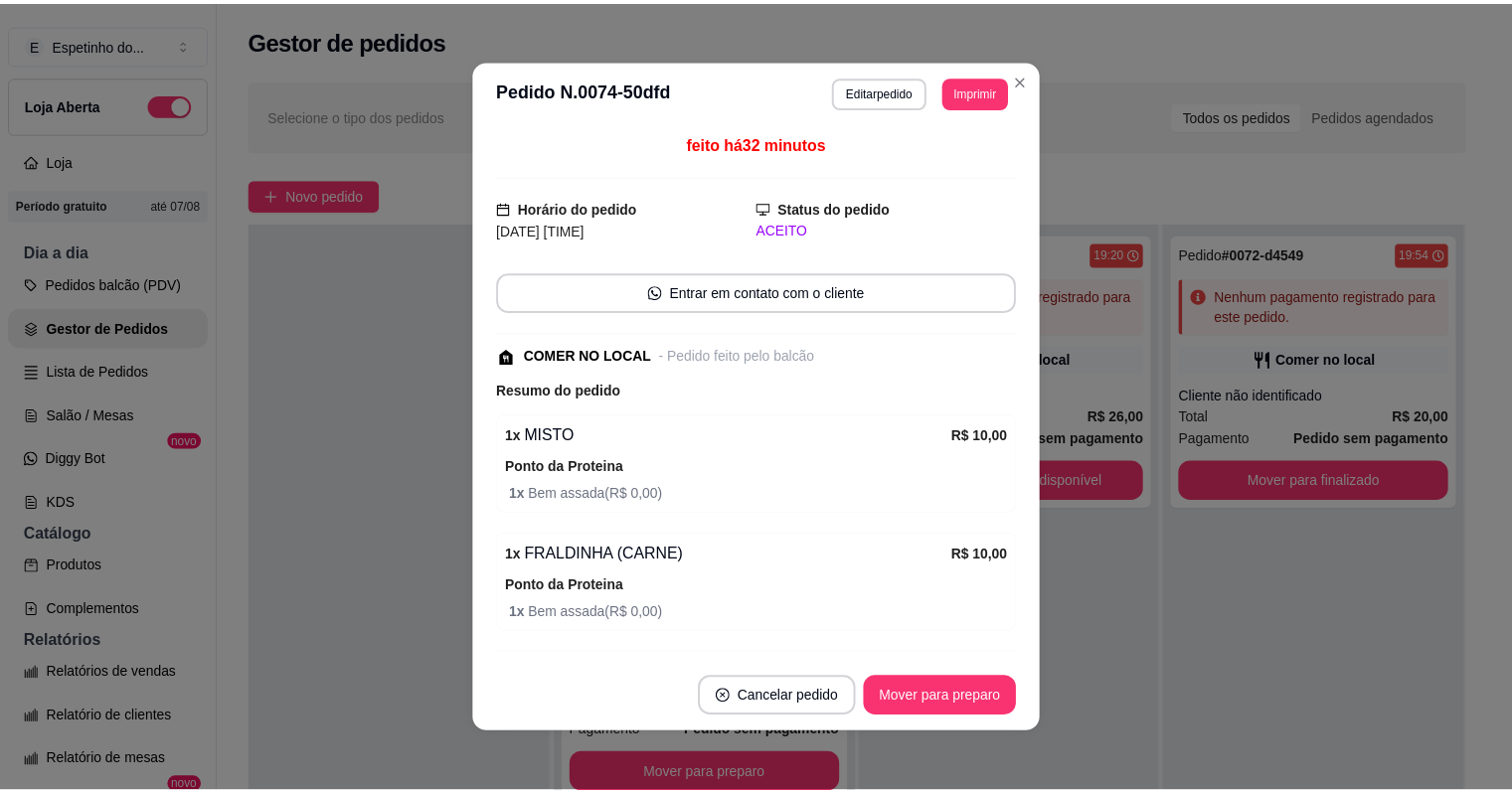 scroll, scrollTop: 124, scrollLeft: 0, axis: vertical 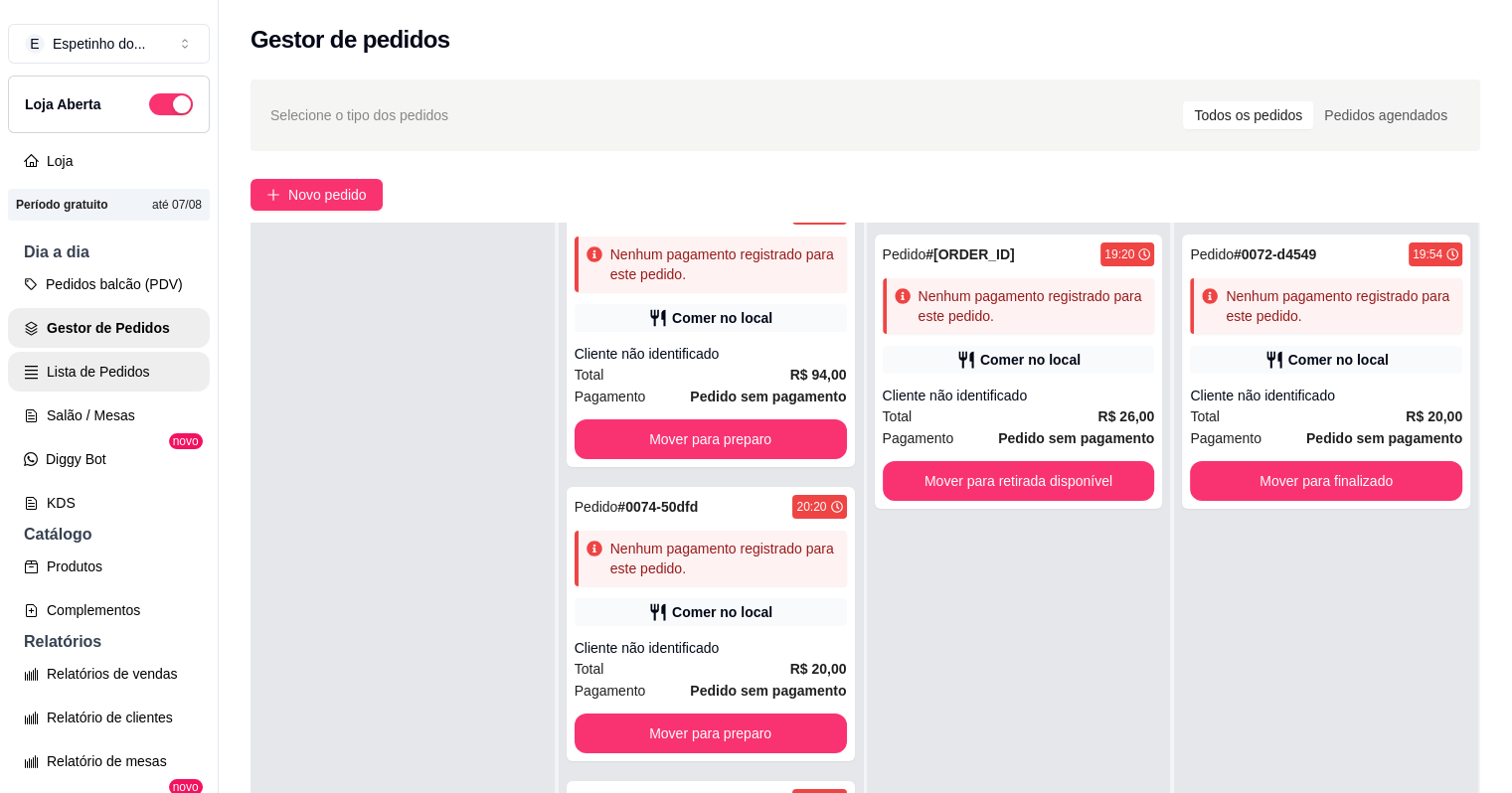 click on "Lista de Pedidos" at bounding box center (108, 372) 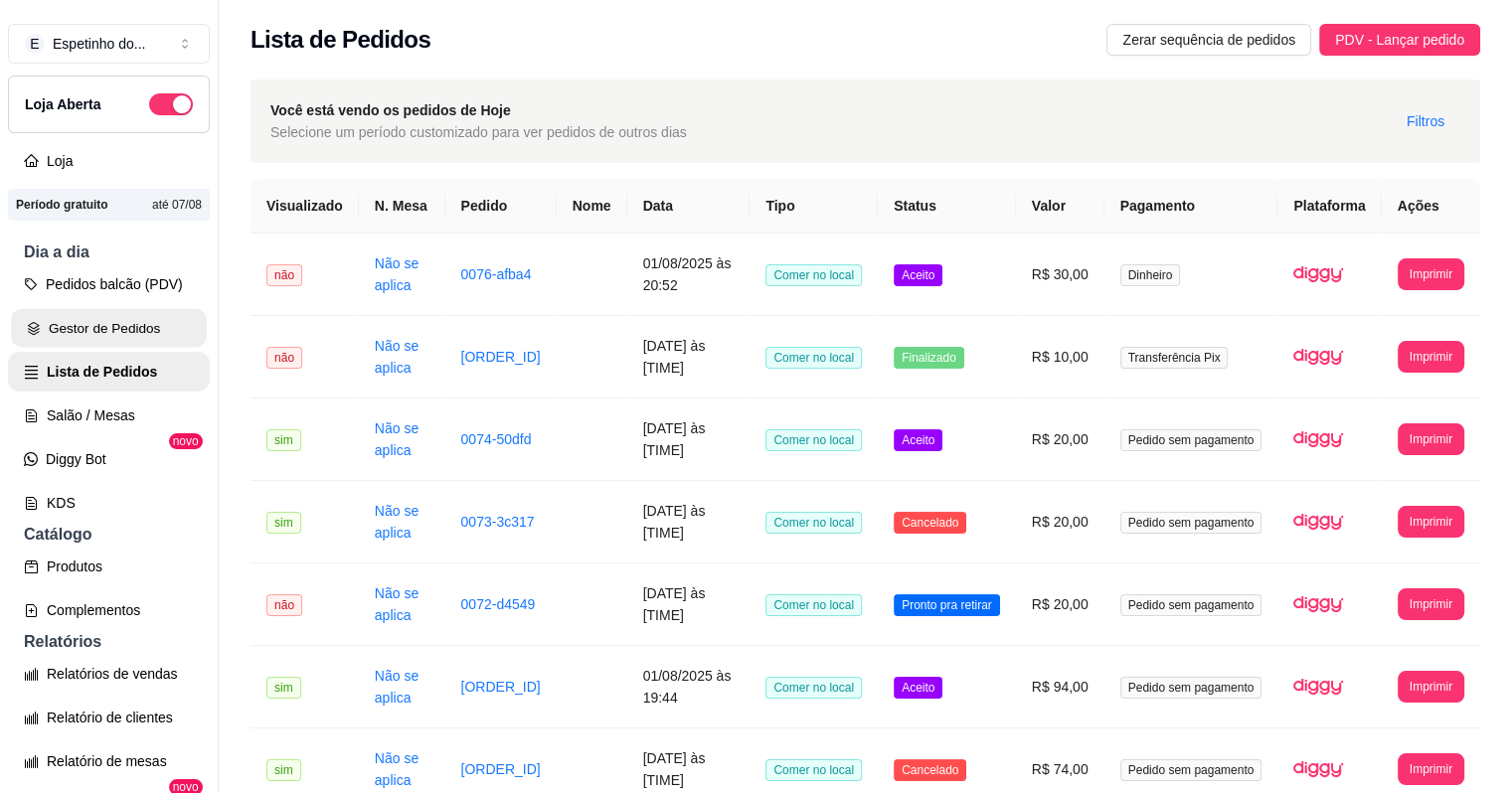 click on "Gestor de Pedidos" at bounding box center (108, 328) 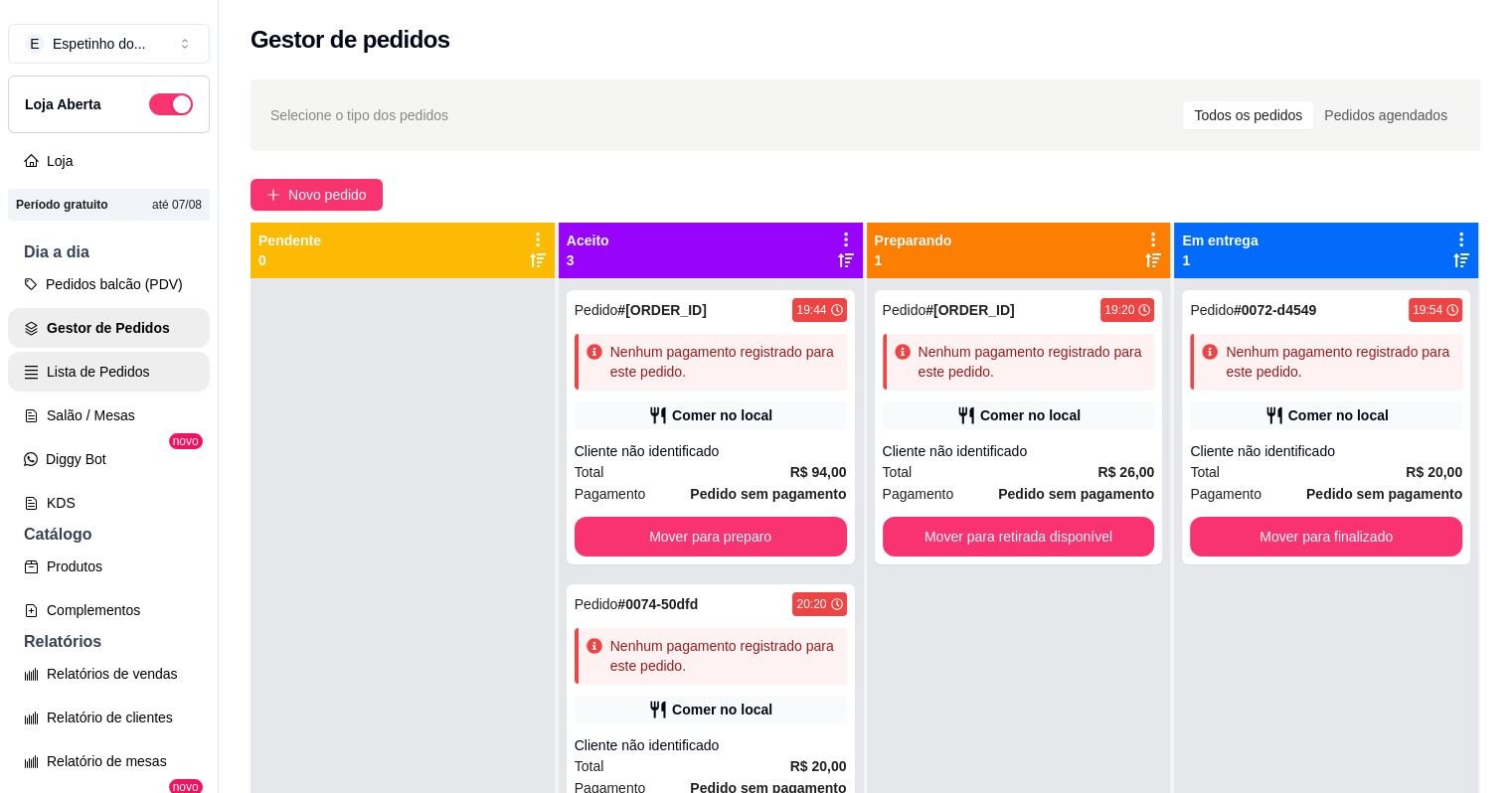 click on "Lista de Pedidos" at bounding box center [108, 372] 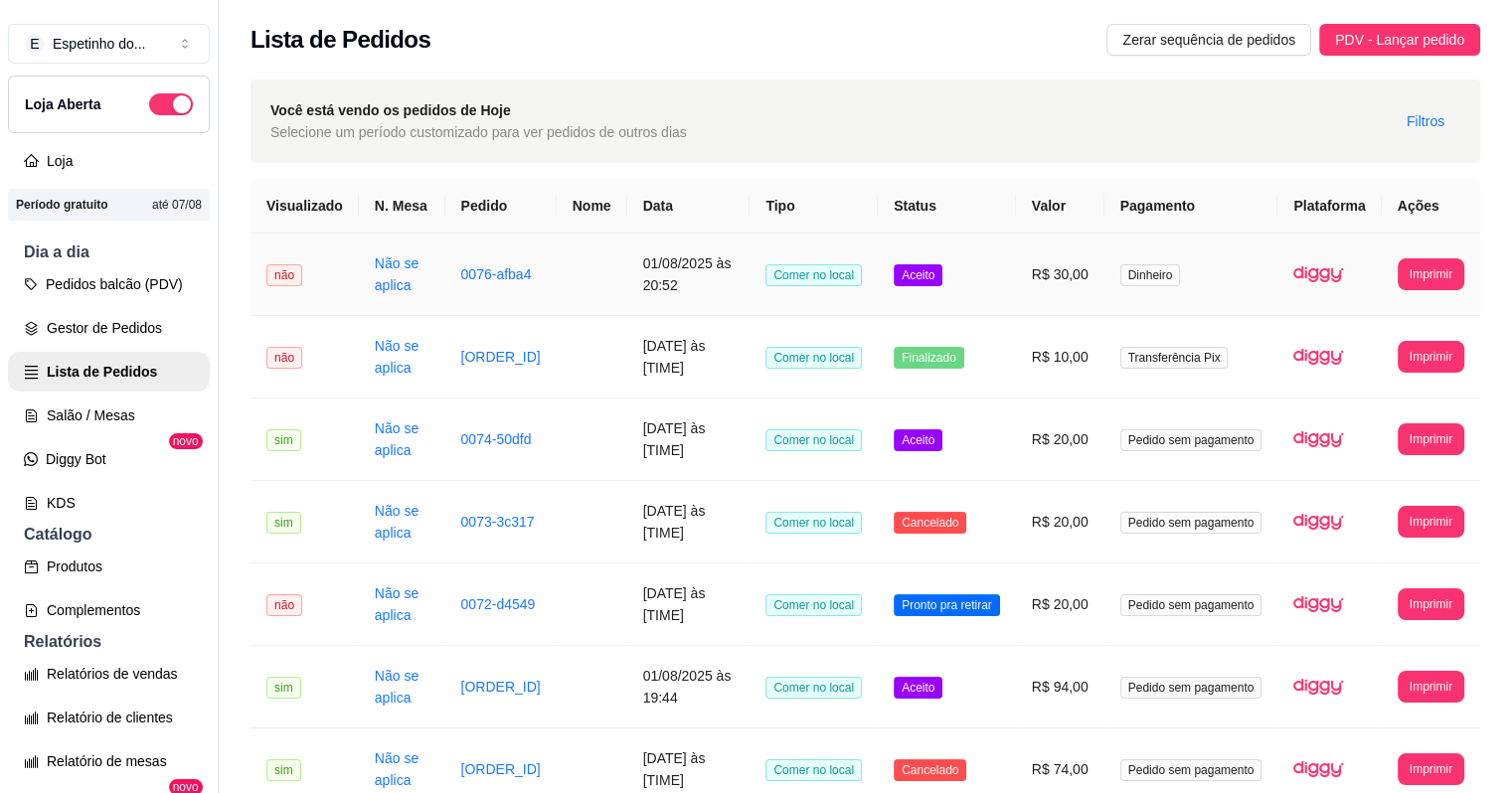 click on "Comer no local" at bounding box center (813, 274) 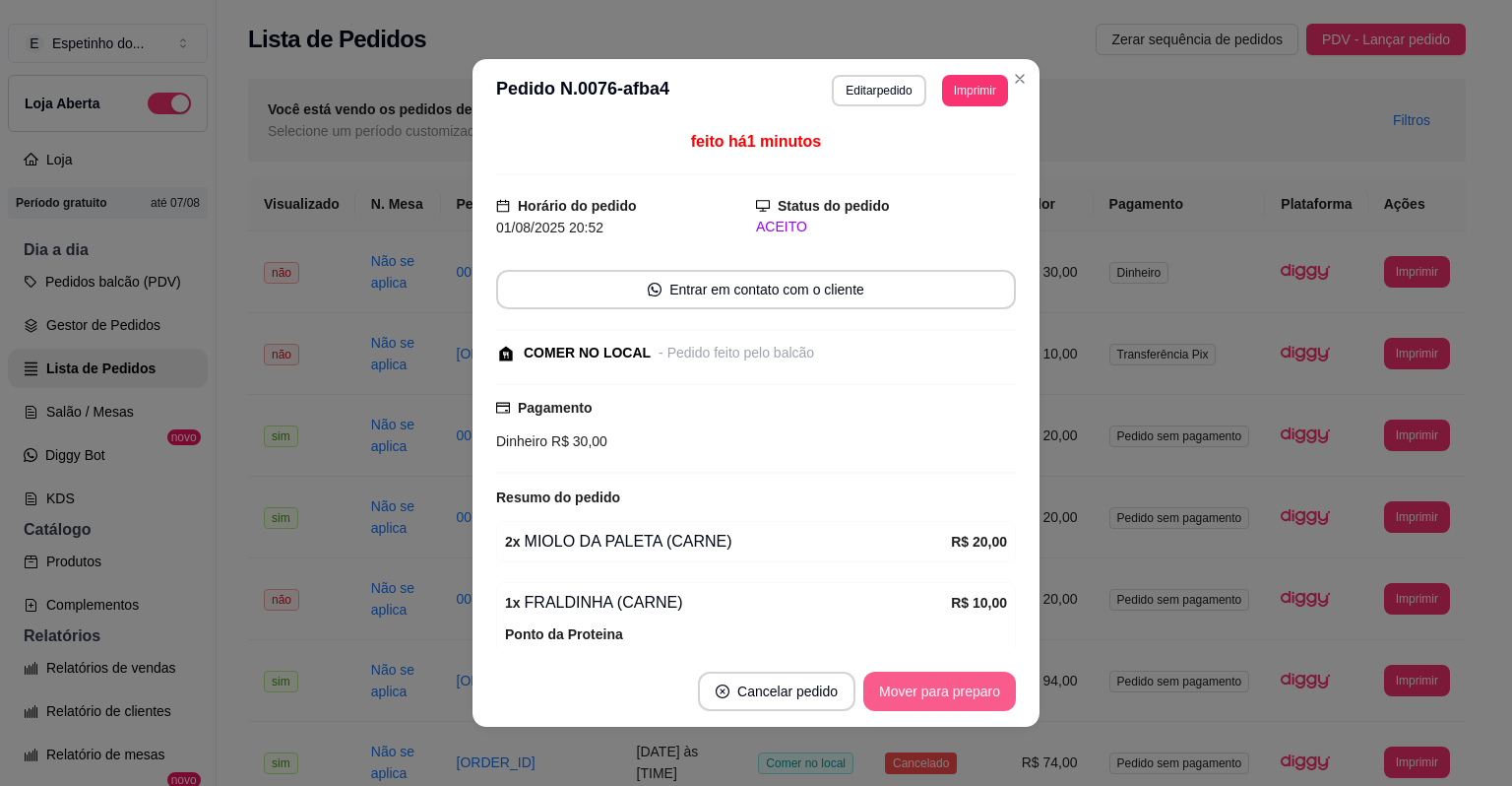 click on "Mover para preparo" at bounding box center (939, 691) 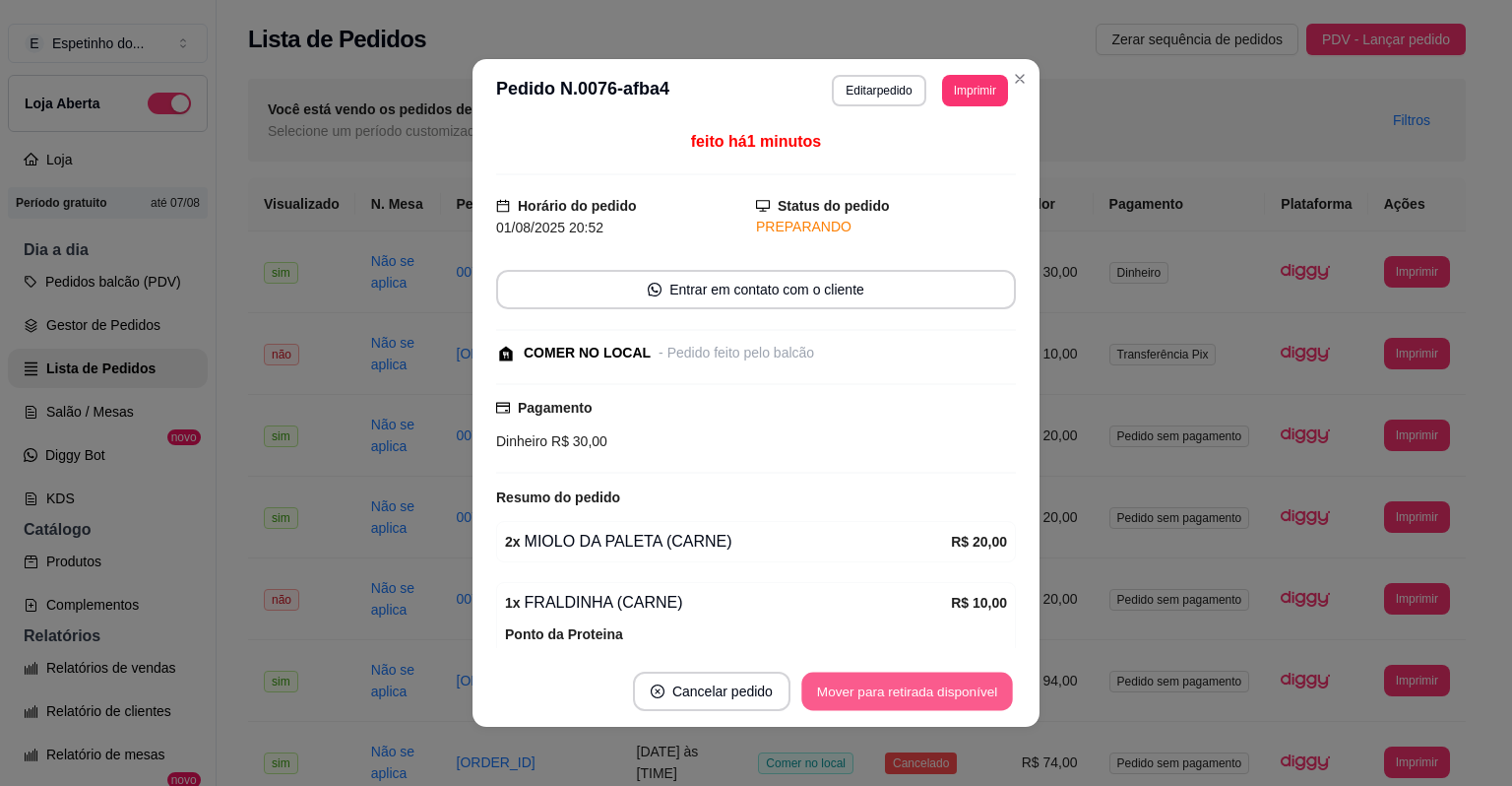 click on "Mover para retirada disponível" at bounding box center [907, 691] 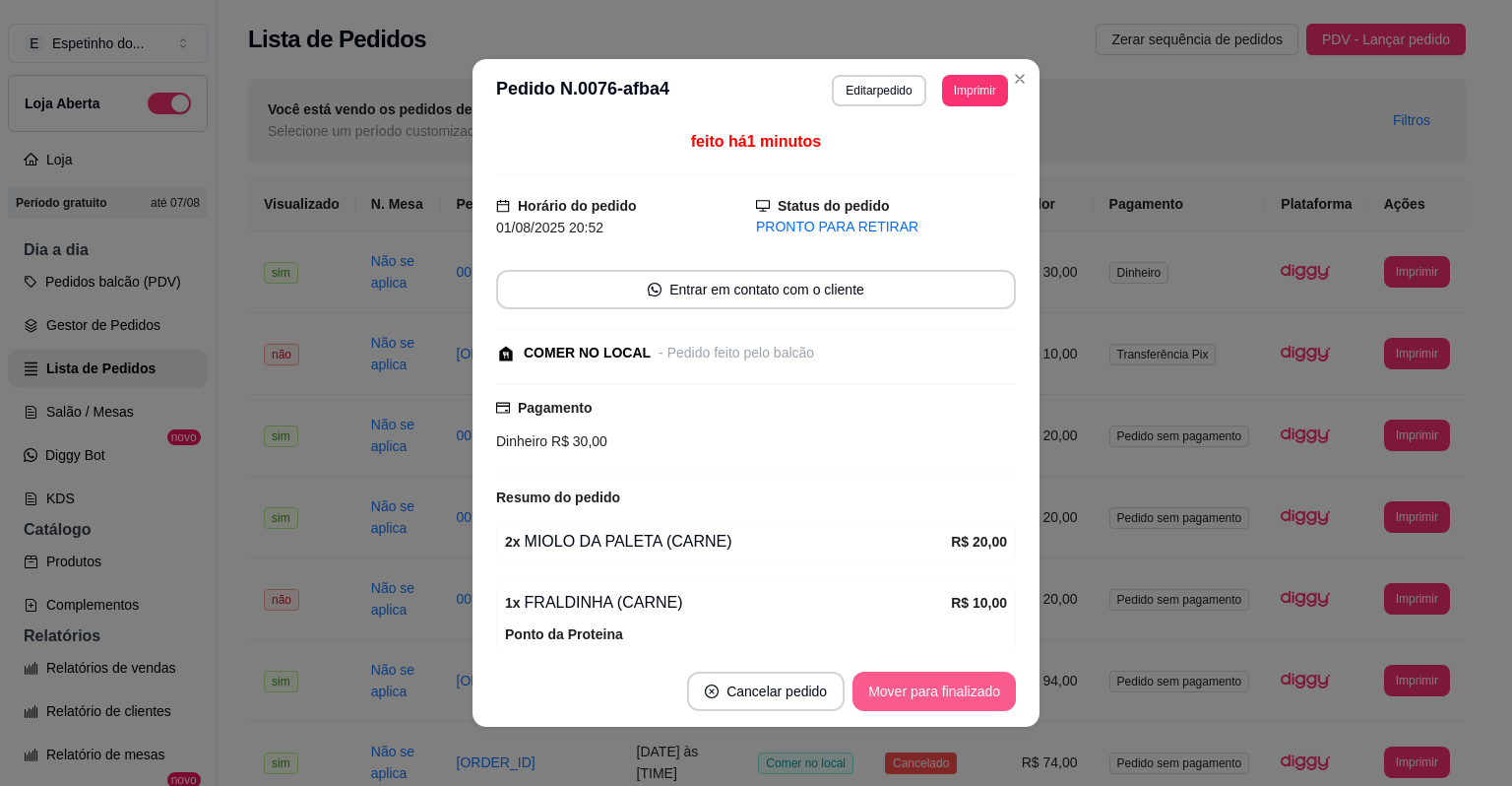 click on "Mover para finalizado" at bounding box center [934, 691] 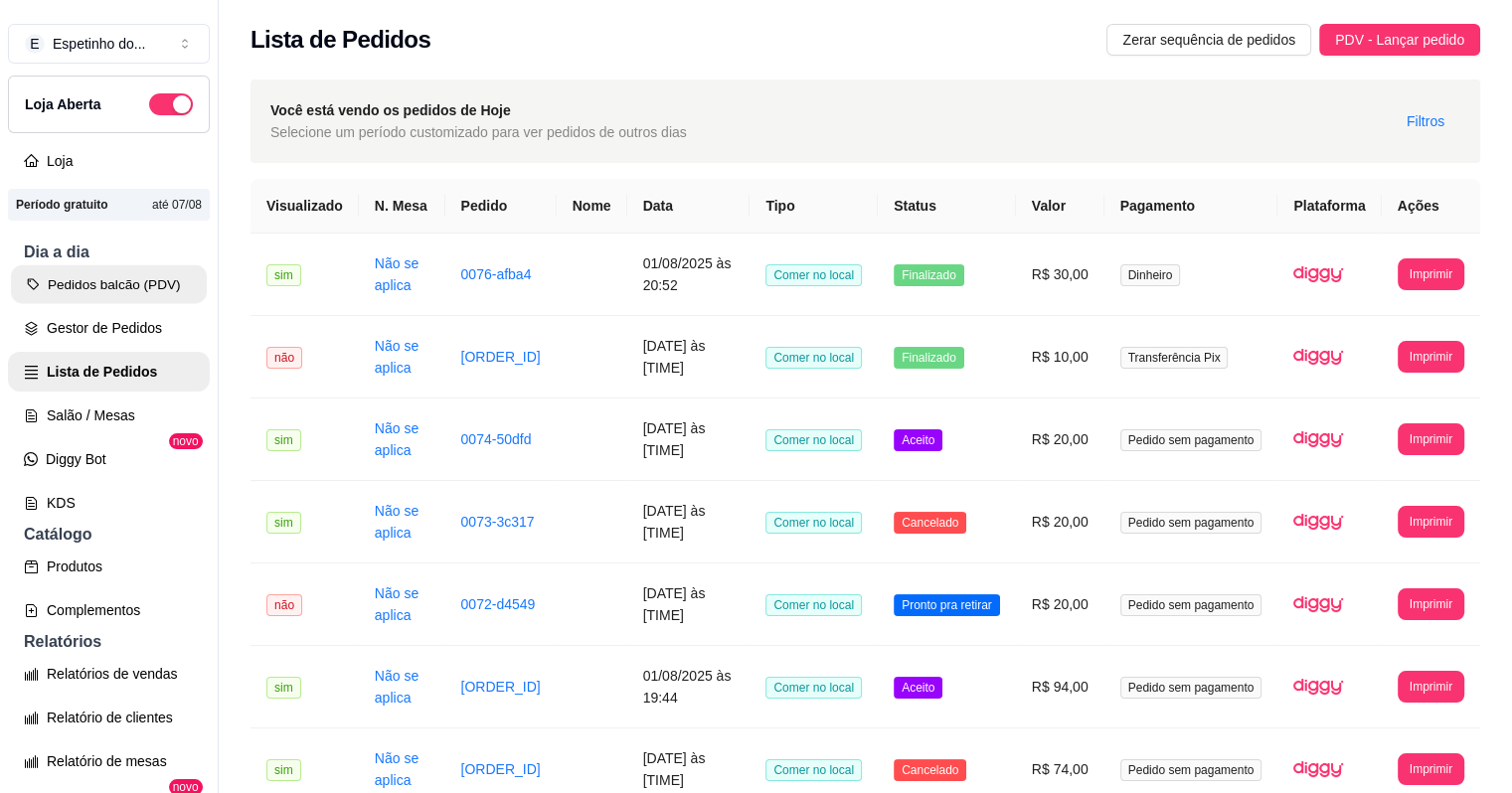 click on "Pedidos balcão (PDV)" at bounding box center (108, 284) 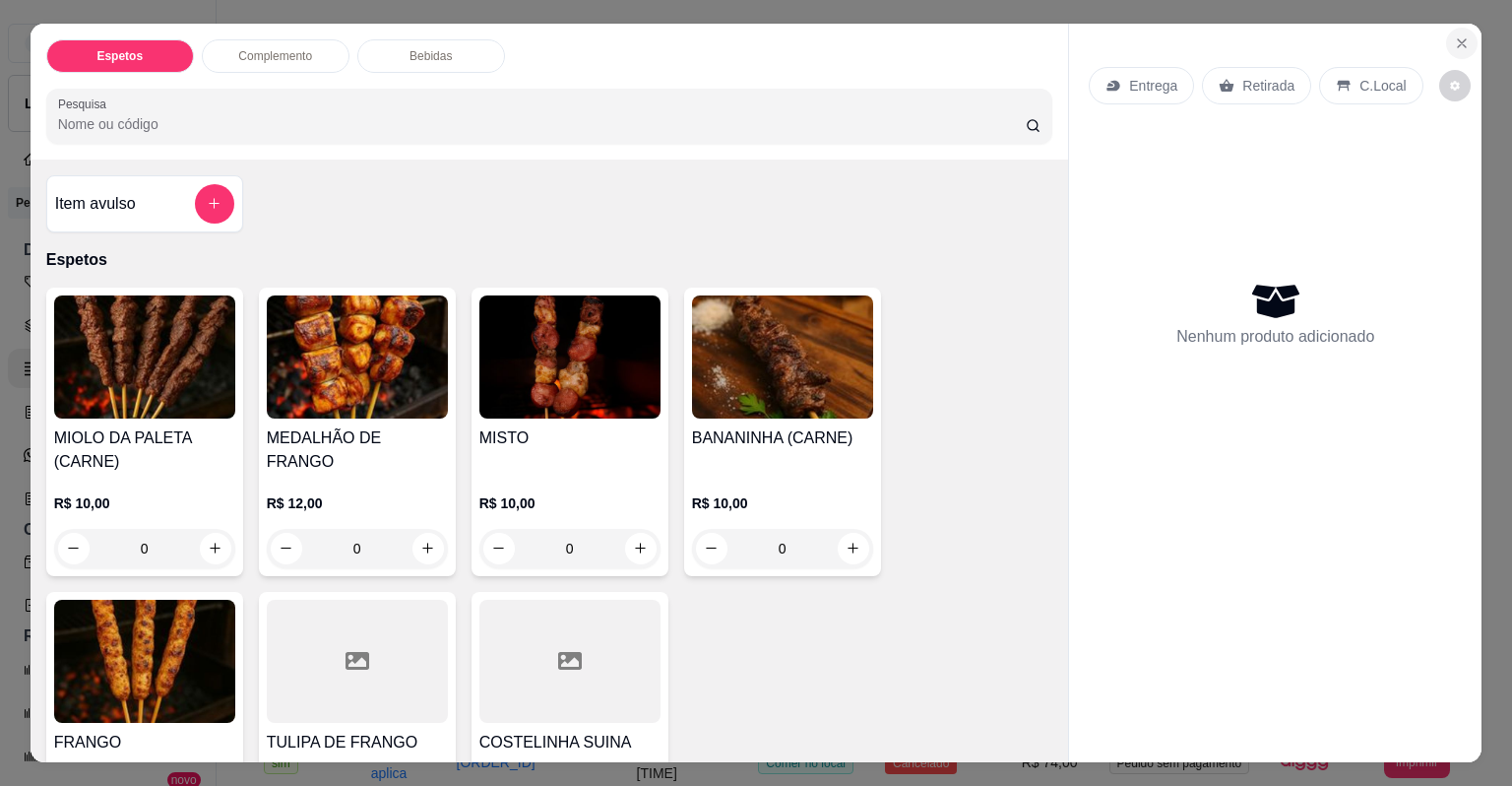 click 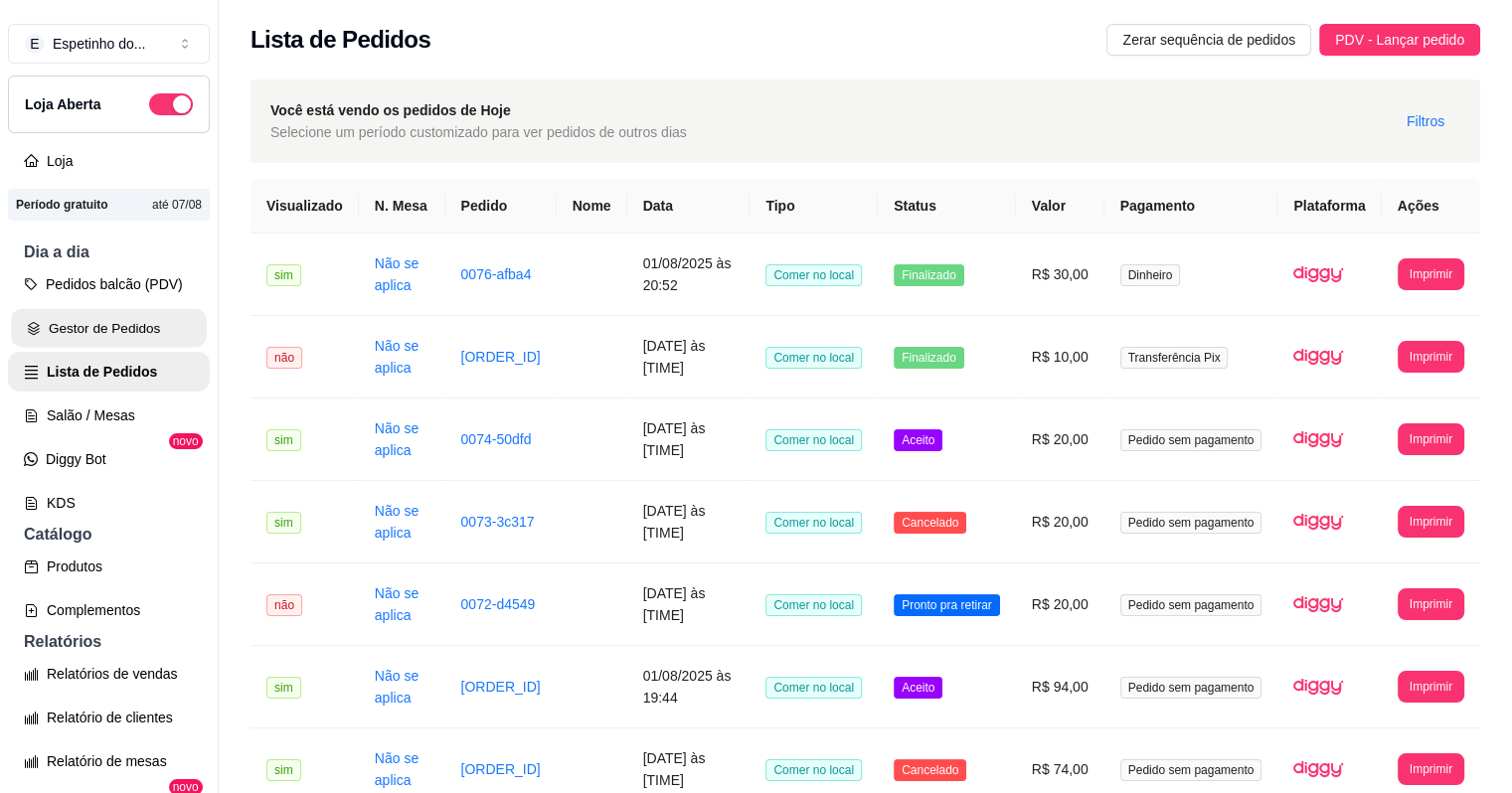 click on "Gestor de Pedidos" at bounding box center [108, 328] 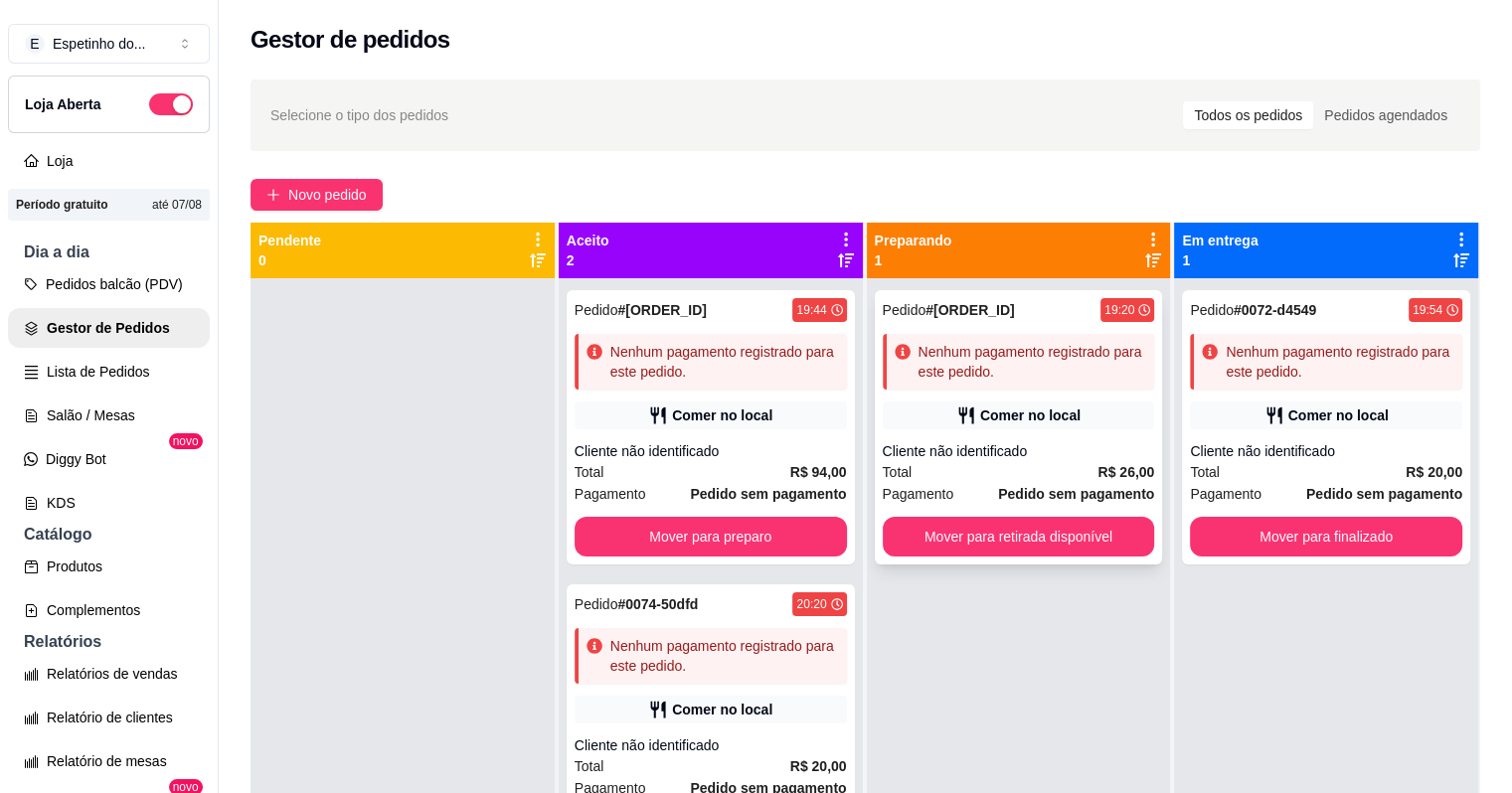 click on "Nenhum pagamento registrado para este pedido." at bounding box center [1033, 362] 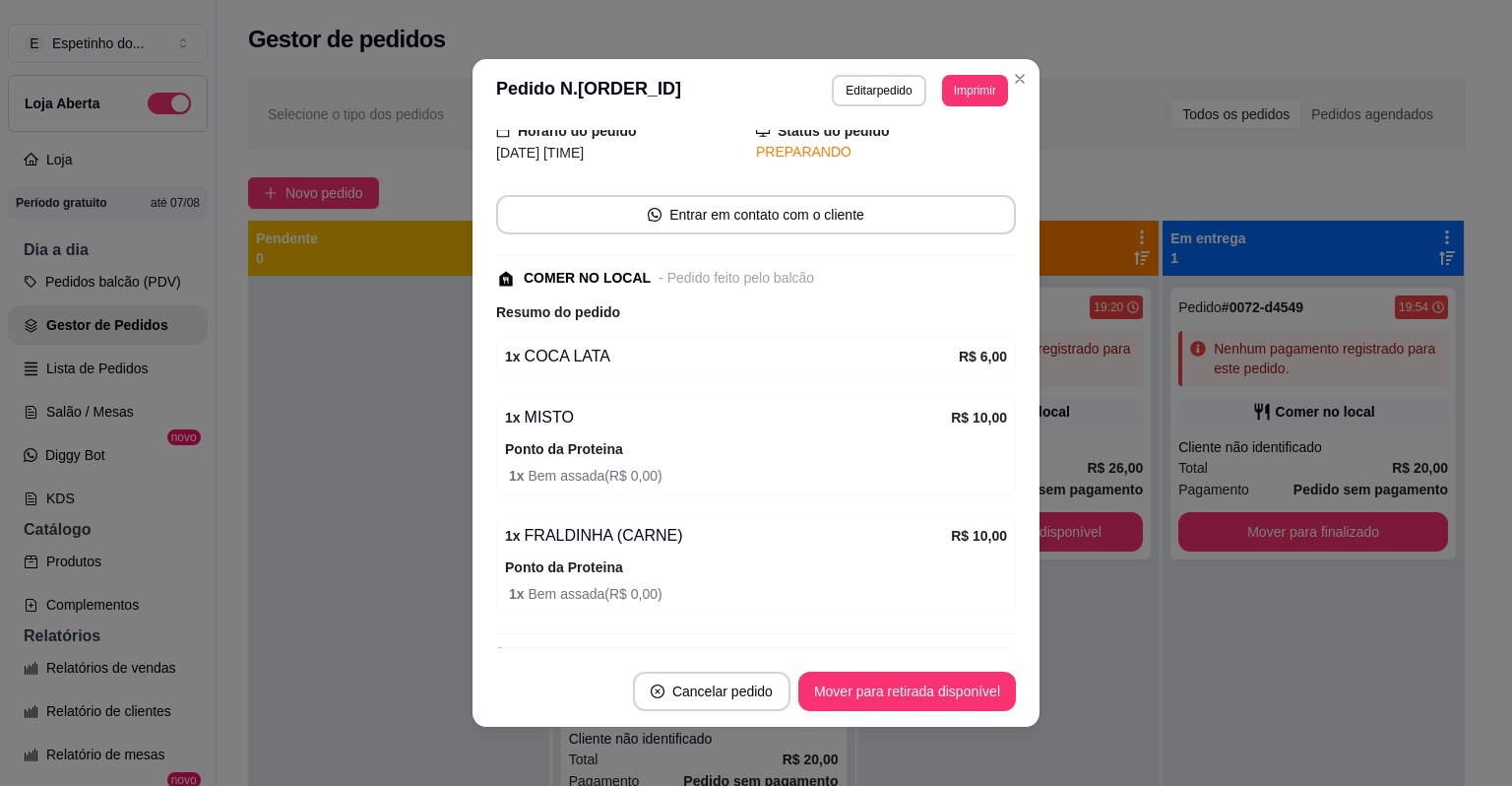 scroll, scrollTop: 184, scrollLeft: 0, axis: vertical 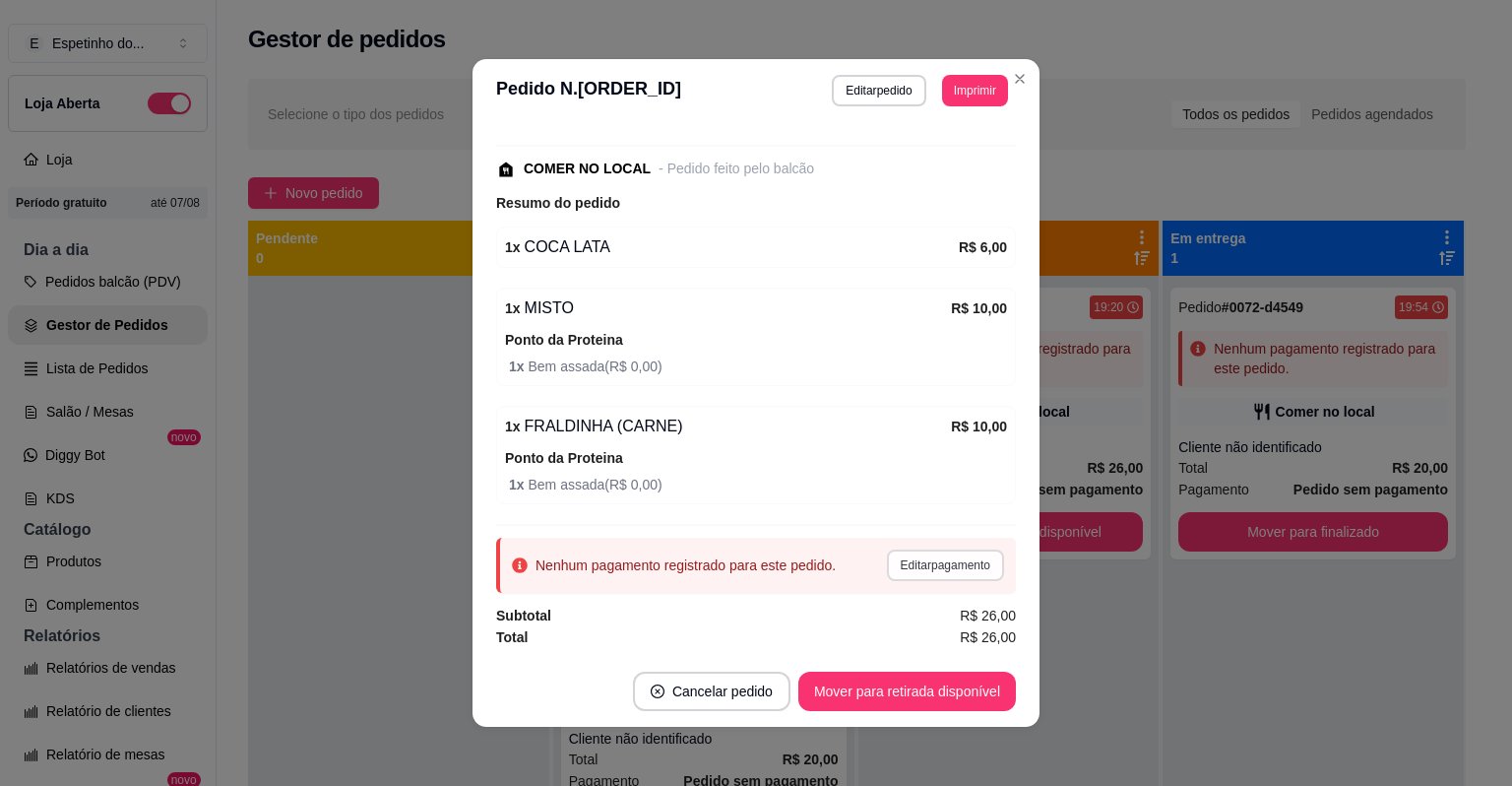 click on "Editar  pagamento" at bounding box center [945, 565] 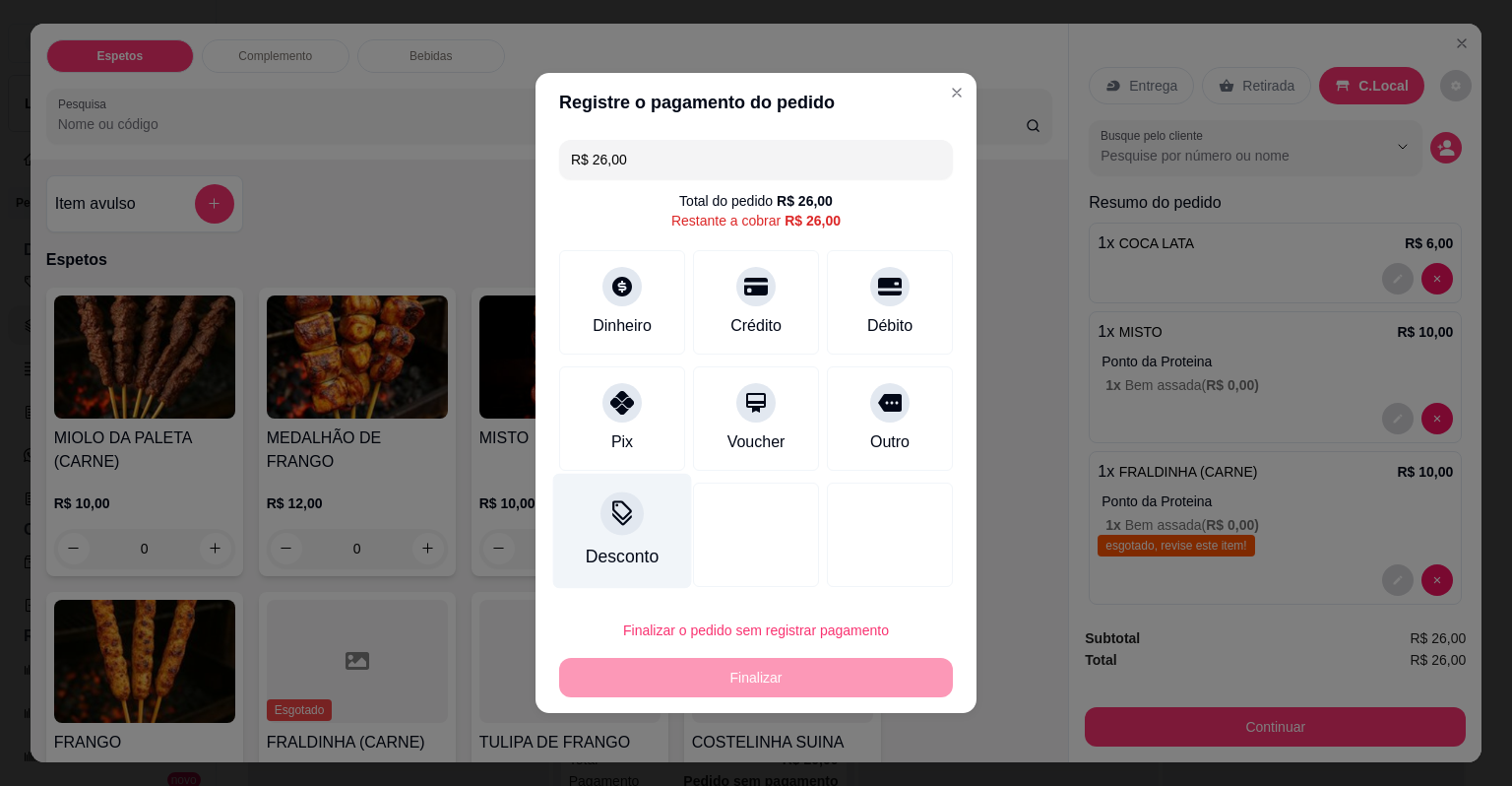 click 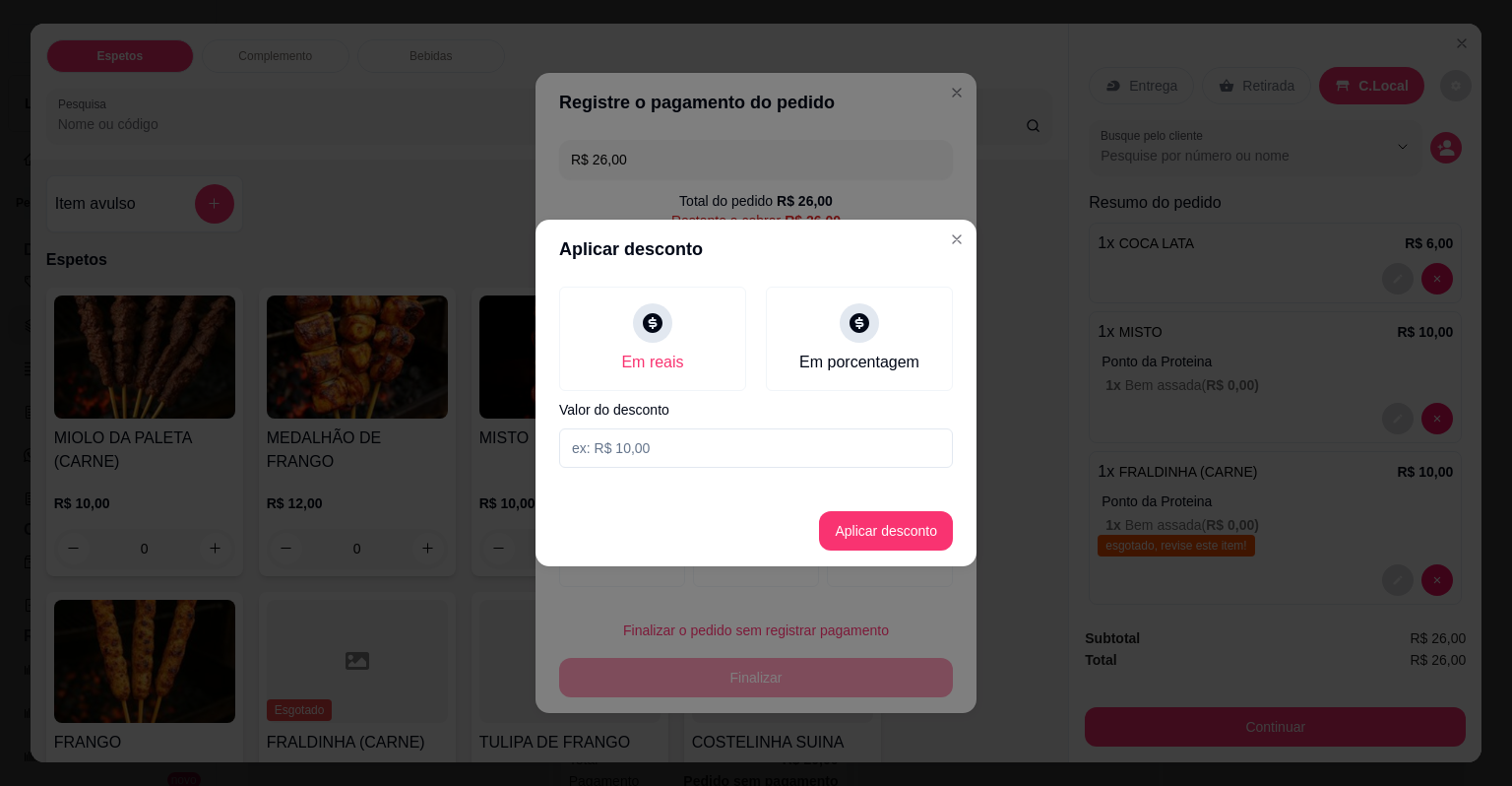 click at bounding box center (756, 448) 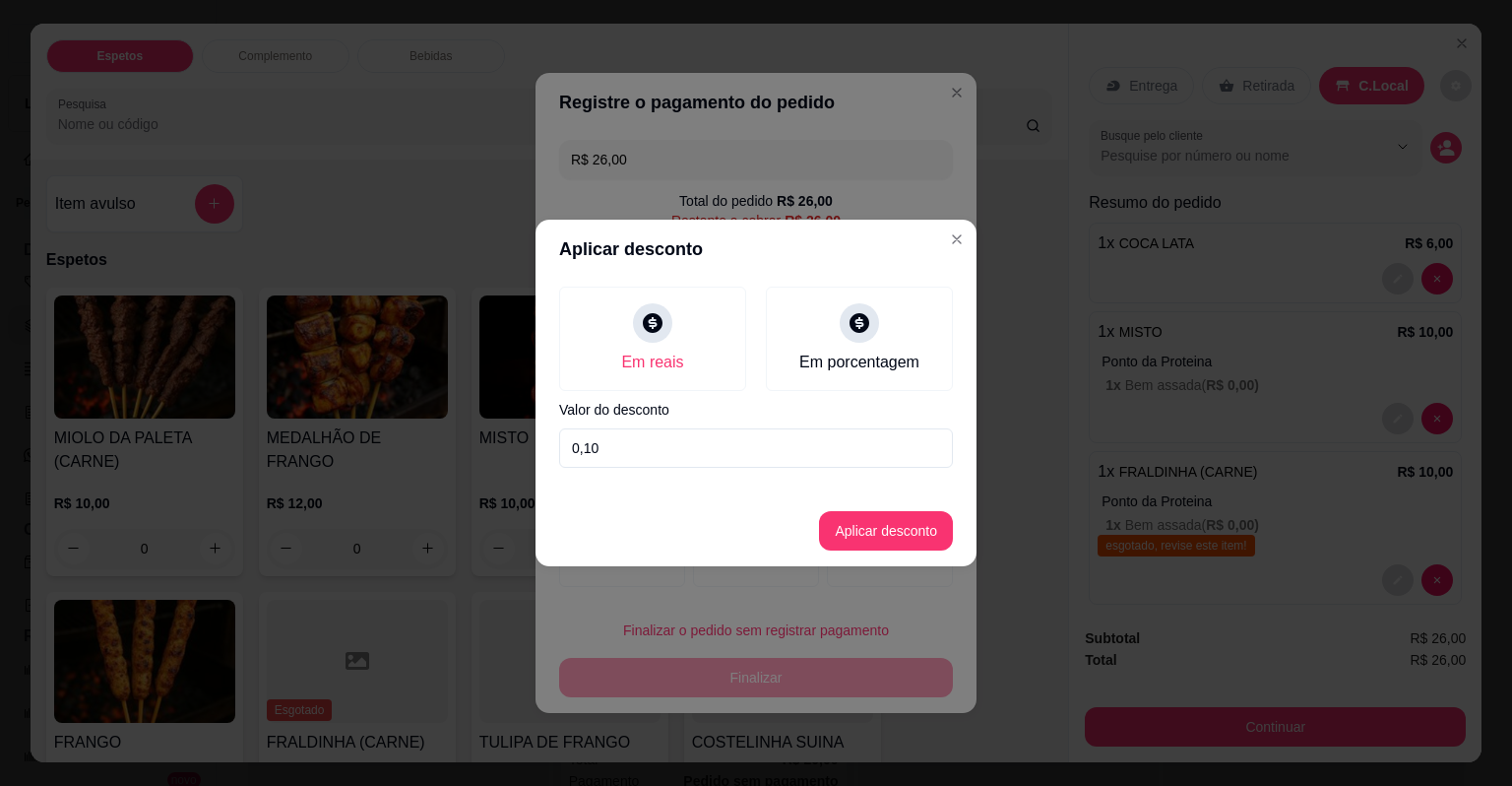 type on "1,00" 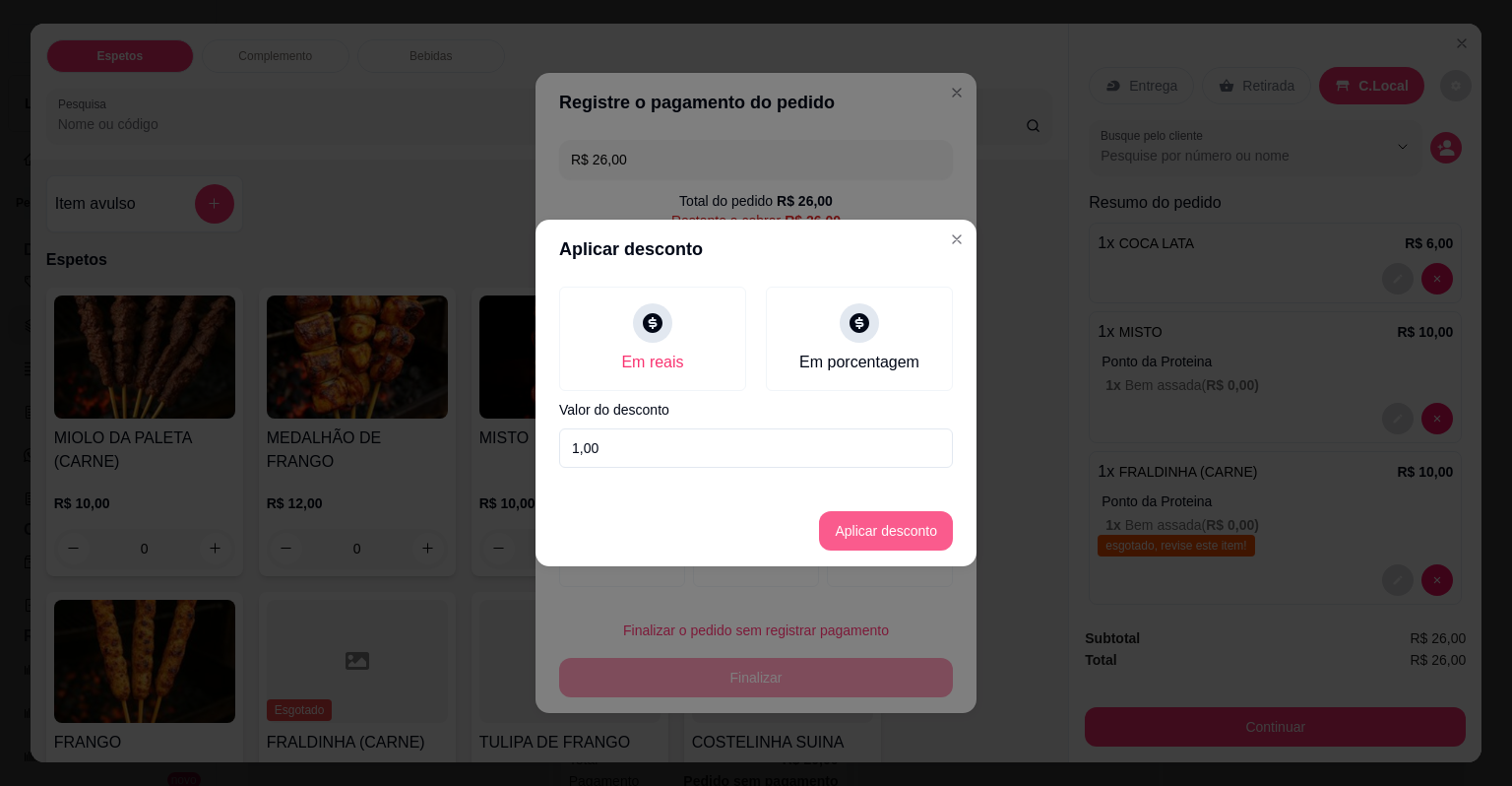click on "Aplicar desconto" at bounding box center (886, 531) 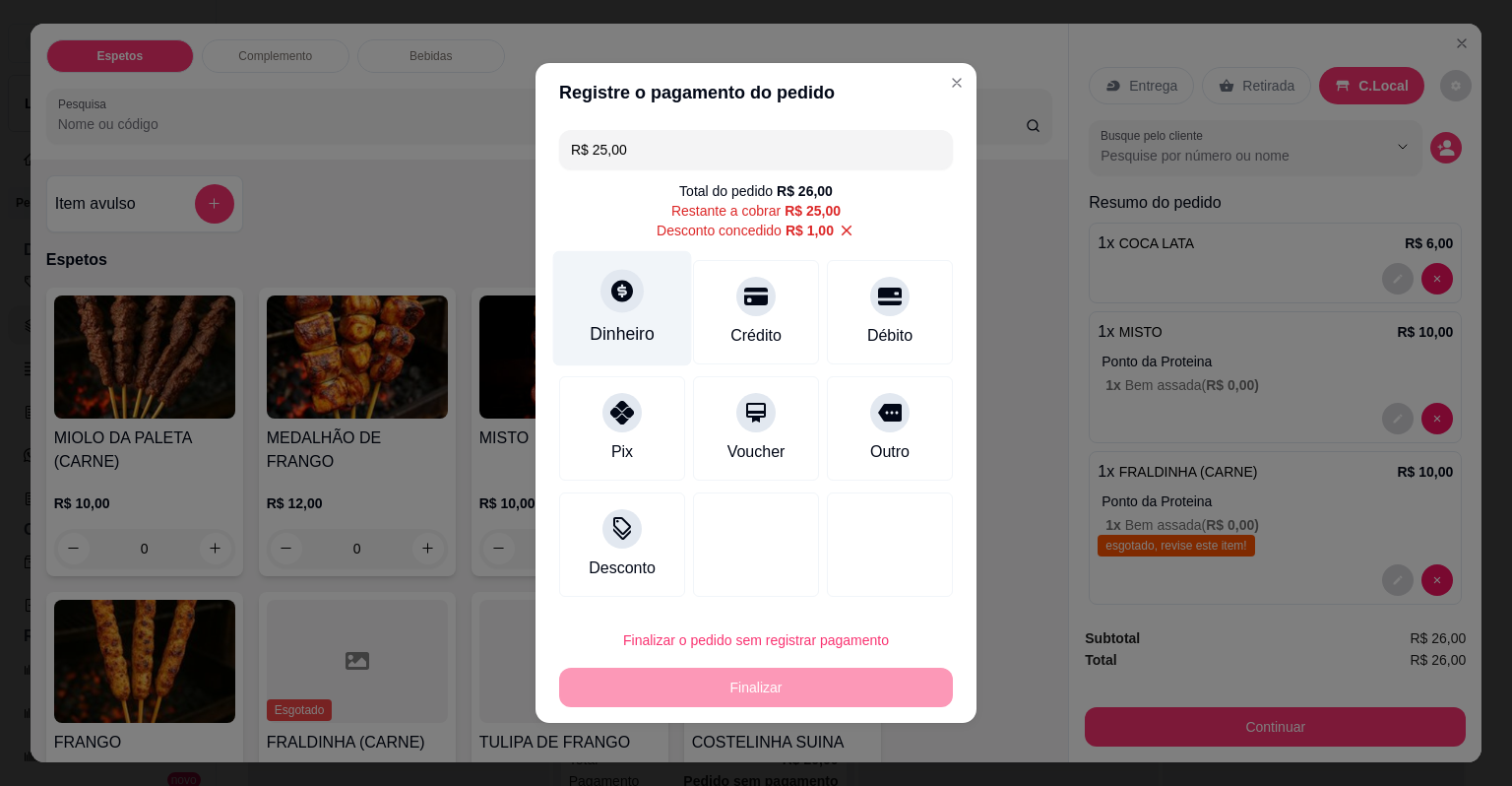 click at bounding box center (622, 291) 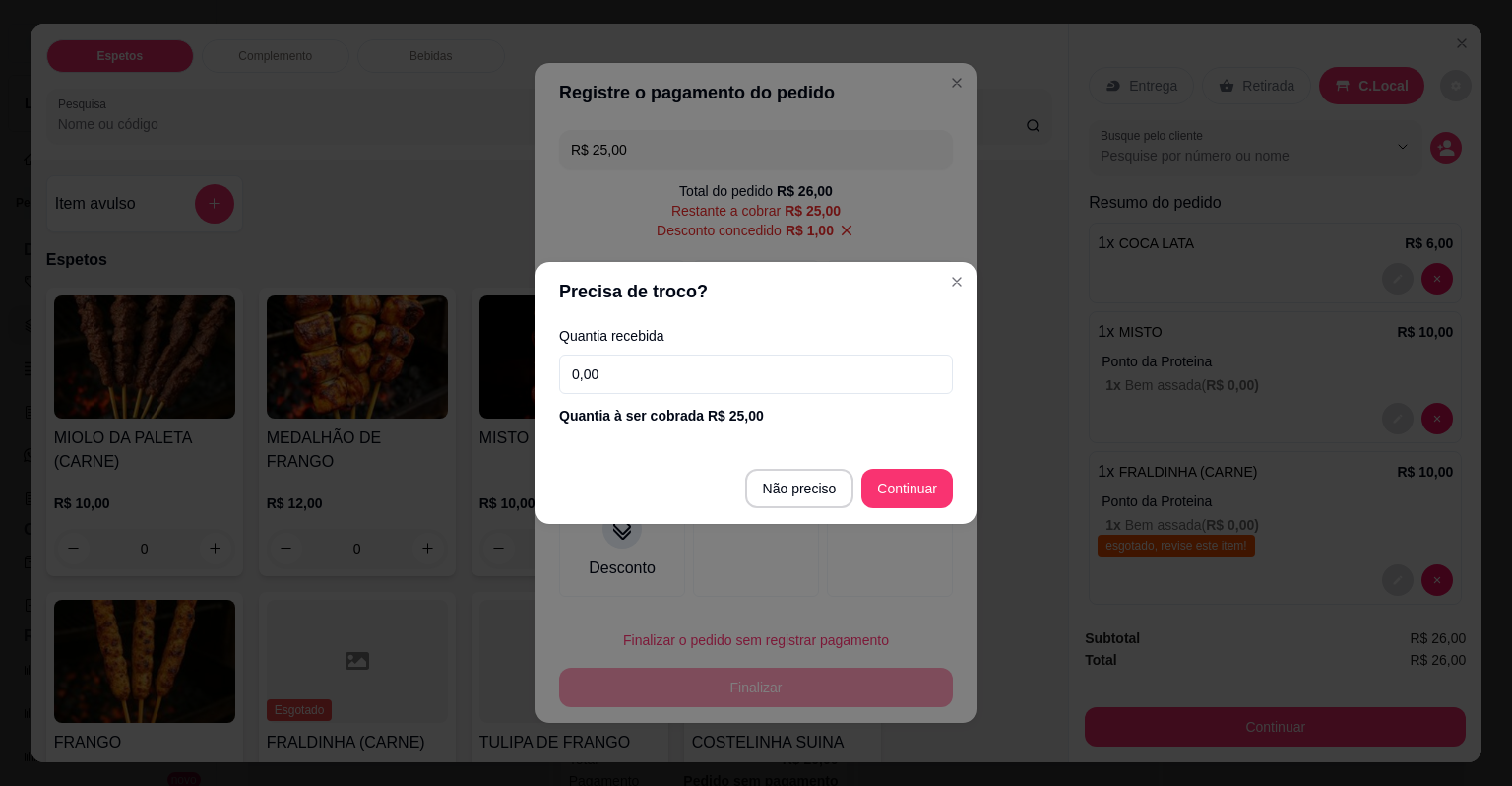 click on "0,00" at bounding box center (756, 374) 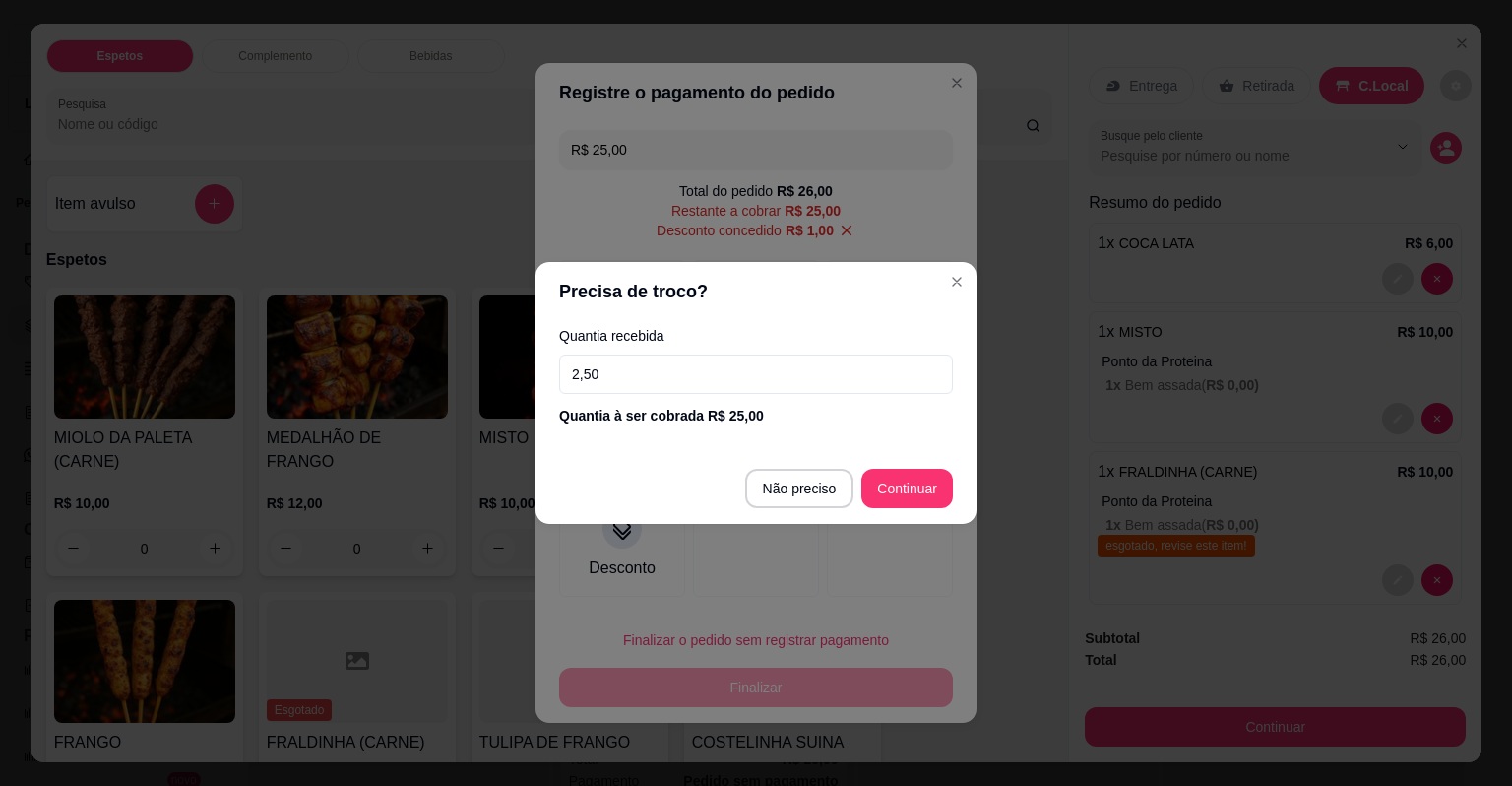 type on "25,00" 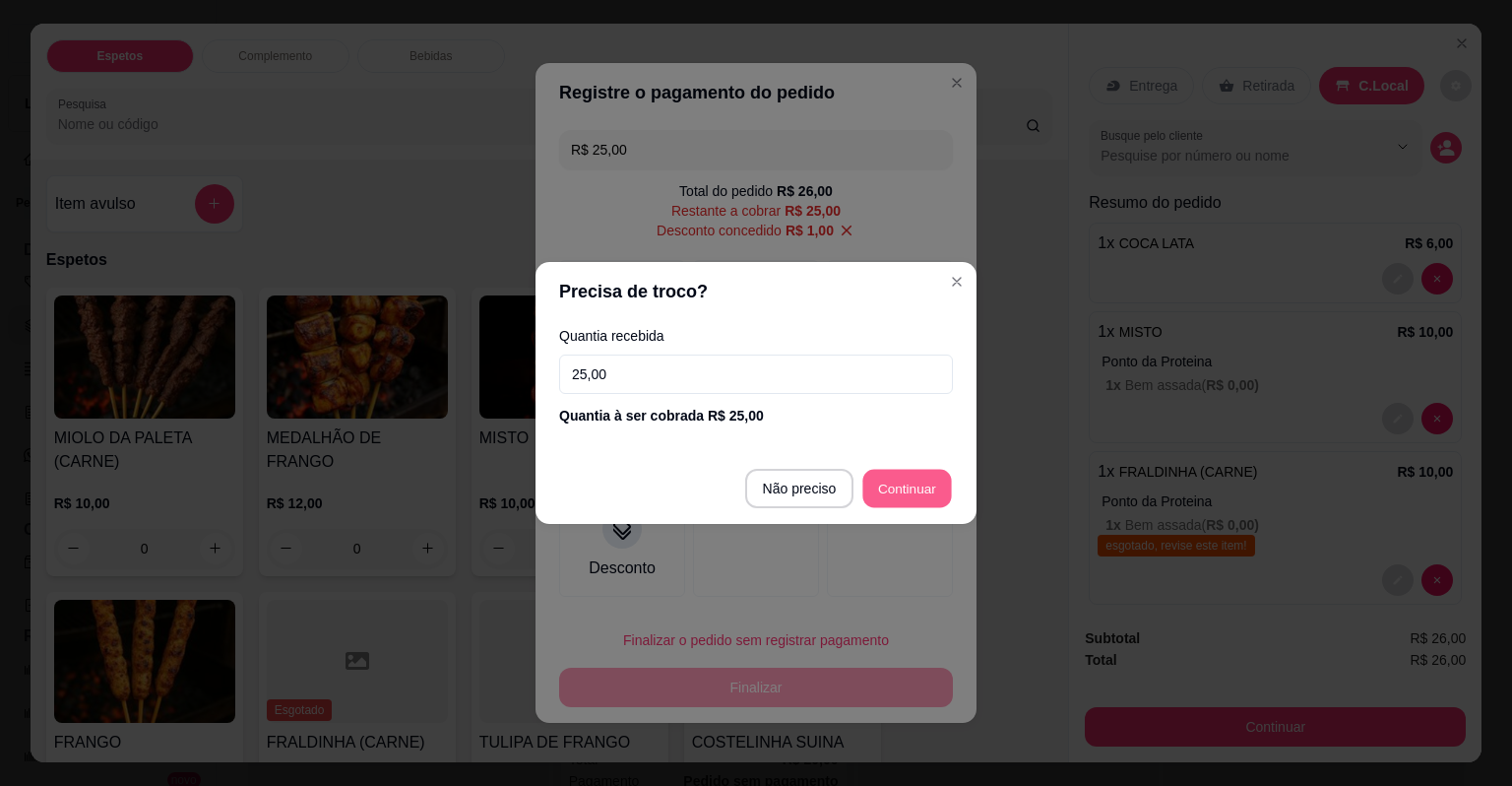 type on "R$ 0,00" 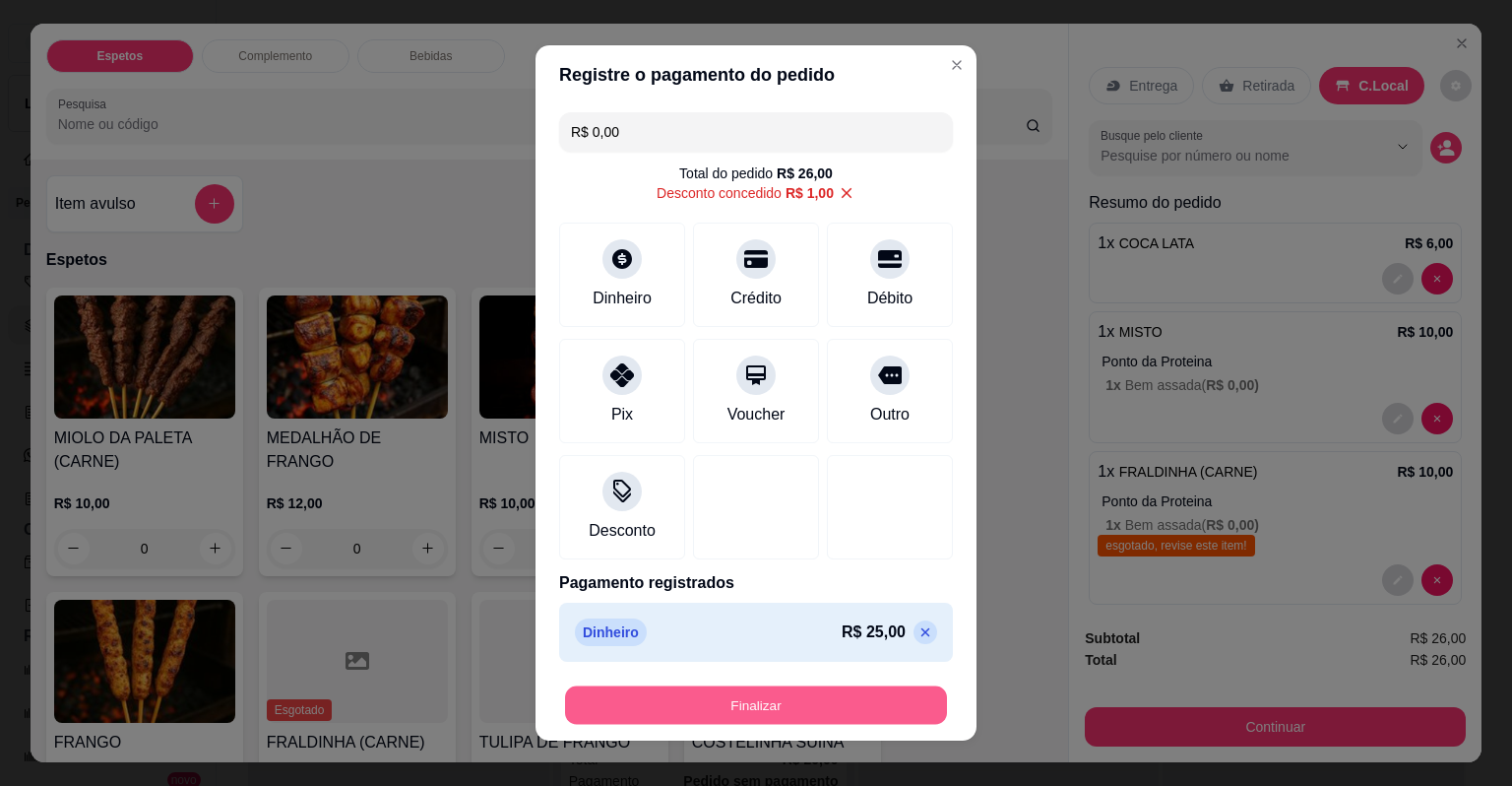 click on "Finalizar" at bounding box center [756, 705] 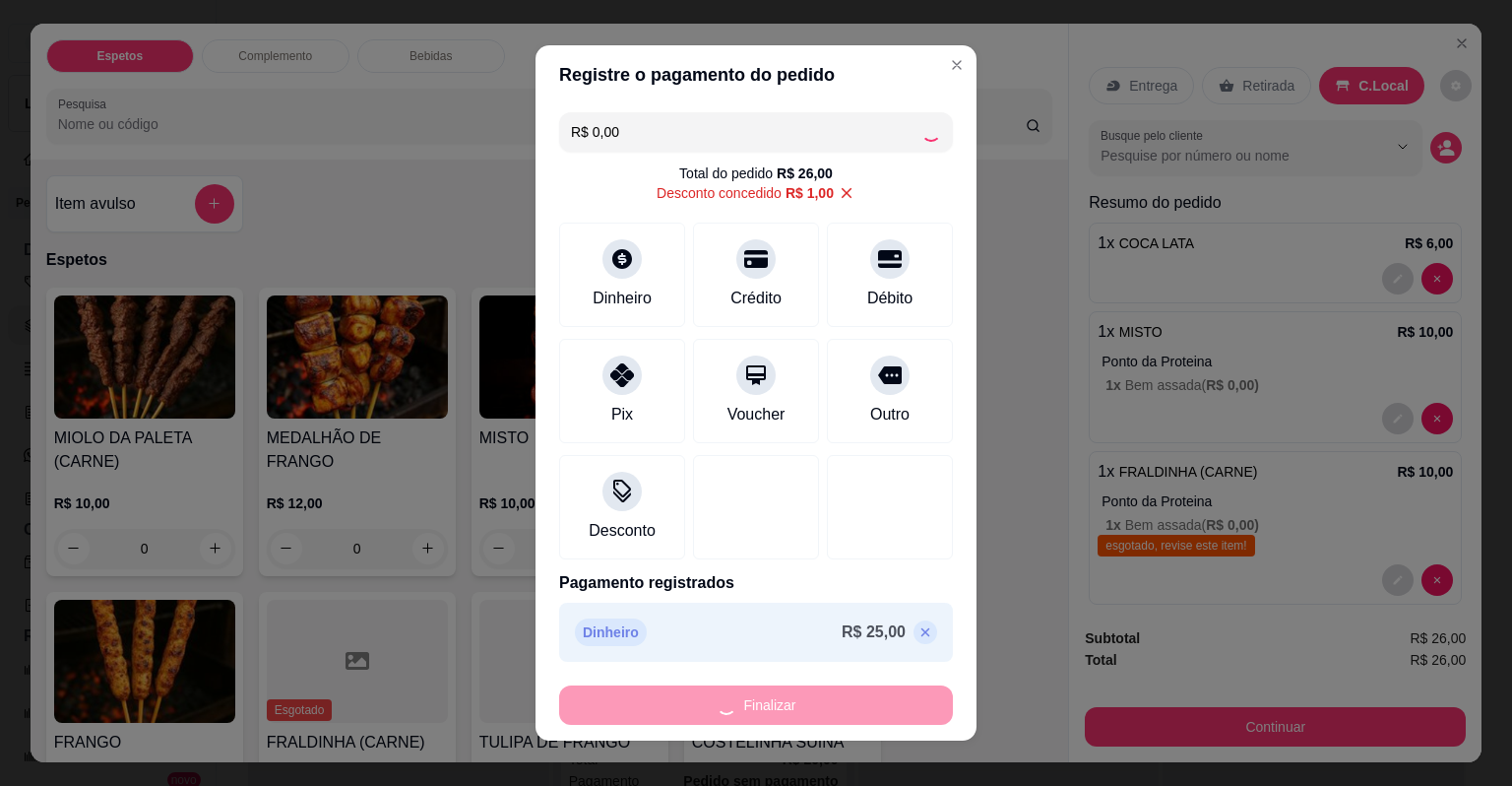 type on "0" 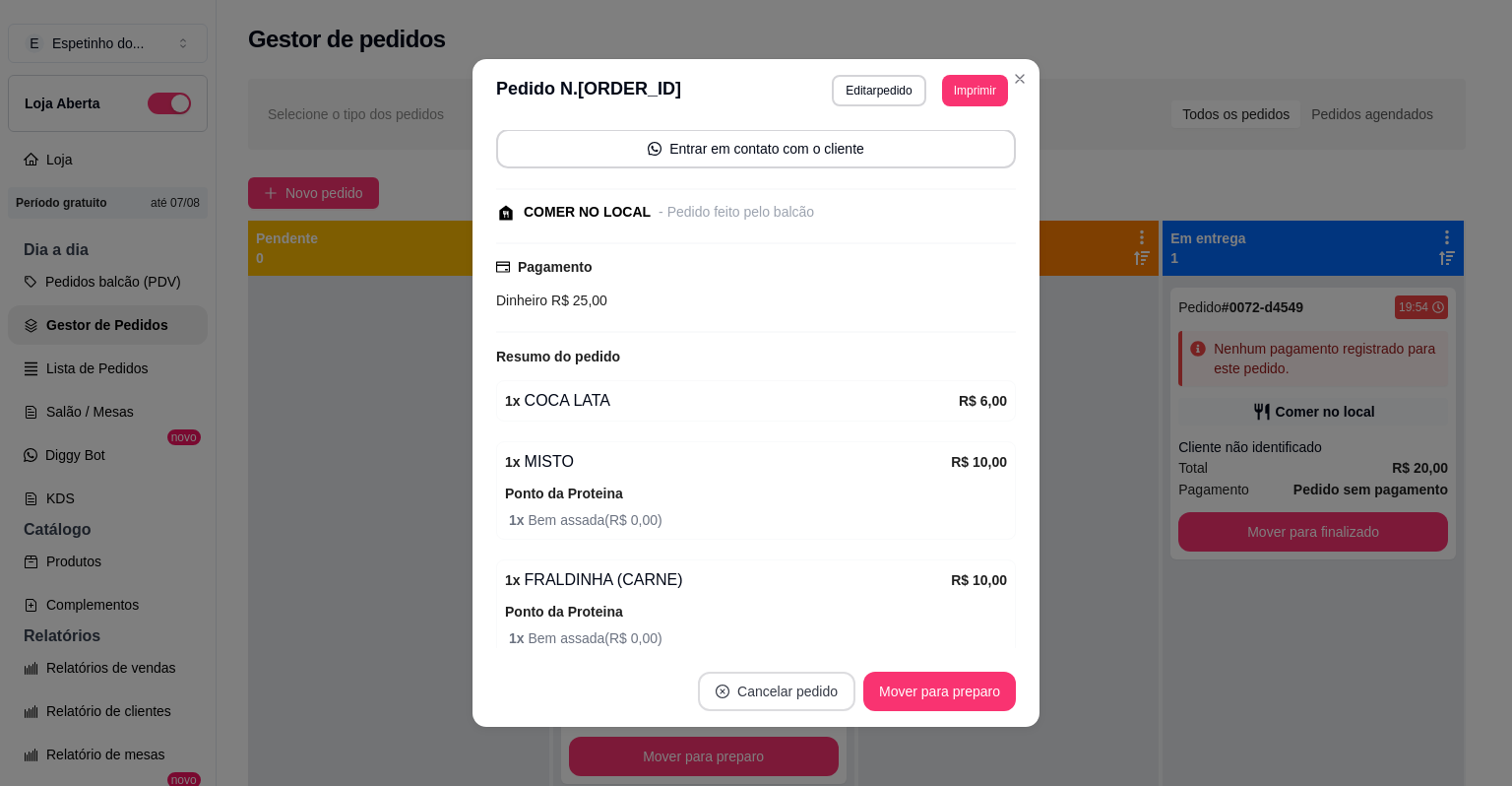 scroll, scrollTop: 228, scrollLeft: 0, axis: vertical 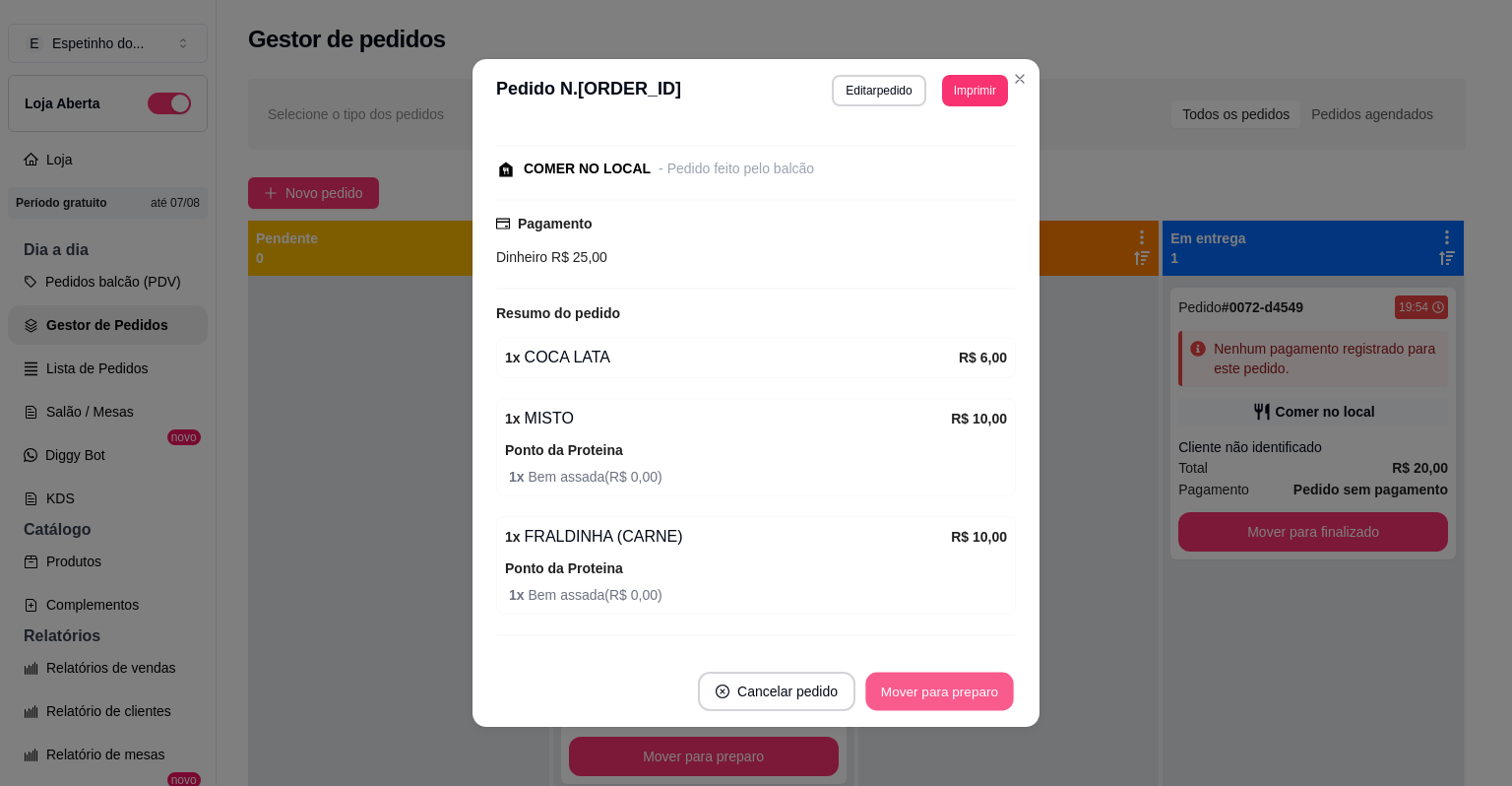 click on "Mover para preparo" at bounding box center (939, 691) 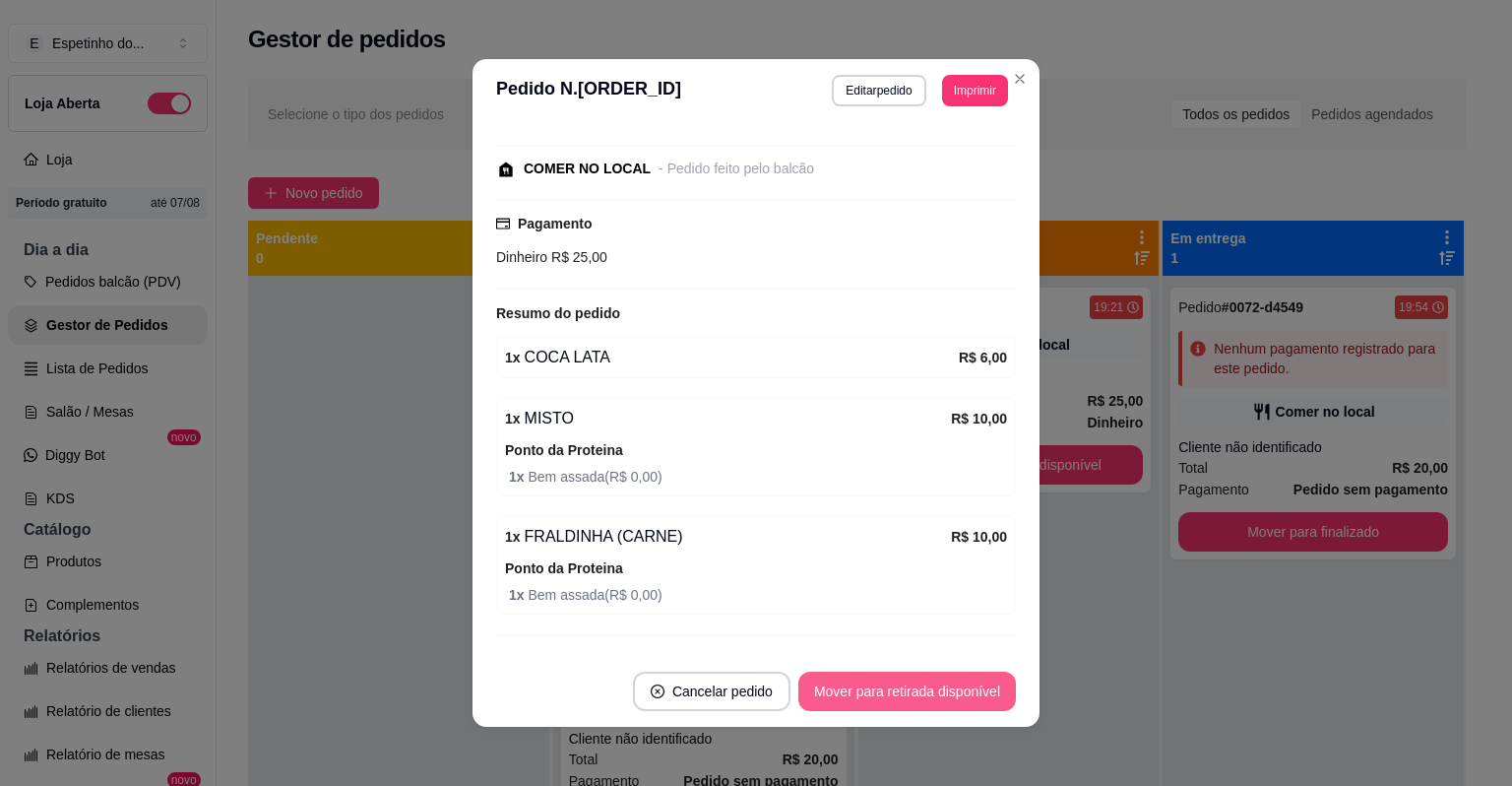 click on "Mover para retirada disponível" at bounding box center [907, 691] 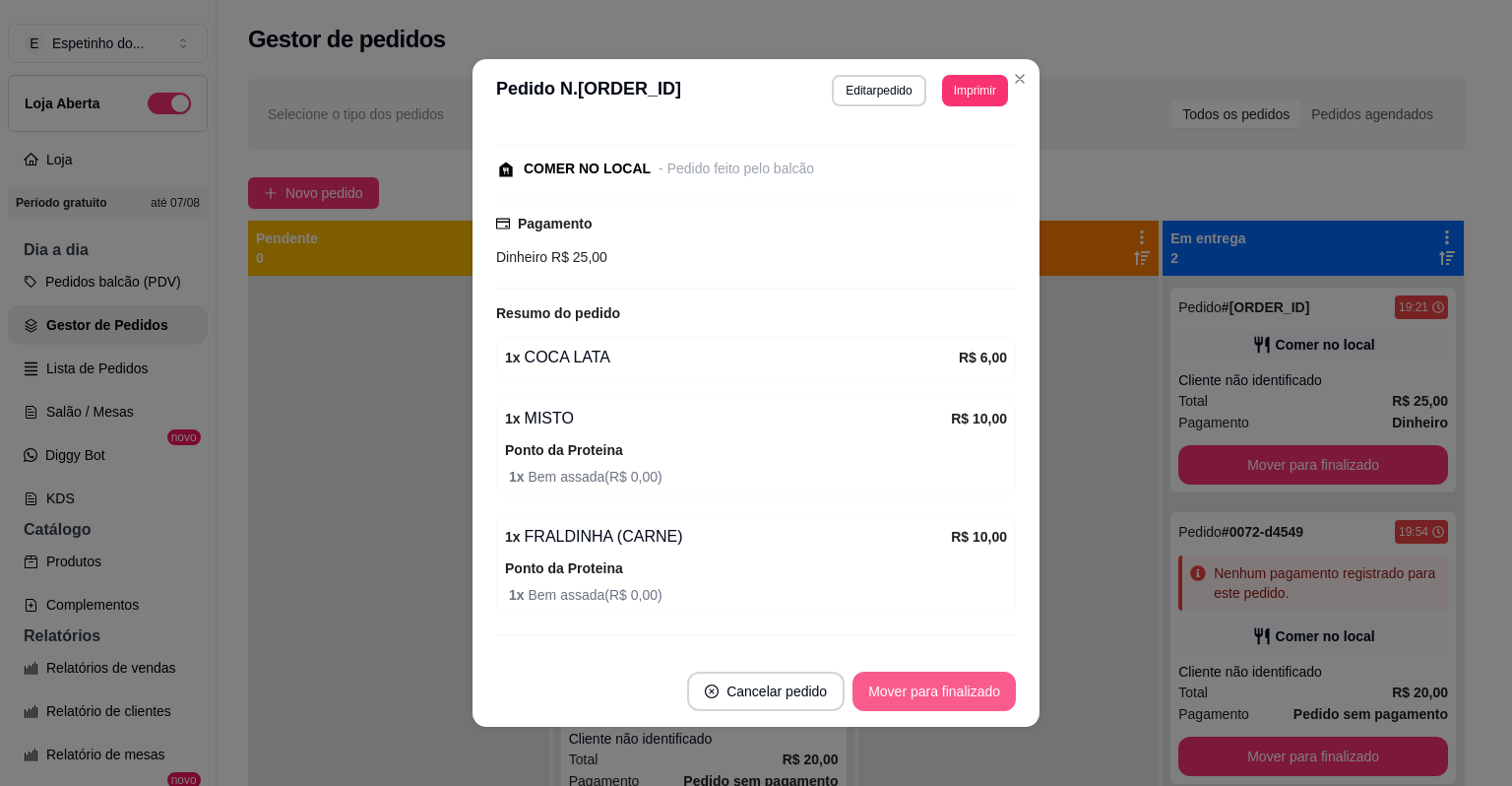 click on "Mover para finalizado" at bounding box center (934, 691) 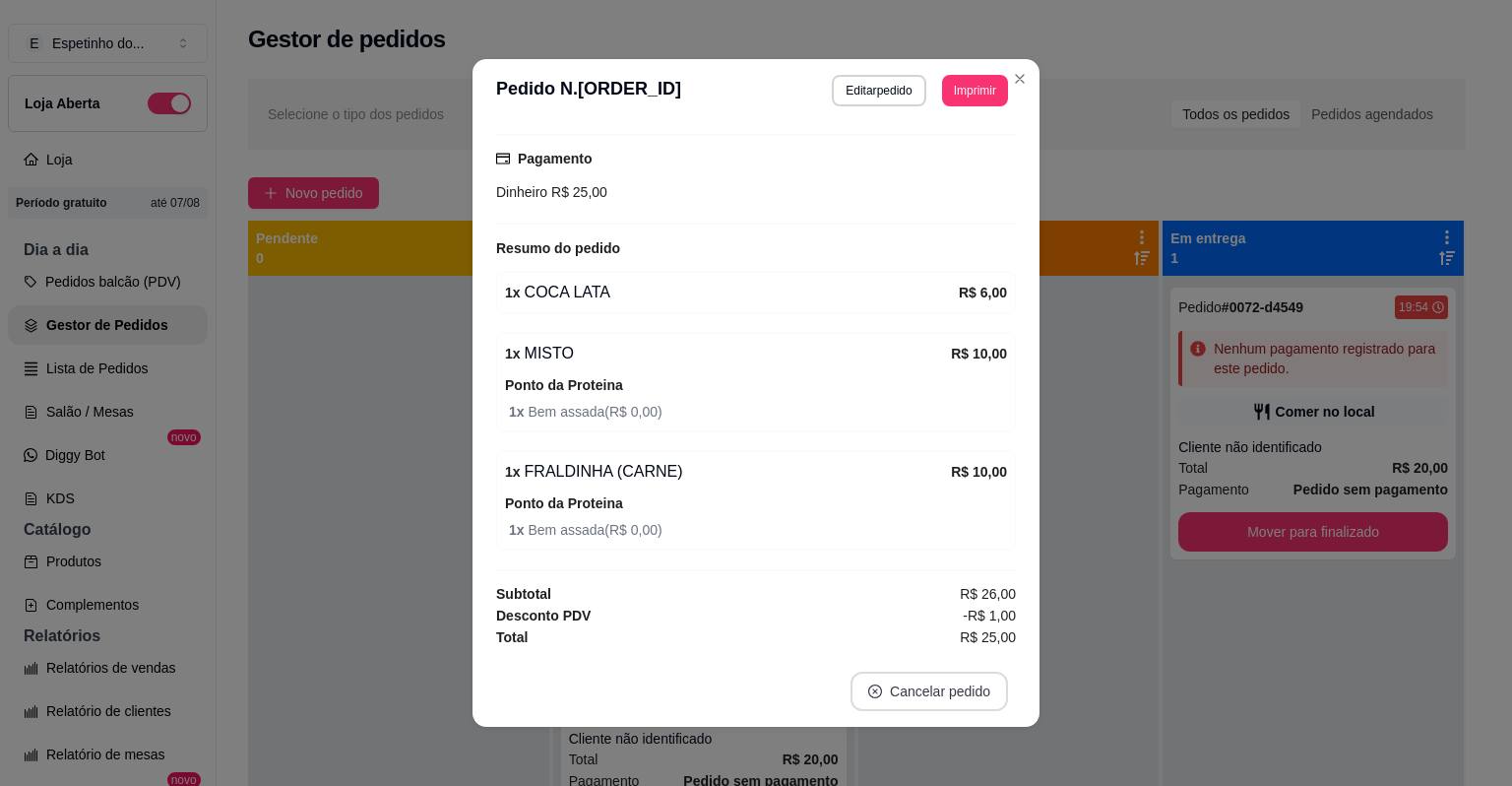 scroll, scrollTop: 123, scrollLeft: 0, axis: vertical 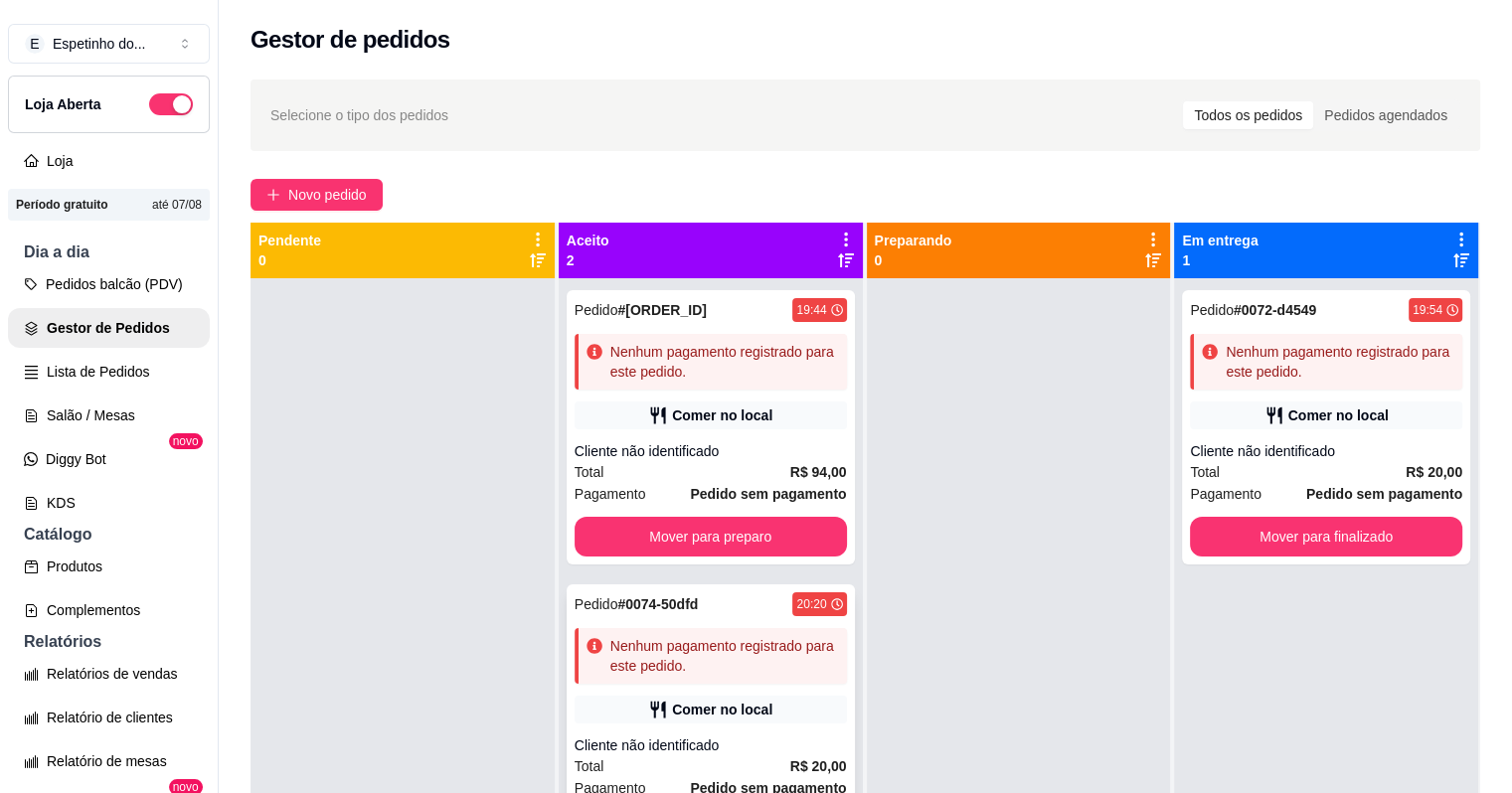click on "Nenhum pagamento registrado para este pedido." at bounding box center [725, 656] 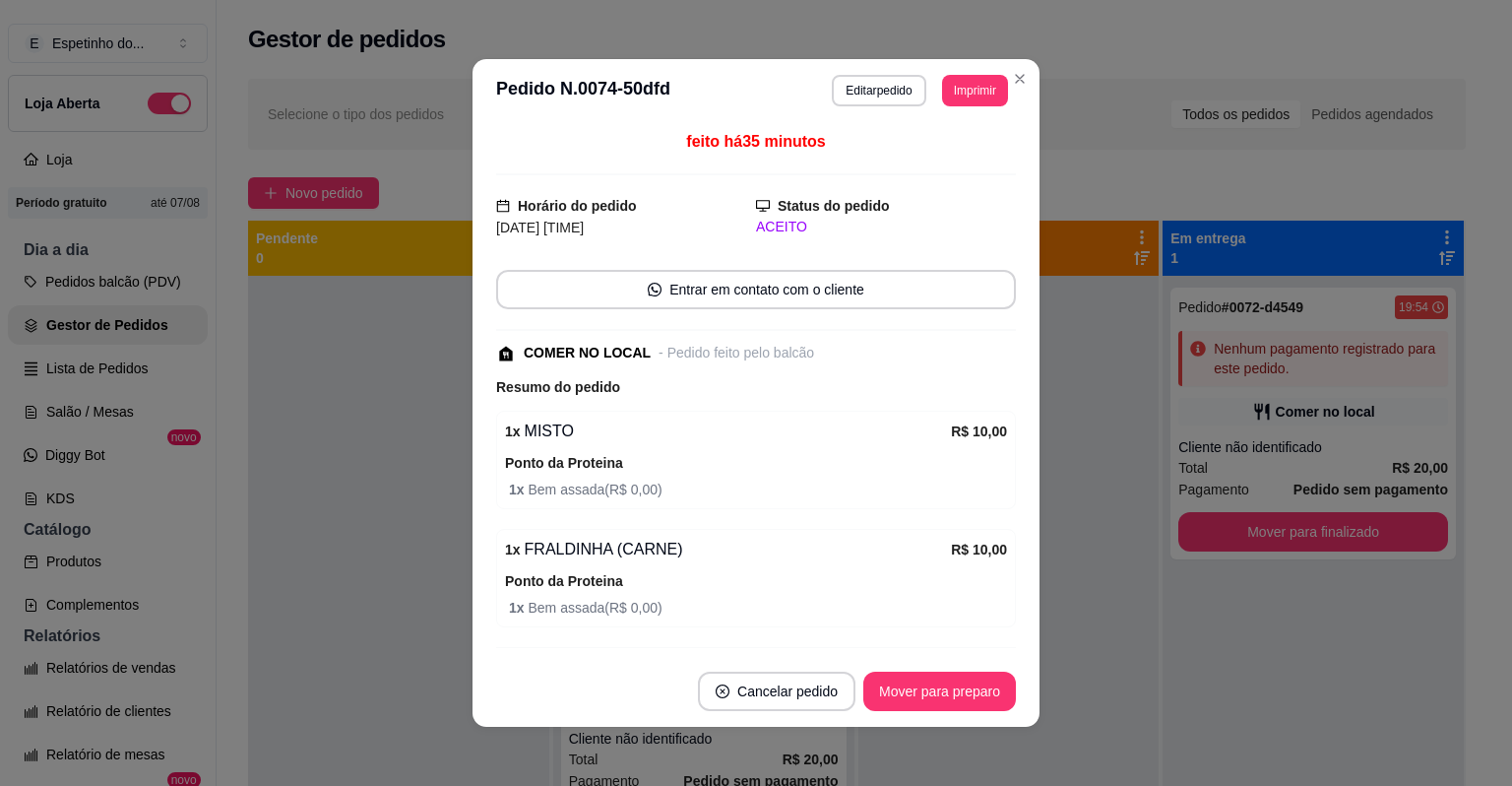 scroll, scrollTop: 123, scrollLeft: 0, axis: vertical 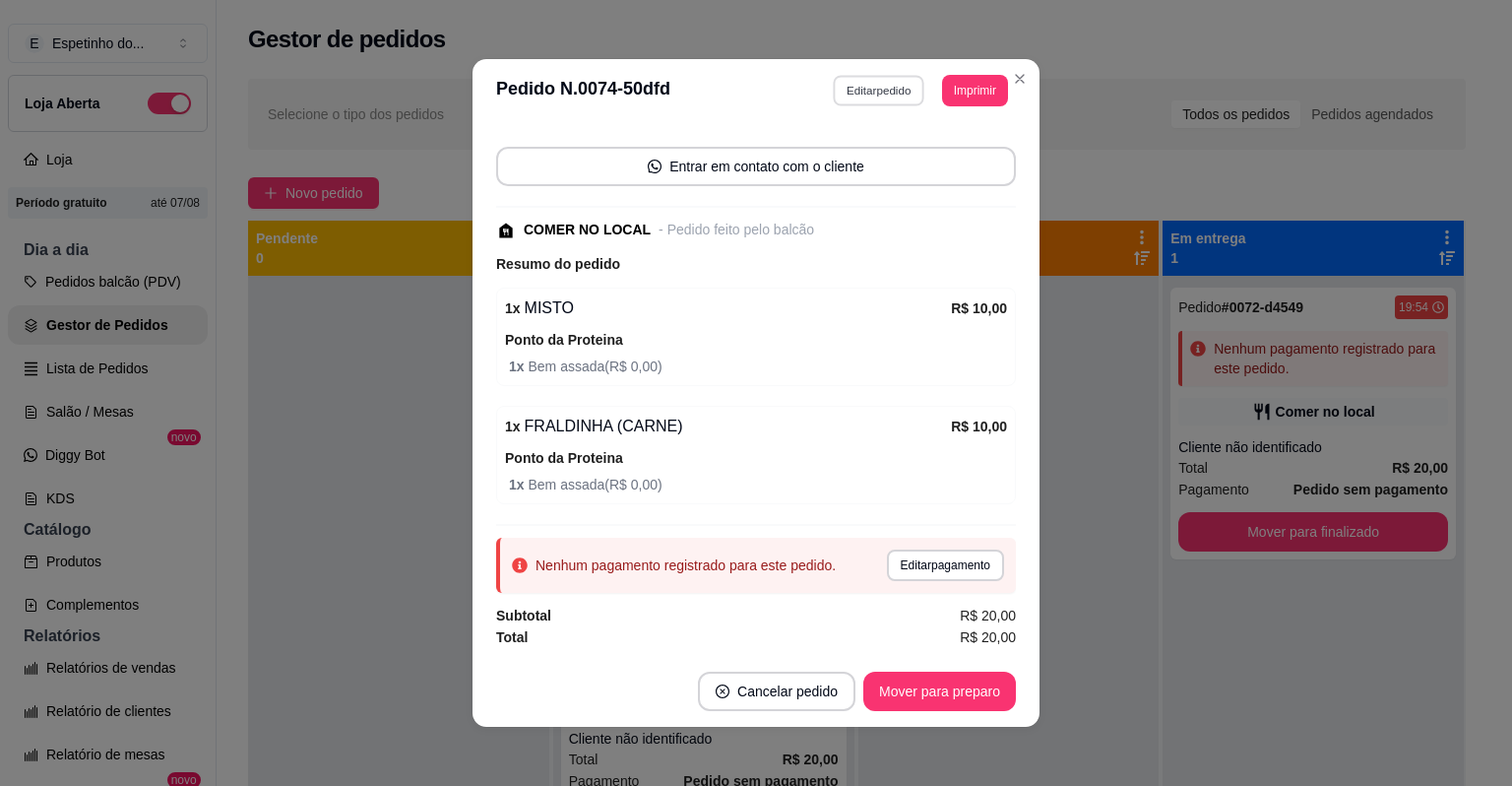 click on "Editar  pedido" at bounding box center (879, 90) 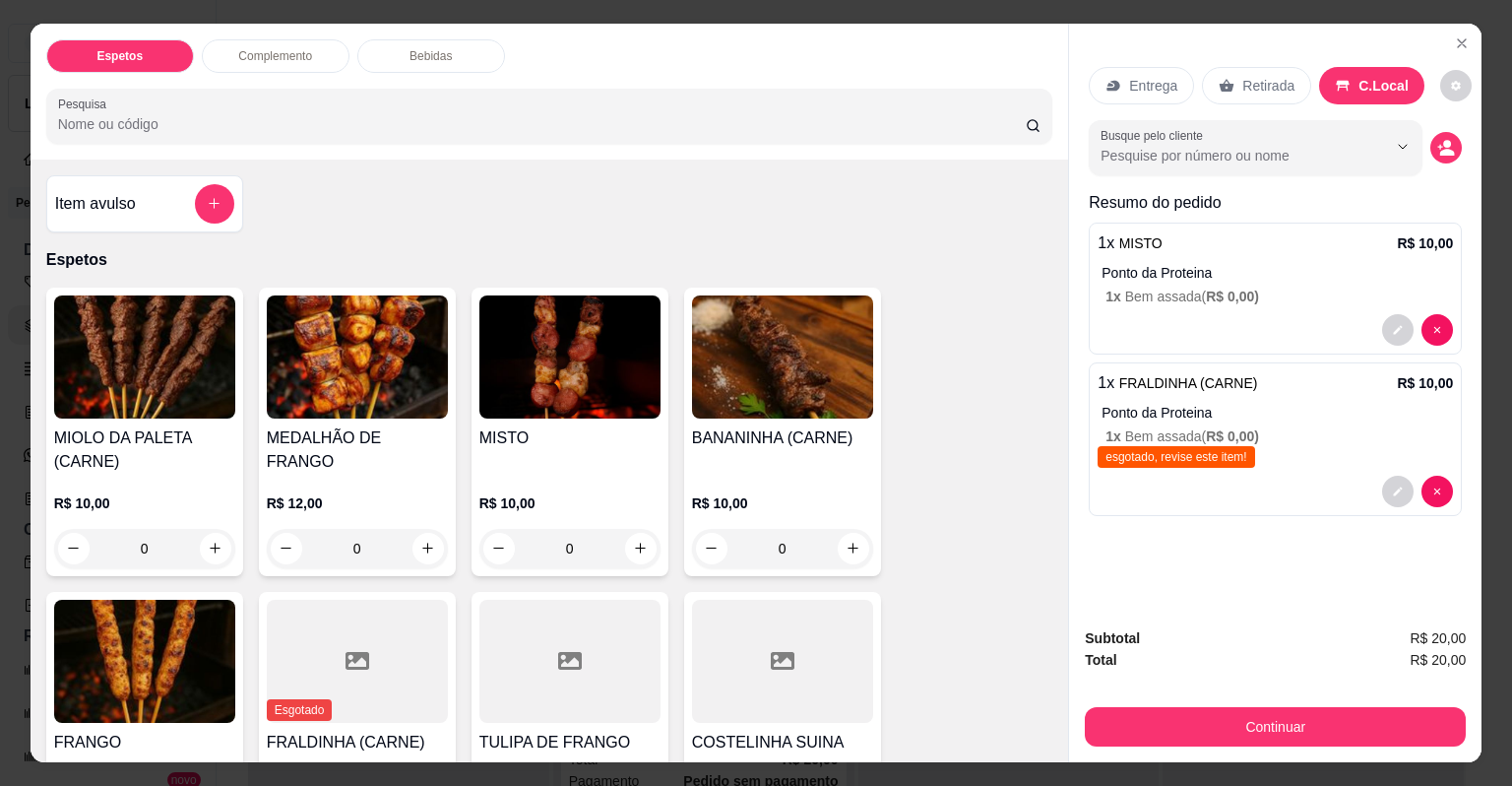 click on "0" at bounding box center [570, 549] 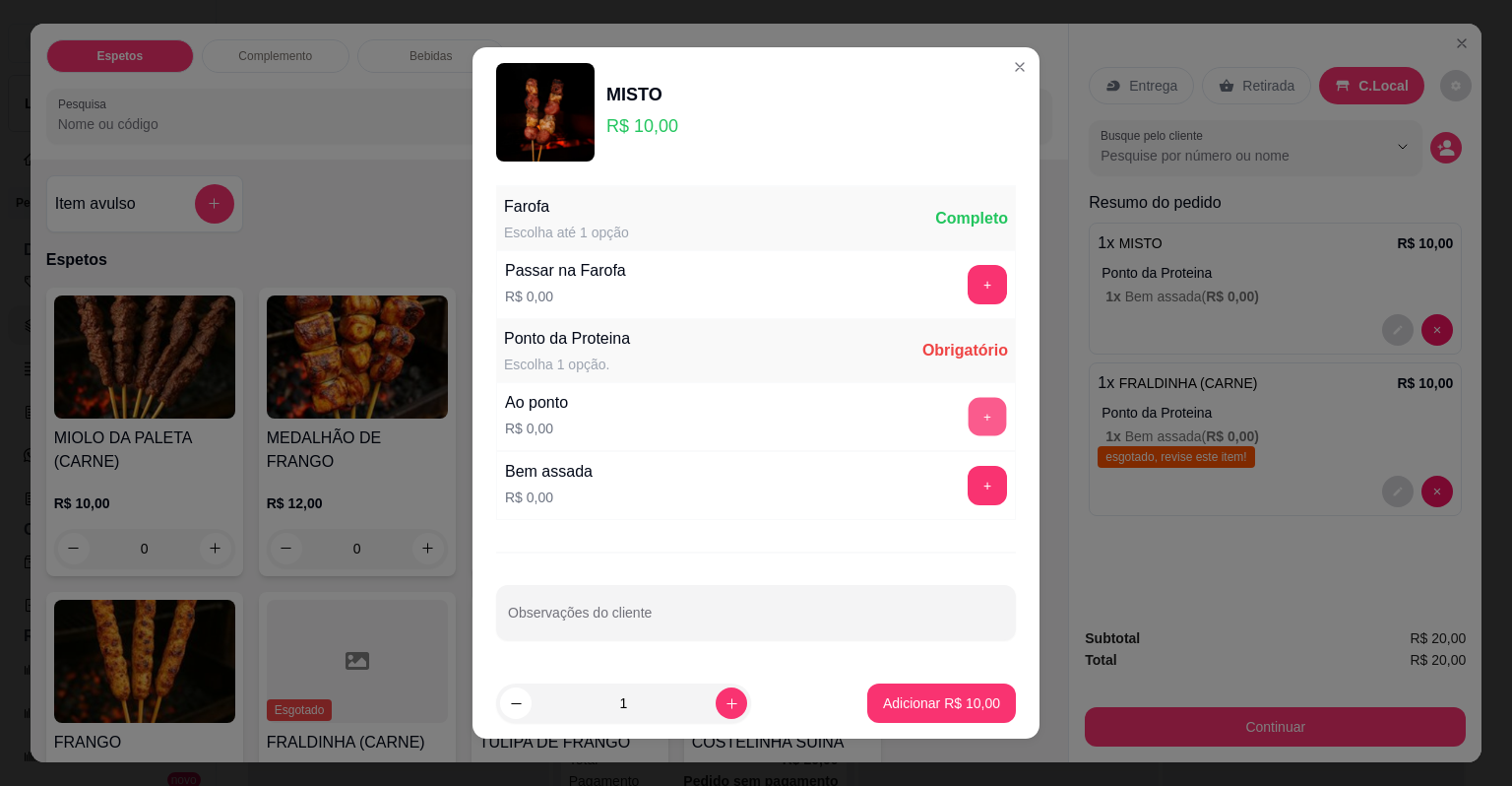 click on "+" at bounding box center [987, 417] 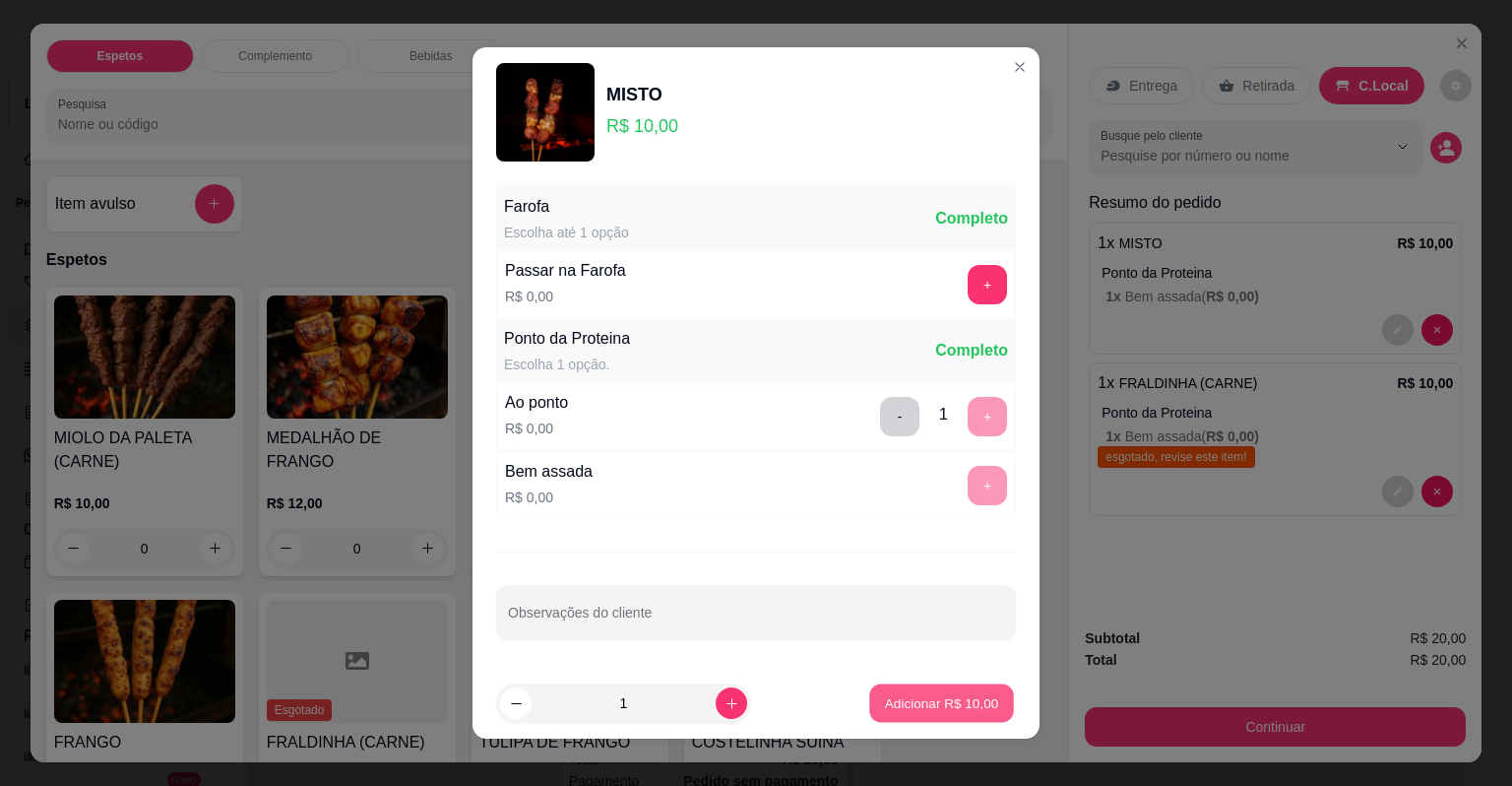 click on "Adicionar   R$ 10,00" at bounding box center [942, 702] 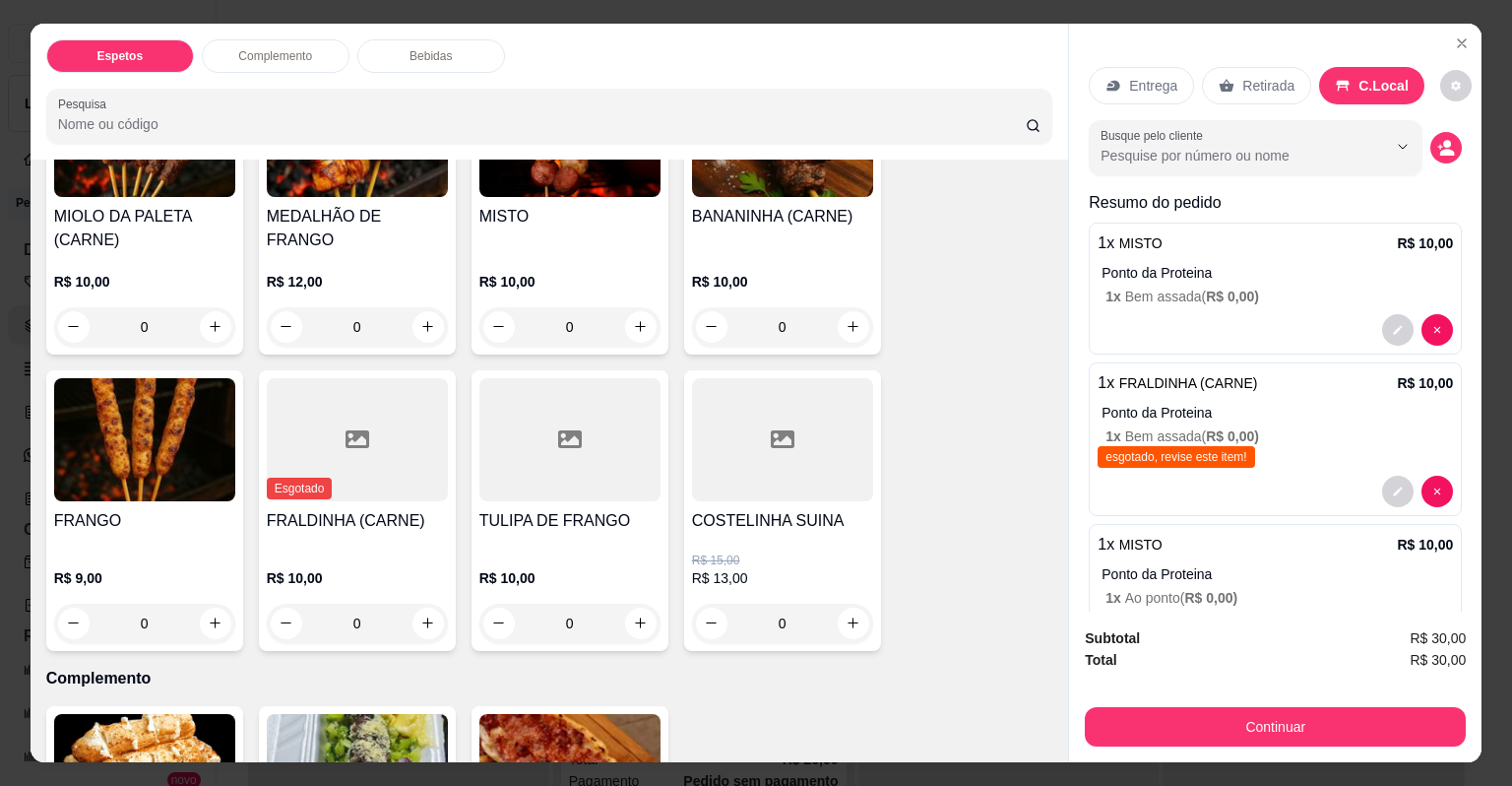 scroll, scrollTop: 223, scrollLeft: 0, axis: vertical 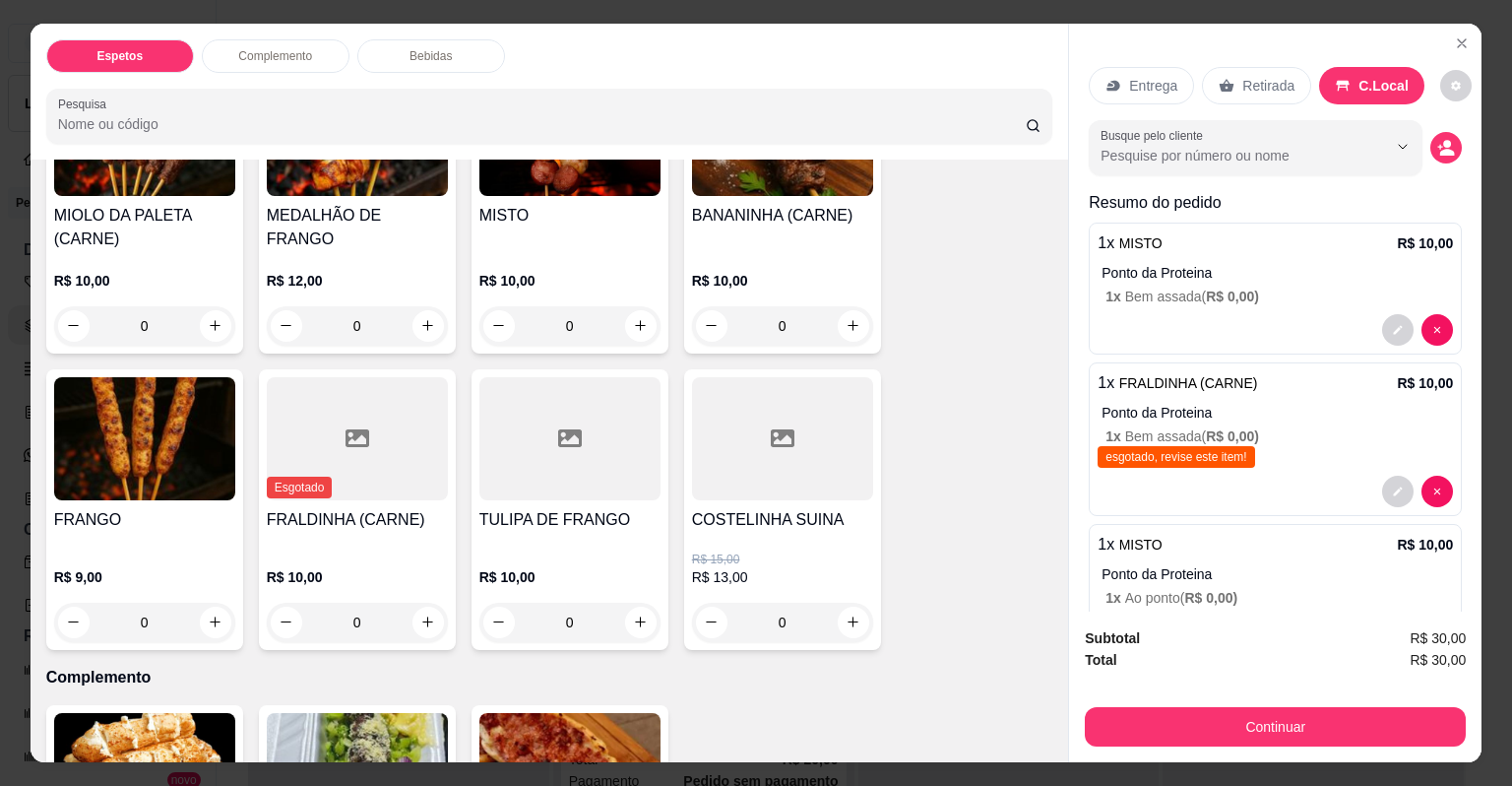 click on "0" at bounding box center (783, 326) 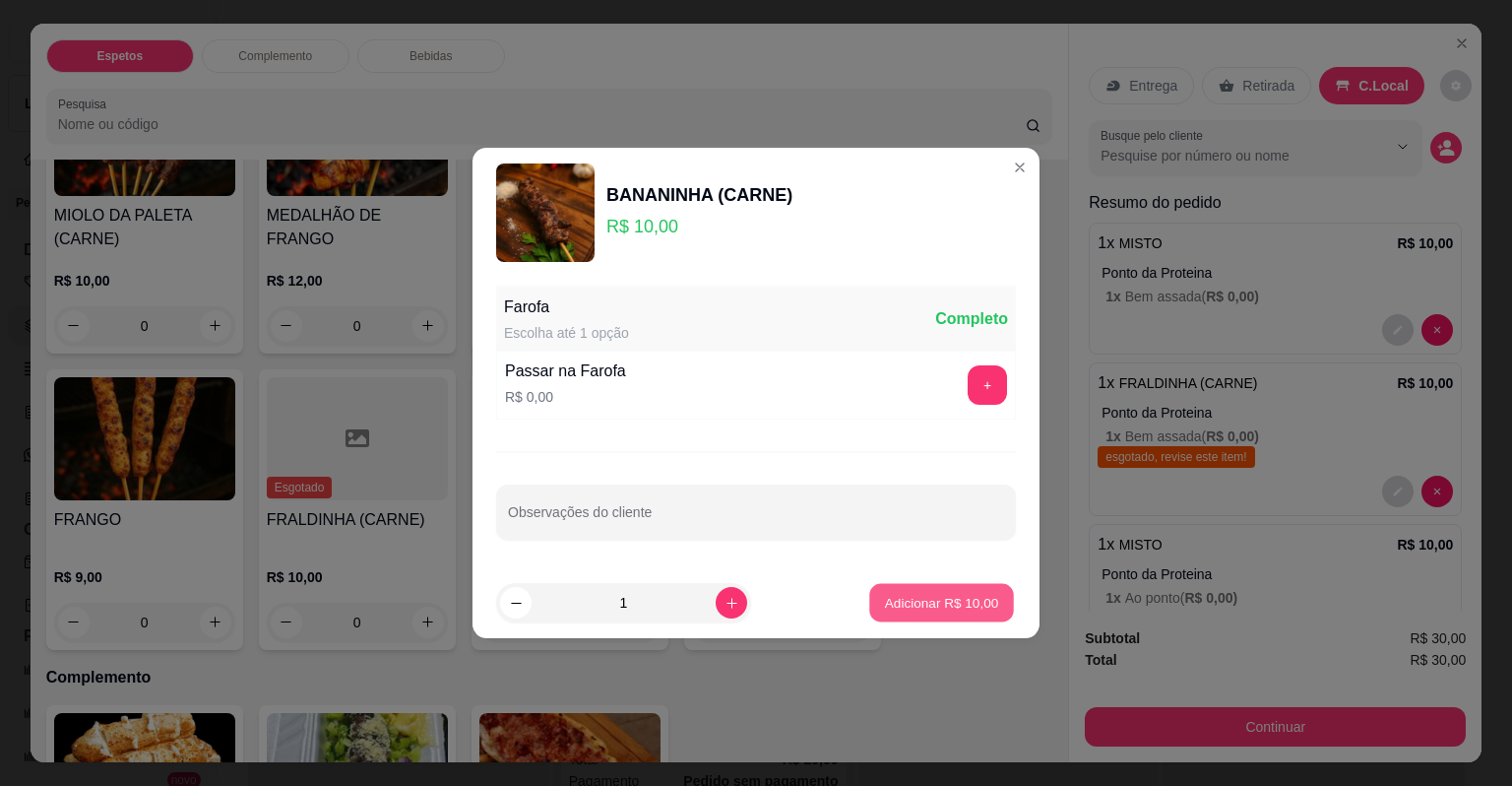 click on "Adicionar   R$ 10,00" at bounding box center [942, 602] 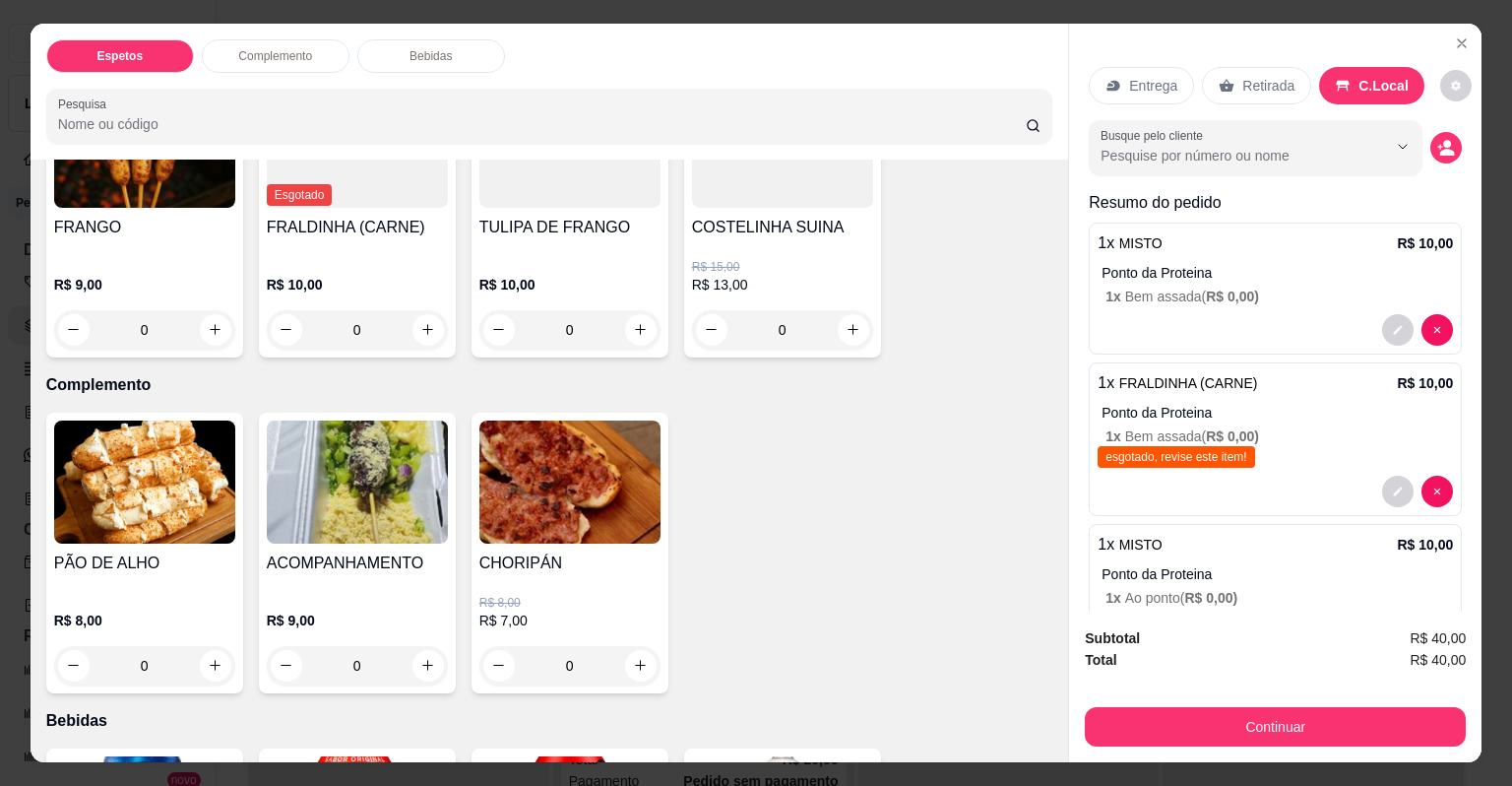 scroll, scrollTop: 19, scrollLeft: 0, axis: vertical 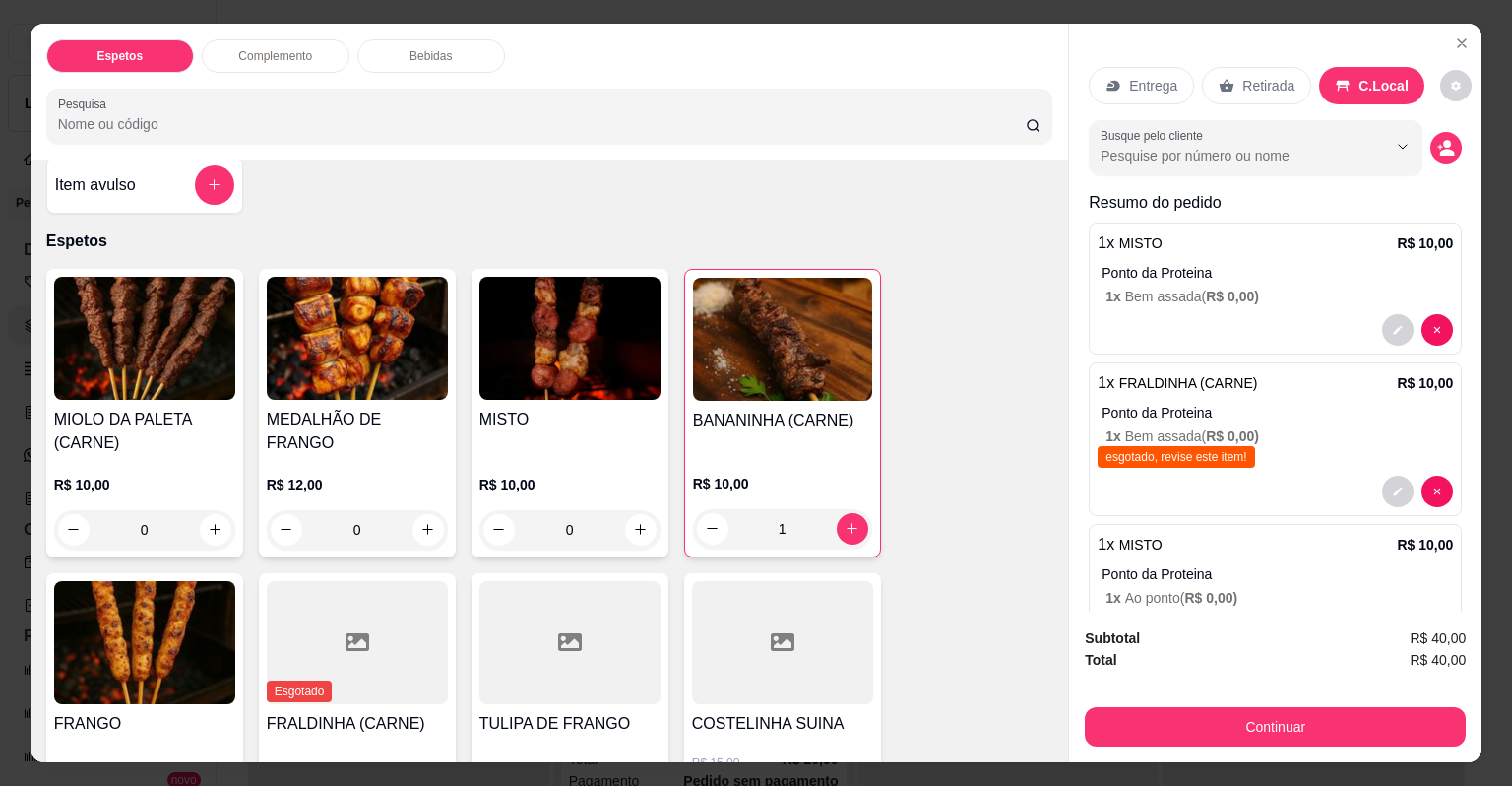 click on "0" at bounding box center [357, 530] 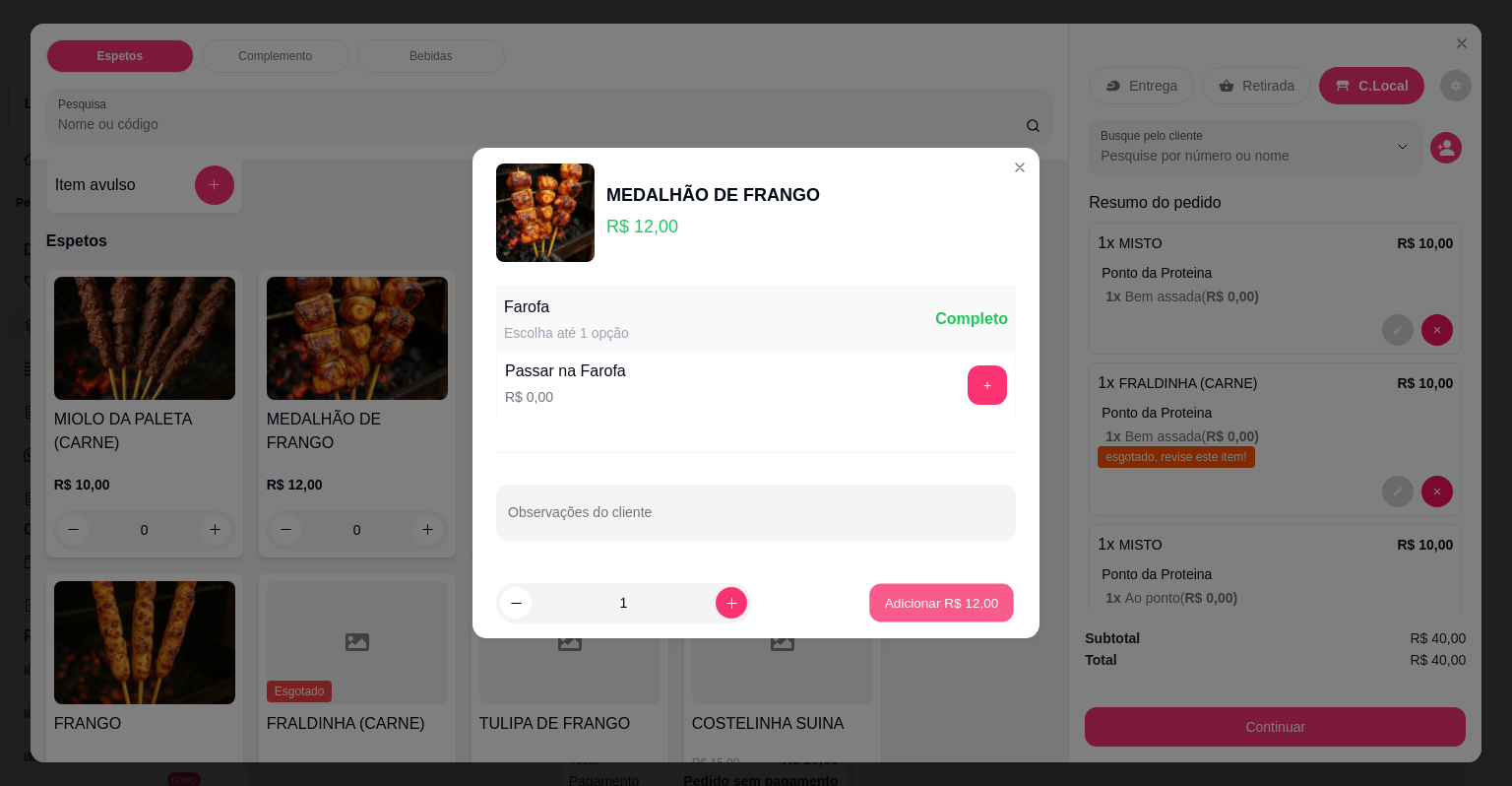 click on "Adicionar   R$ 12,00" at bounding box center [942, 602] 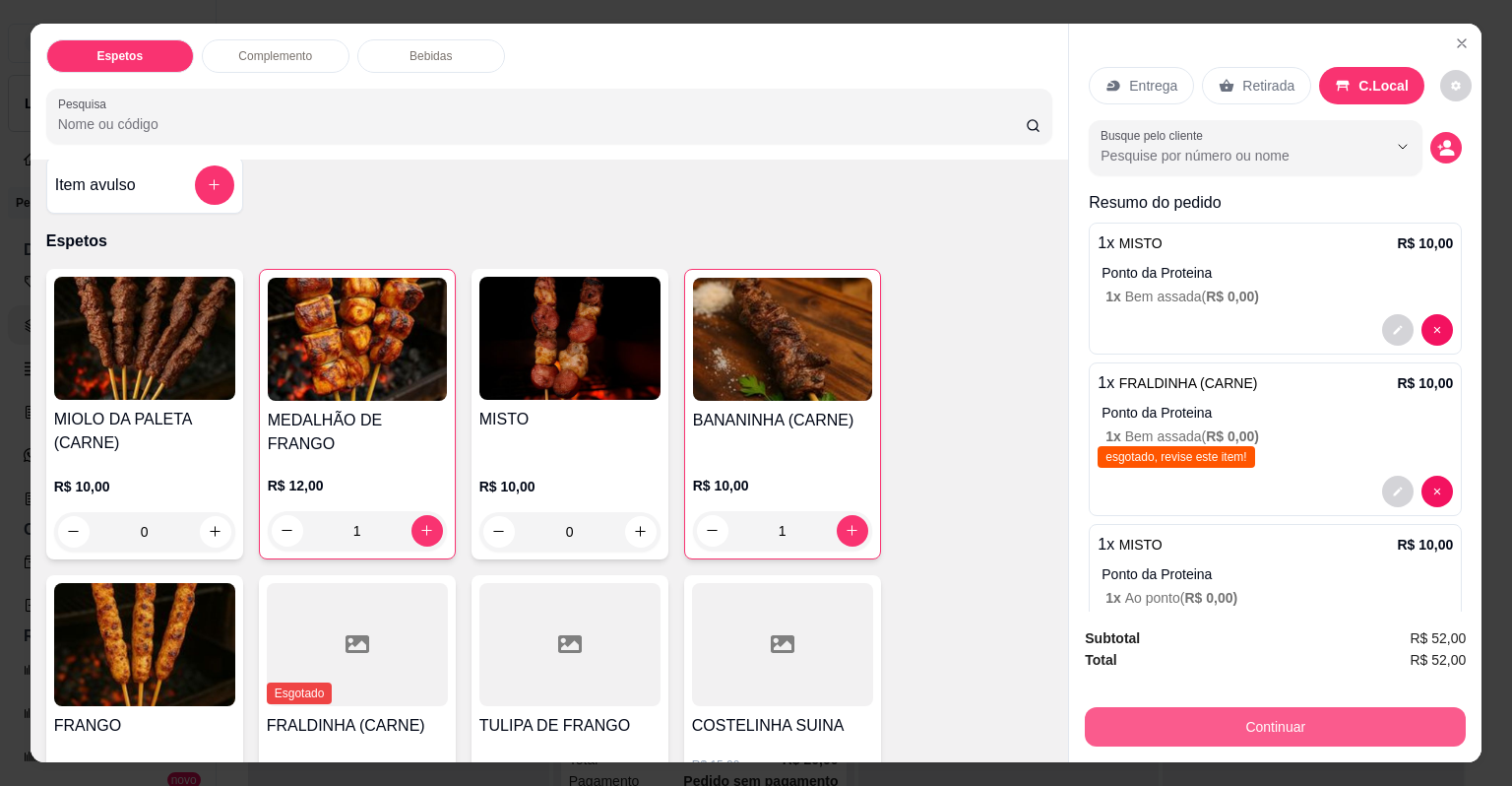 click on "Continuar" at bounding box center (1275, 727) 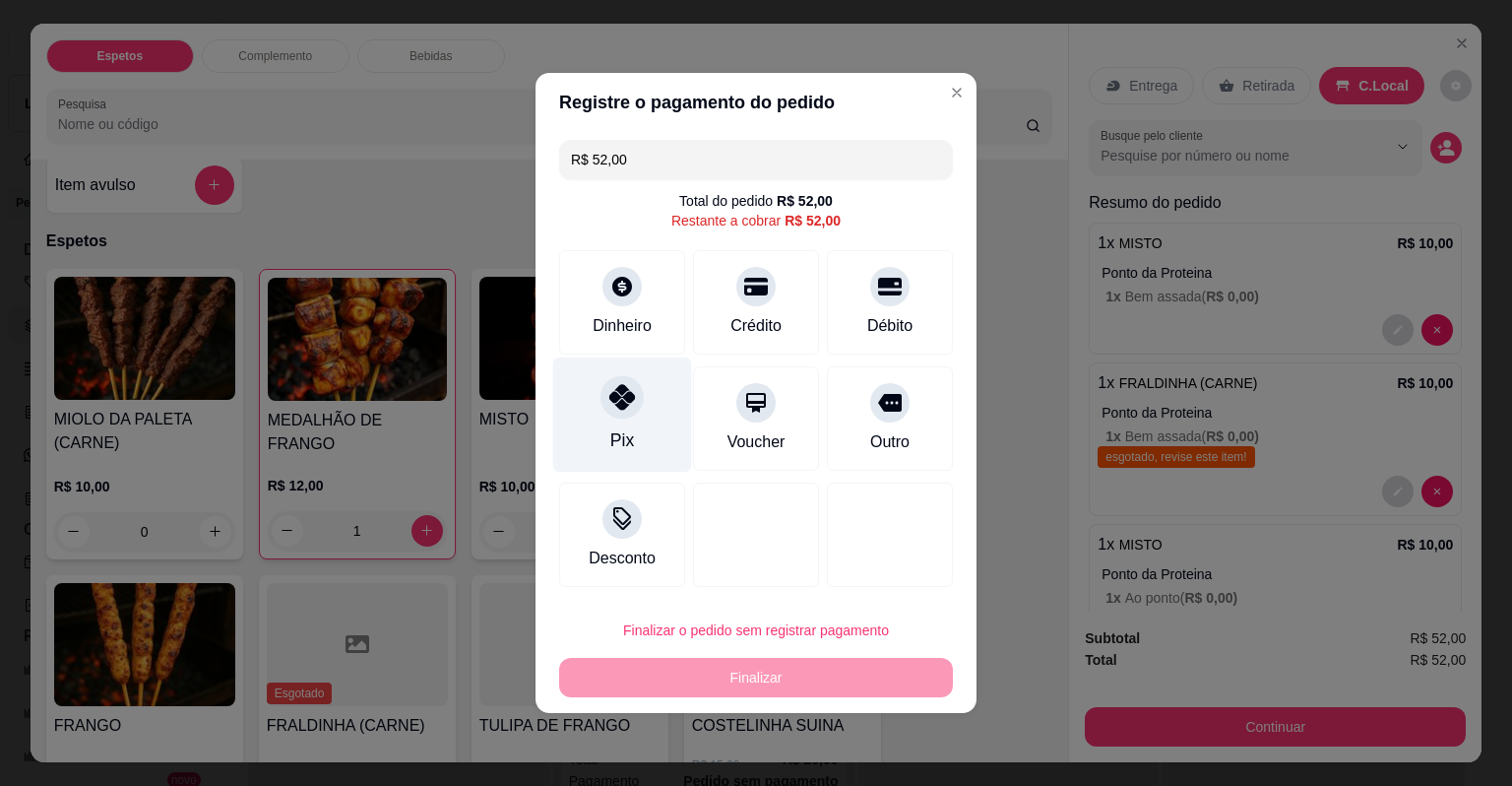 click at bounding box center (622, 397) 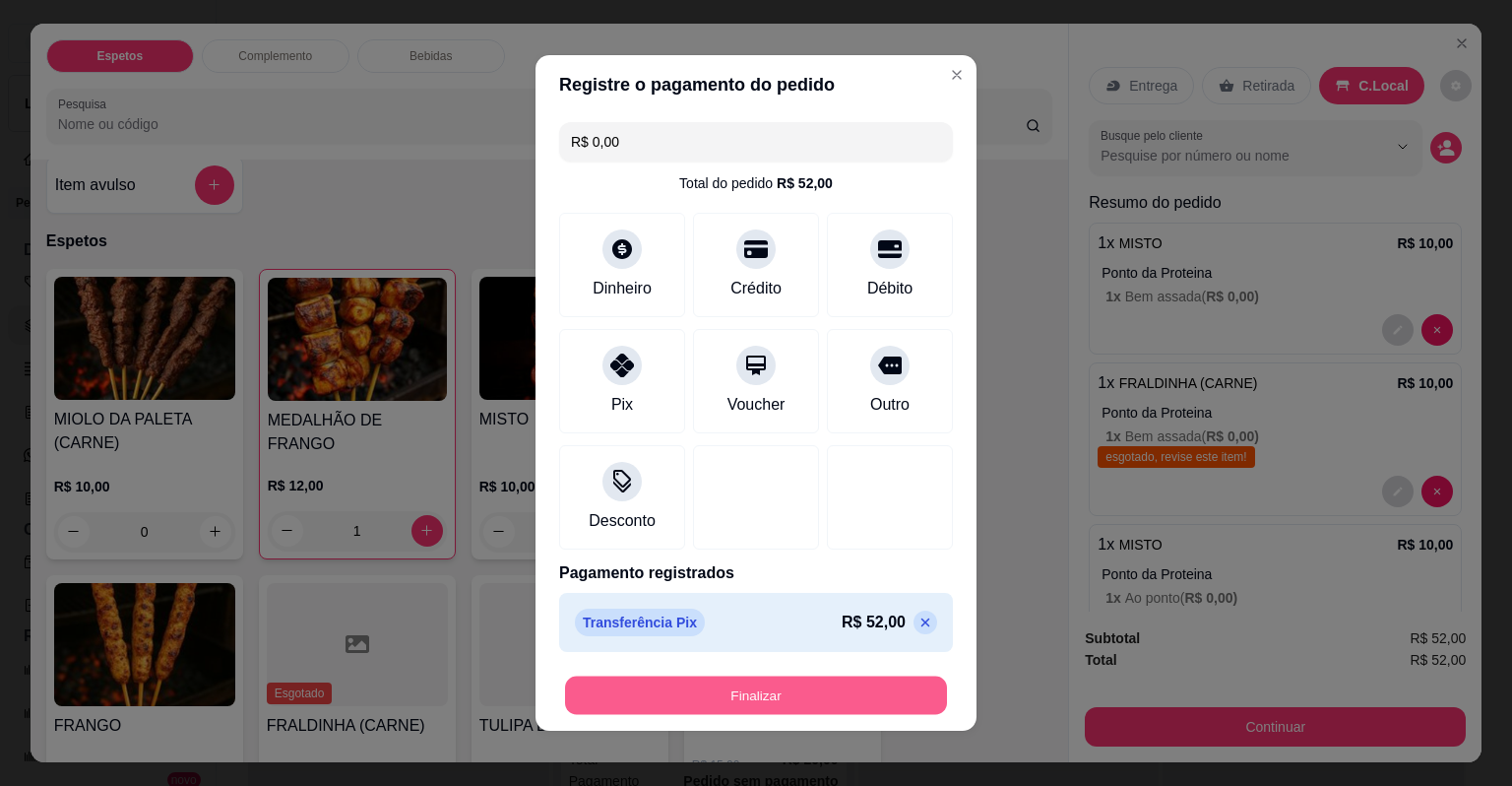 click on "Finalizar" at bounding box center [756, 695] 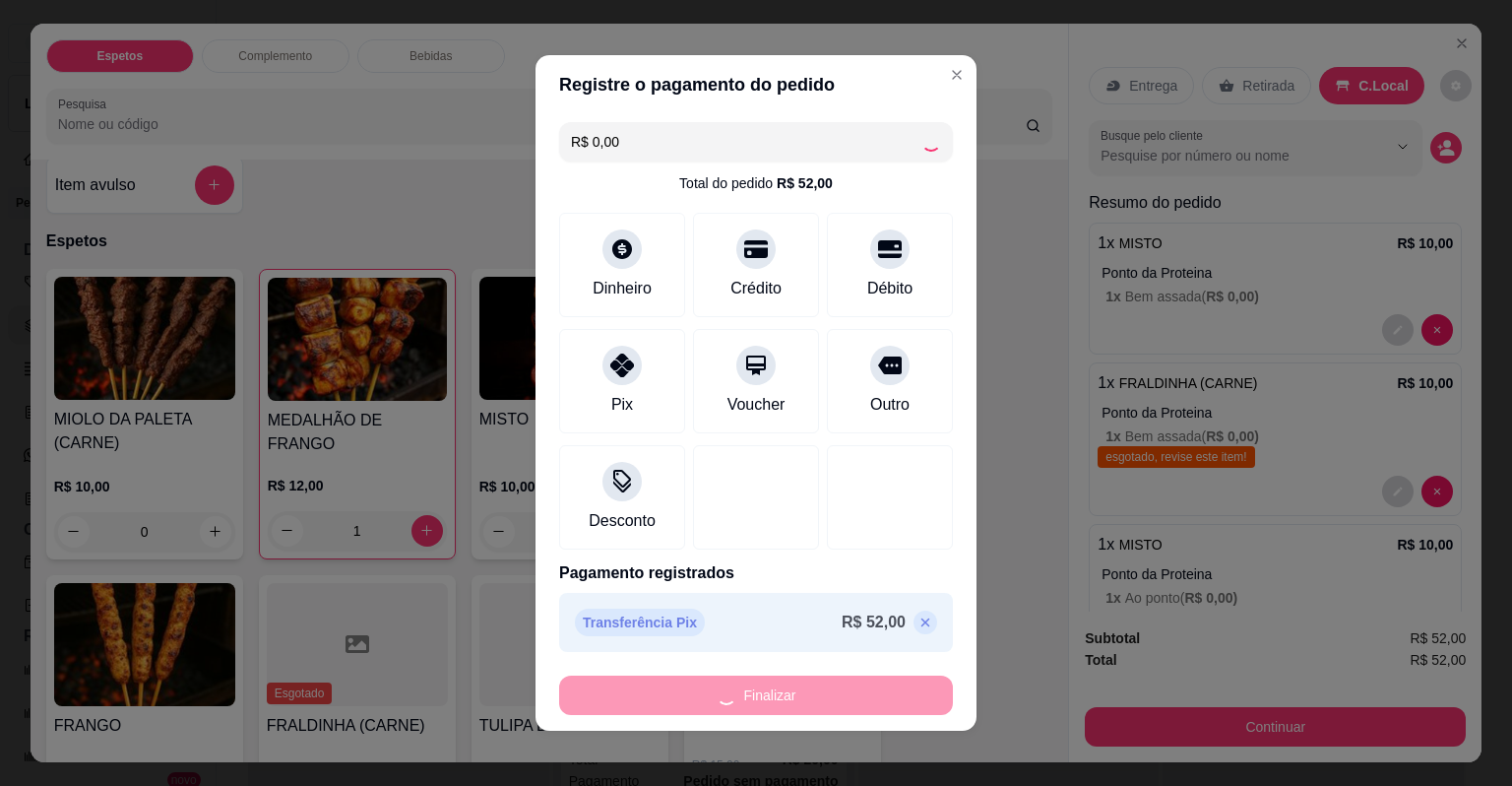 type on "0" 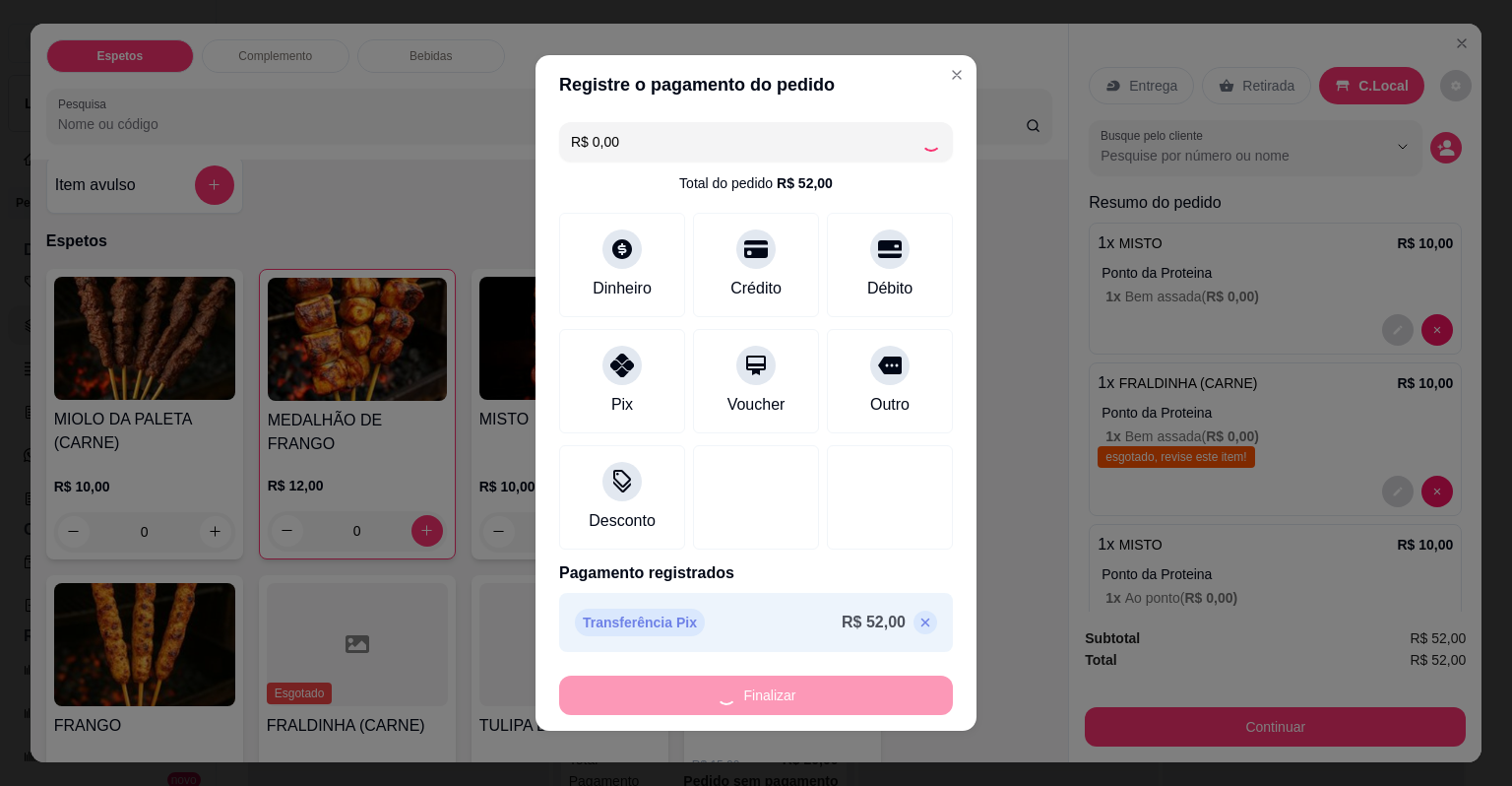 type on "-R$ 52,00" 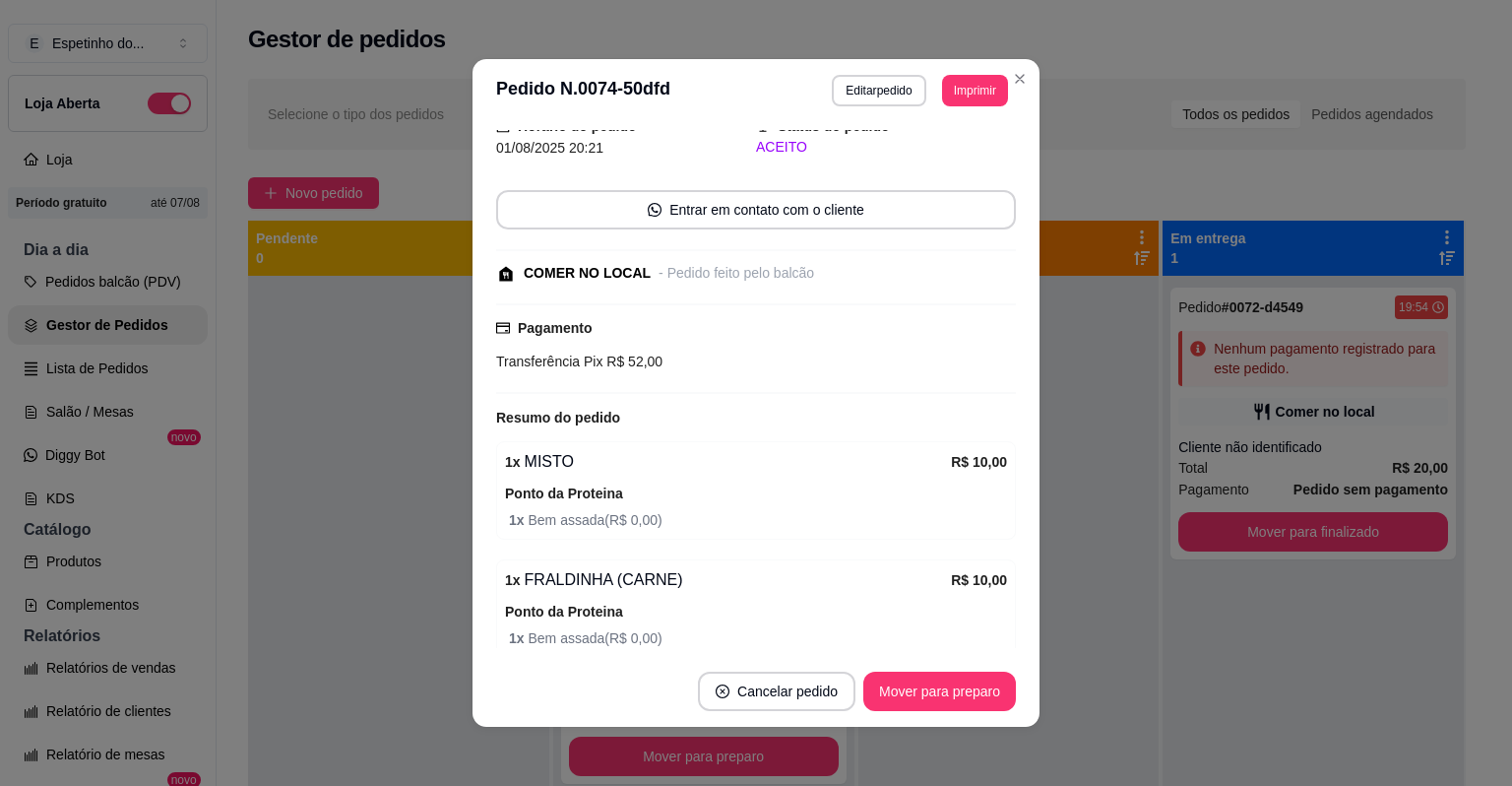 scroll, scrollTop: 166, scrollLeft: 0, axis: vertical 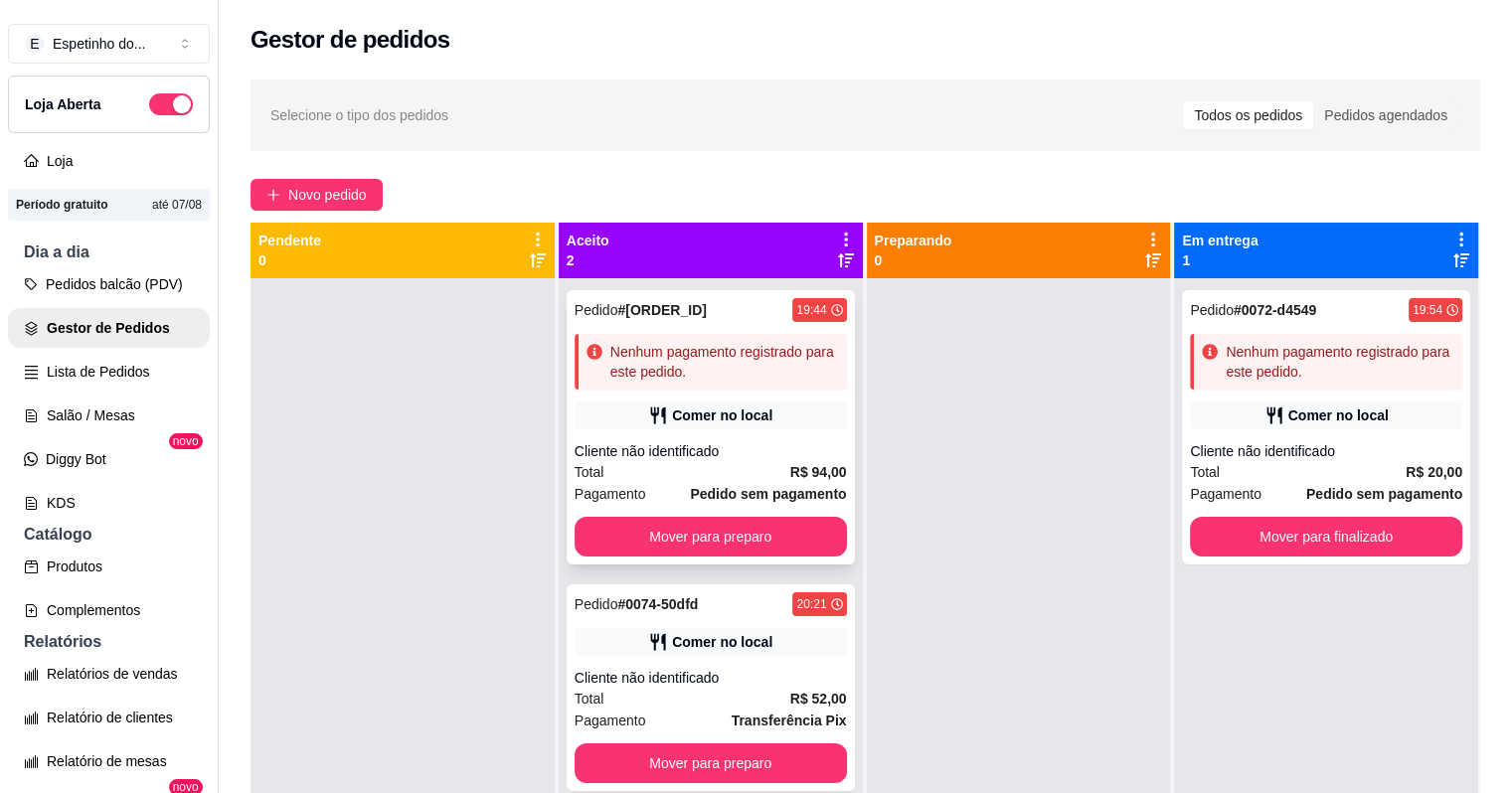 click on "Cliente não identificado" at bounding box center [711, 451] 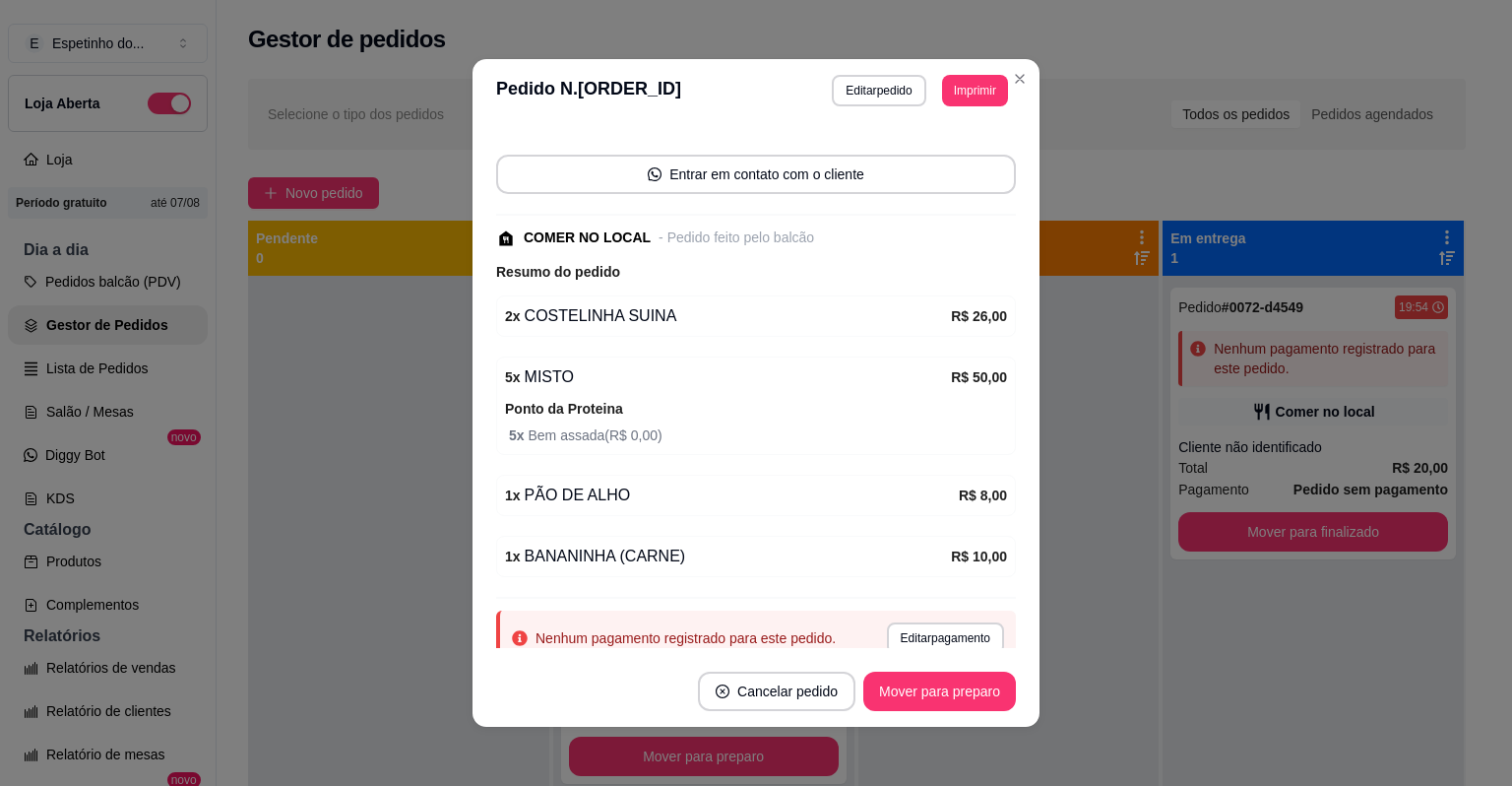 scroll, scrollTop: 169, scrollLeft: 0, axis: vertical 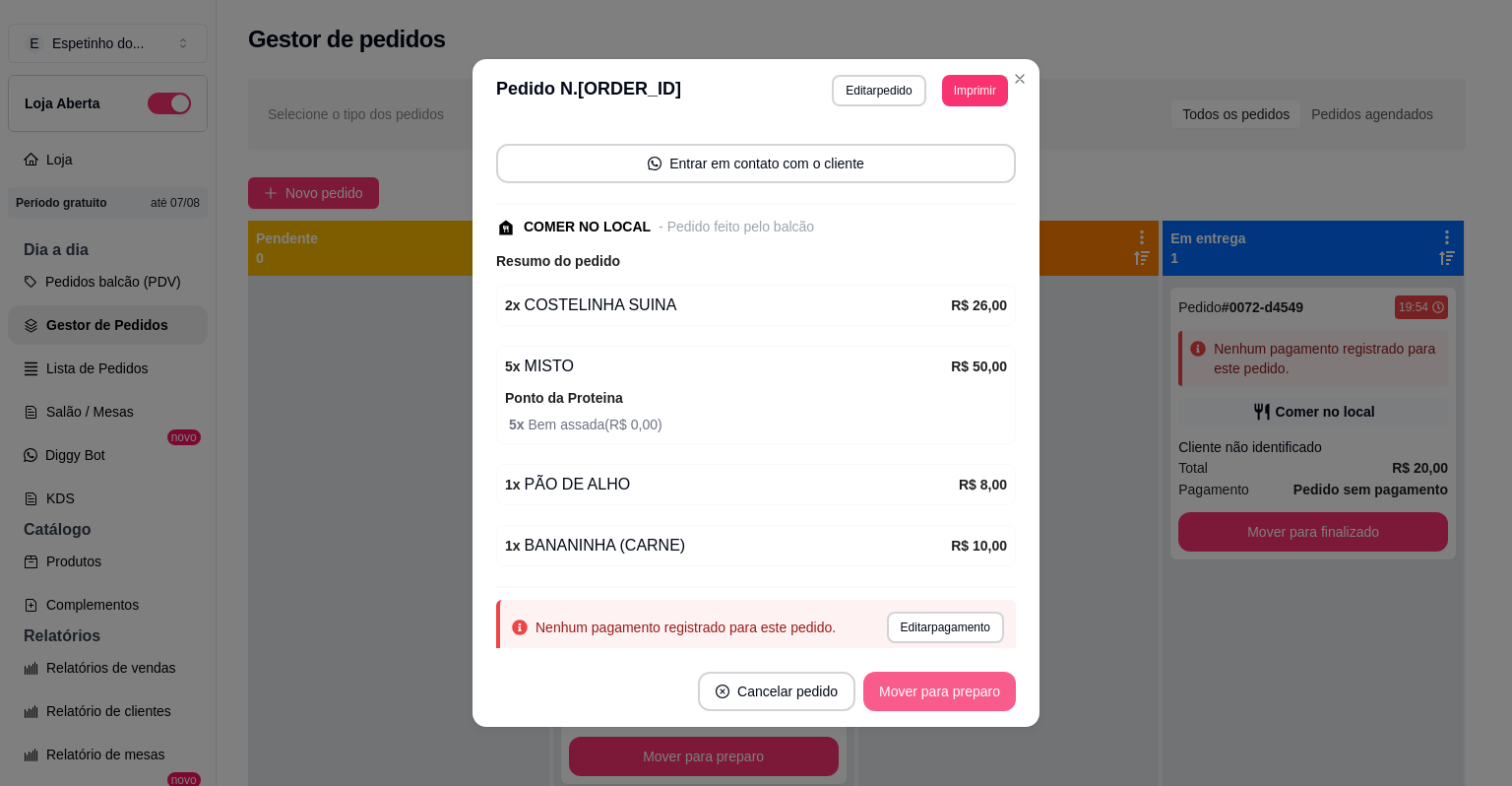 click on "Mover para preparo" at bounding box center [939, 691] 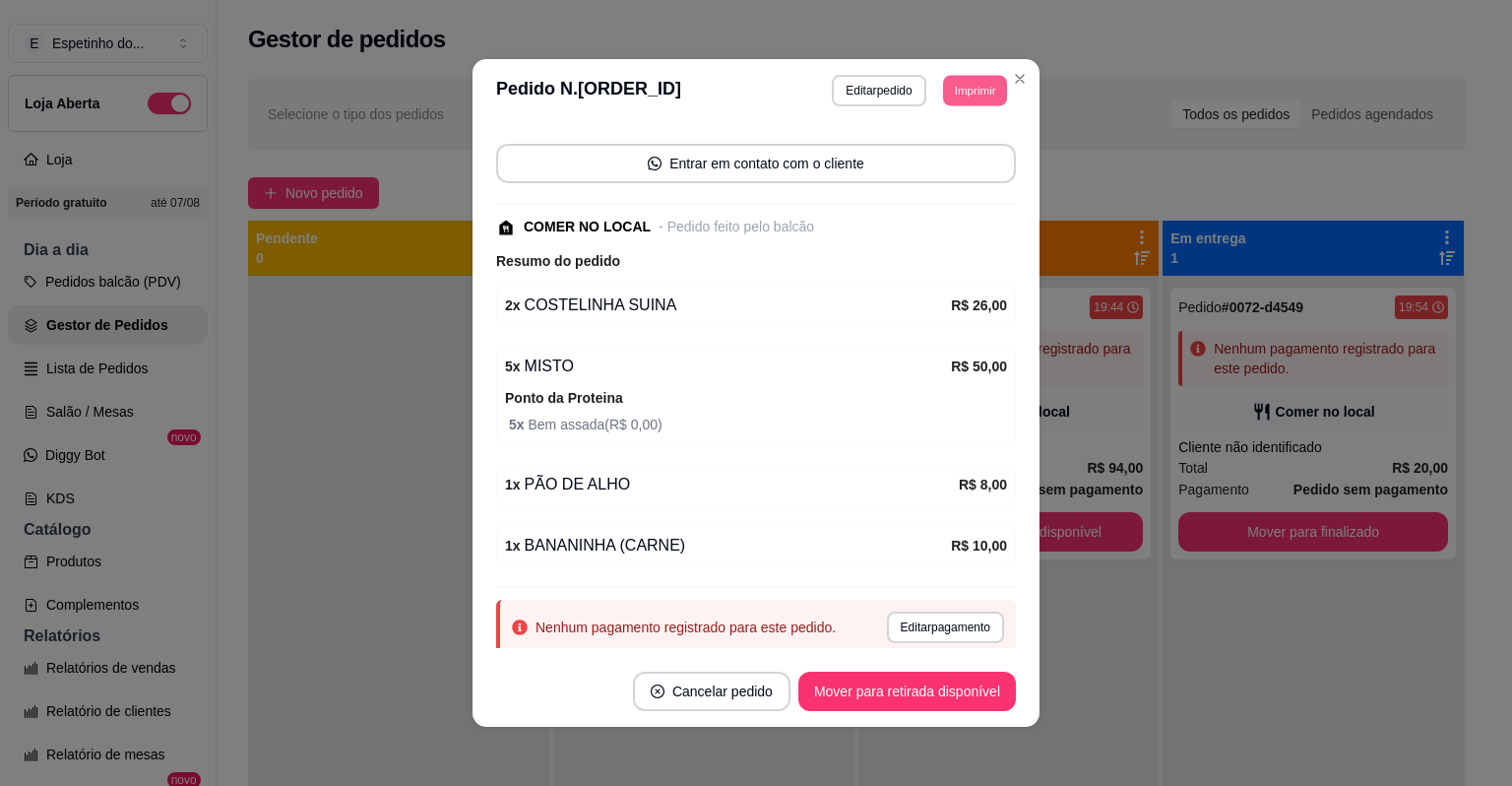 click on "Imprimir" at bounding box center [975, 90] 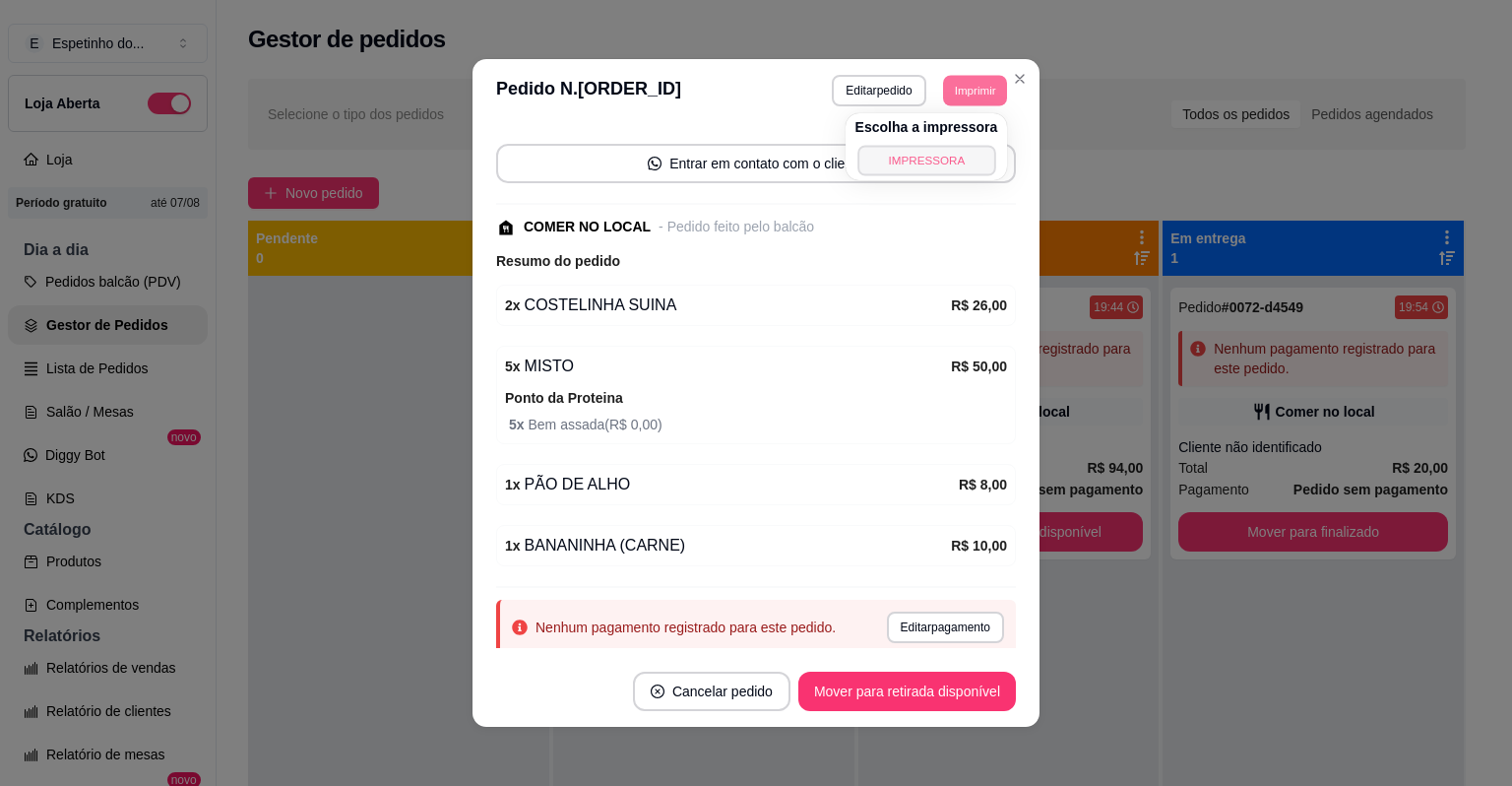 click on "IMPRESSORA" at bounding box center [926, 160] 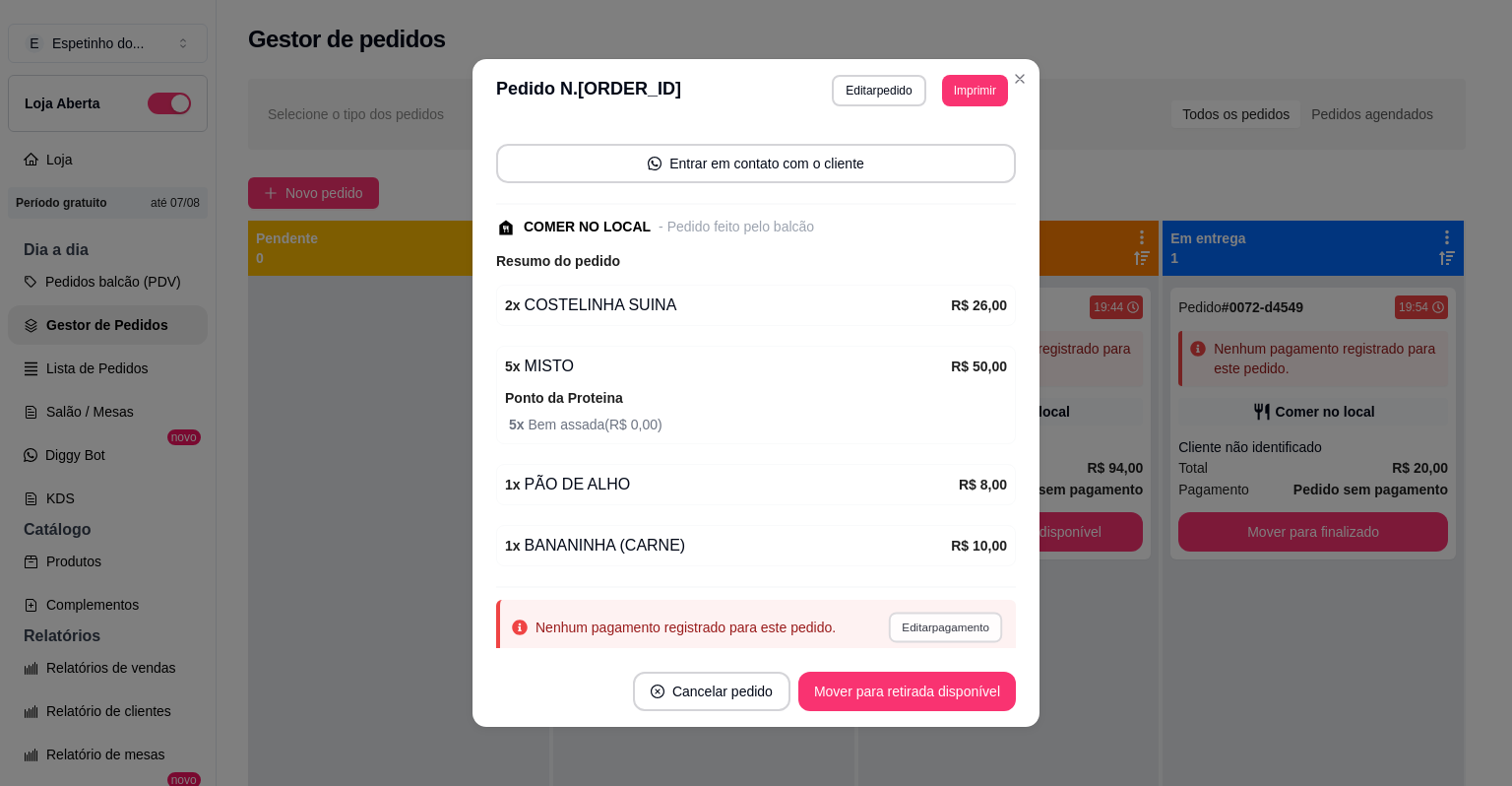 click on "Editar  pagamento" at bounding box center [945, 626] 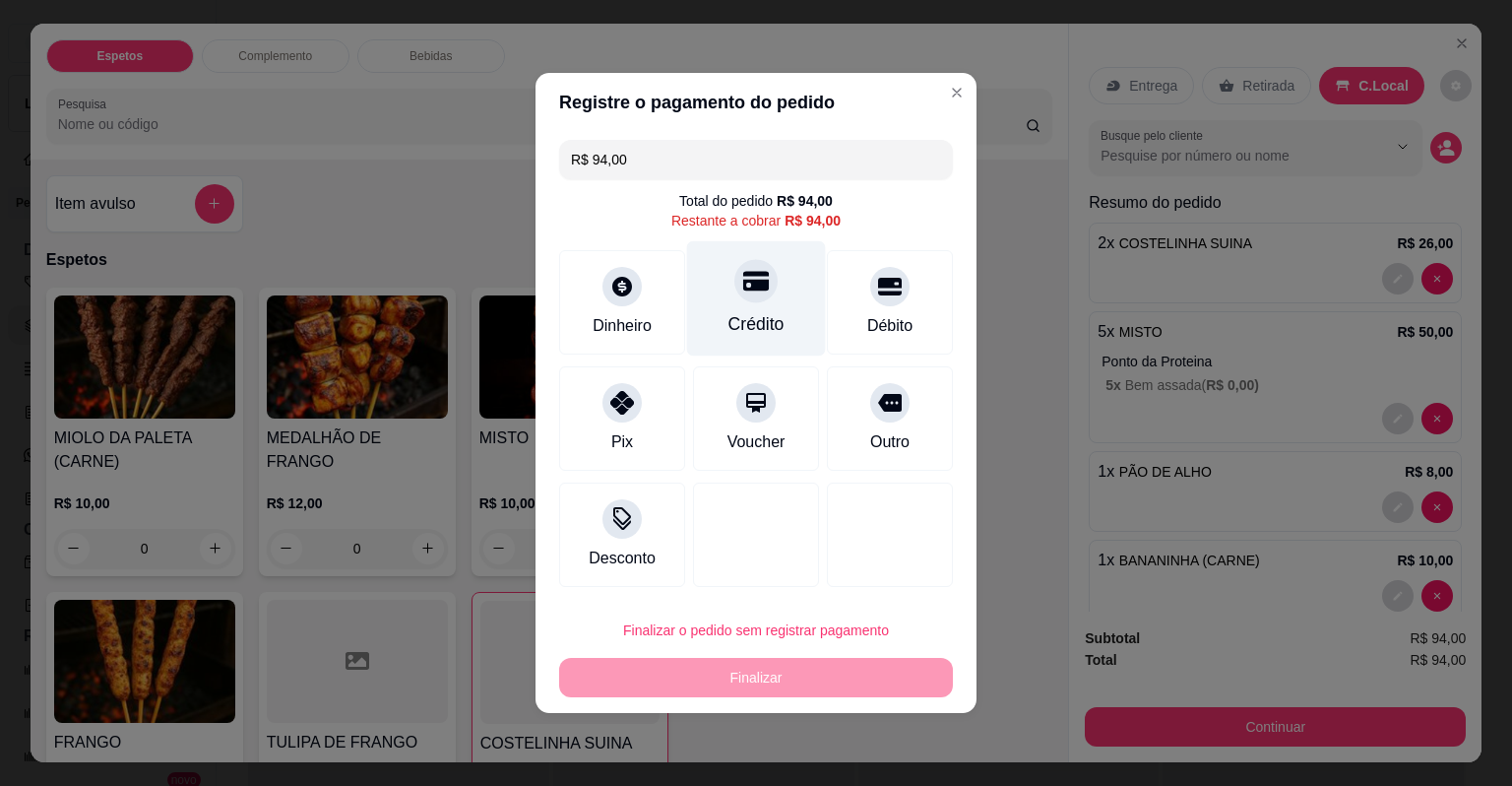 click on "Crédito" at bounding box center [756, 324] 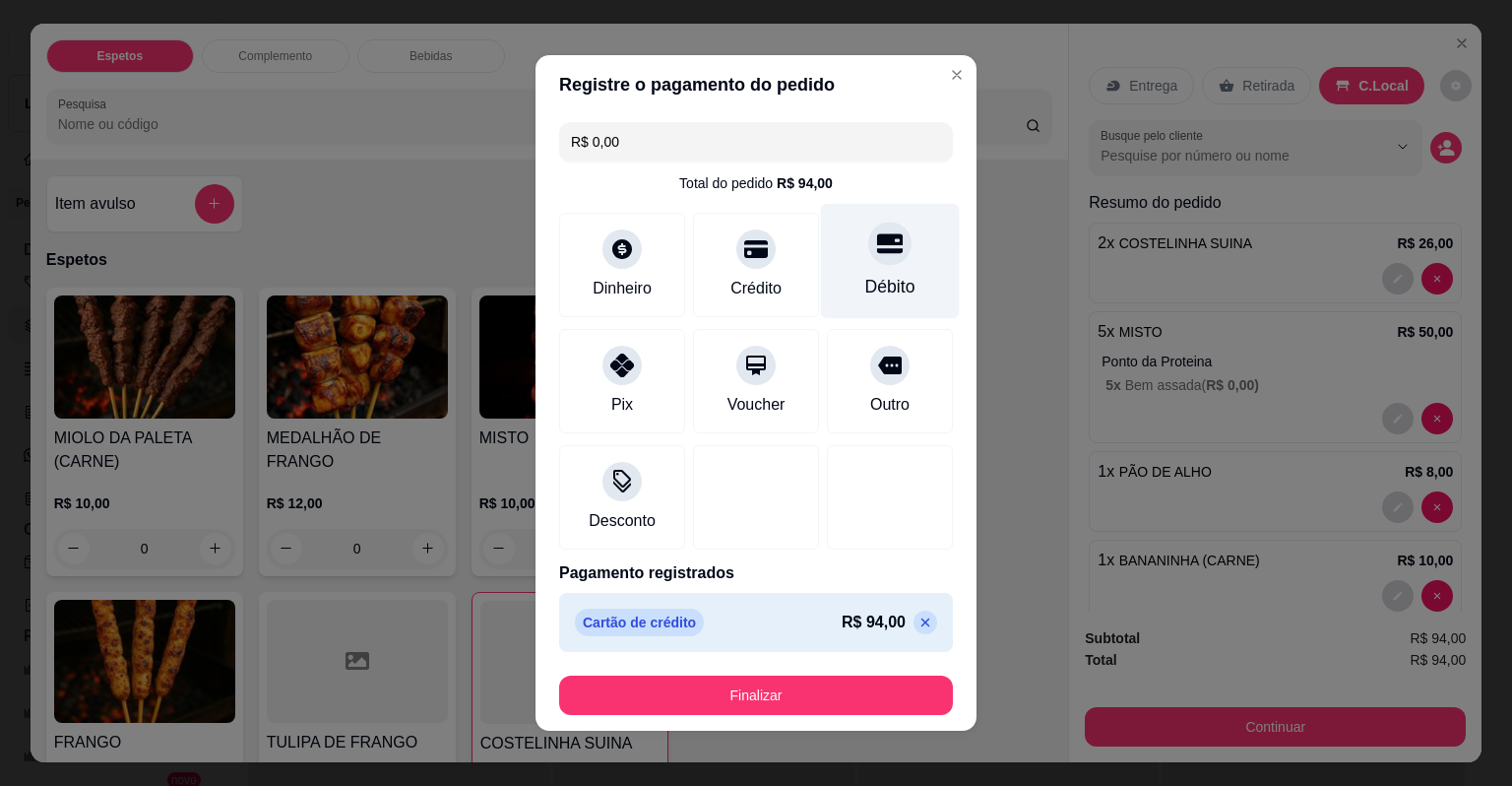 click on "Débito" at bounding box center (890, 287) 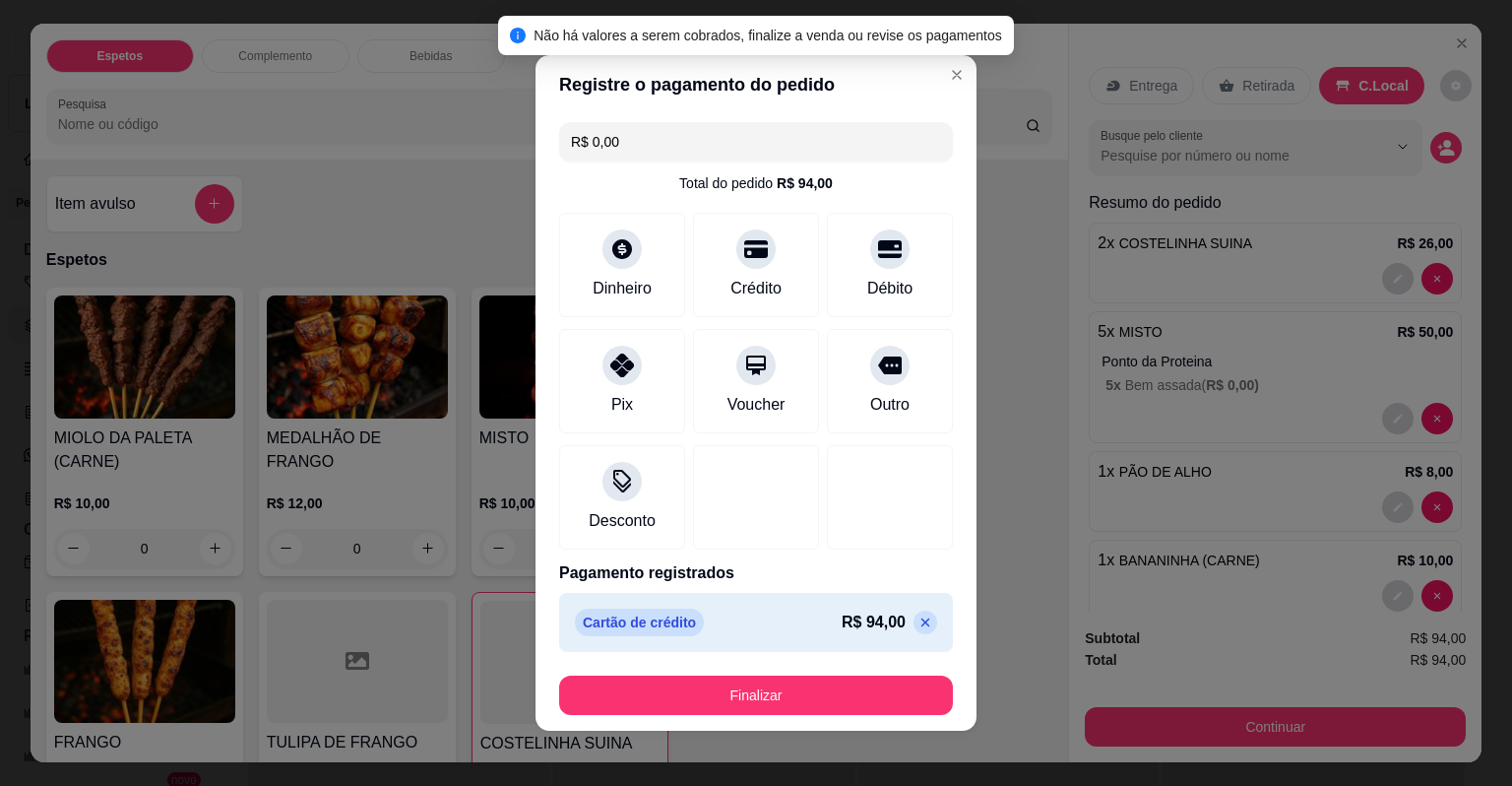 click on "R$ 0,00" at bounding box center (756, 142) 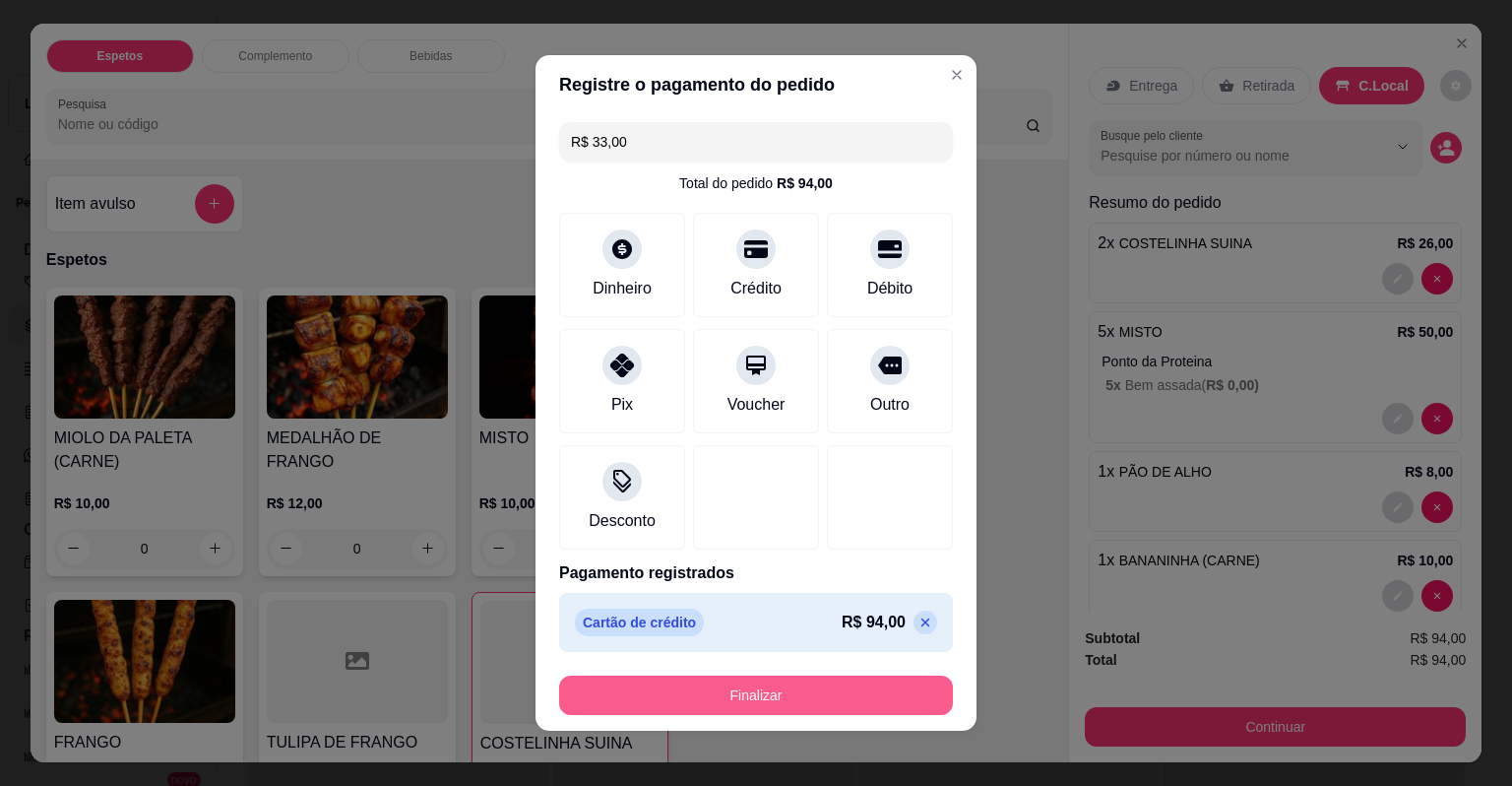 type on "R$ 33,00" 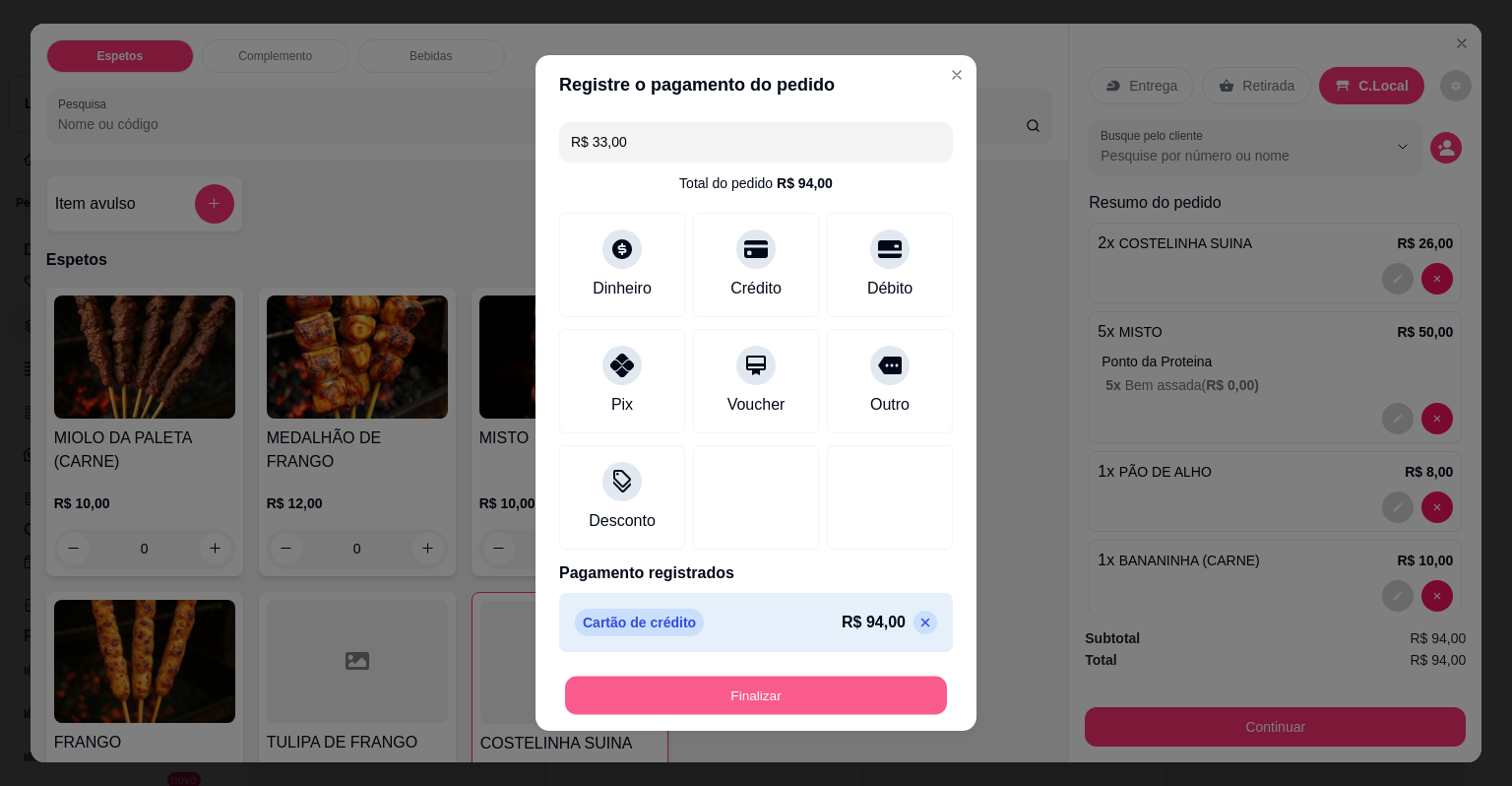 click on "Finalizar" at bounding box center [756, 695] 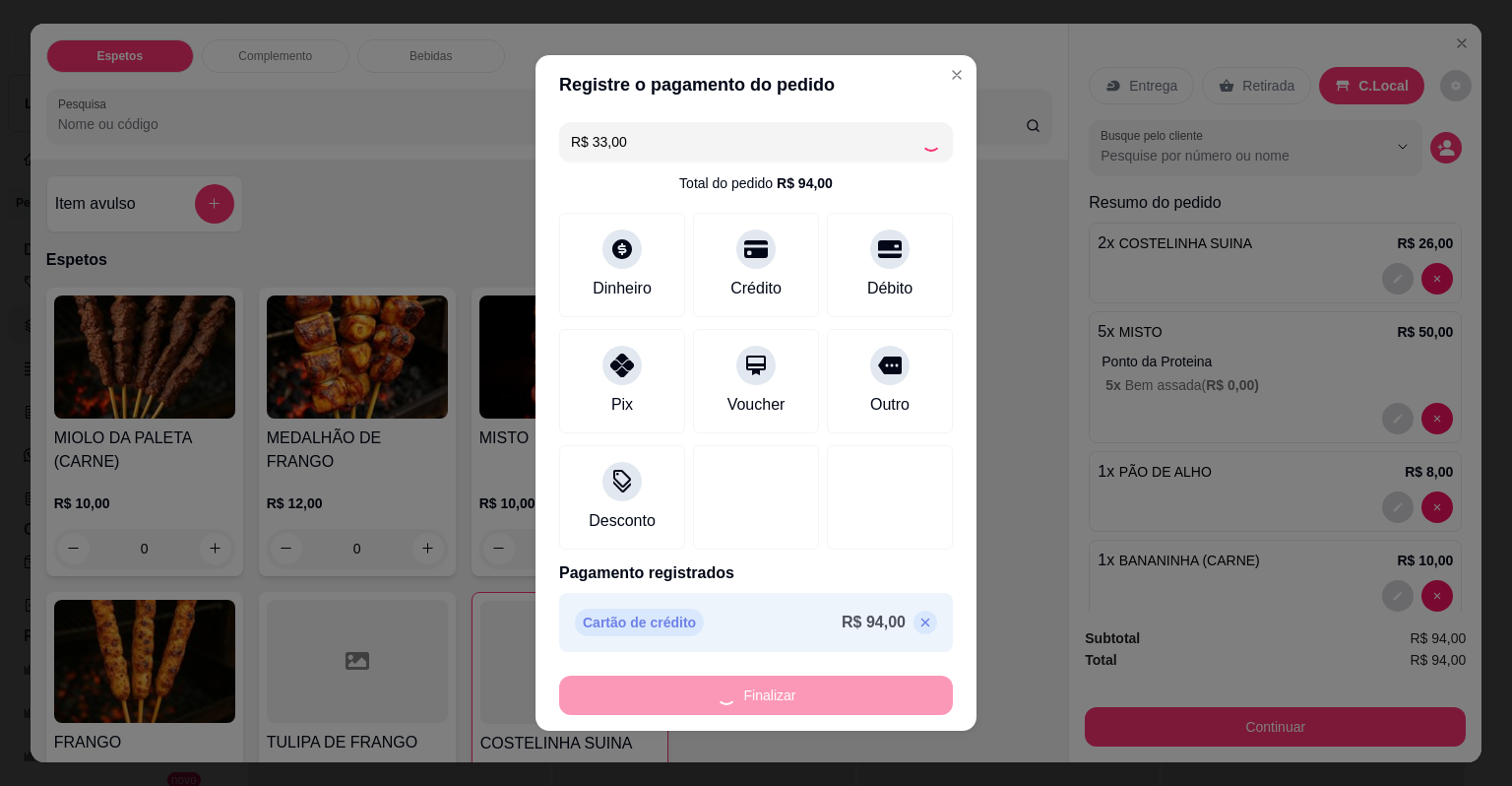 type on "0" 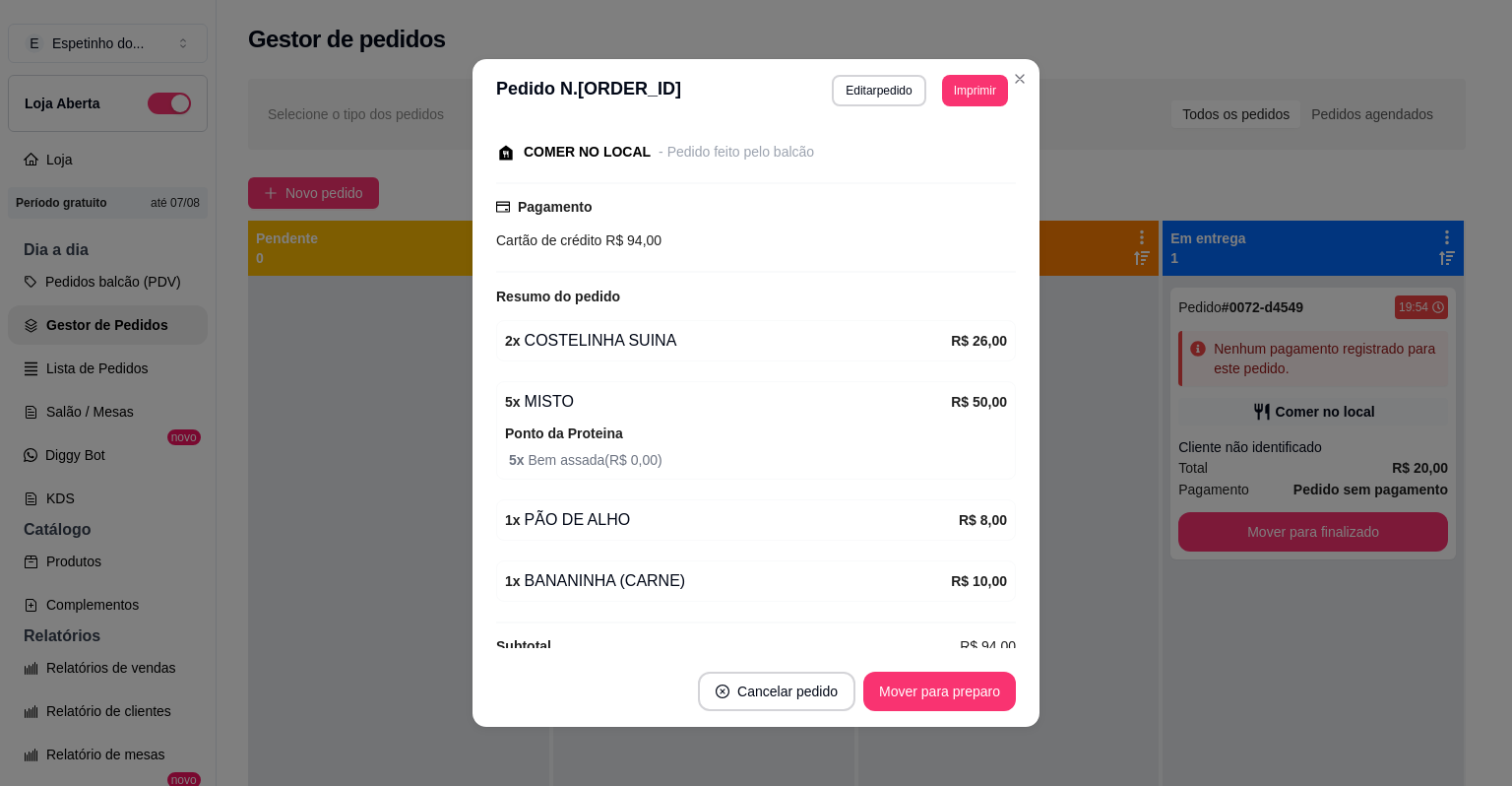 scroll, scrollTop: 274, scrollLeft: 0, axis: vertical 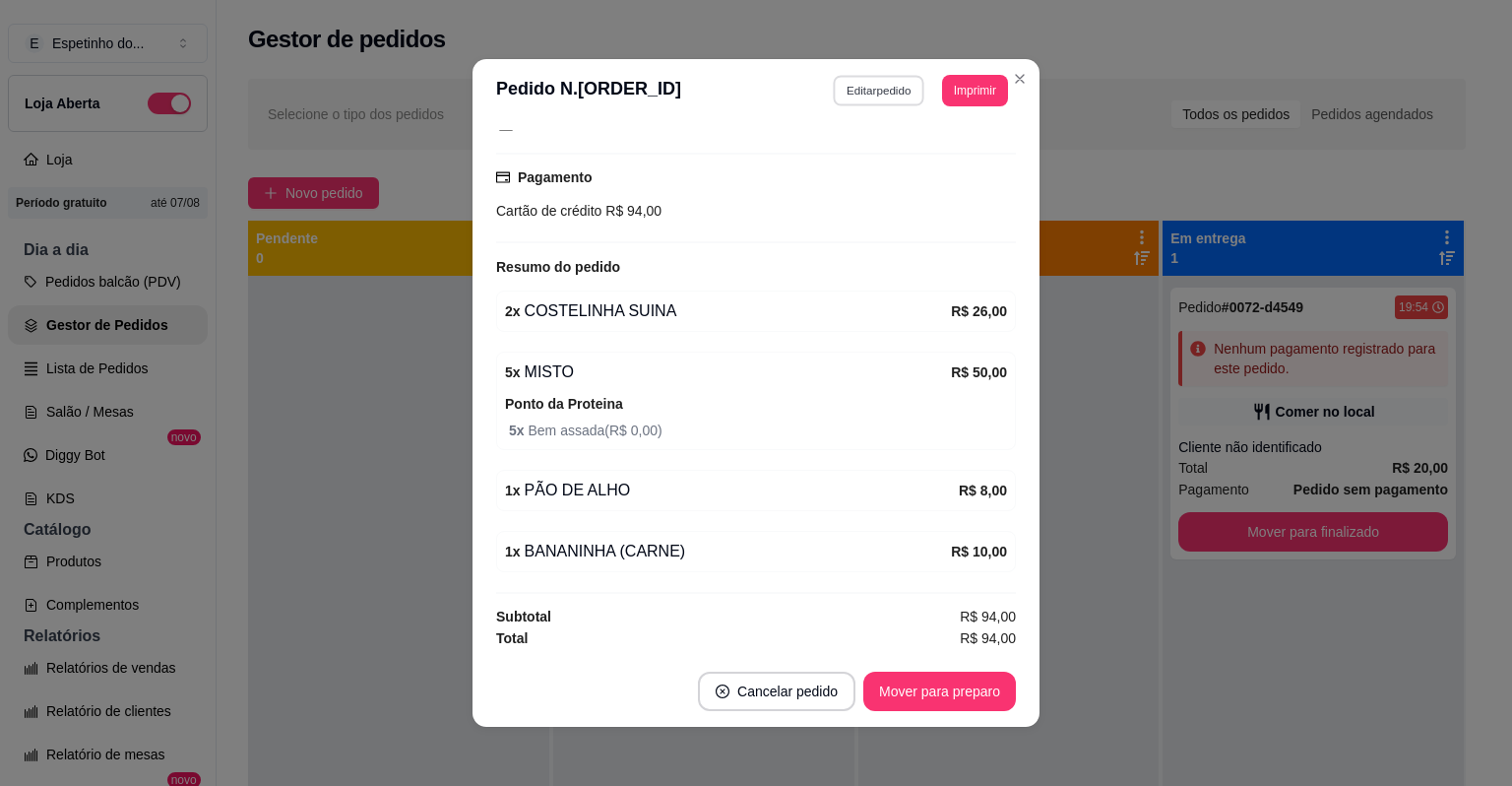 click on "Editar  pedido" at bounding box center [879, 90] 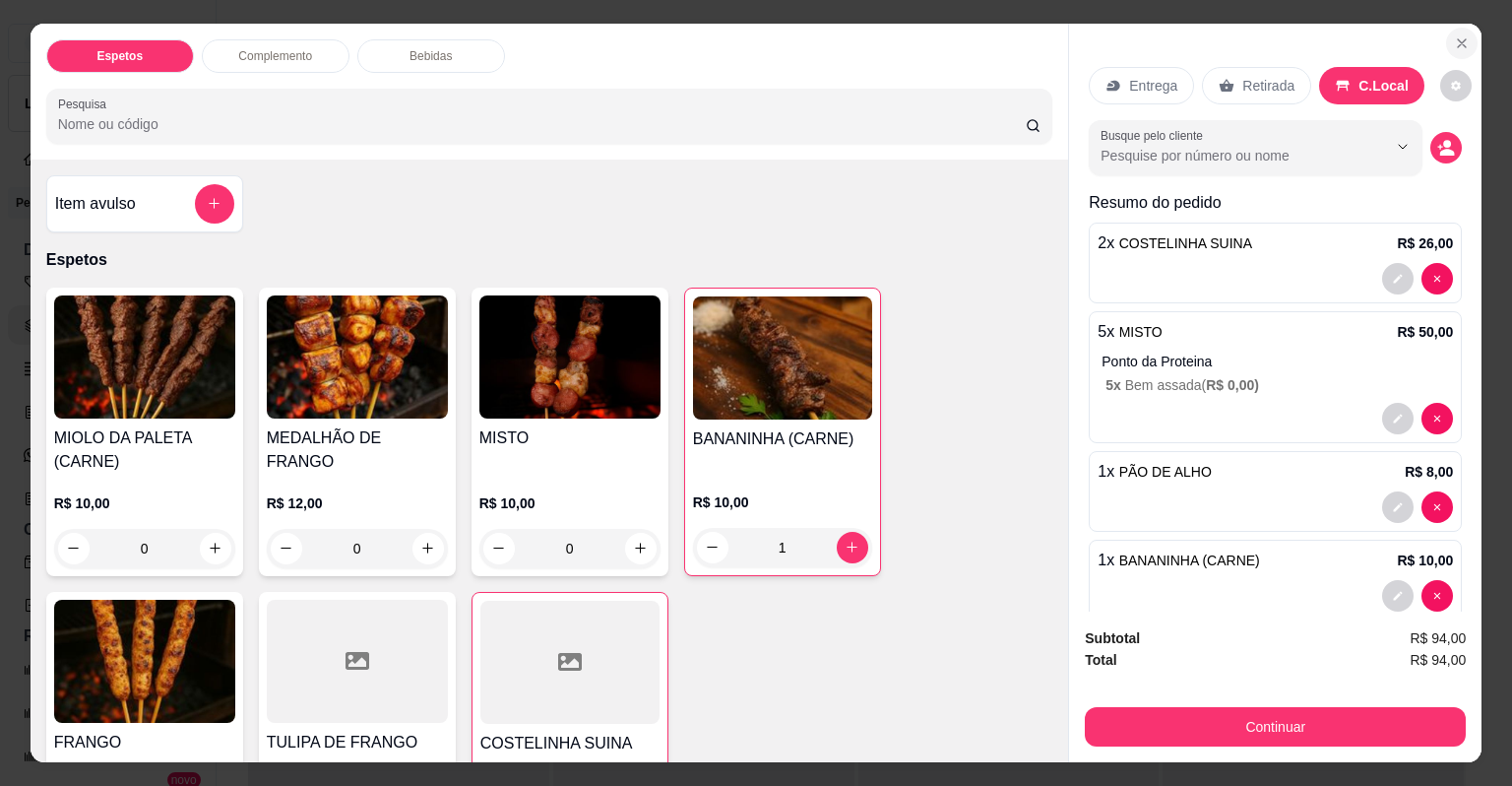 click 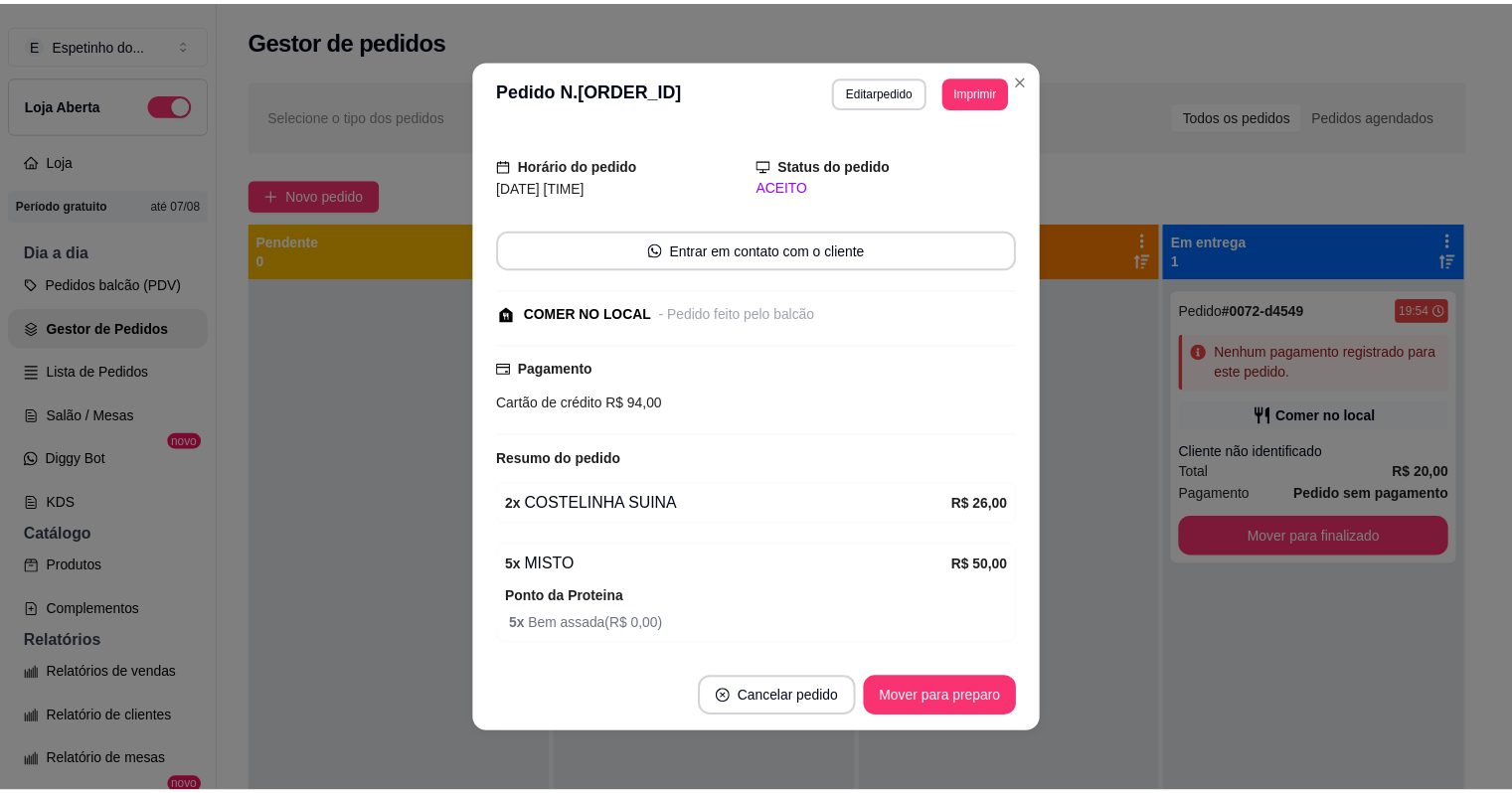 scroll, scrollTop: 276, scrollLeft: 0, axis: vertical 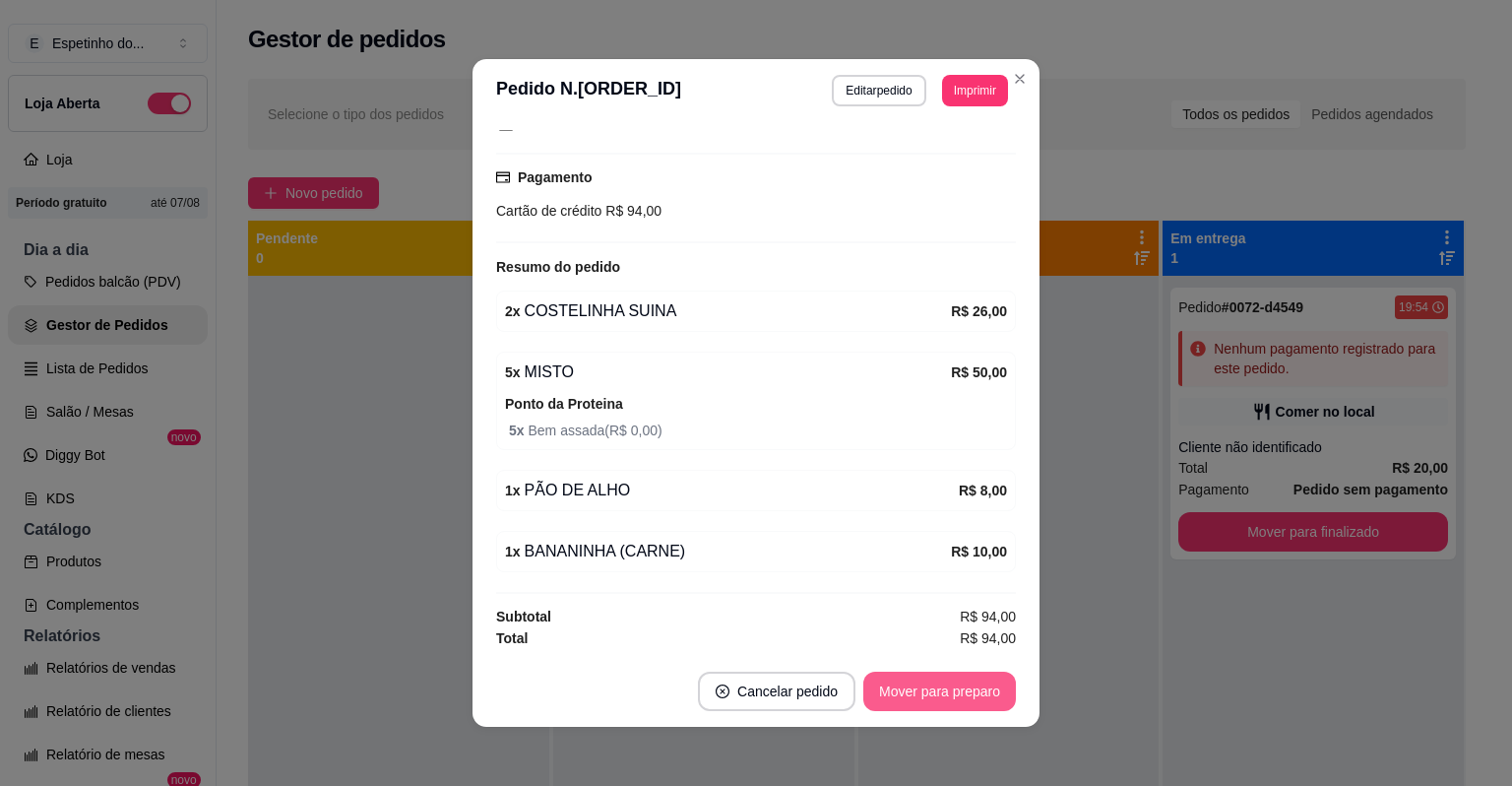 click on "Mover para preparo" at bounding box center (939, 691) 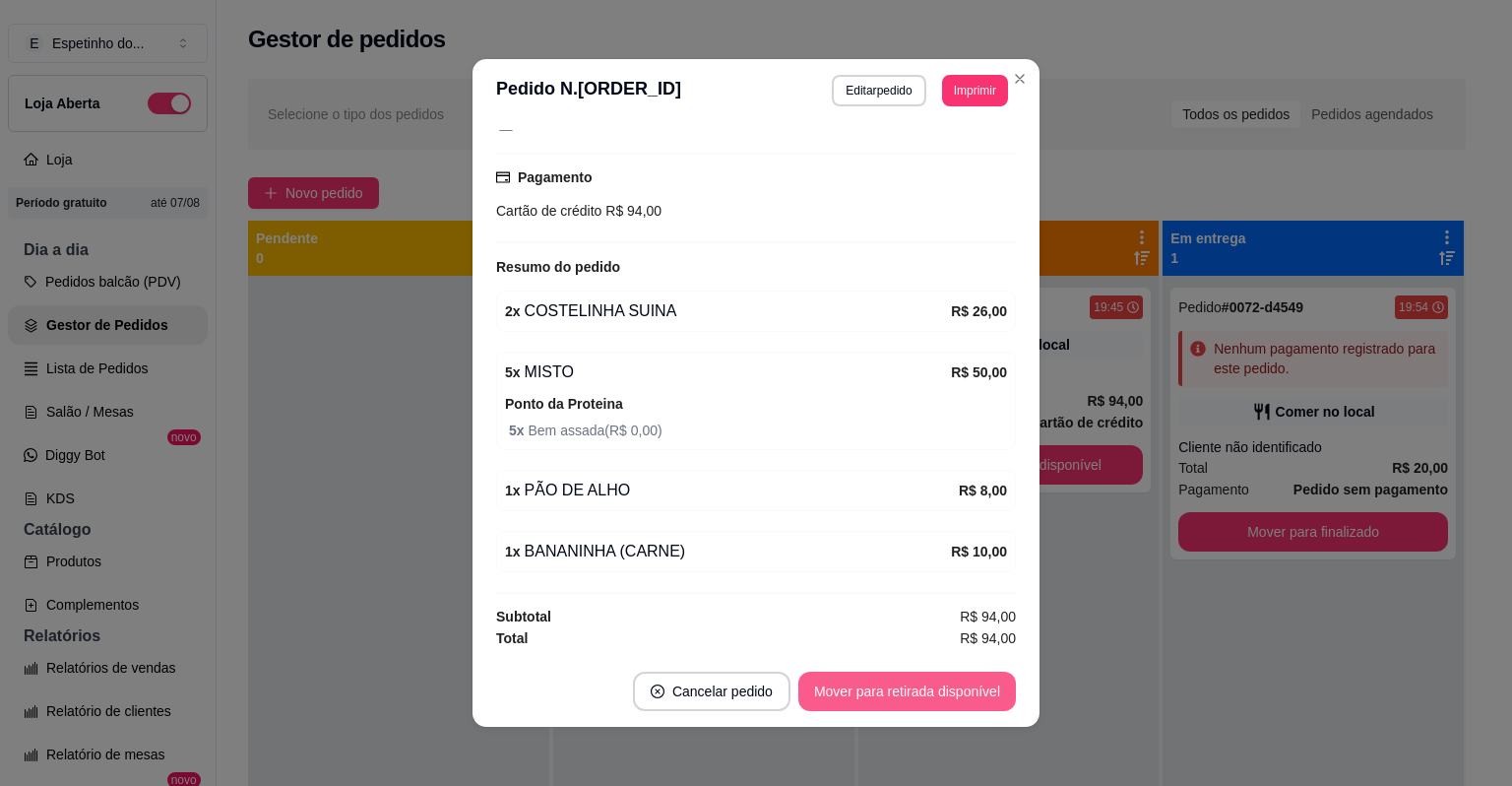 click on "Mover para retirada disponível" at bounding box center [907, 691] 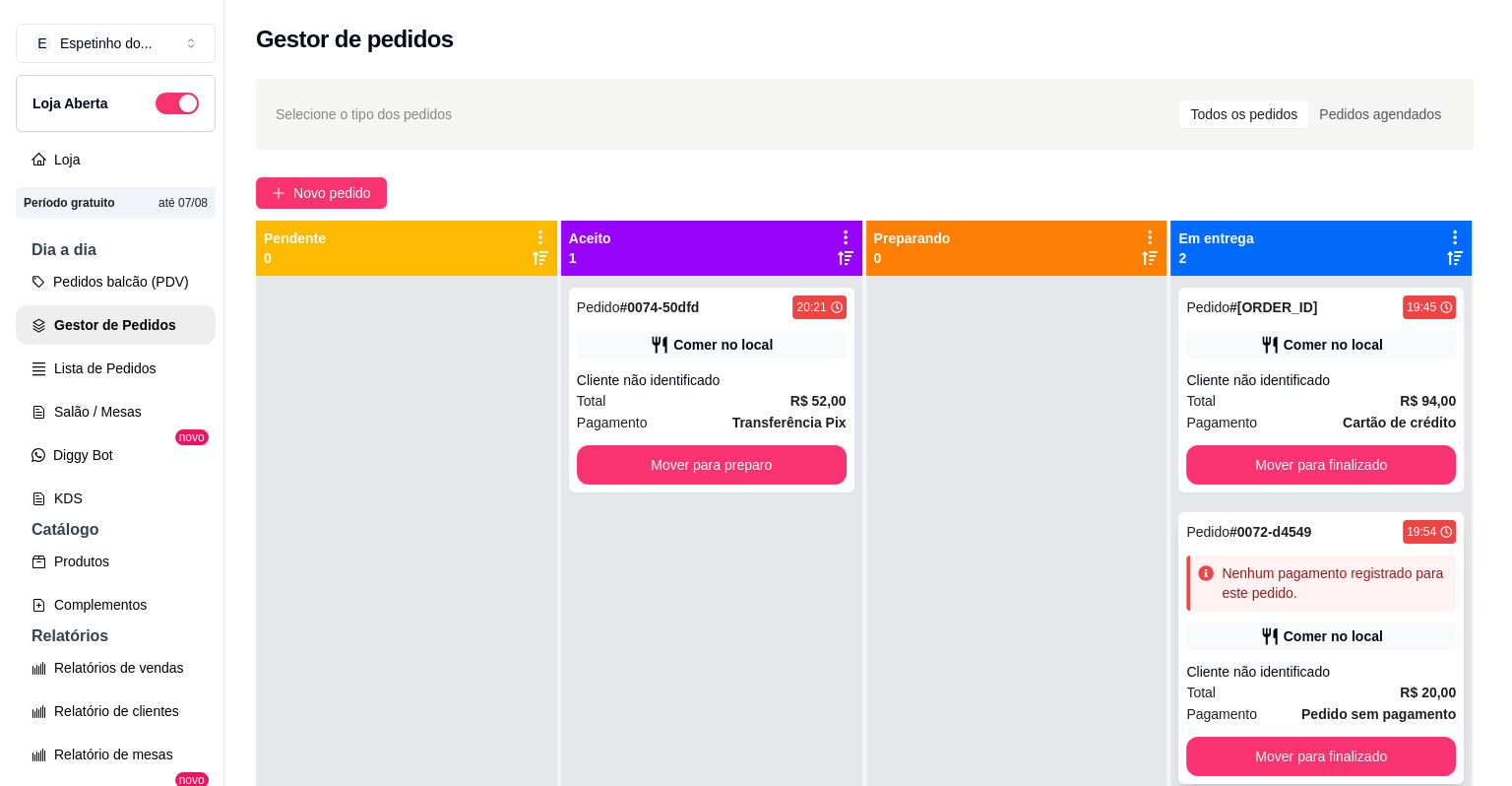 scroll, scrollTop: 55, scrollLeft: 0, axis: vertical 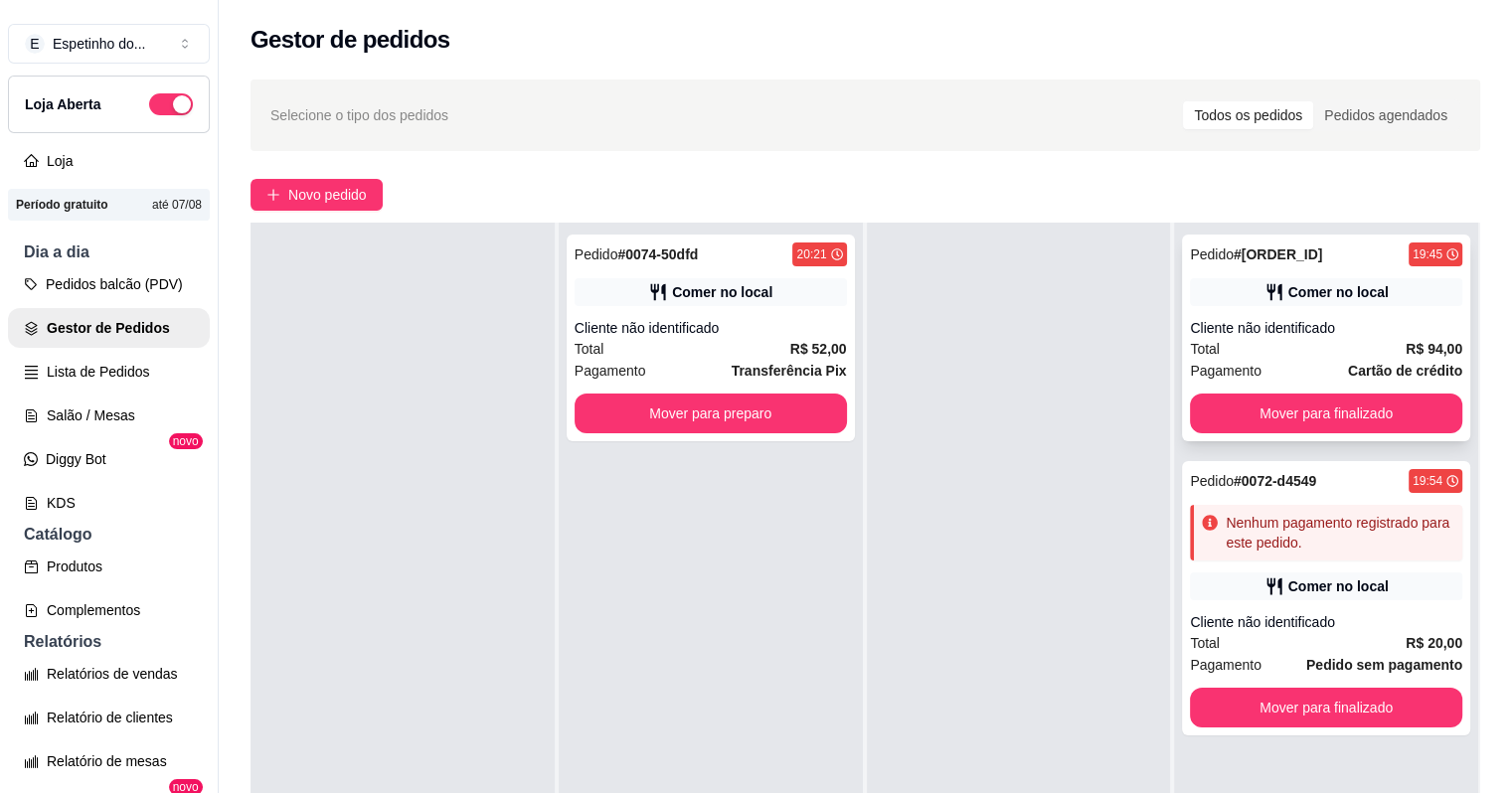 click on "Pedido  # [ORDER_ID] [TIME] Comer no local Cliente não identificado Total R$ 94,00 Pagamento Cartão de crédito Mover para finalizado" at bounding box center [1326, 338] 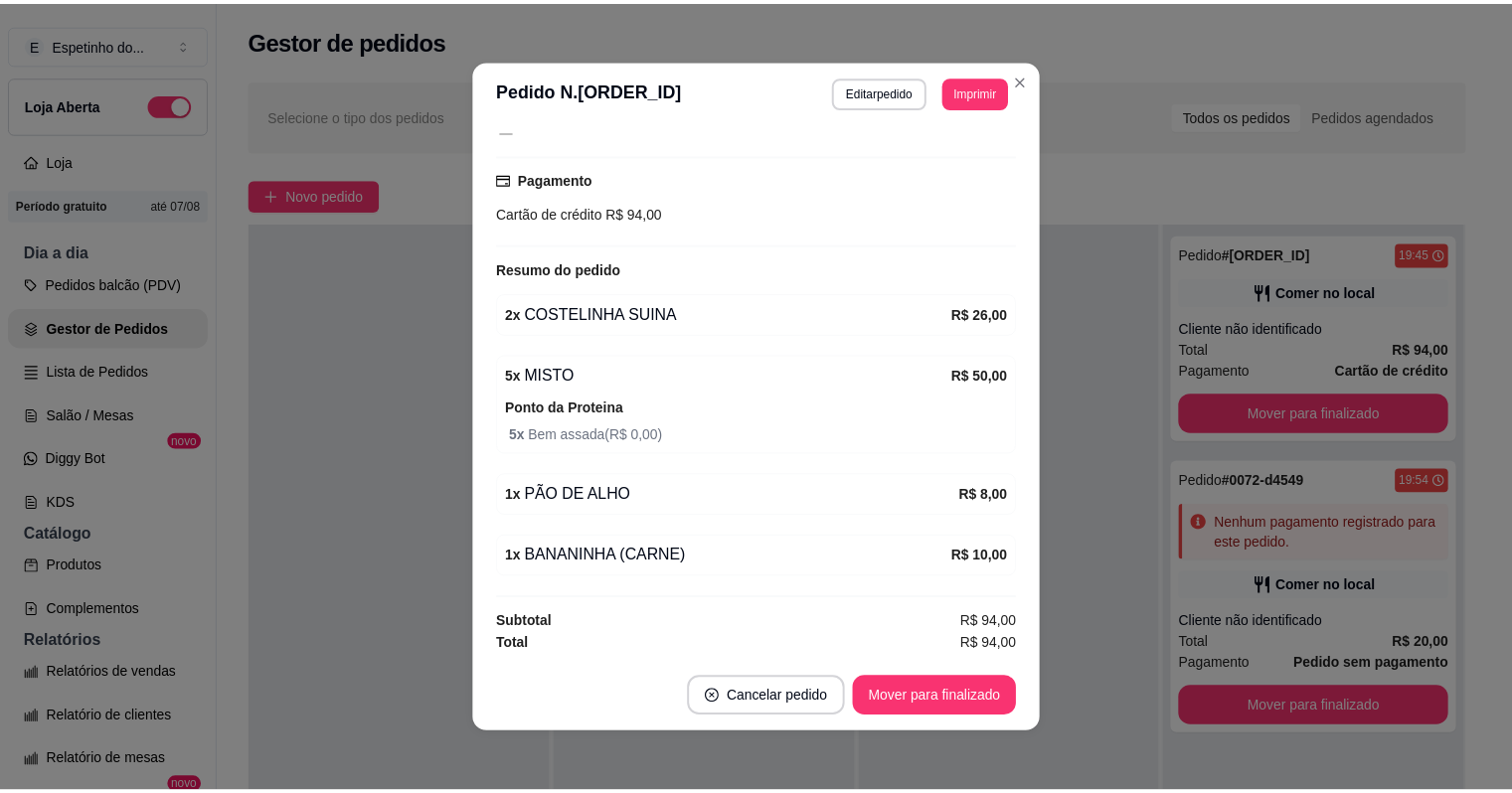 scroll, scrollTop: 0, scrollLeft: 0, axis: both 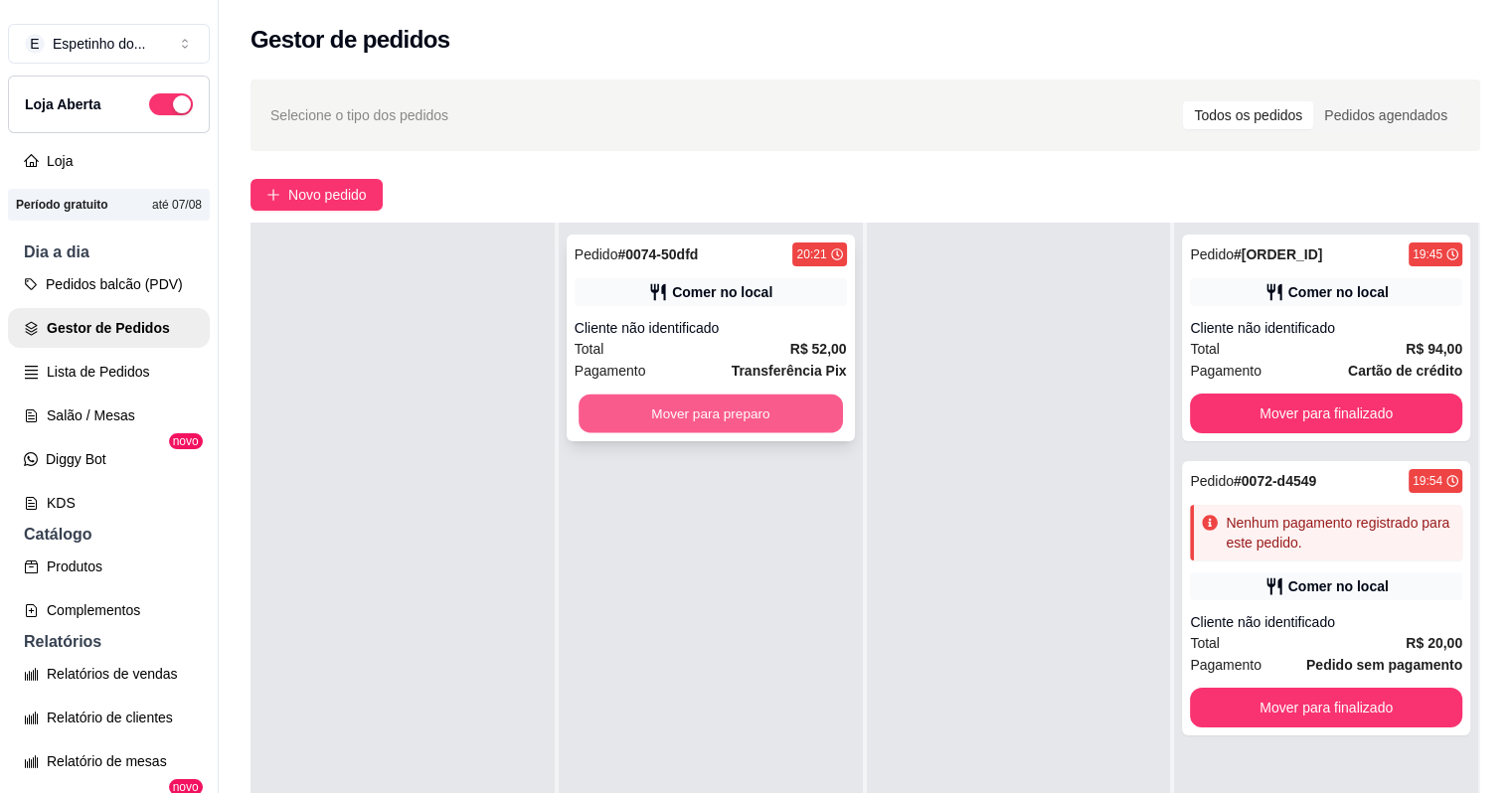 click on "Mover para preparo" at bounding box center [711, 413] 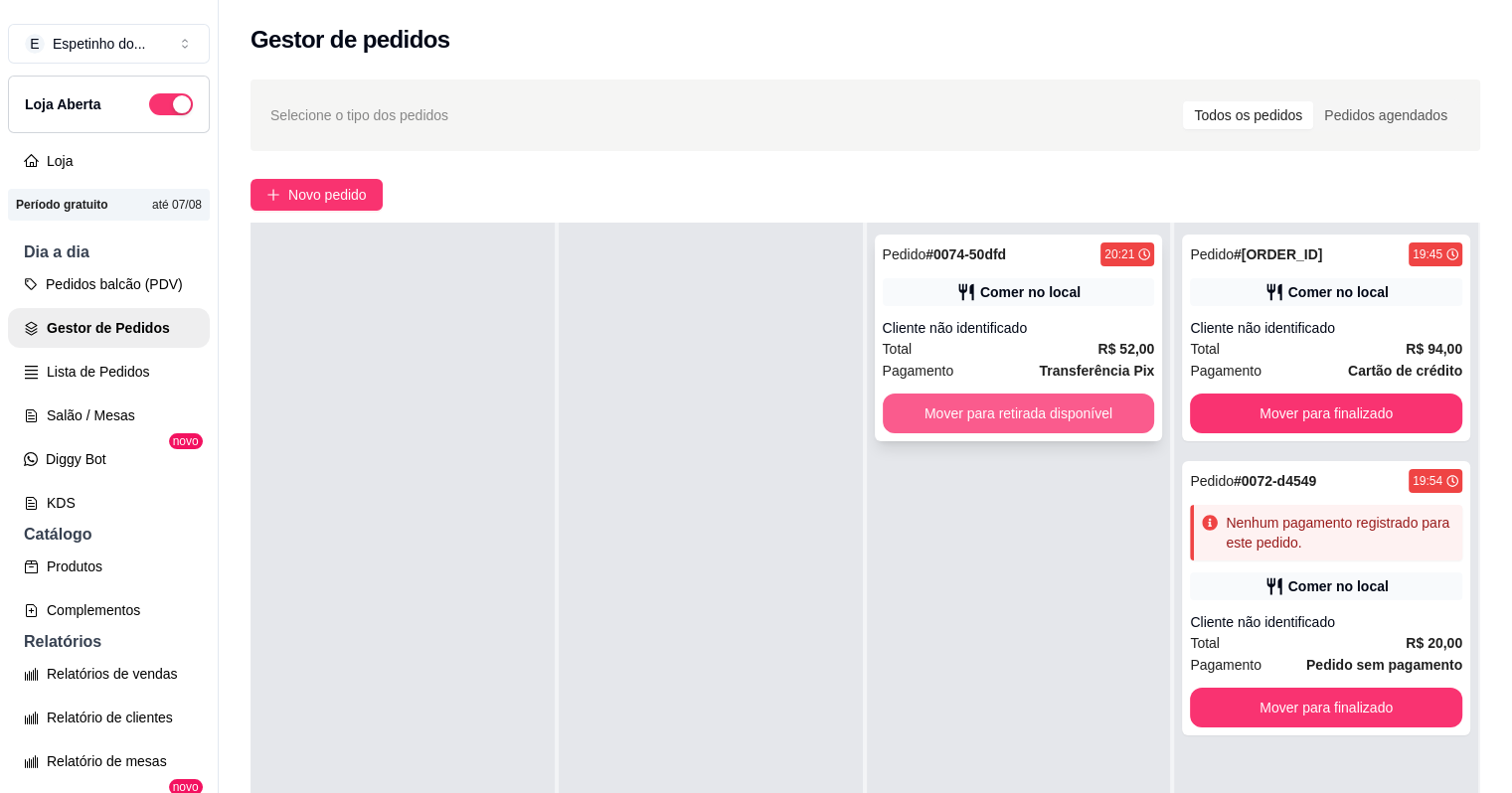click on "Mover para retirada disponível" at bounding box center [1019, 413] 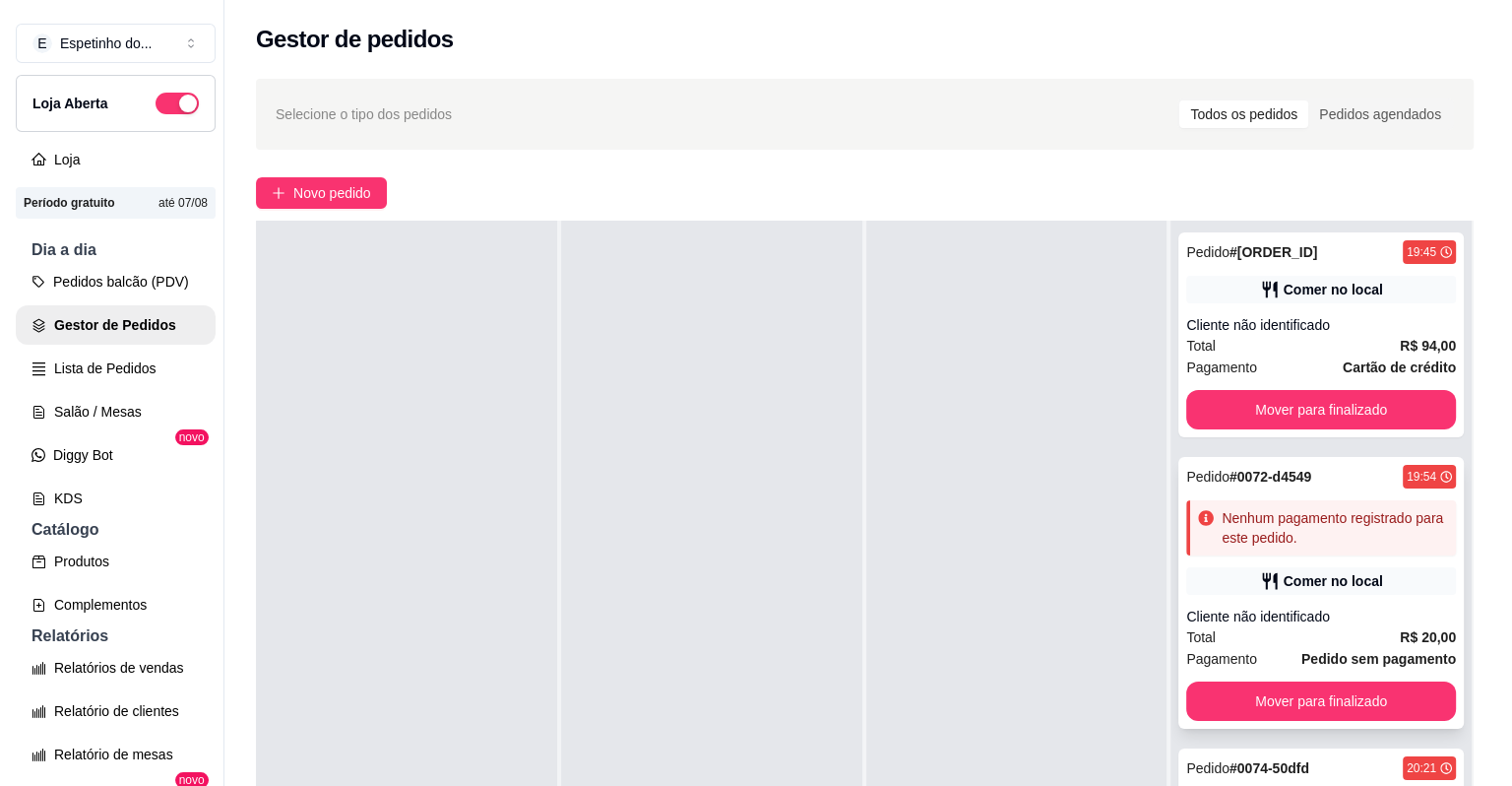 scroll, scrollTop: 314, scrollLeft: 0, axis: vertical 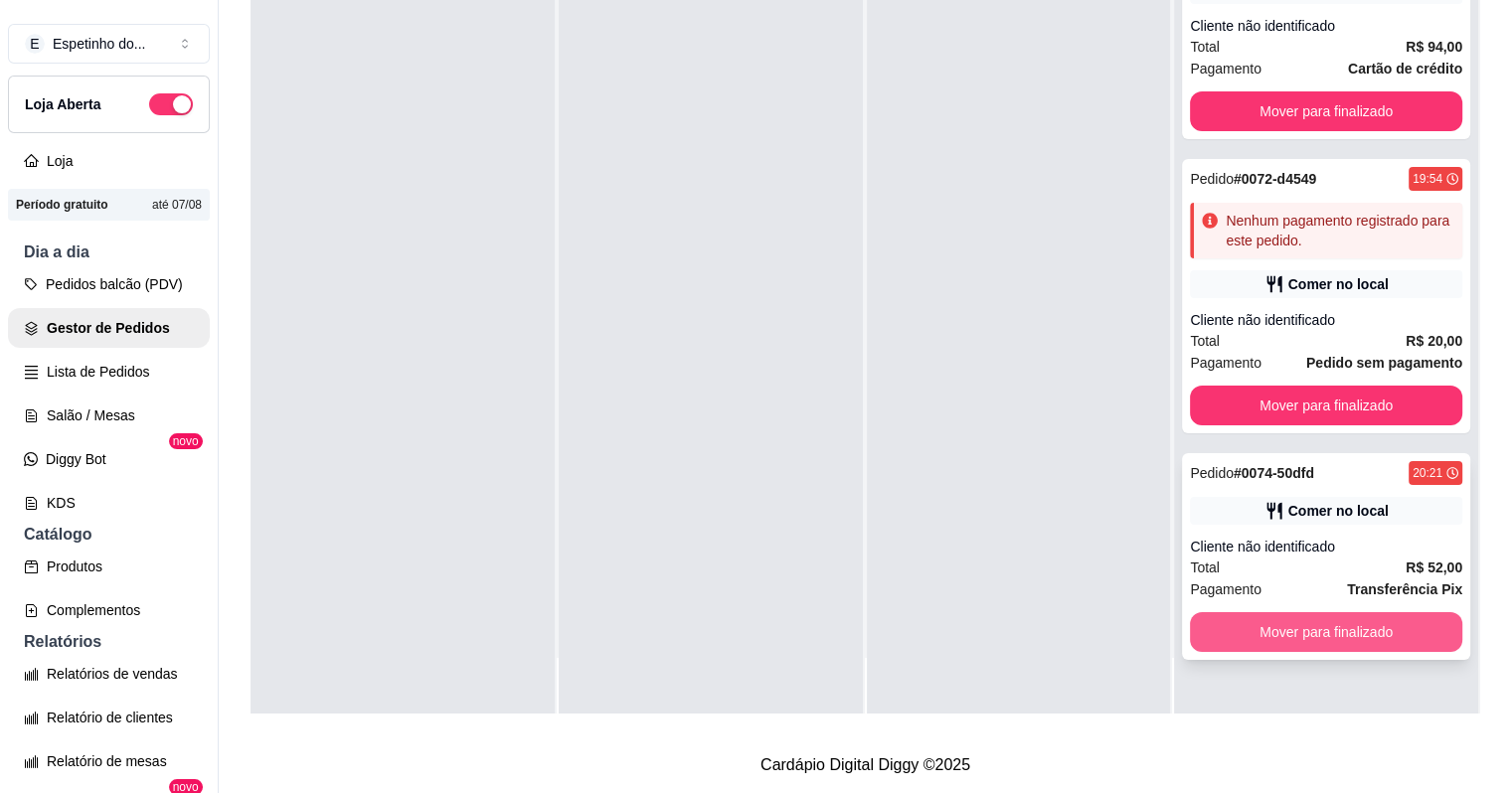 click on "Mover para finalizado" at bounding box center (1326, 632) 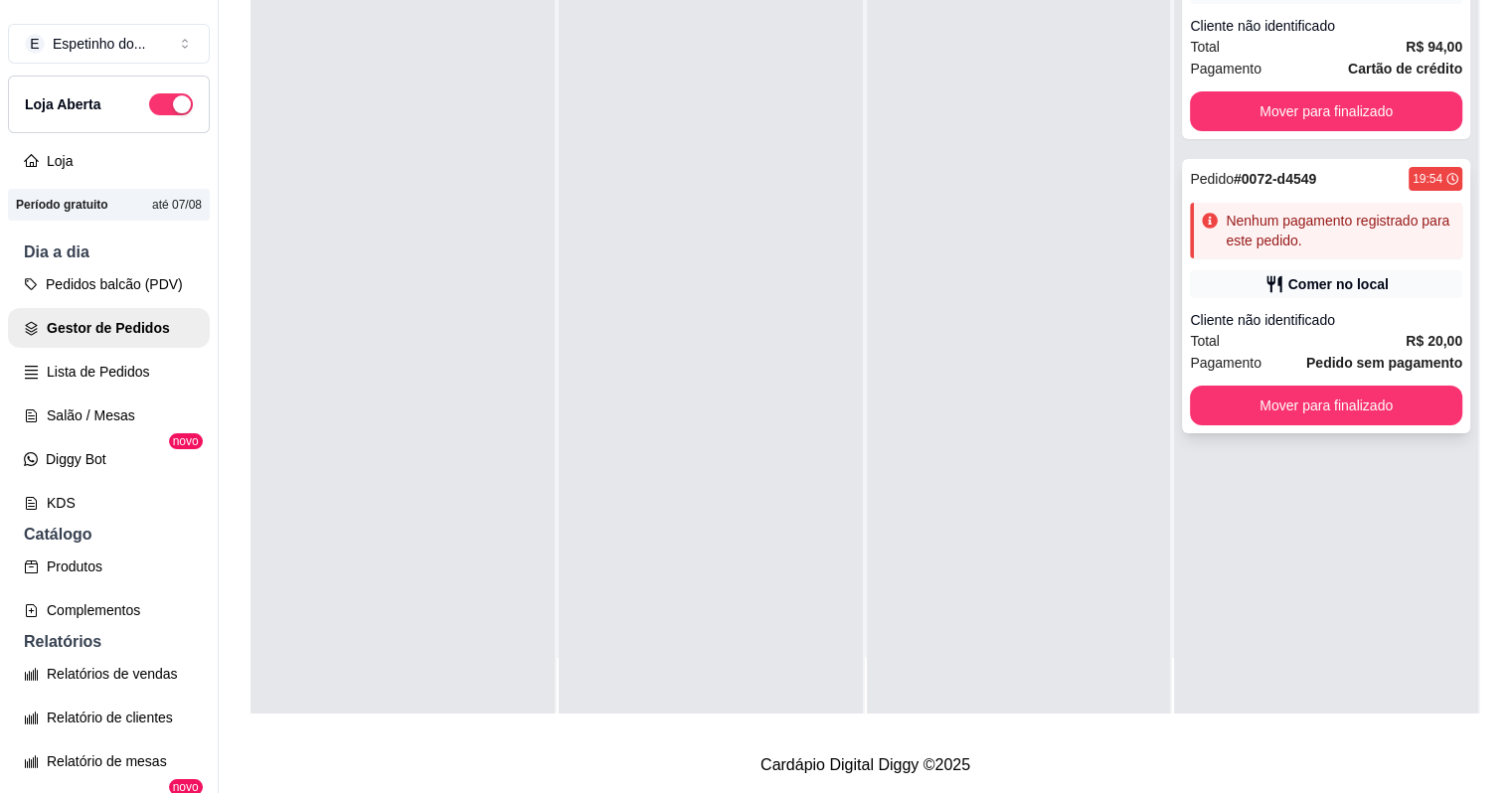 click on "Total R$ 20,00" at bounding box center [1326, 341] 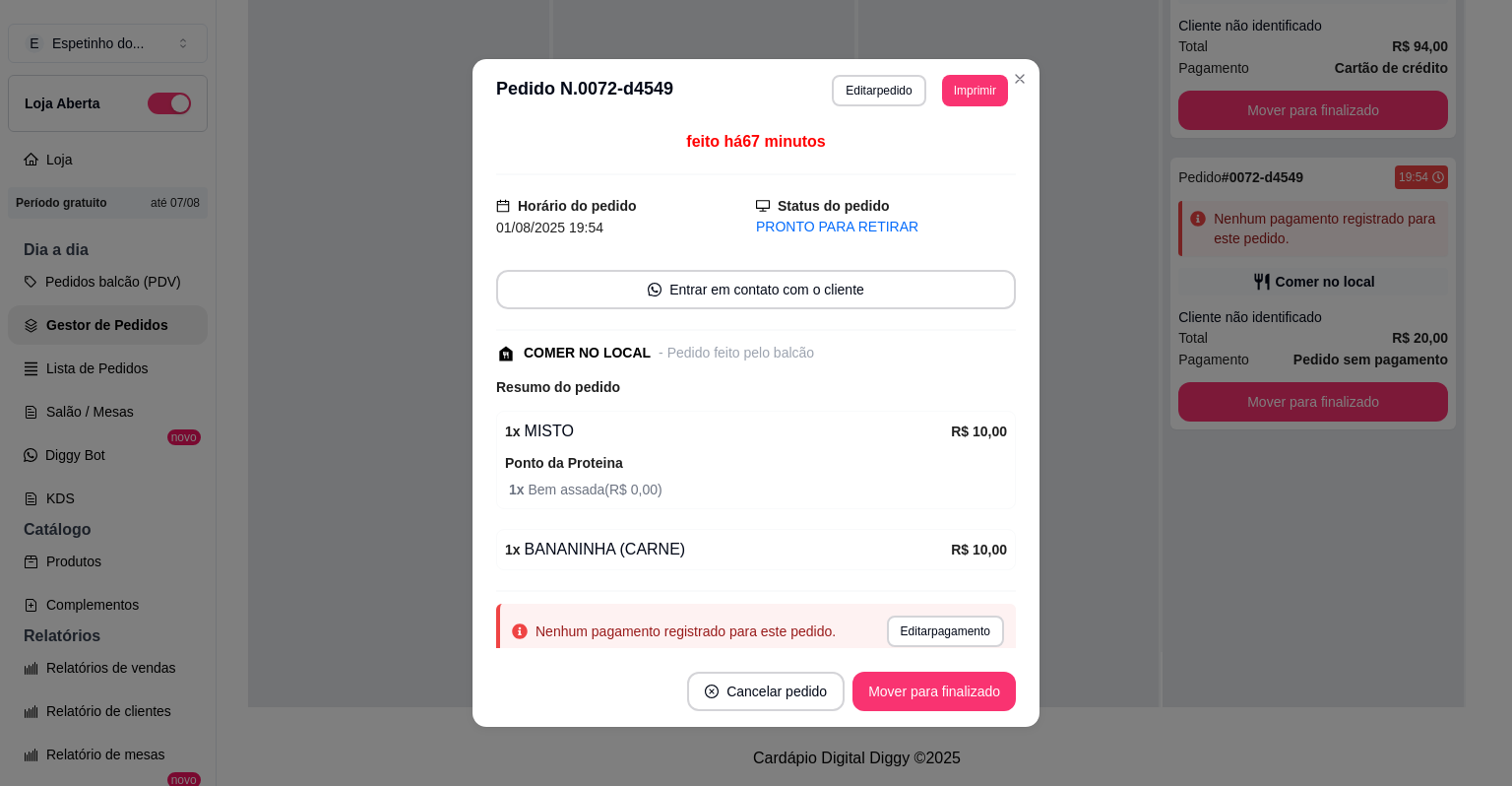 scroll, scrollTop: 66, scrollLeft: 0, axis: vertical 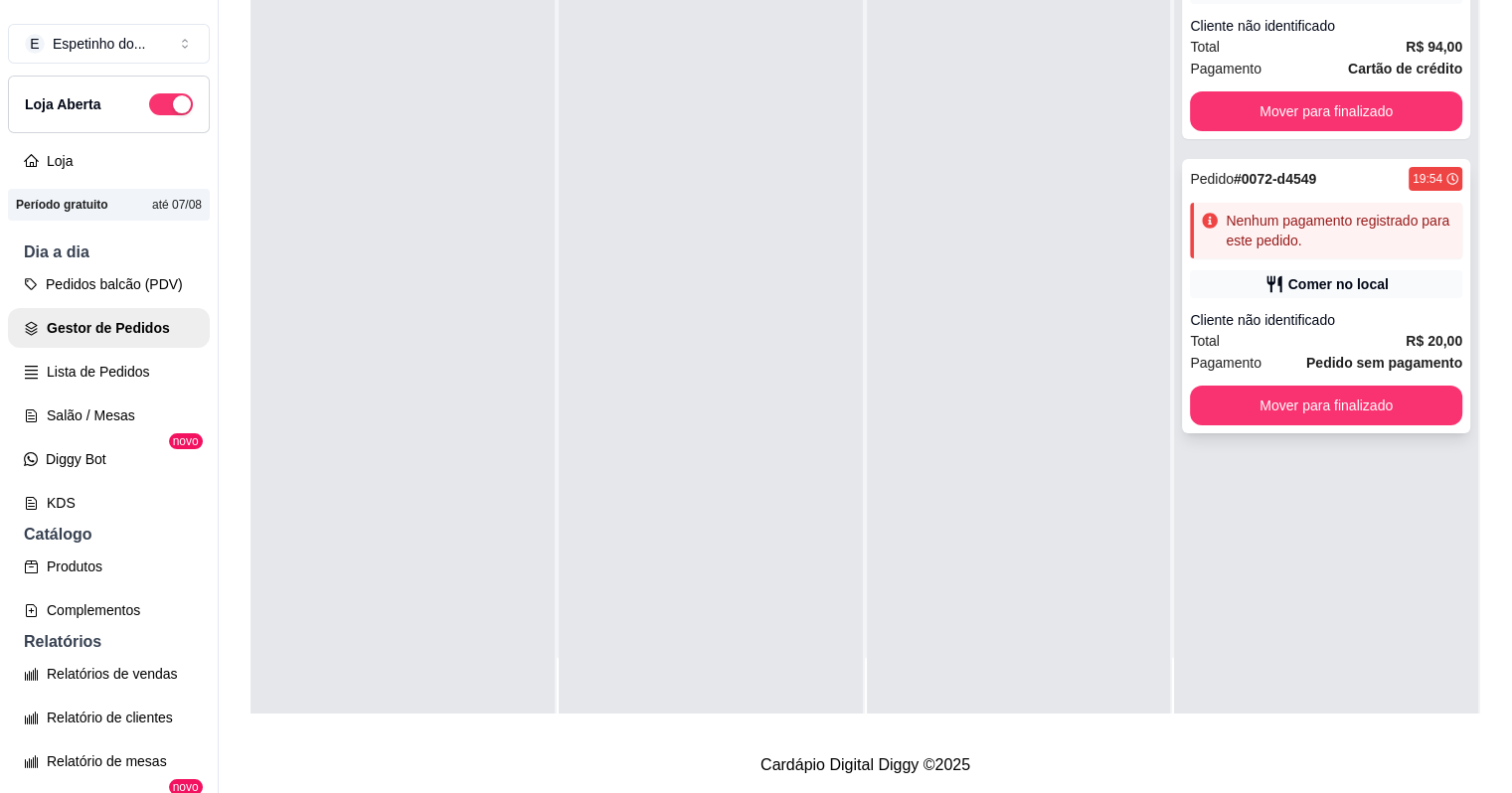 click on "Nenhum pagamento registrado para este pedido." at bounding box center (1340, 231) 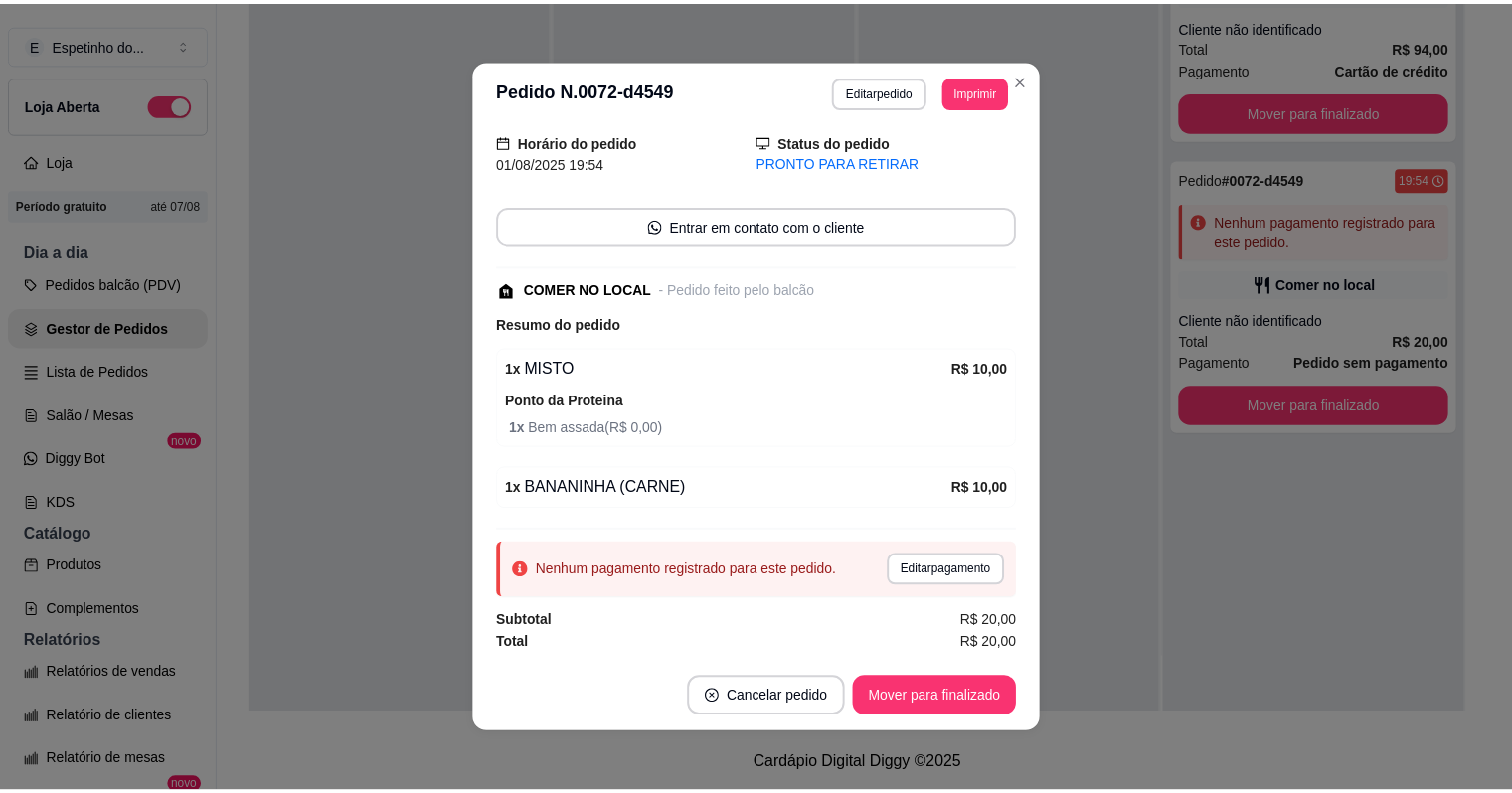 scroll, scrollTop: 0, scrollLeft: 0, axis: both 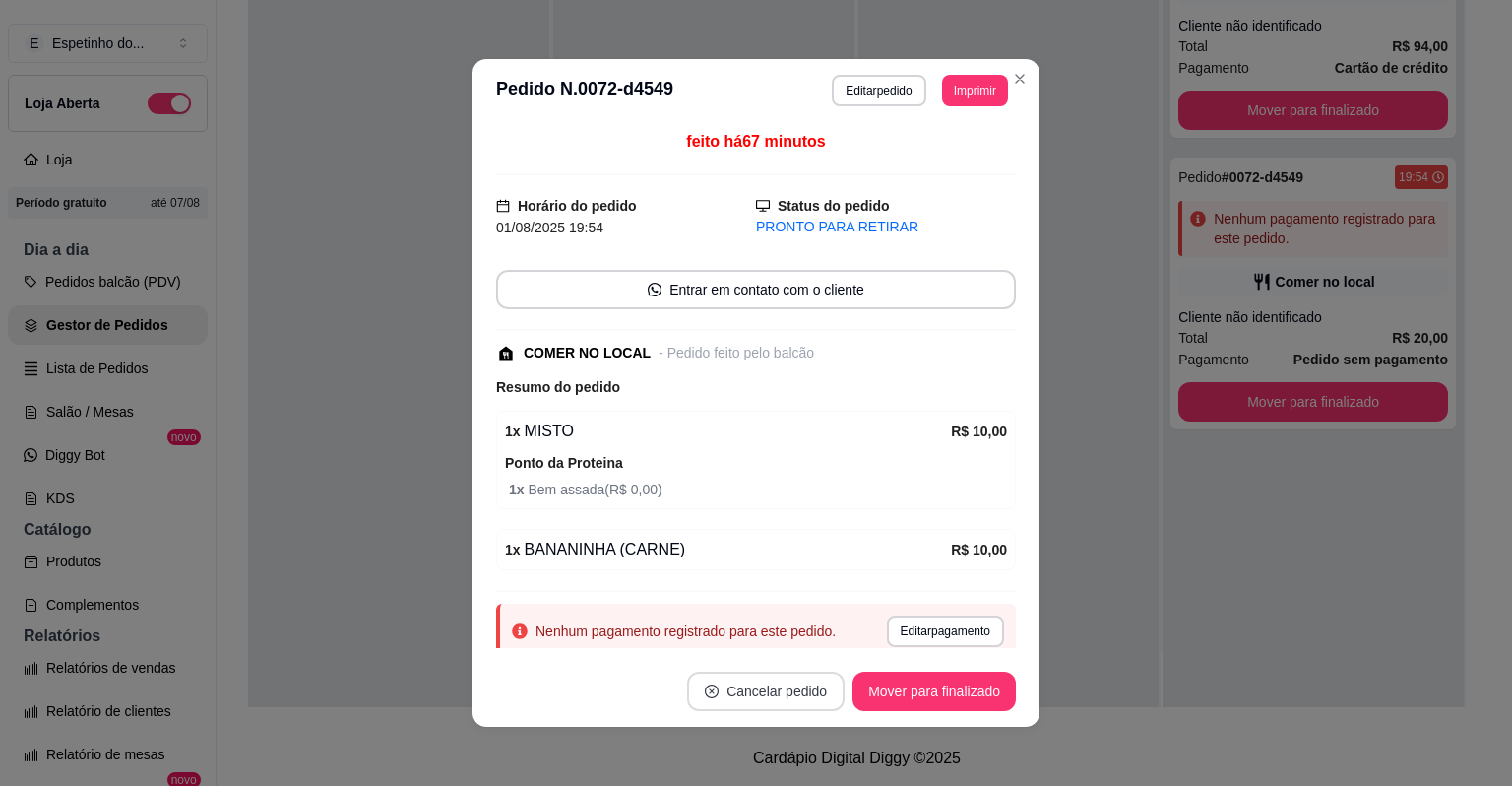 click on "Cancelar pedido" at bounding box center [766, 691] 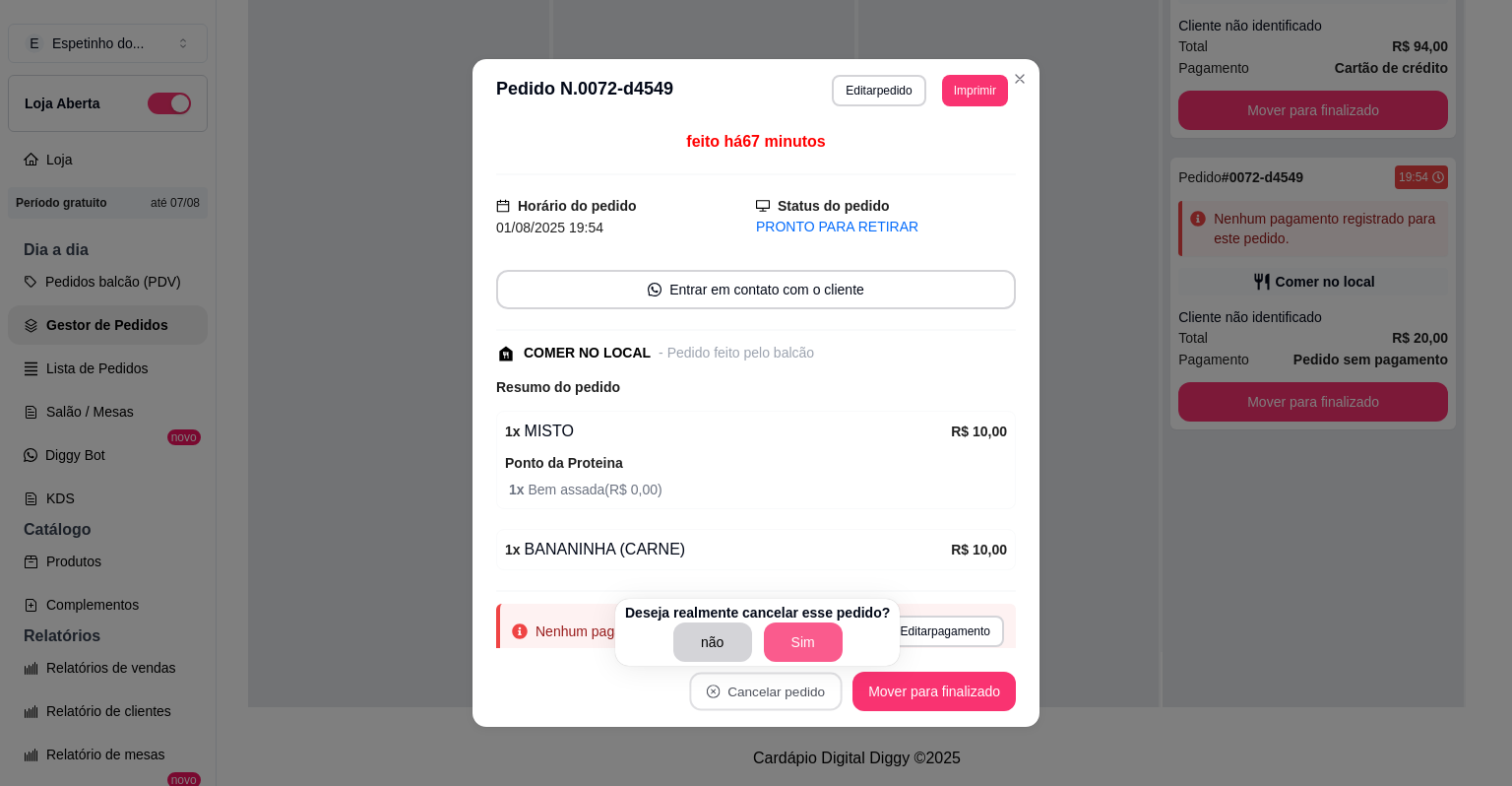 click on "Sim" at bounding box center (803, 642) 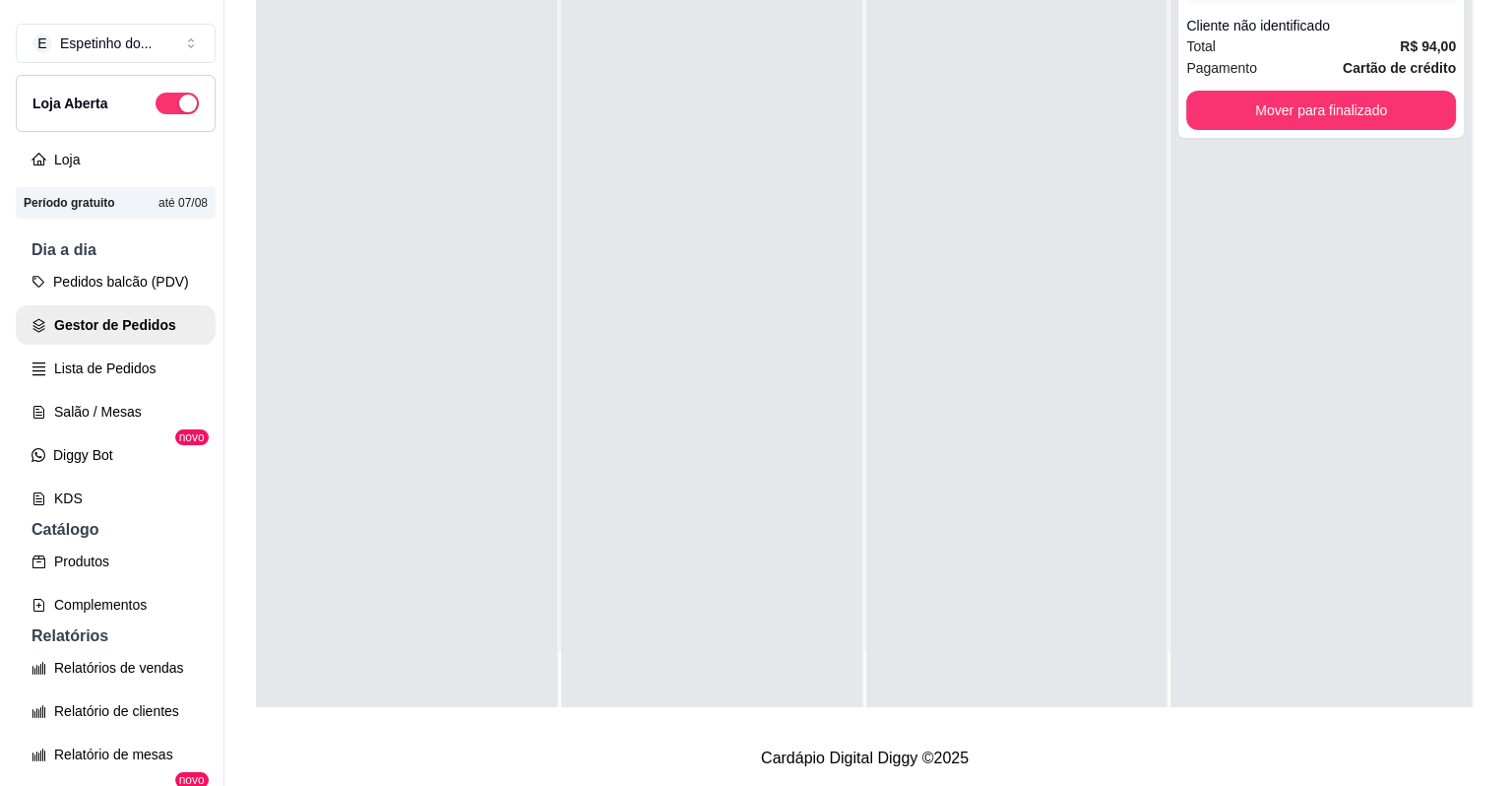 scroll, scrollTop: 0, scrollLeft: 0, axis: both 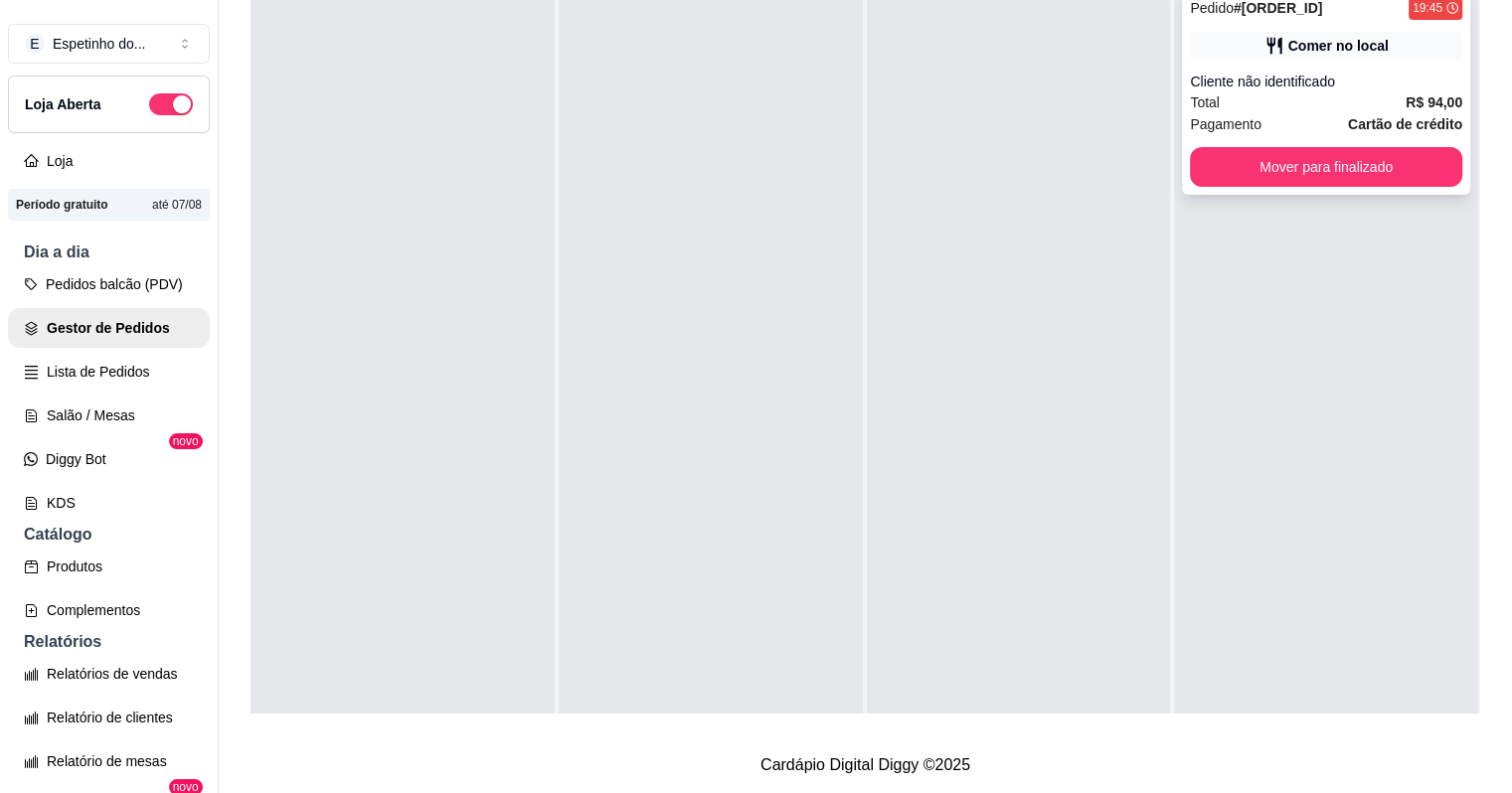 click on "Pagamento Cartão de crédito" at bounding box center (1326, 124) 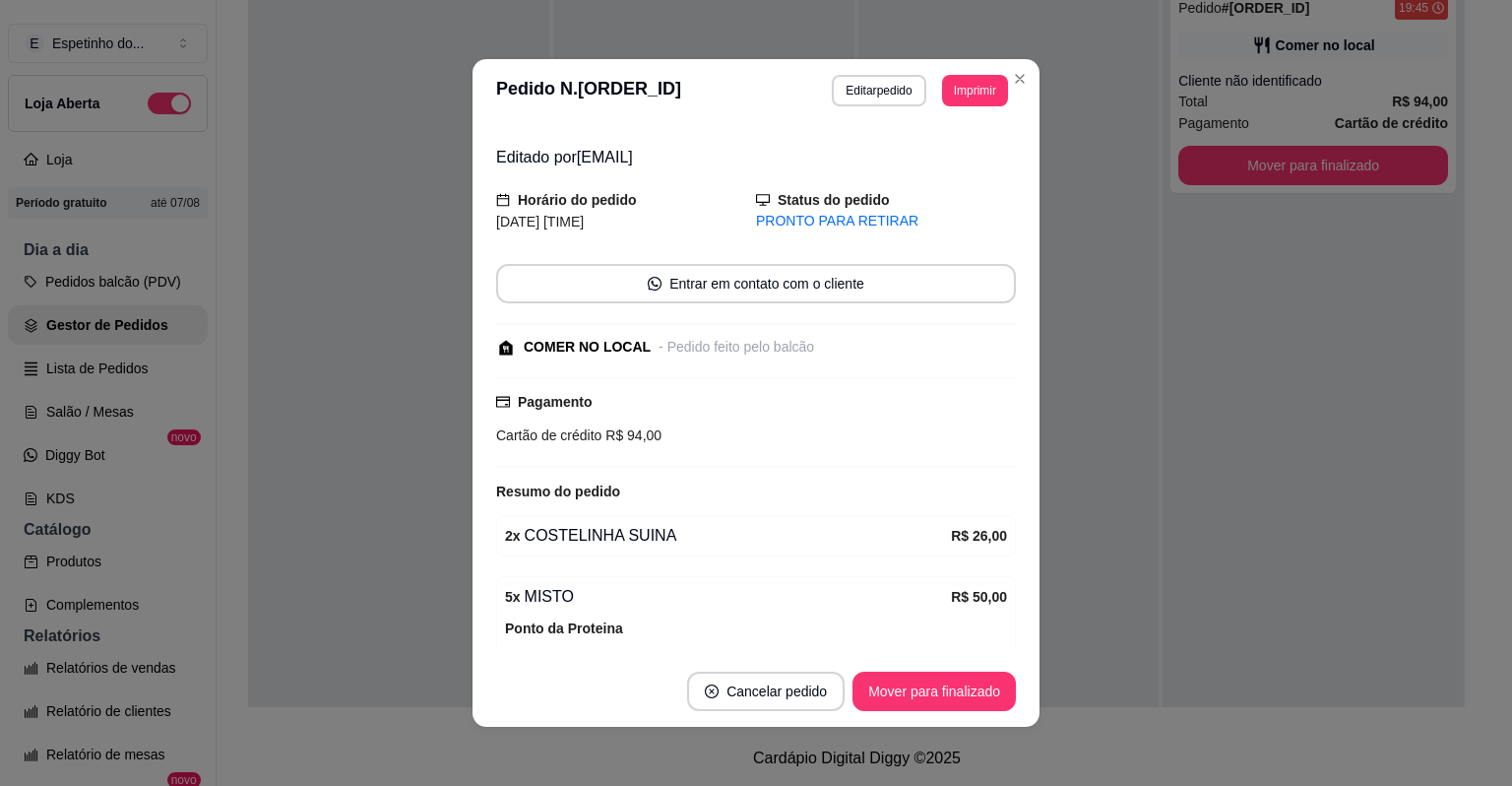 scroll, scrollTop: 0, scrollLeft: 0, axis: both 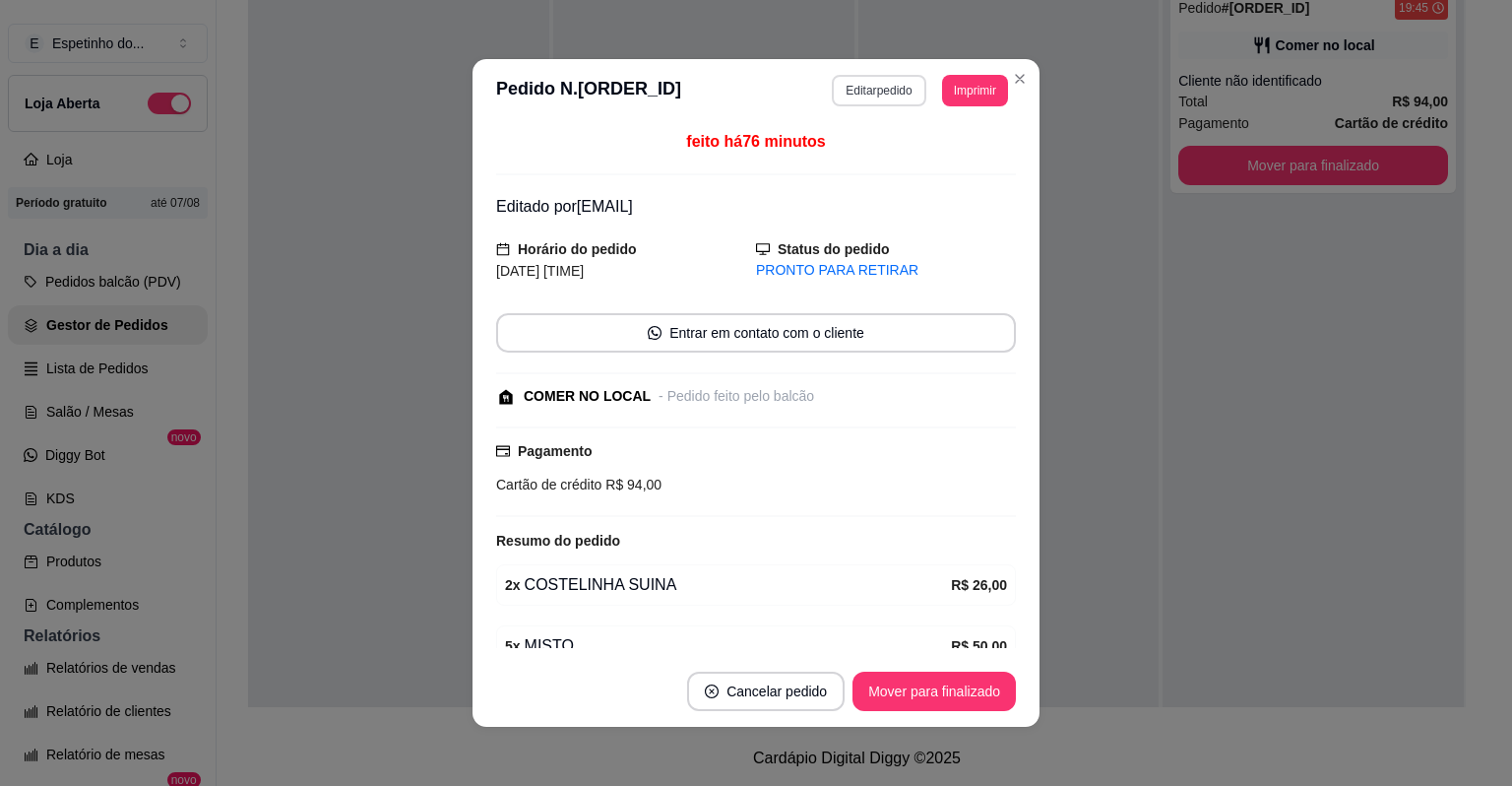 click on "Editar  pedido" at bounding box center [878, 91] 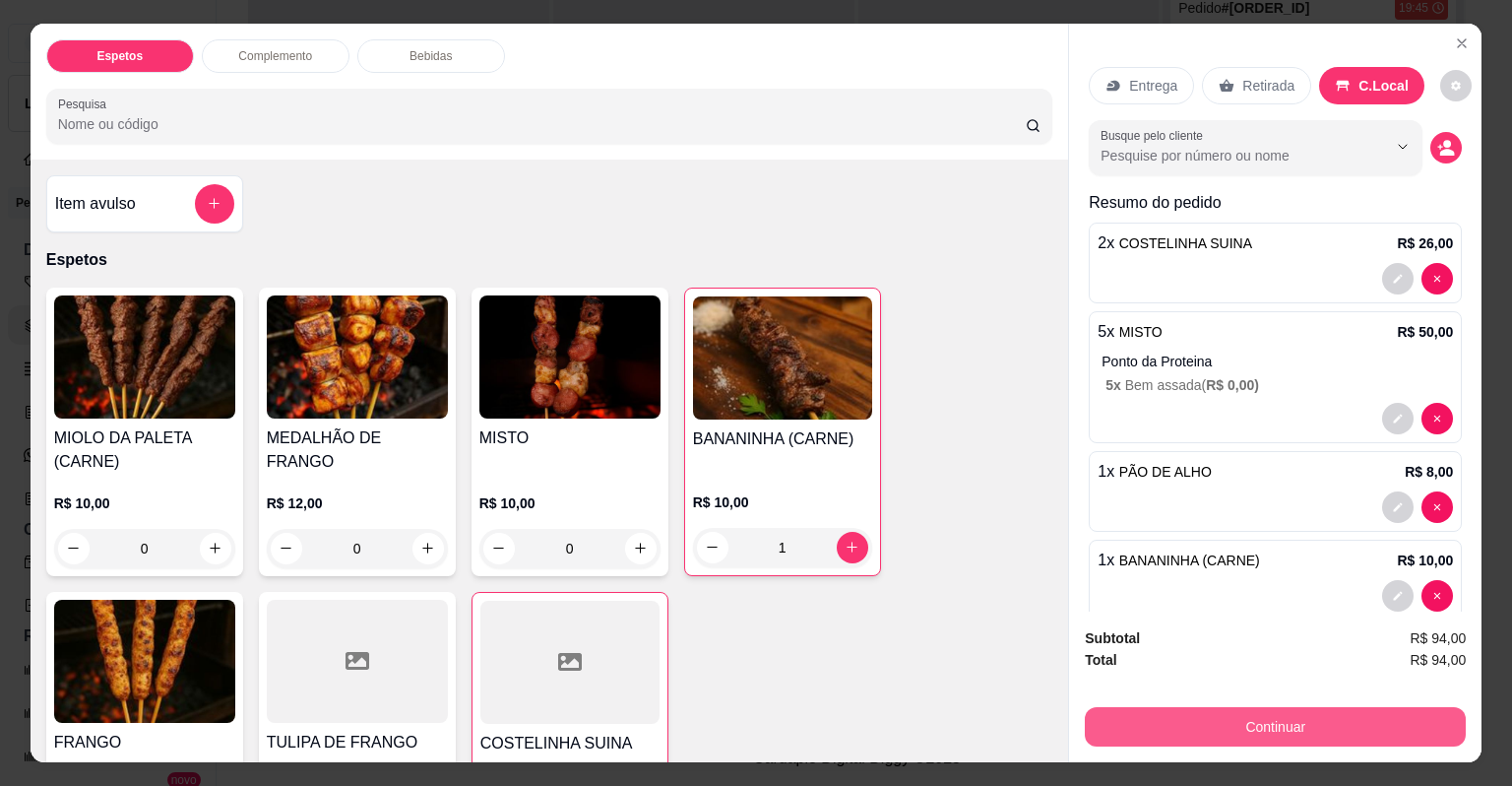 click on "Continuar" at bounding box center (1275, 727) 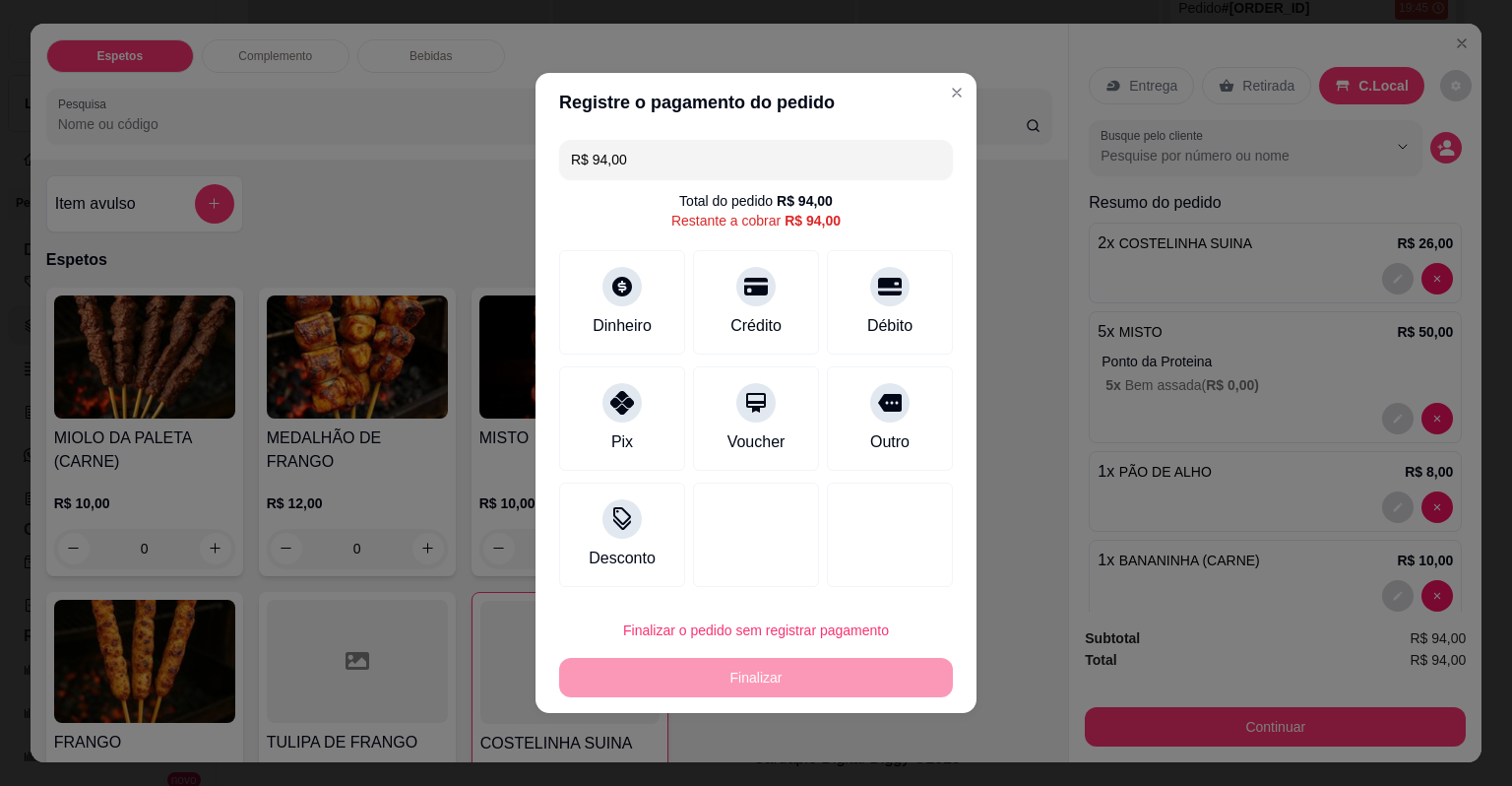 click on "R$ 94,00" at bounding box center [756, 160] 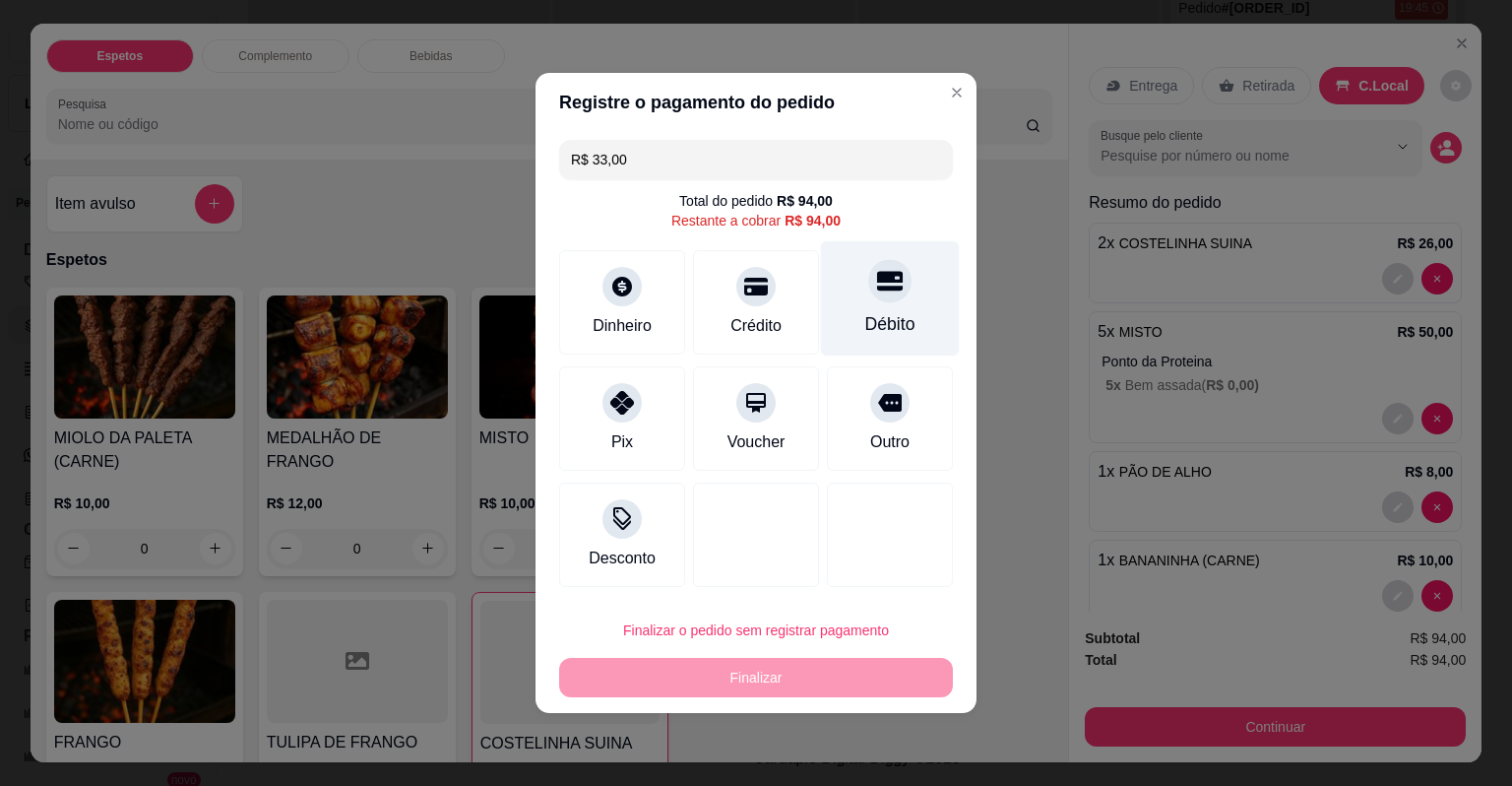 type on "R$ 33,00" 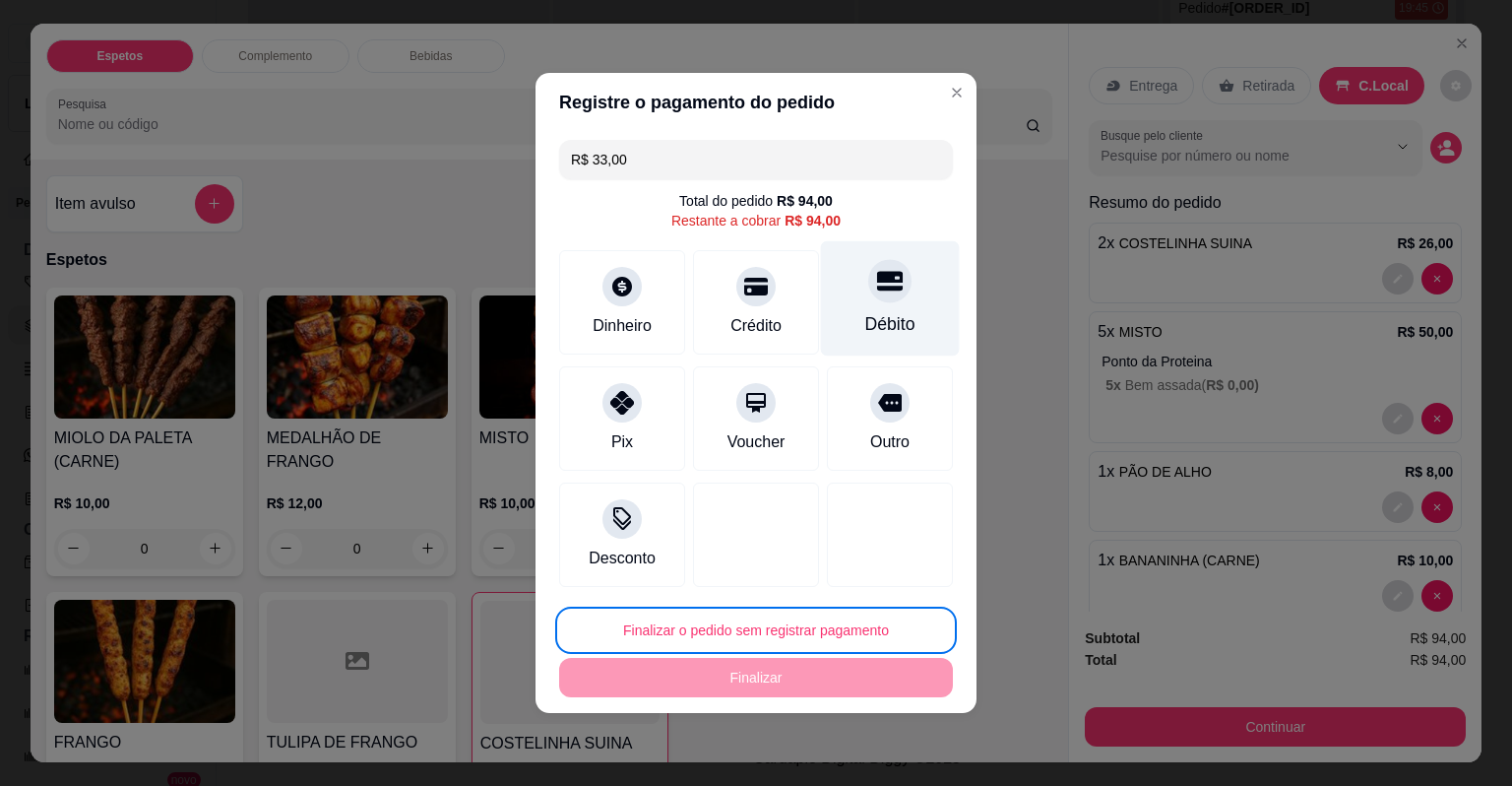 click 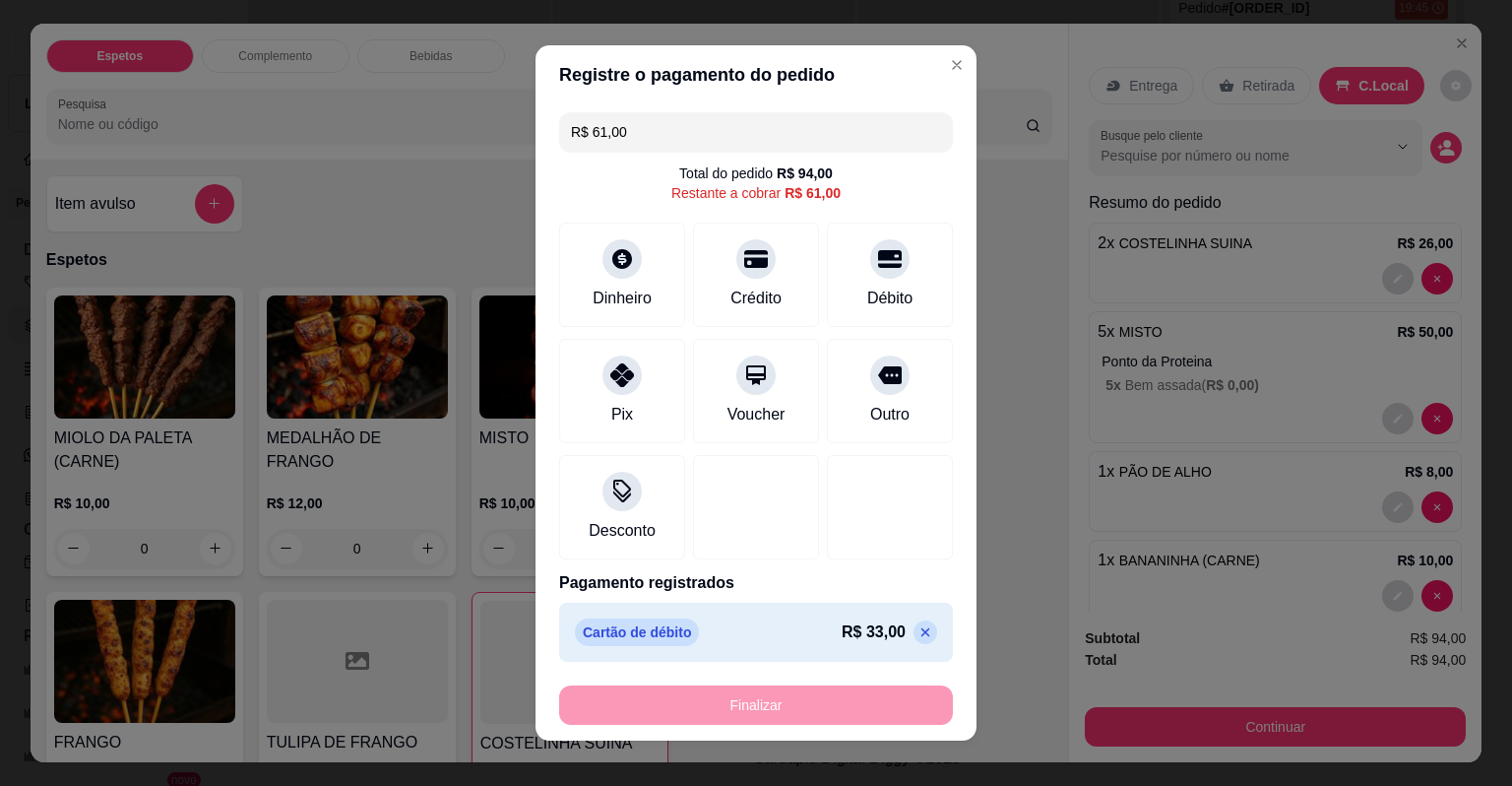 drag, startPoint x: 727, startPoint y: 131, endPoint x: 492, endPoint y: 138, distance: 235.1042 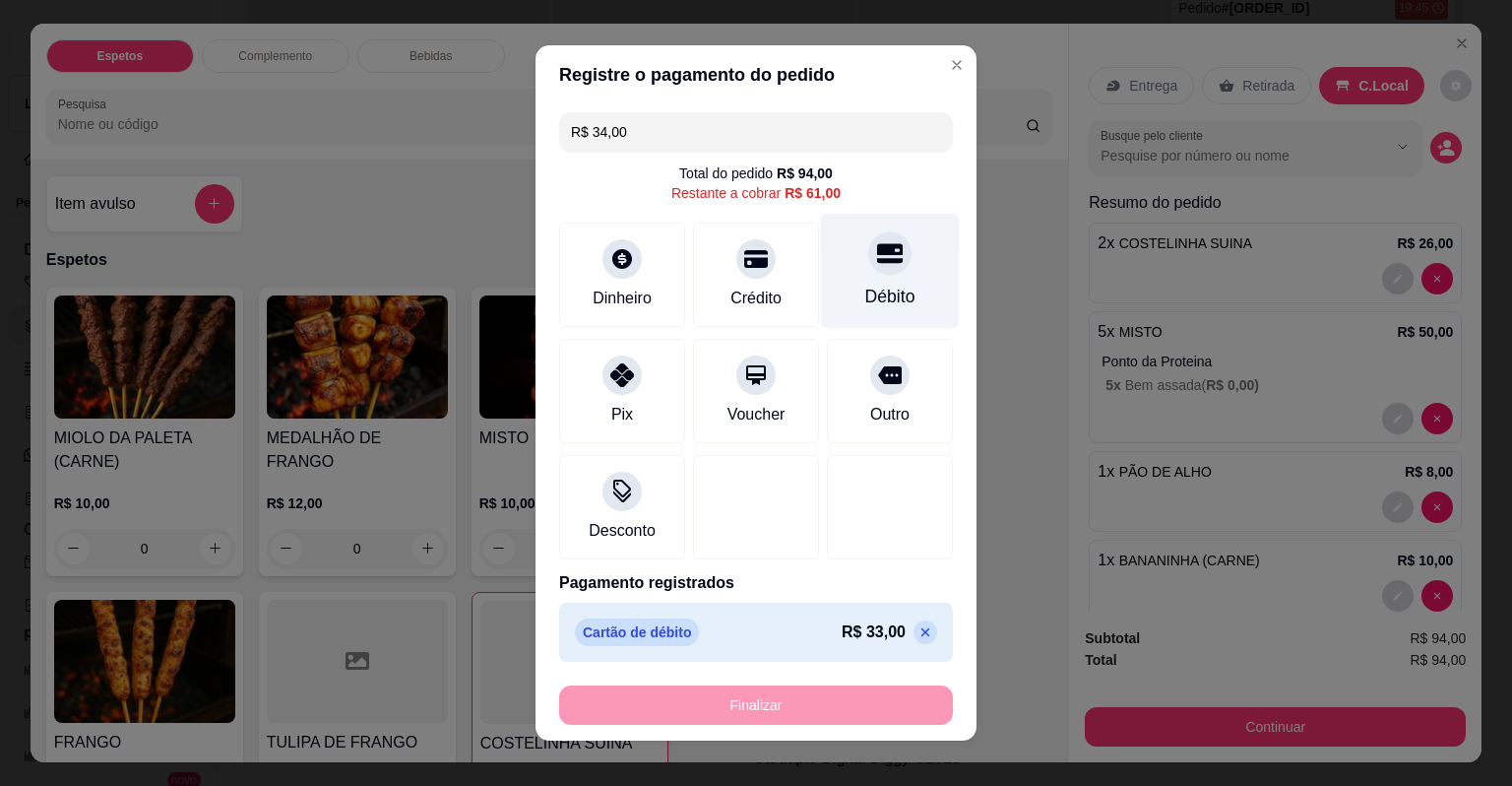 click 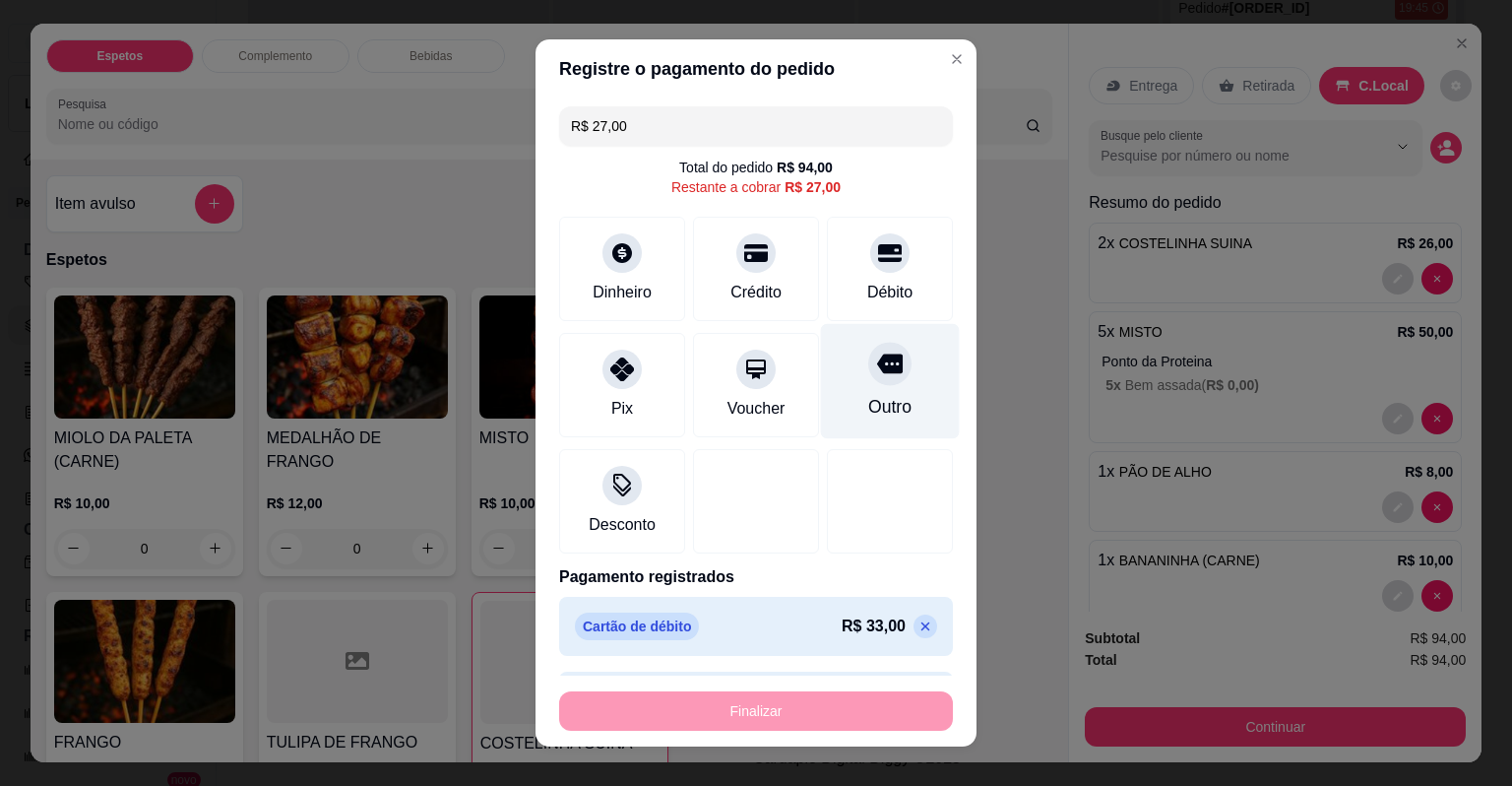 scroll, scrollTop: 61, scrollLeft: 0, axis: vertical 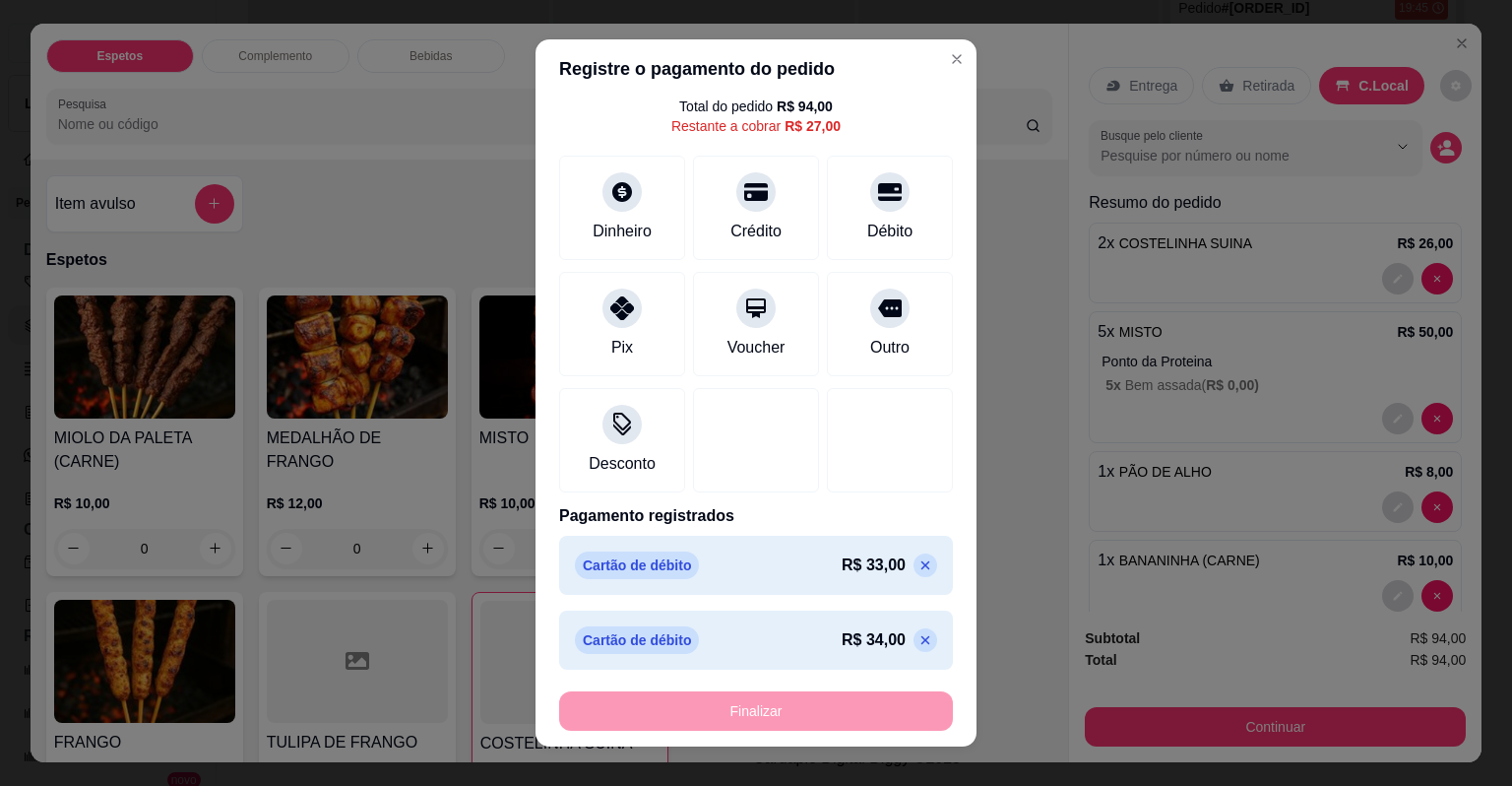 click 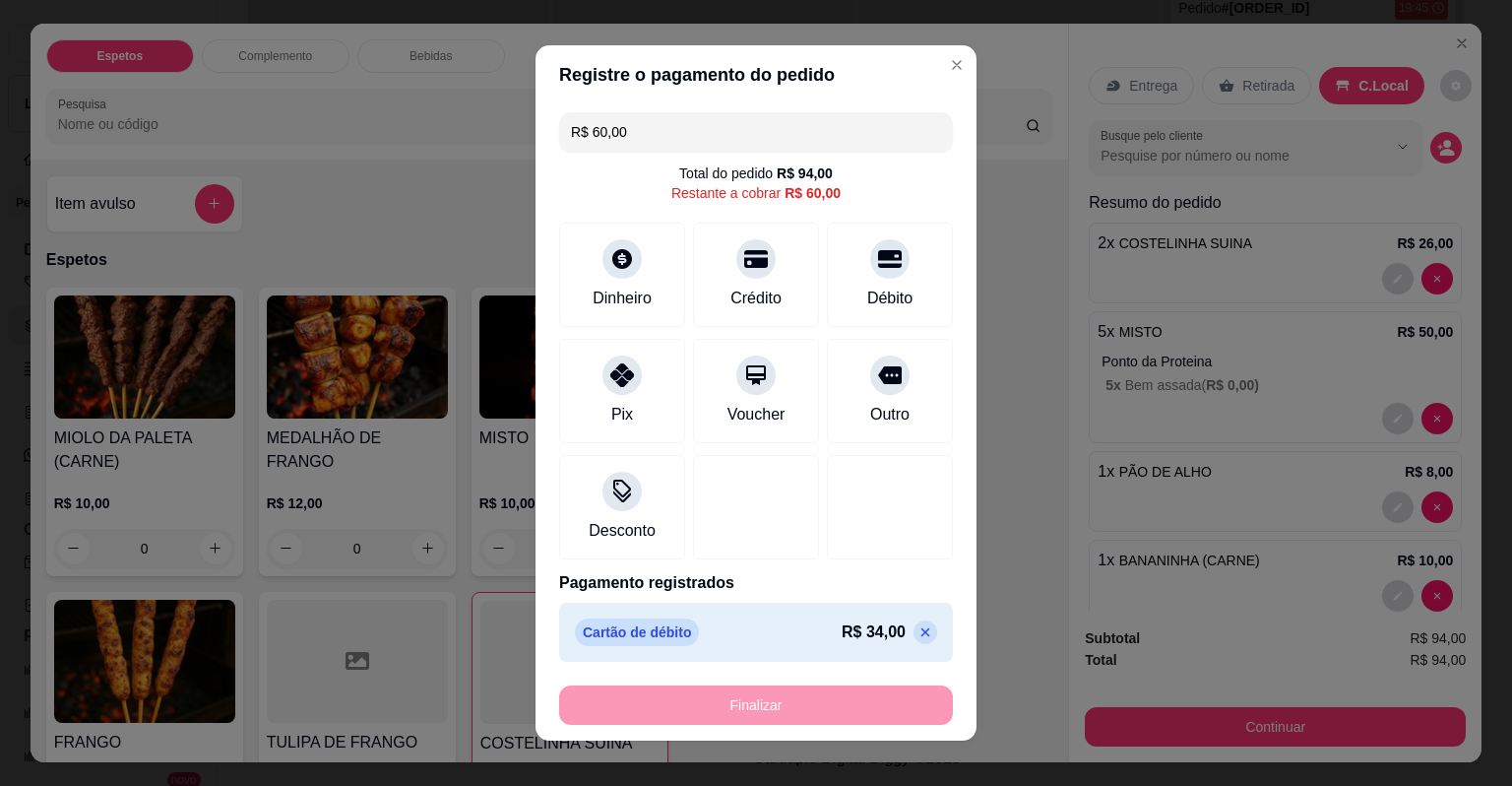 scroll, scrollTop: 0, scrollLeft: 0, axis: both 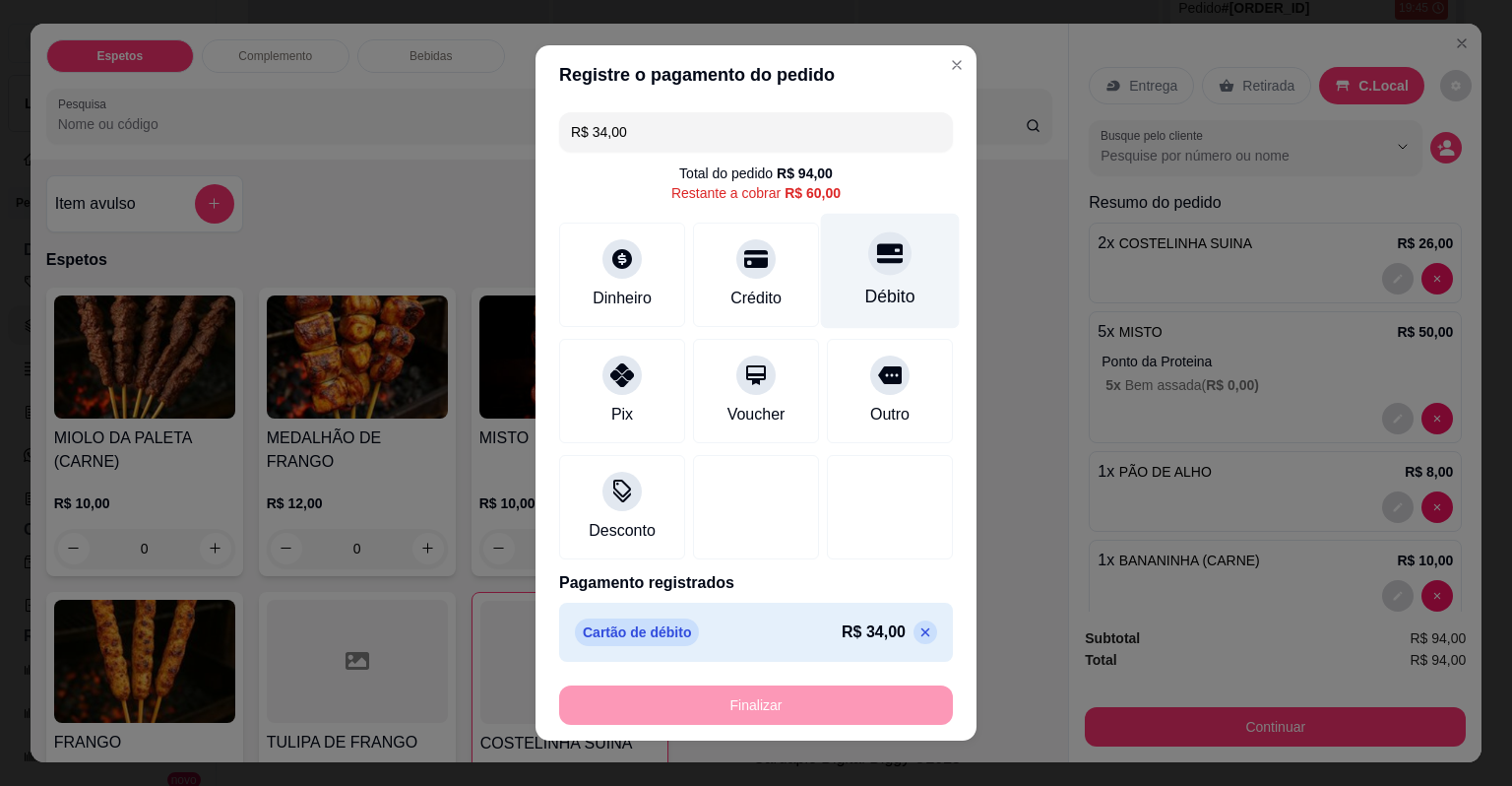 click 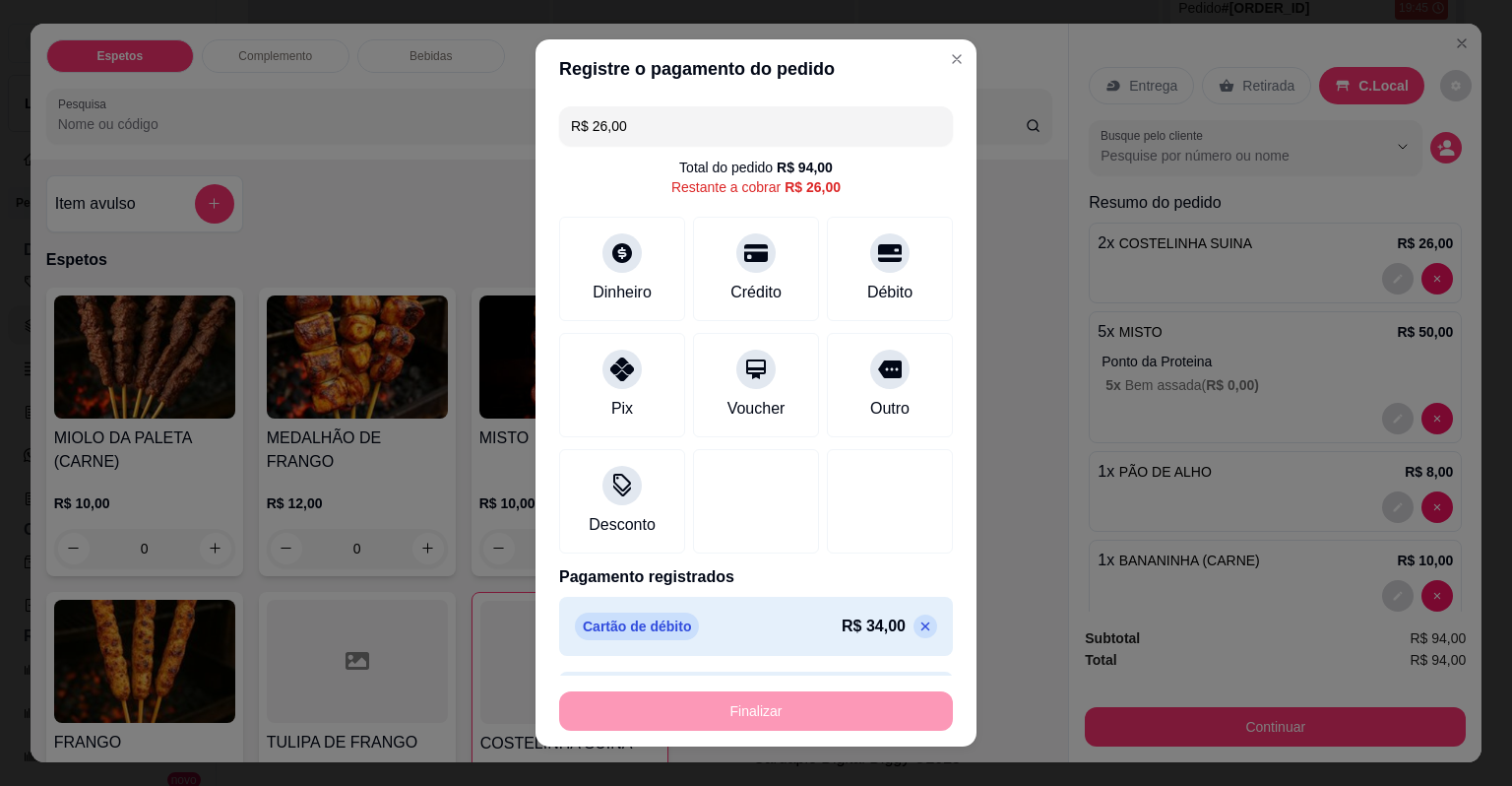 drag, startPoint x: 681, startPoint y: 128, endPoint x: 441, endPoint y: 118, distance: 240.20824 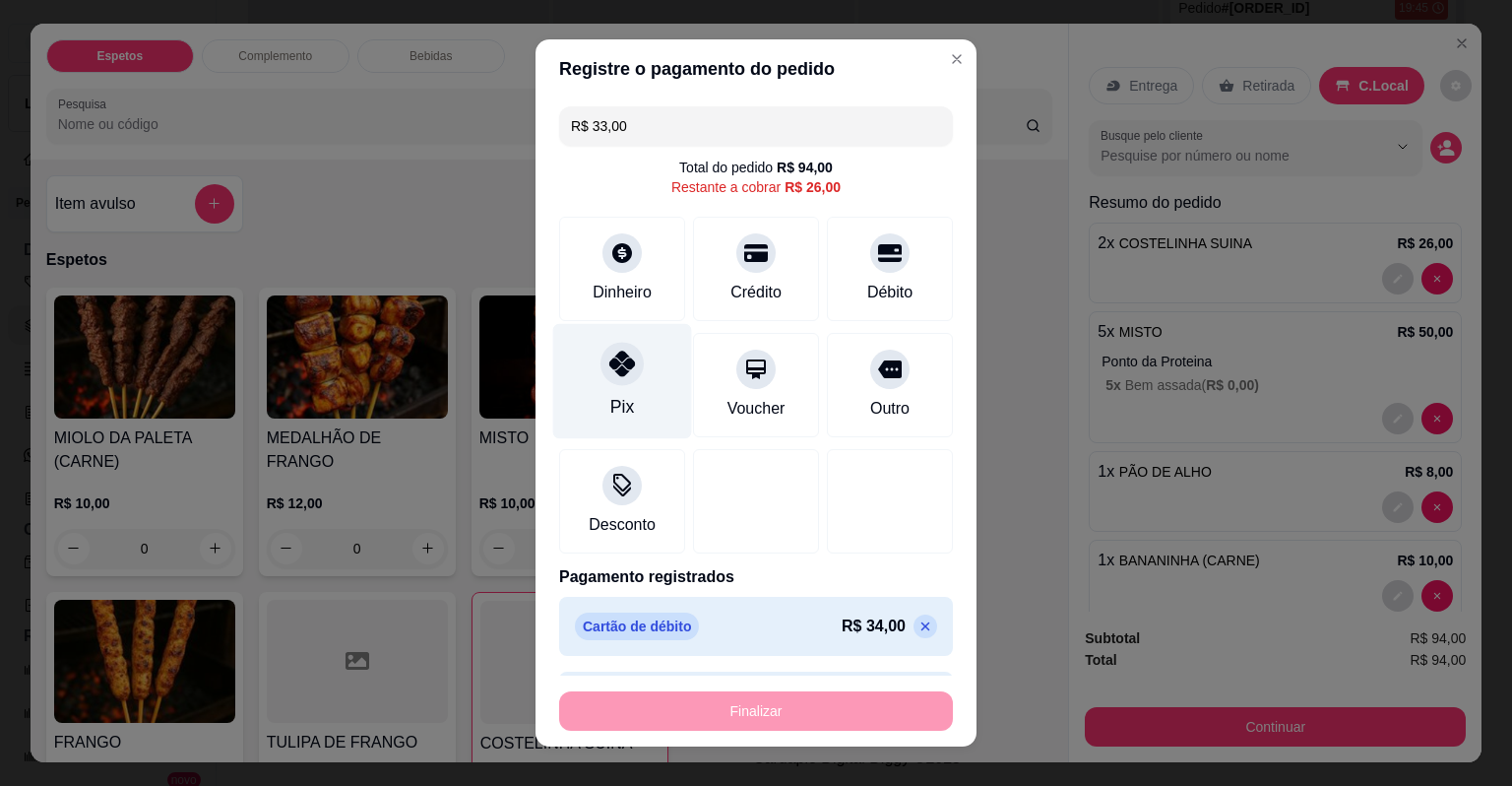 click at bounding box center (622, 363) 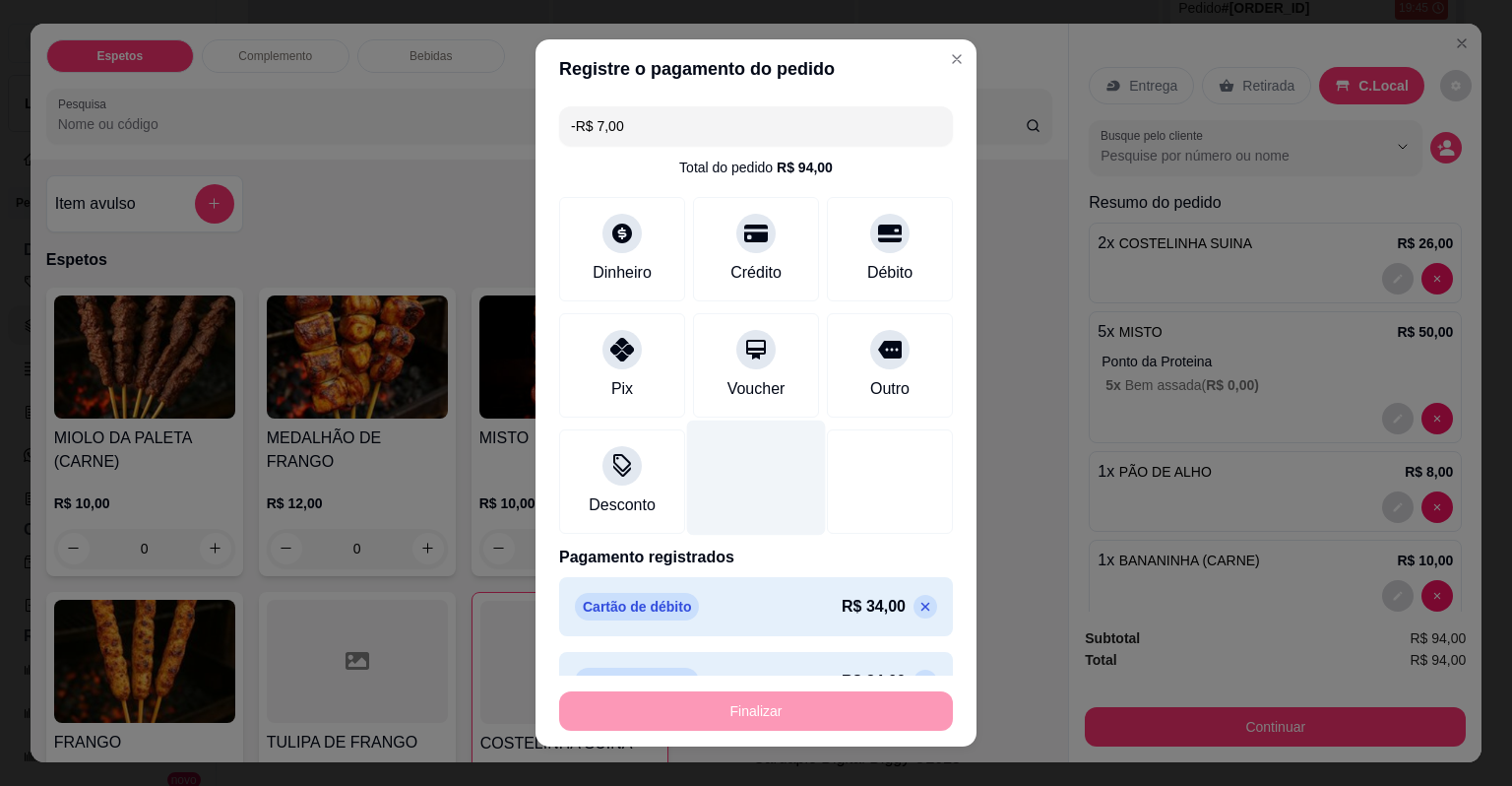 scroll, scrollTop: 116, scrollLeft: 0, axis: vertical 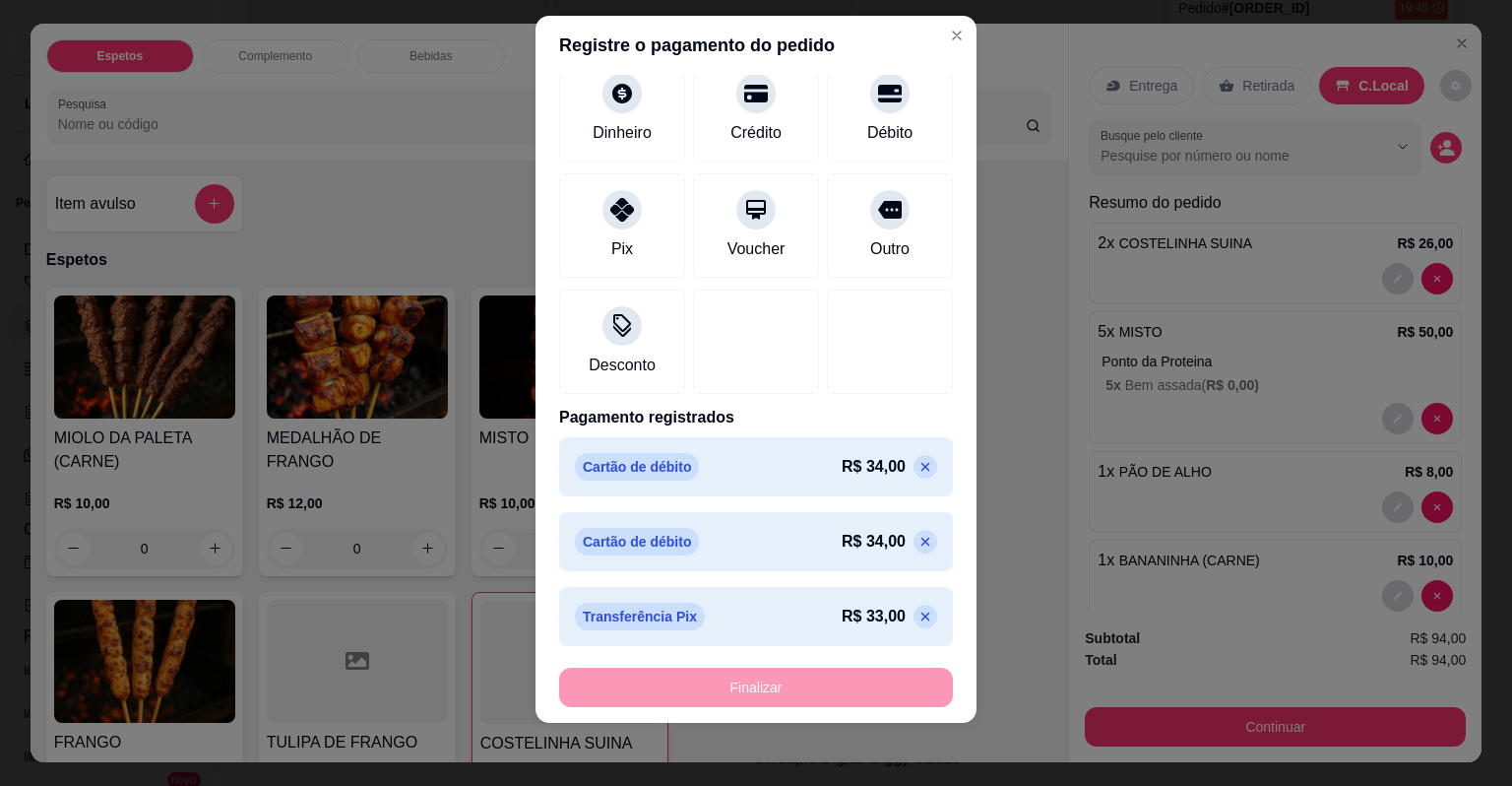 click 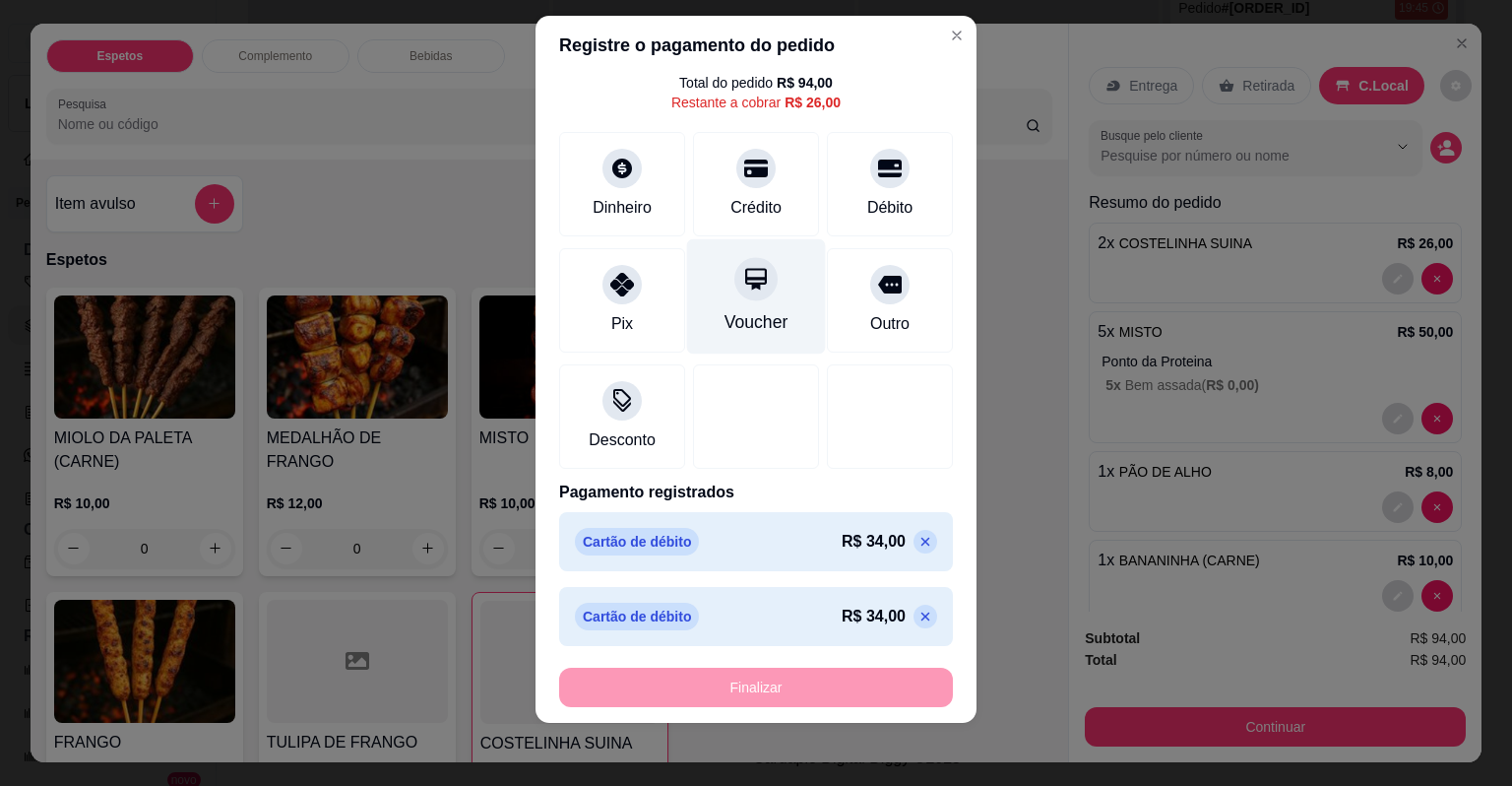 scroll, scrollTop: 0, scrollLeft: 0, axis: both 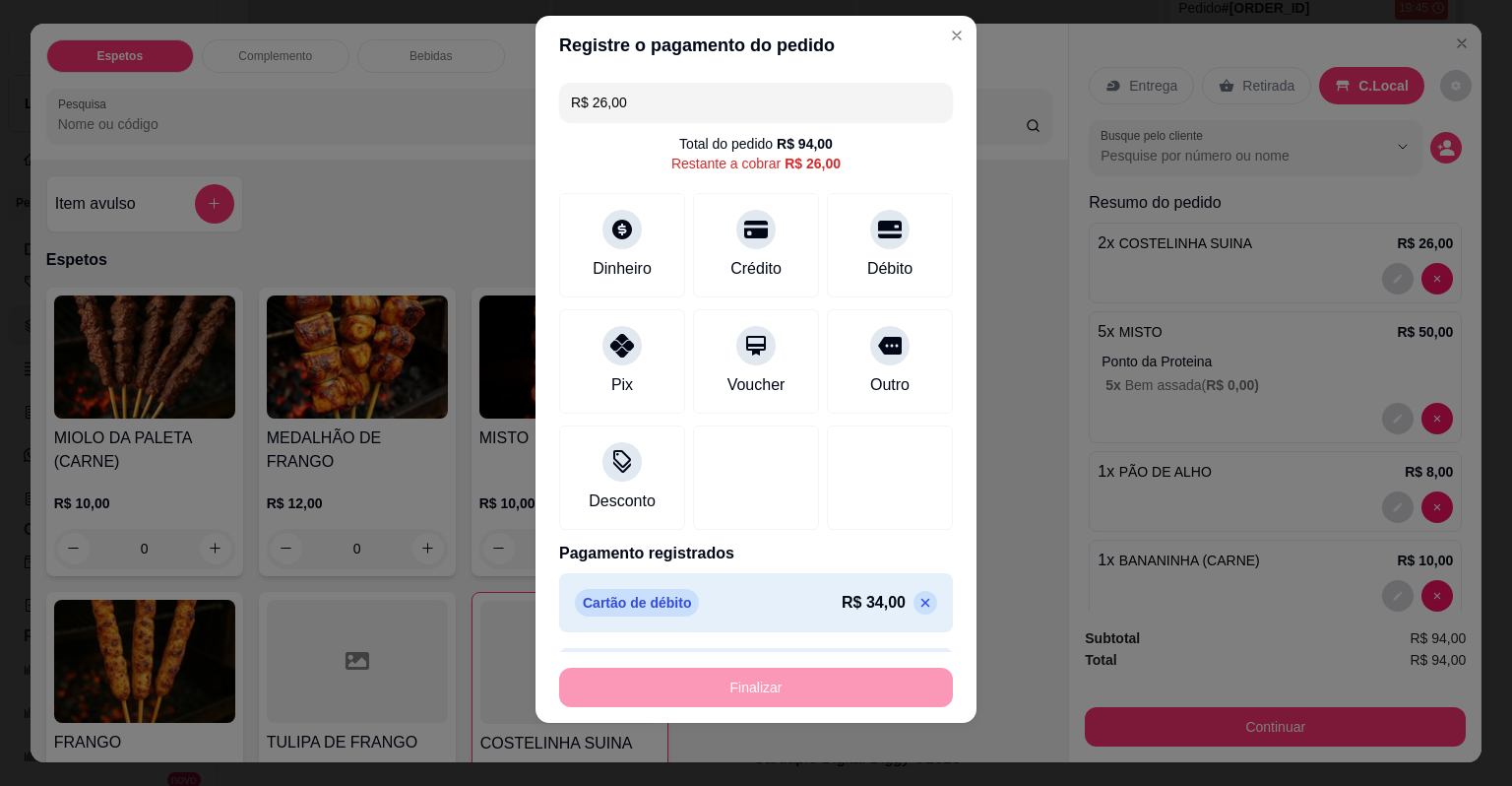 drag, startPoint x: 634, startPoint y: 103, endPoint x: 541, endPoint y: 108, distance: 93.13431 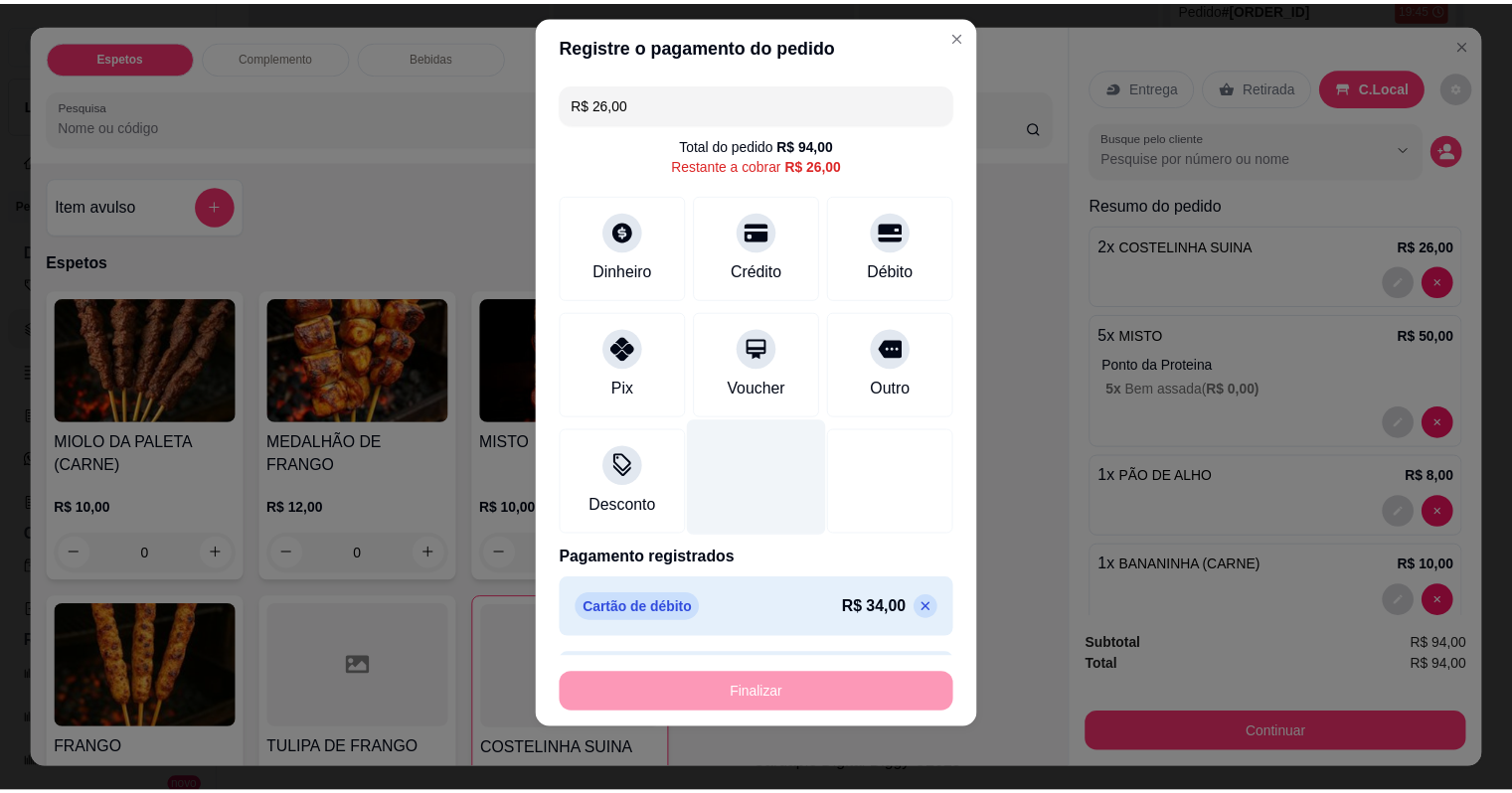 scroll, scrollTop: 62, scrollLeft: 0, axis: vertical 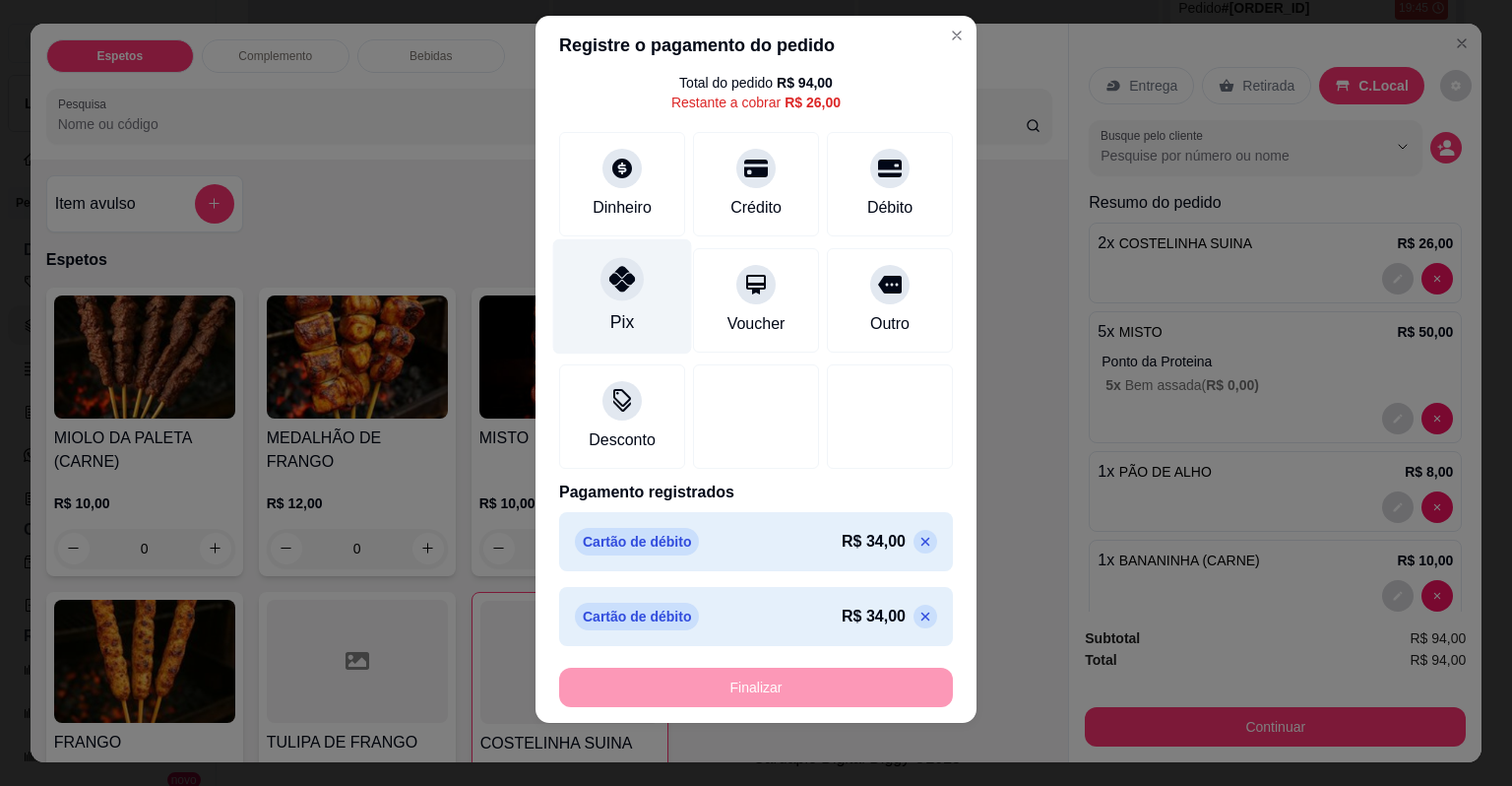click at bounding box center [622, 279] 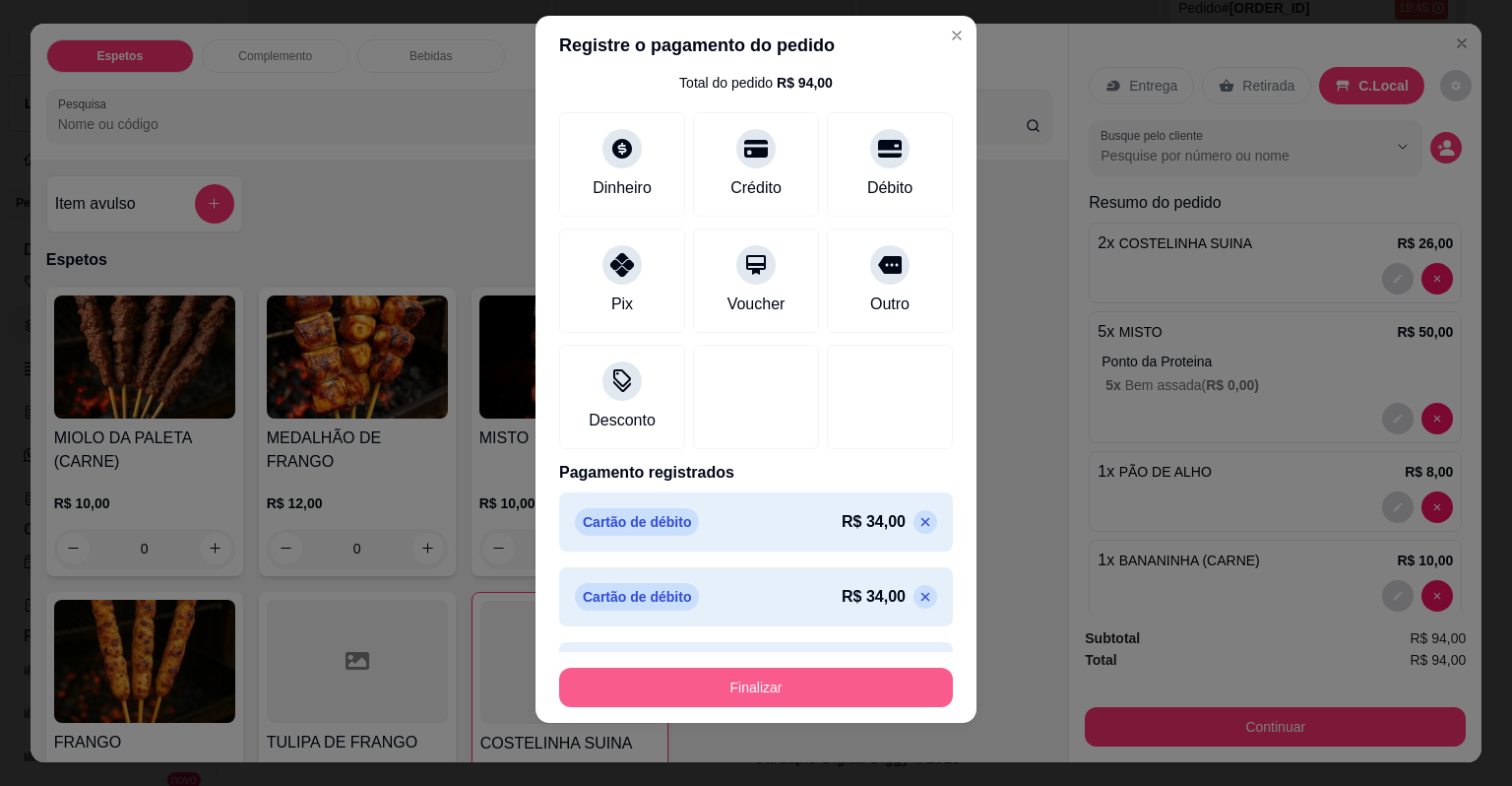 click on "Finalizar" at bounding box center (756, 688) 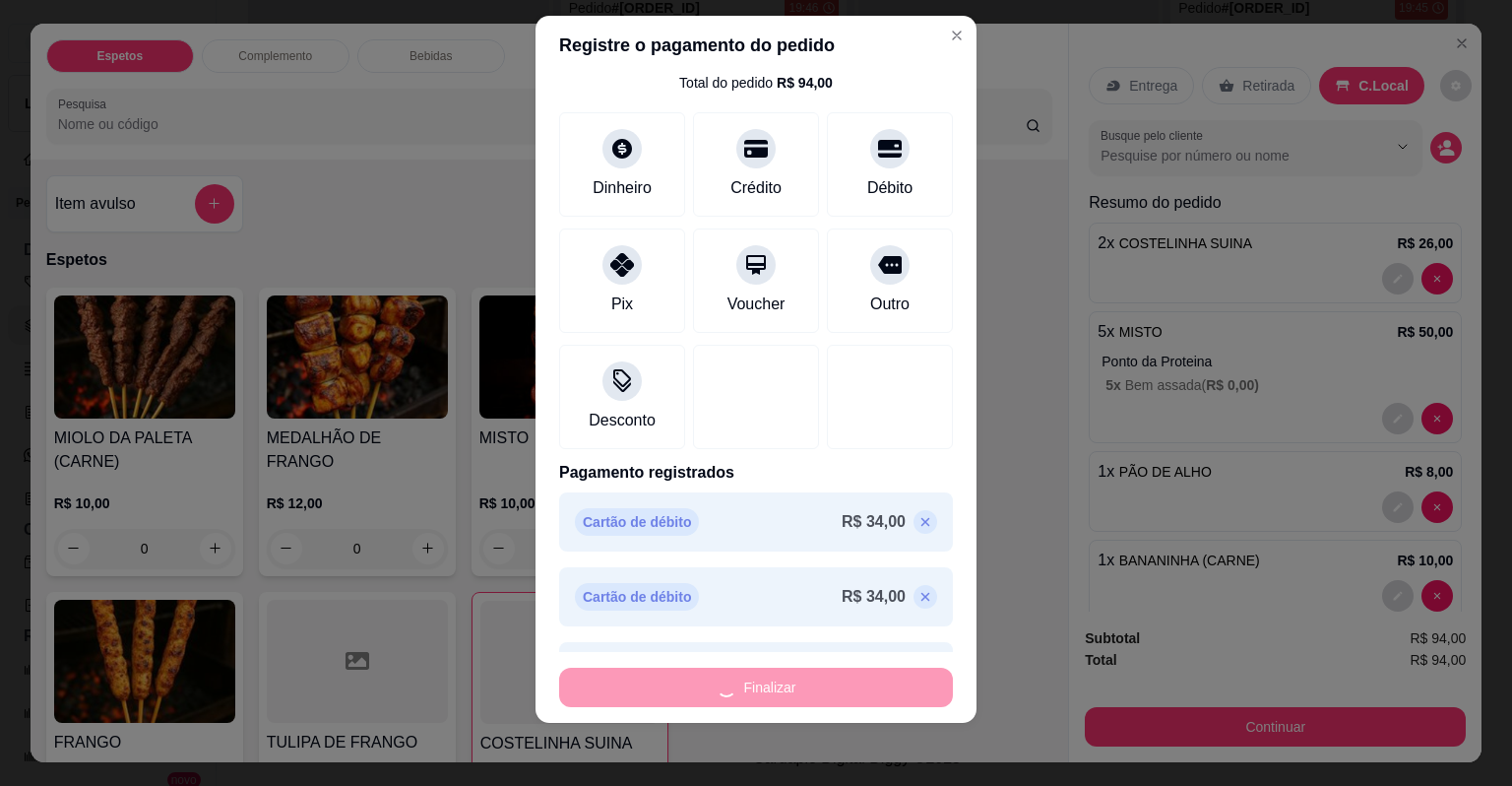 type on "0" 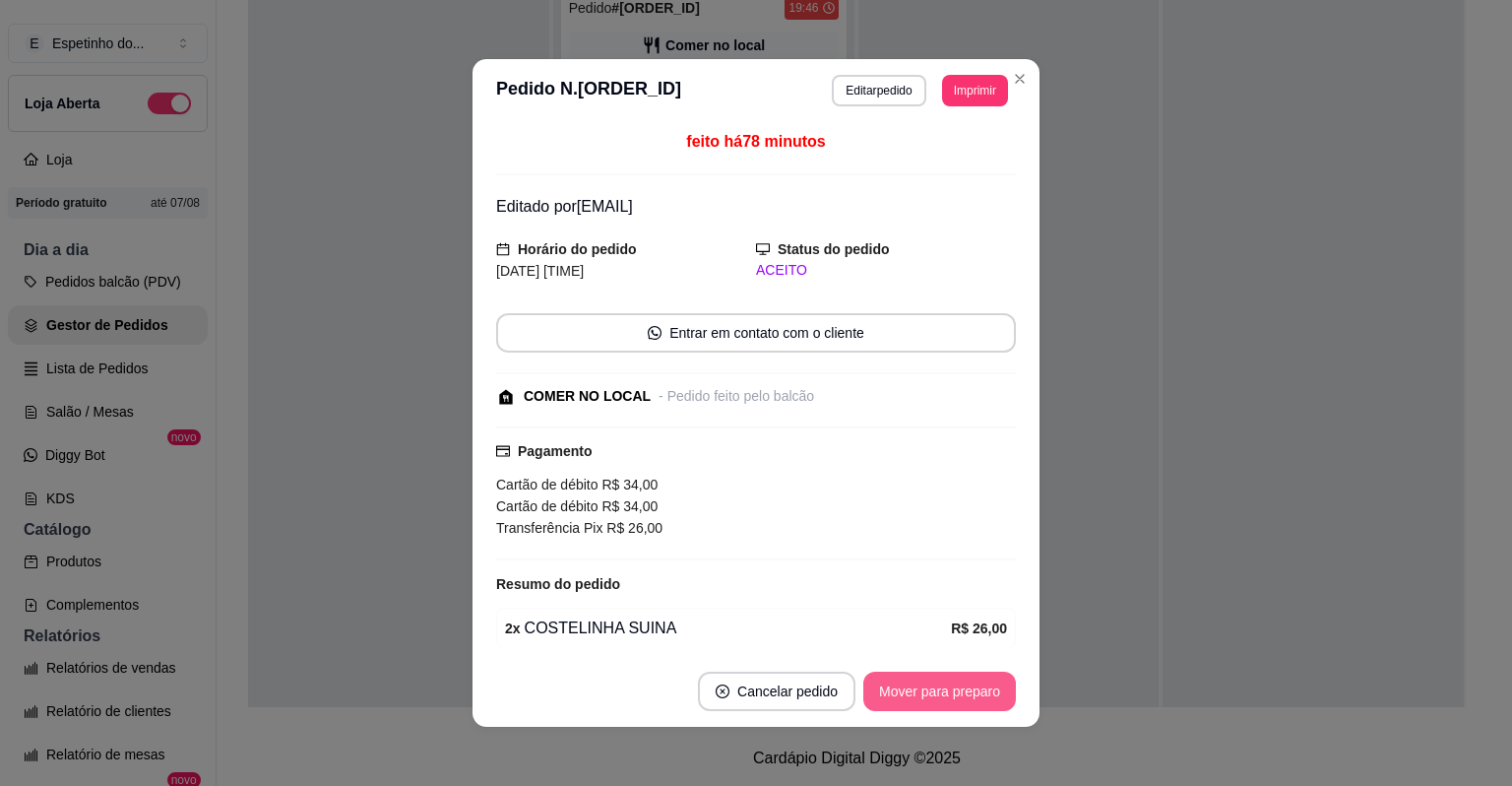 click on "Mover para preparo" at bounding box center (939, 691) 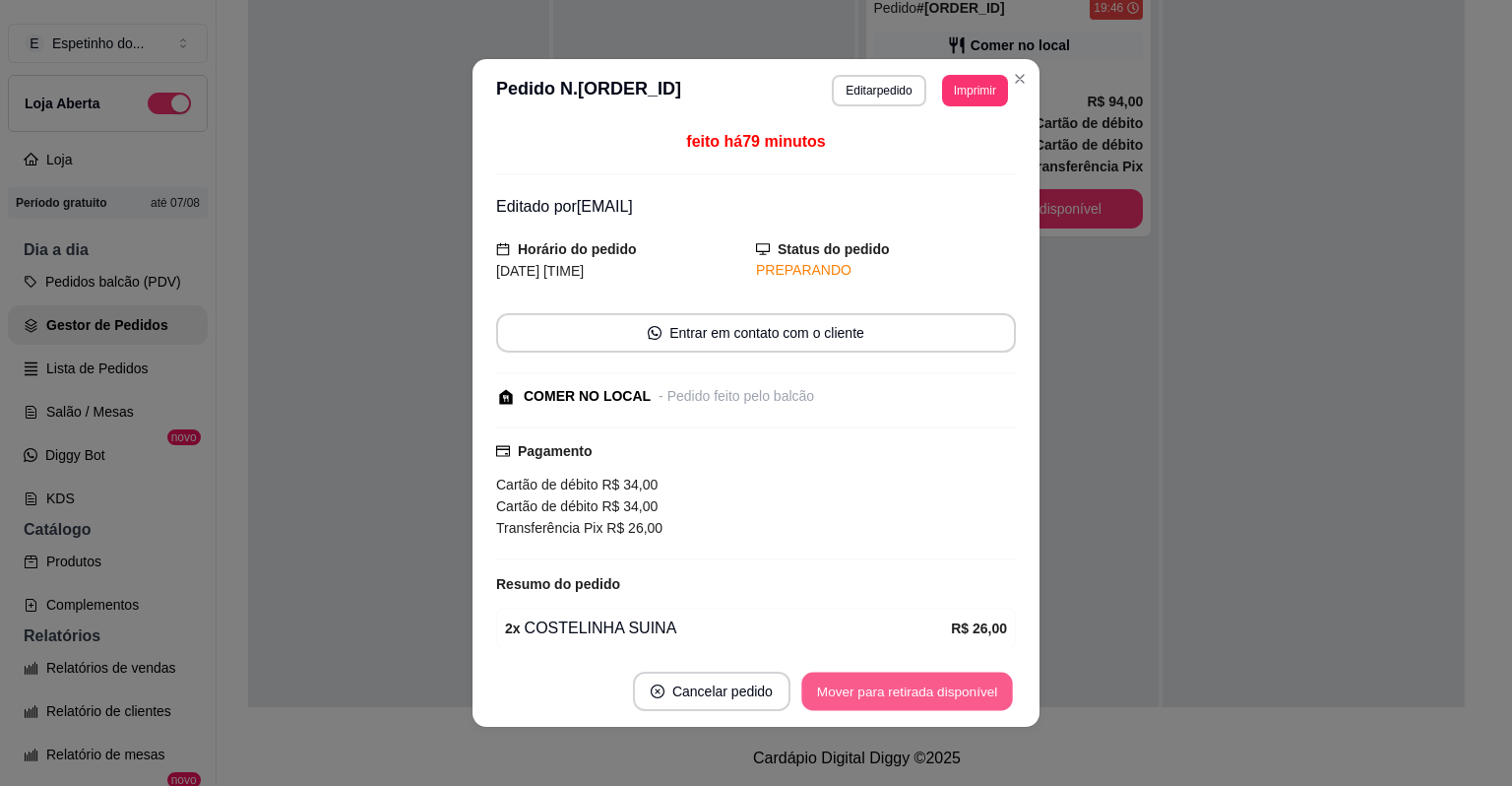 click on "Mover para retirada disponível" at bounding box center [907, 691] 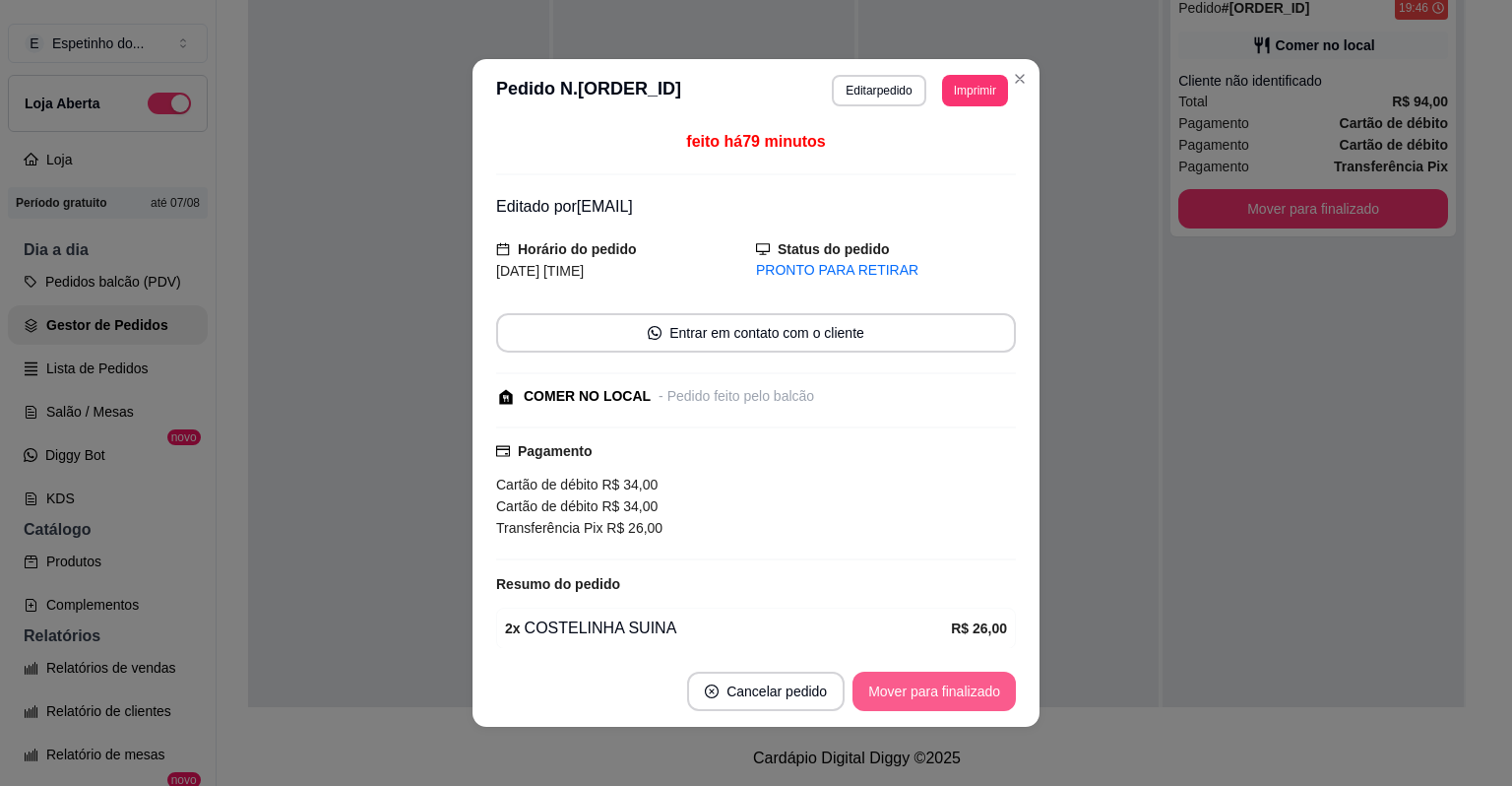 click on "Mover para finalizado" at bounding box center [934, 691] 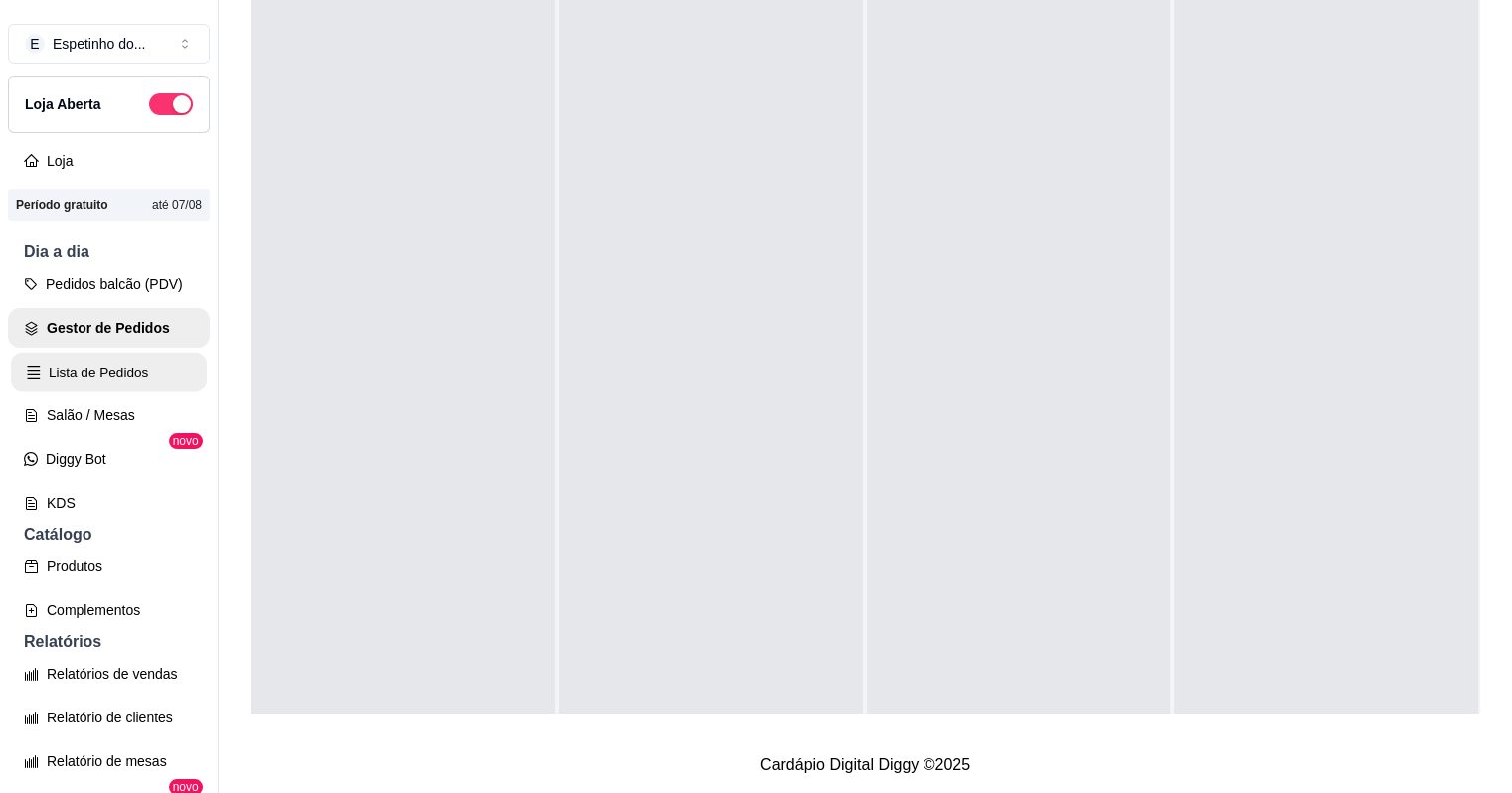 click on "Lista de Pedidos" at bounding box center [108, 372] 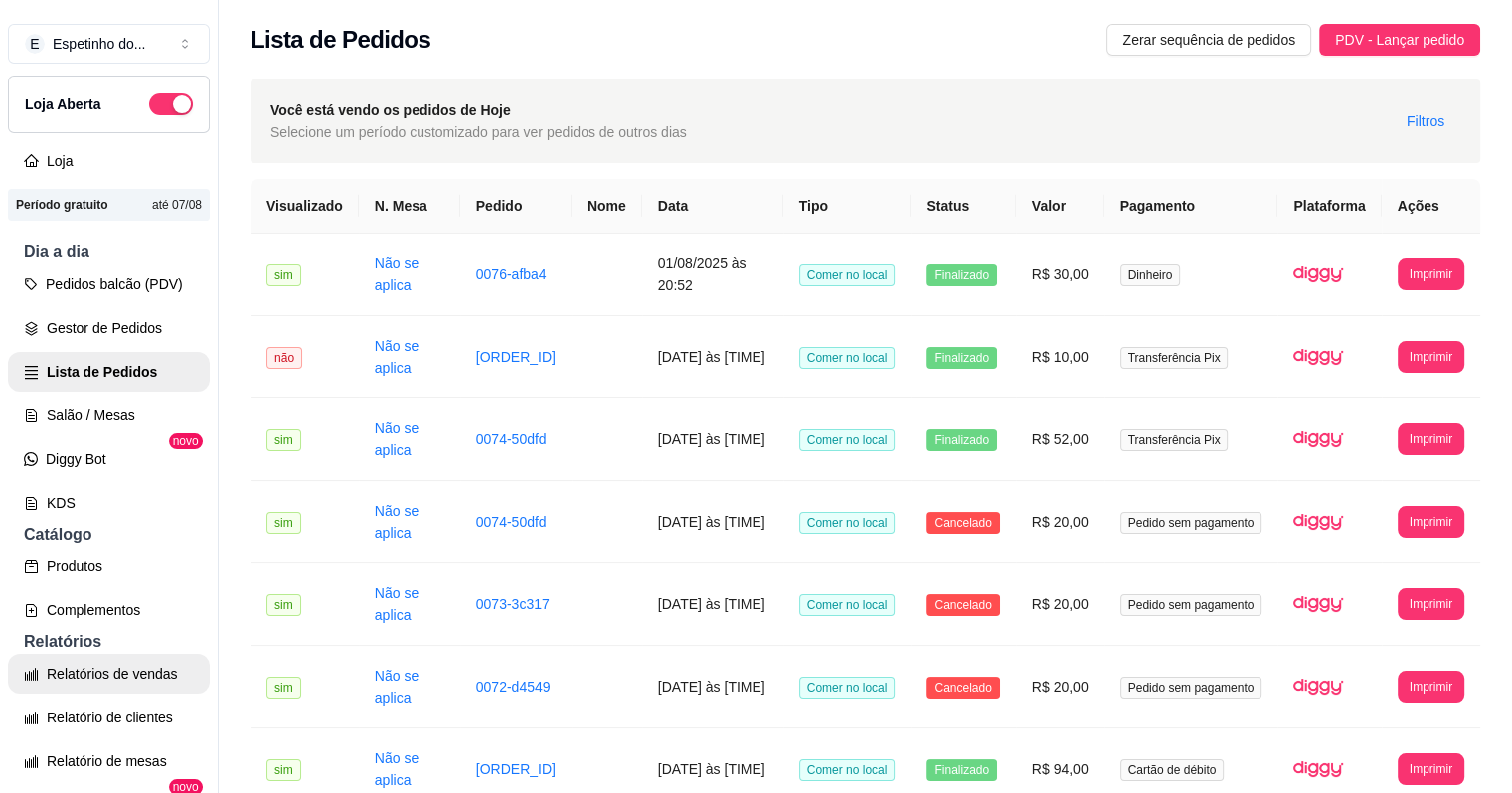 click on "Relatórios de vendas" at bounding box center (108, 674) 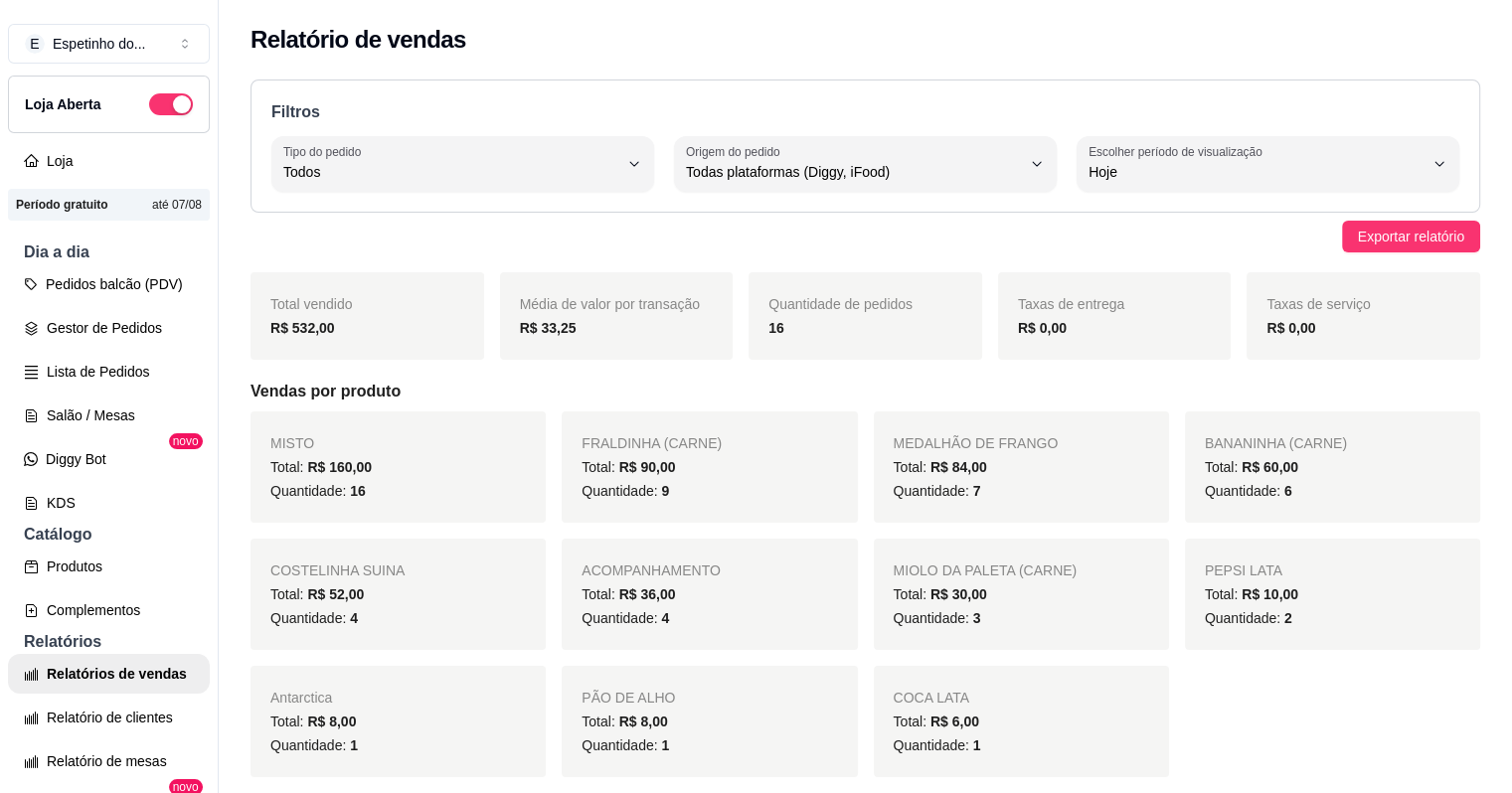 scroll, scrollTop: 568, scrollLeft: 0, axis: vertical 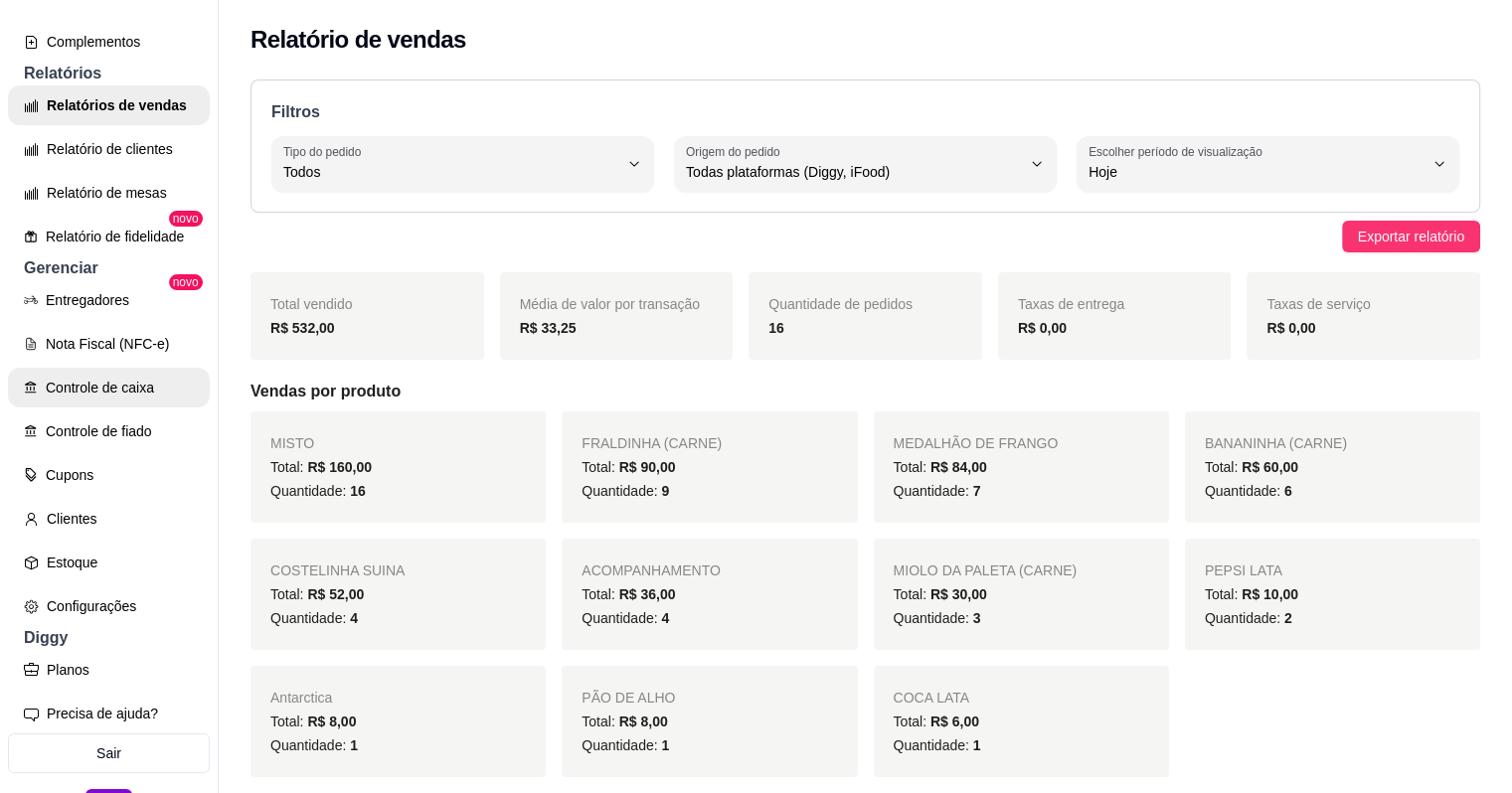 click on "Controle de caixa" at bounding box center [108, 388] 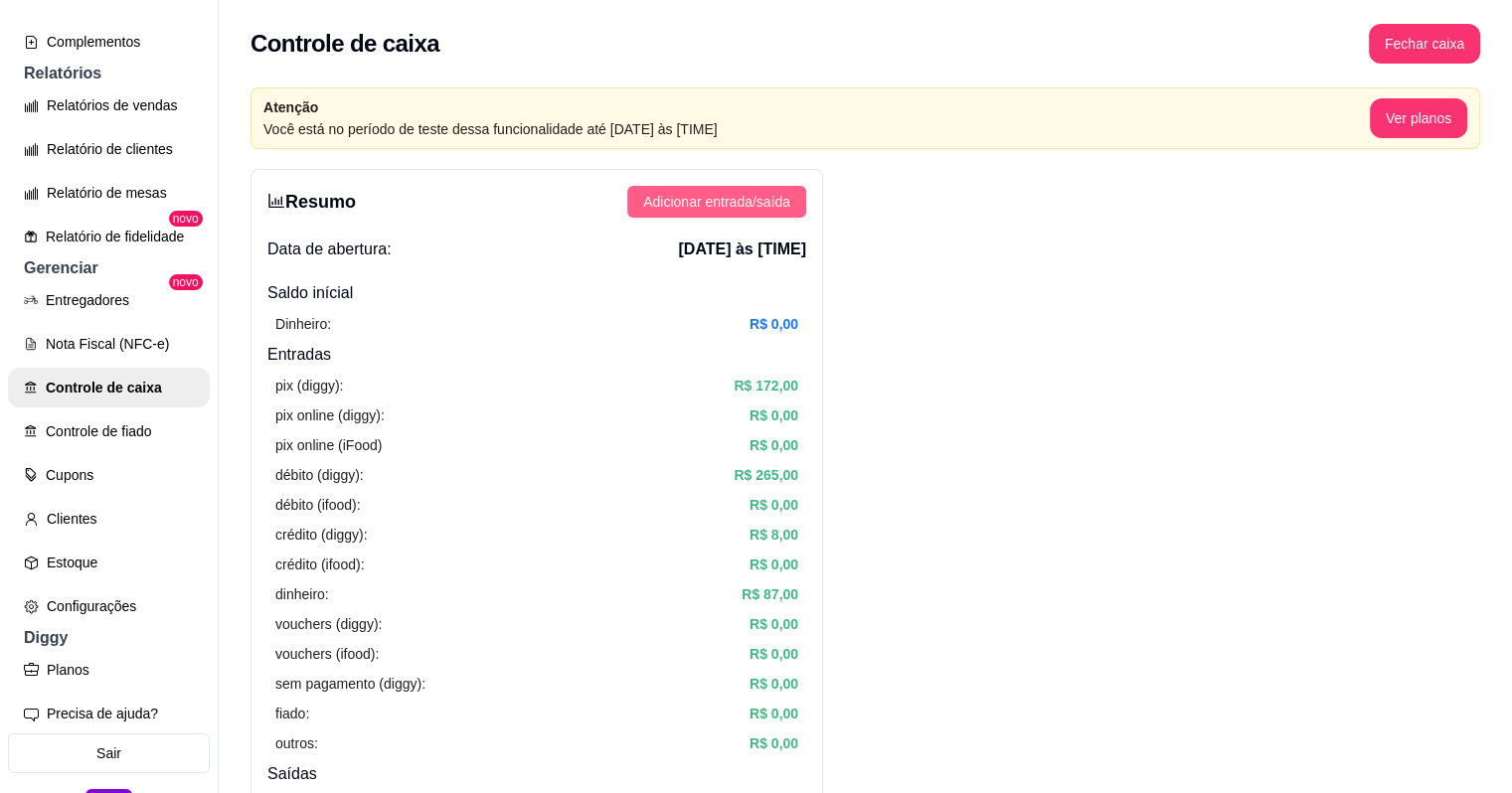 click on "Adicionar entrada/saída" at bounding box center (717, 202) 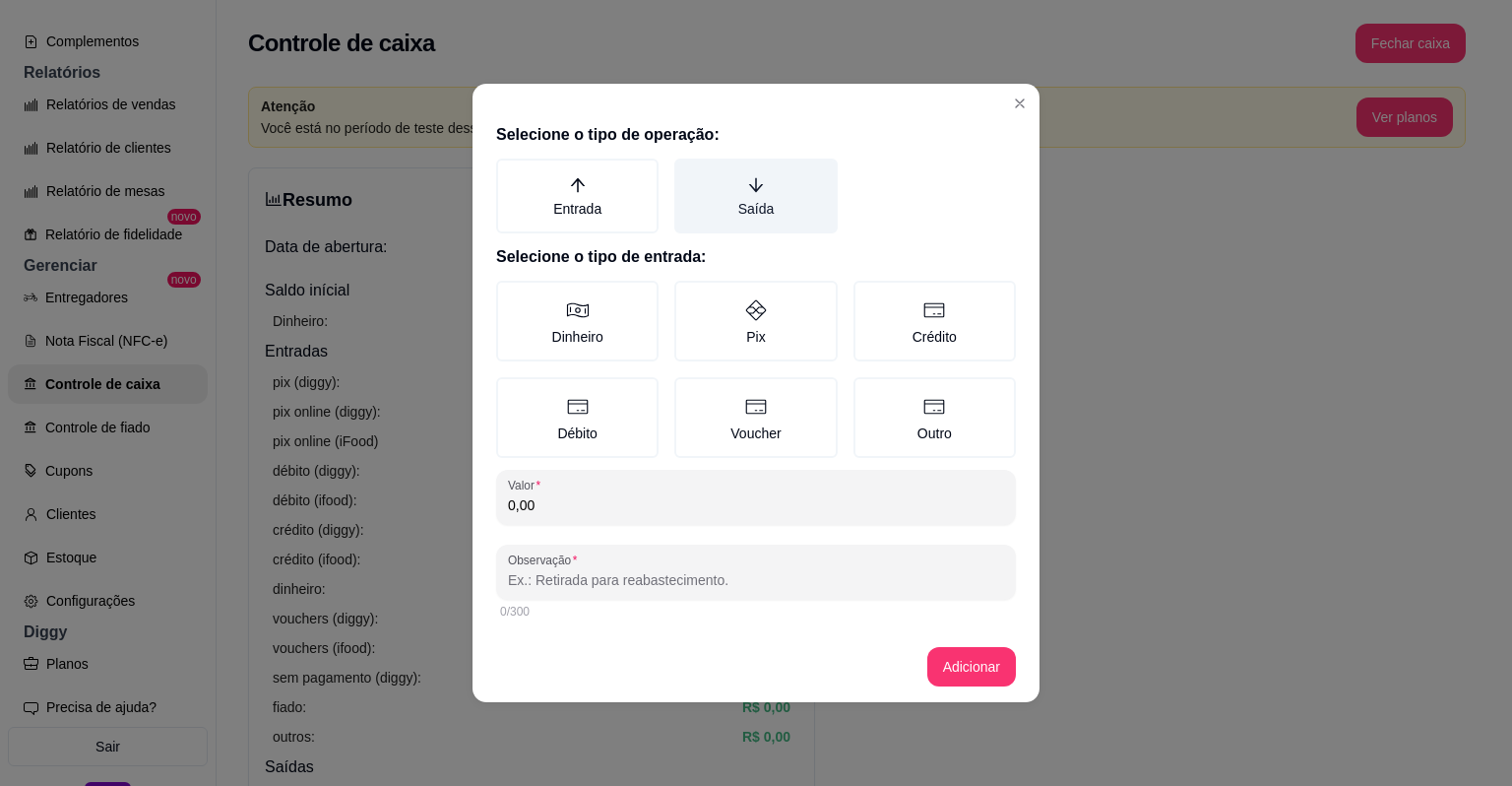 click on "Saída" at bounding box center [755, 196] 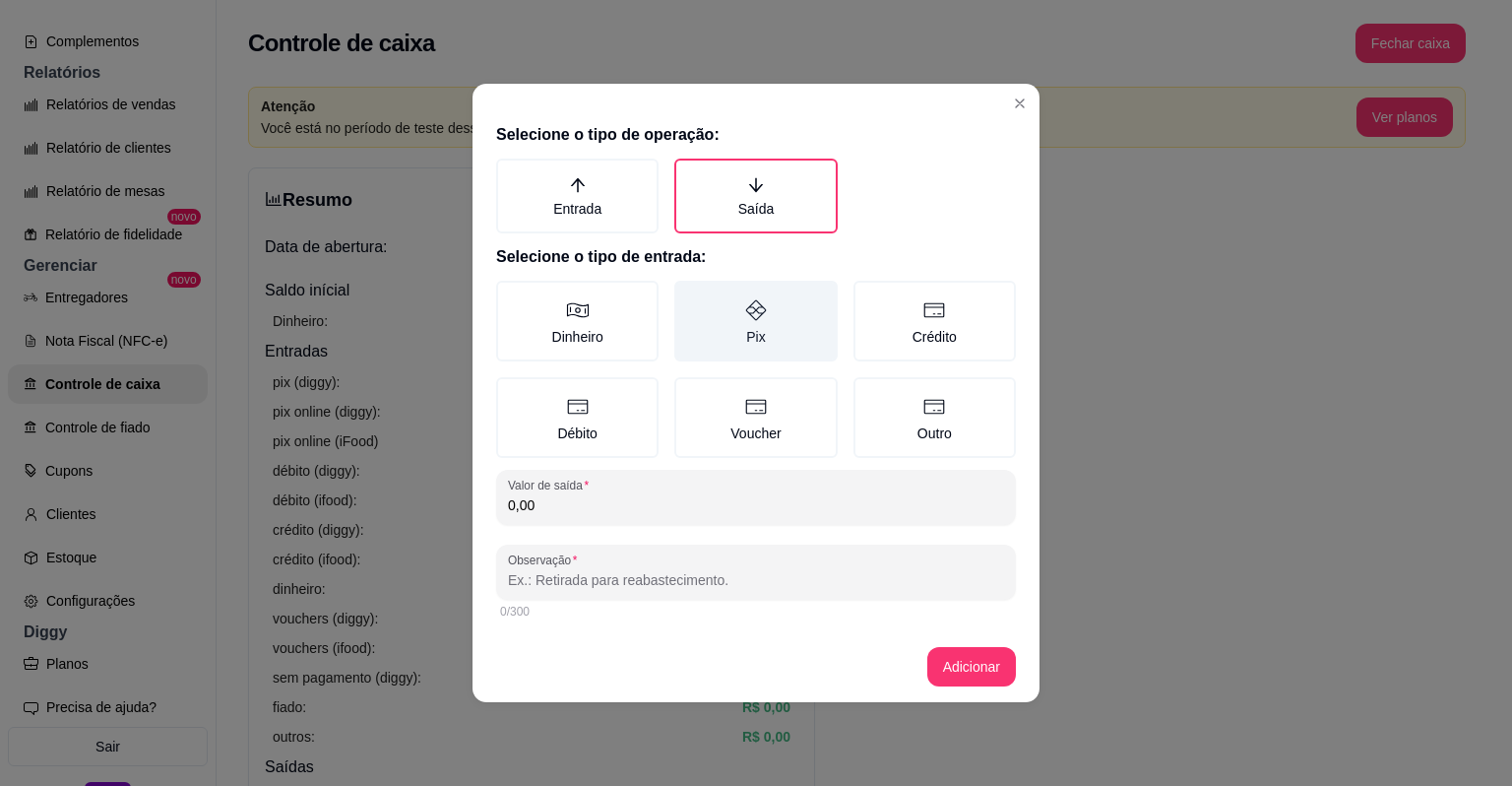 click 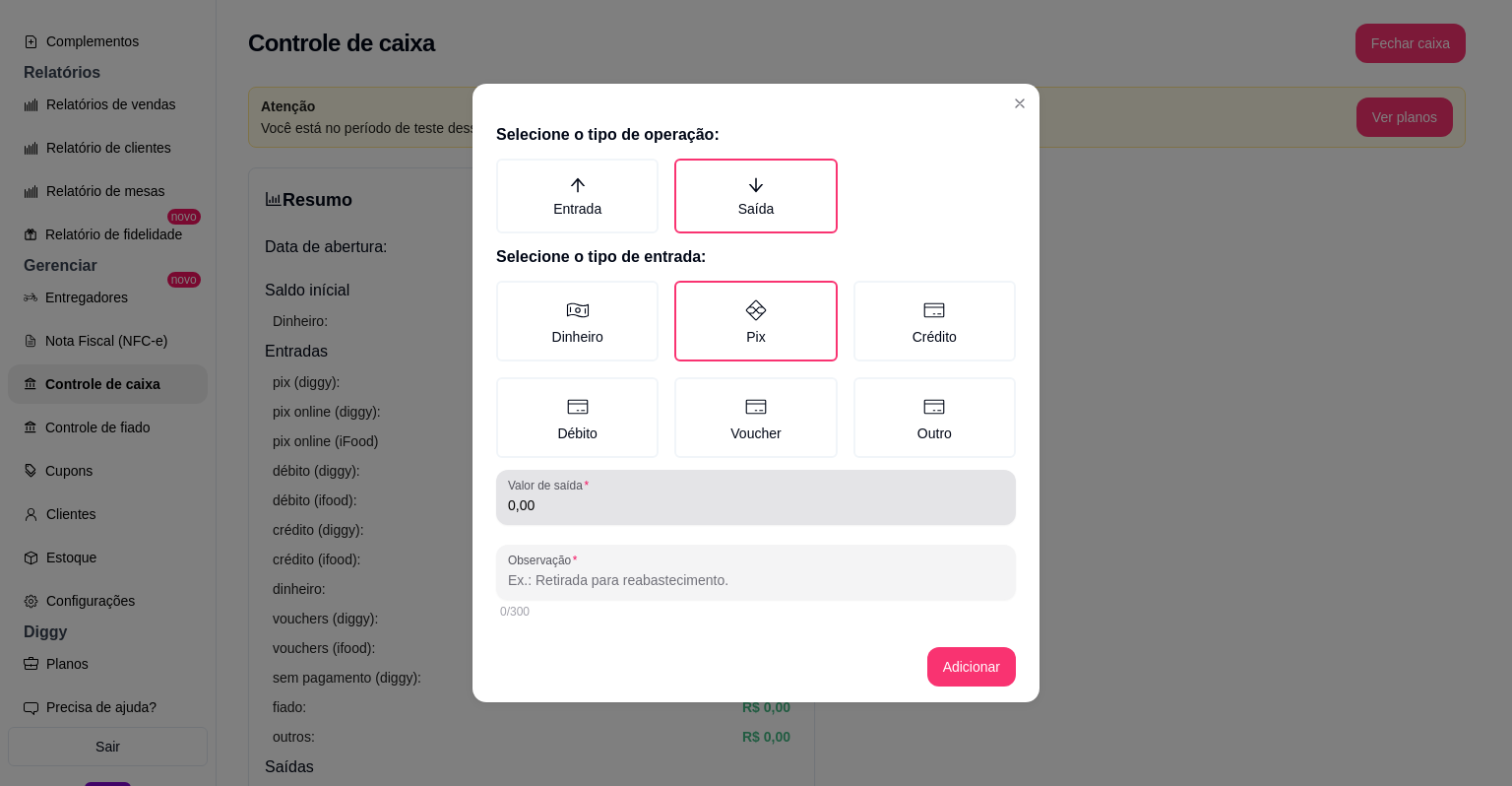 click on "0,00" at bounding box center (756, 505) 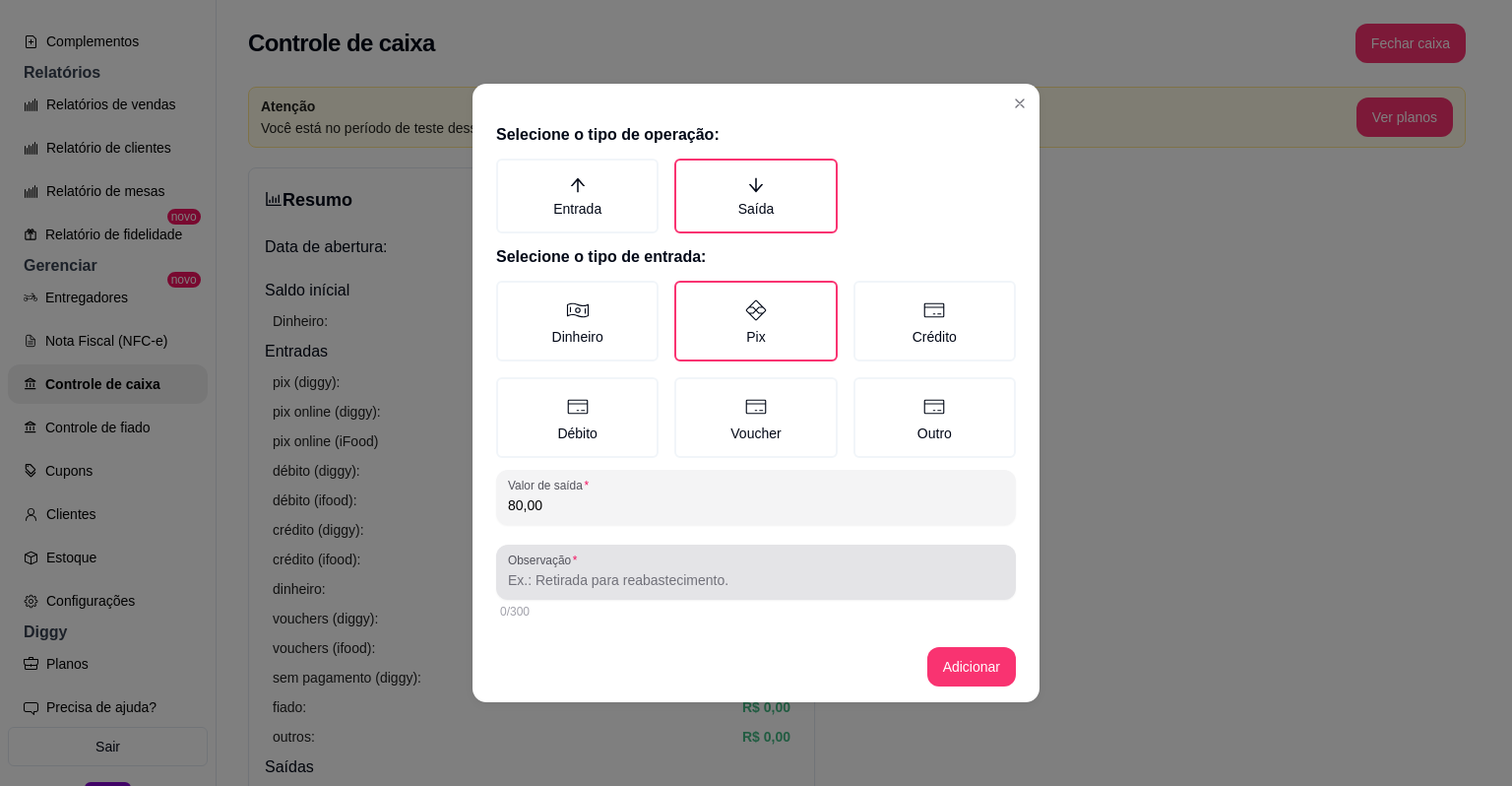 type on "80,00" 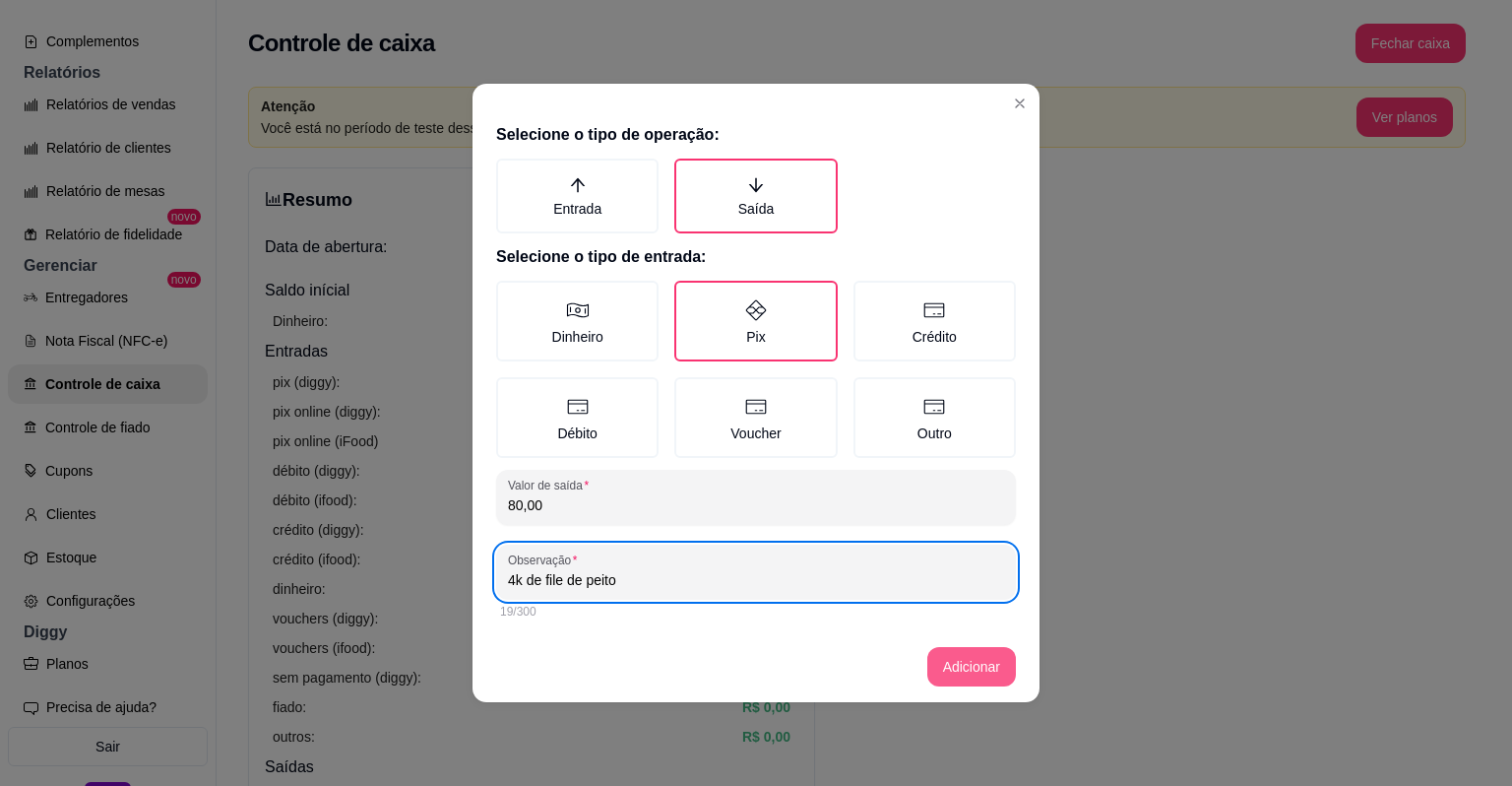 type on "4k de file de peito" 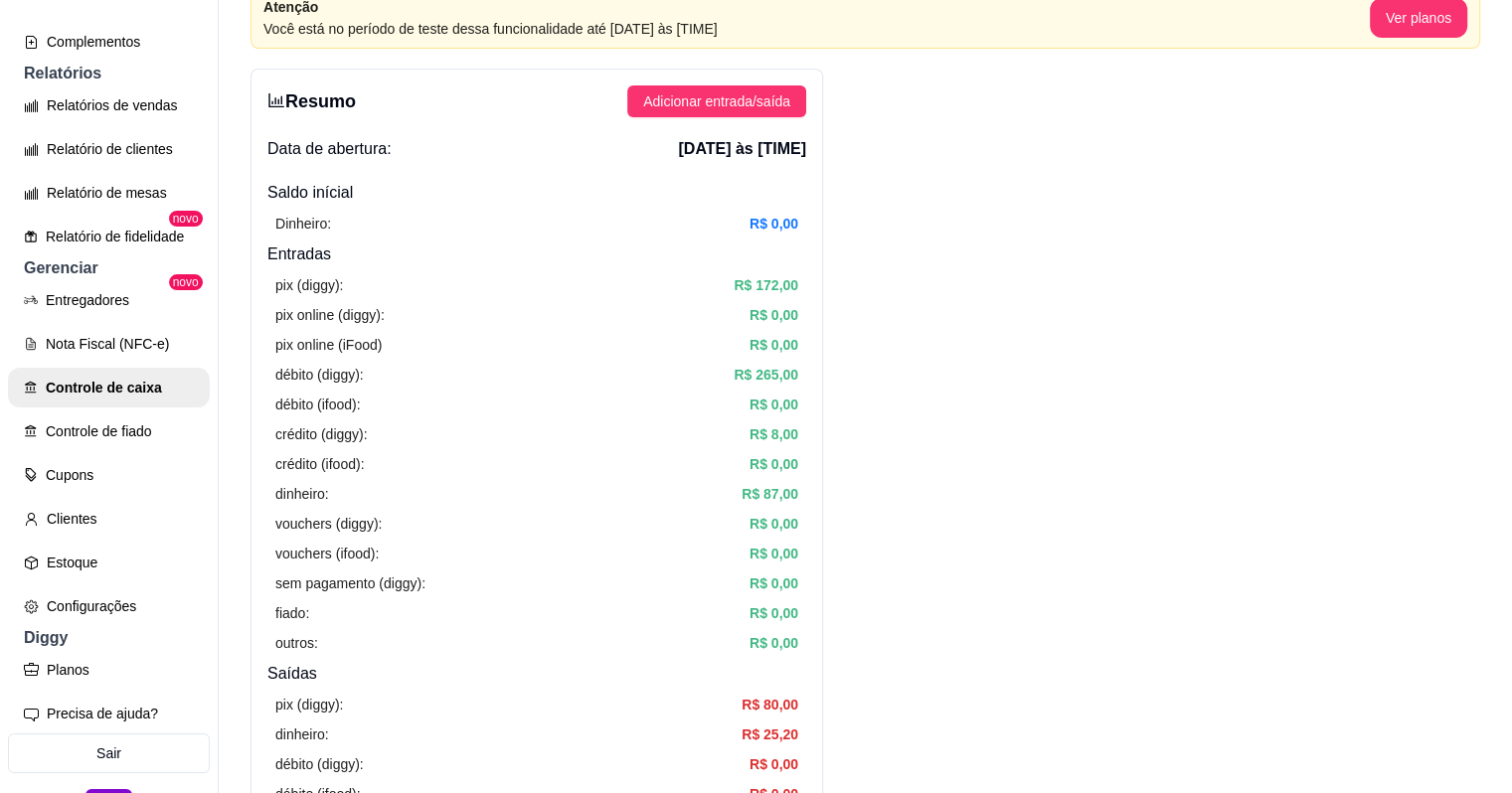 scroll, scrollTop: 0, scrollLeft: 0, axis: both 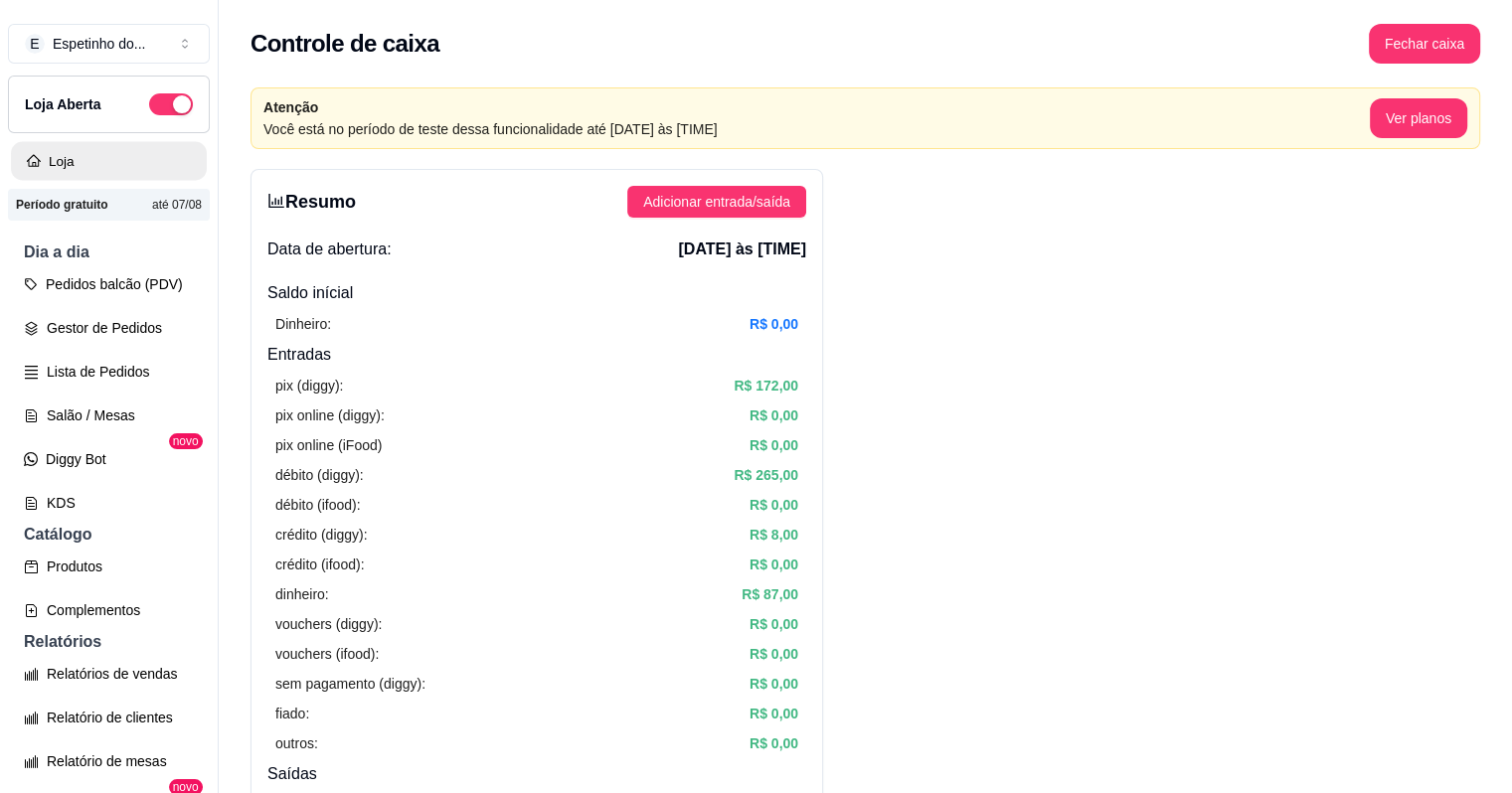 click on "Loja" at bounding box center (108, 161) 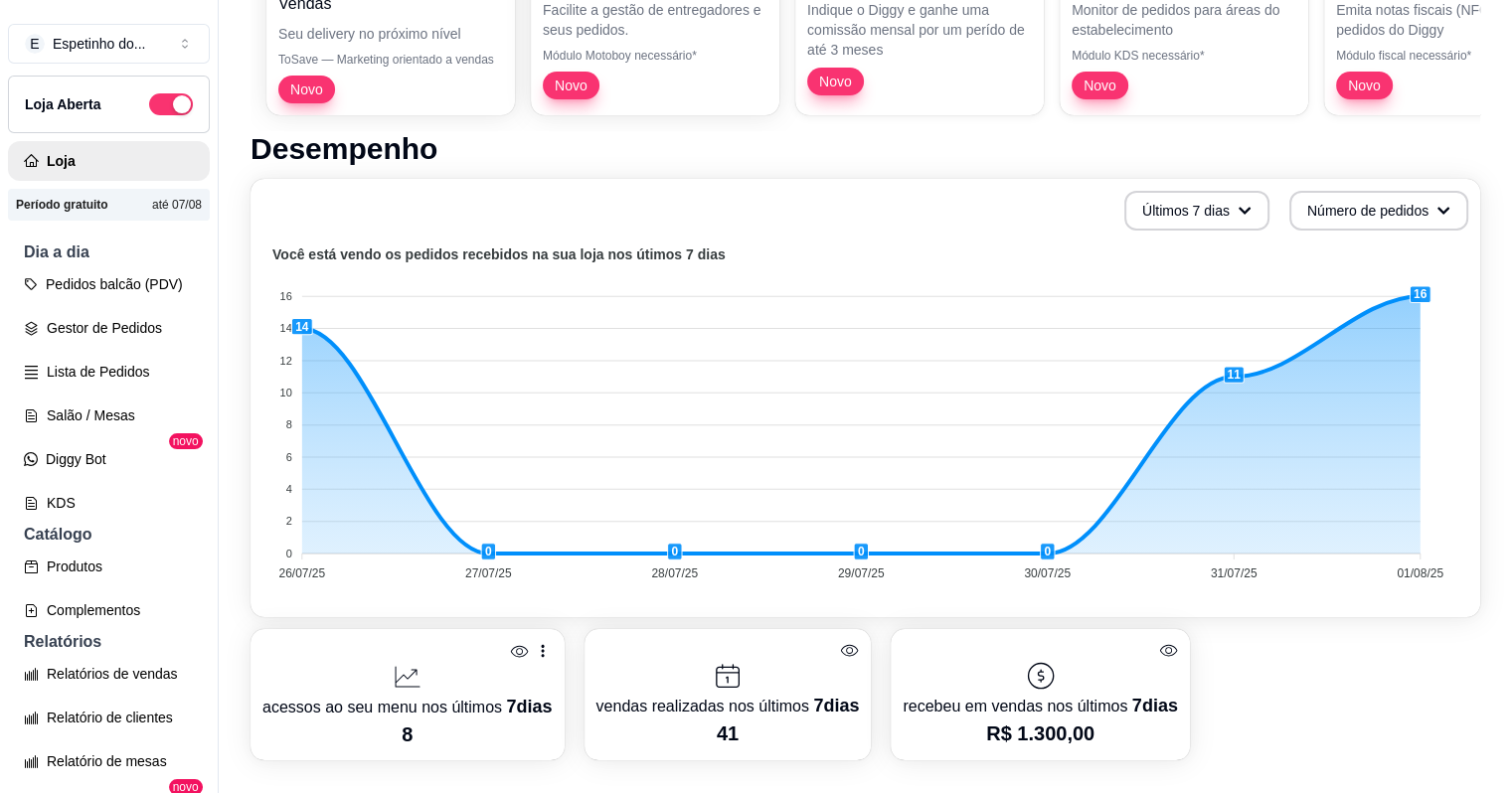 scroll, scrollTop: 314, scrollLeft: 0, axis: vertical 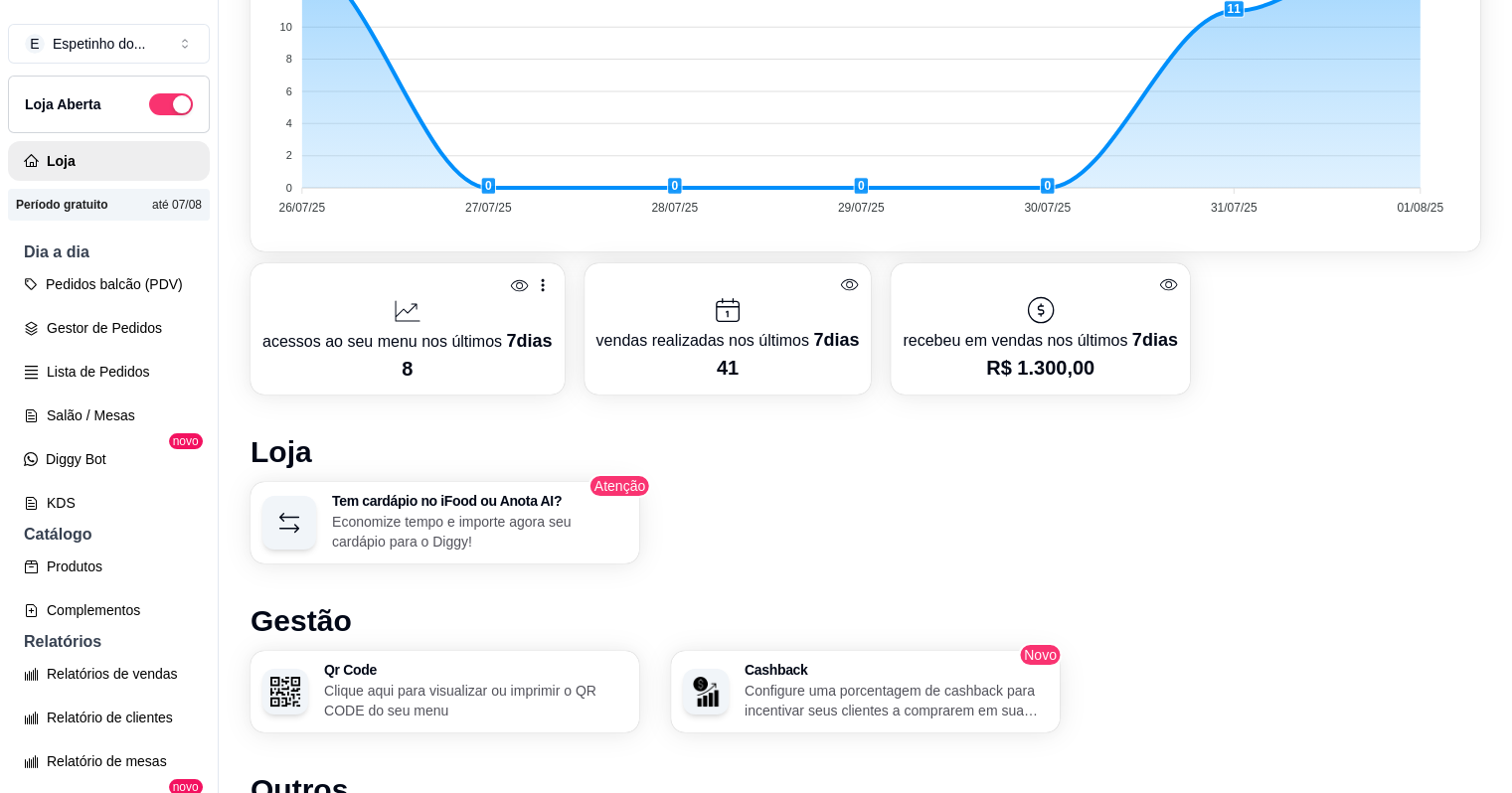 click on "E Espetinho do  ... Loja Aberta Loja Período gratuito até 07/08   Dia a dia Pedidos balcão (PDV) Gestor de Pedidos Lista de Pedidos Salão / Mesas Diggy Bot novo KDS Catálogo Produtos Complementos Relatórios Relatórios de vendas Relatório de clientes Relatório de mesas Relatório de fidelidade novo Gerenciar Entregadores novo Nota Fiscal (NFC-e) Controle de caixa Controle de fiado Cupons Clientes Estoque Configurações Diggy Planos Precisa de ajuda? Sair" at bounding box center [109, 412] 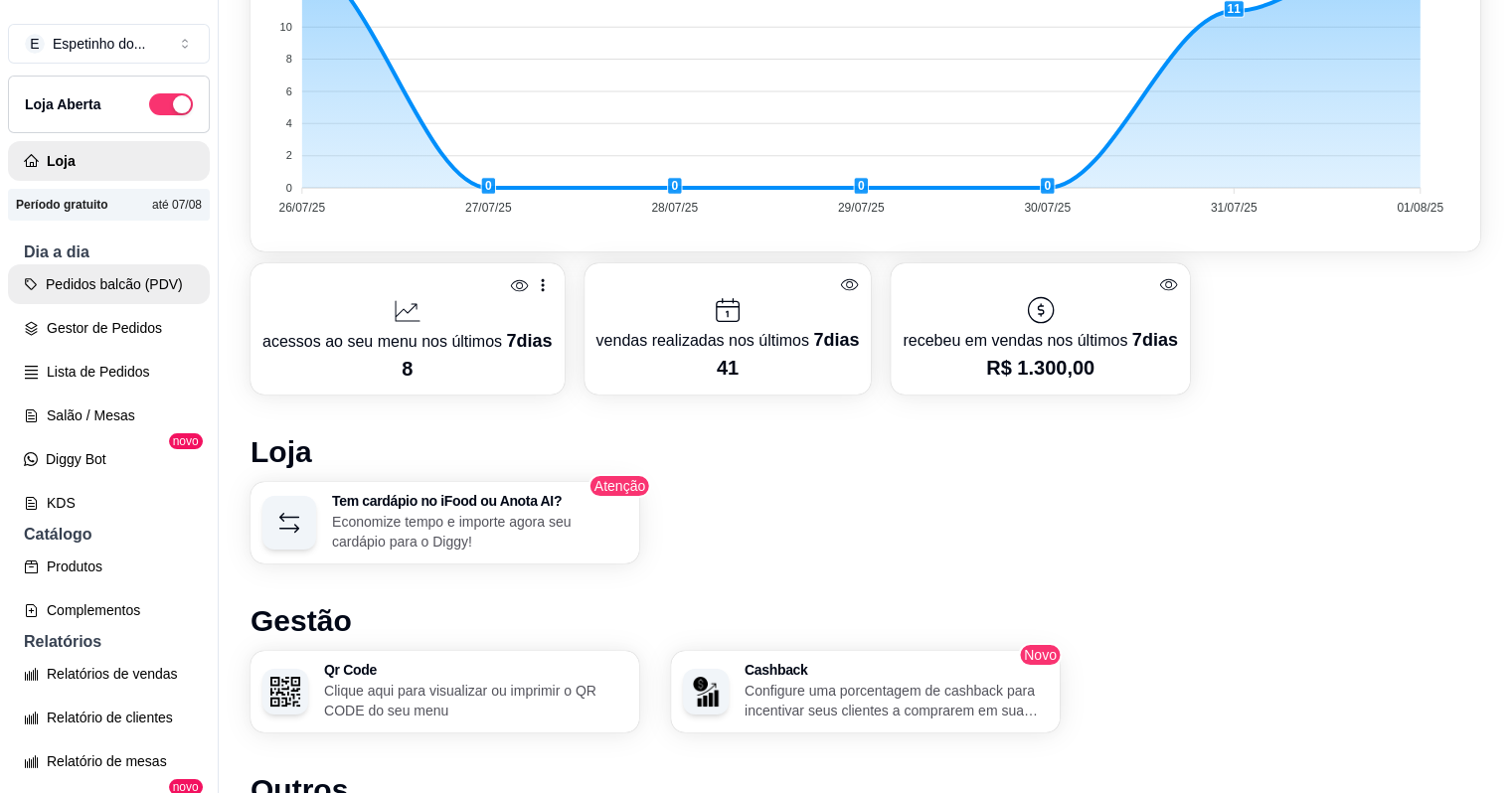 click on "Pedidos balcão (PDV)" at bounding box center (108, 284) 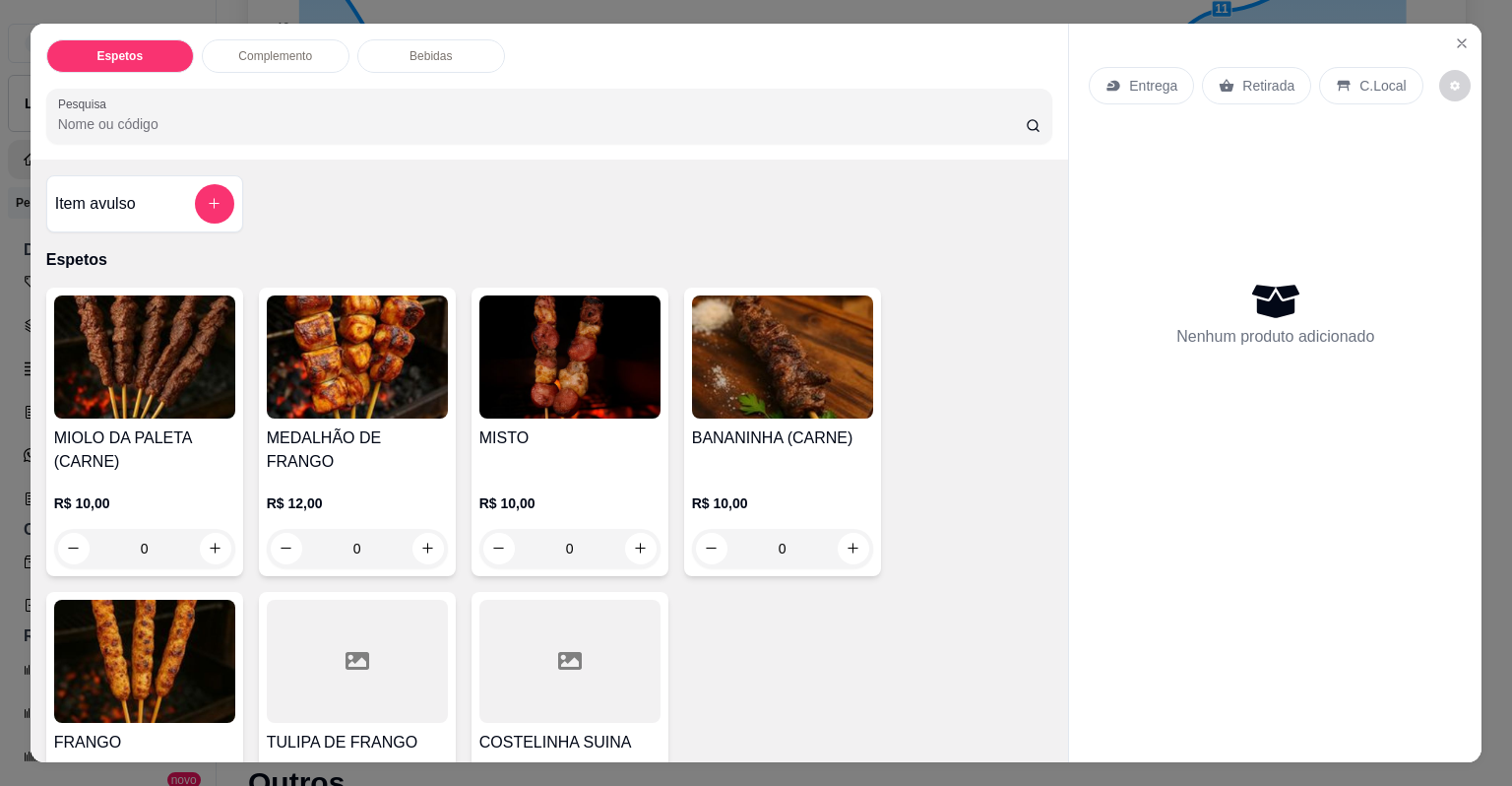 click on "MISTO" at bounding box center (570, 438) 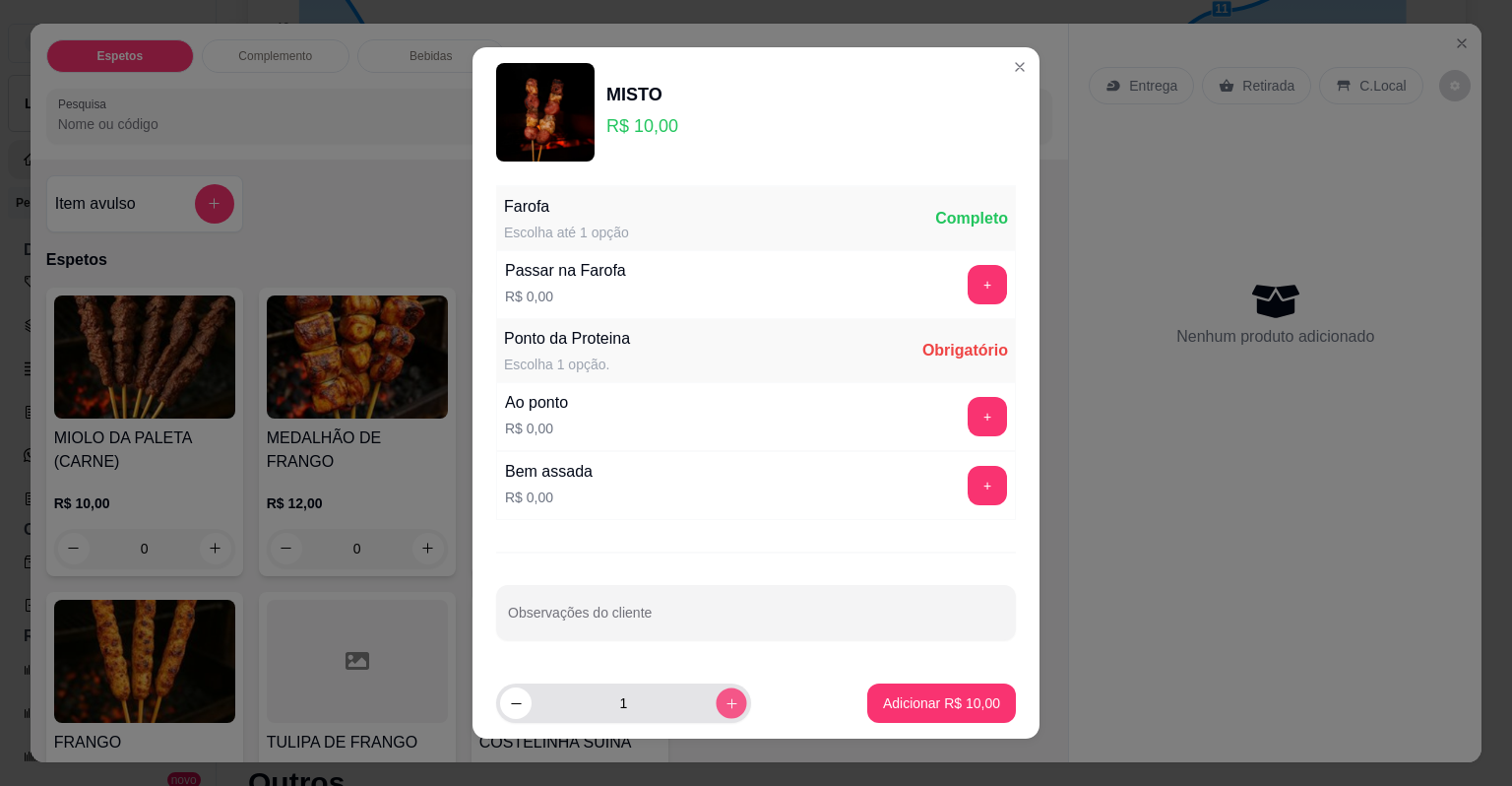 click 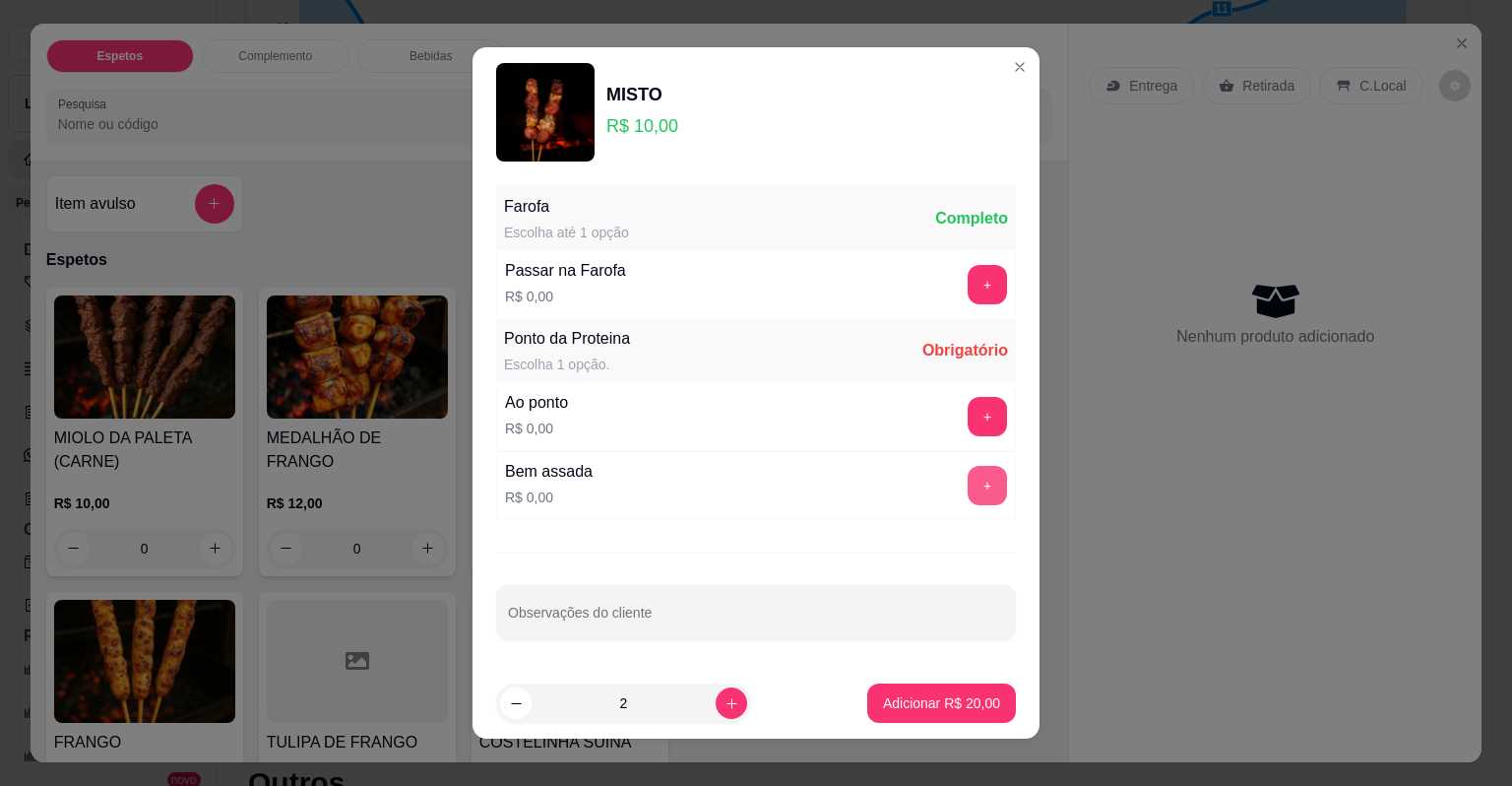 click on "+" at bounding box center [987, 486] 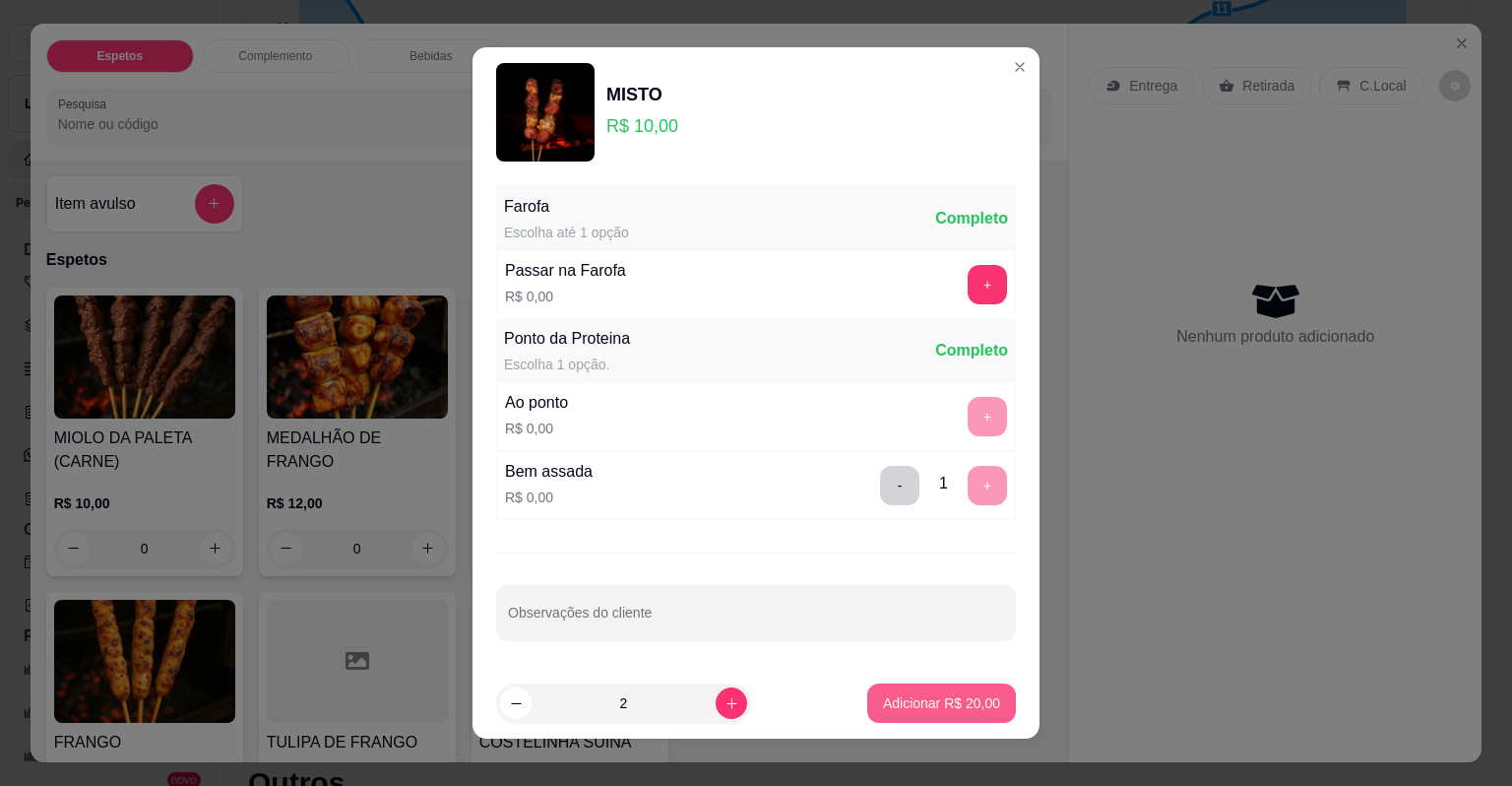 click on "Adicionar   R$ 20,00" at bounding box center (941, 703) 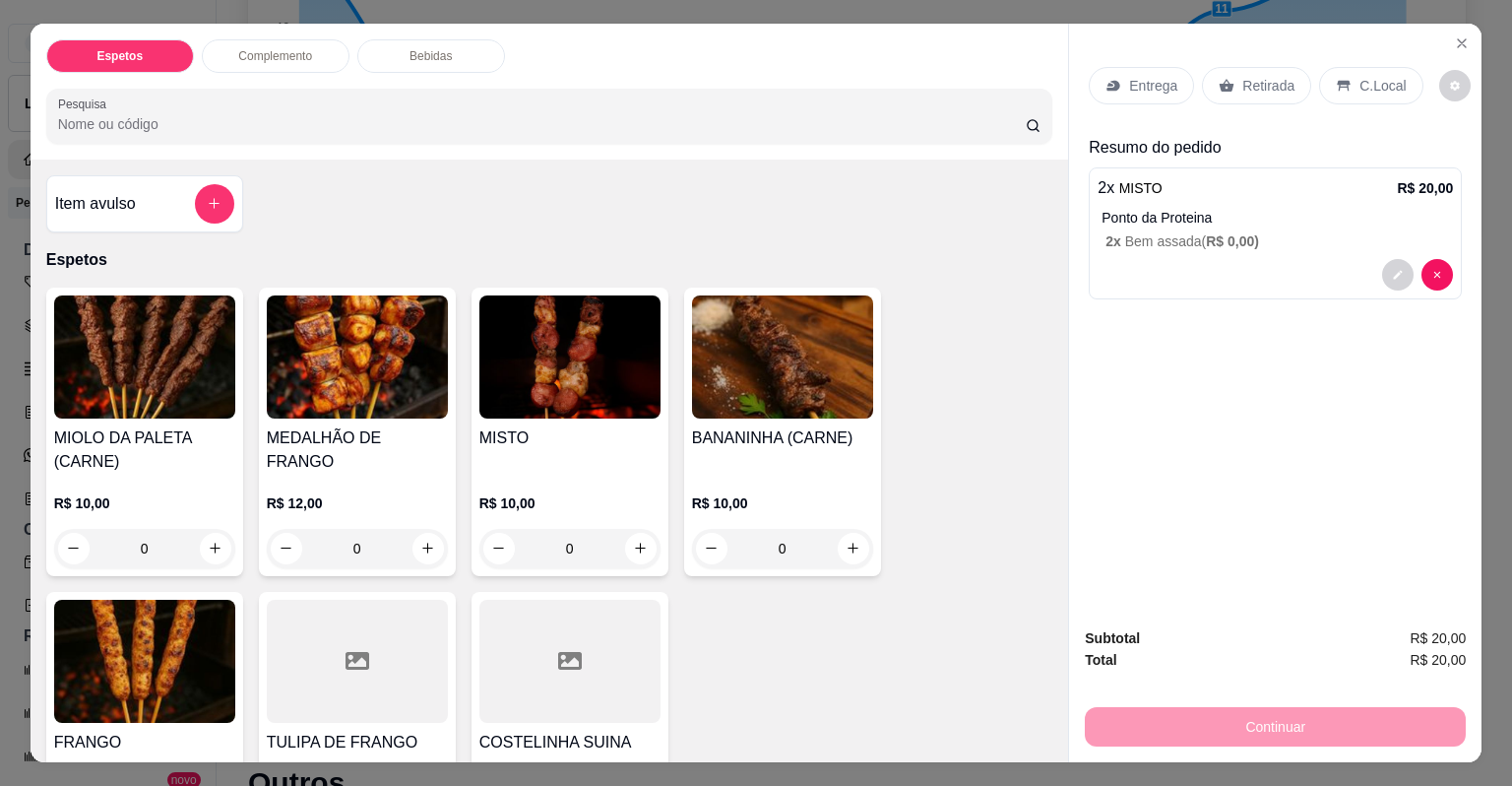 click on "C.Local" at bounding box center [1382, 86] 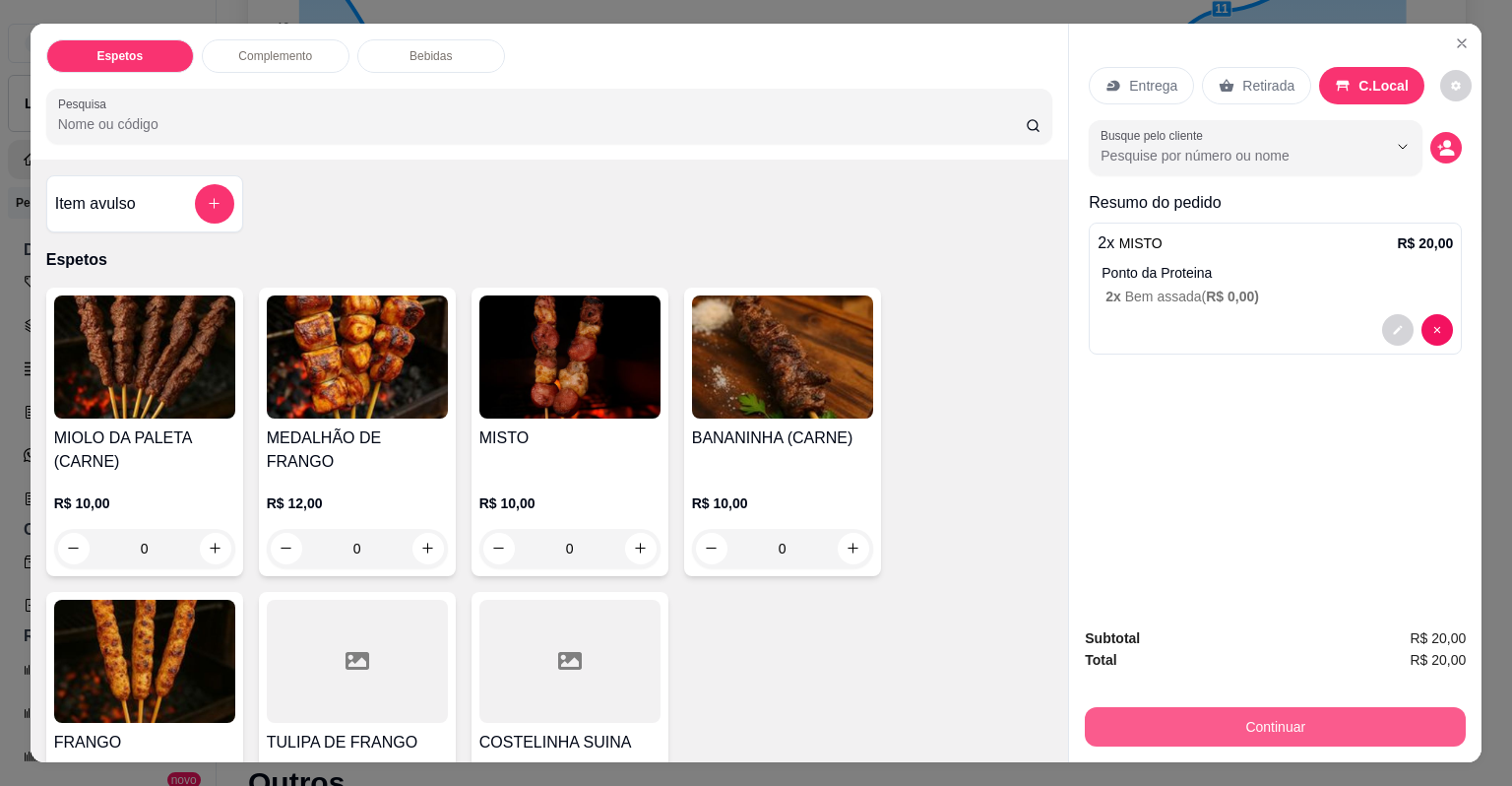 click on "Continuar" at bounding box center [1275, 727] 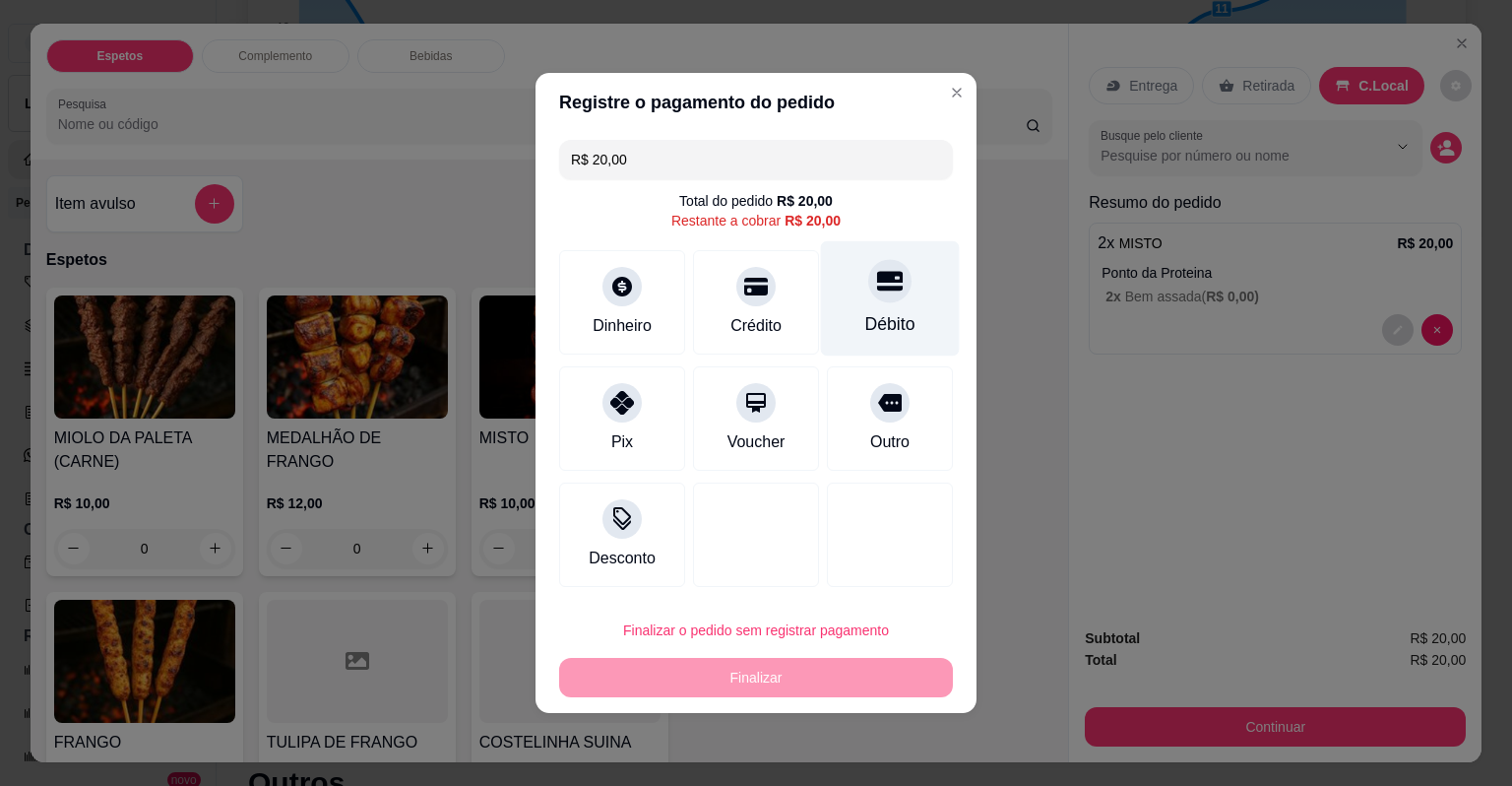 click on "Débito" at bounding box center (890, 298) 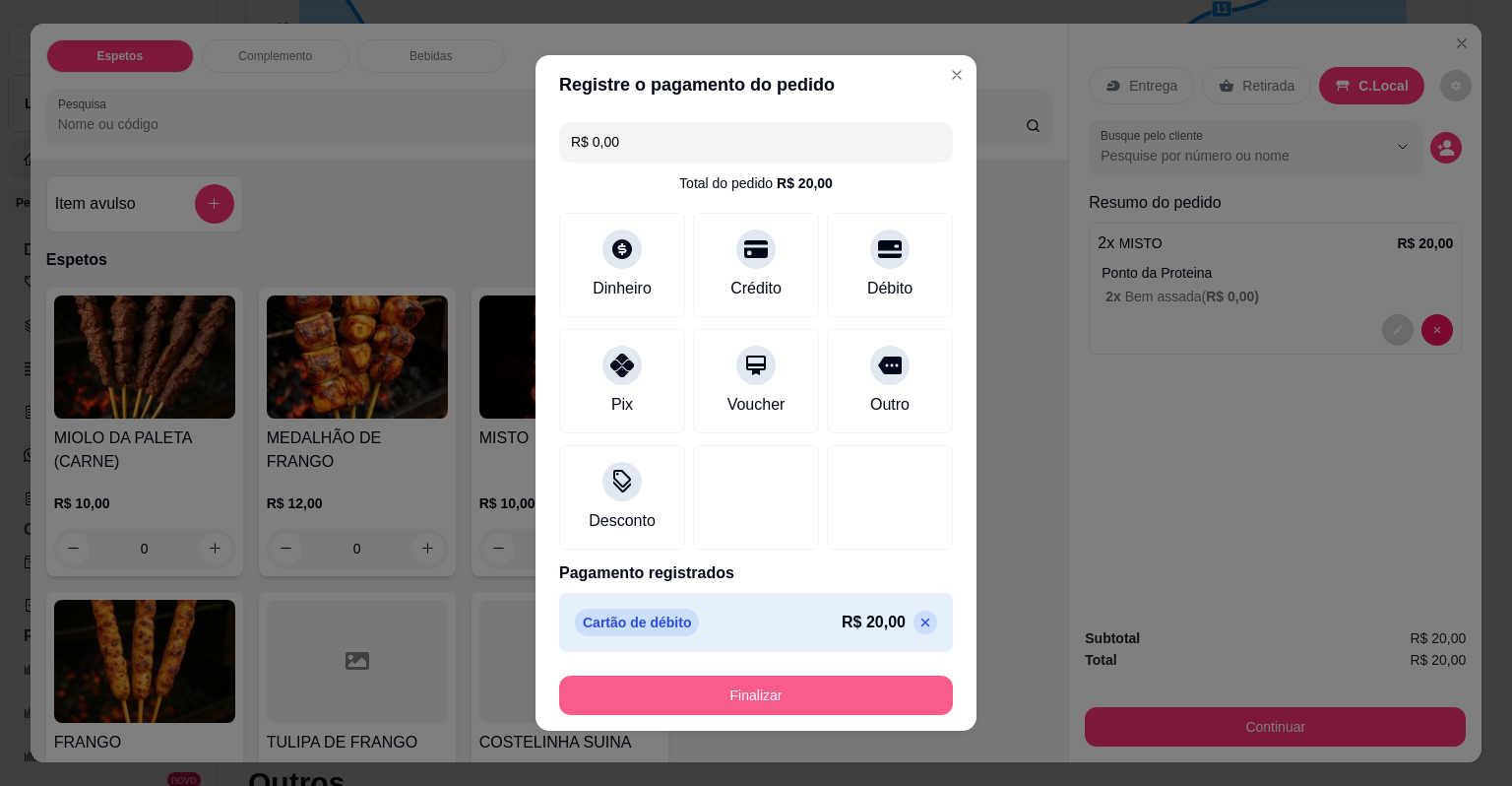 click on "Finalizar" at bounding box center (756, 695) 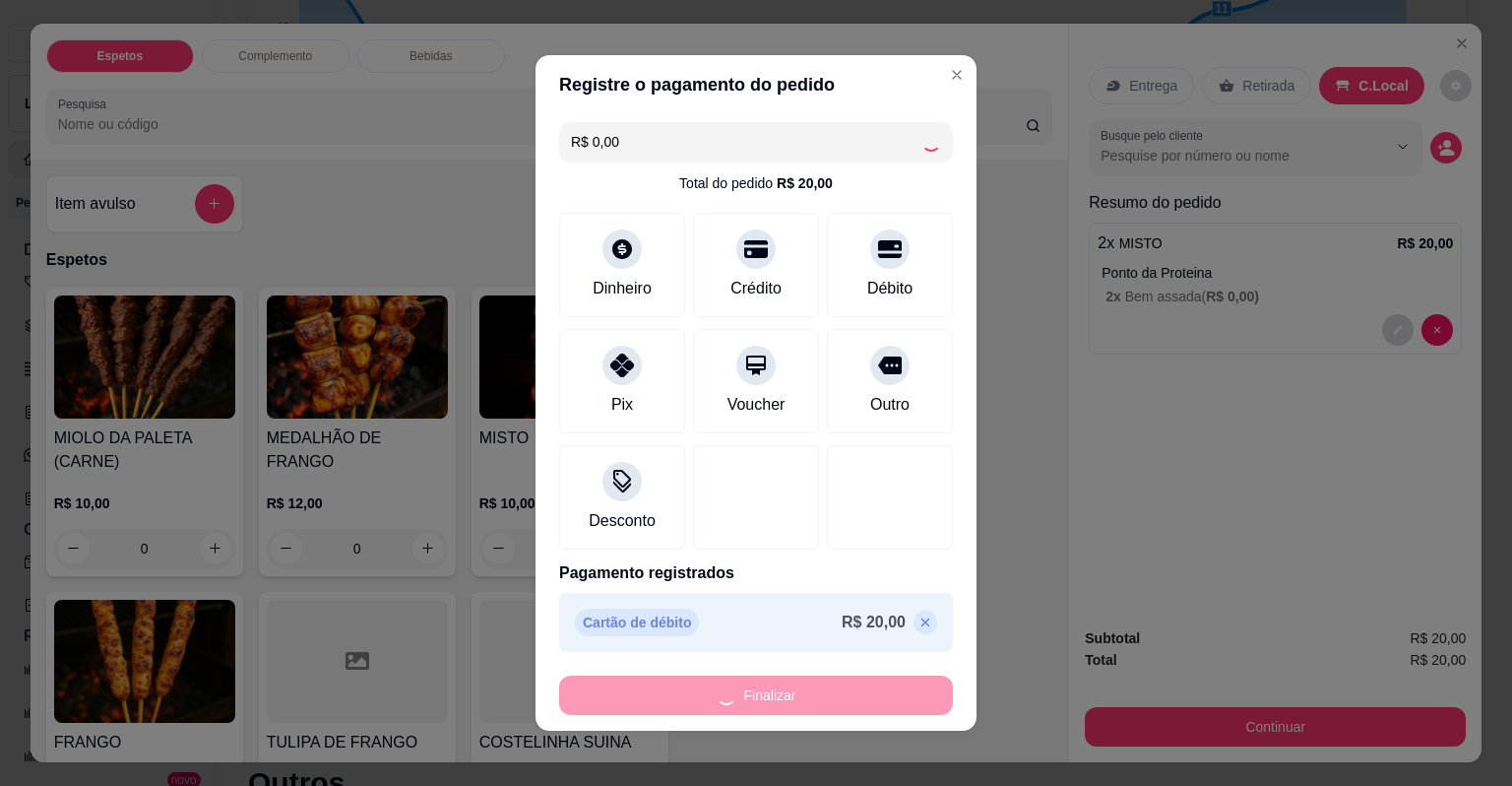 type on "-R$ 20,00" 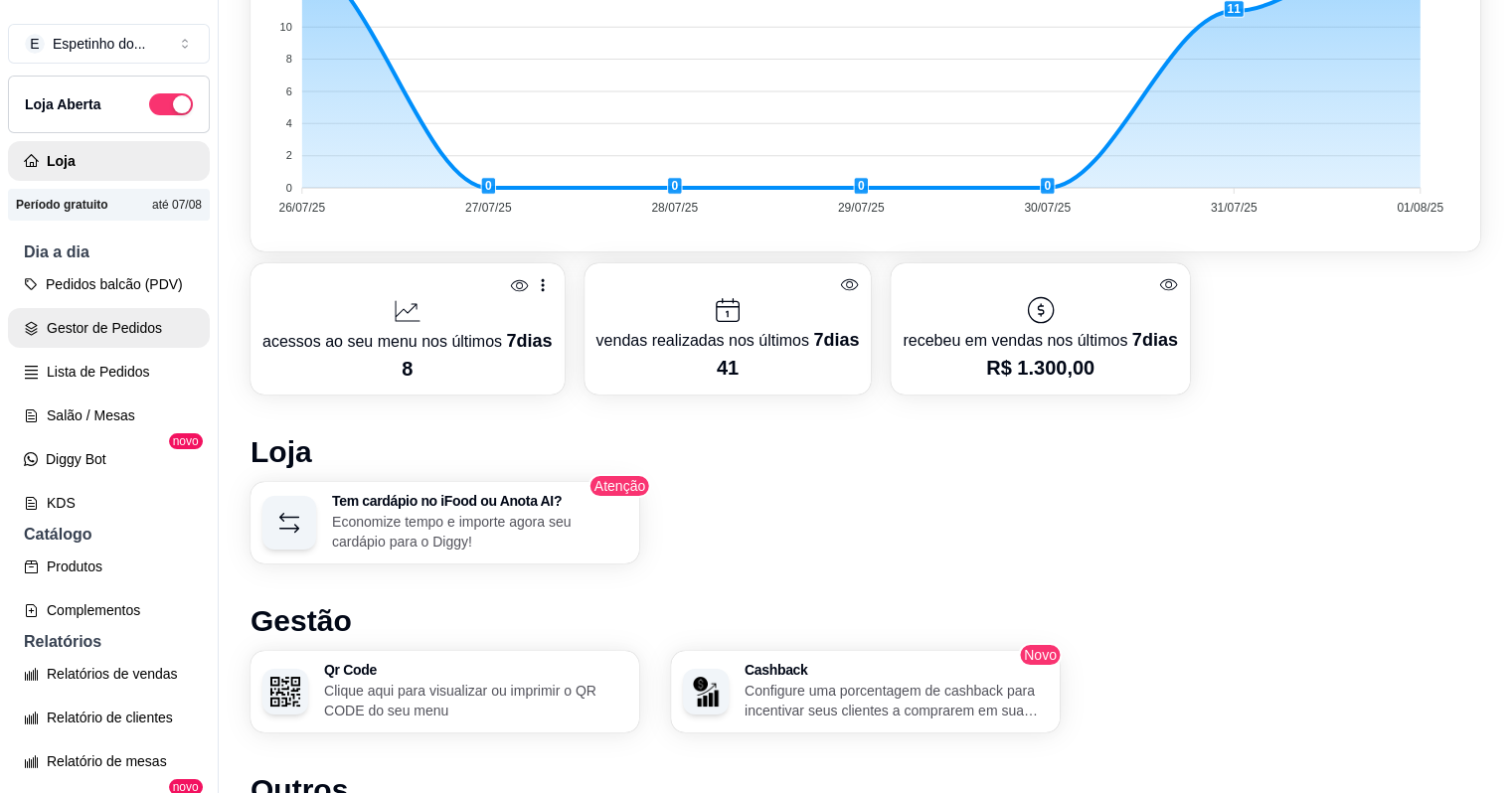 click on "Gestor de Pedidos" at bounding box center (108, 328) 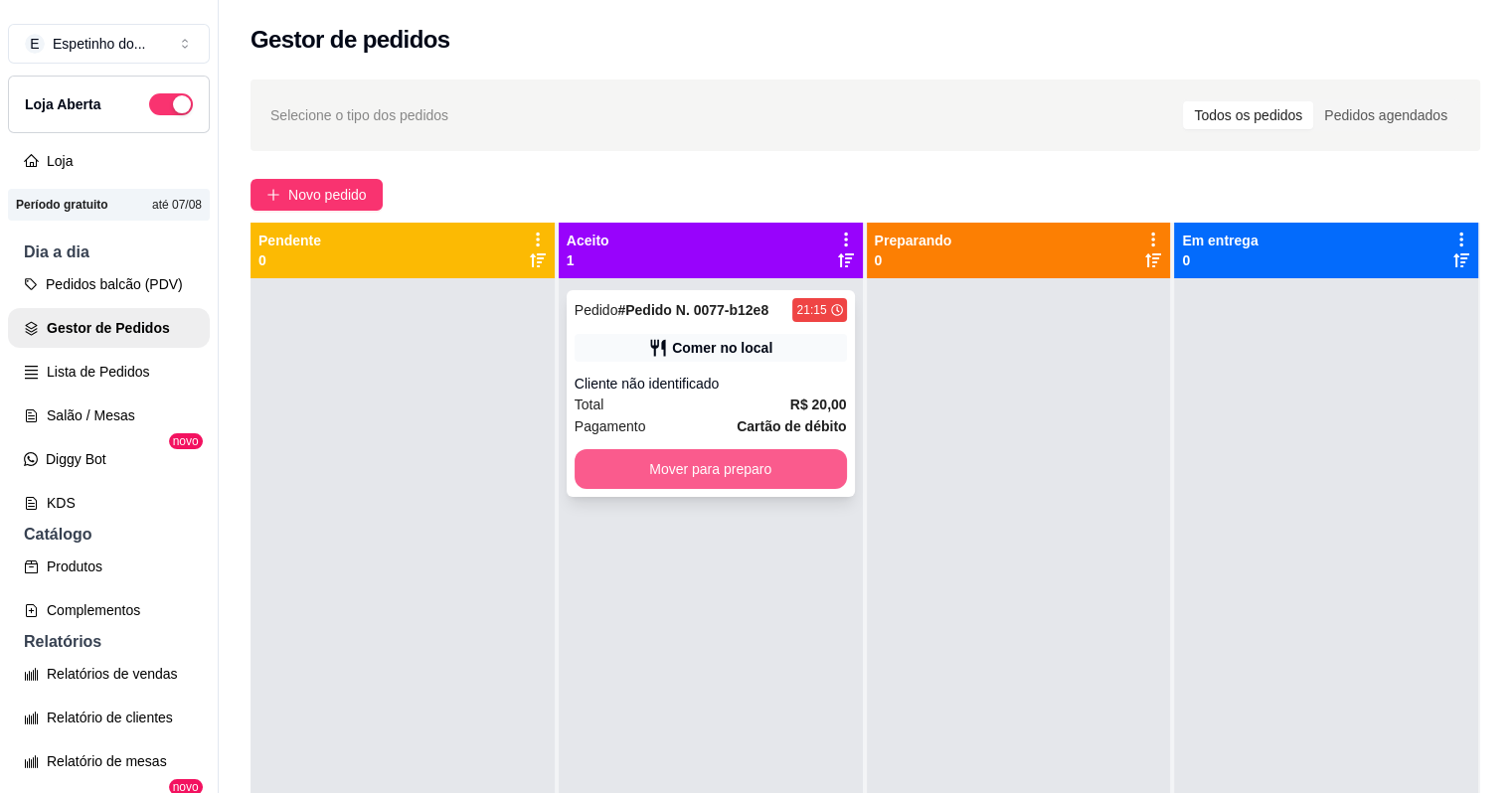 click on "Mover para preparo" at bounding box center (711, 469) 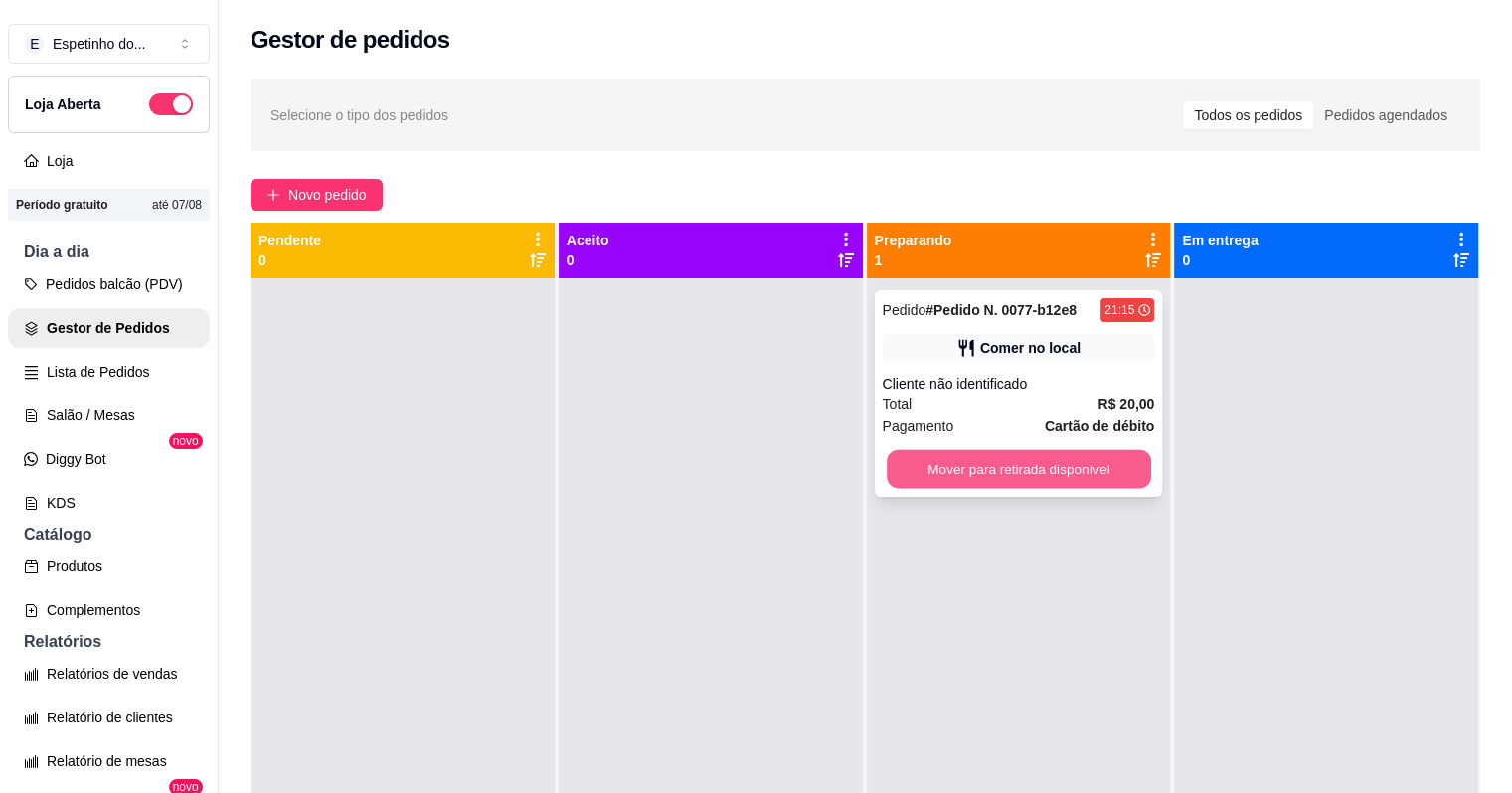 click on "Mover para retirada disponível" at bounding box center (1019, 469) 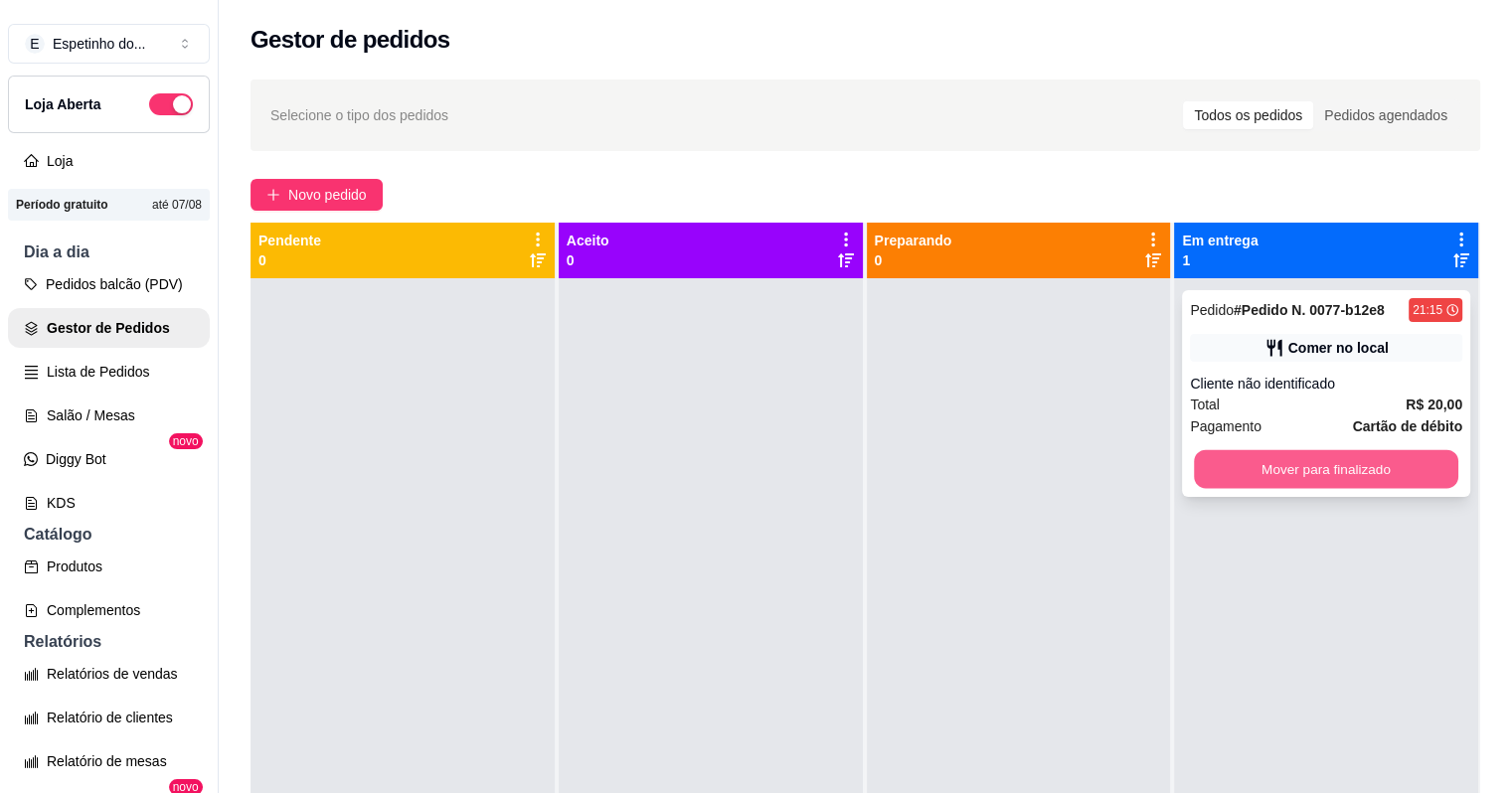 click on "Mover para finalizado" at bounding box center [1326, 469] 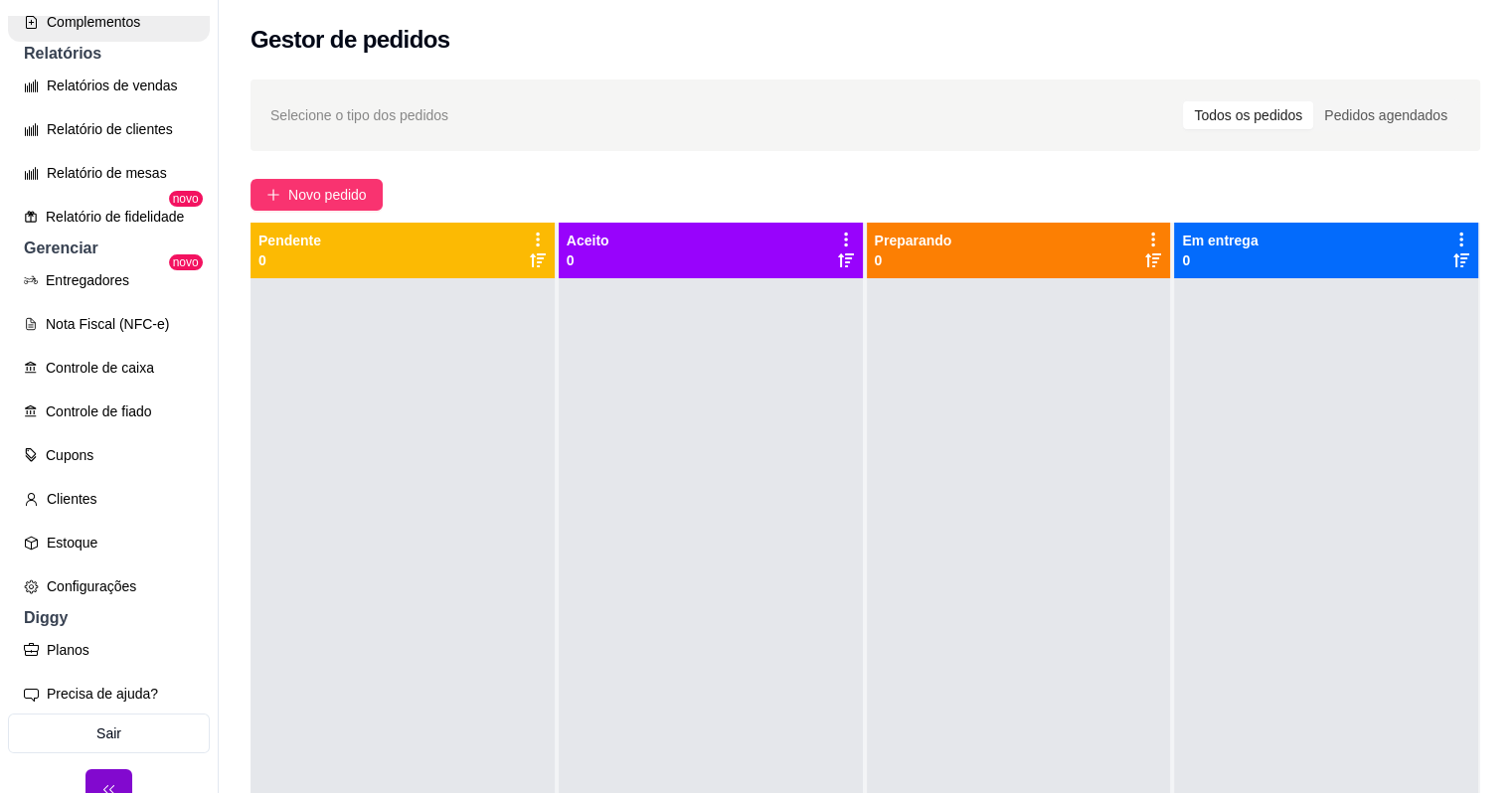 scroll, scrollTop: 611, scrollLeft: 0, axis: vertical 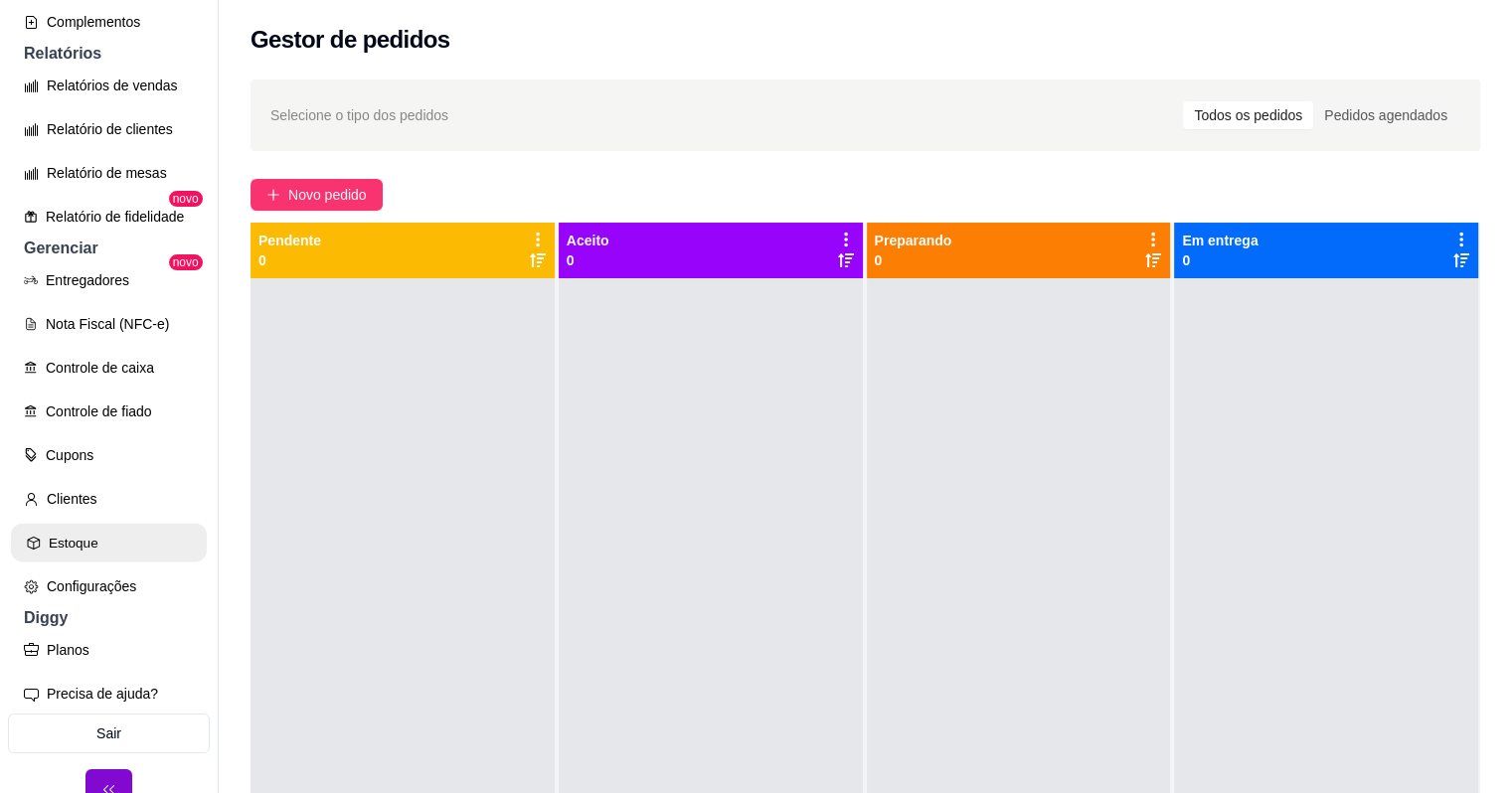 click on "Estoque" at bounding box center [108, 543] 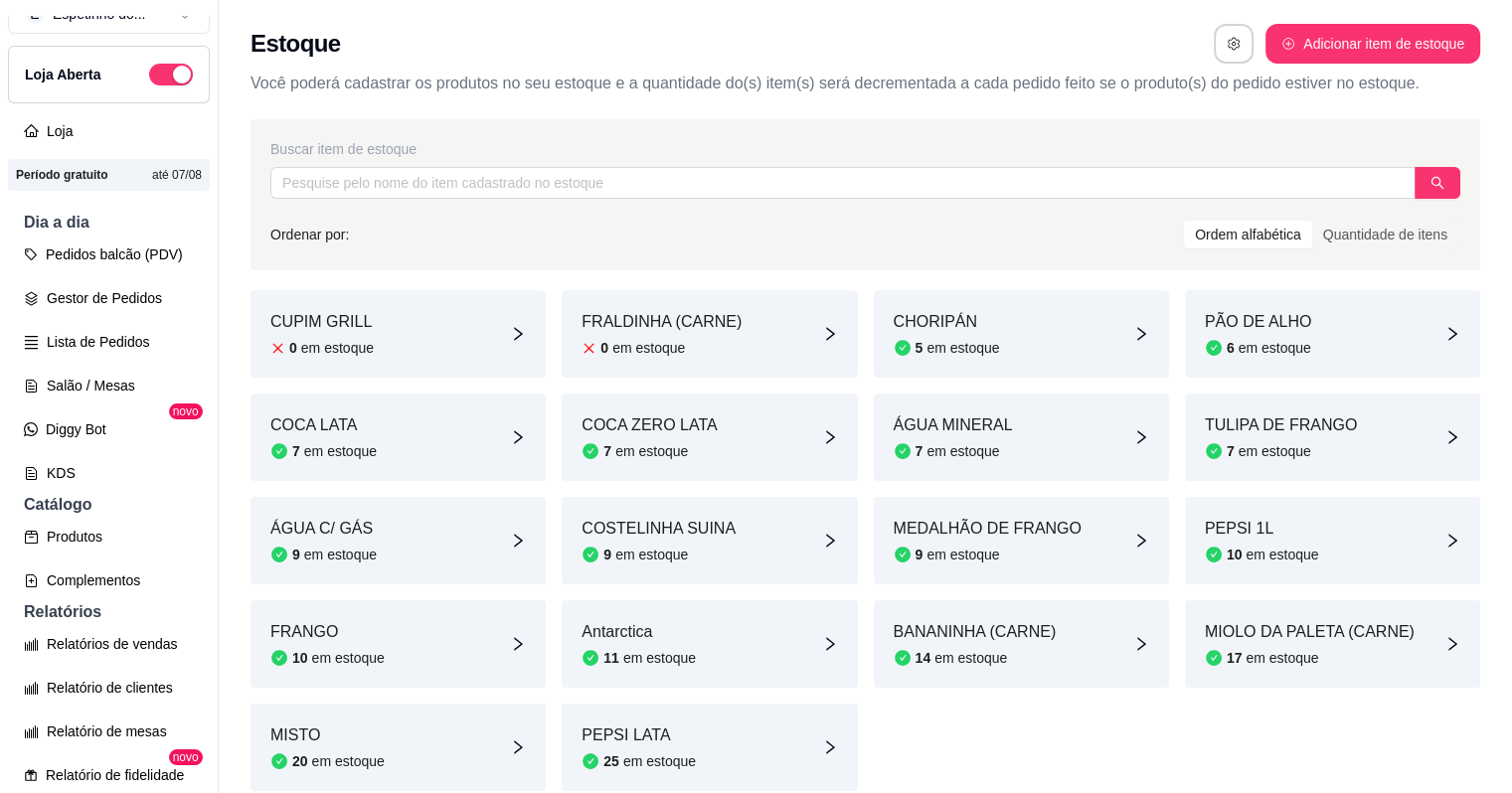 scroll, scrollTop: 0, scrollLeft: 0, axis: both 